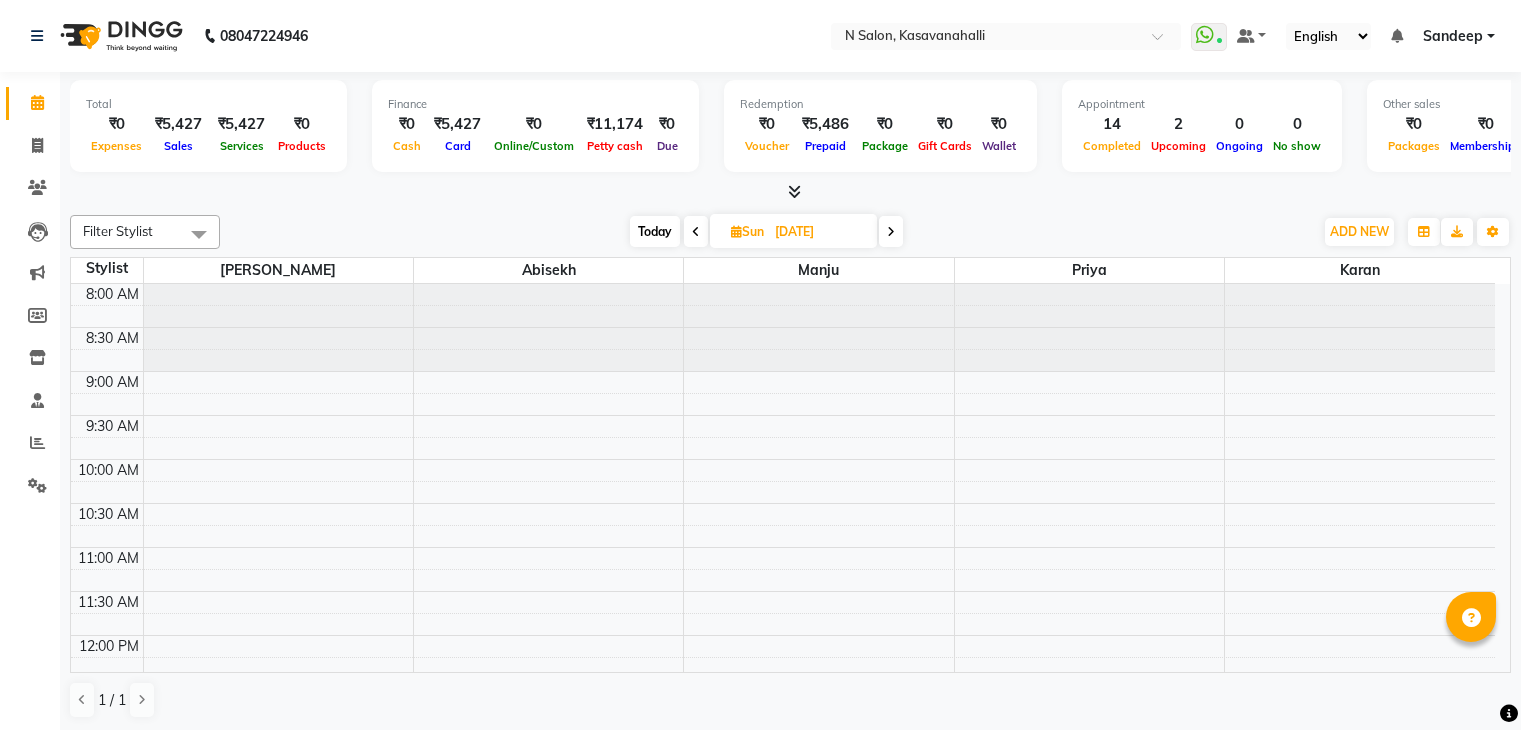 scroll, scrollTop: 0, scrollLeft: 0, axis: both 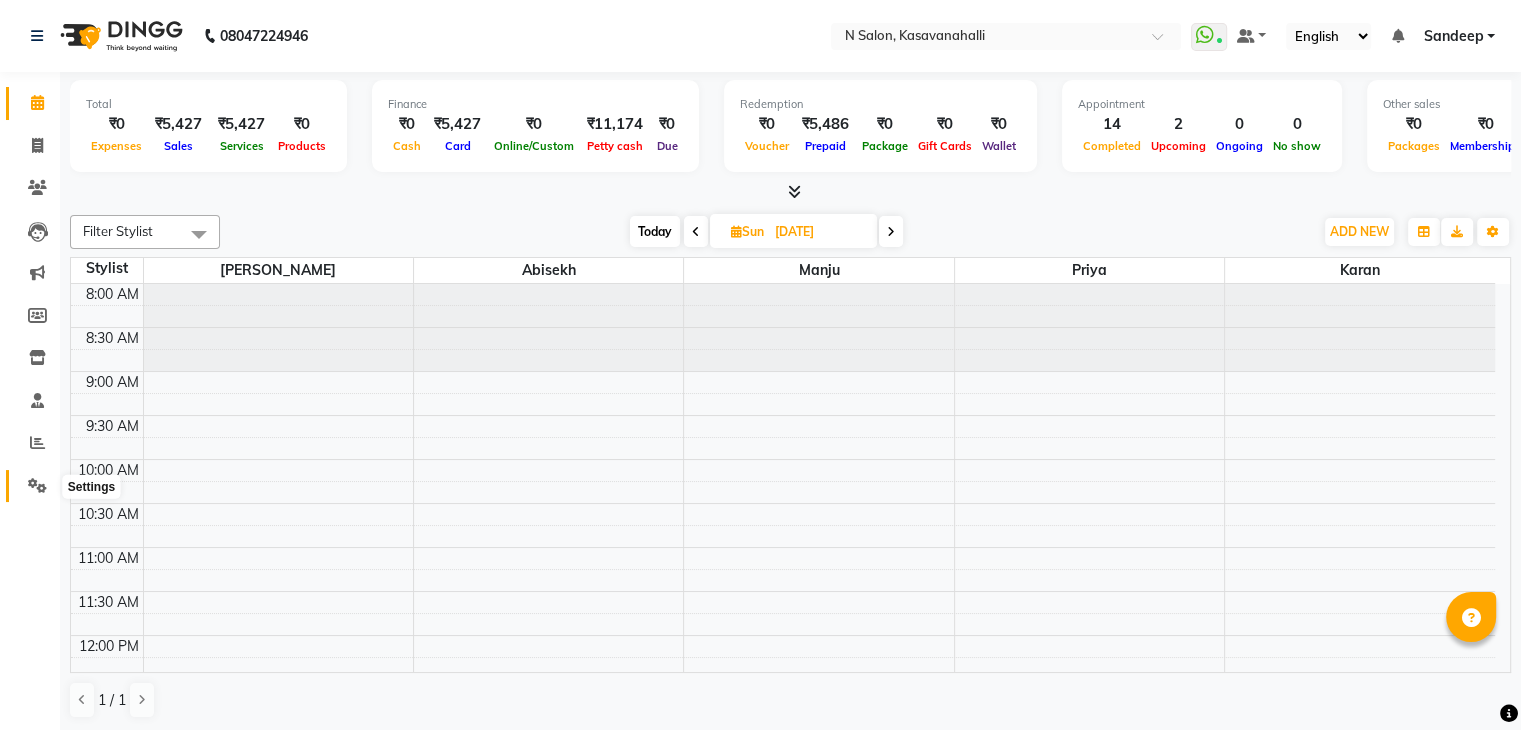 click 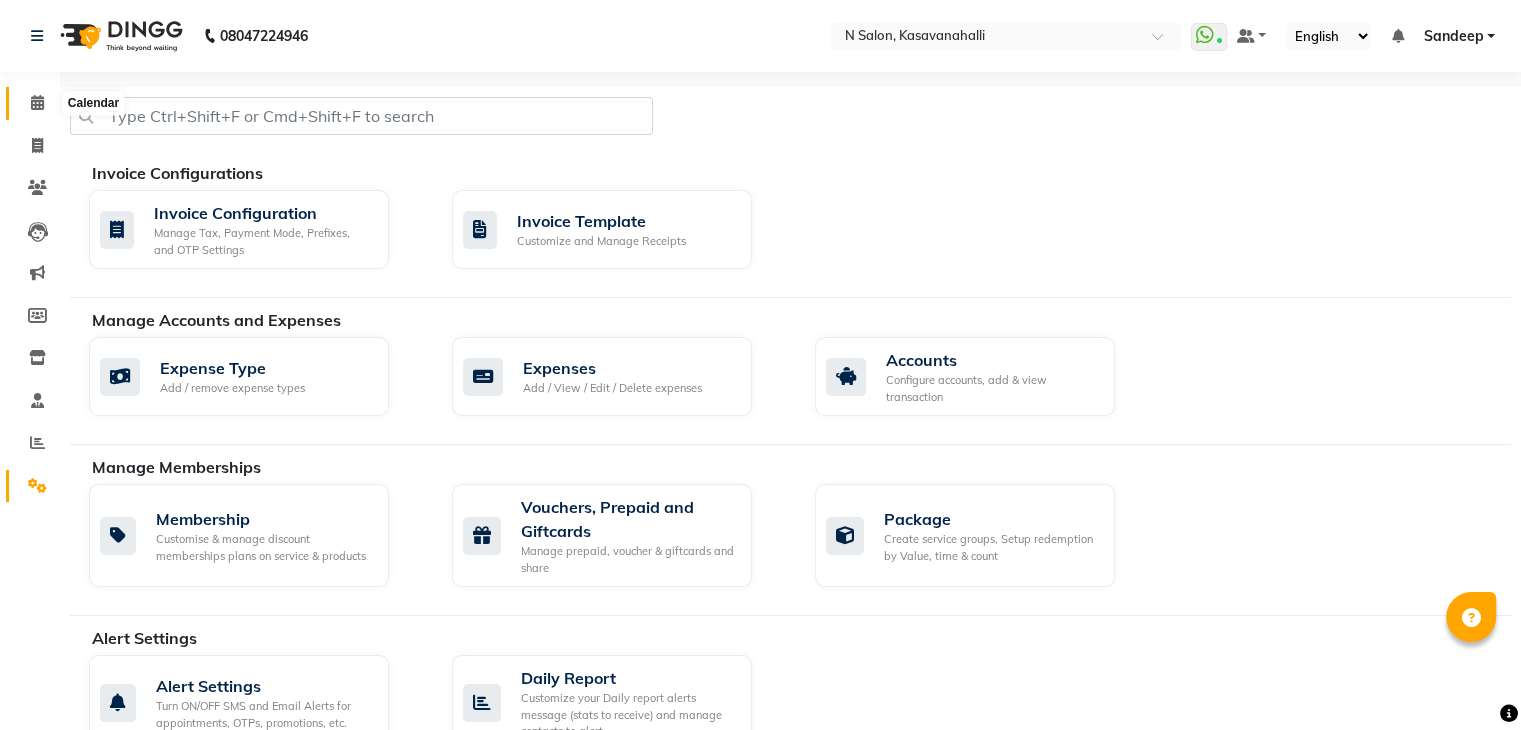 click 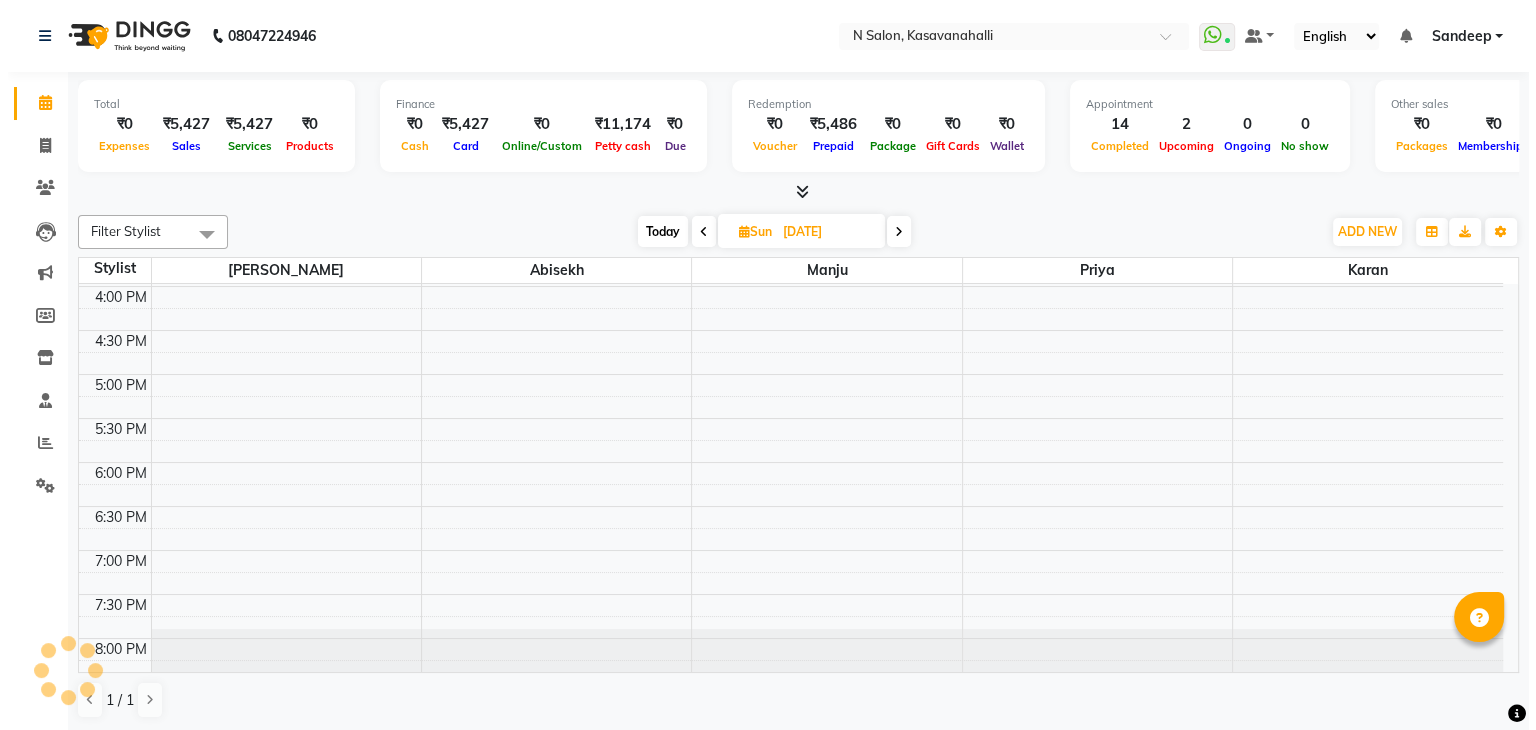 scroll, scrollTop: 0, scrollLeft: 0, axis: both 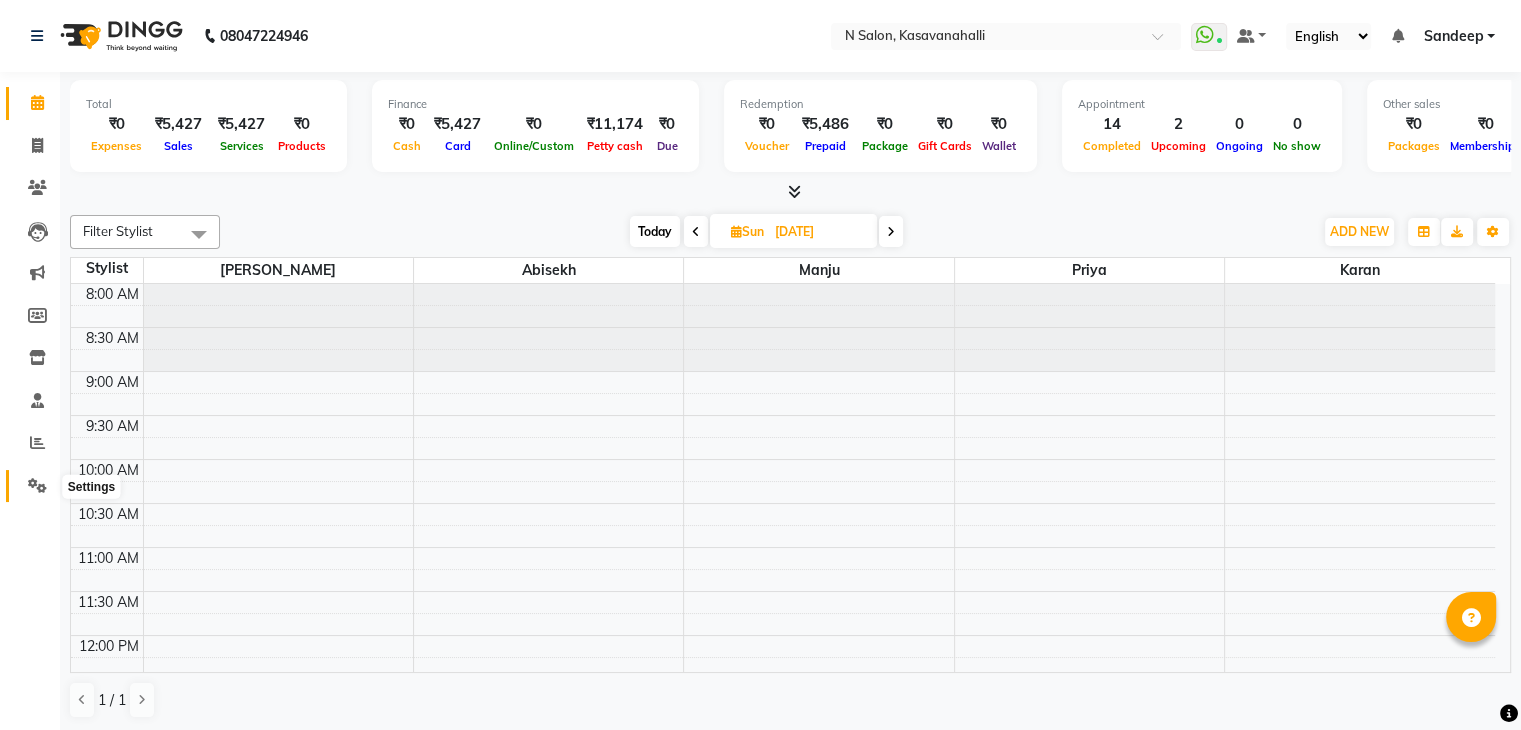 click 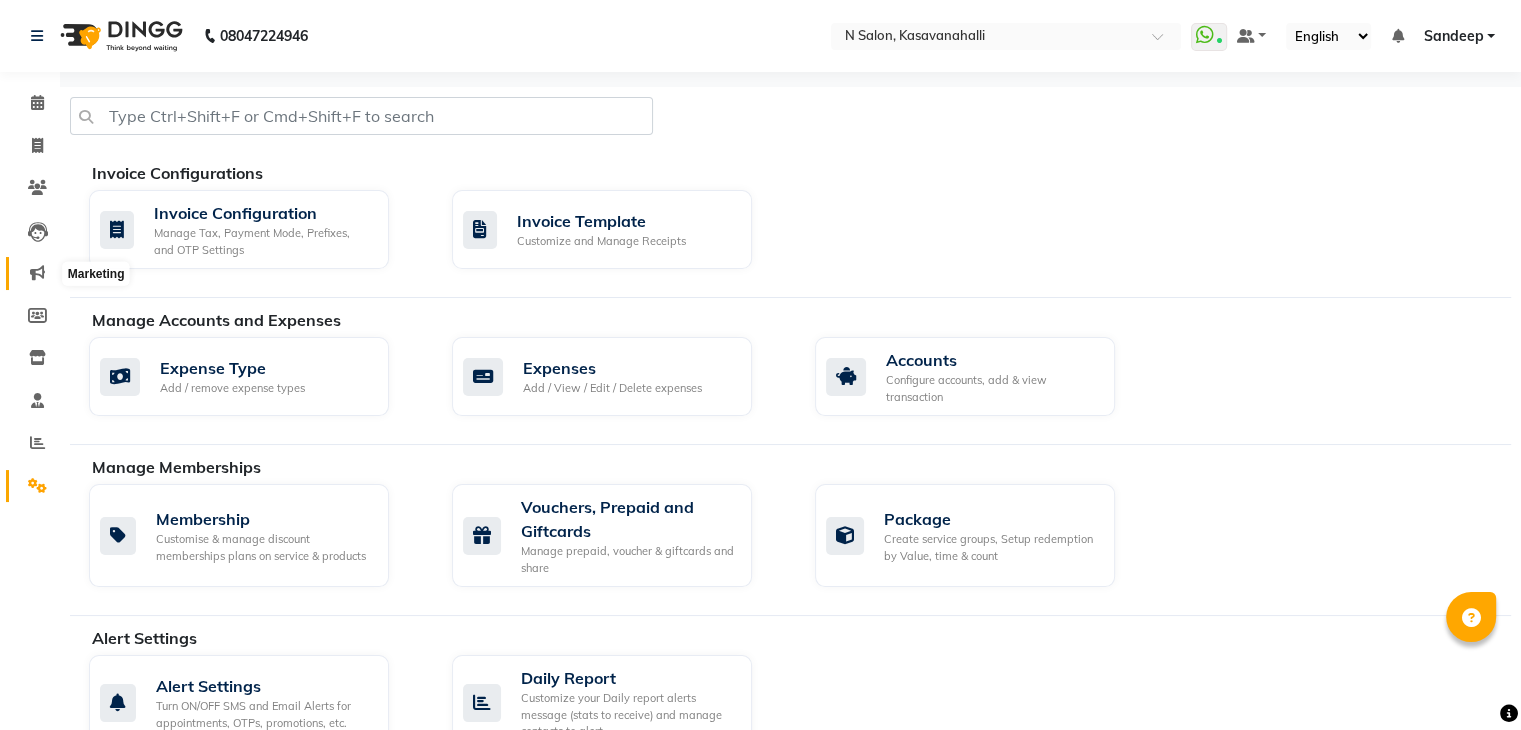 click 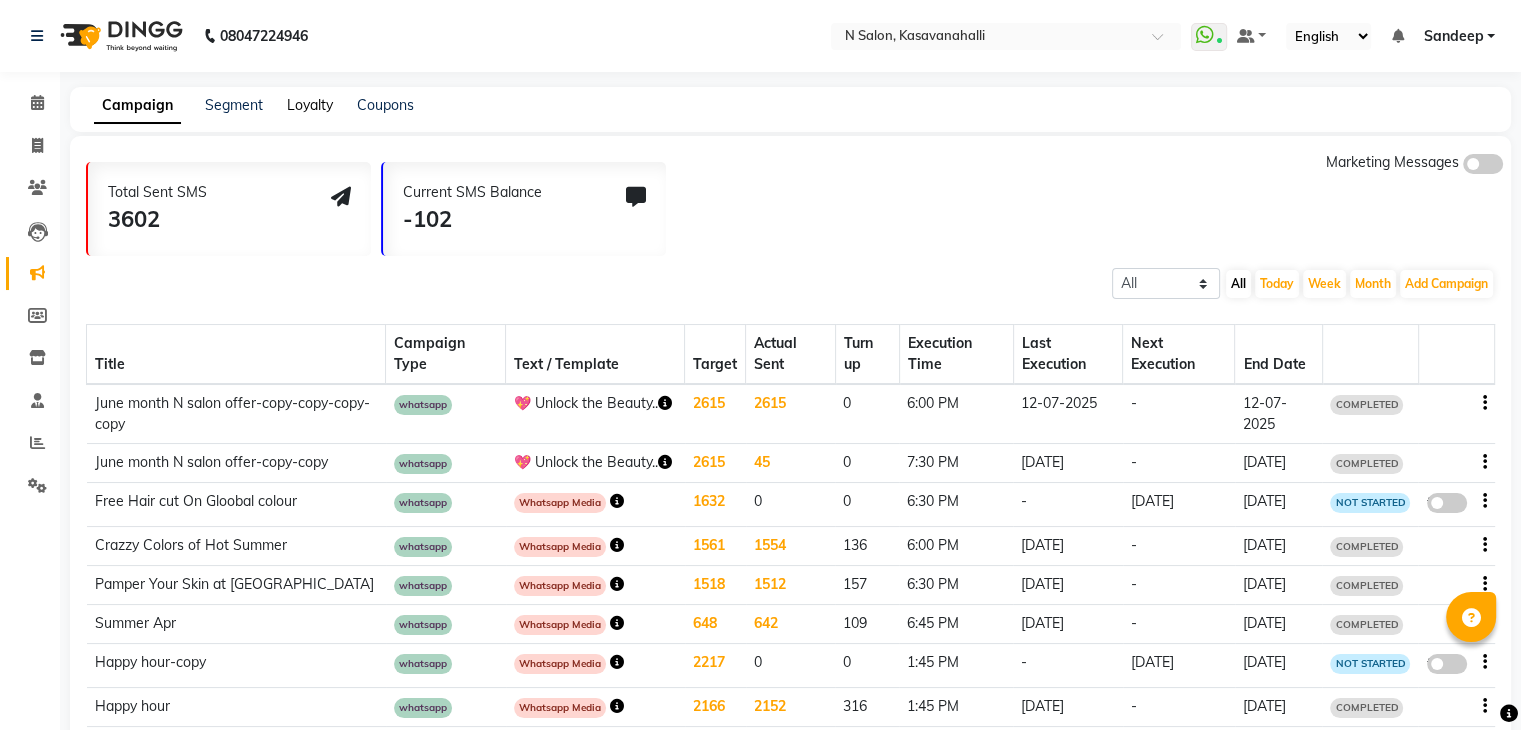 click on "Loyalty" 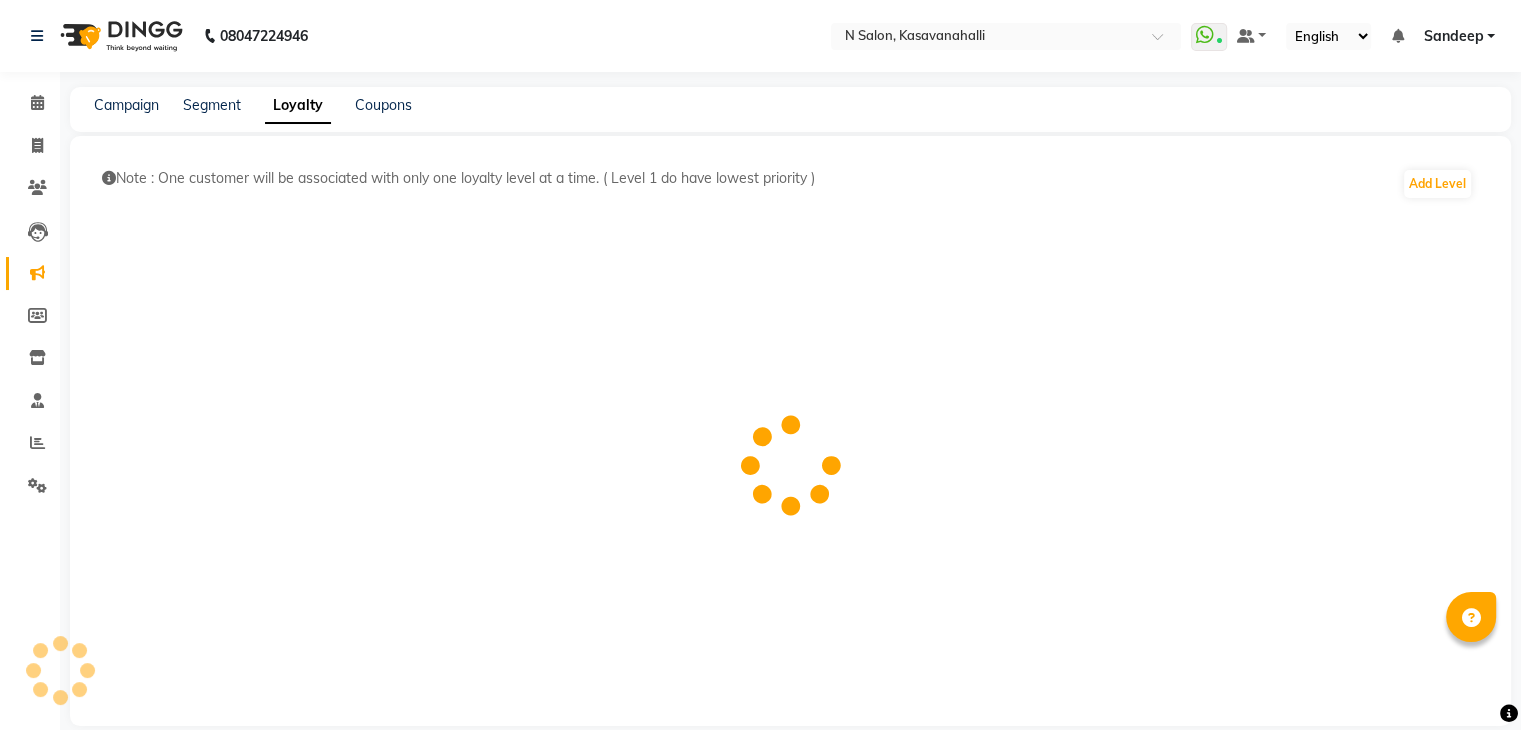 click on "Segment" 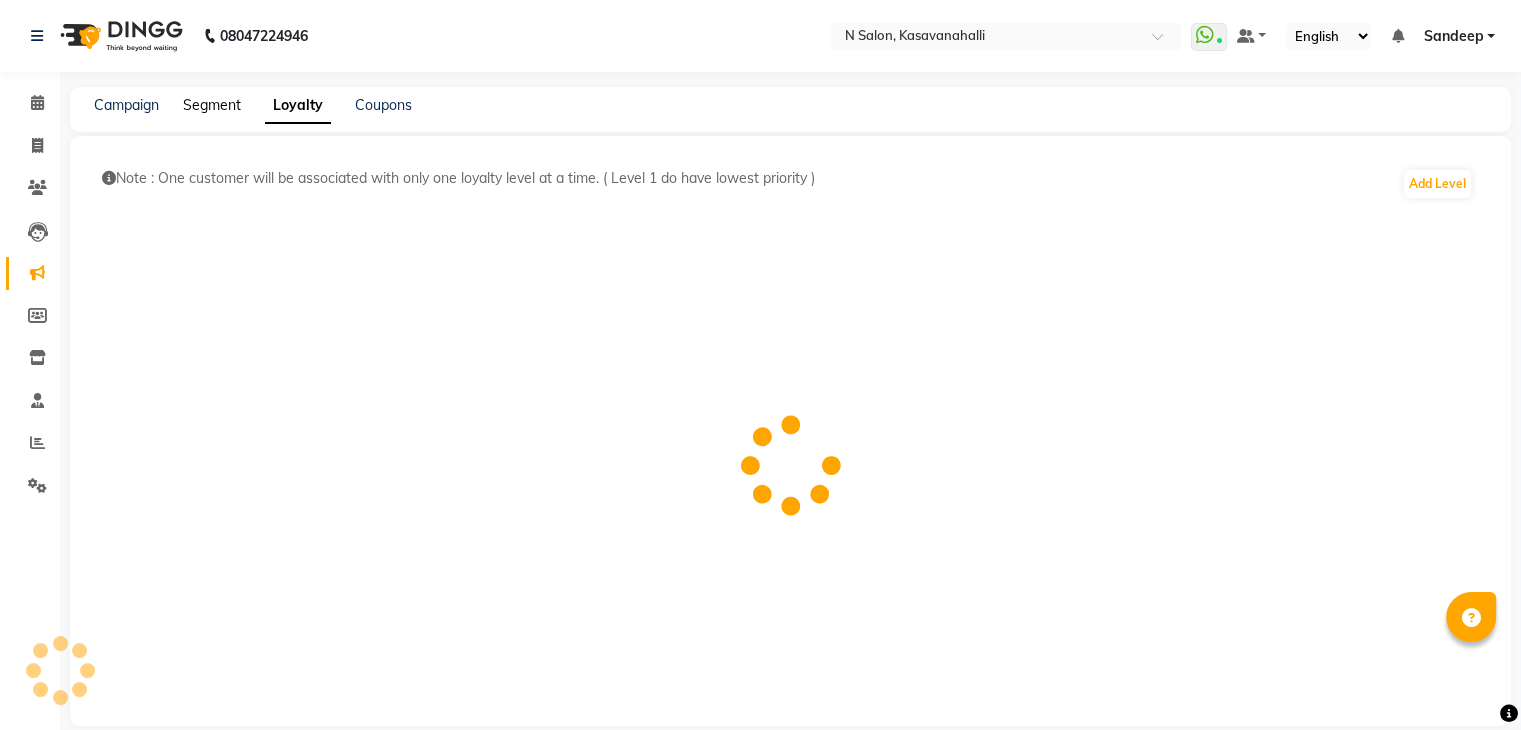 click on "Segment" 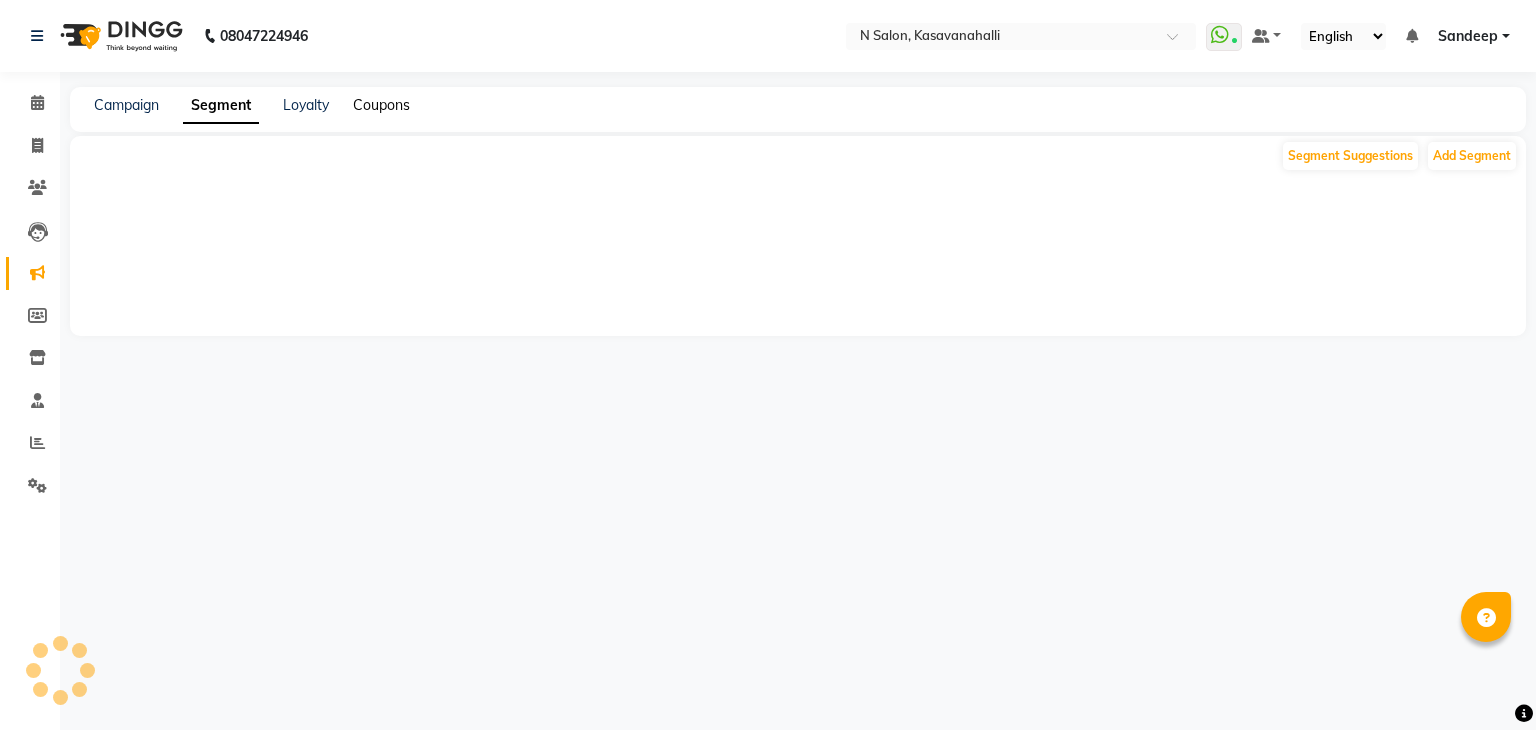 click on "Coupons" 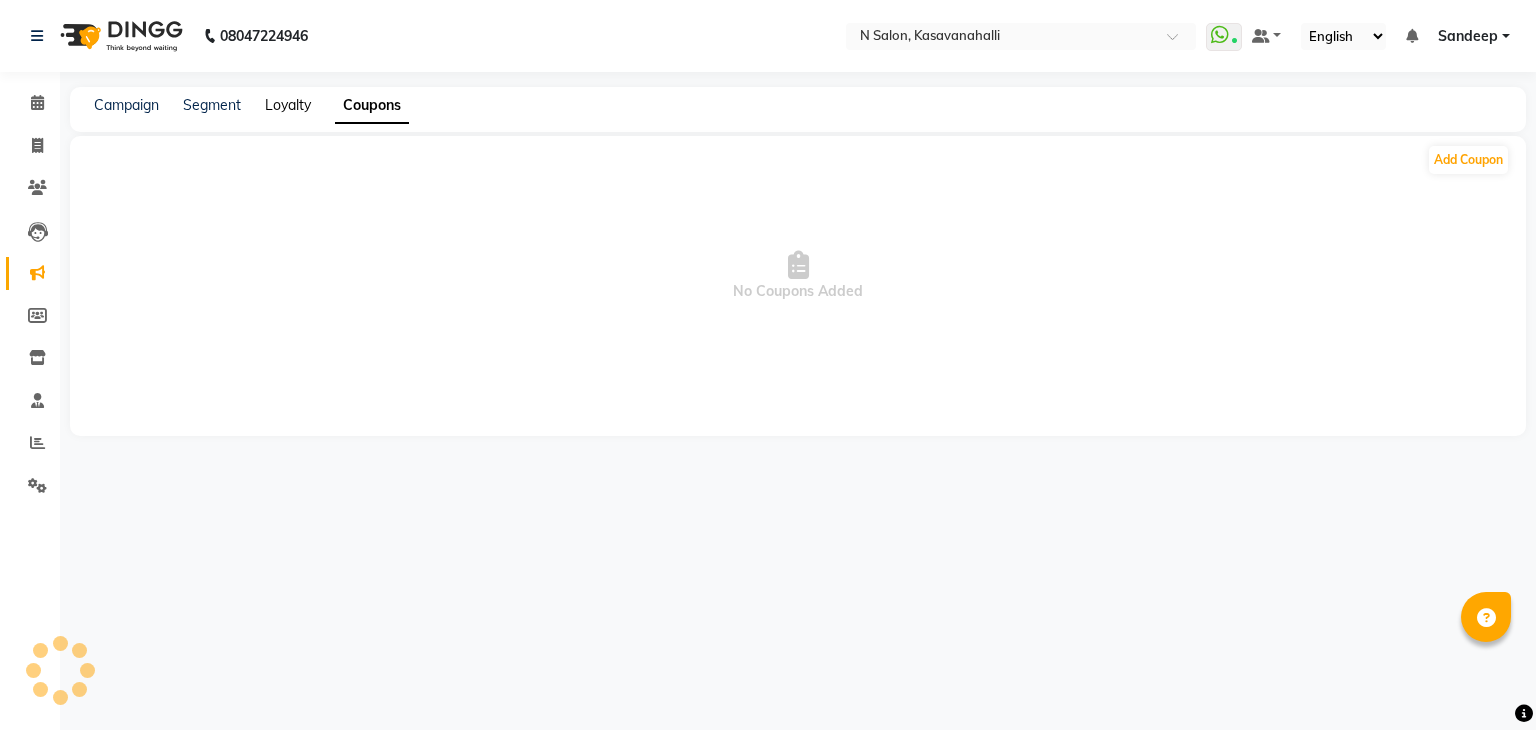 click on "Loyalty" 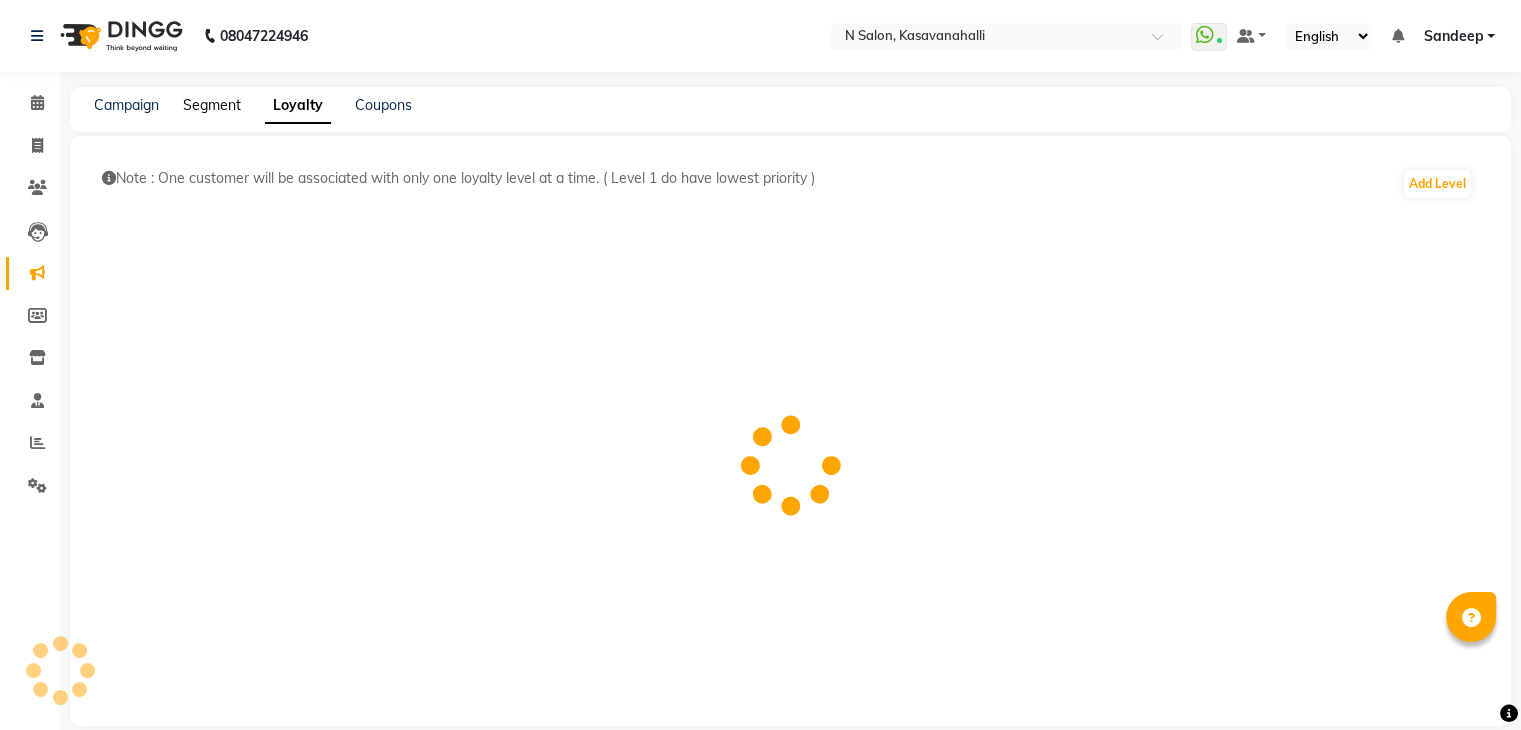 click on "Campaign Segment Loyalty Coupons" 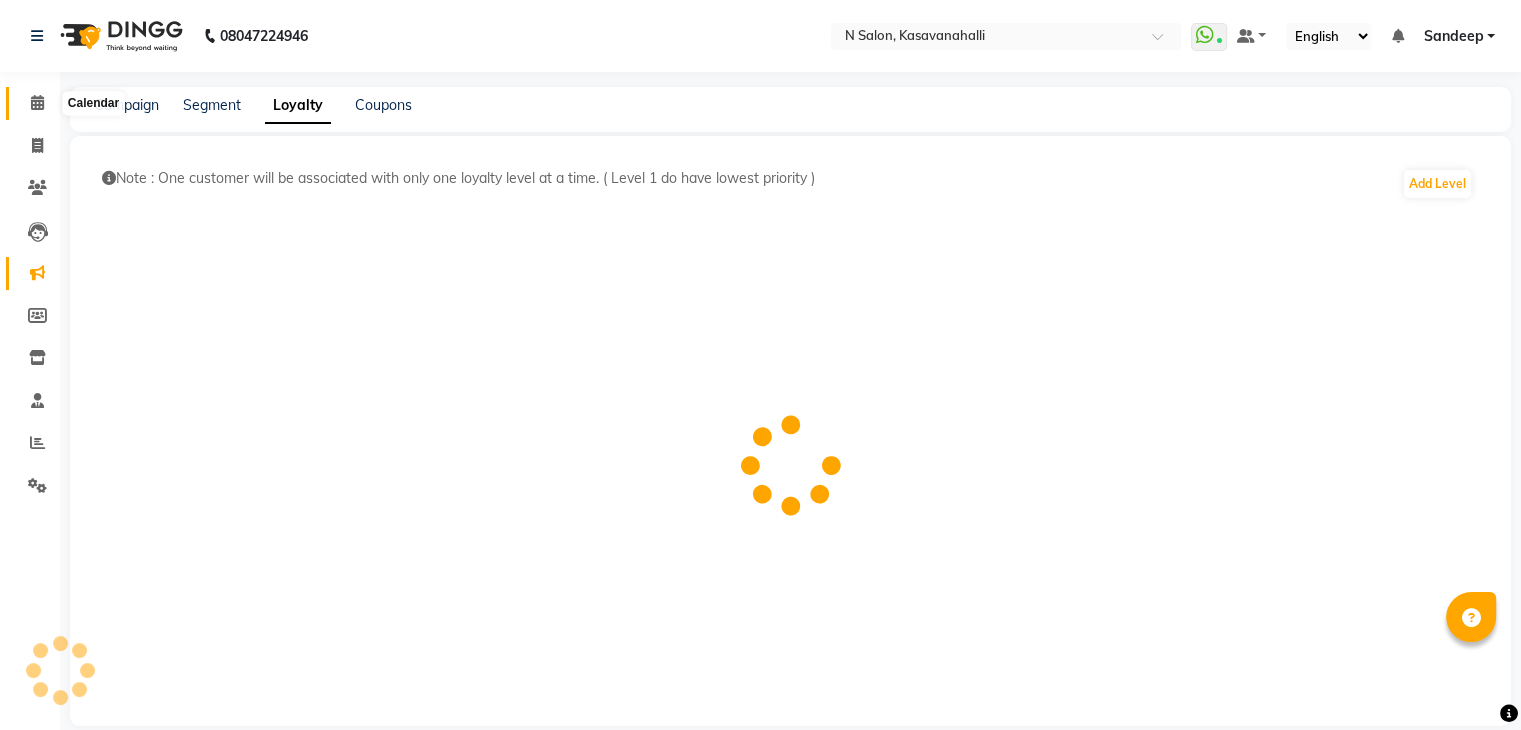 click 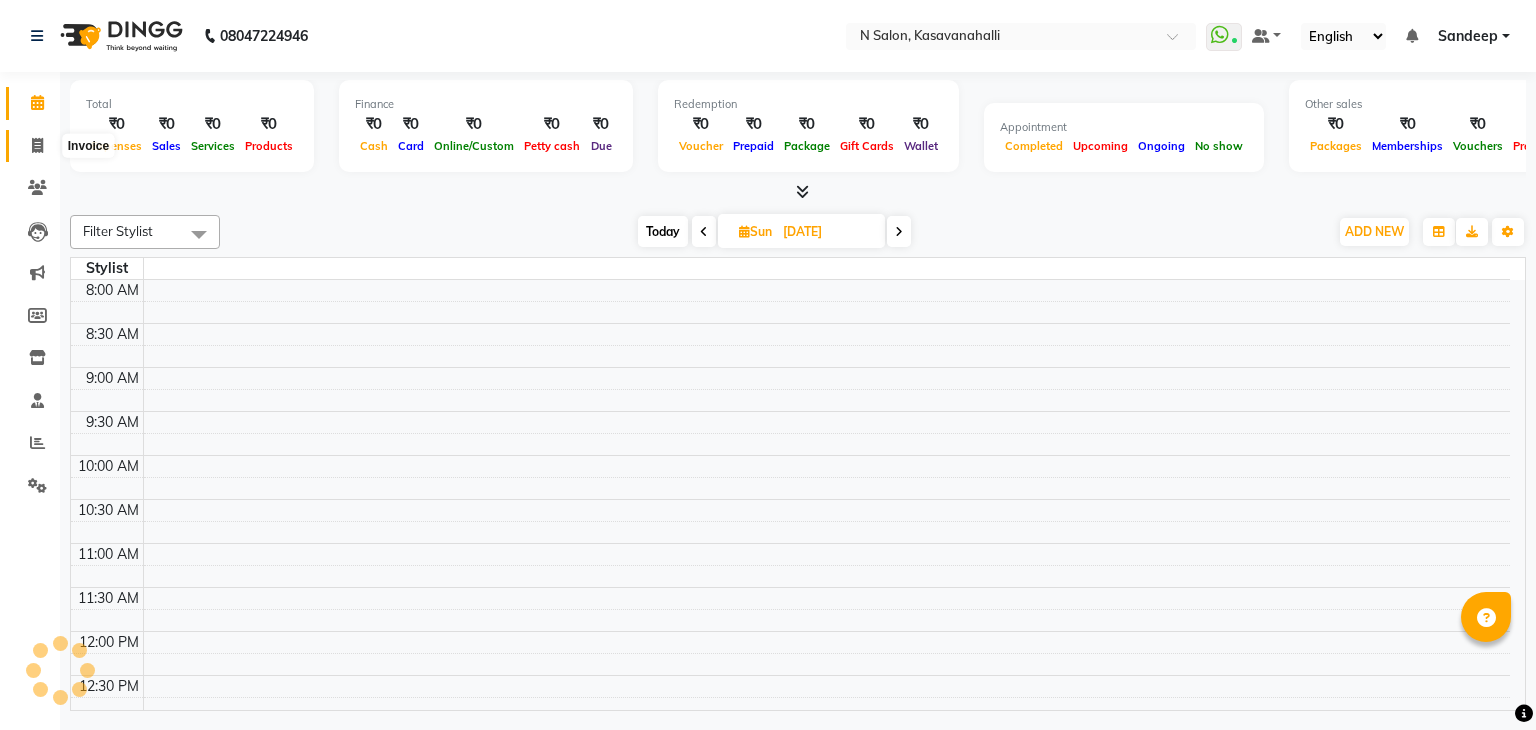 click 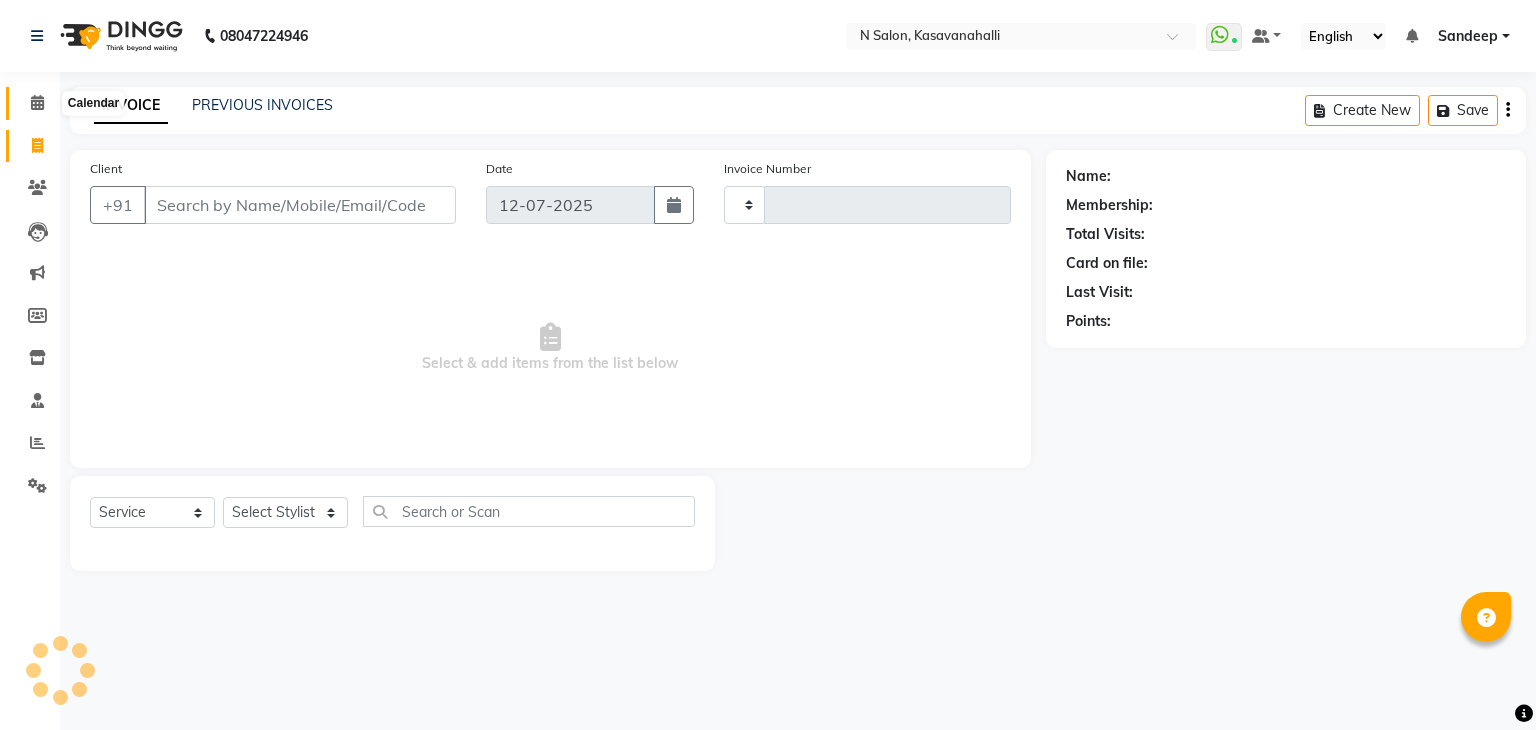 click 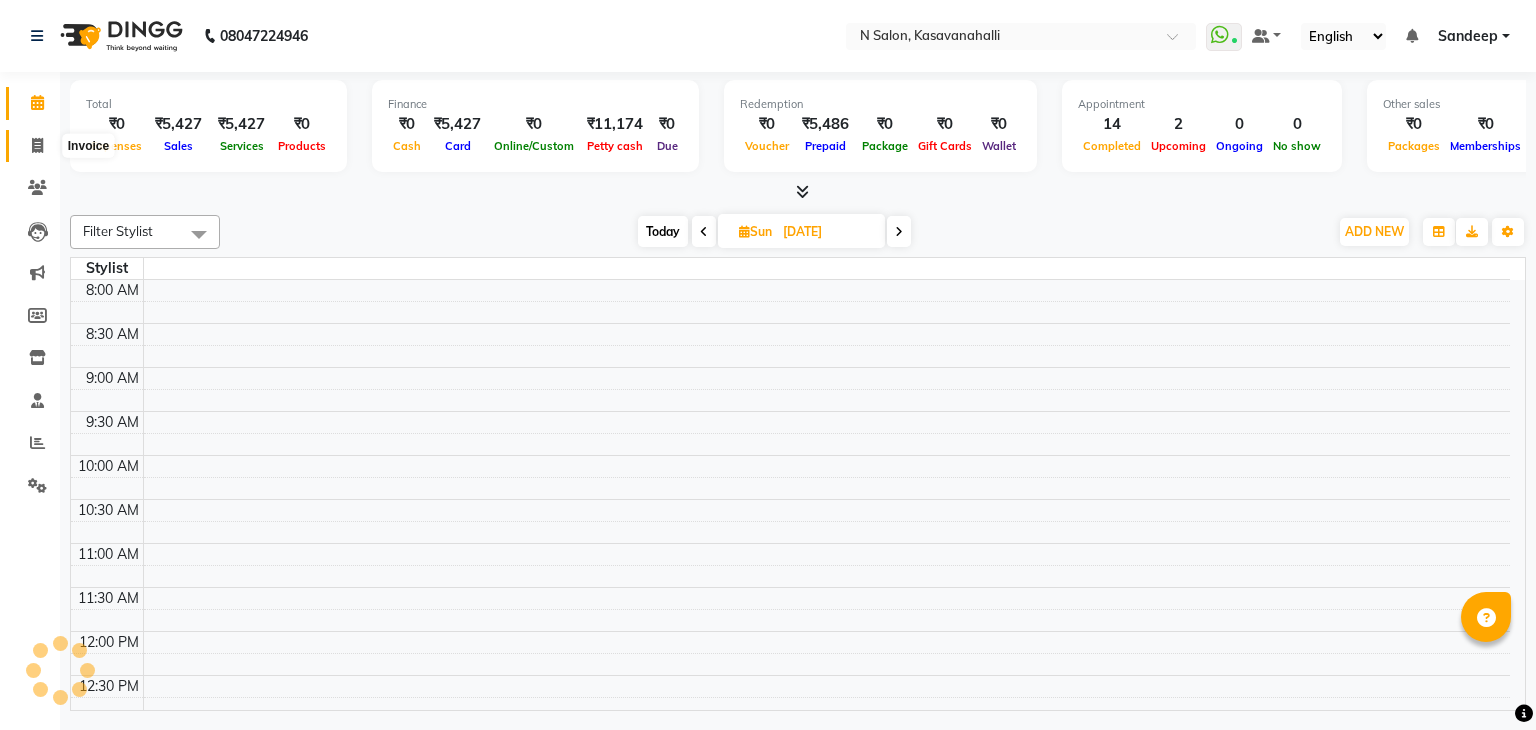 click 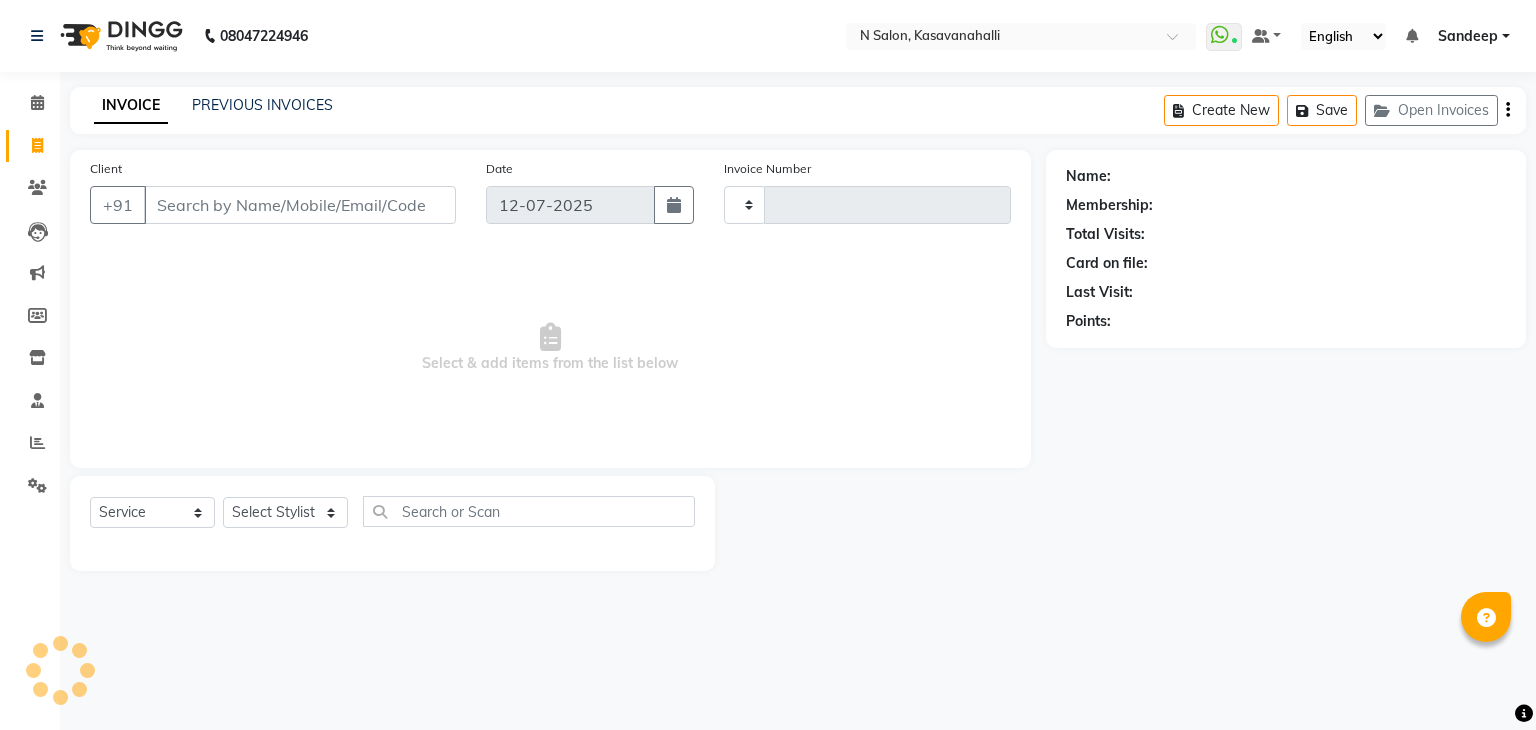 type on "1233" 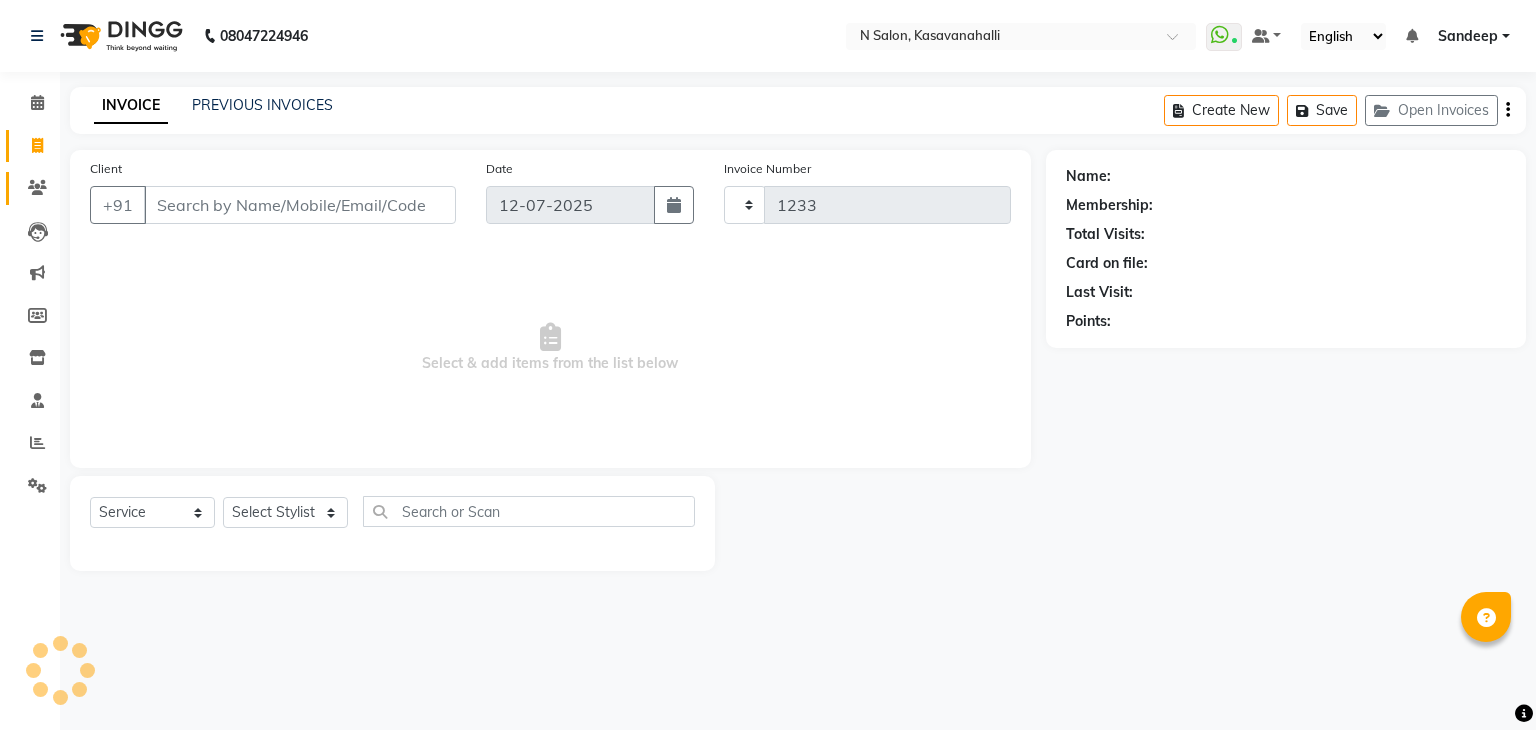 select on "7111" 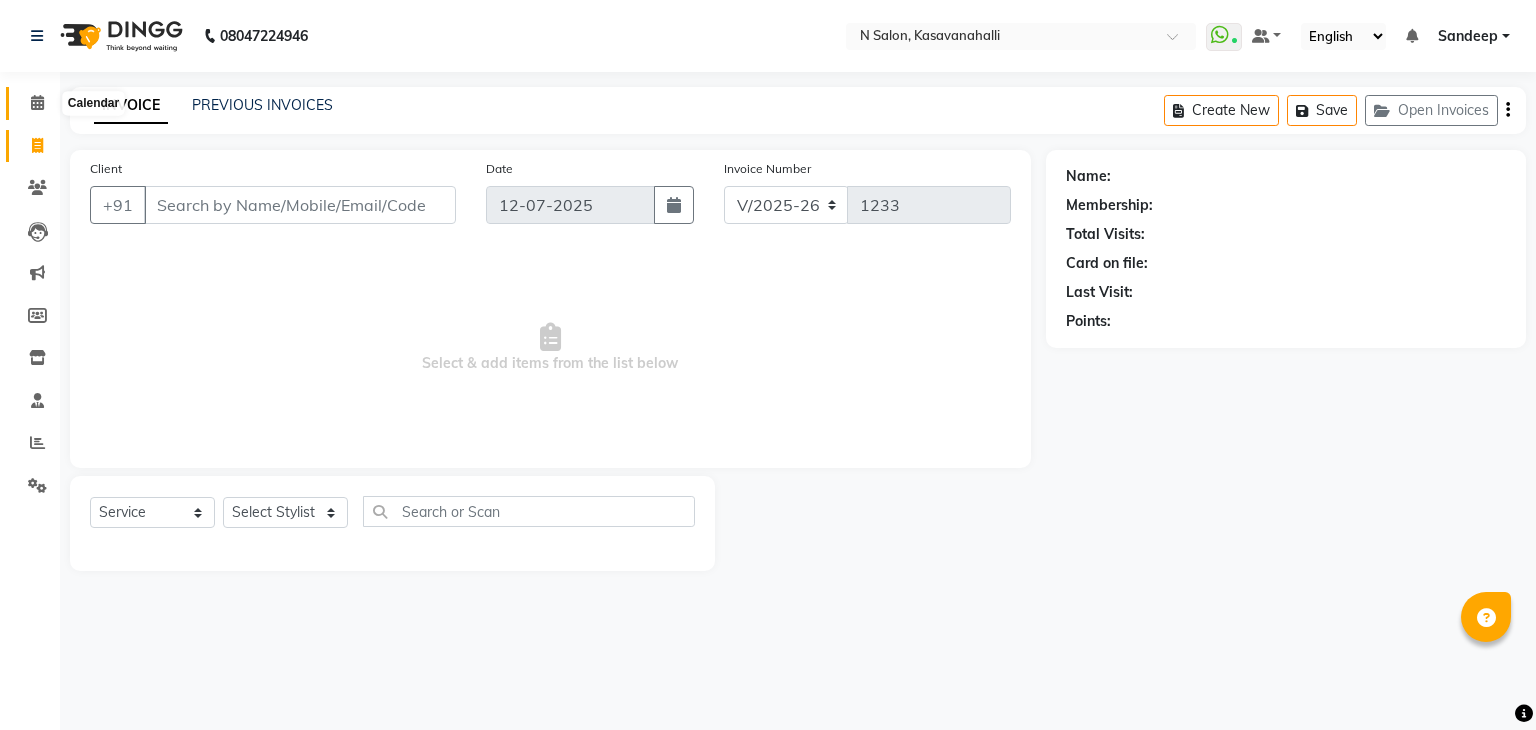 click 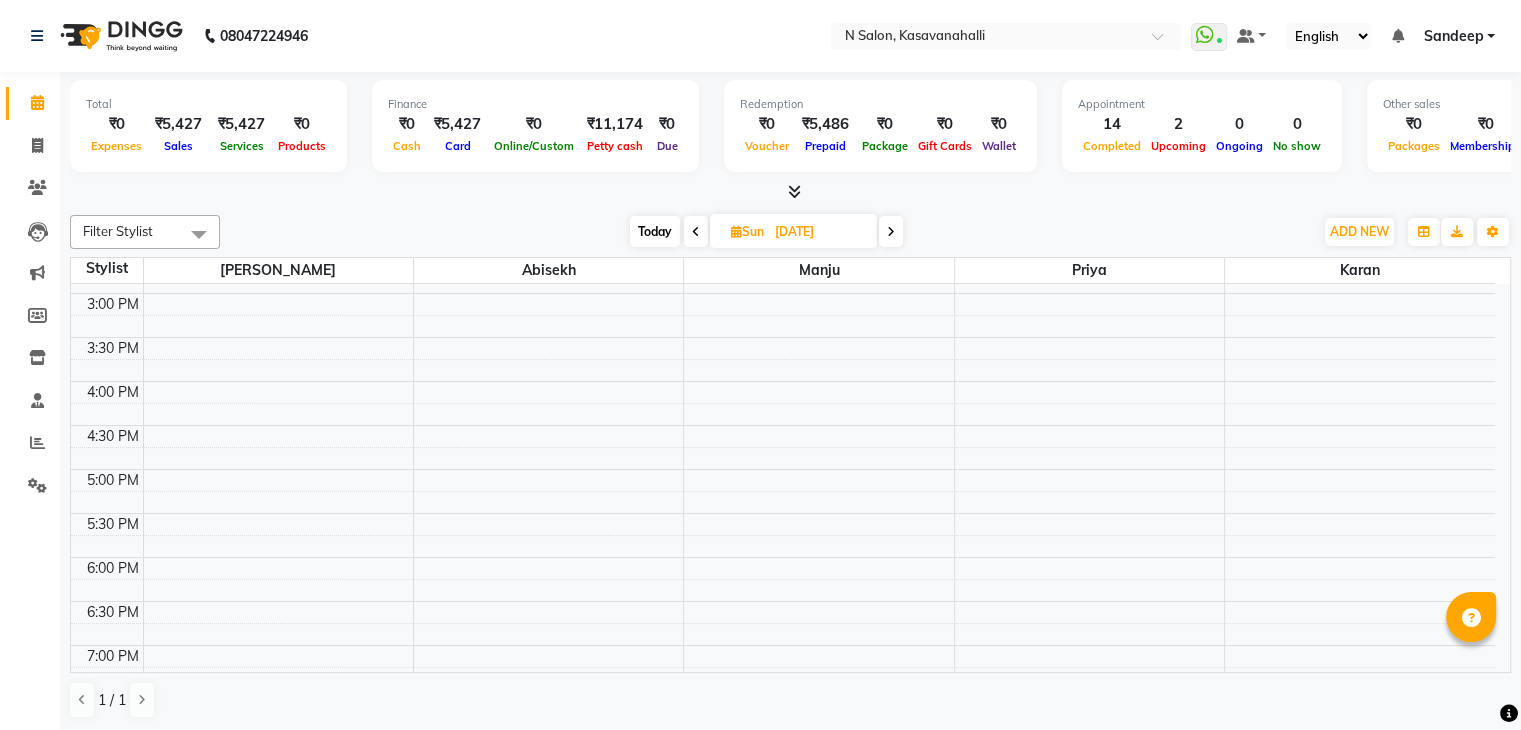 scroll, scrollTop: 406, scrollLeft: 0, axis: vertical 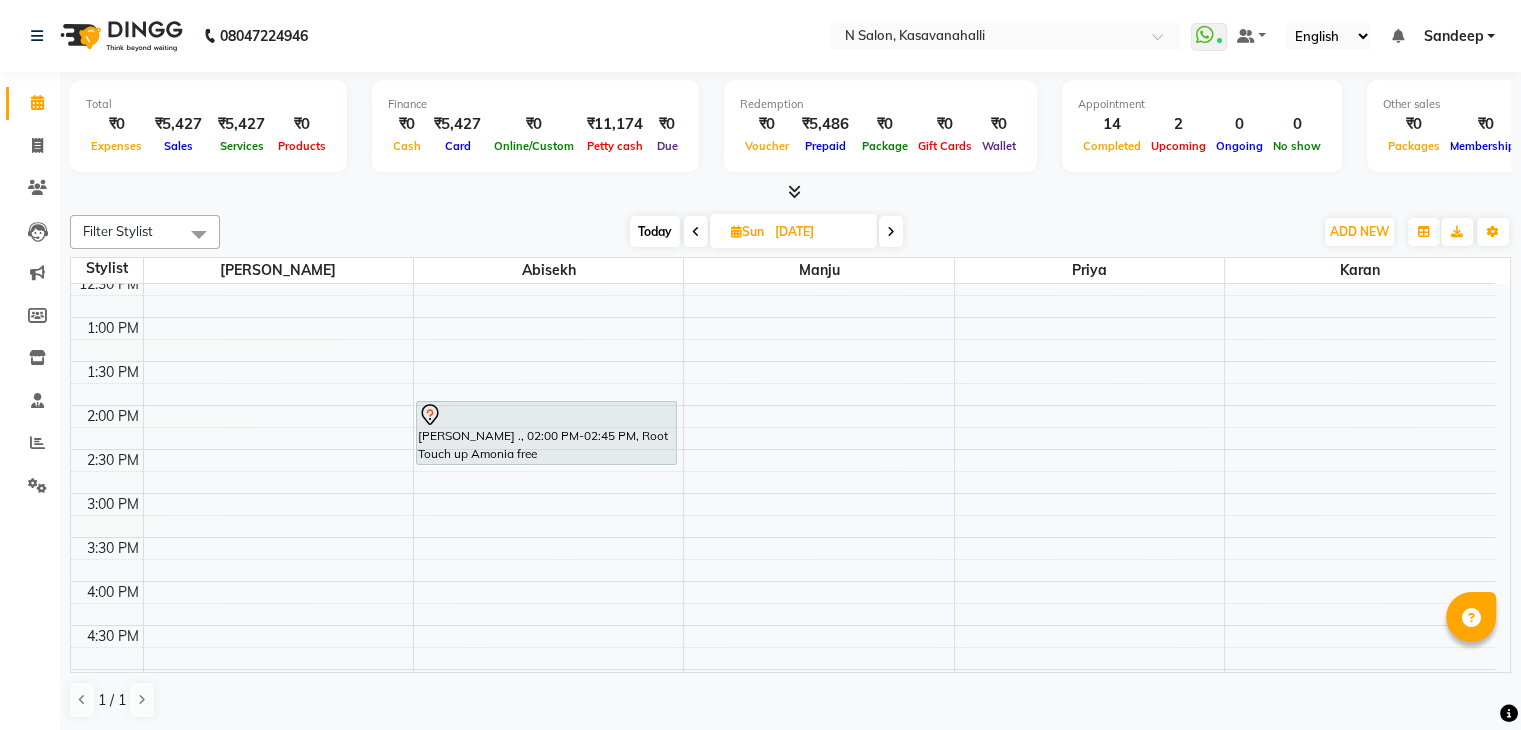 click at bounding box center [891, 231] 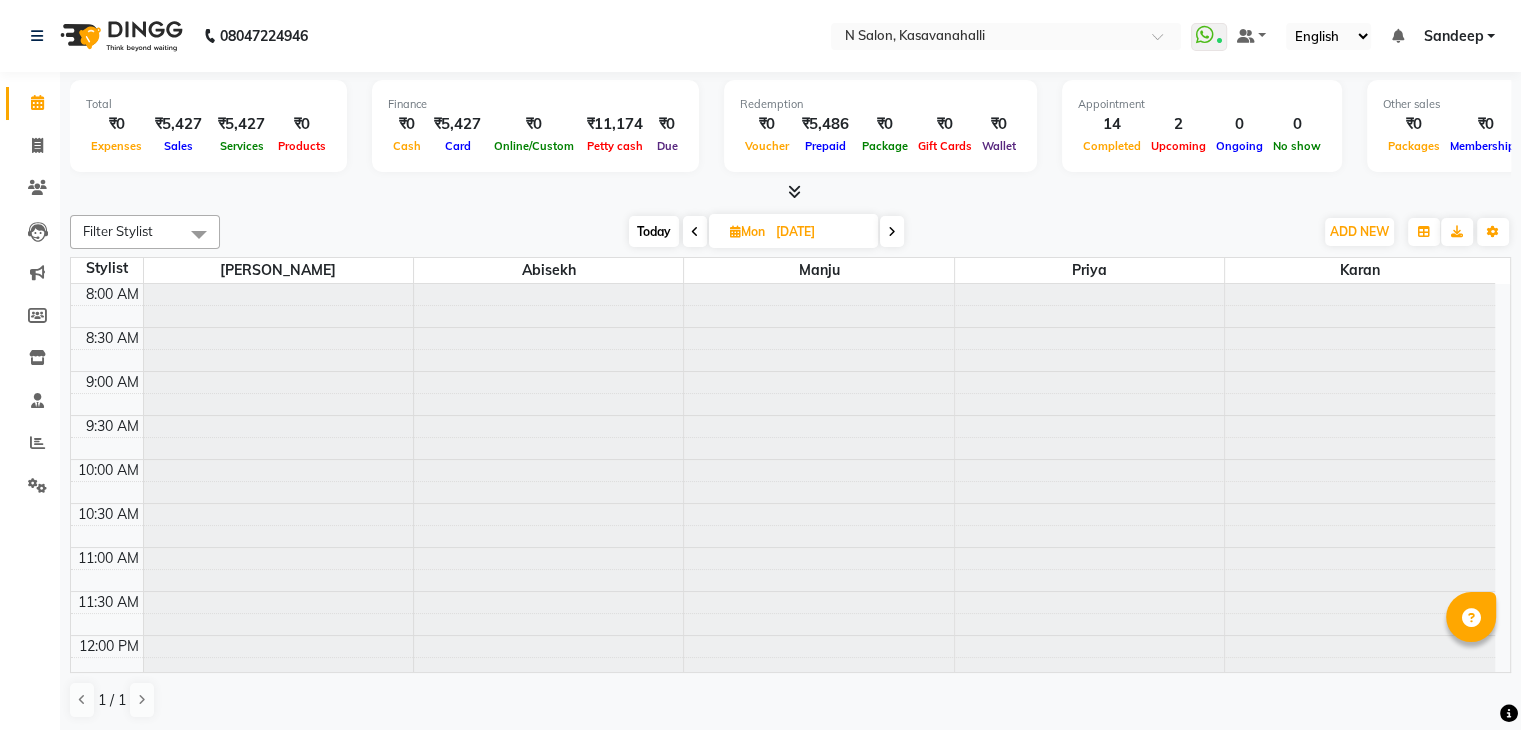scroll, scrollTop: 744, scrollLeft: 0, axis: vertical 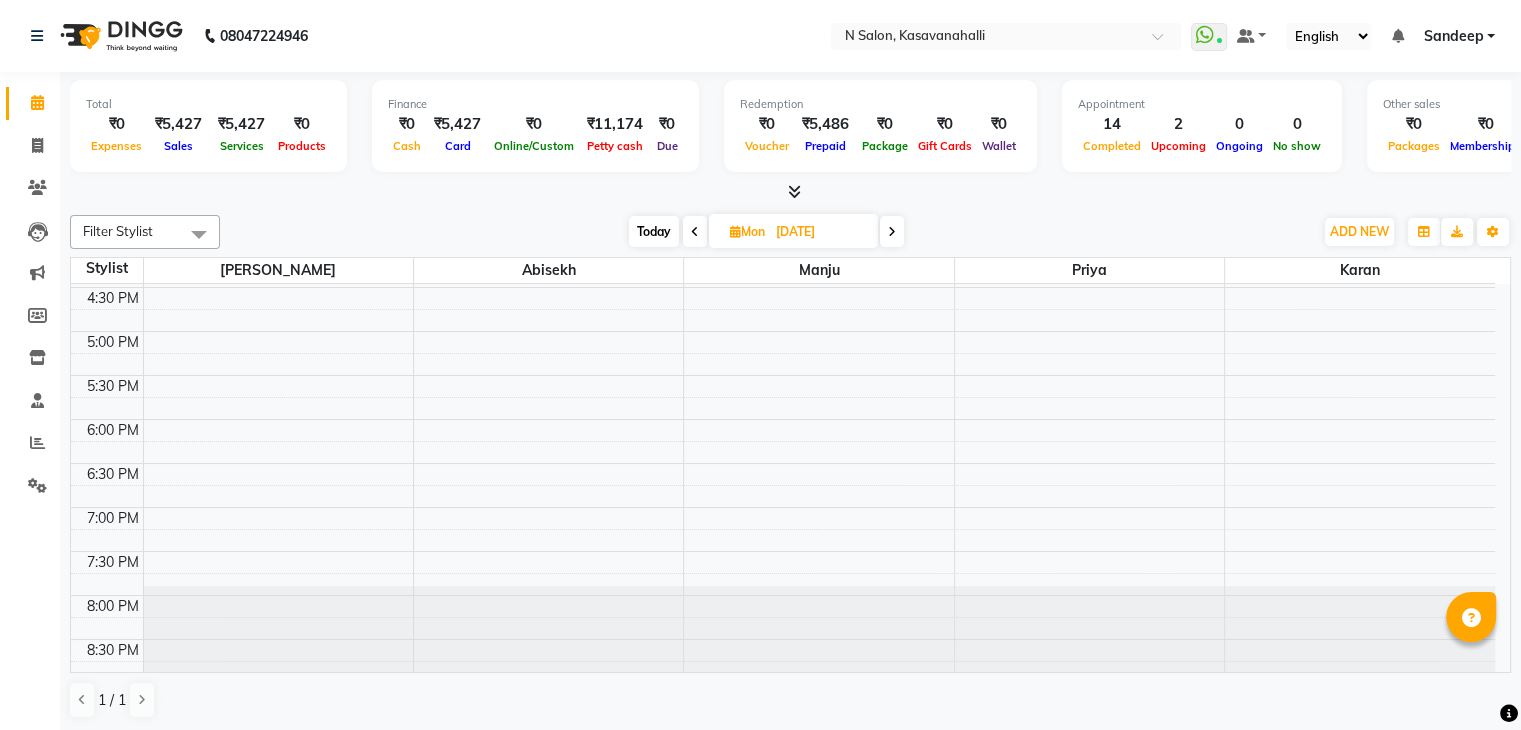 click on "Today" at bounding box center (654, 231) 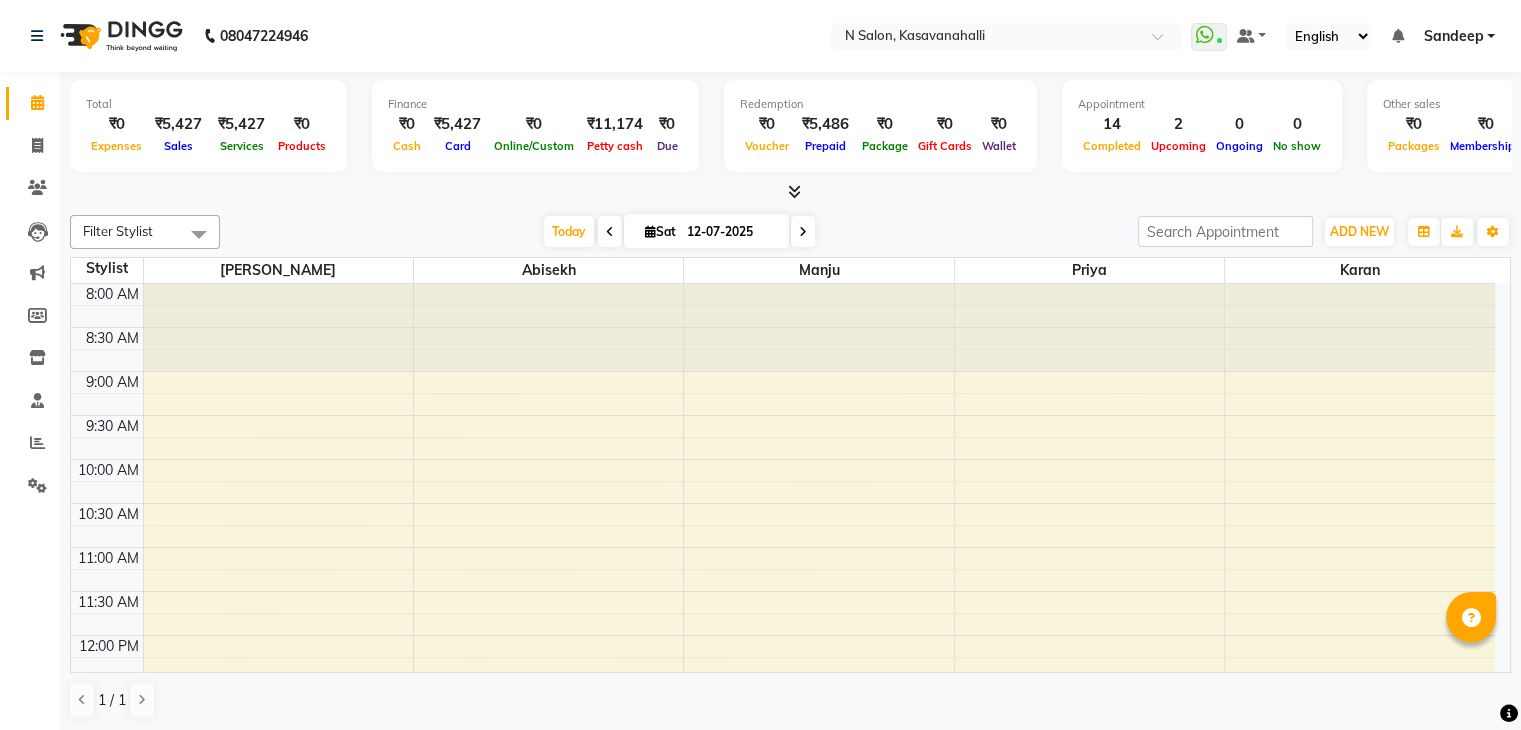 scroll, scrollTop: 744, scrollLeft: 0, axis: vertical 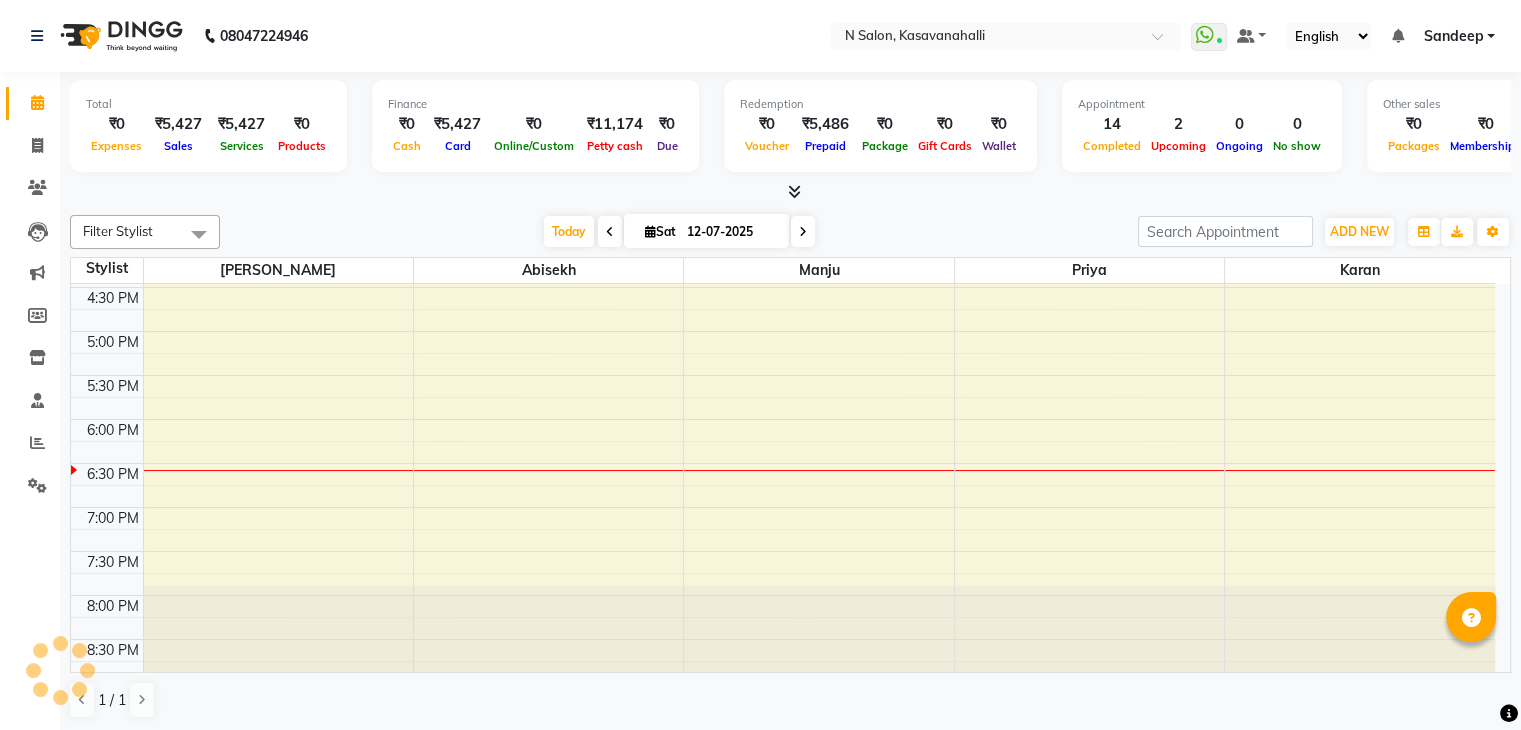 click on "12-07-2025" at bounding box center [731, 232] 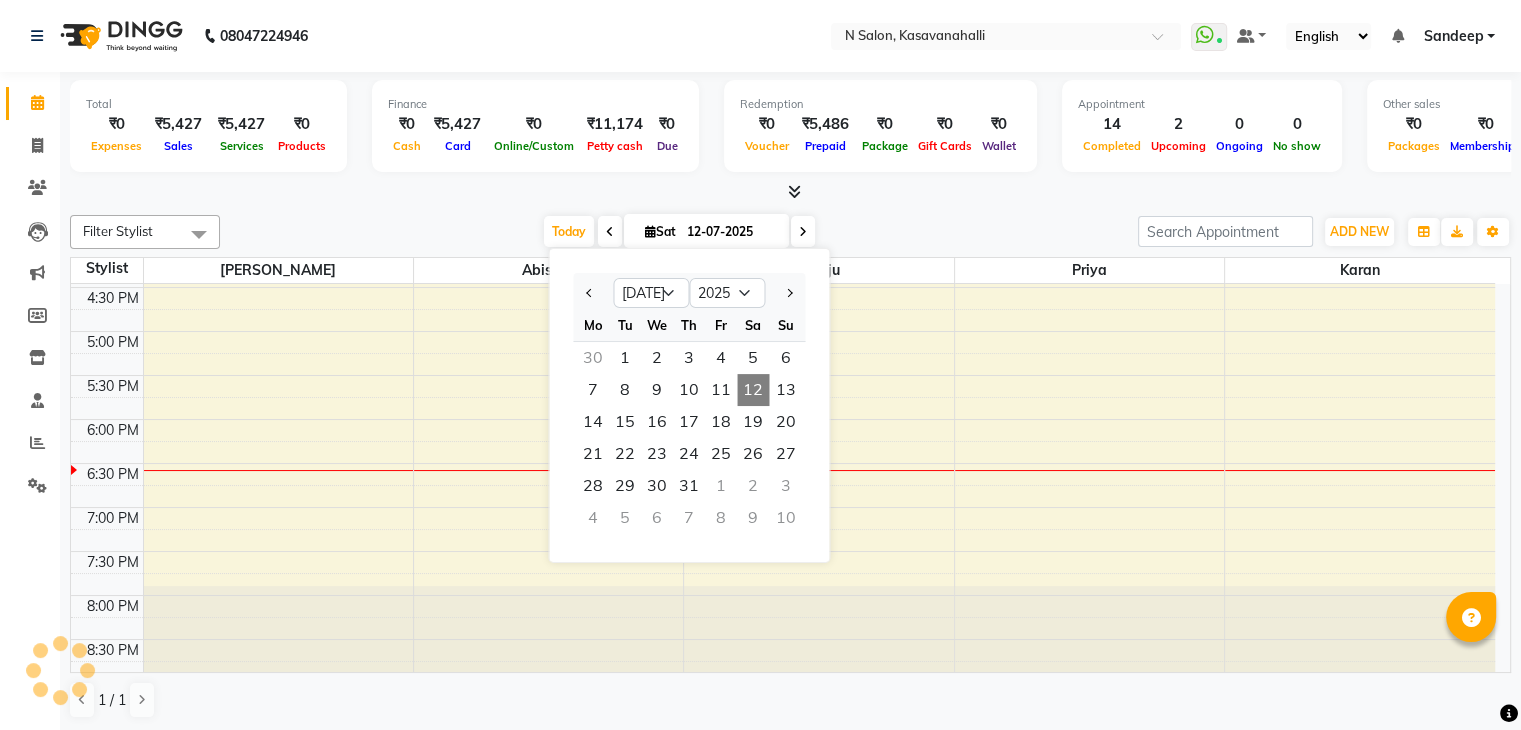 click at bounding box center (803, 232) 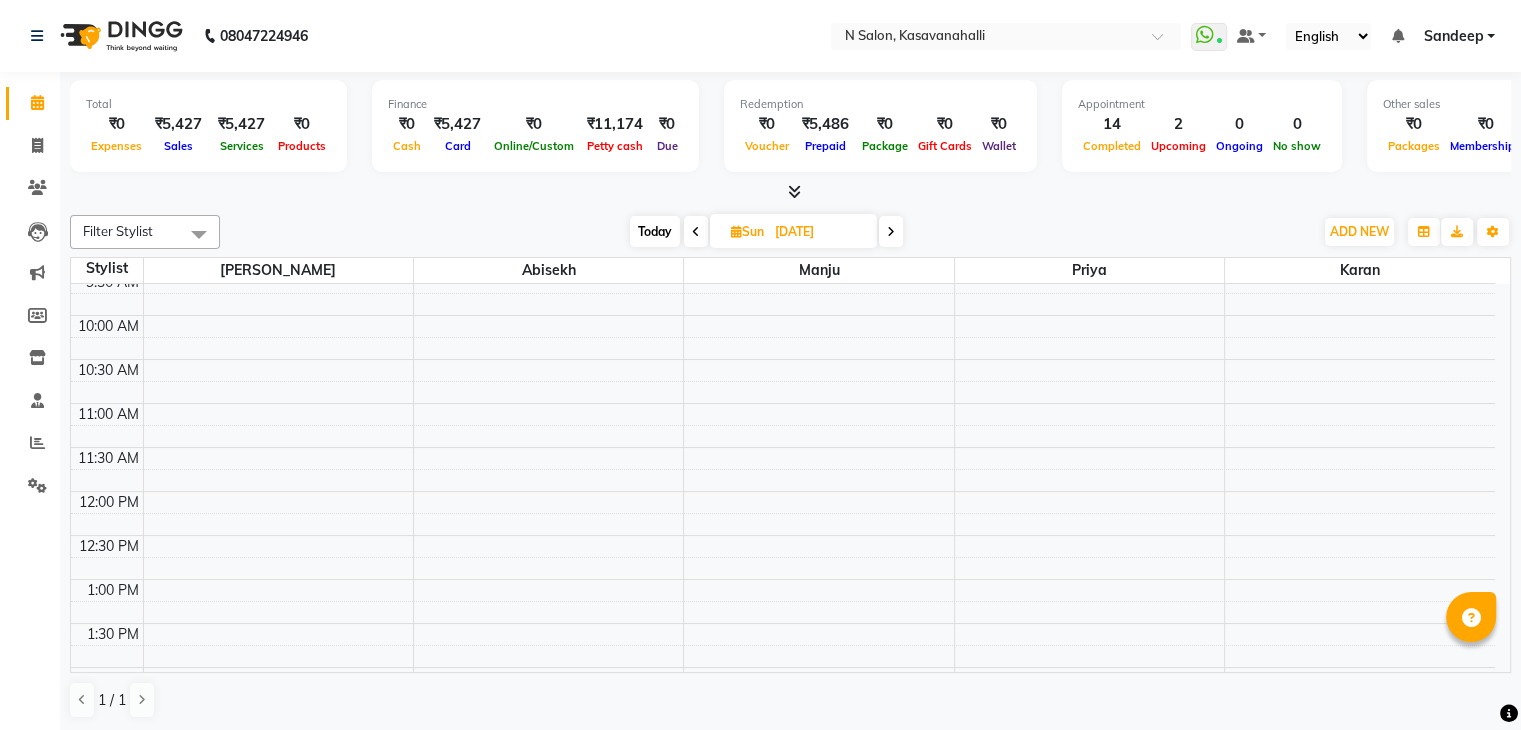 scroll, scrollTop: 0, scrollLeft: 0, axis: both 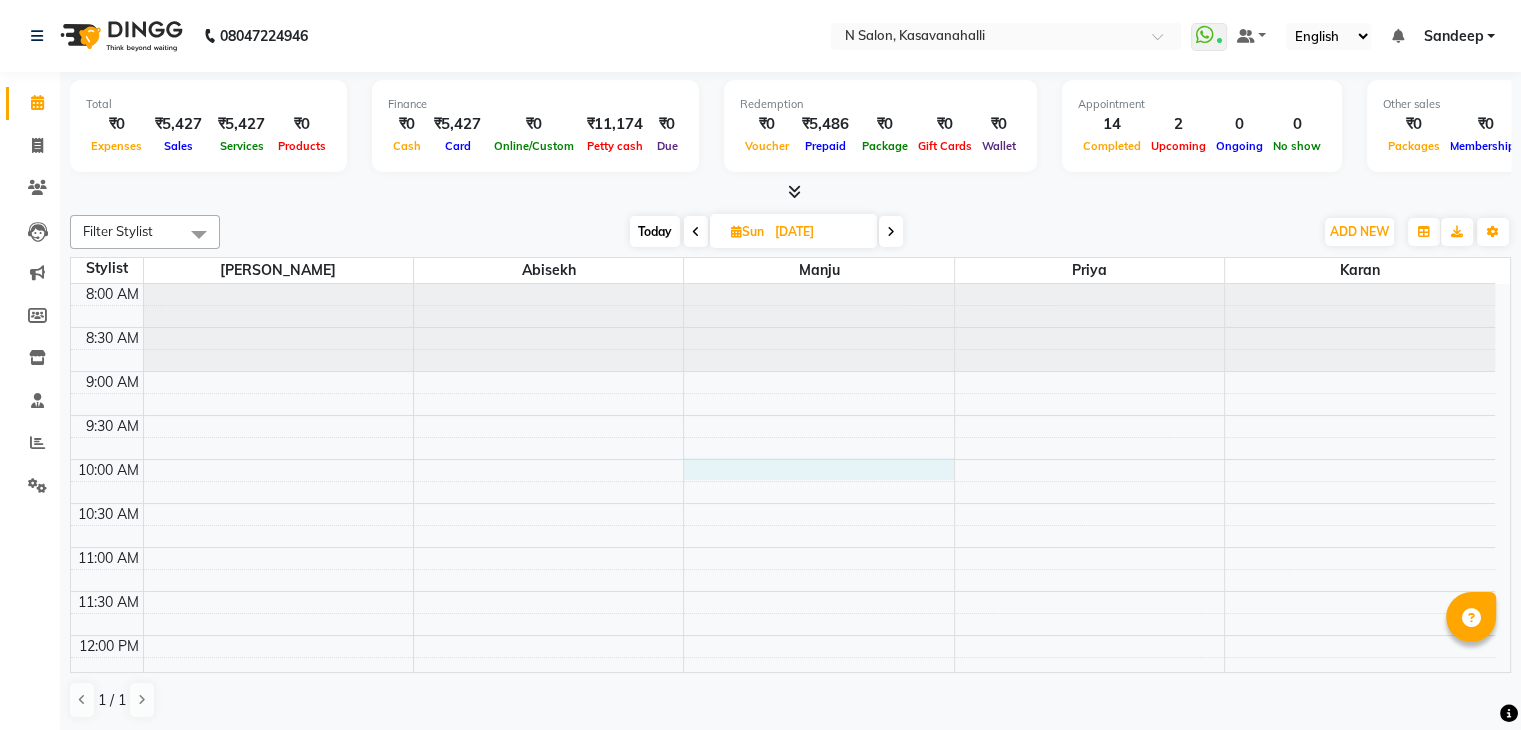 click on "8:00 AM 8:30 AM 9:00 AM 9:30 AM 10:00 AM 10:30 AM 11:00 AM 11:30 AM 12:00 PM 12:30 PM 1:00 PM 1:30 PM 2:00 PM 2:30 PM 3:00 PM 3:30 PM 4:00 PM 4:30 PM 5:00 PM 5:30 PM 6:00 PM 6:30 PM 7:00 PM 7:30 PM 8:00 PM 8:30 PM" at bounding box center (783, 855) 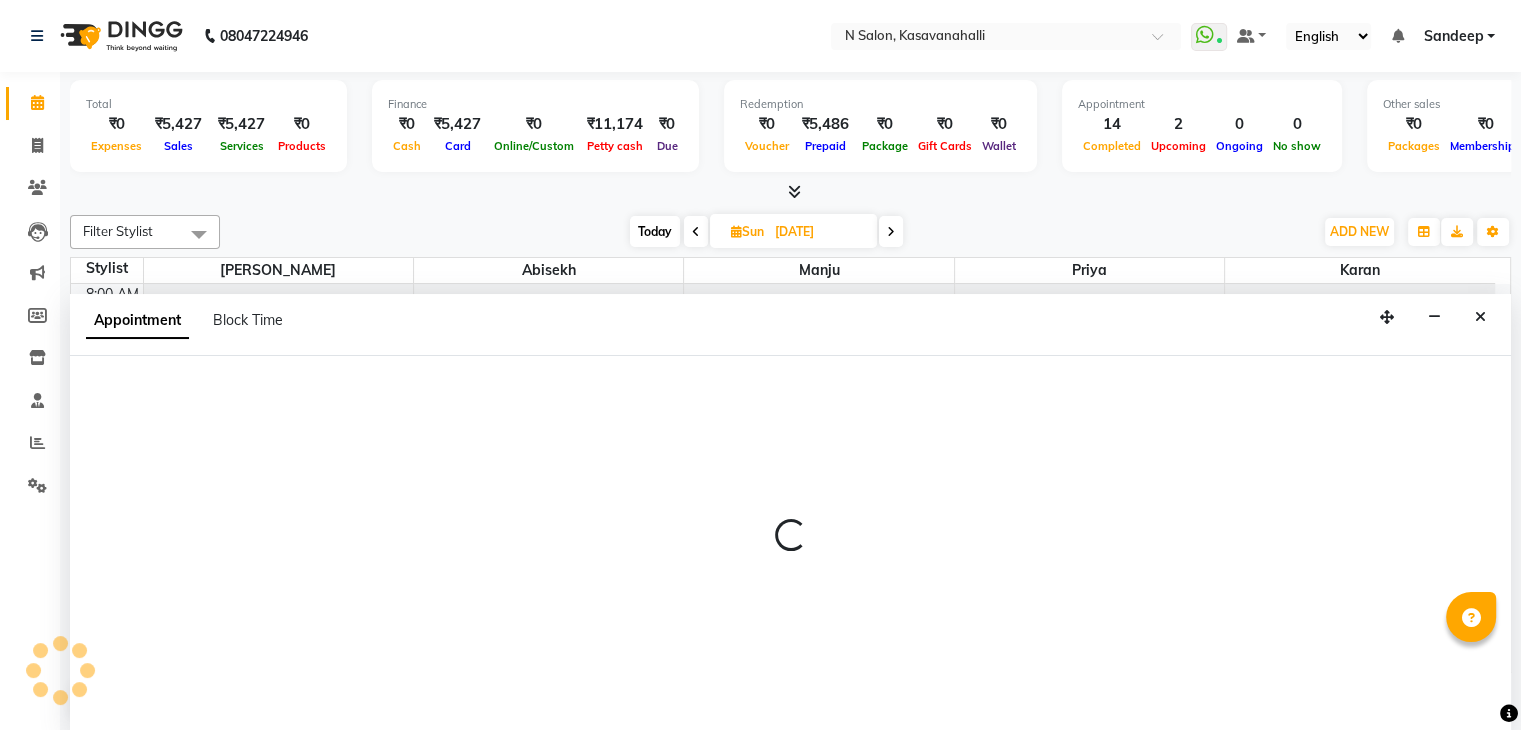 scroll, scrollTop: 1, scrollLeft: 0, axis: vertical 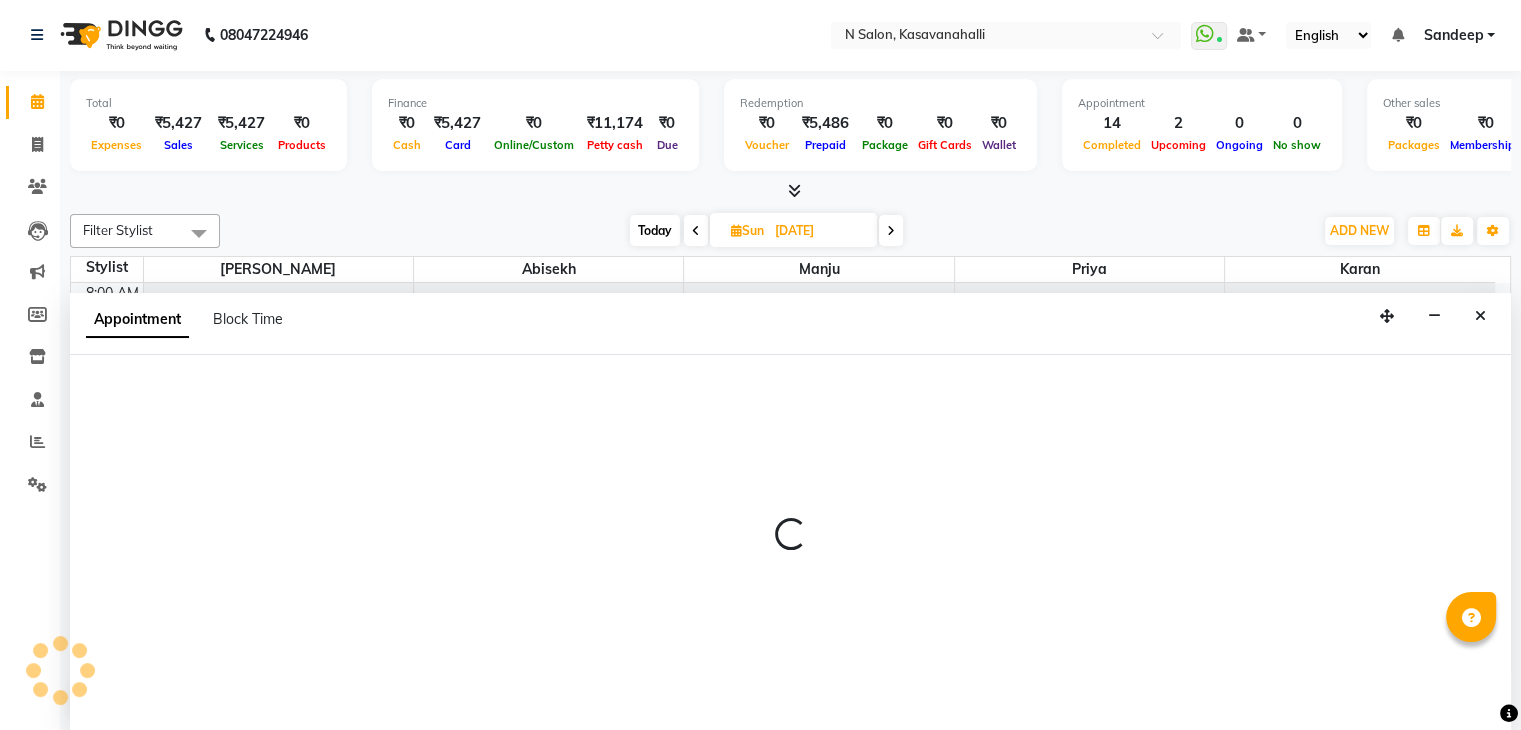 select on "78172" 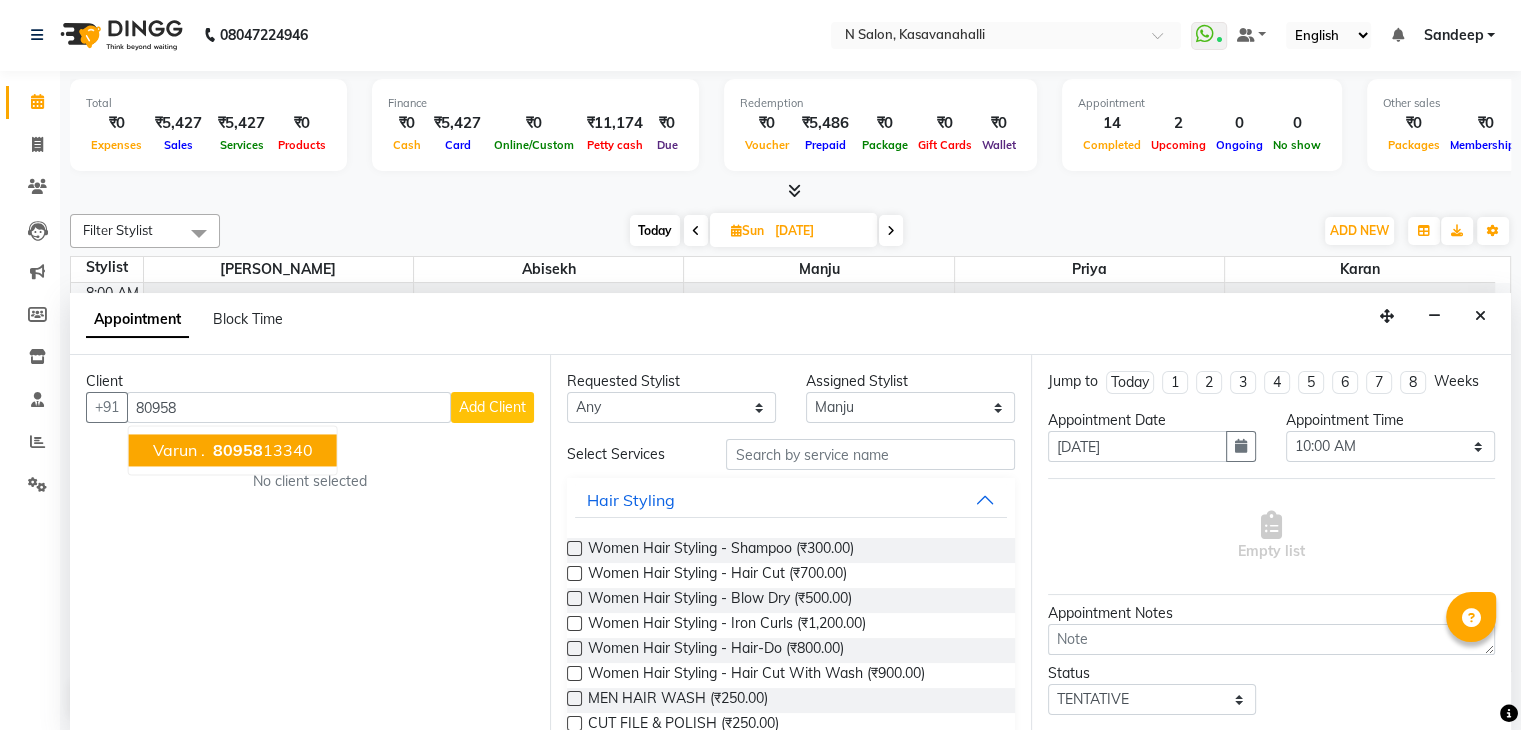 click on "80958" at bounding box center (238, 451) 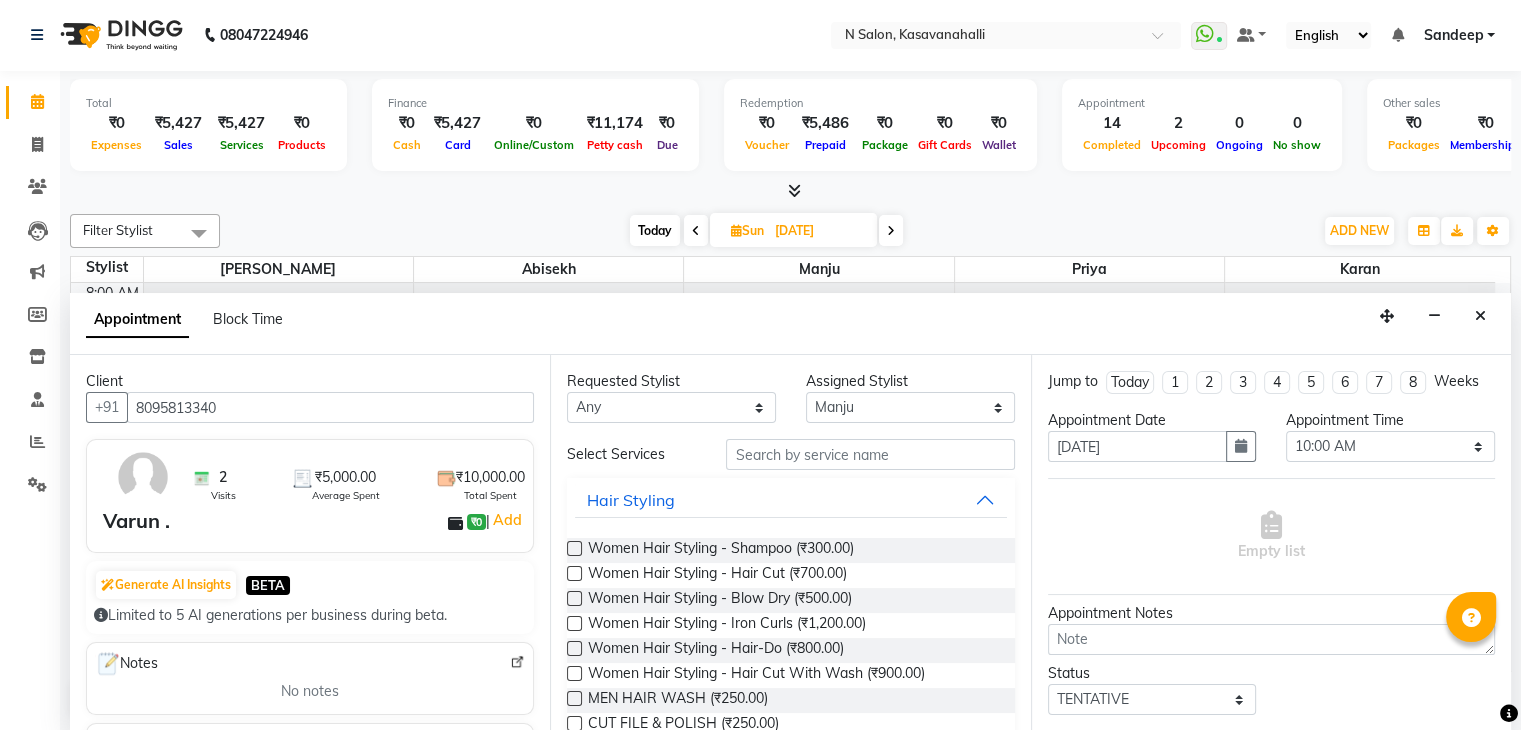 type on "8095813340" 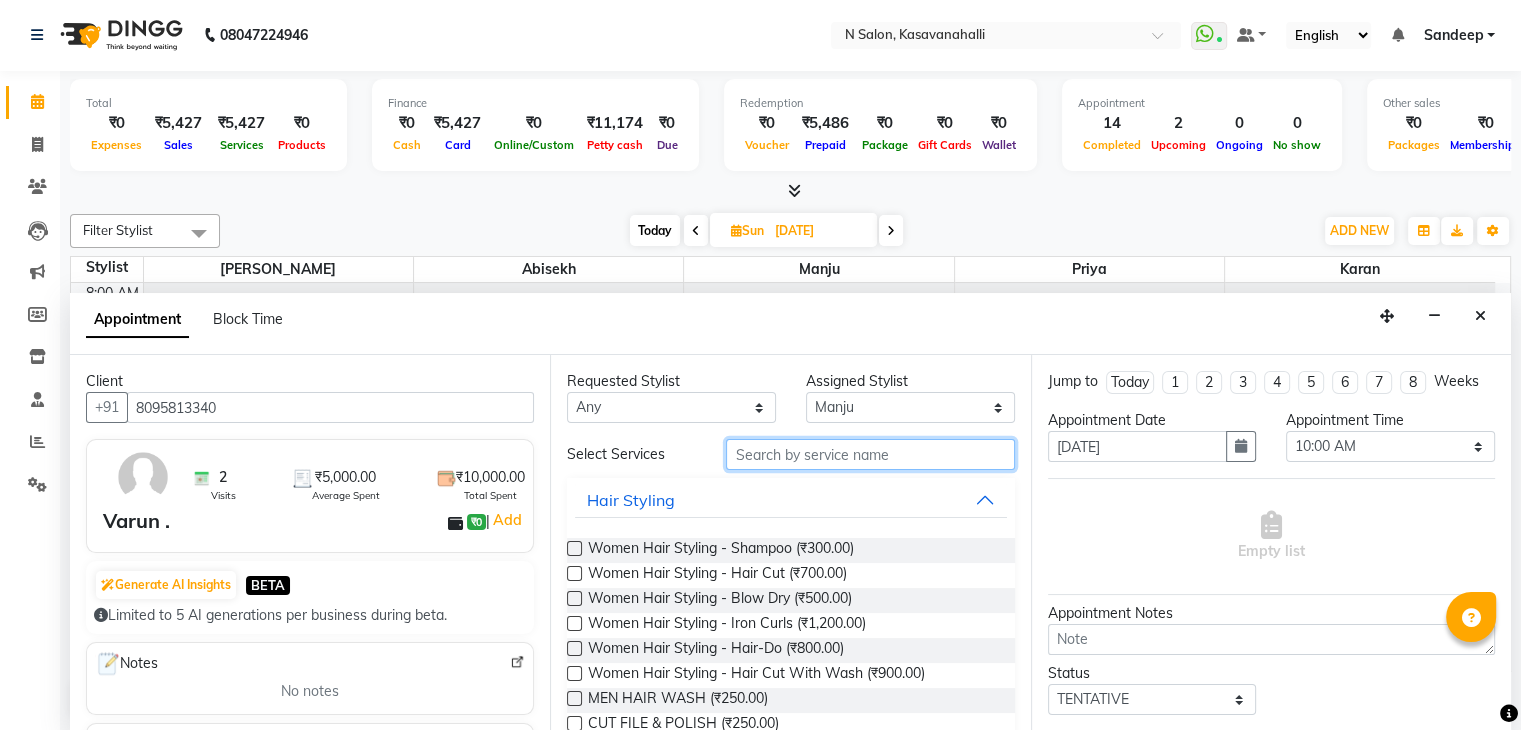 click at bounding box center [870, 454] 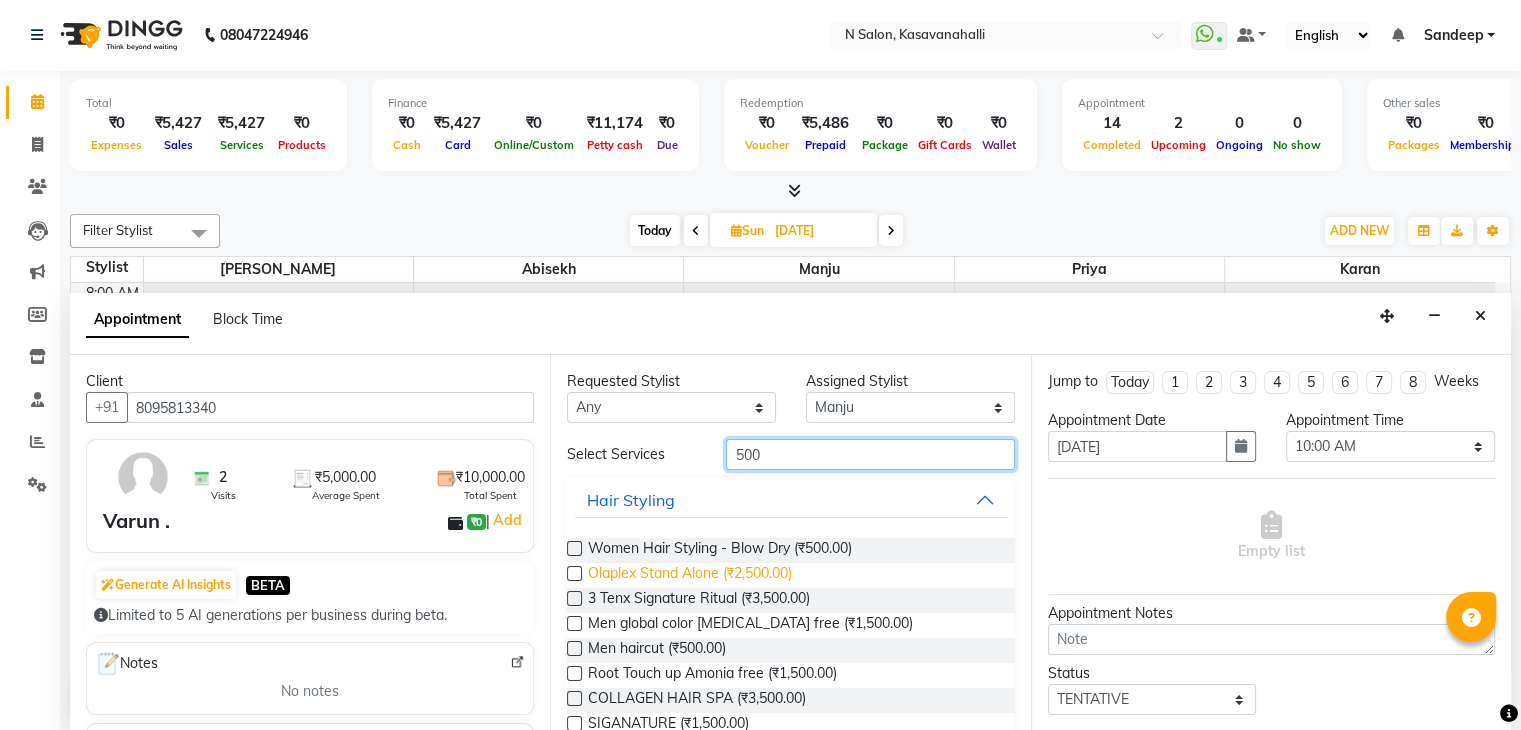scroll, scrollTop: 100, scrollLeft: 0, axis: vertical 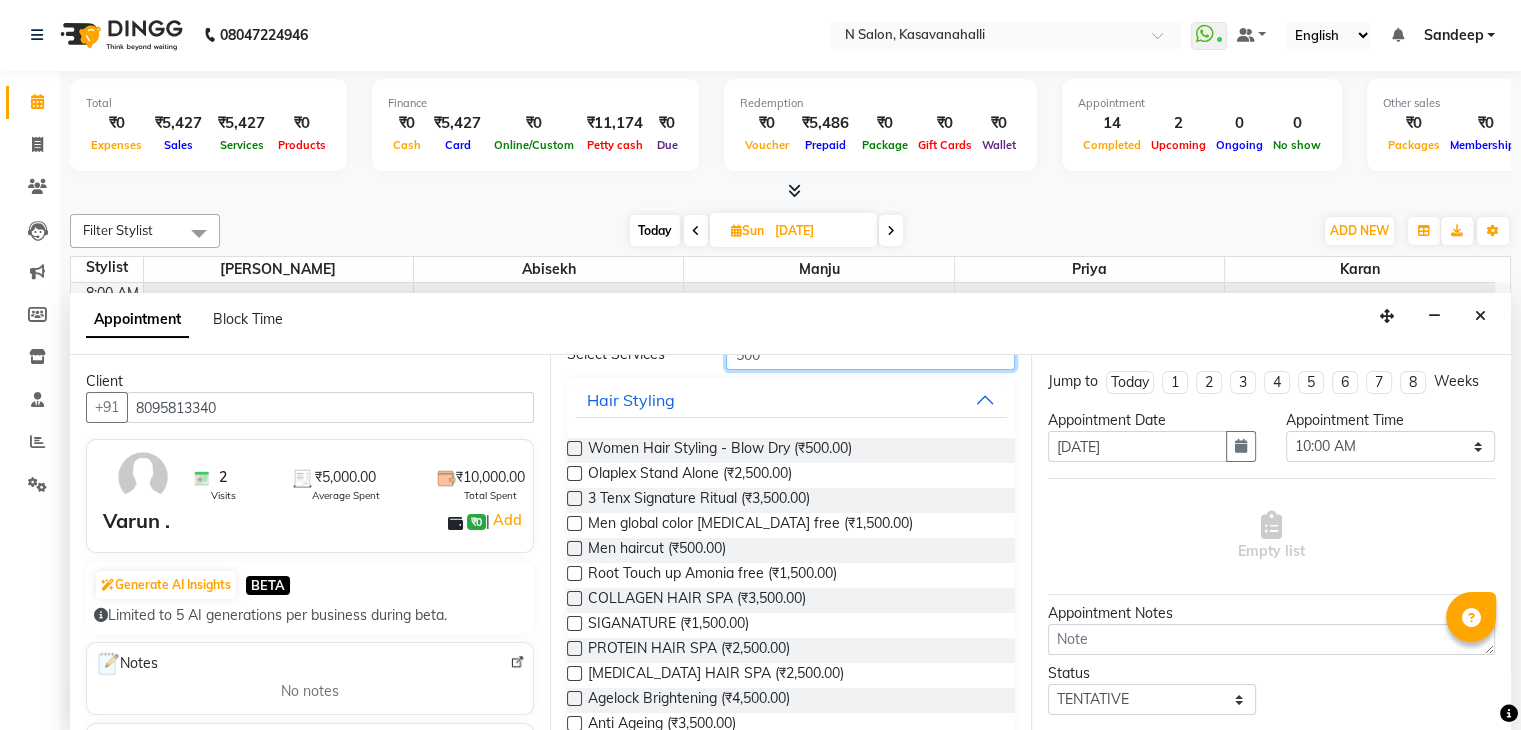 type on "500" 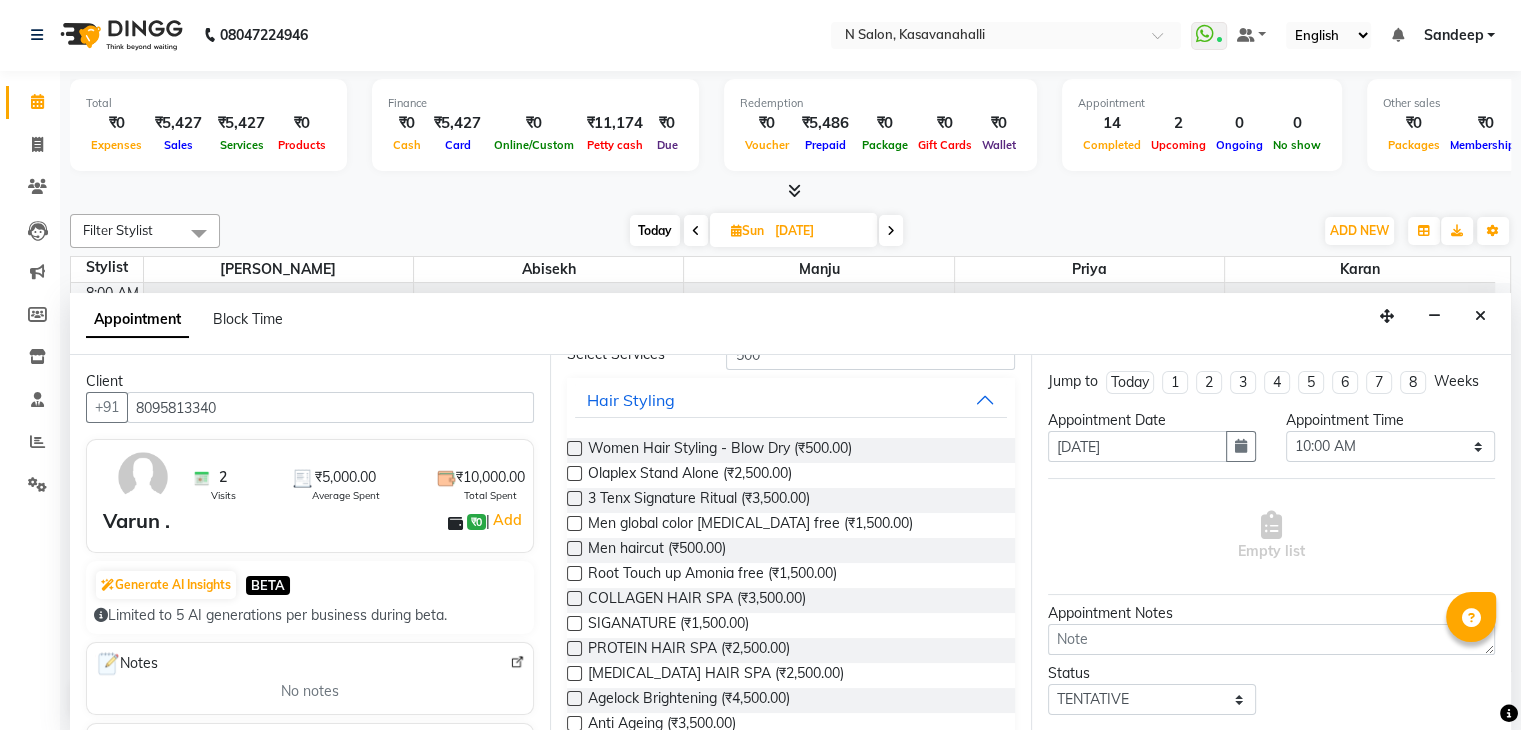 click at bounding box center [574, 548] 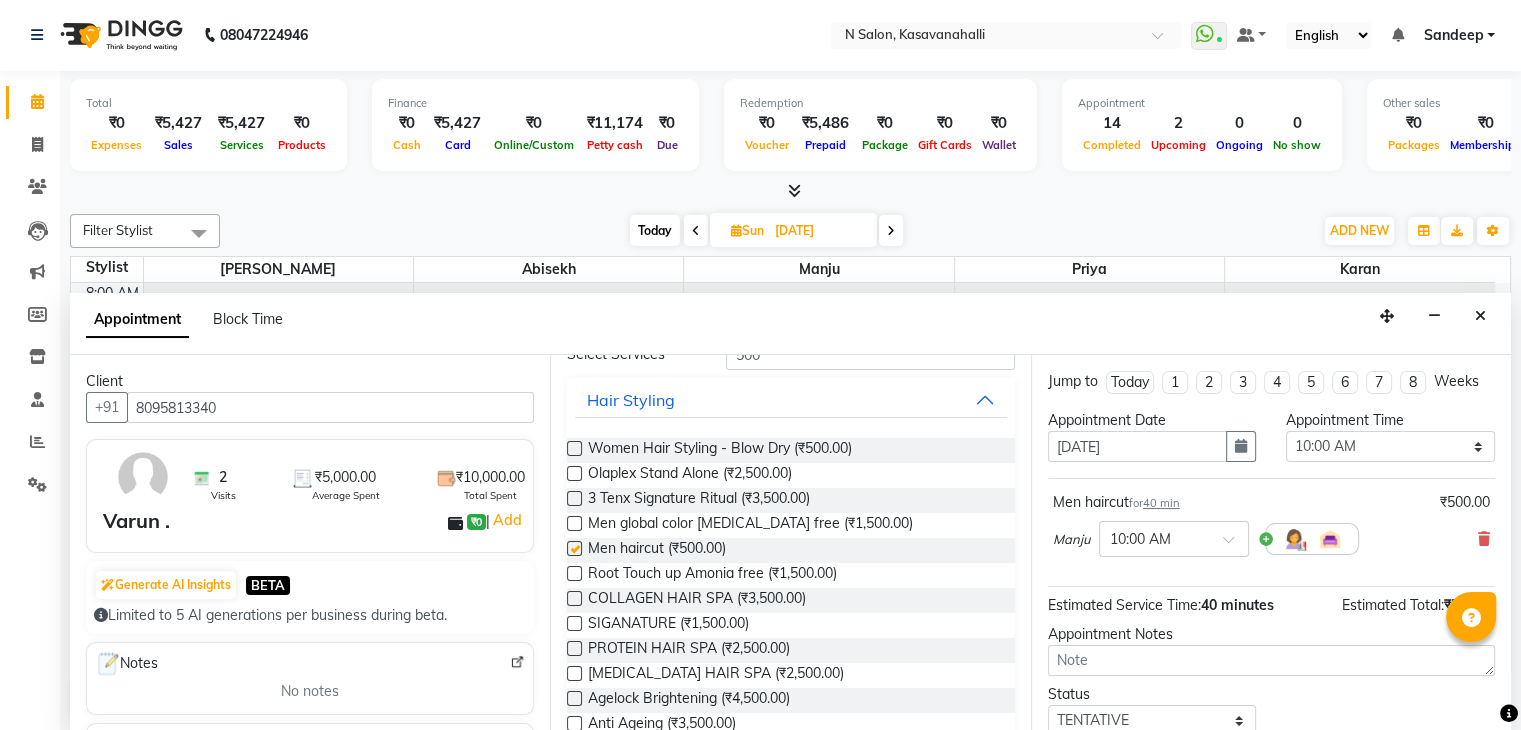 checkbox on "false" 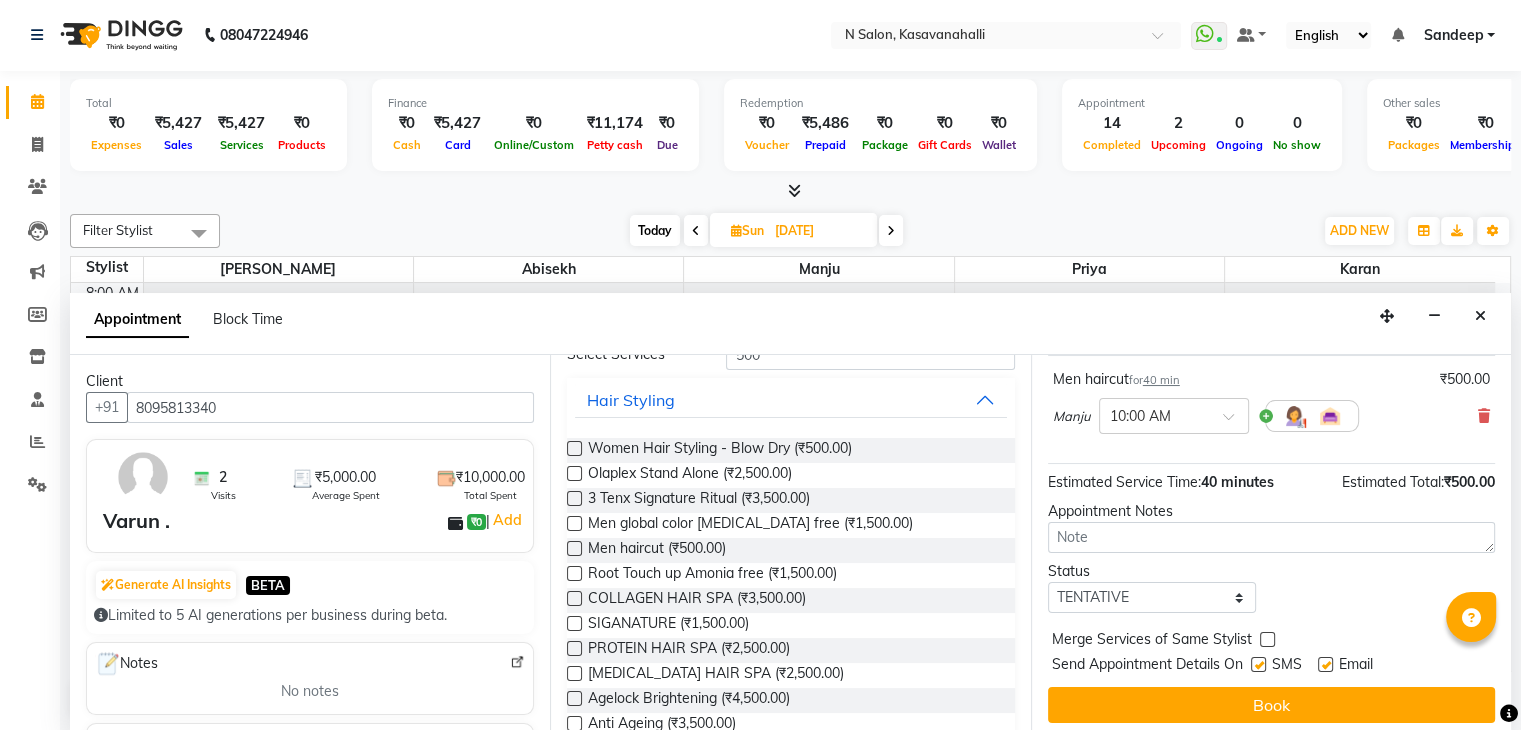 scroll, scrollTop: 130, scrollLeft: 0, axis: vertical 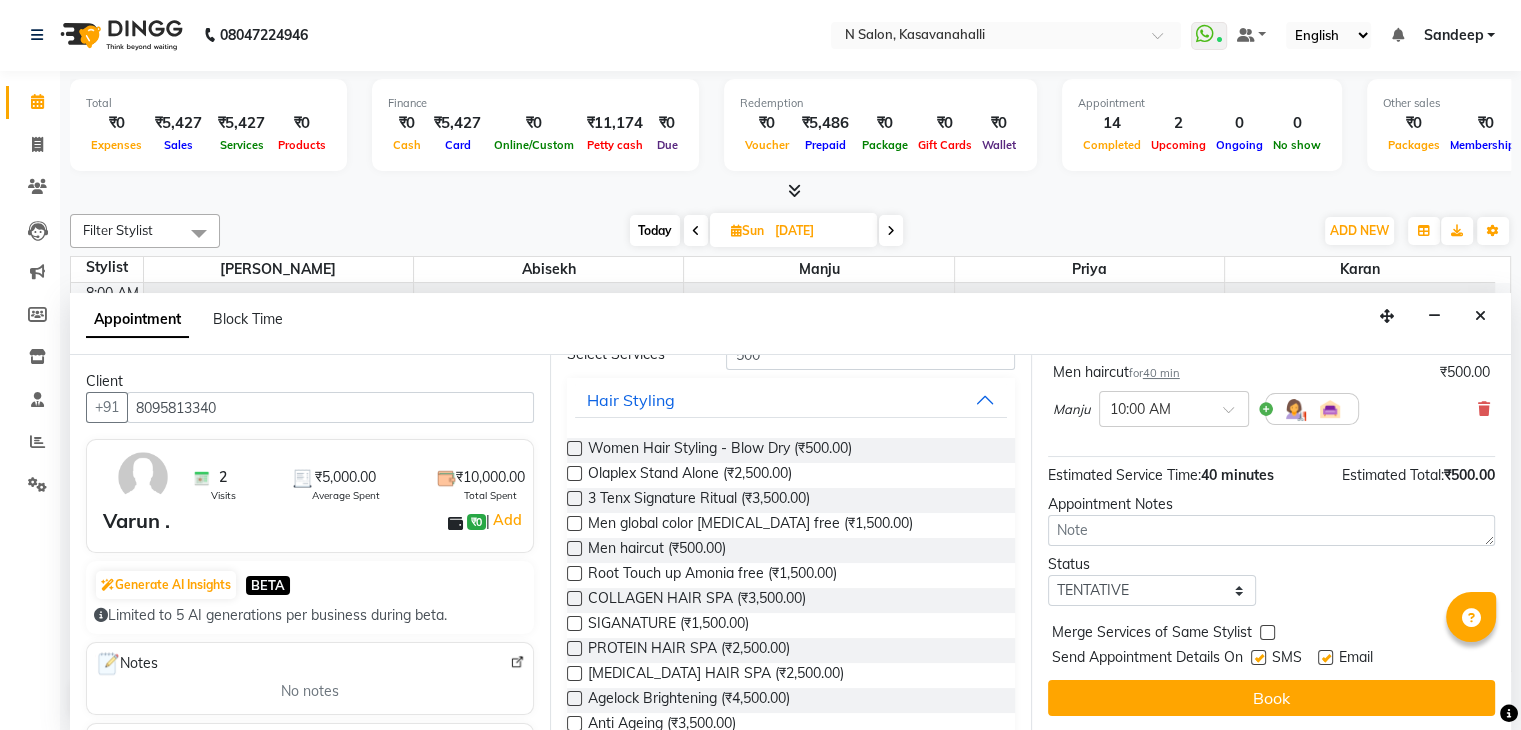 click on "Book" at bounding box center (1271, 698) 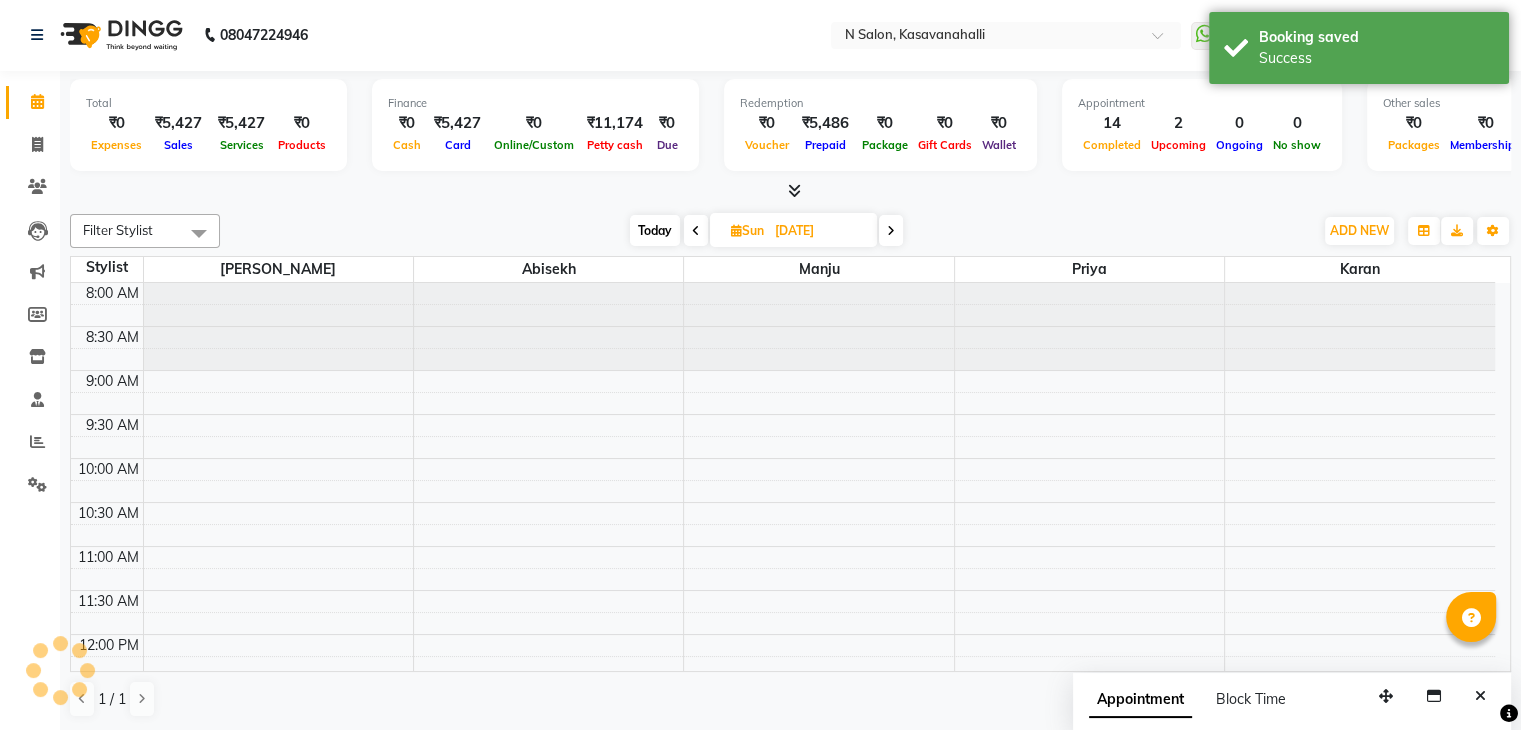 scroll, scrollTop: 0, scrollLeft: 0, axis: both 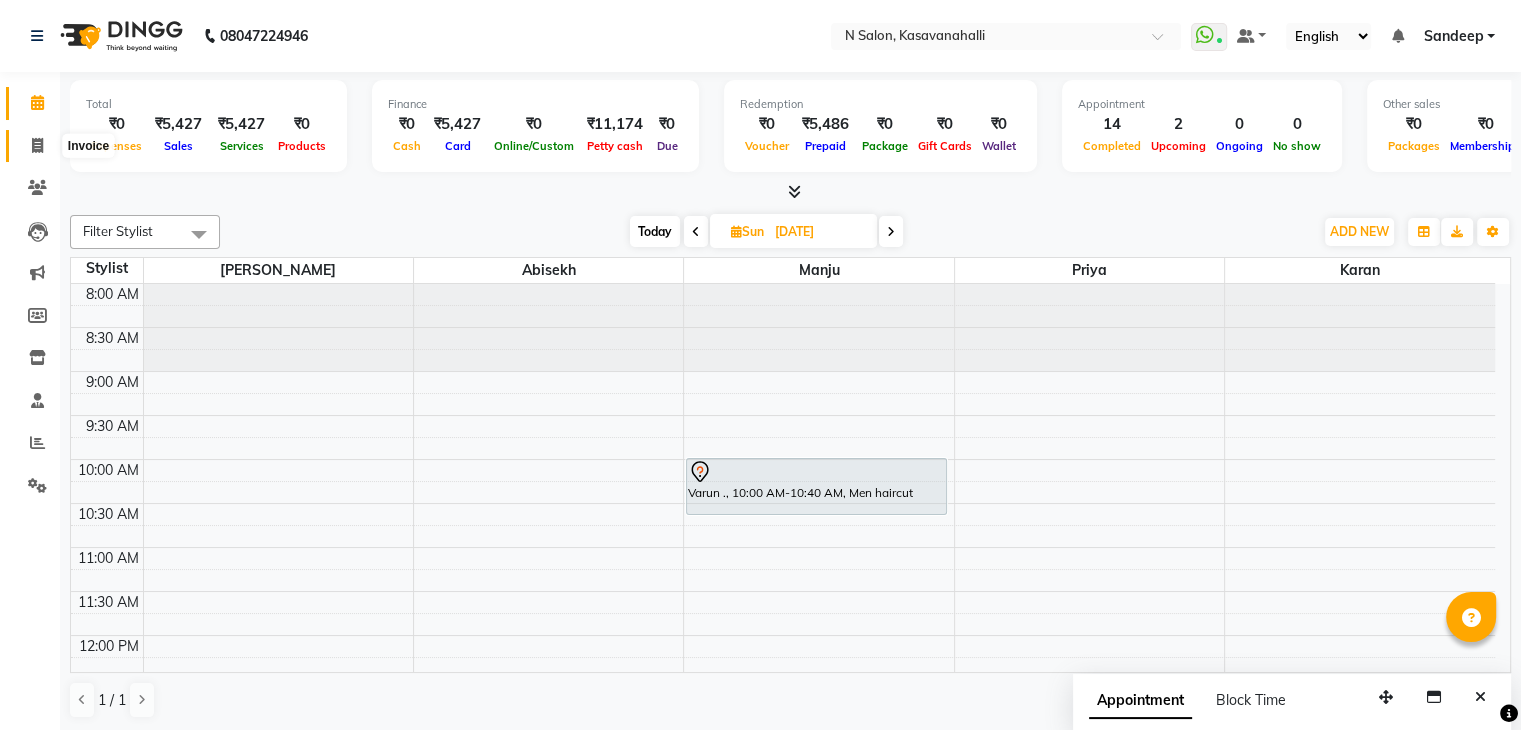 click 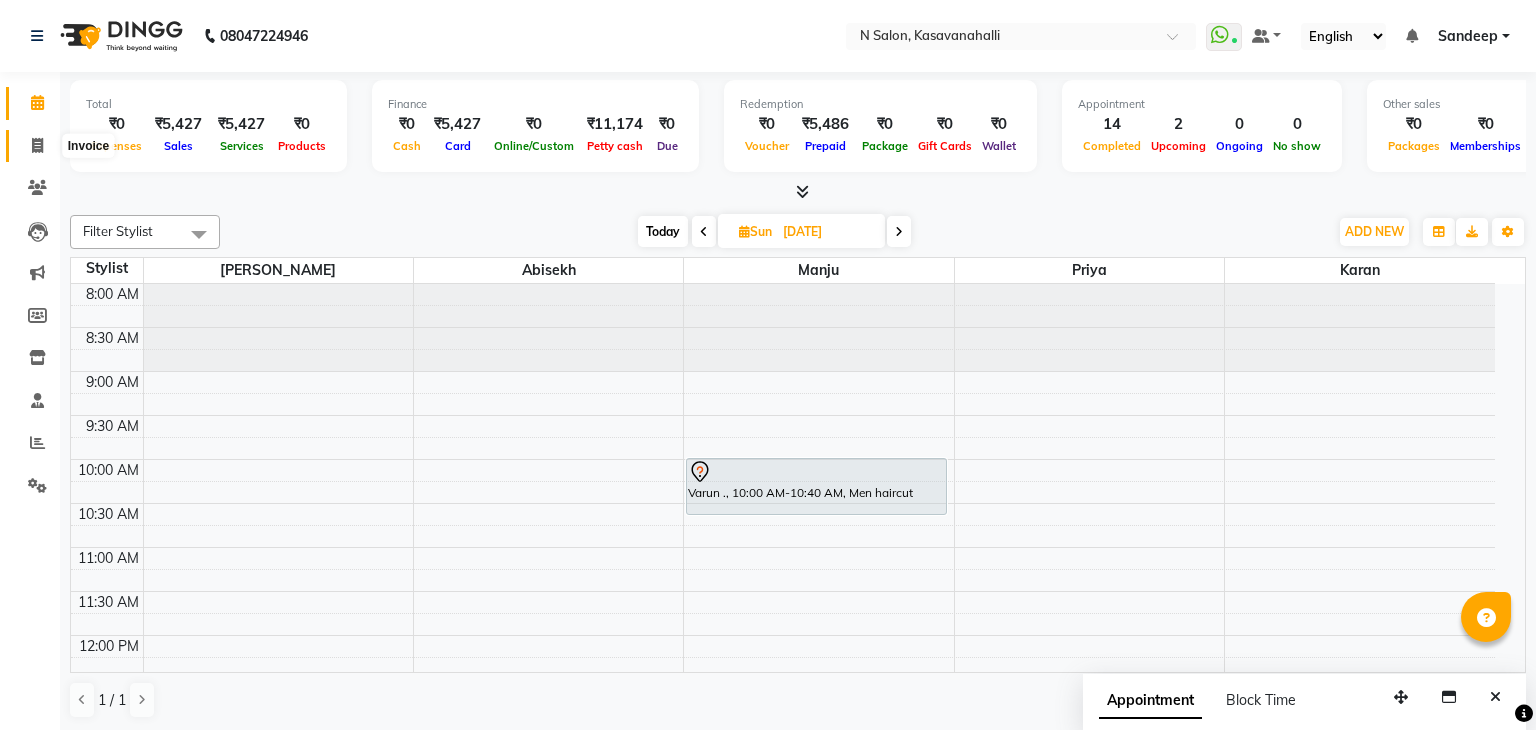 select on "7111" 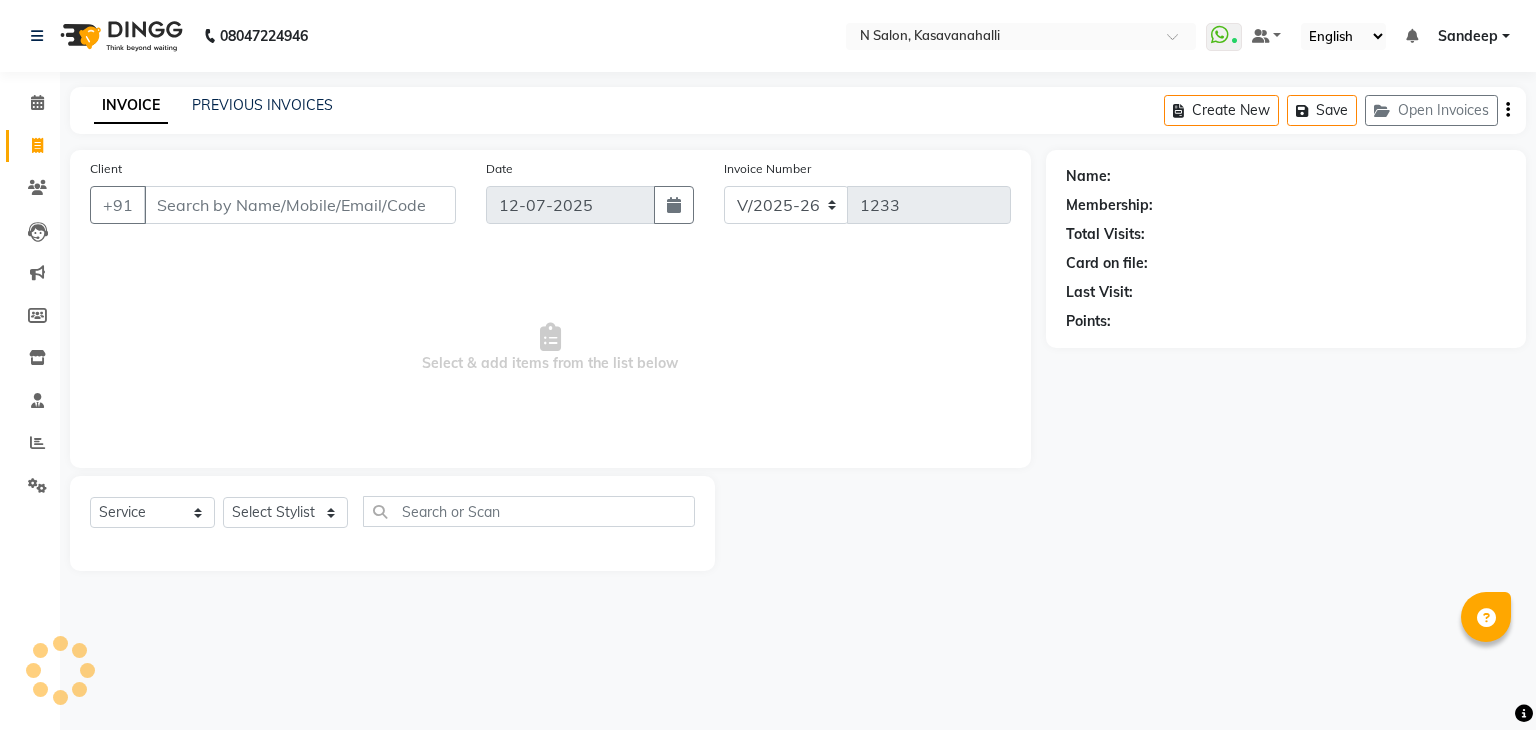 click on "Client" at bounding box center (300, 205) 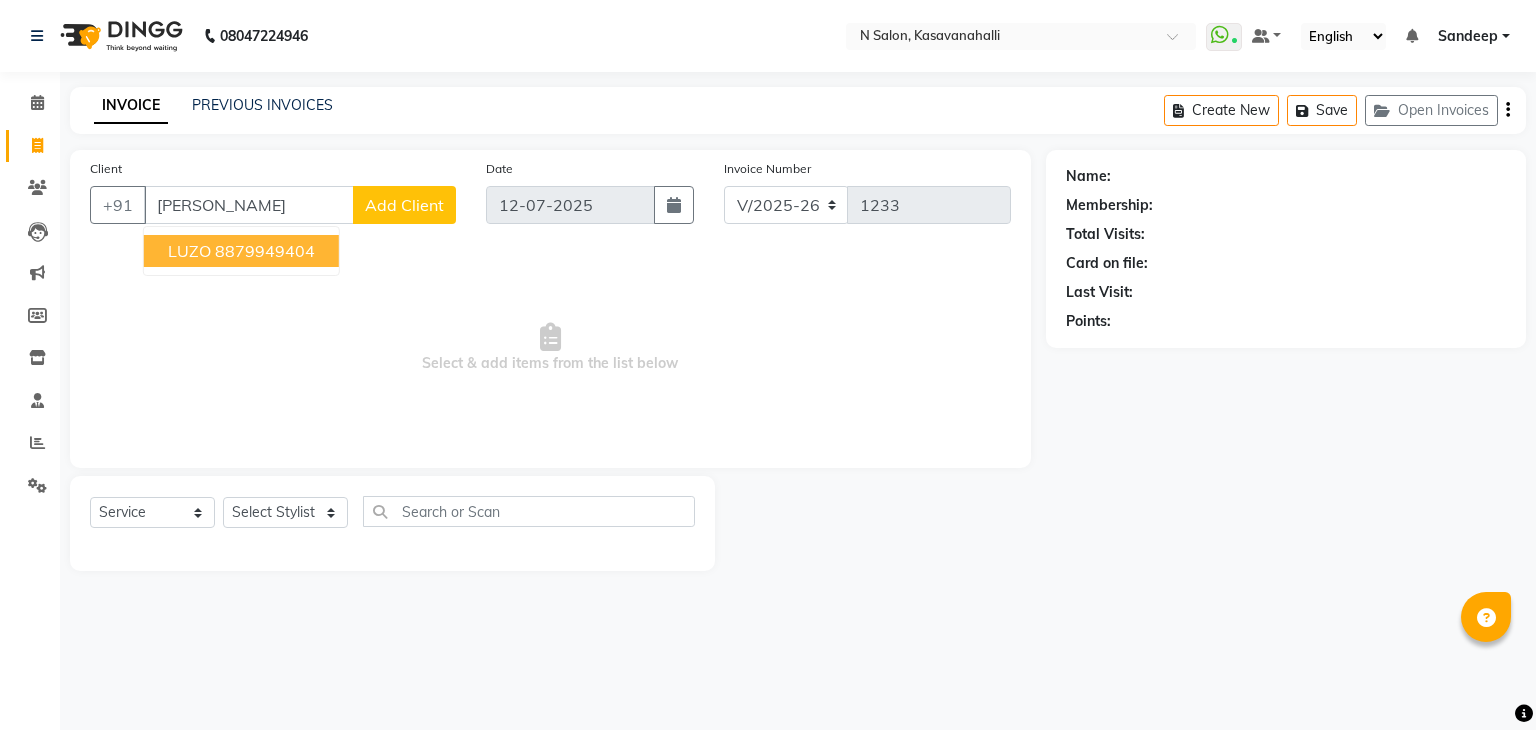 click on "8879949404" at bounding box center (265, 251) 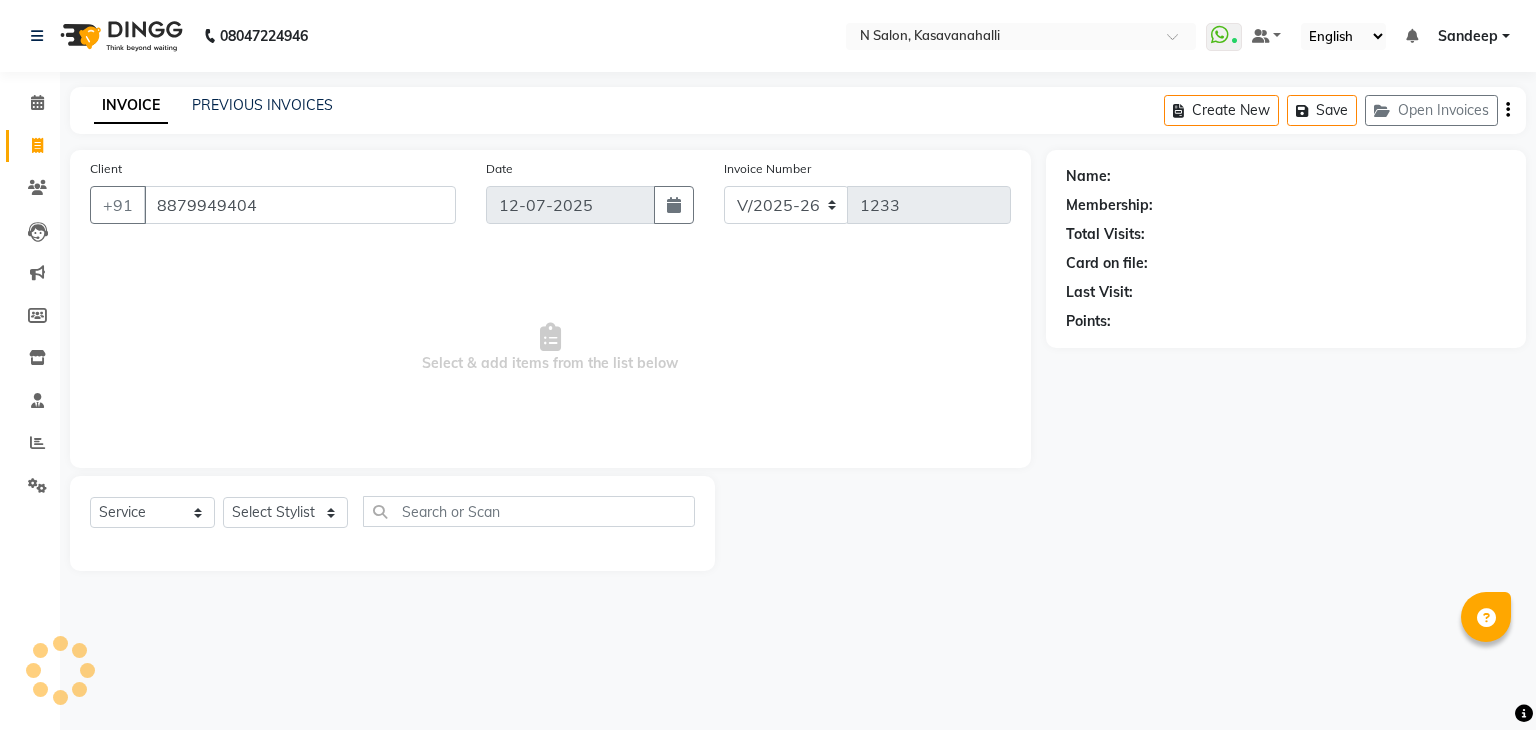 type on "8879949404" 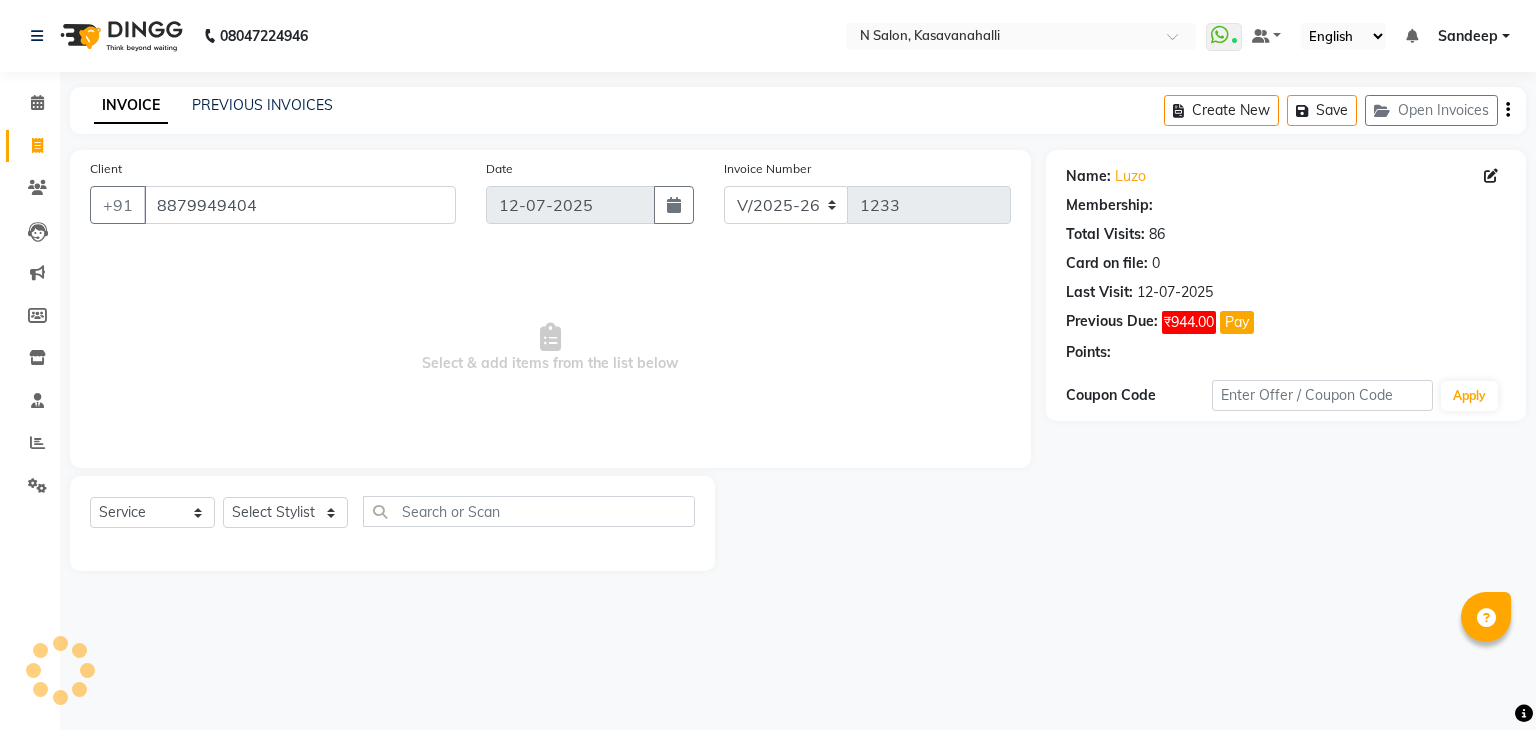 select on "1: Object" 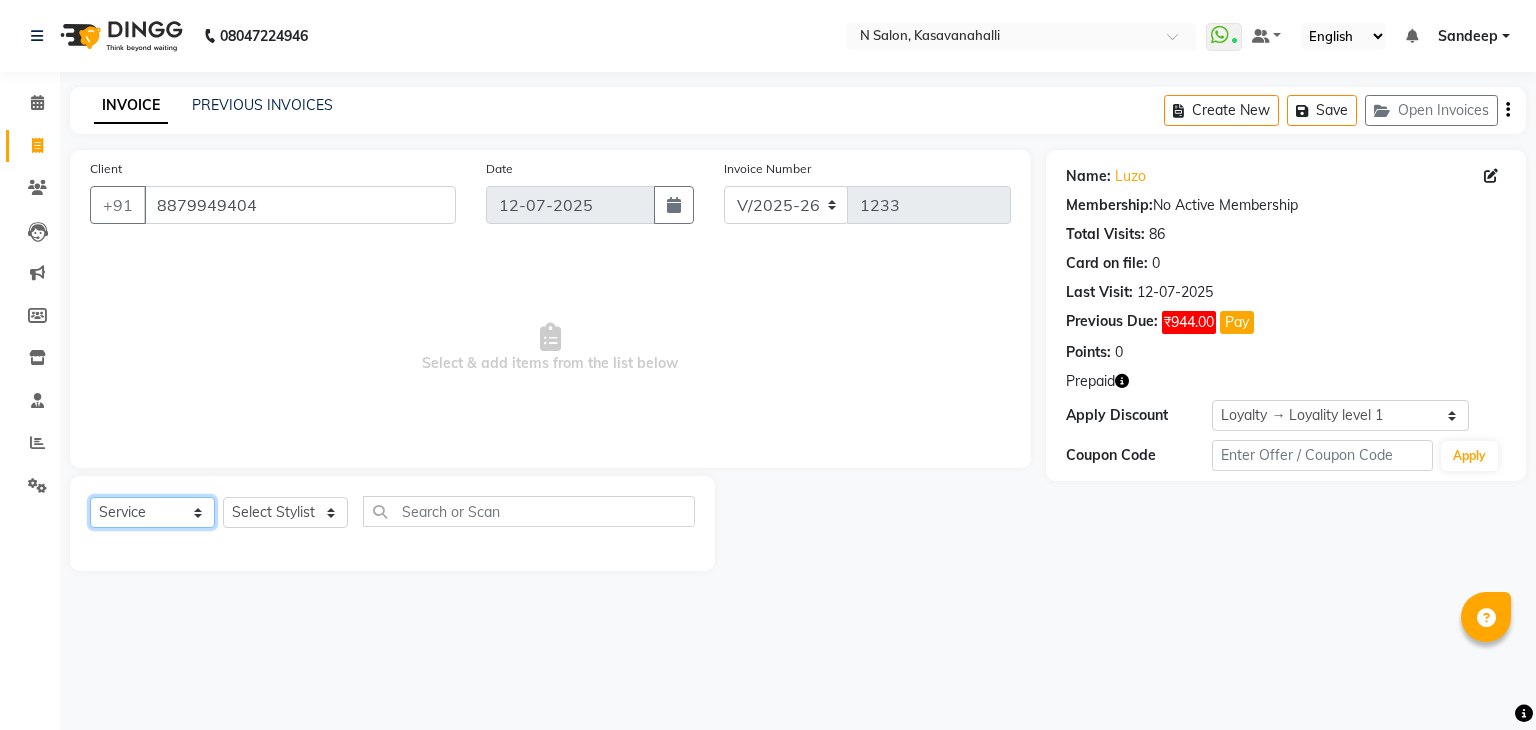 click on "Select  Service  Product  Membership  Package Voucher Prepaid Gift Card" 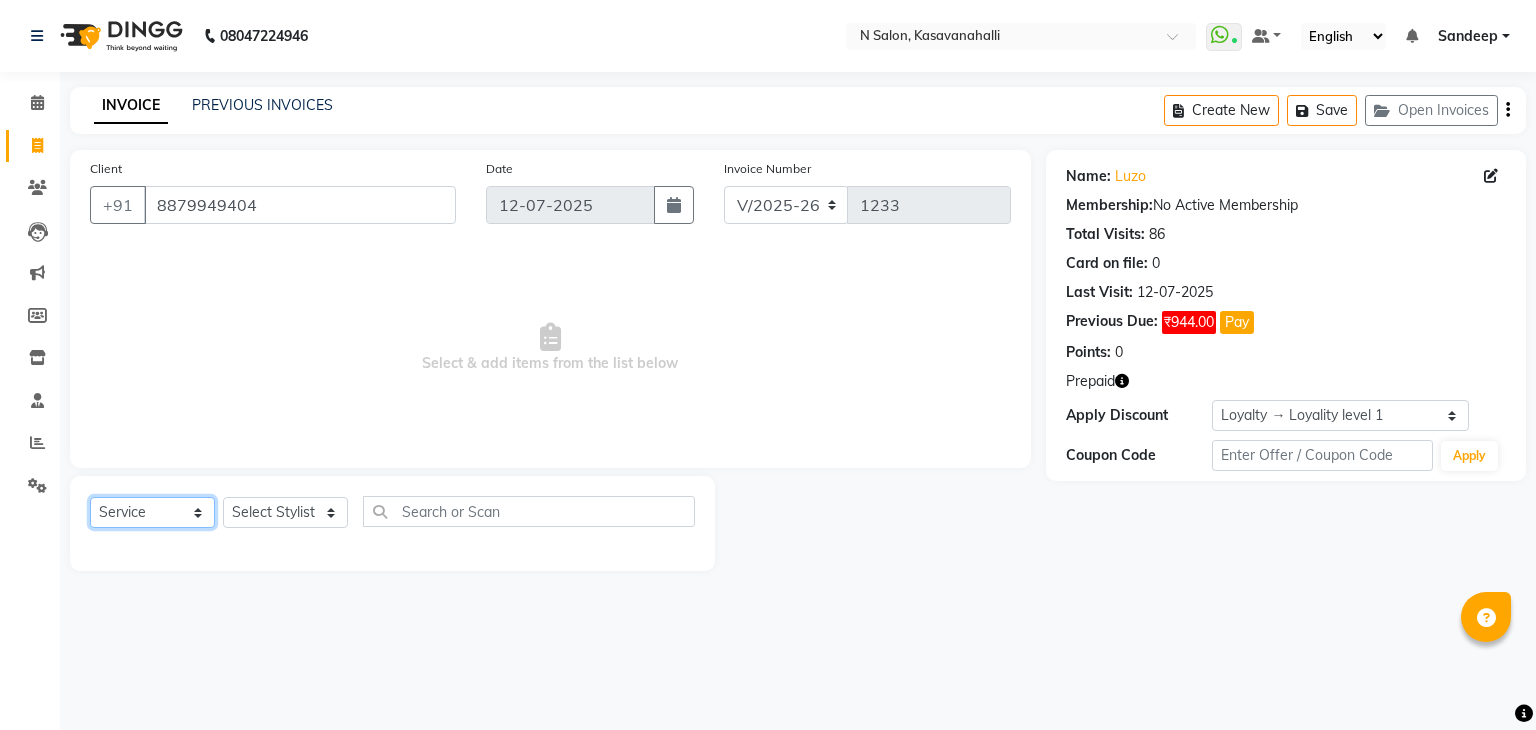 select on "P" 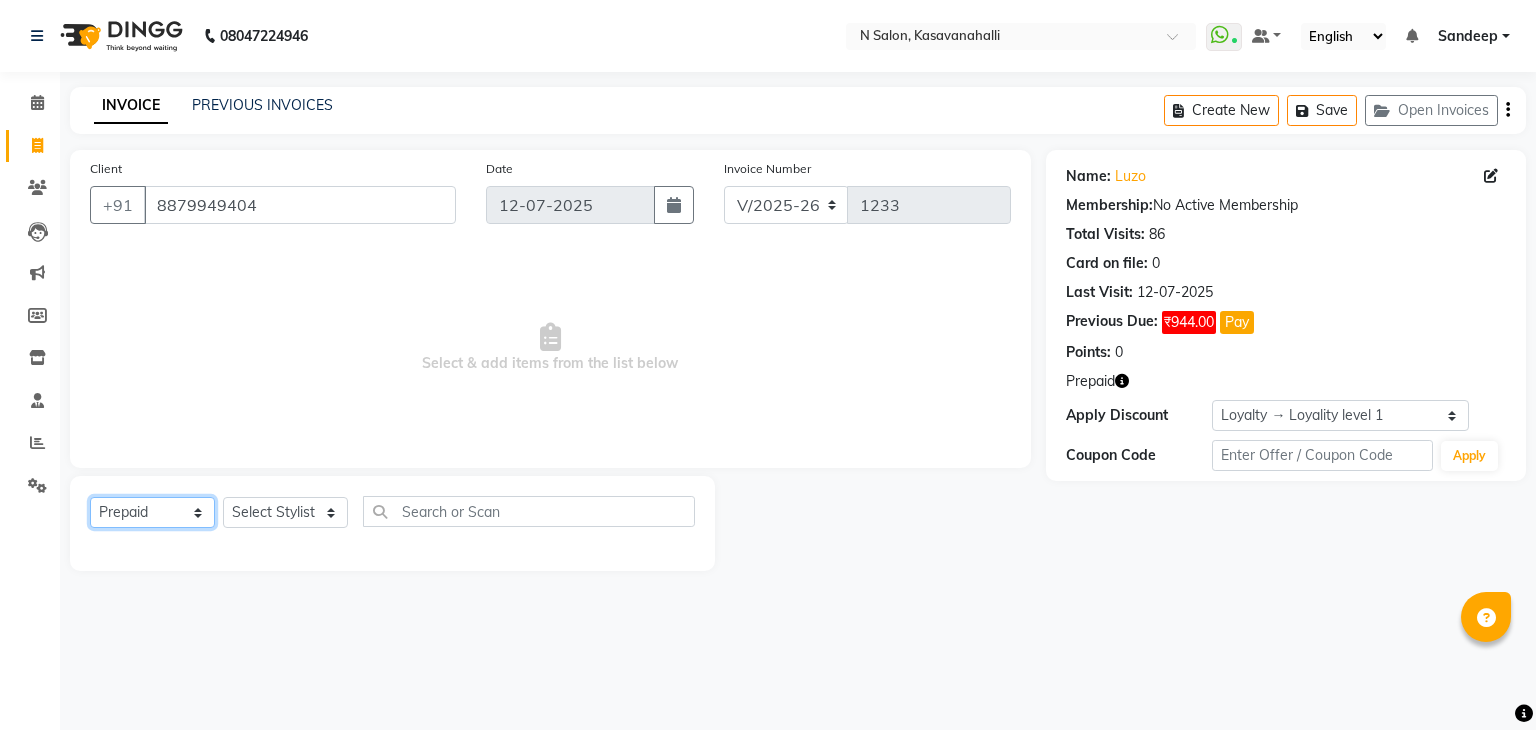 click on "Select  Service  Product  Membership  Package Voucher Prepaid Gift Card" 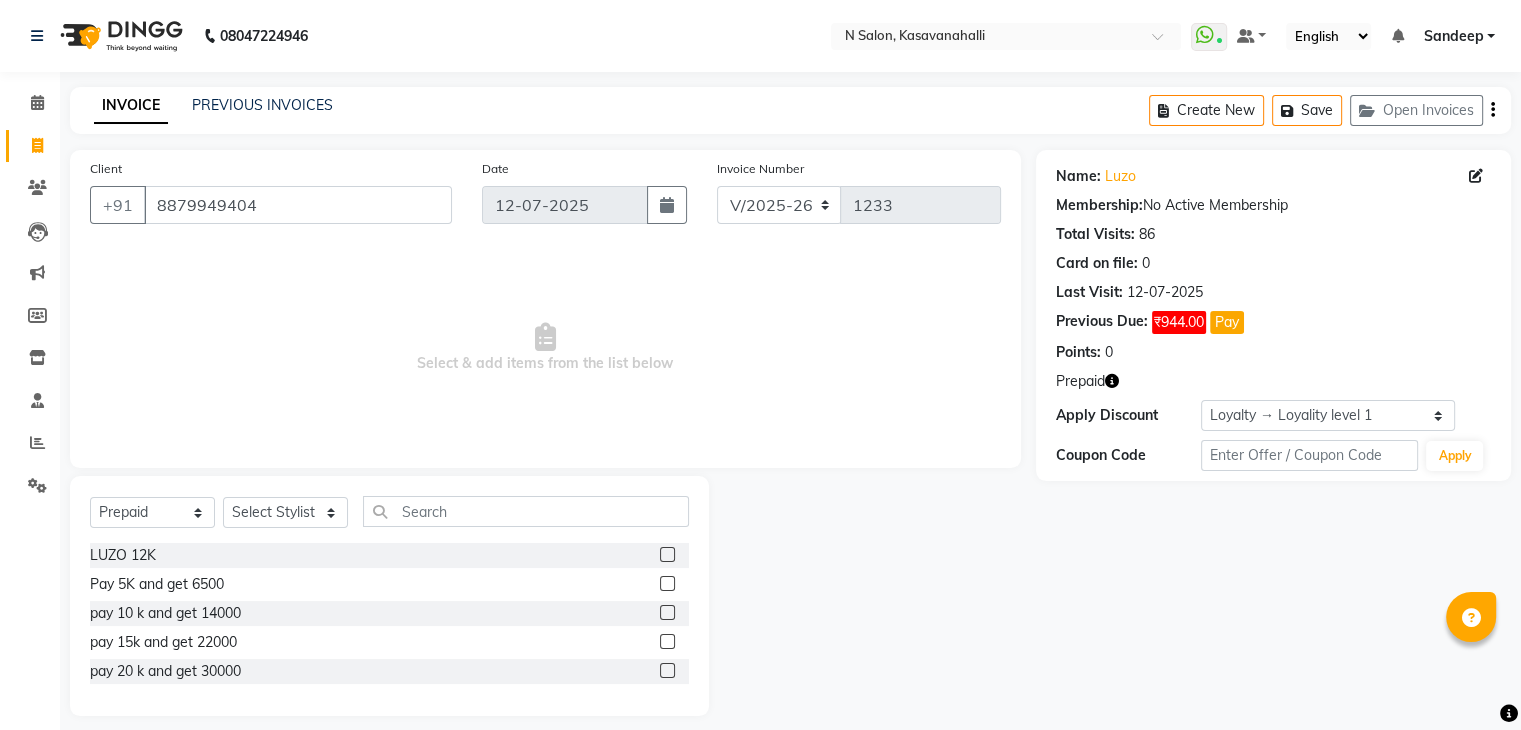 click 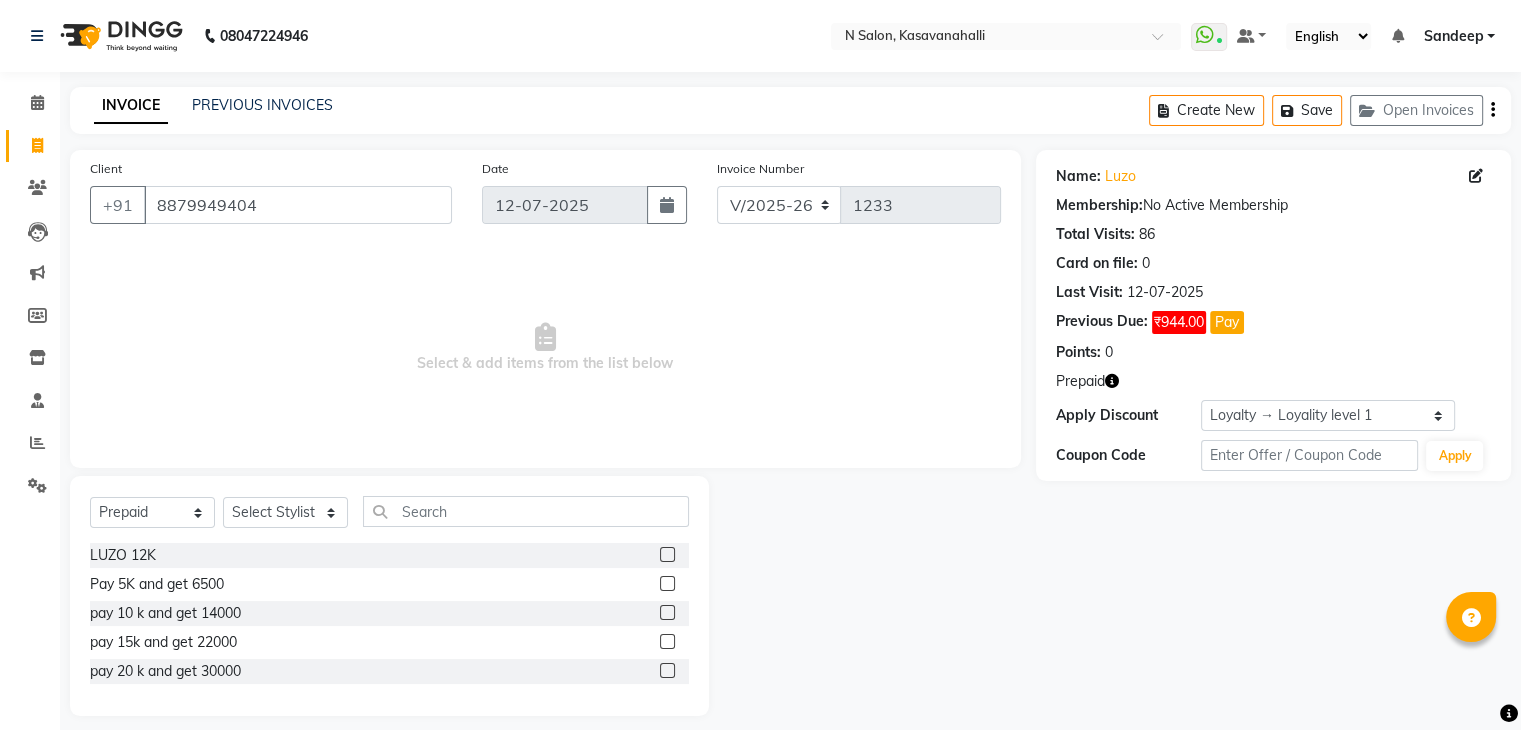 click 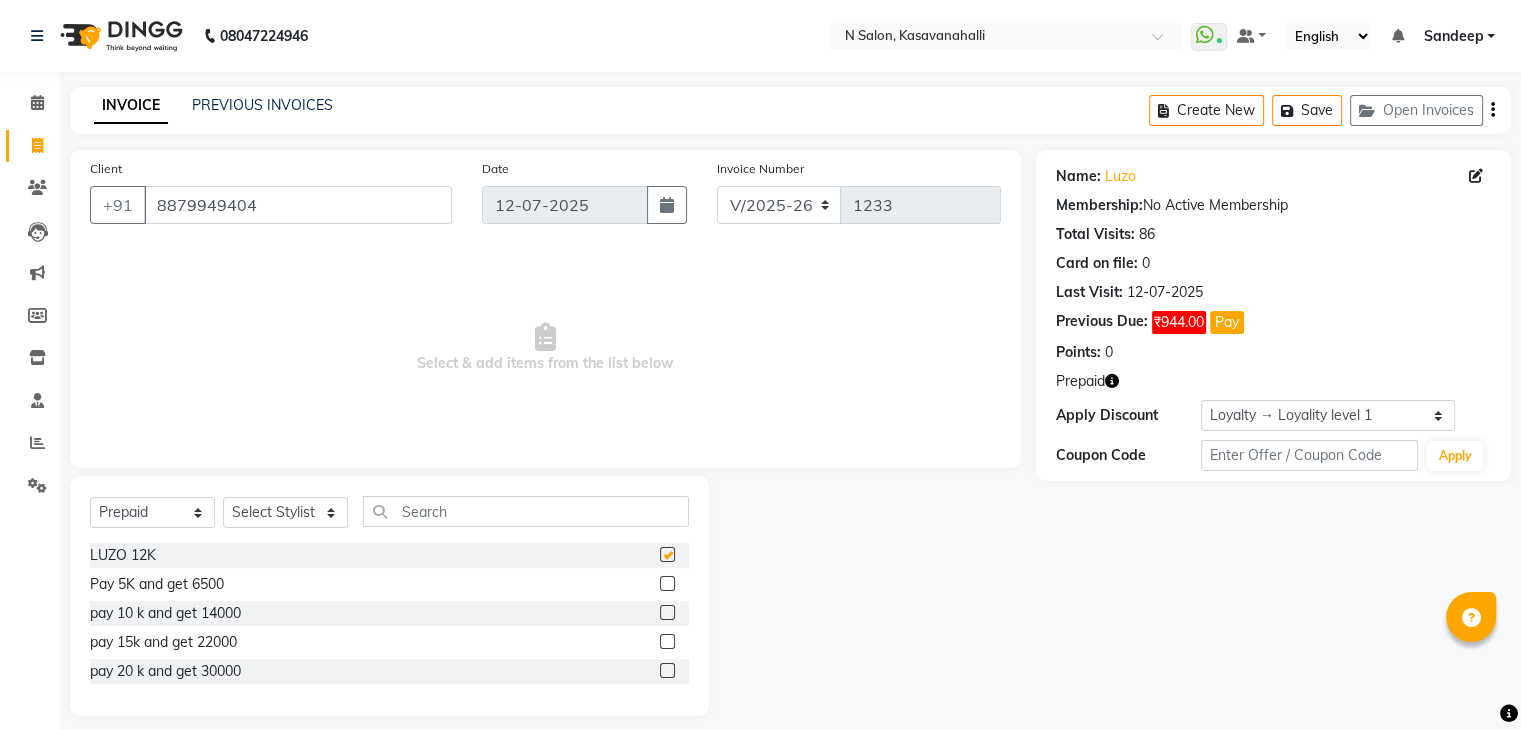 checkbox on "false" 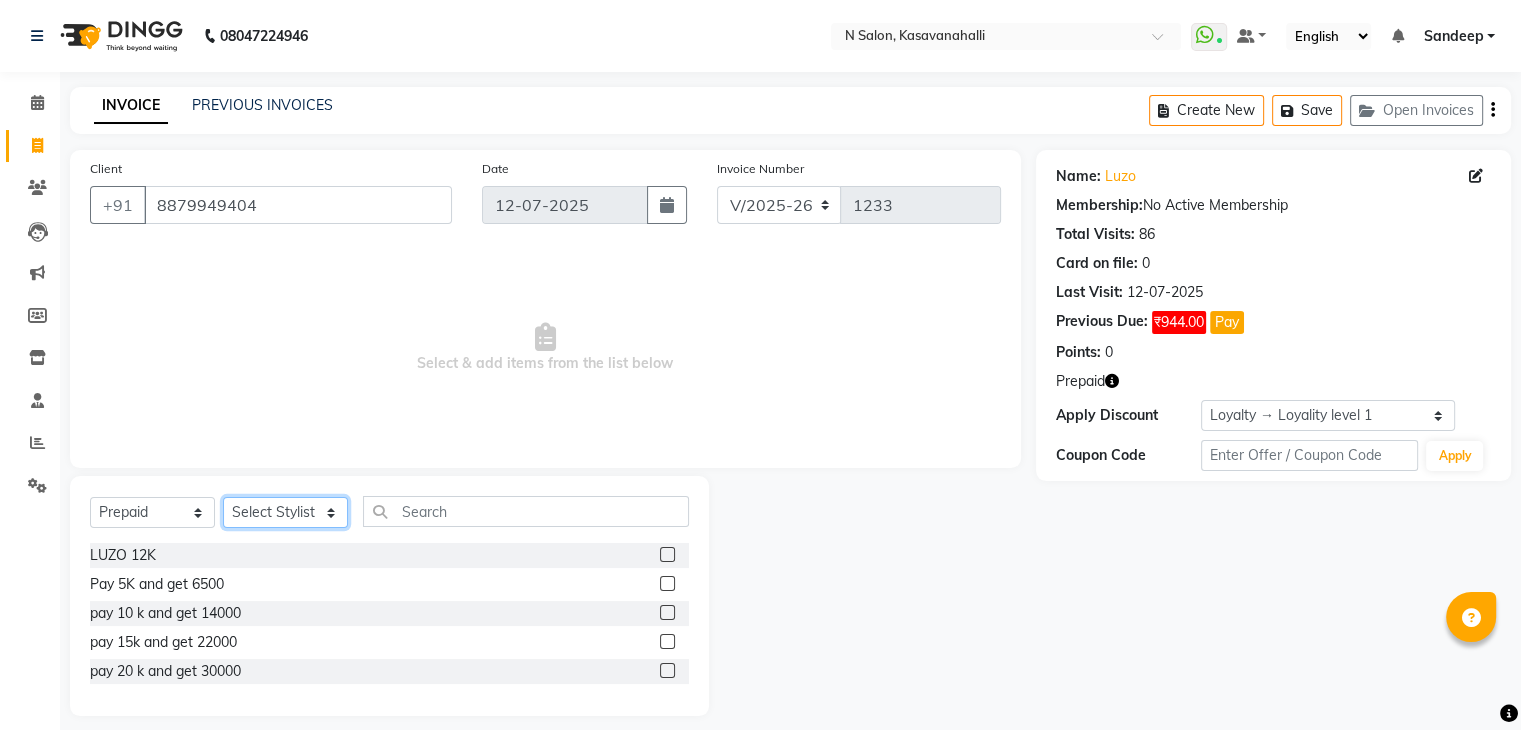 click on "Select Stylist Abisekh [PERSON_NAME] Manju Owner [PERSON_NAME]" 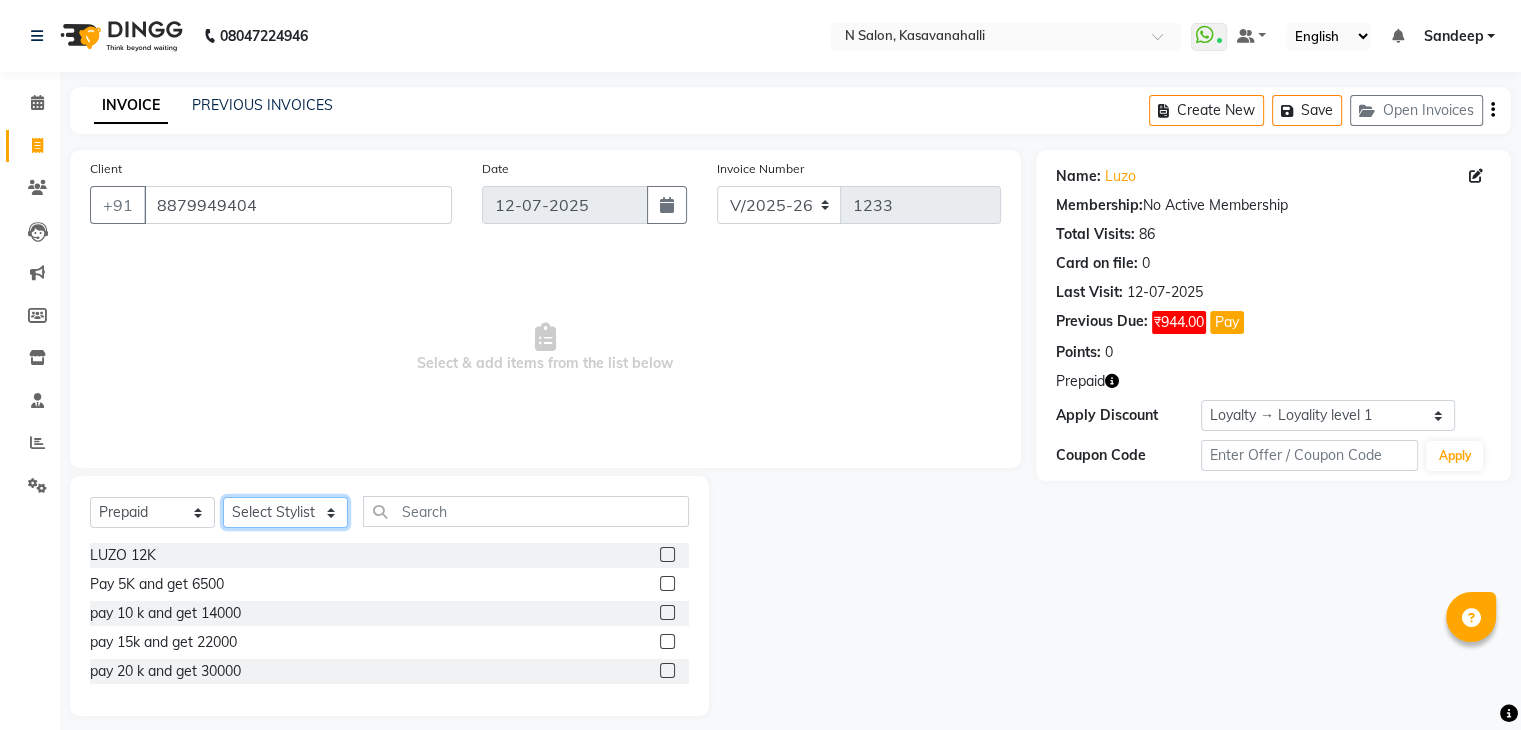 select on "60146" 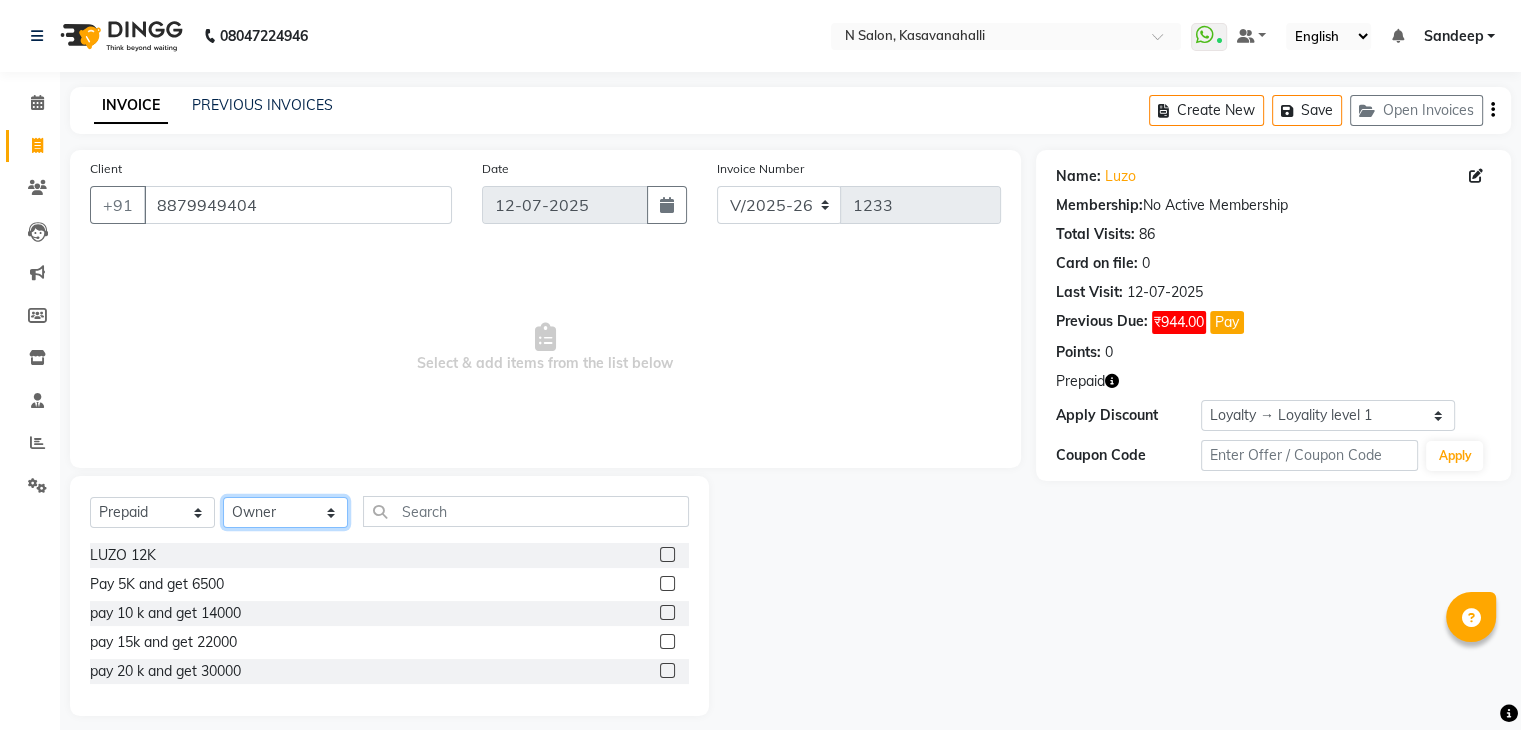 click on "Select Stylist Abisekh [PERSON_NAME] Manju Owner [PERSON_NAME]" 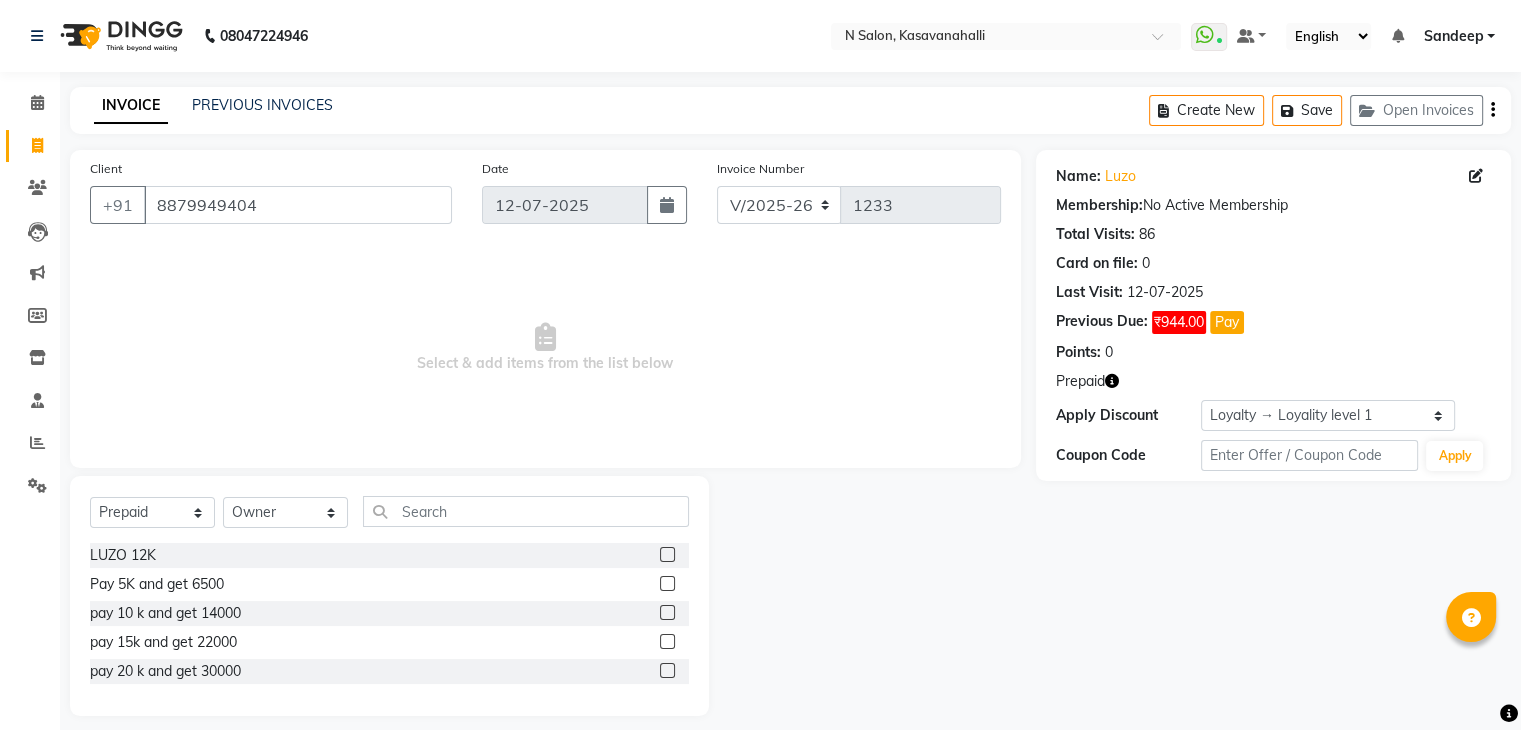 click 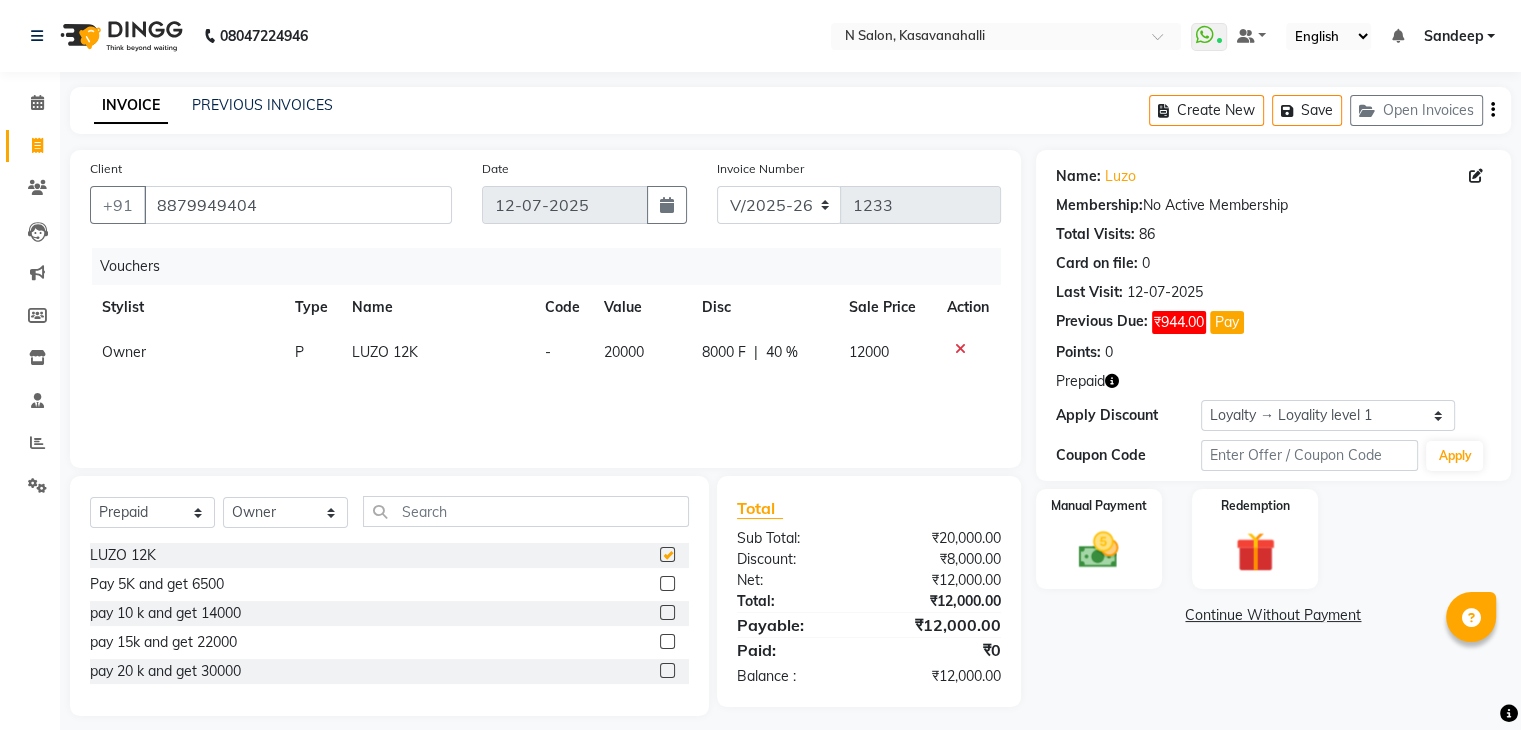 checkbox on "false" 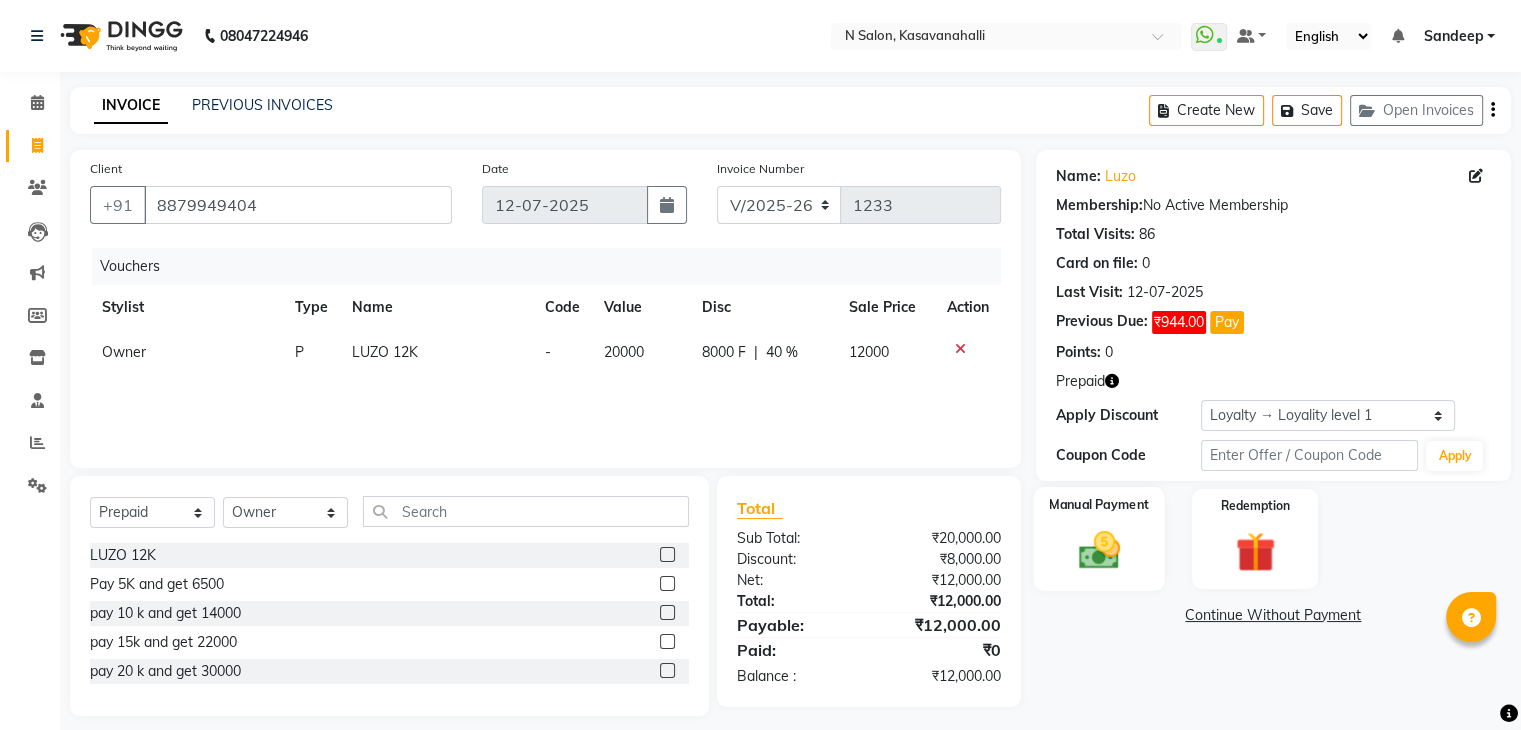 click 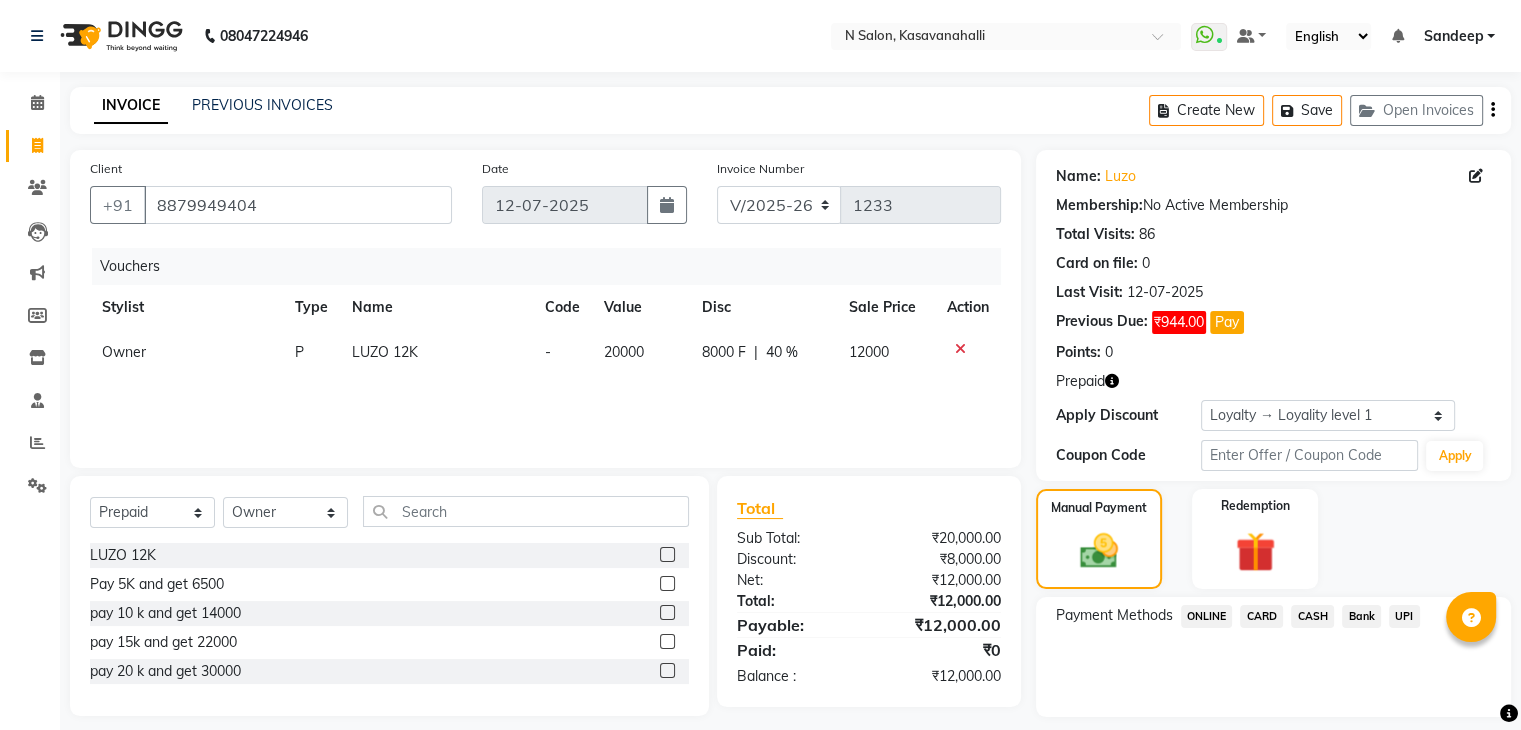 scroll, scrollTop: 57, scrollLeft: 0, axis: vertical 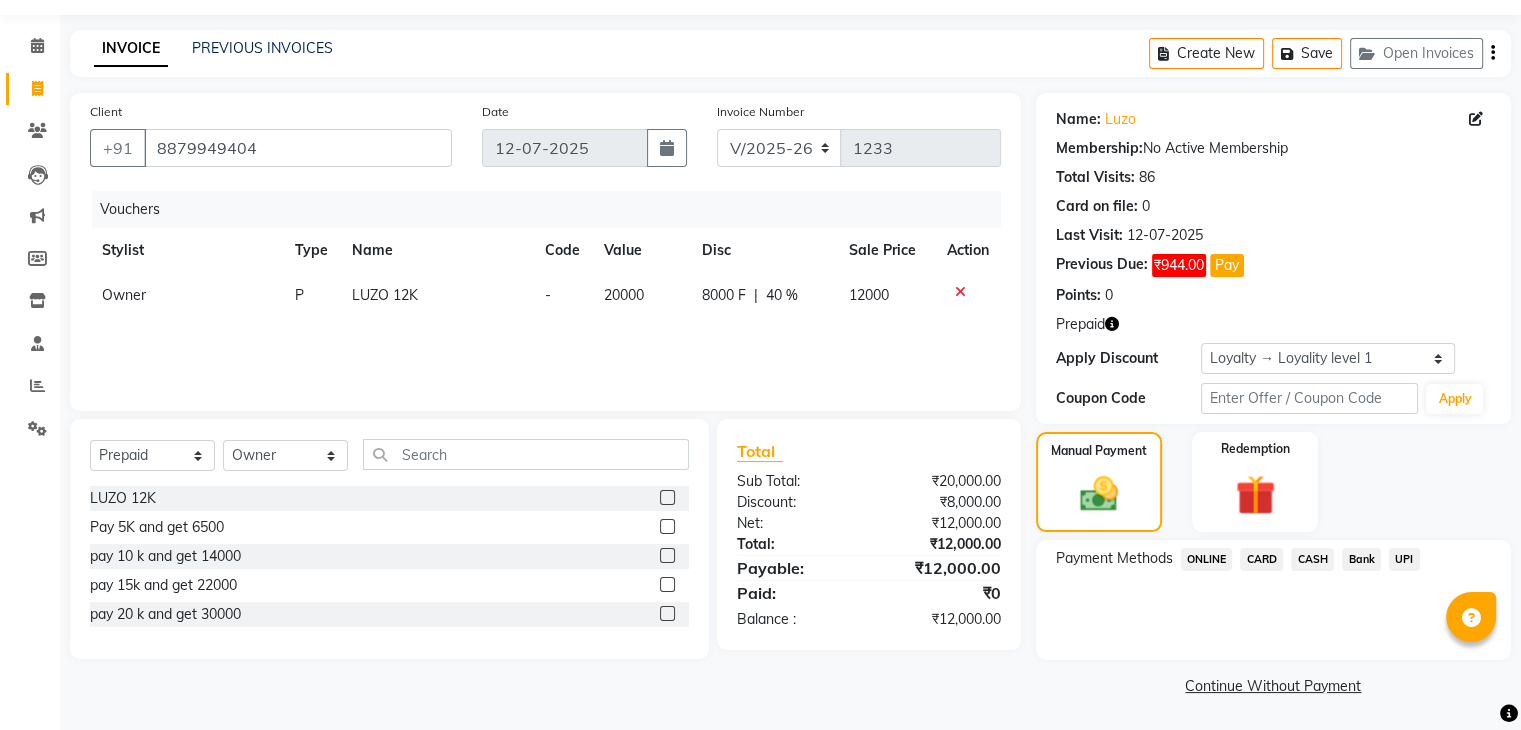 click on "CARD" 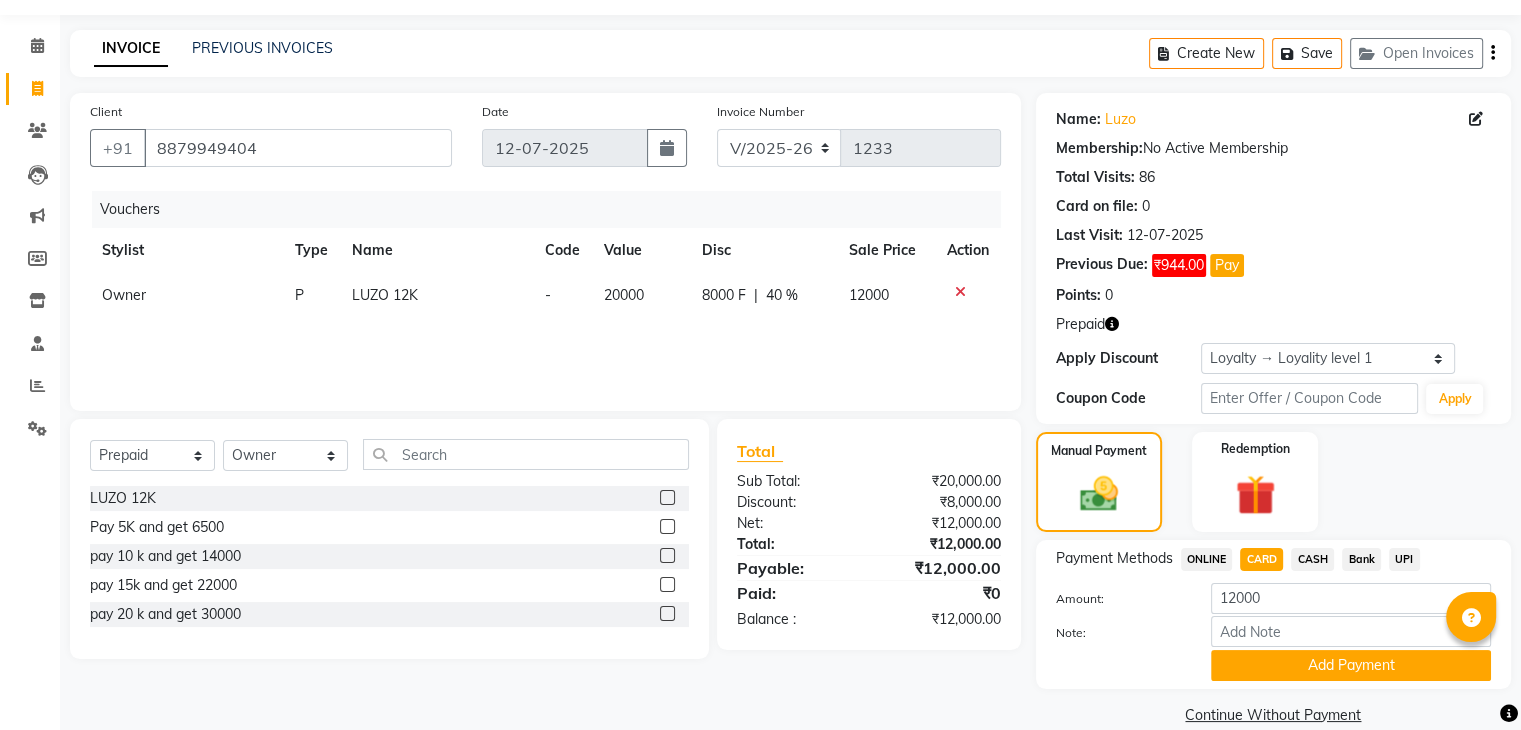 scroll, scrollTop: 88, scrollLeft: 0, axis: vertical 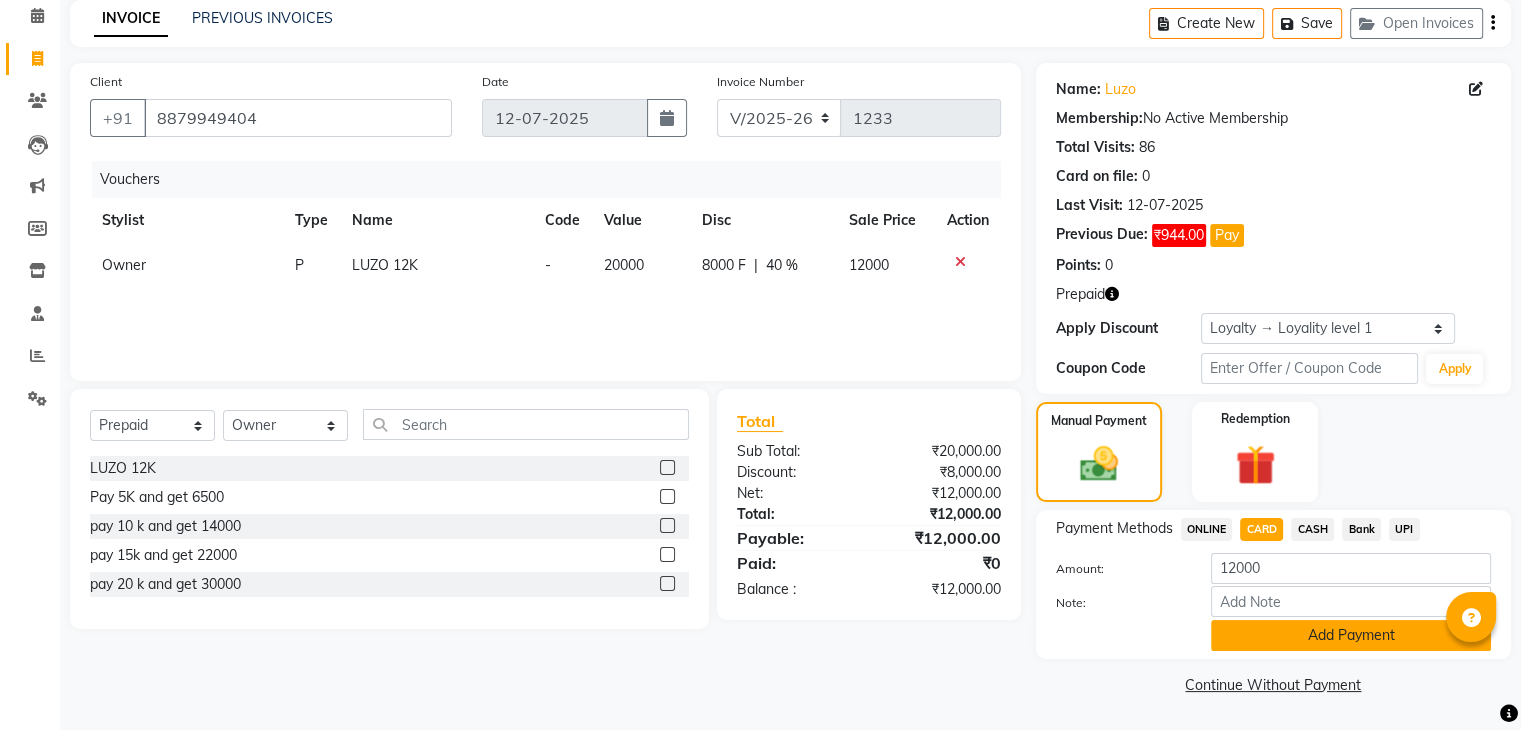 click on "Add Payment" 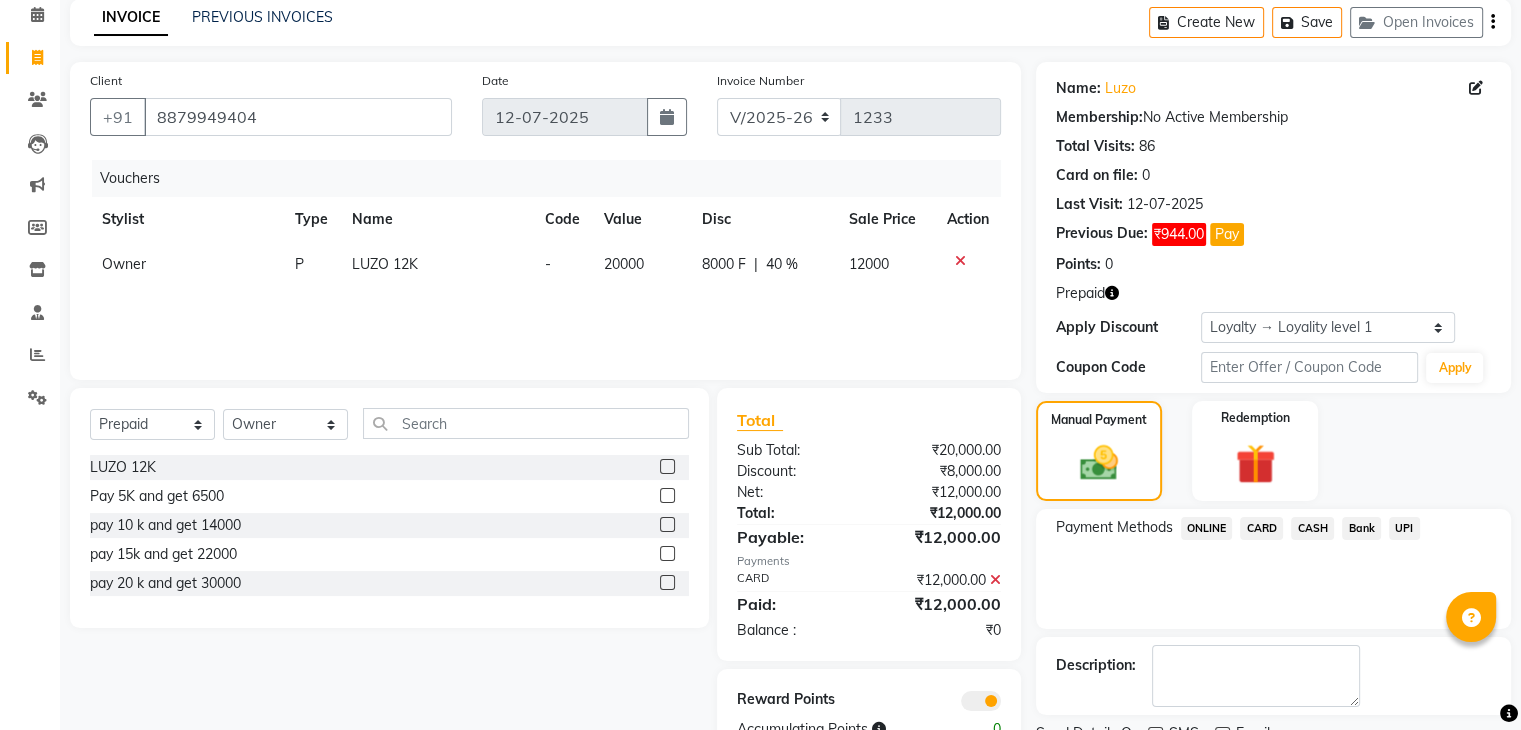 scroll, scrollTop: 169, scrollLeft: 0, axis: vertical 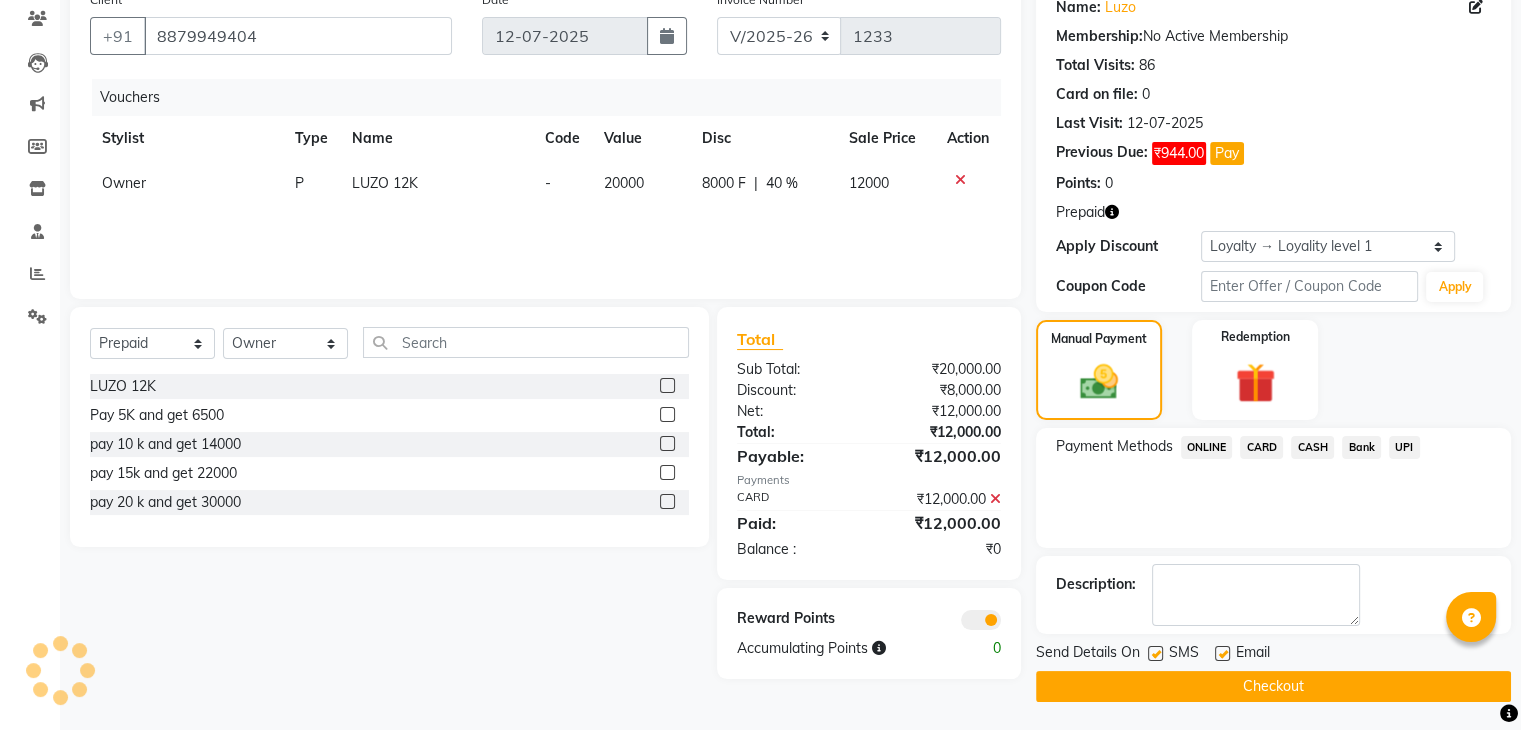 click on "Send Details On SMS Email  Checkout" 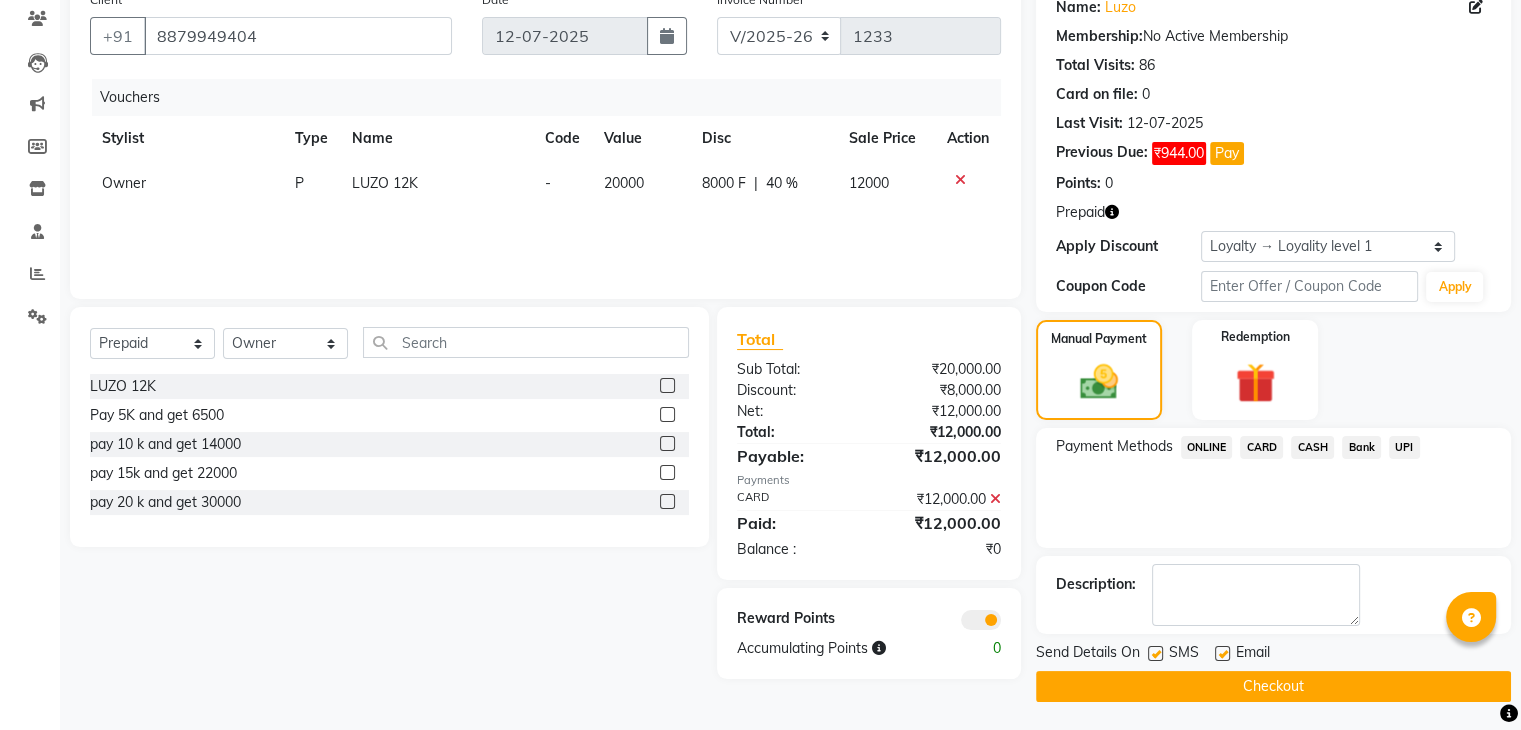 click on "Checkout" 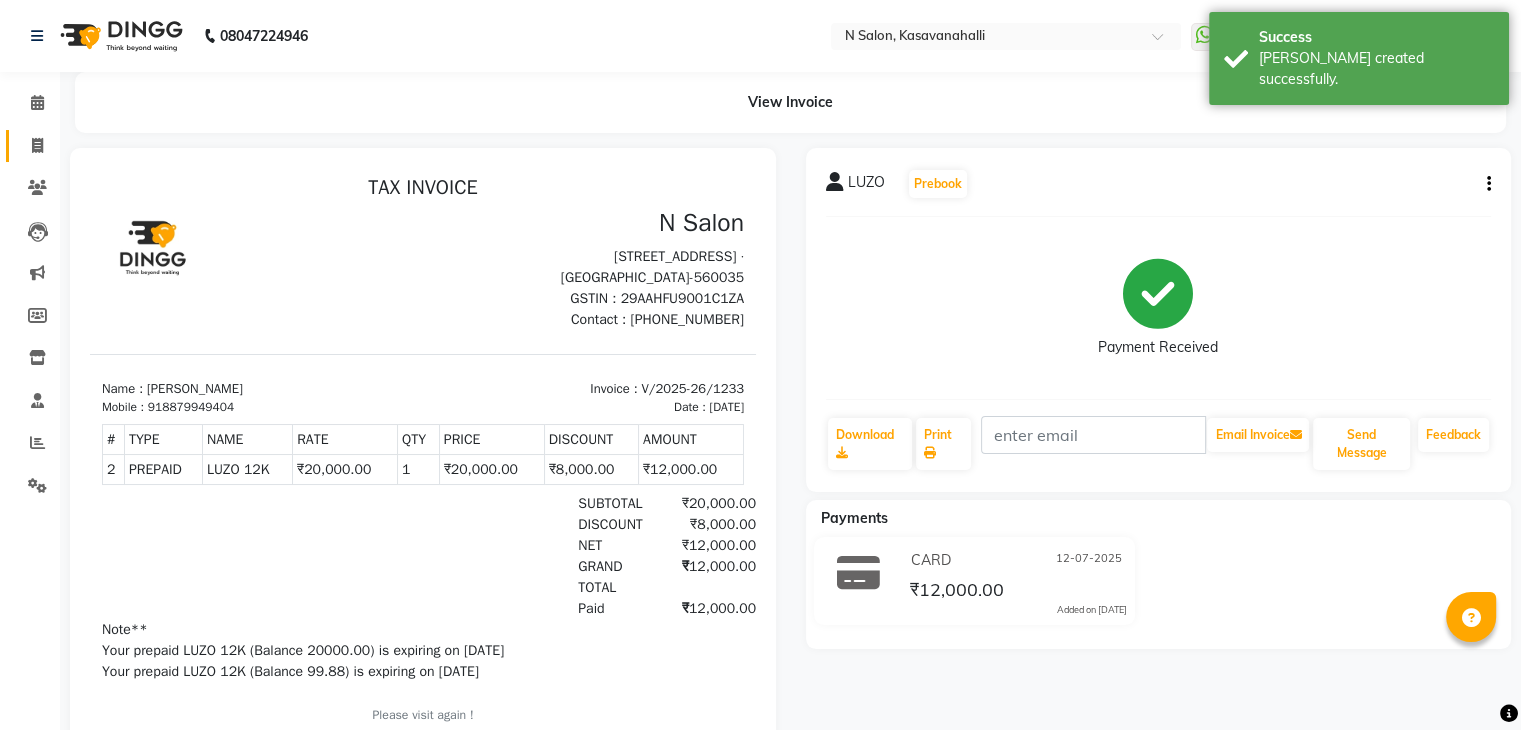scroll, scrollTop: 0, scrollLeft: 0, axis: both 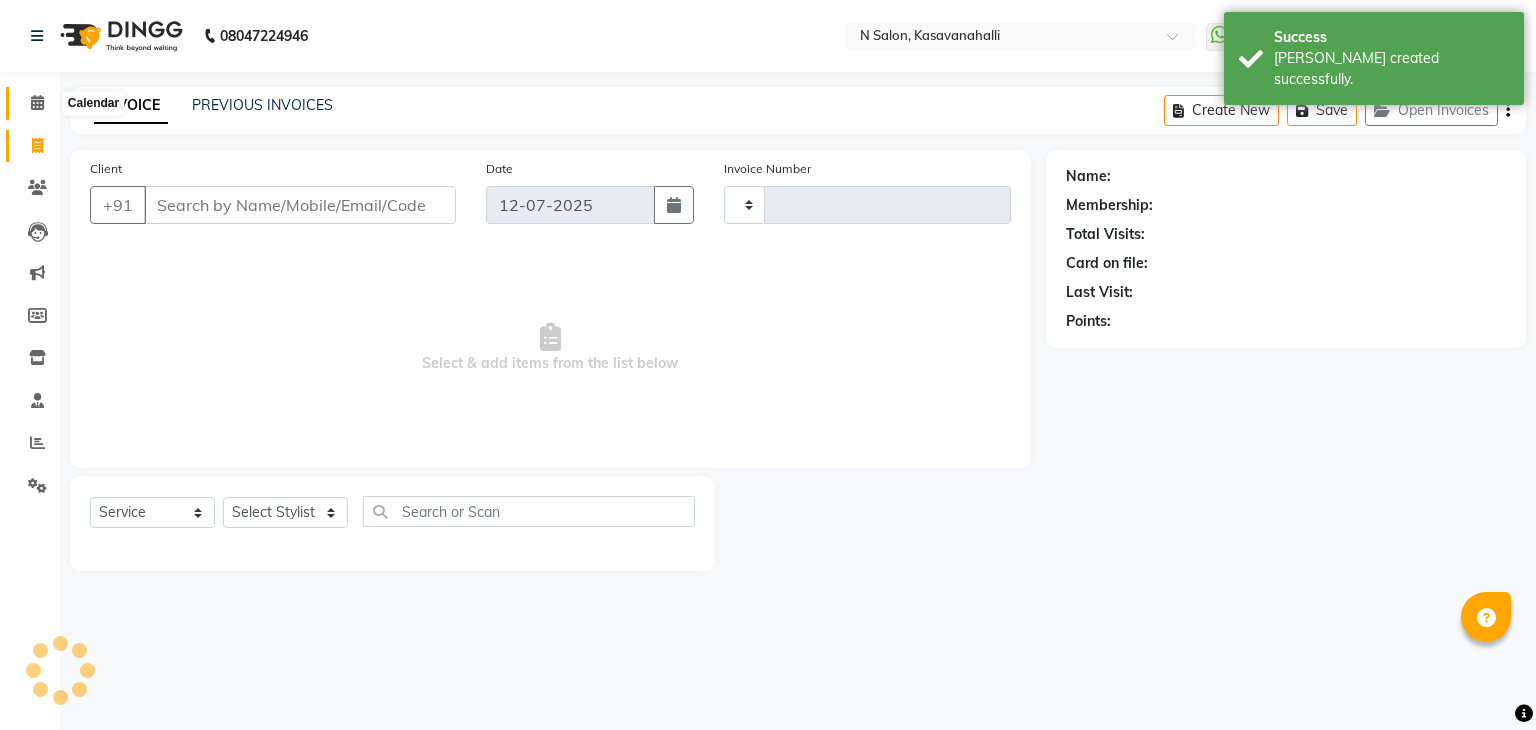 type on "1234" 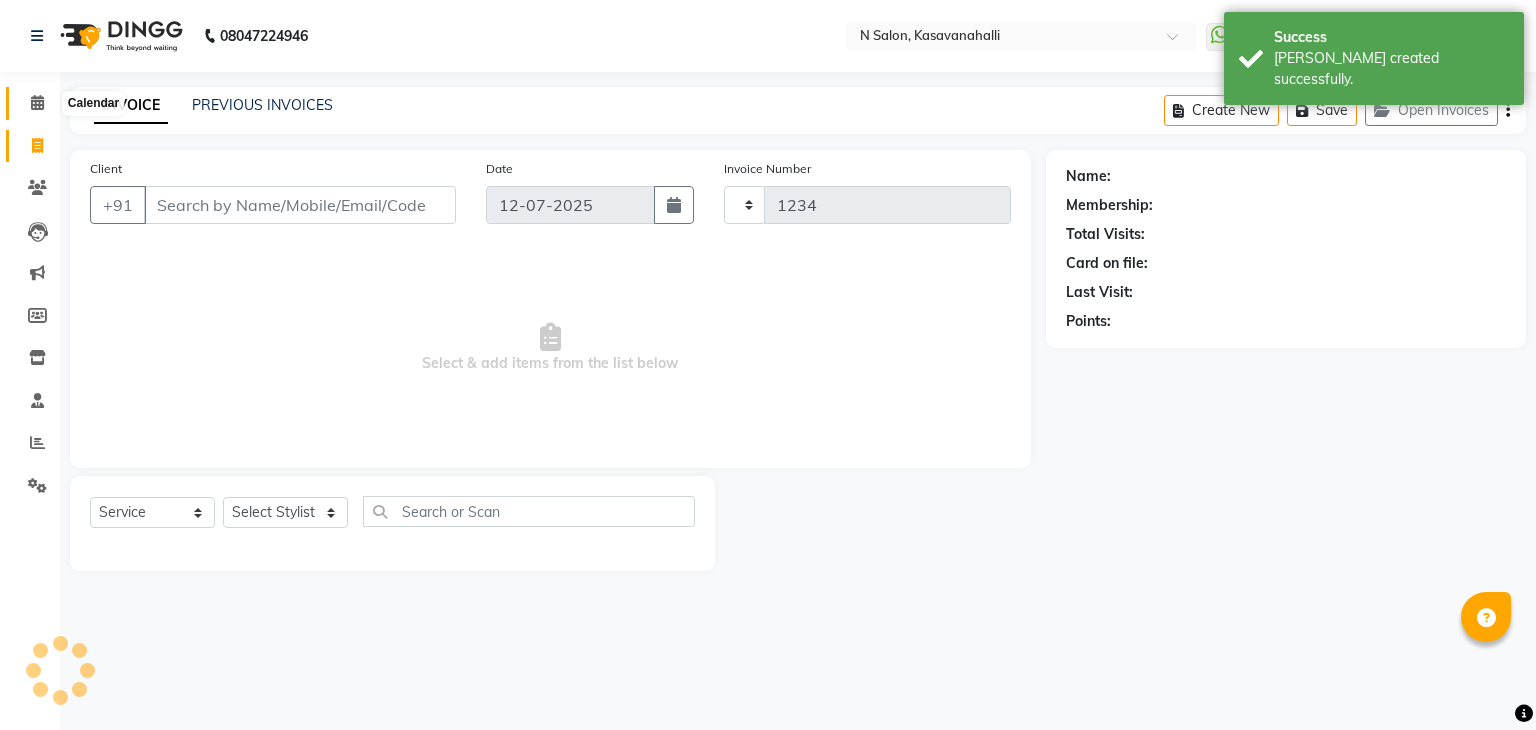 click 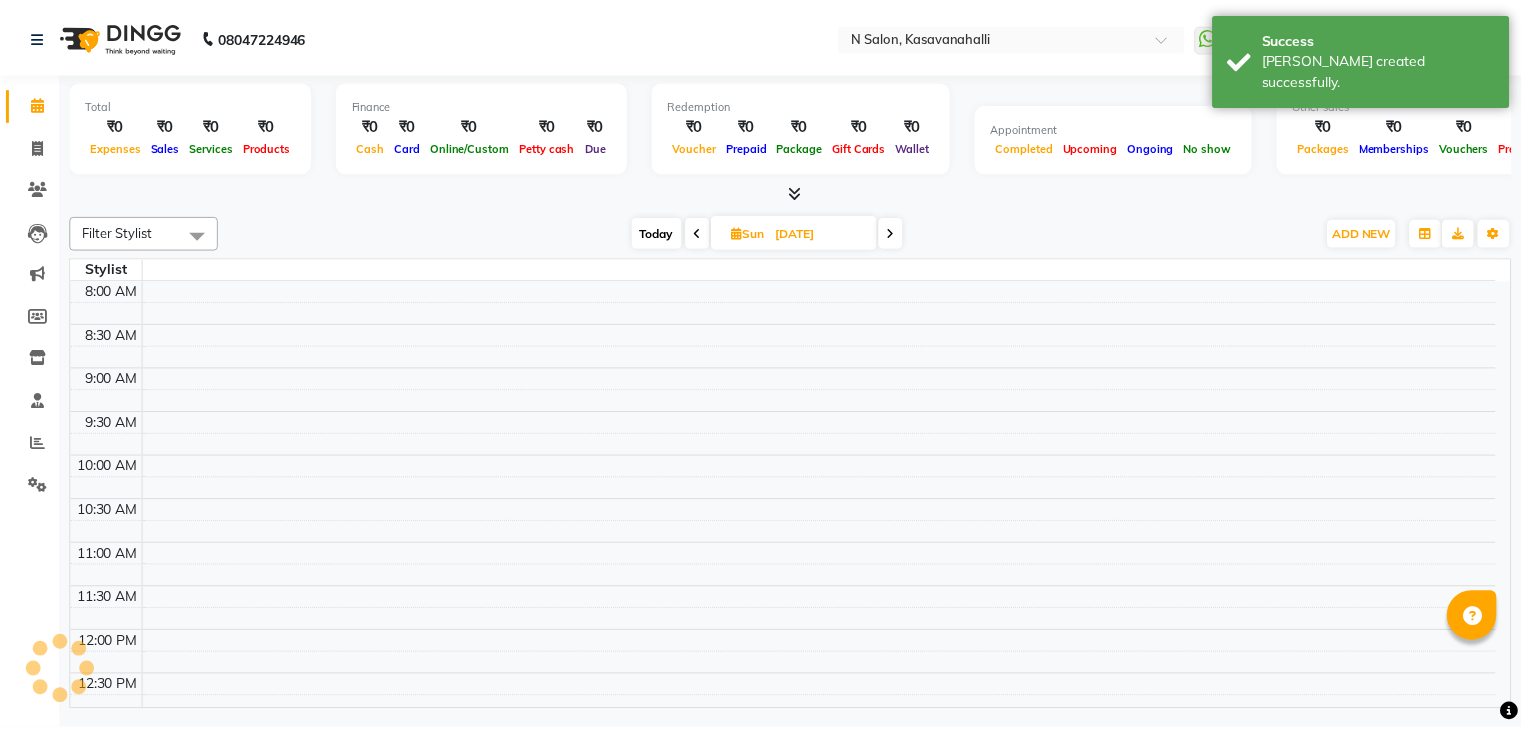 scroll, scrollTop: 705, scrollLeft: 0, axis: vertical 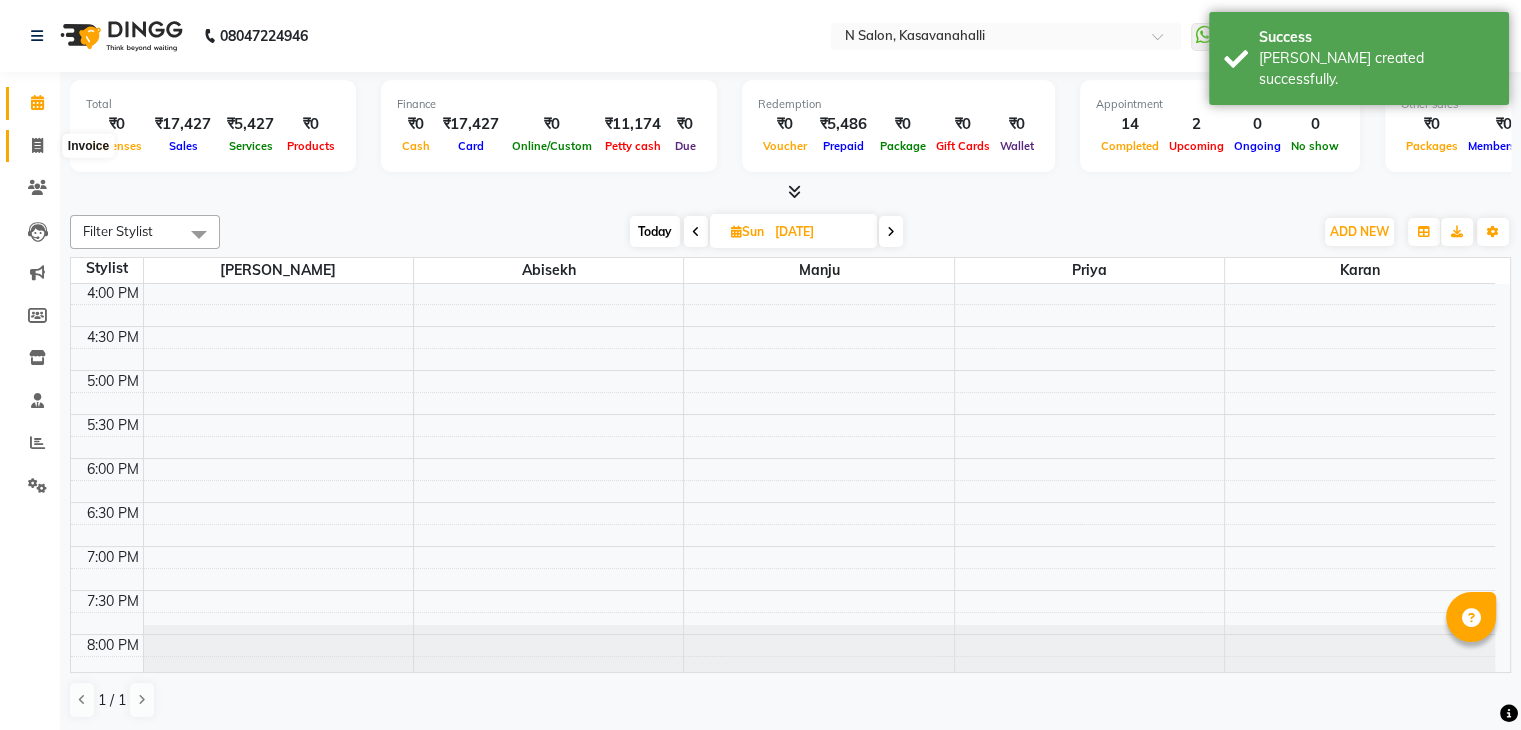 click 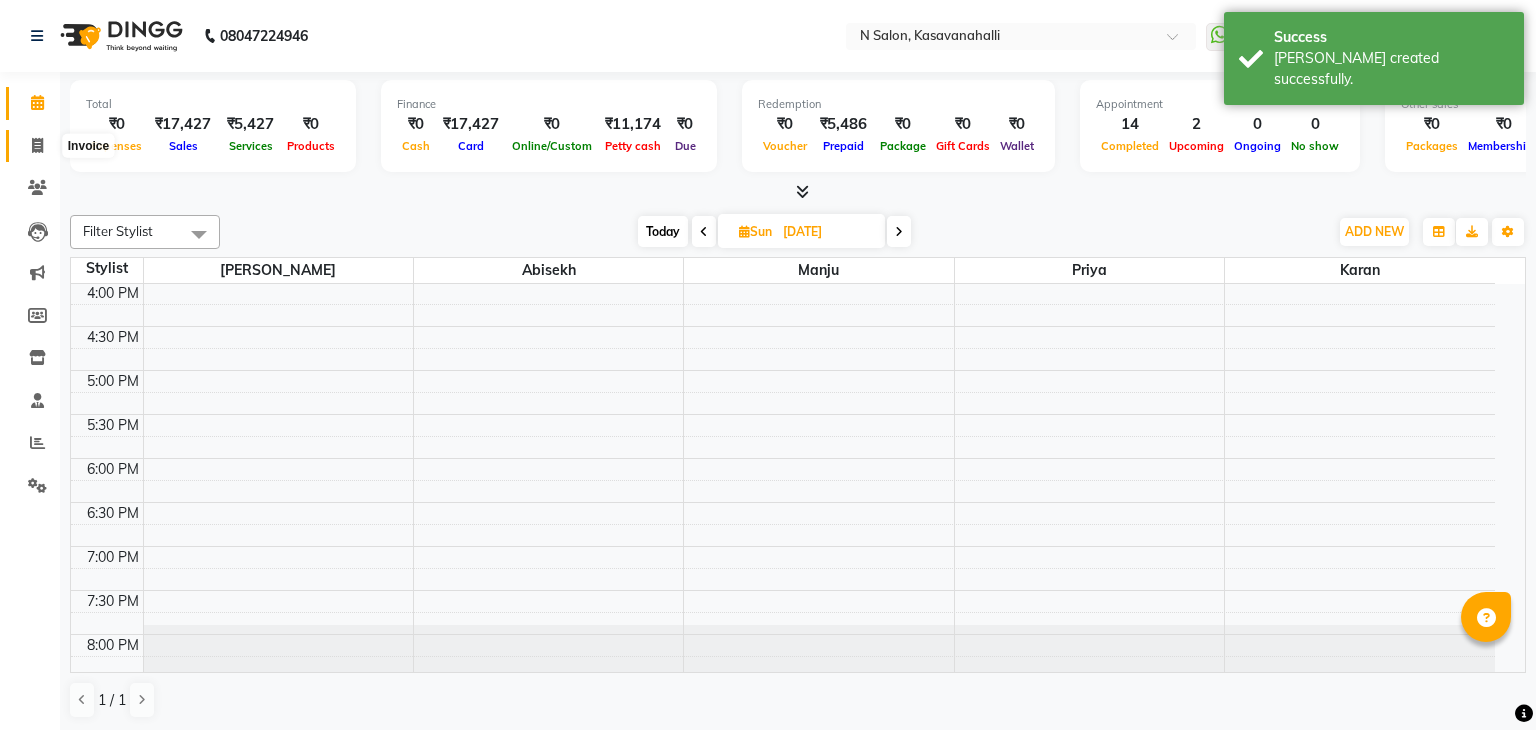 select on "7111" 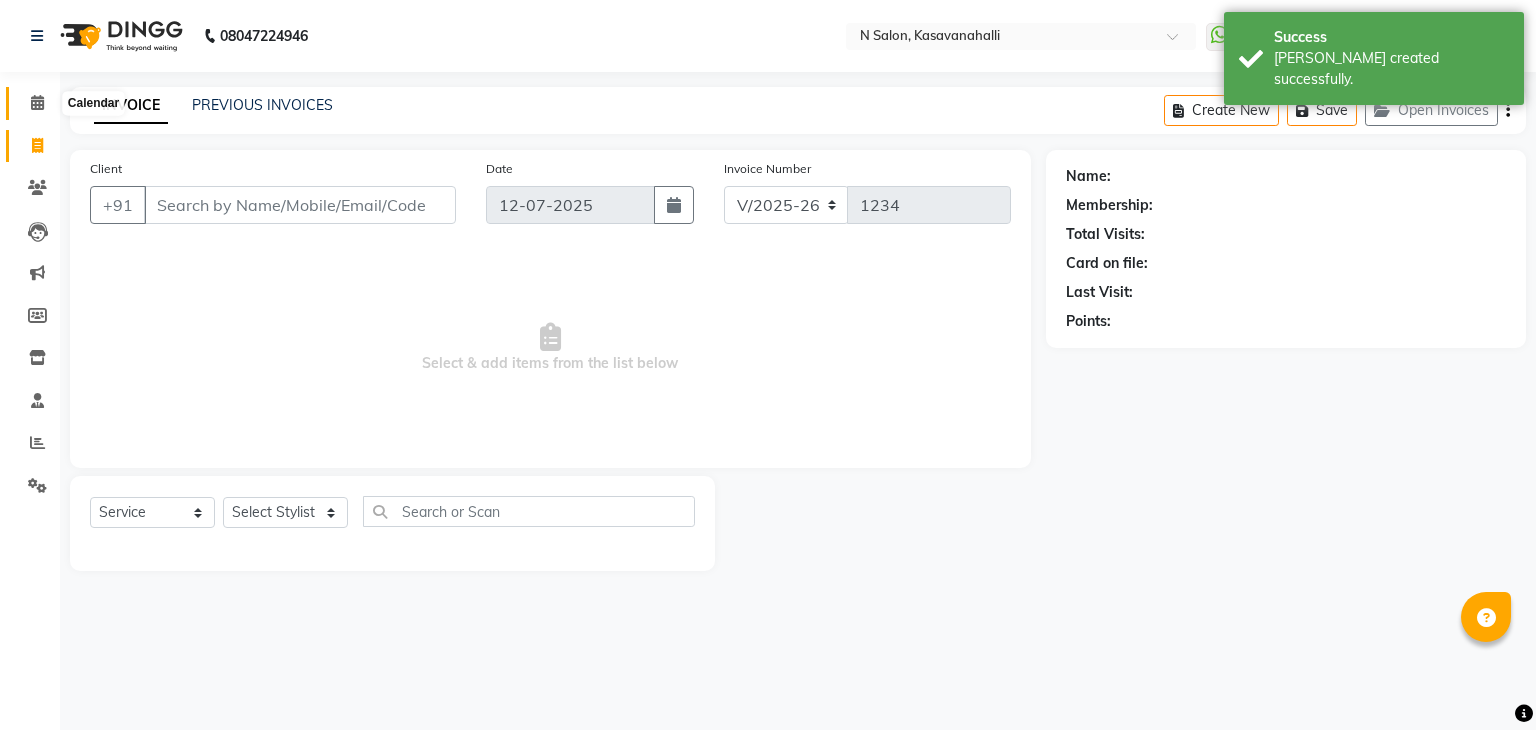 click 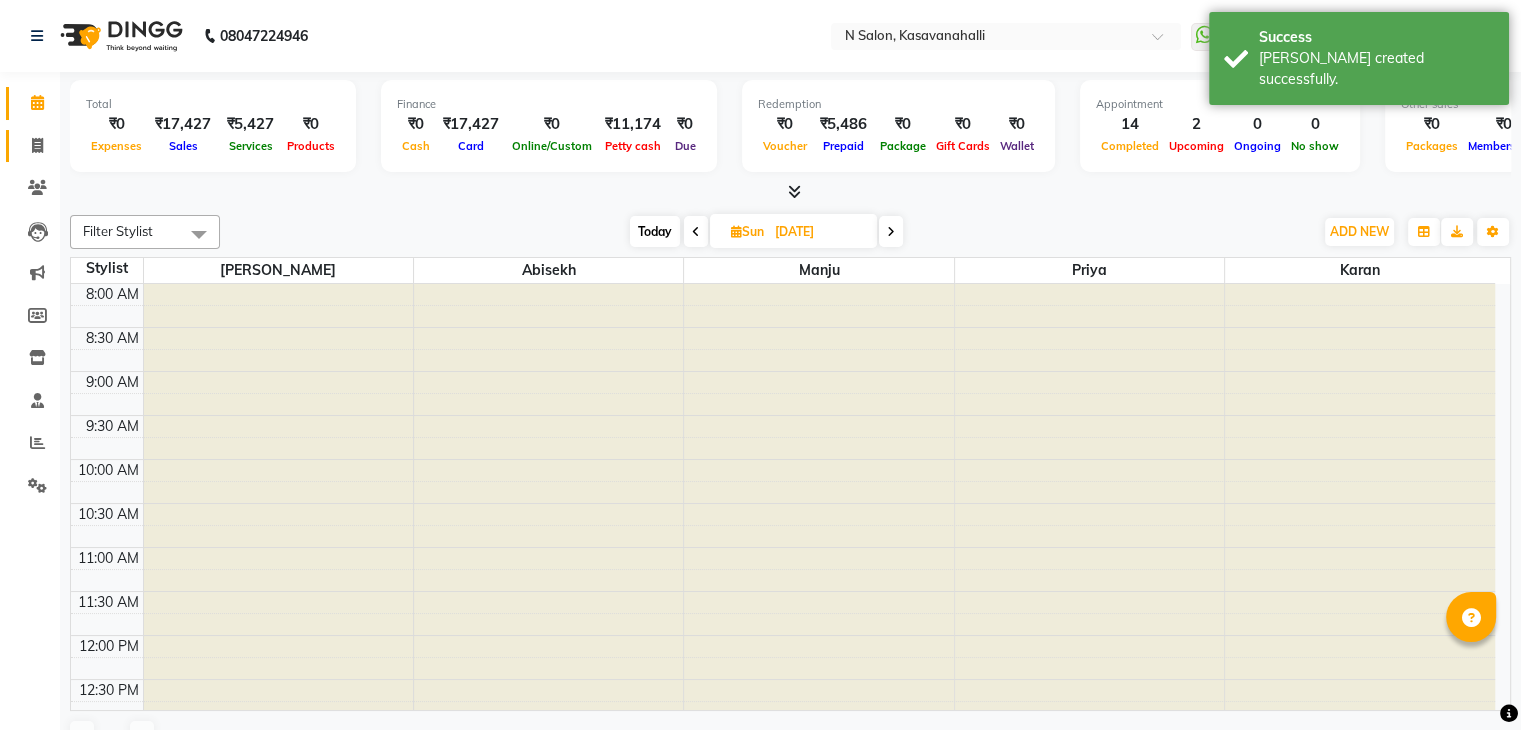 scroll, scrollTop: 0, scrollLeft: 0, axis: both 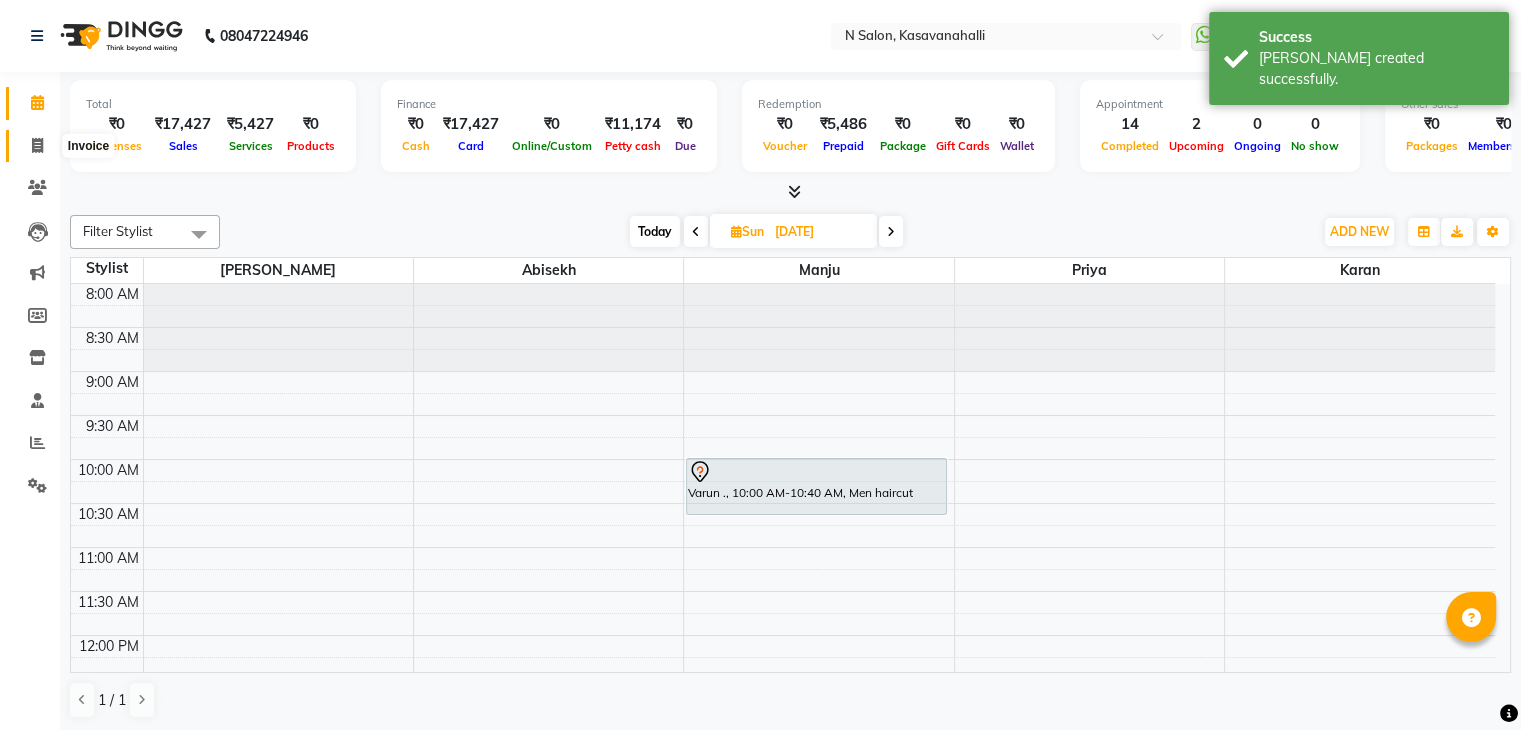 click 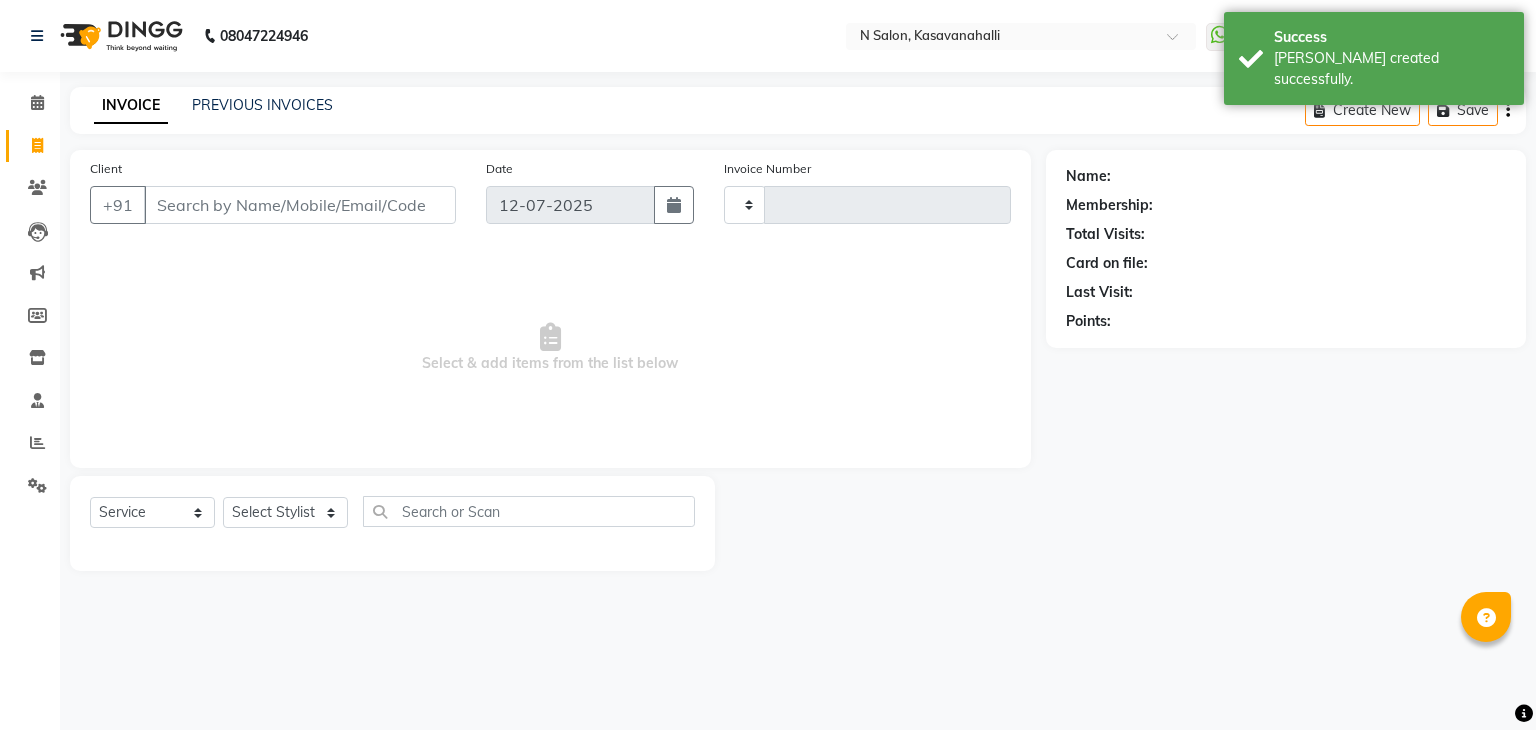 type on "1234" 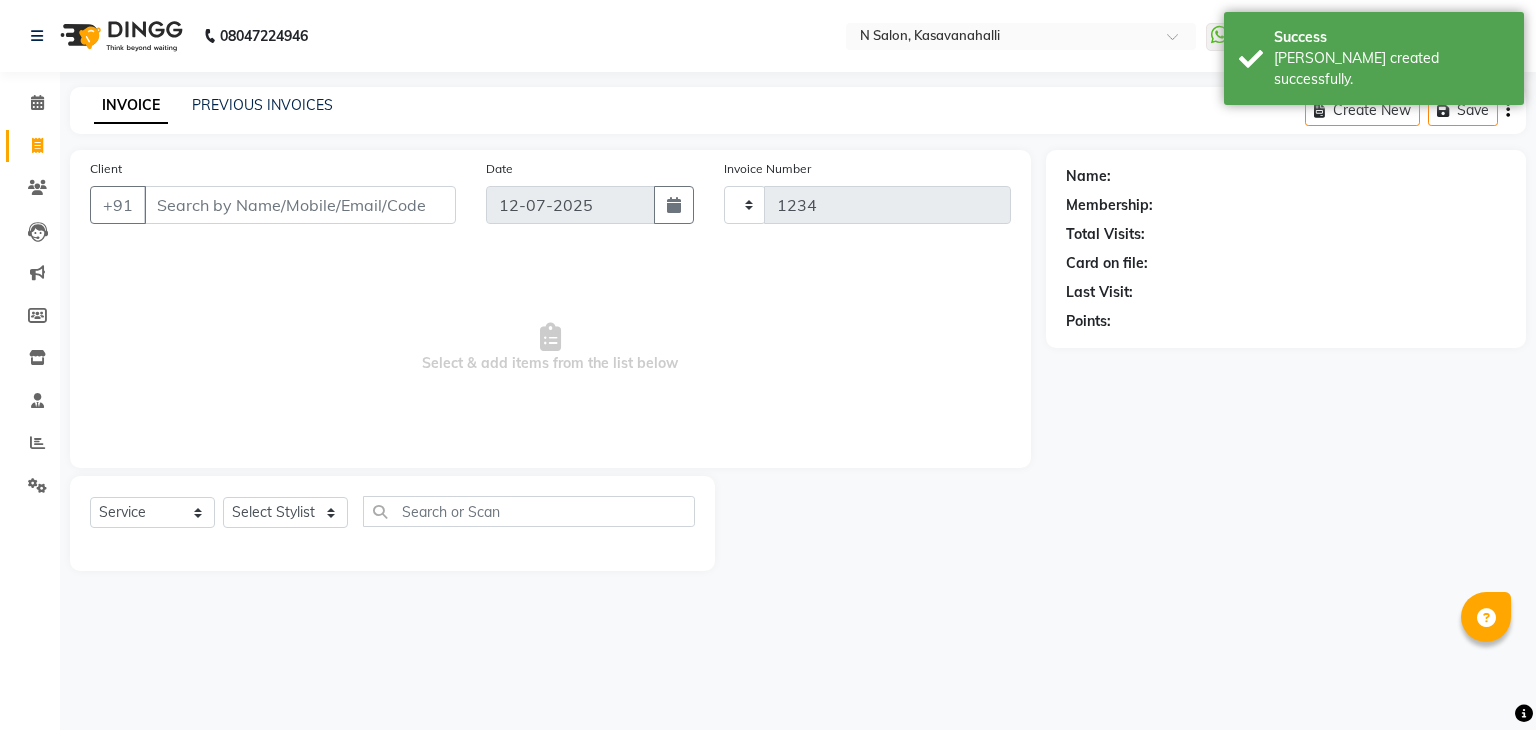 select on "7111" 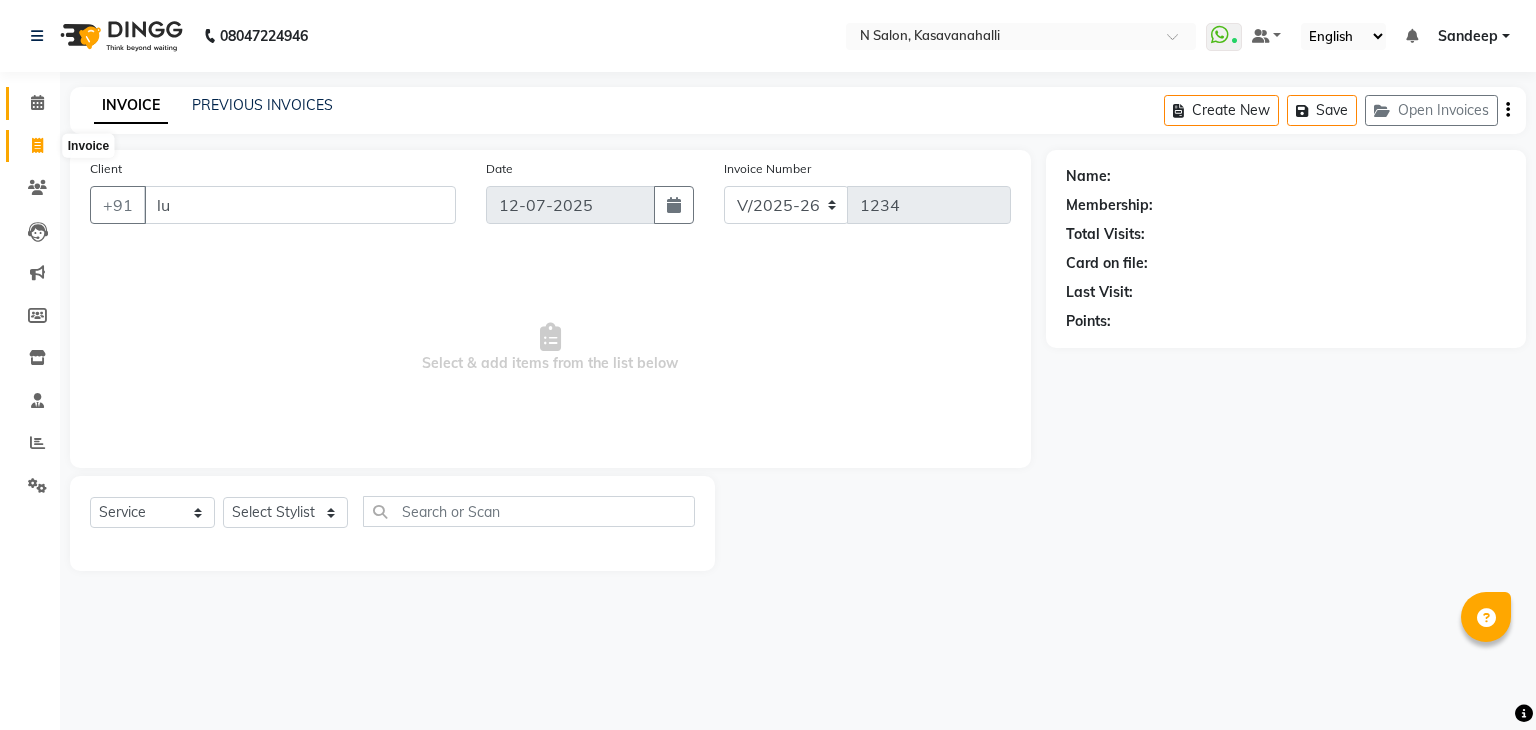 type on "lu" 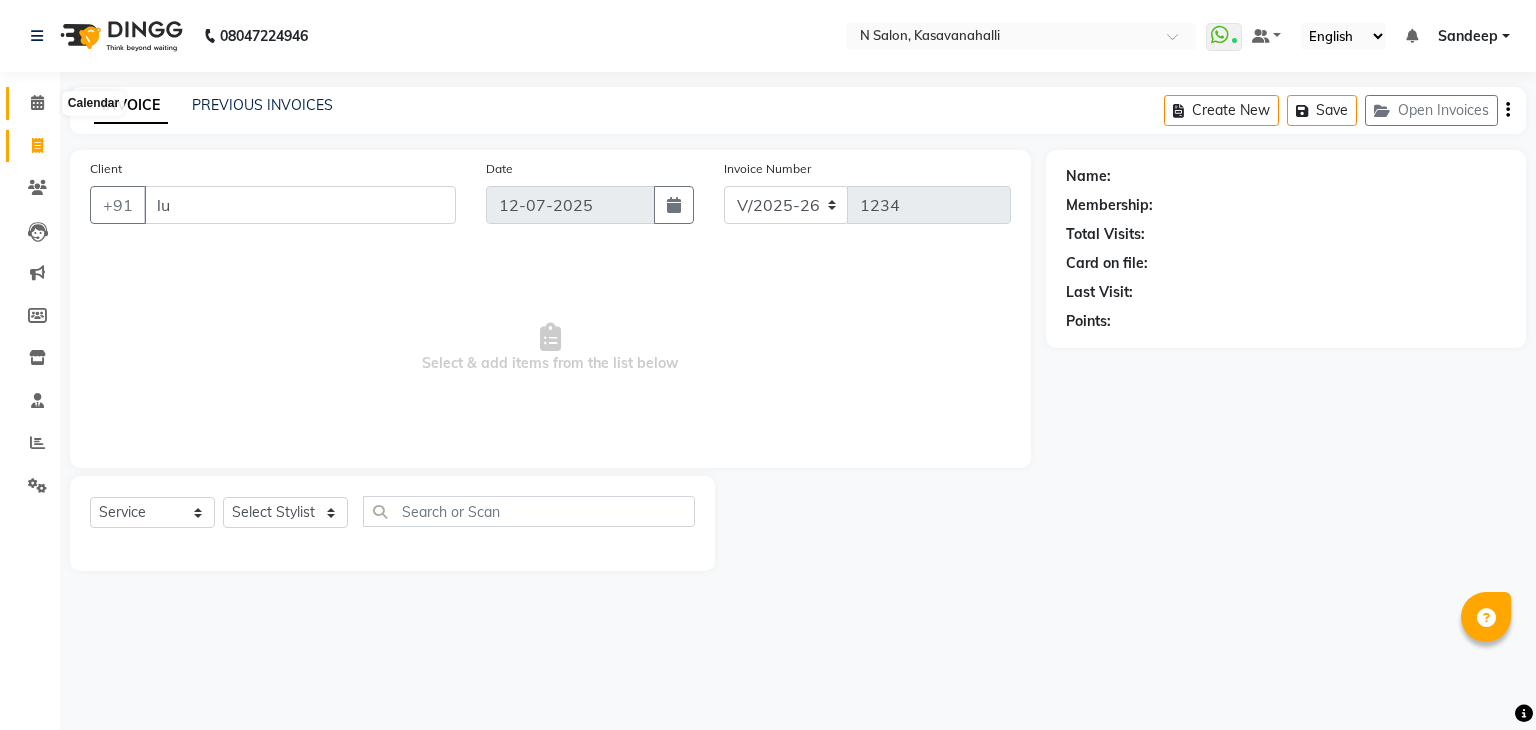 click 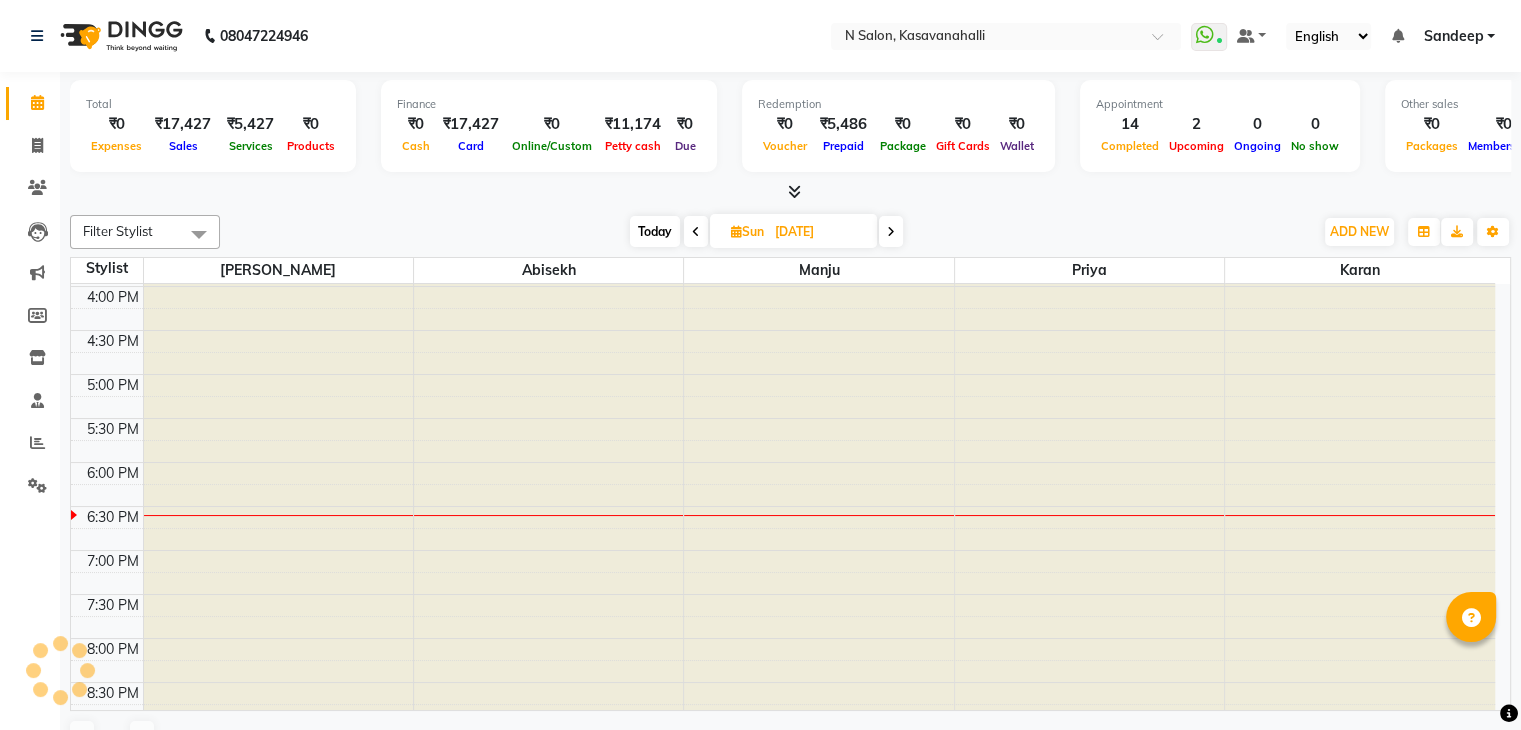 scroll, scrollTop: 0, scrollLeft: 0, axis: both 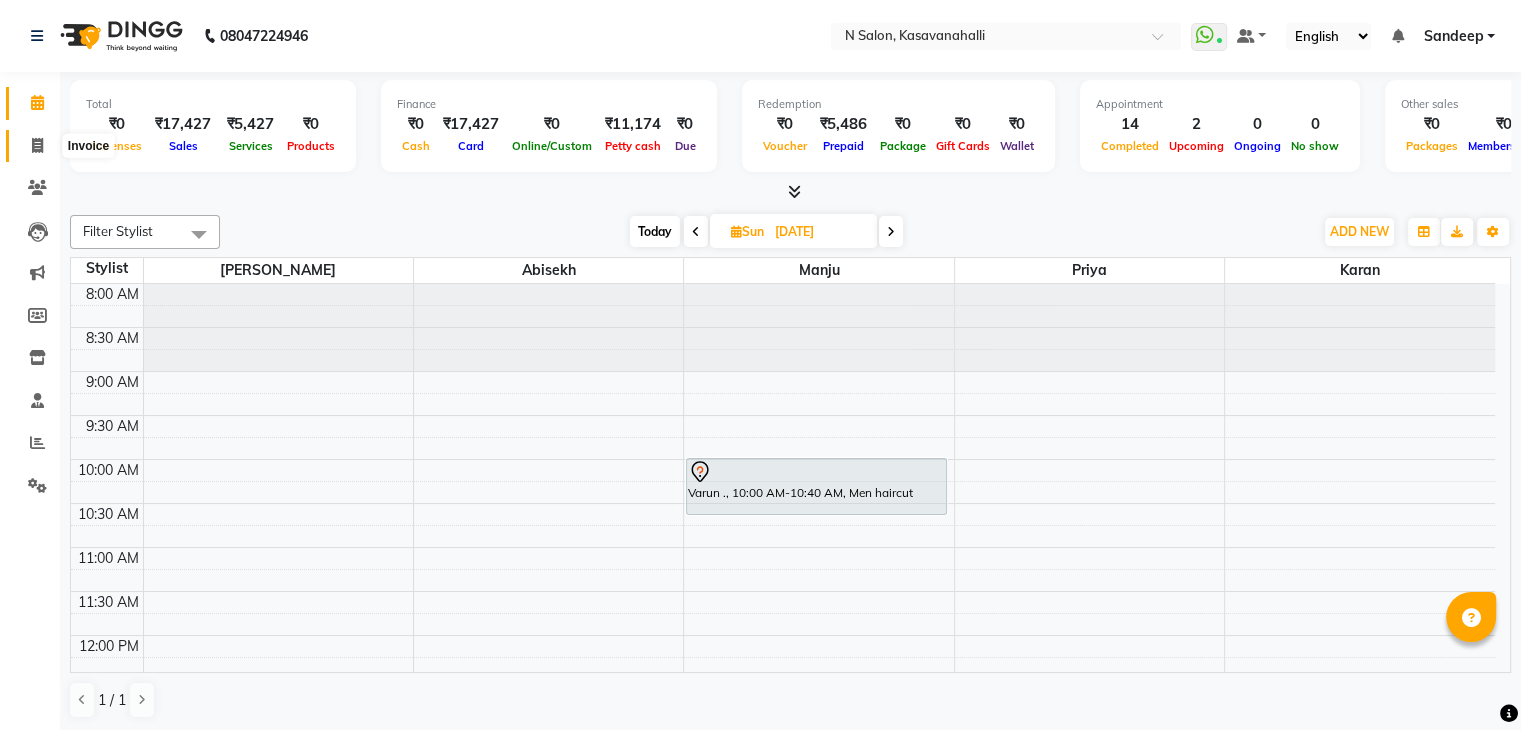 click 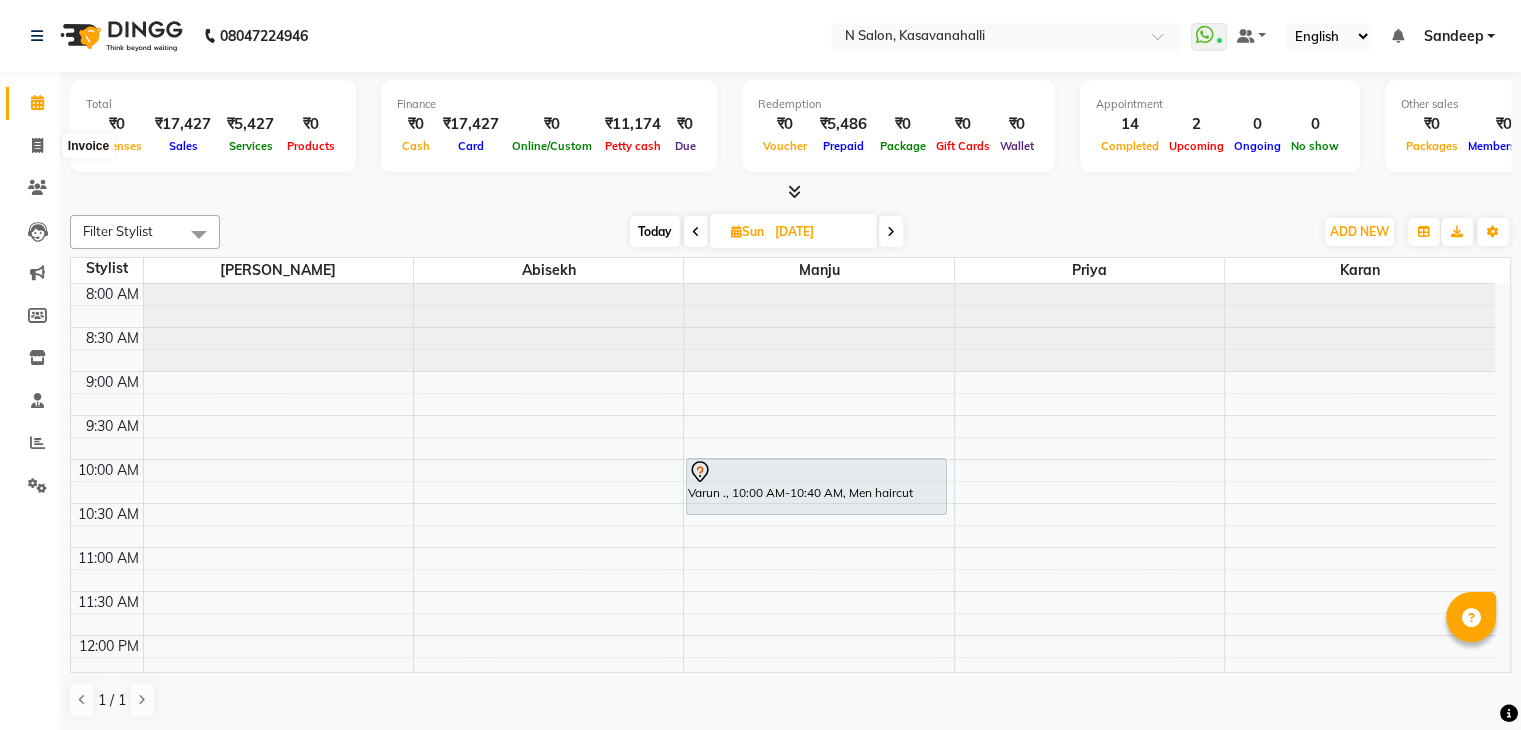 select on "service" 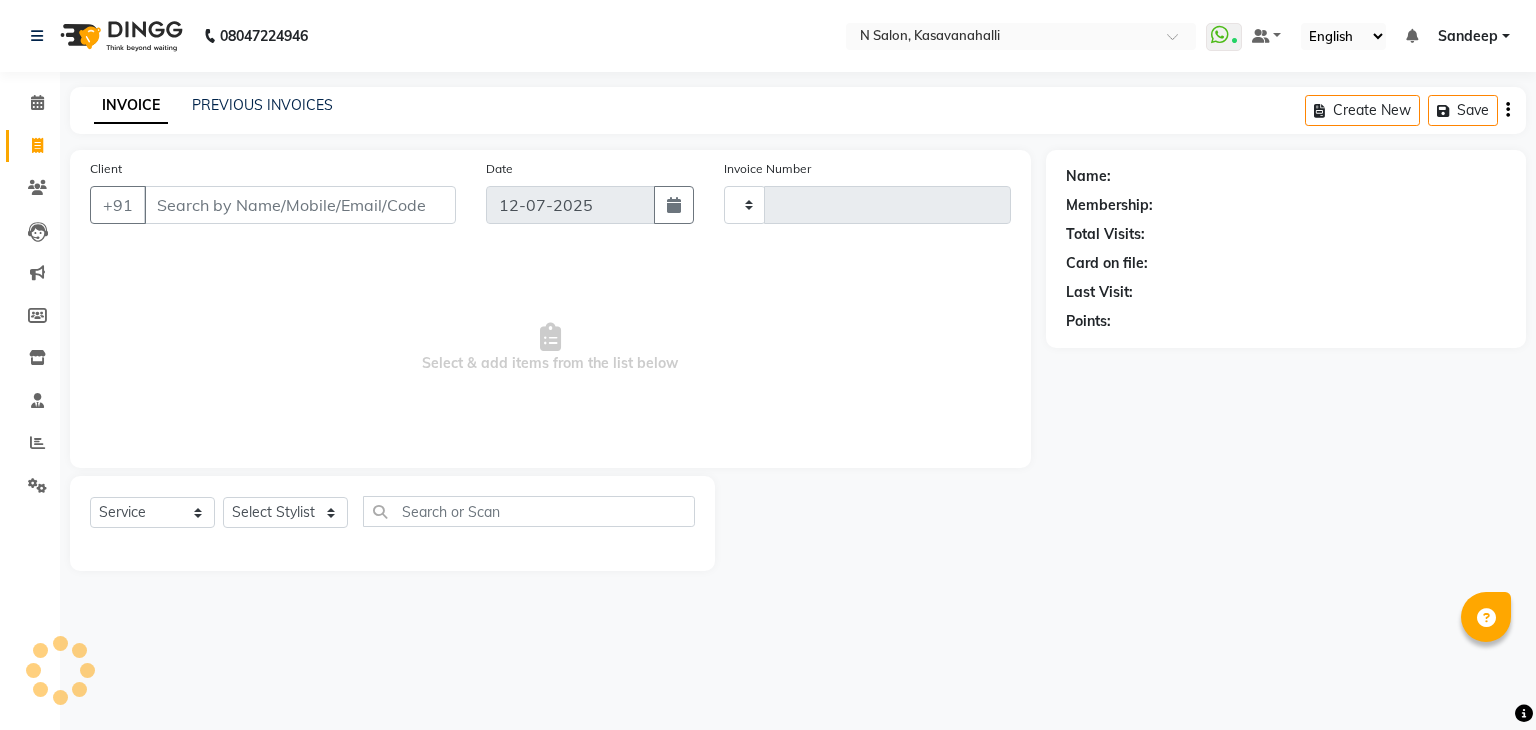 type on "1234" 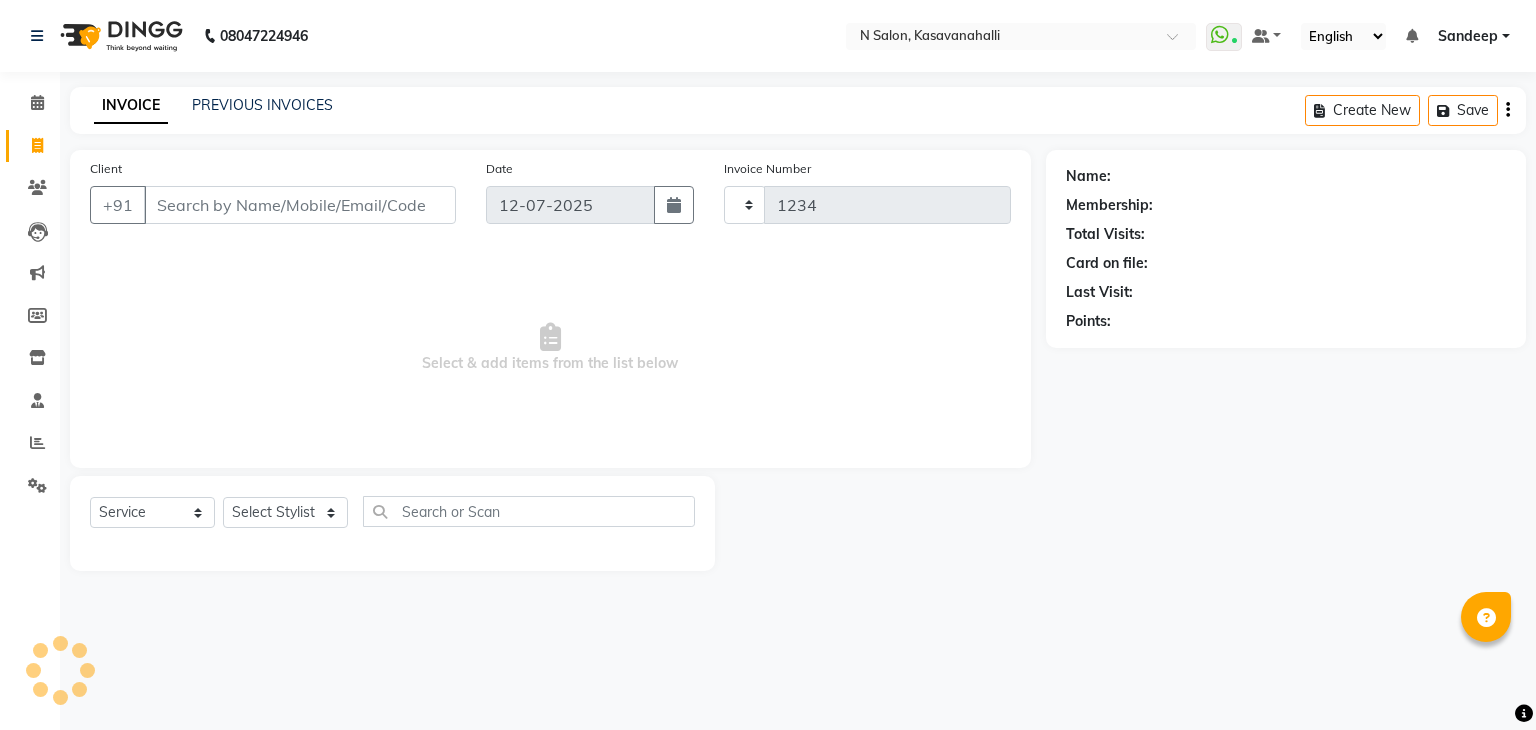 select on "7111" 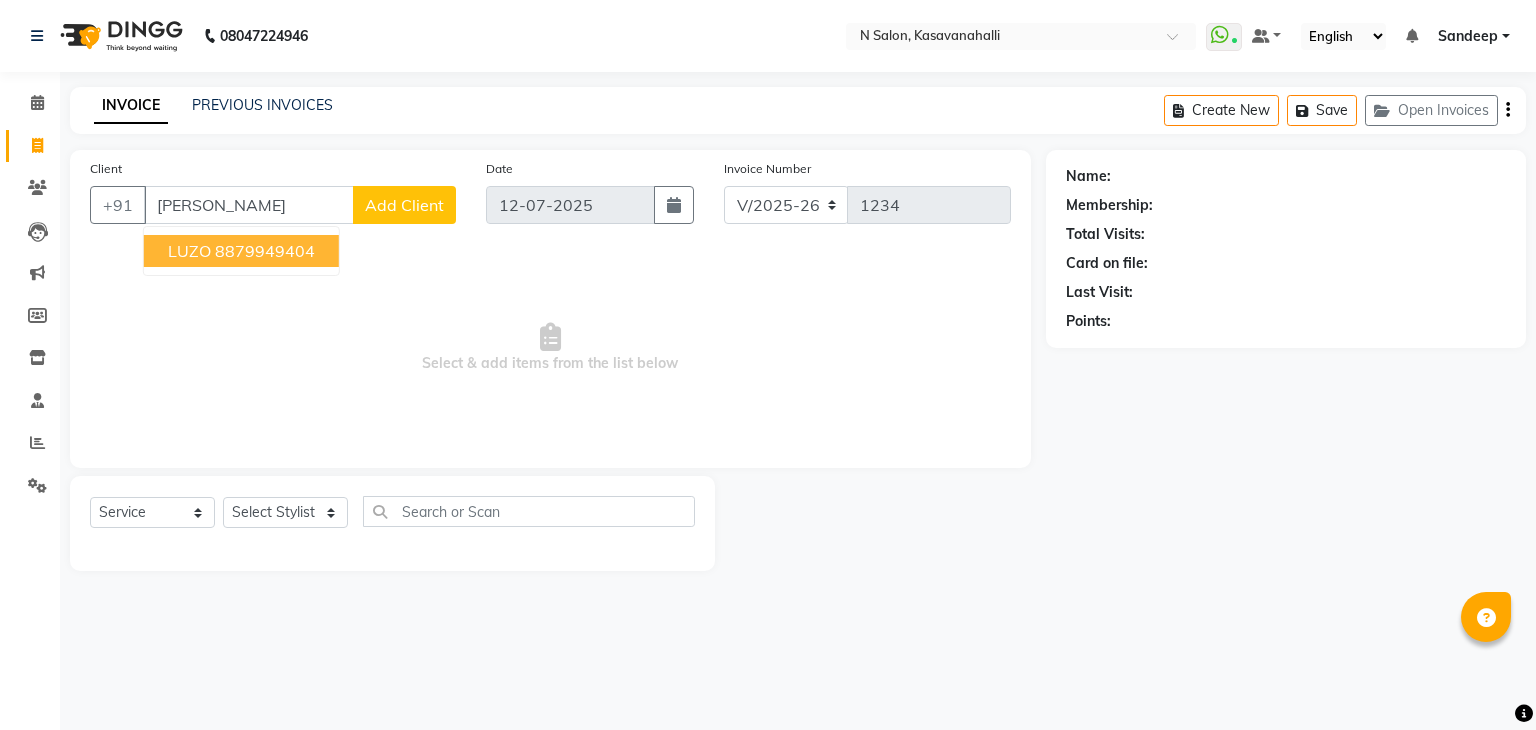click on "LUZO  8879949404" at bounding box center [241, 251] 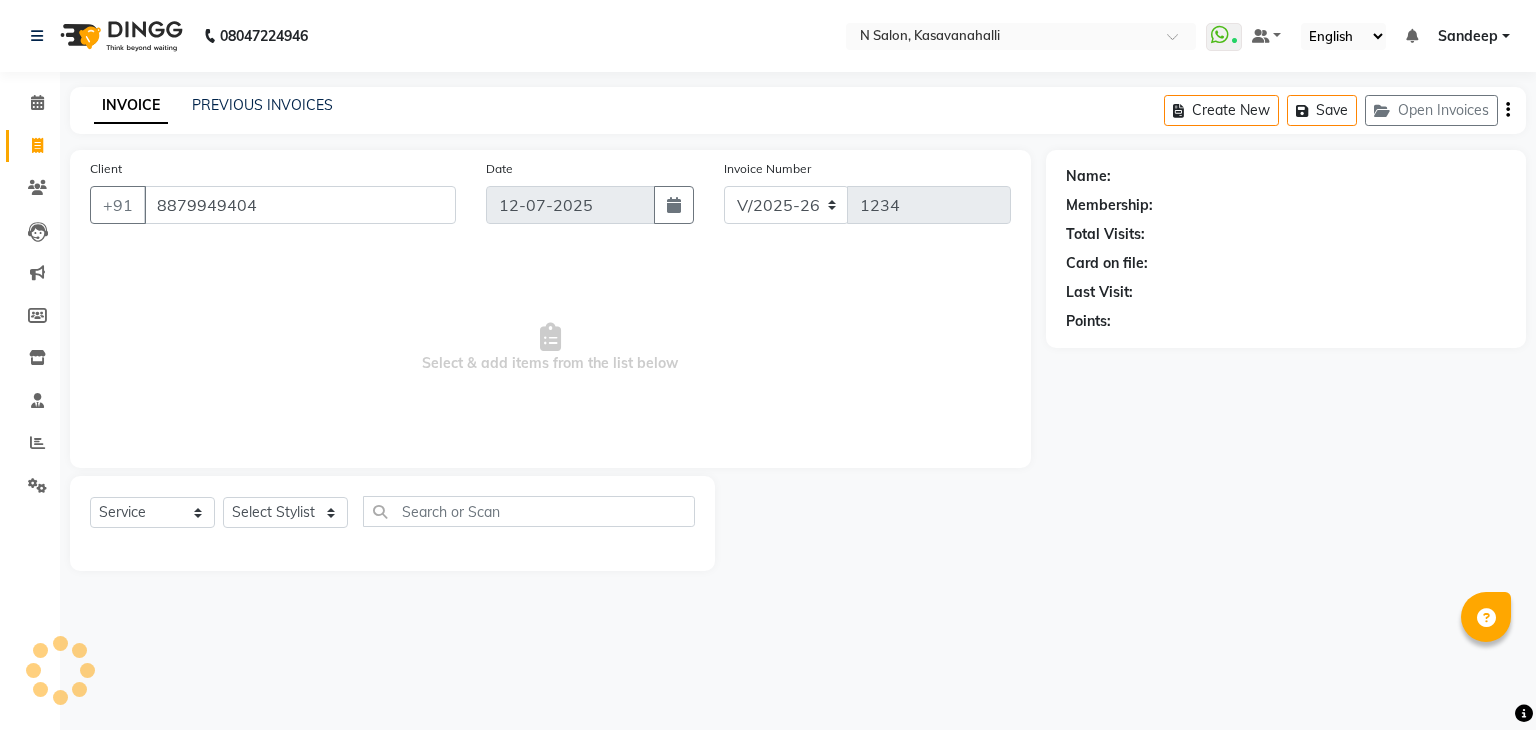 type on "8879949404" 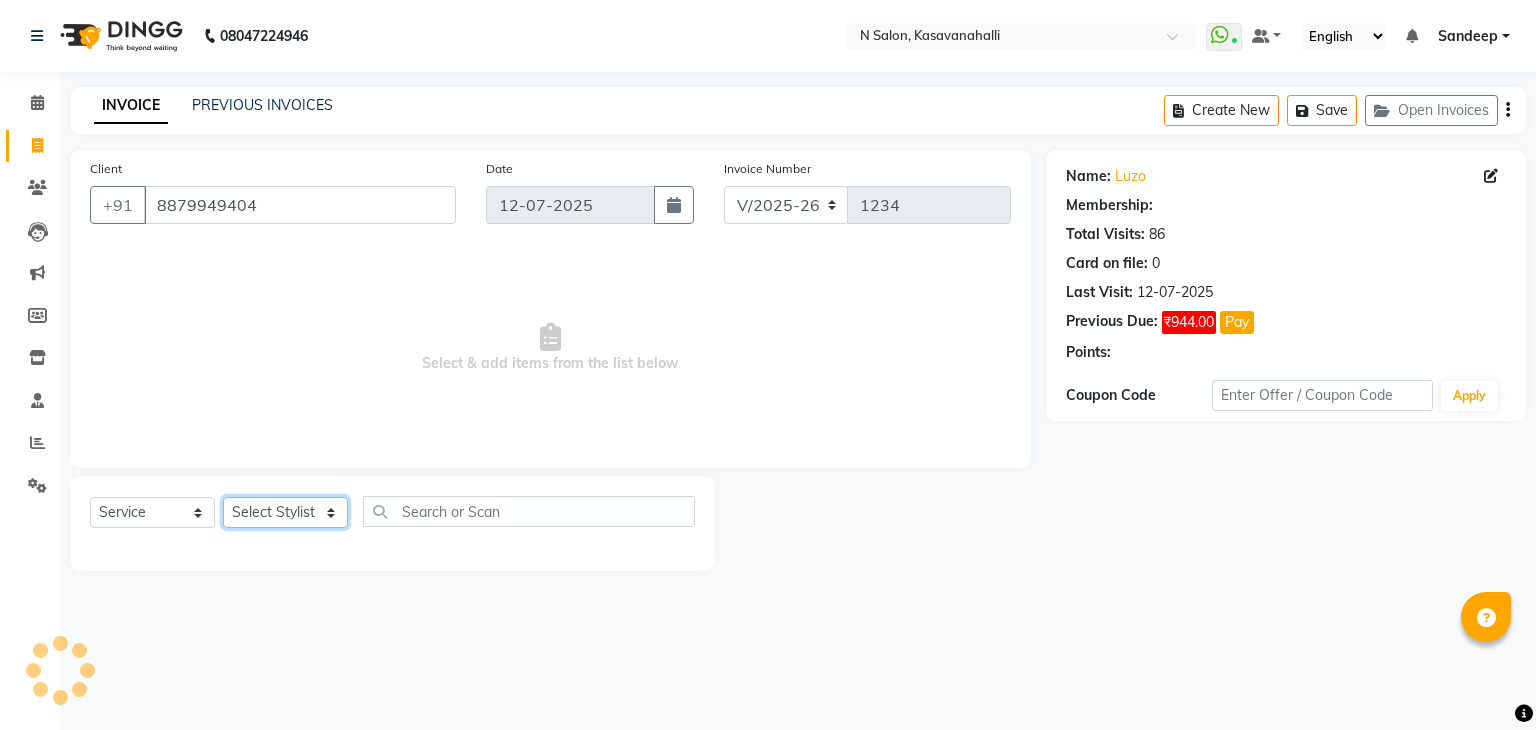click on "Select Stylist Abisekh [PERSON_NAME] Manju Owner [PERSON_NAME]" 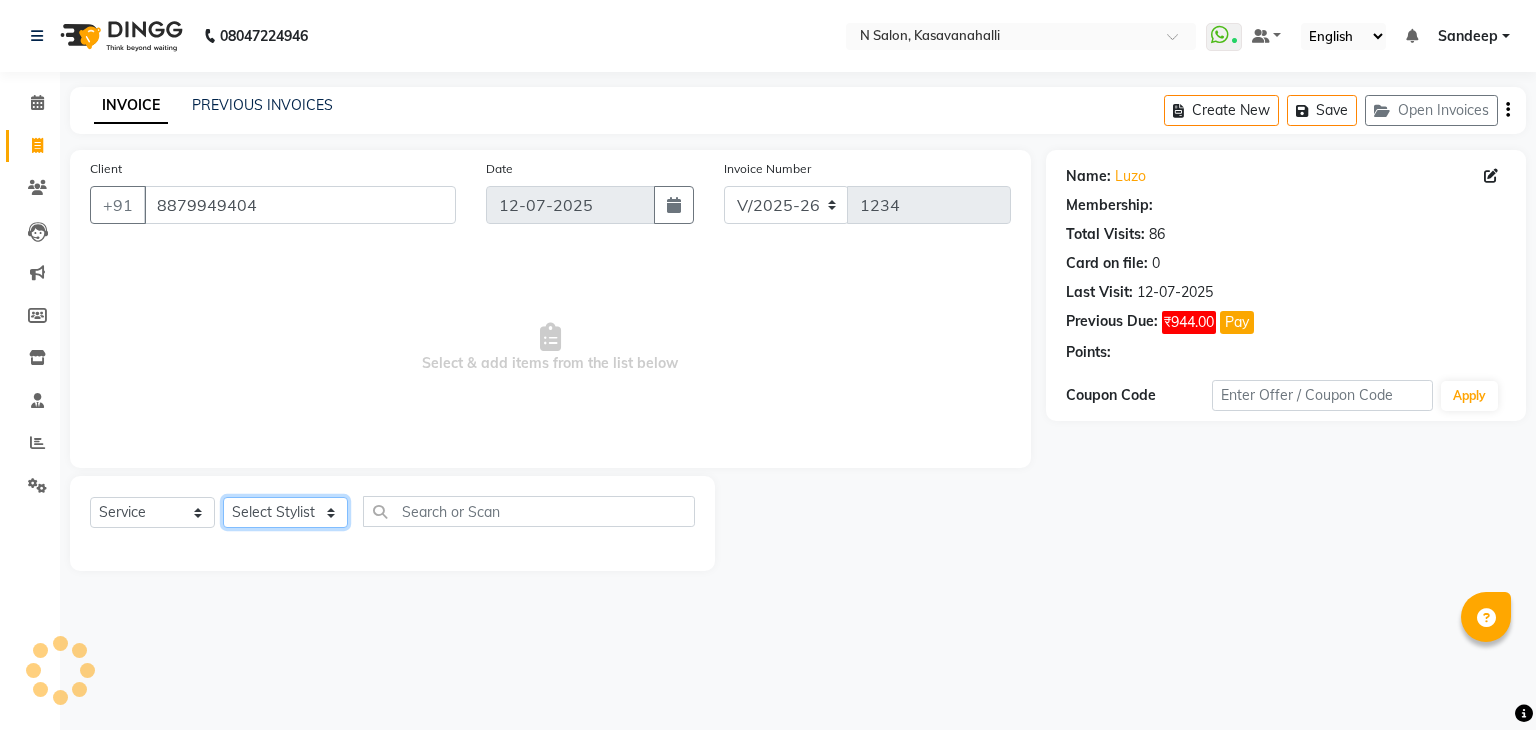 select on "1: Object" 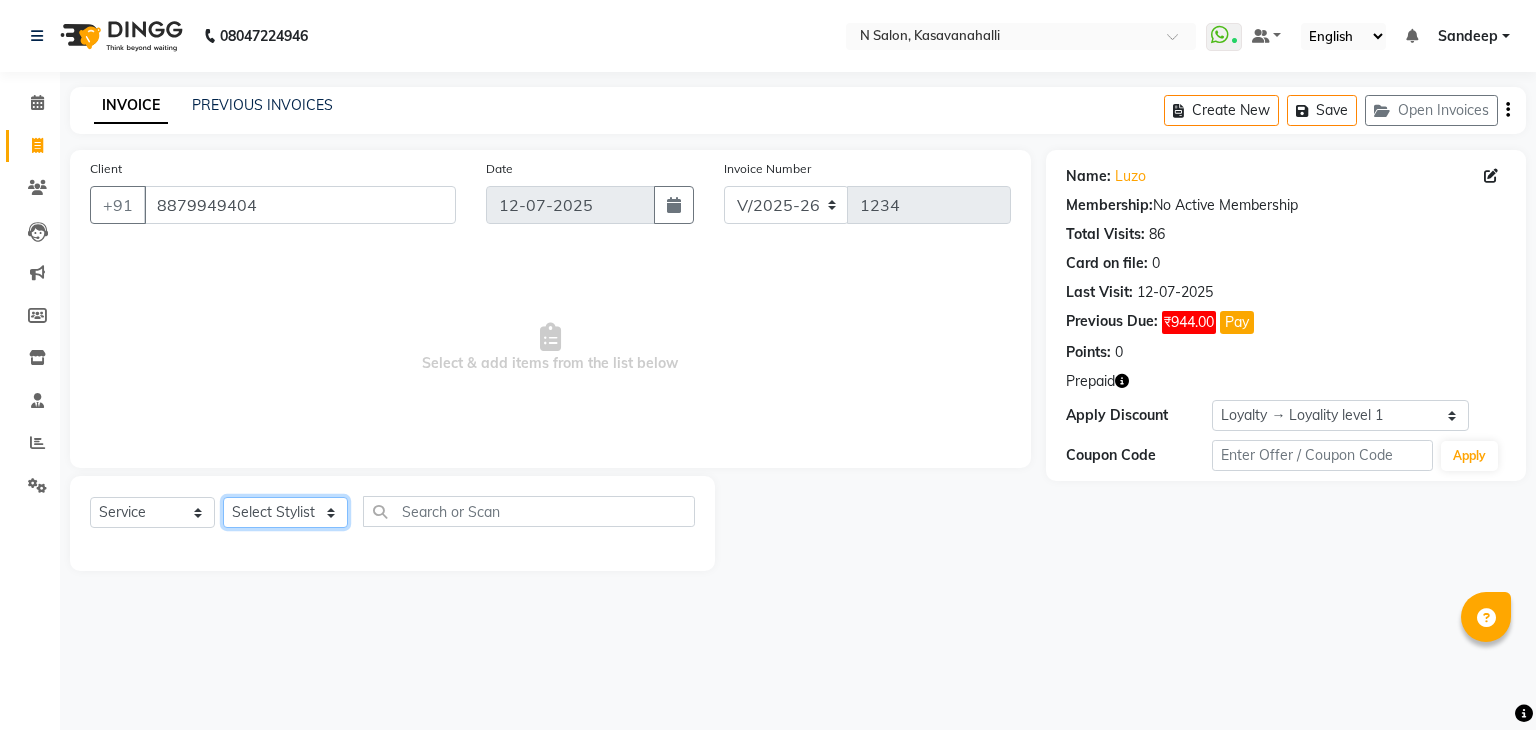 select on "86035" 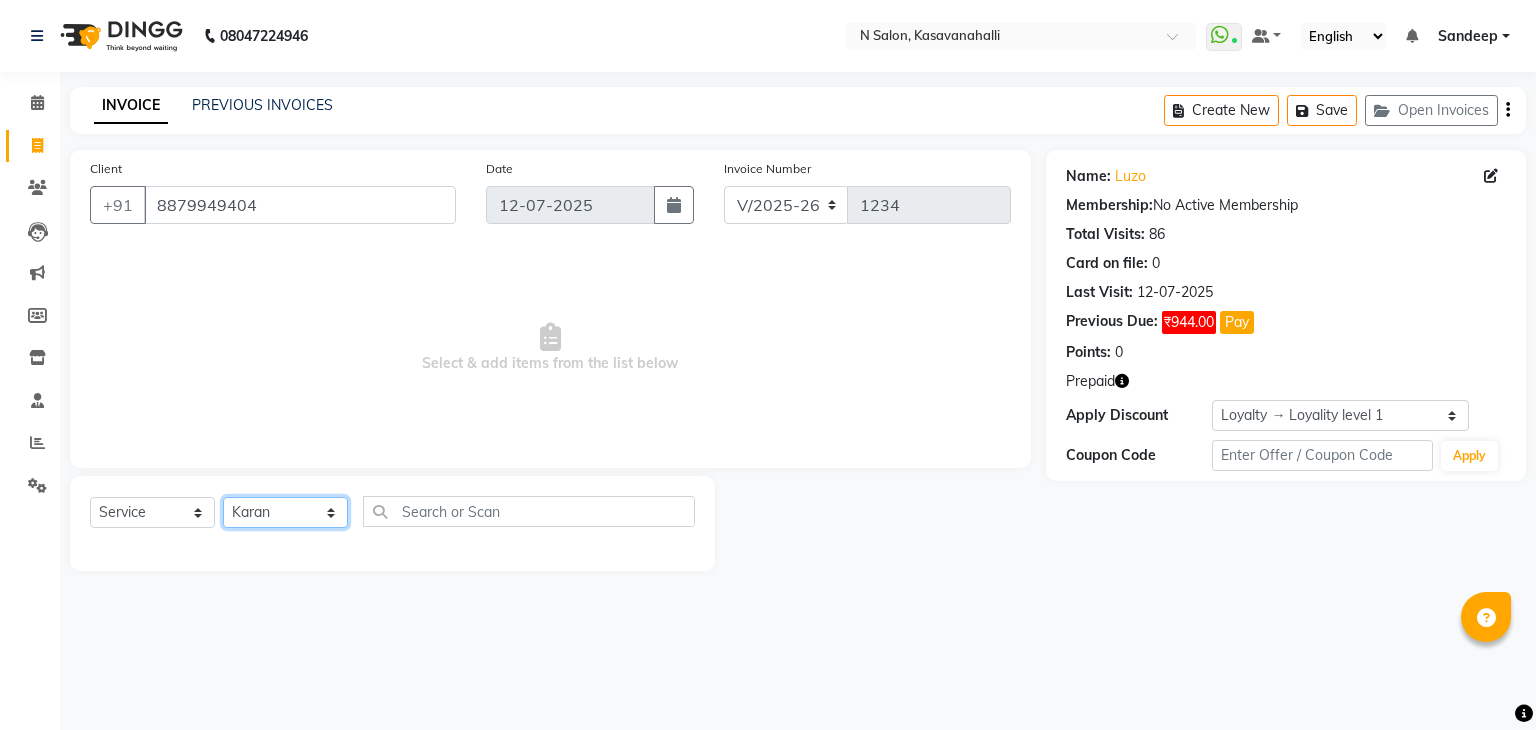 click on "Select Stylist Abisekh [PERSON_NAME] Manju Owner [PERSON_NAME]" 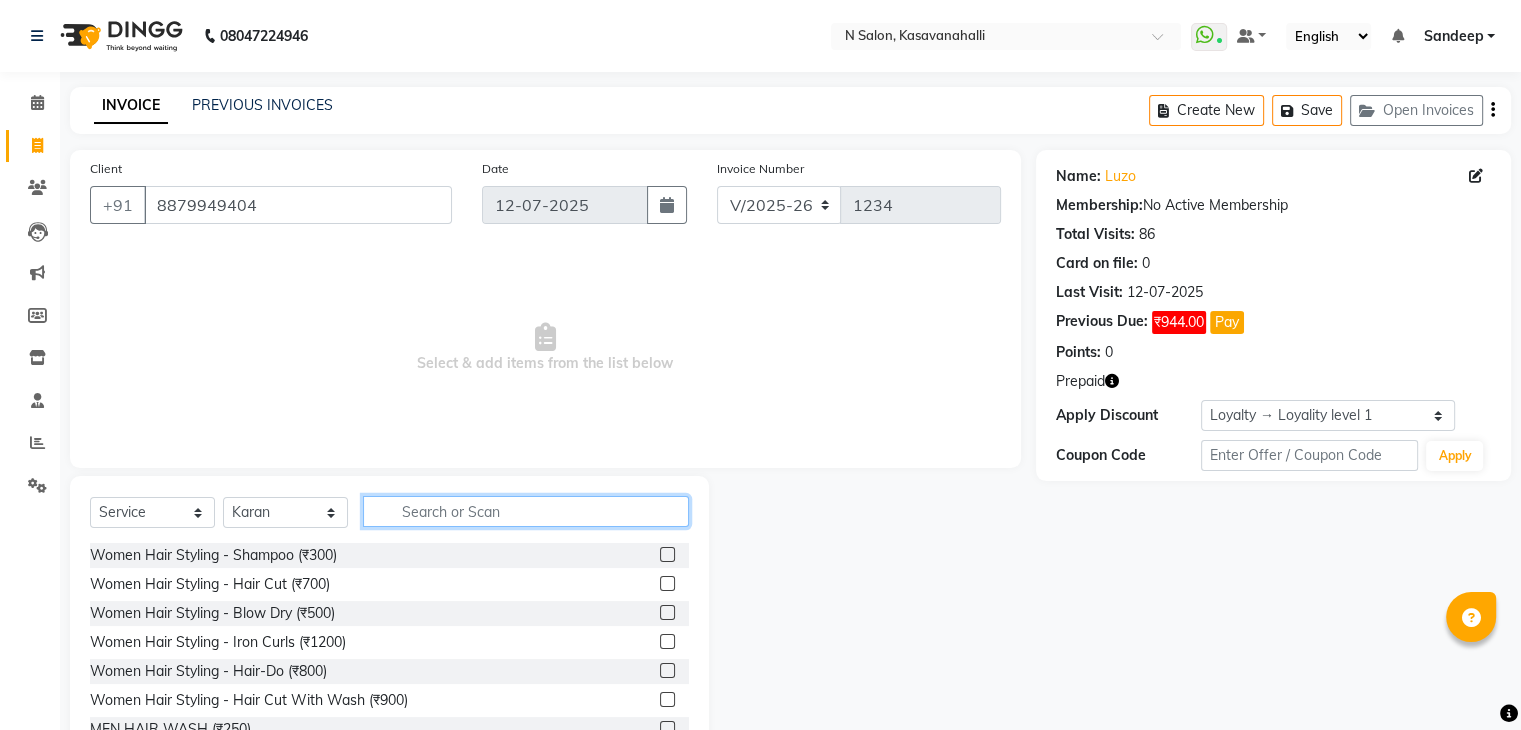 click 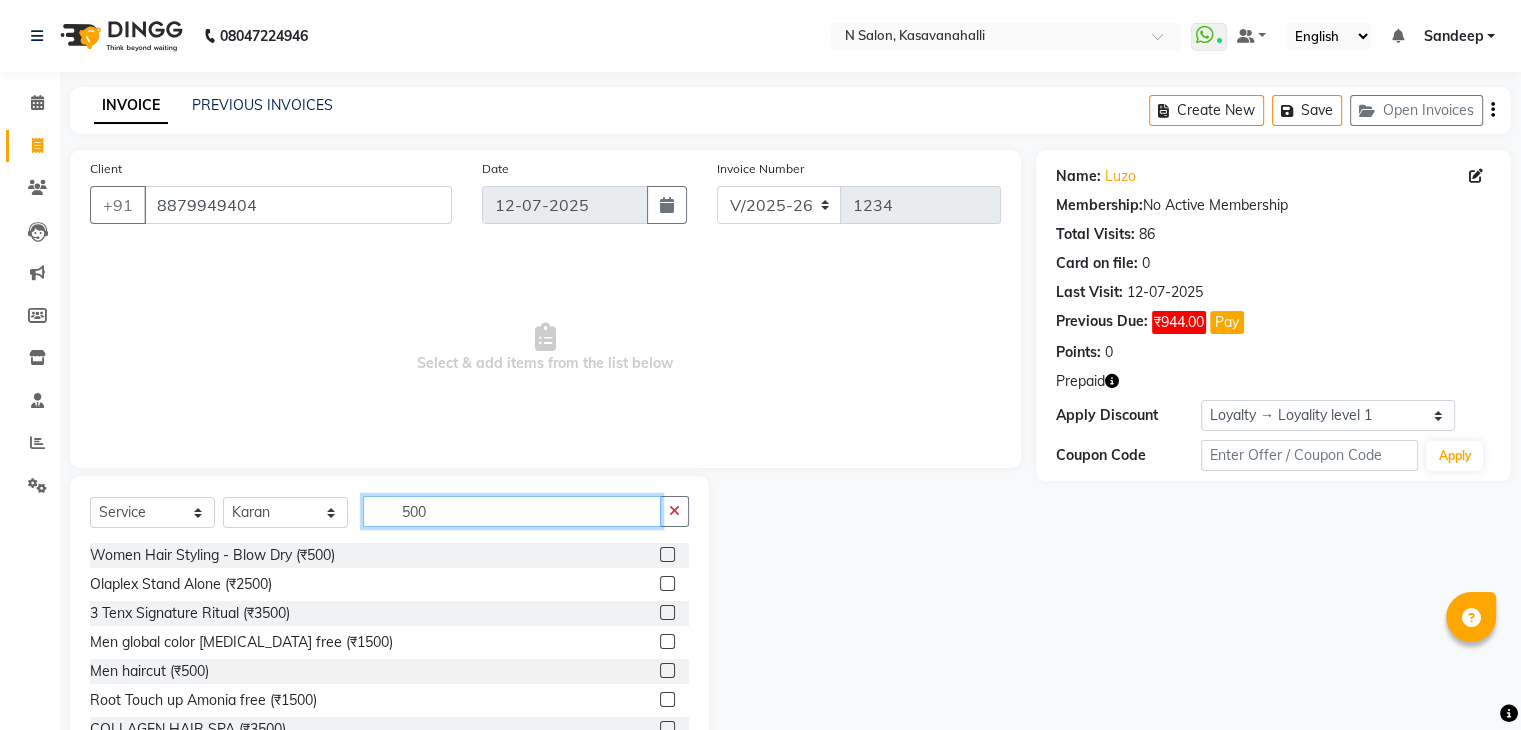 type on "500" 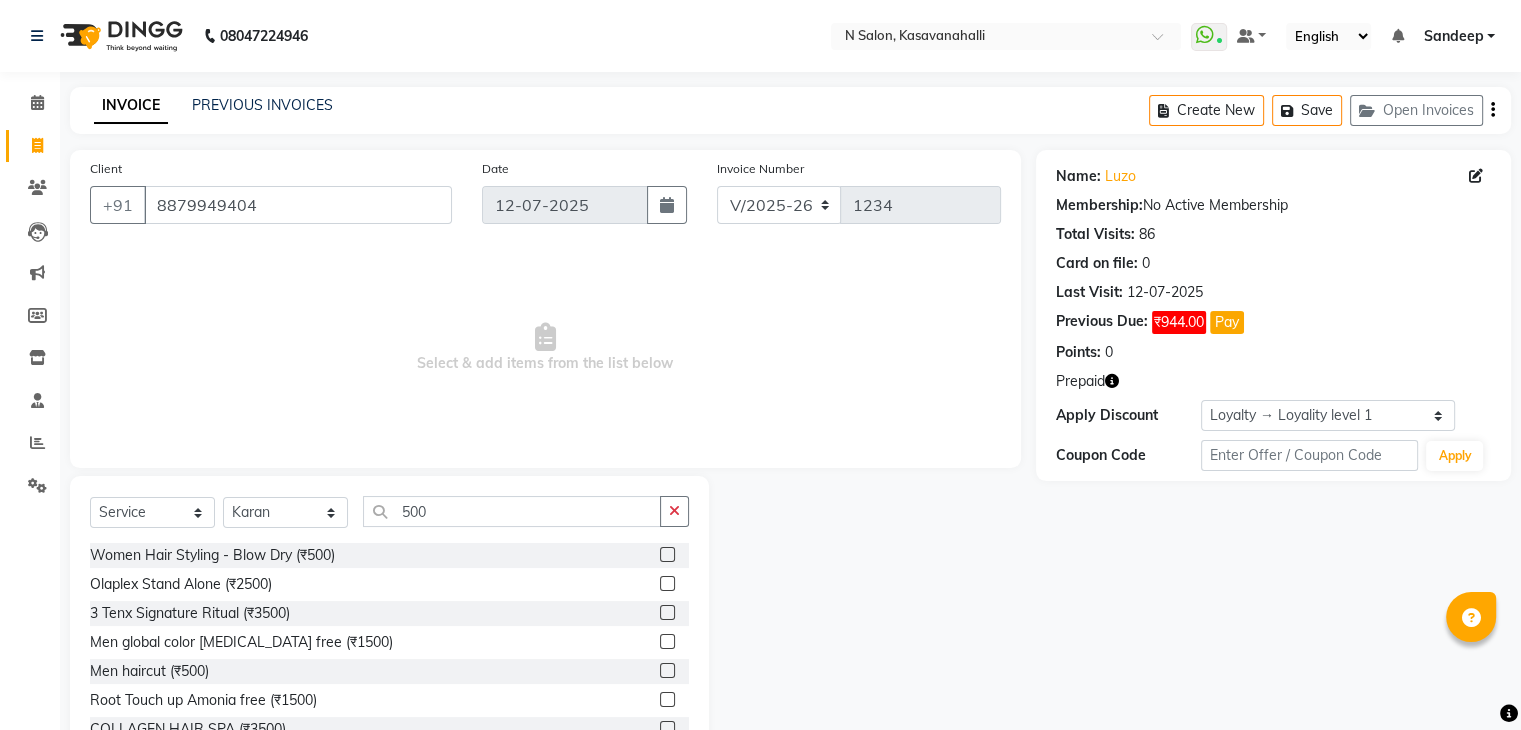click 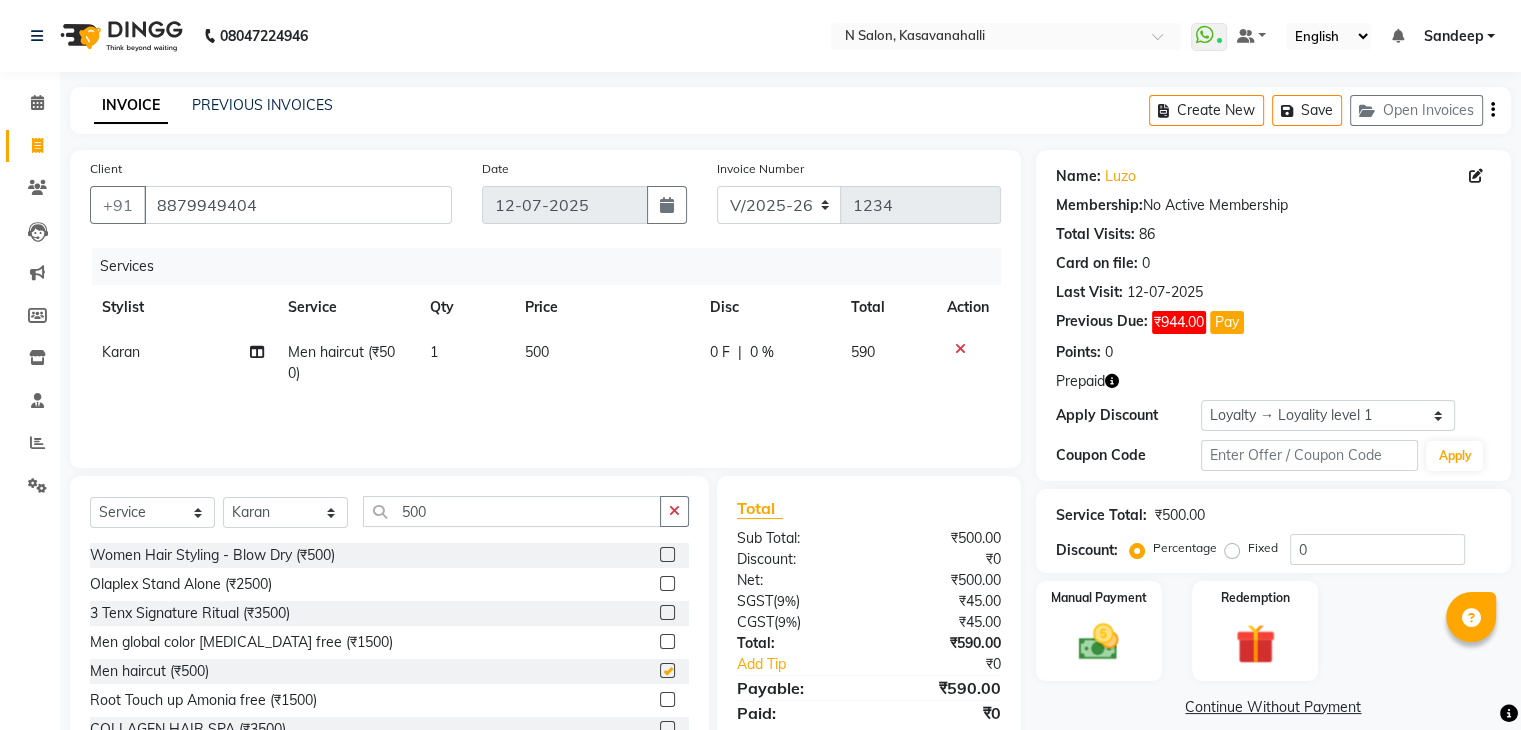 checkbox on "false" 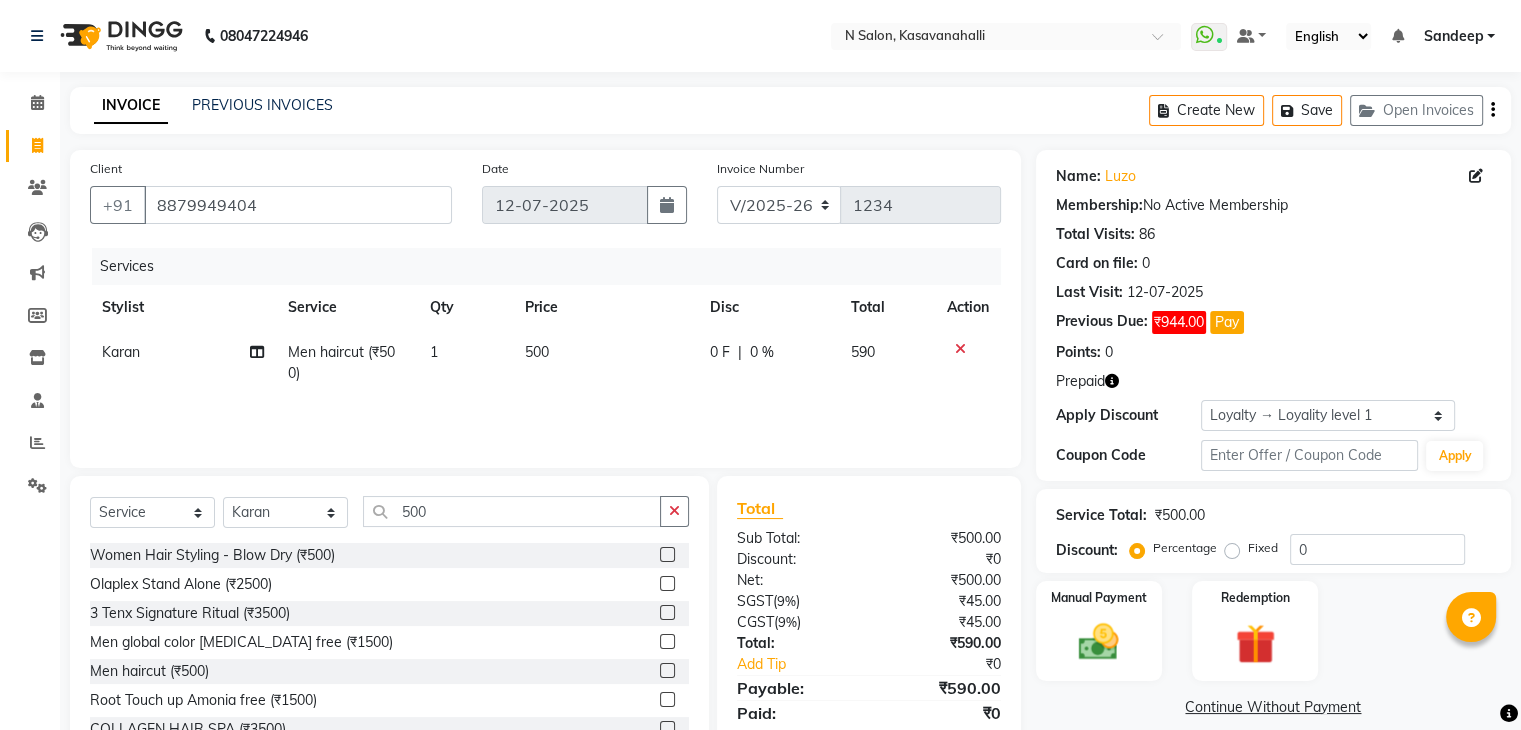 click on "500" 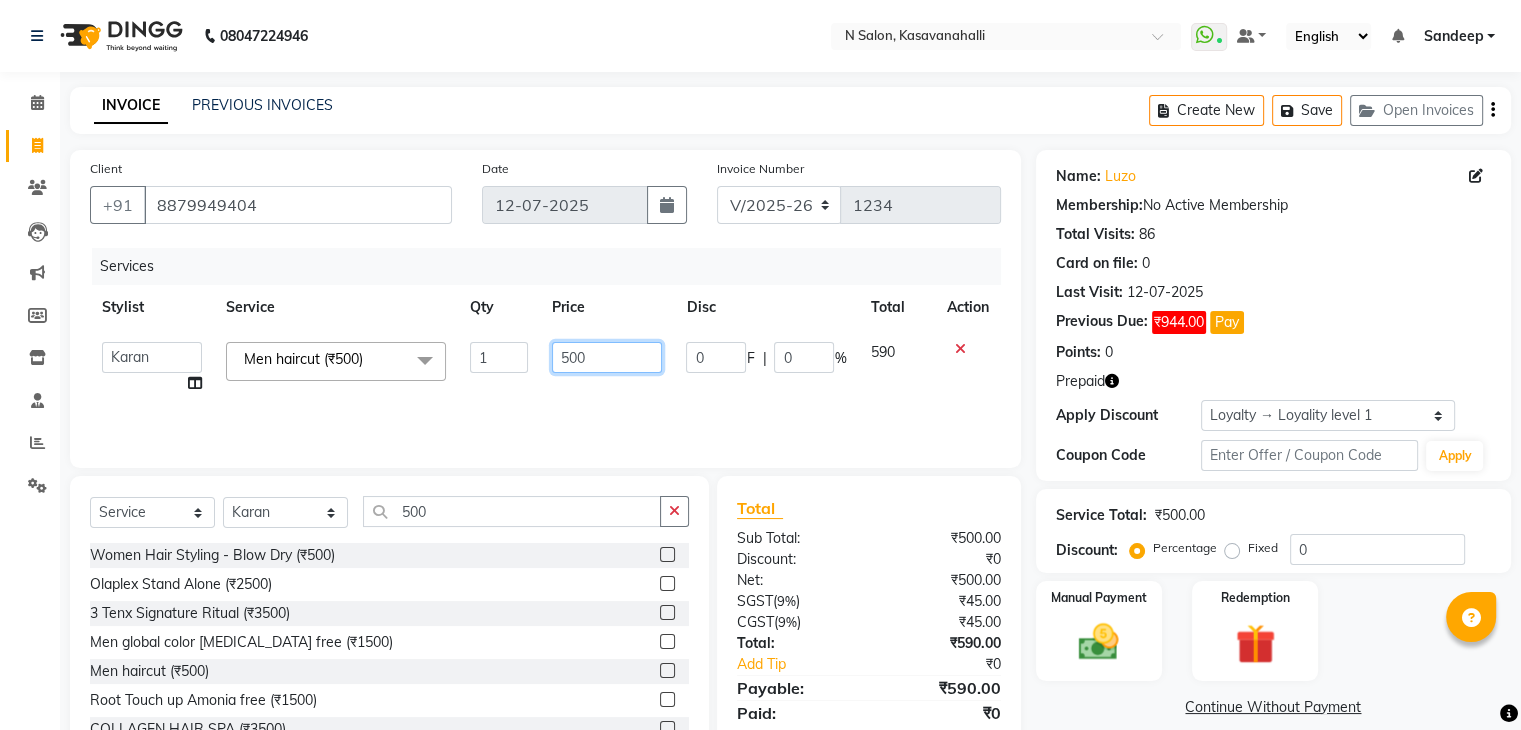 click on "500" 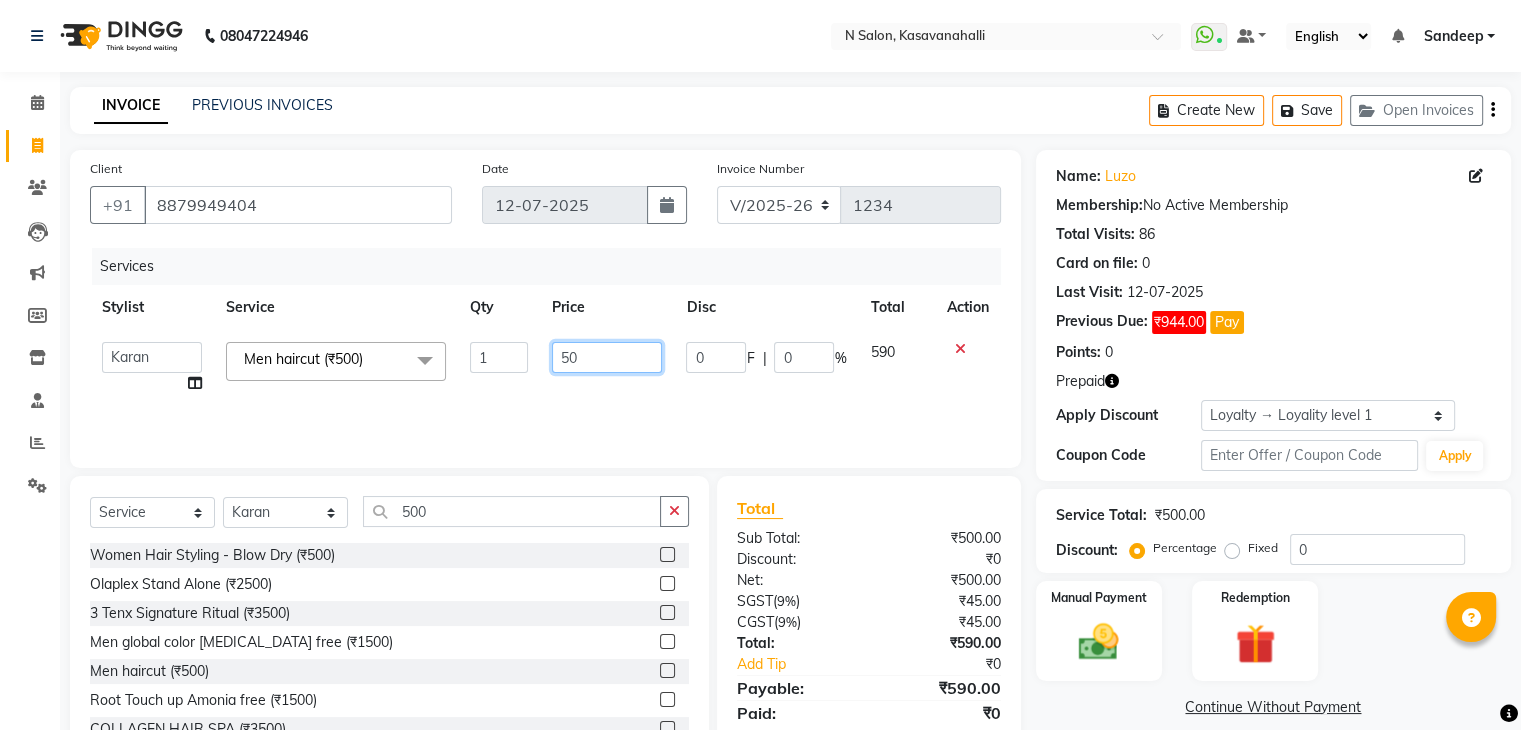 type on "5" 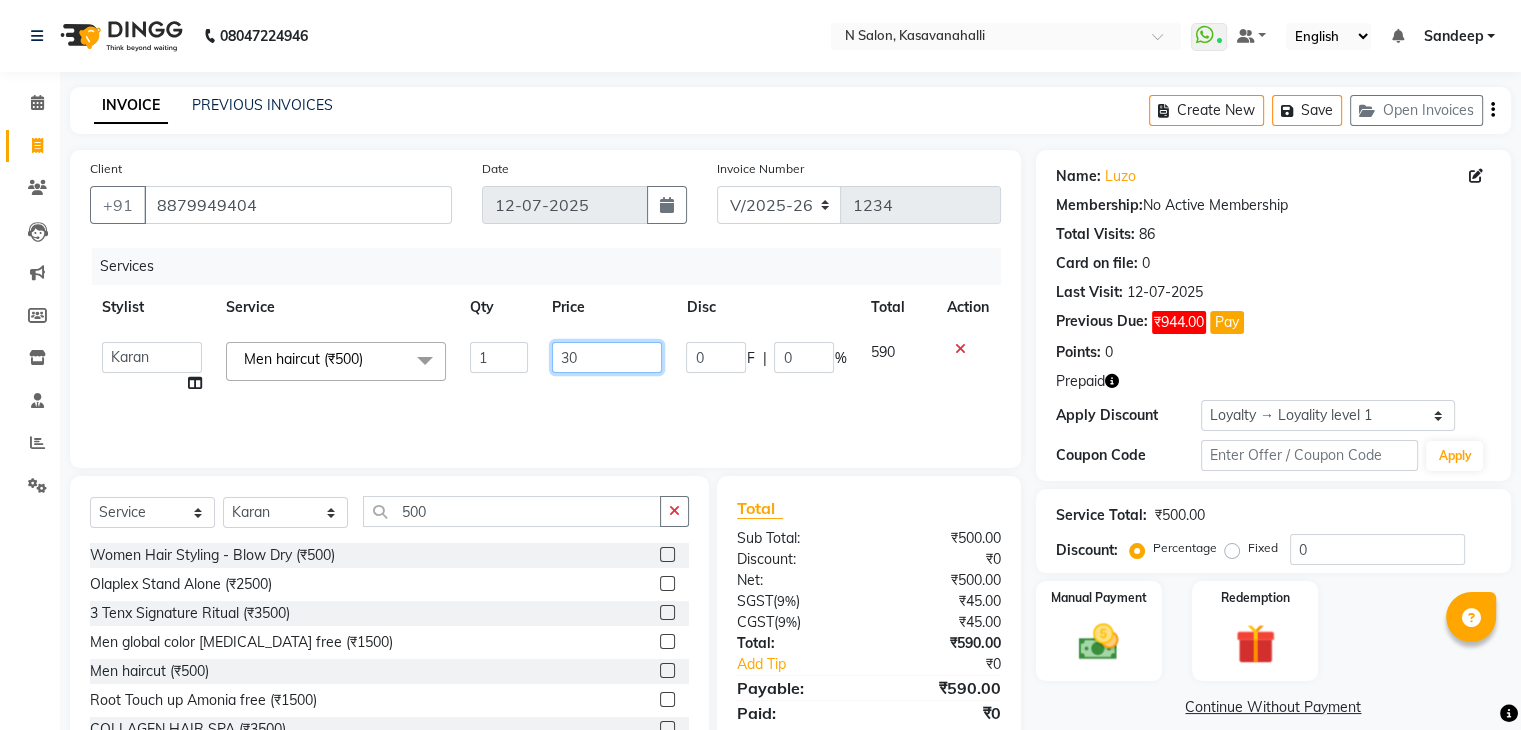 type on "300" 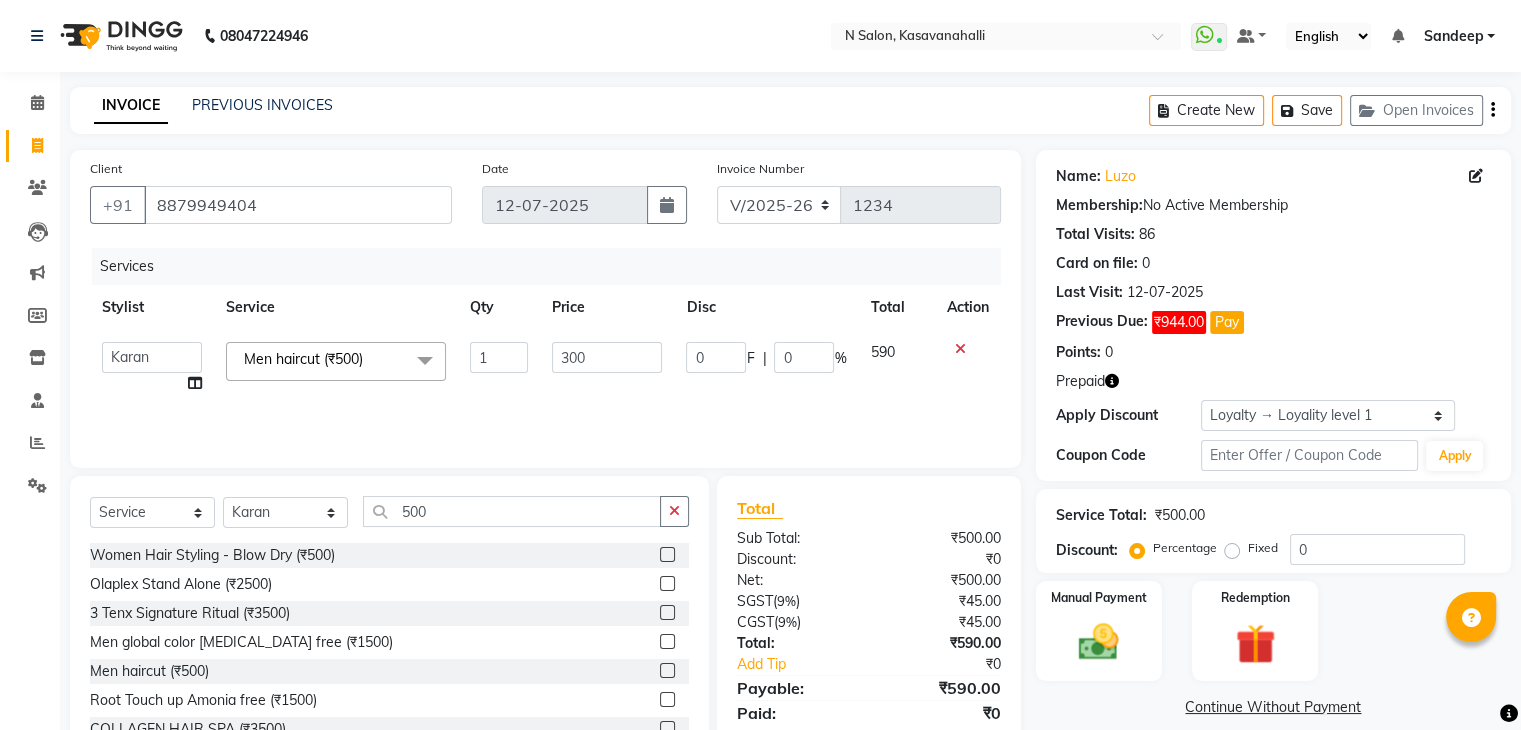click on "300" 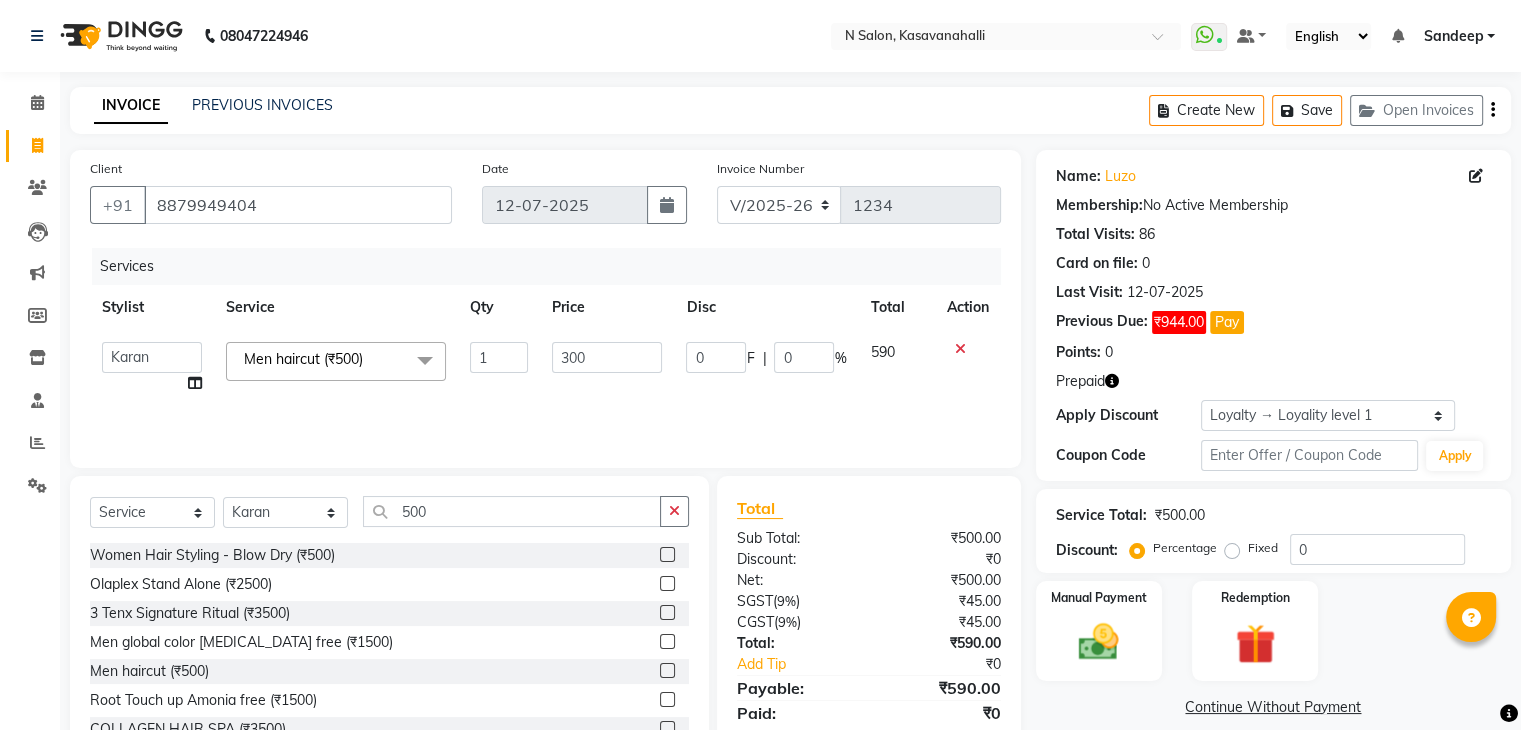 select on "86035" 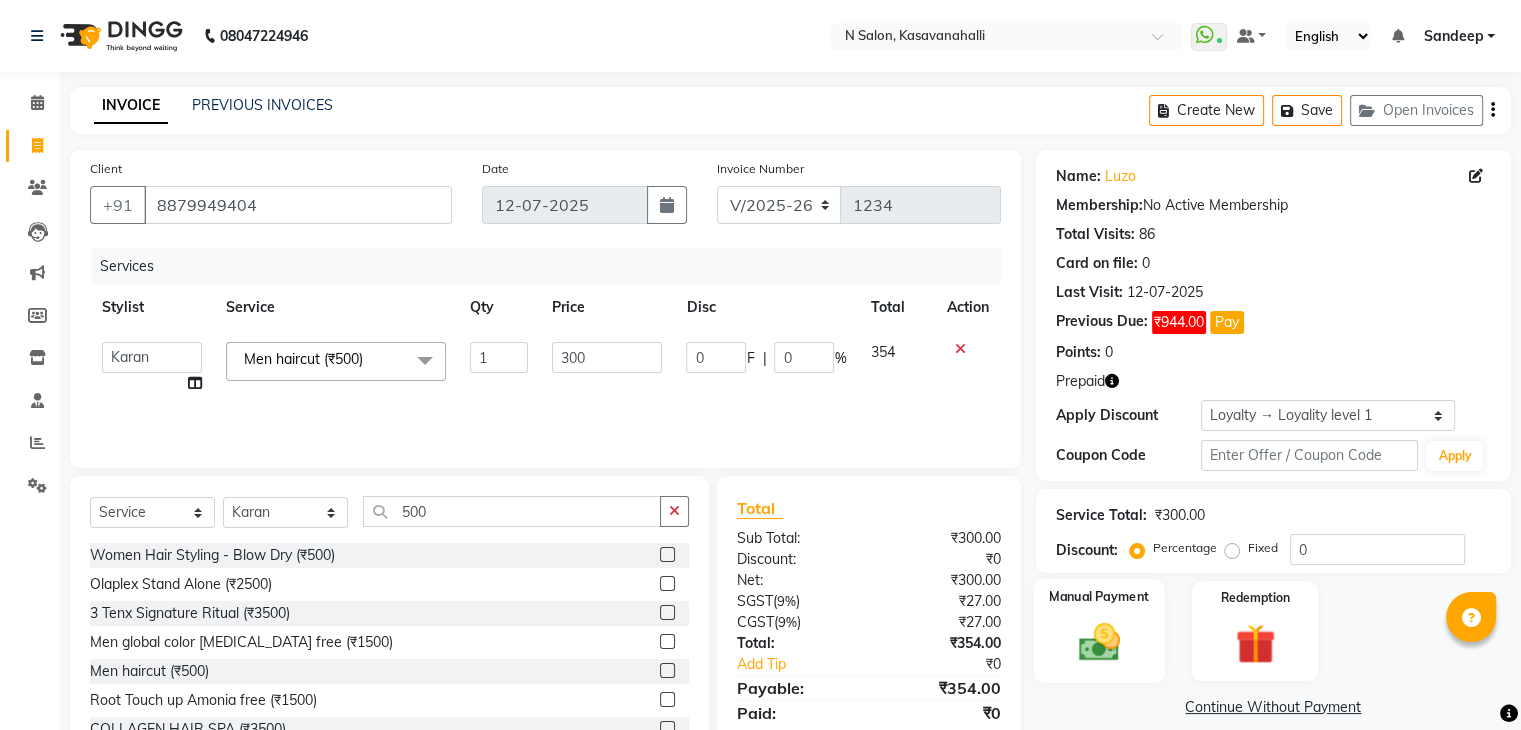 scroll, scrollTop: 72, scrollLeft: 0, axis: vertical 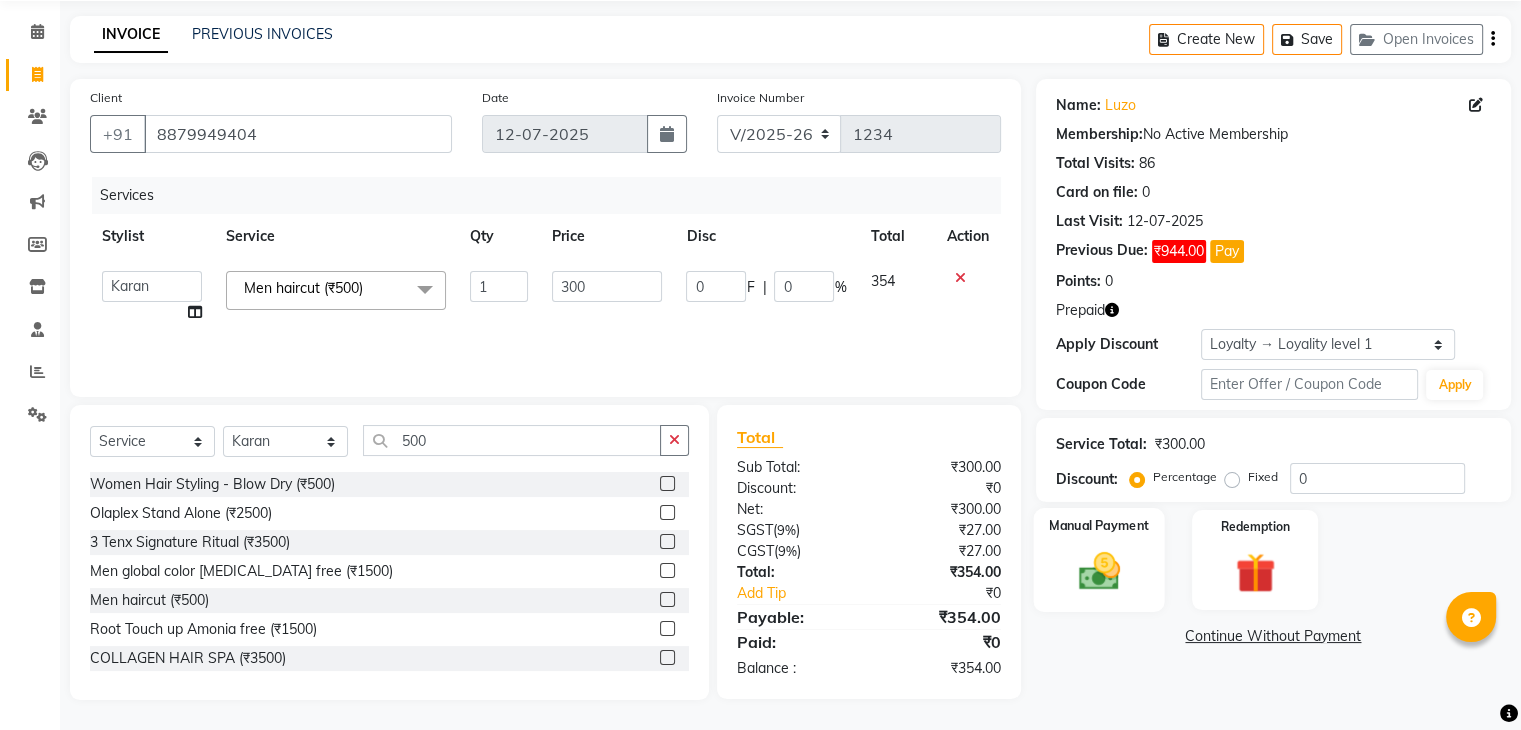 click 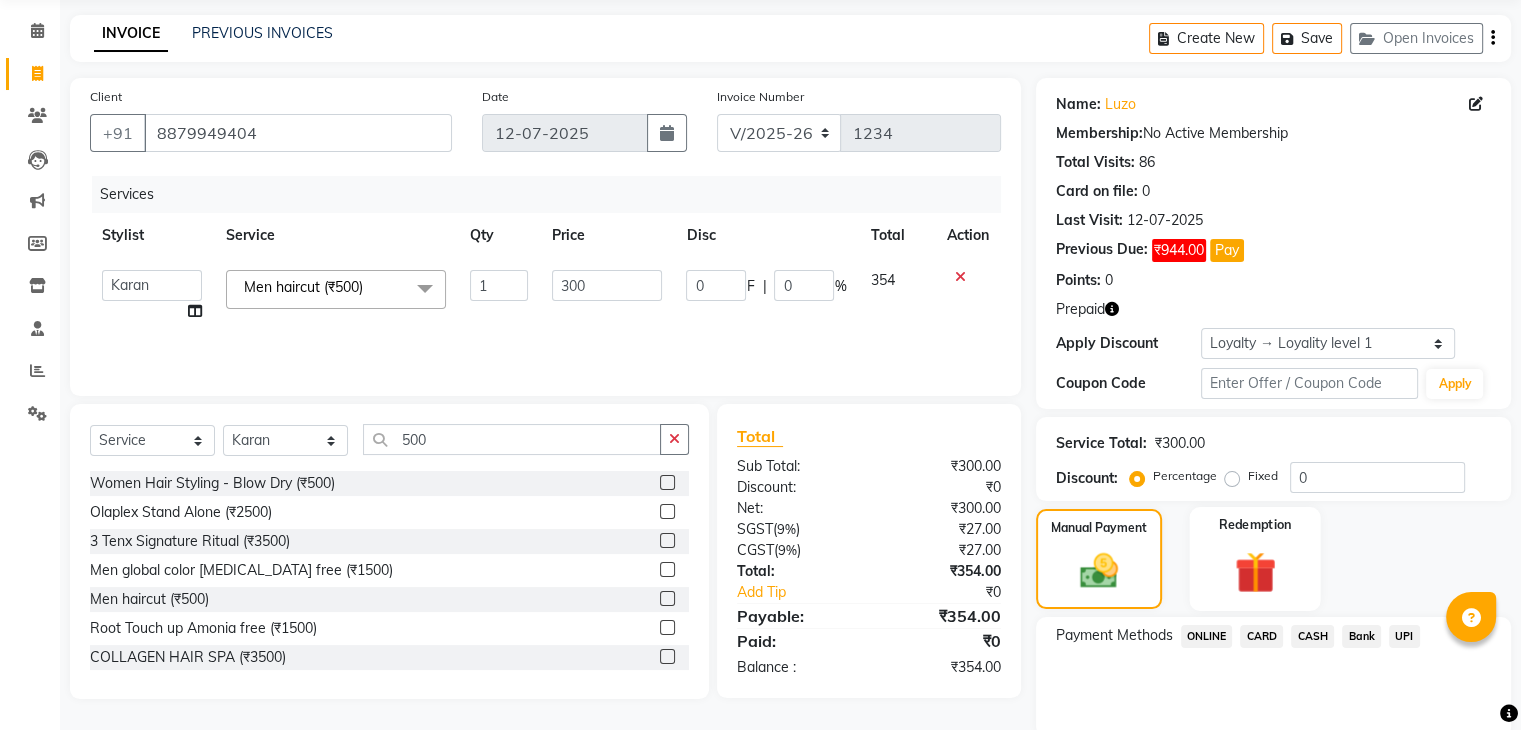 click 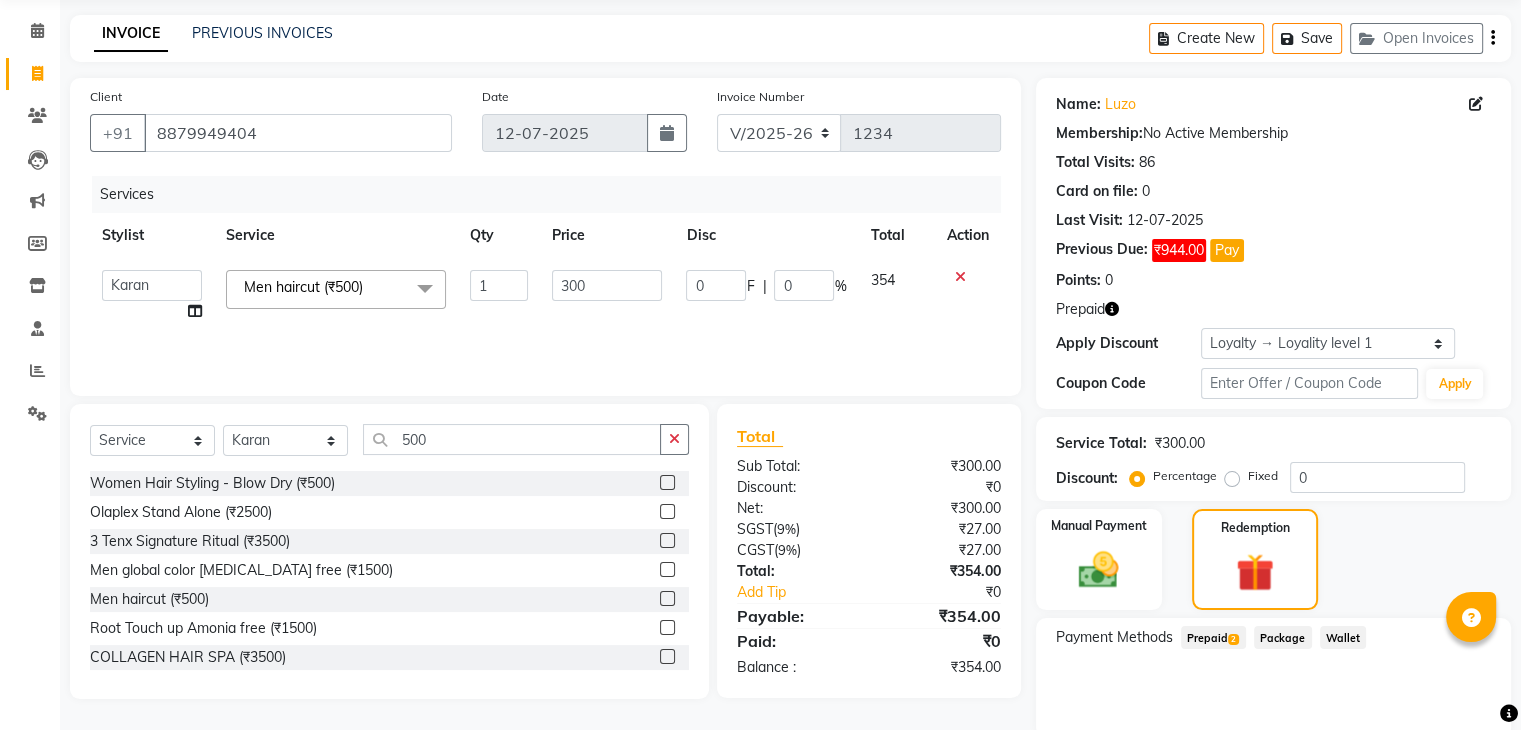 click on "Prepaid  2" 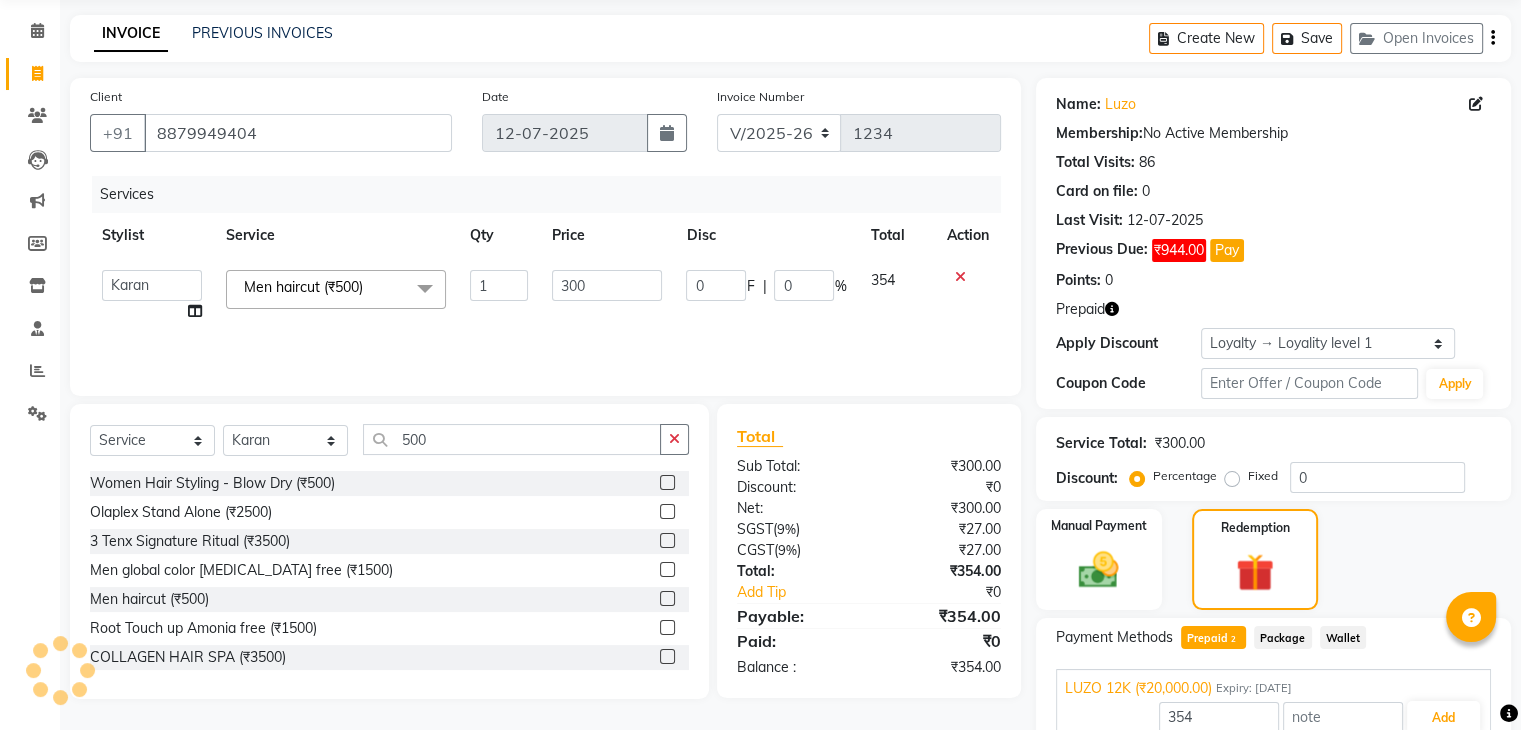 scroll, scrollTop: 214, scrollLeft: 0, axis: vertical 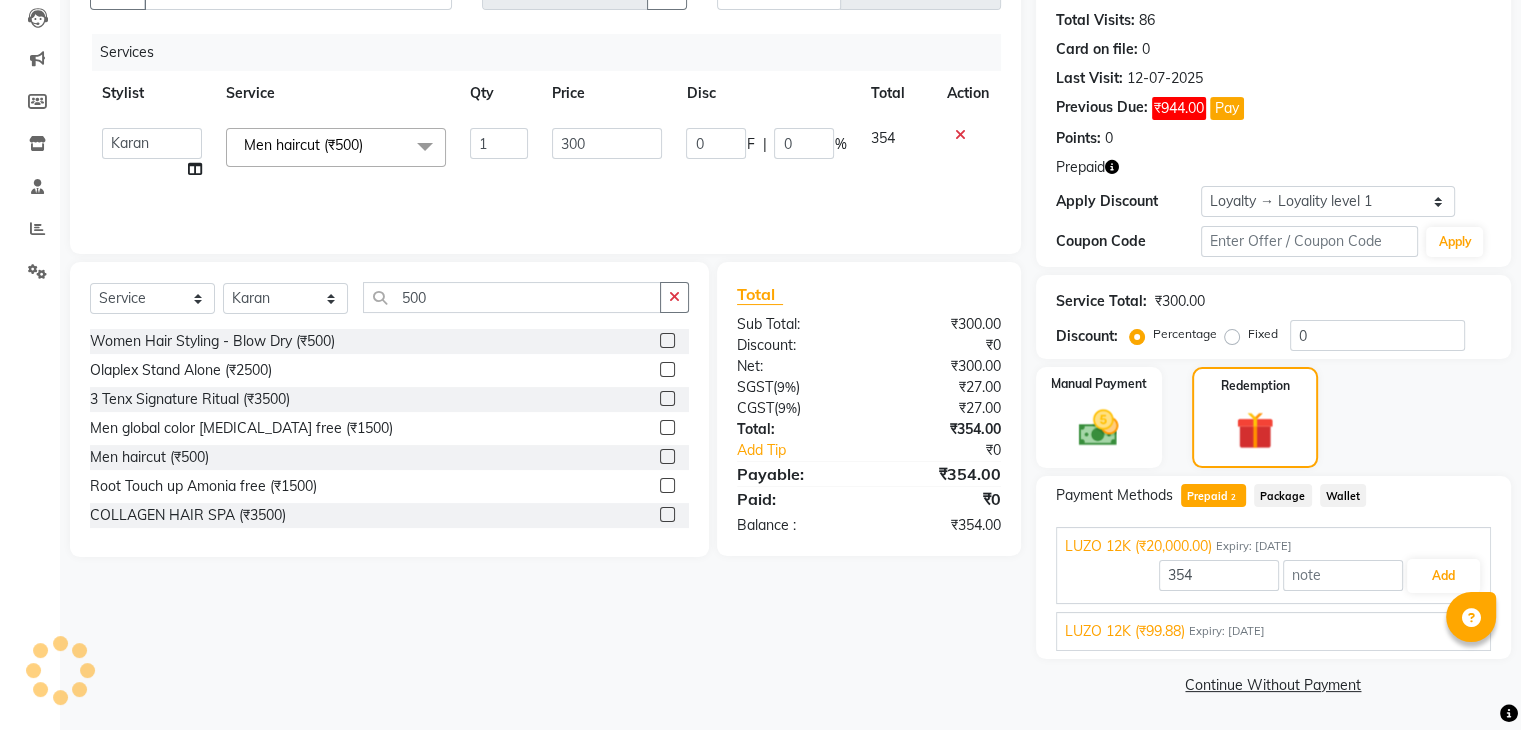 click on "LUZO 12K (₹99.88)" at bounding box center [1125, 631] 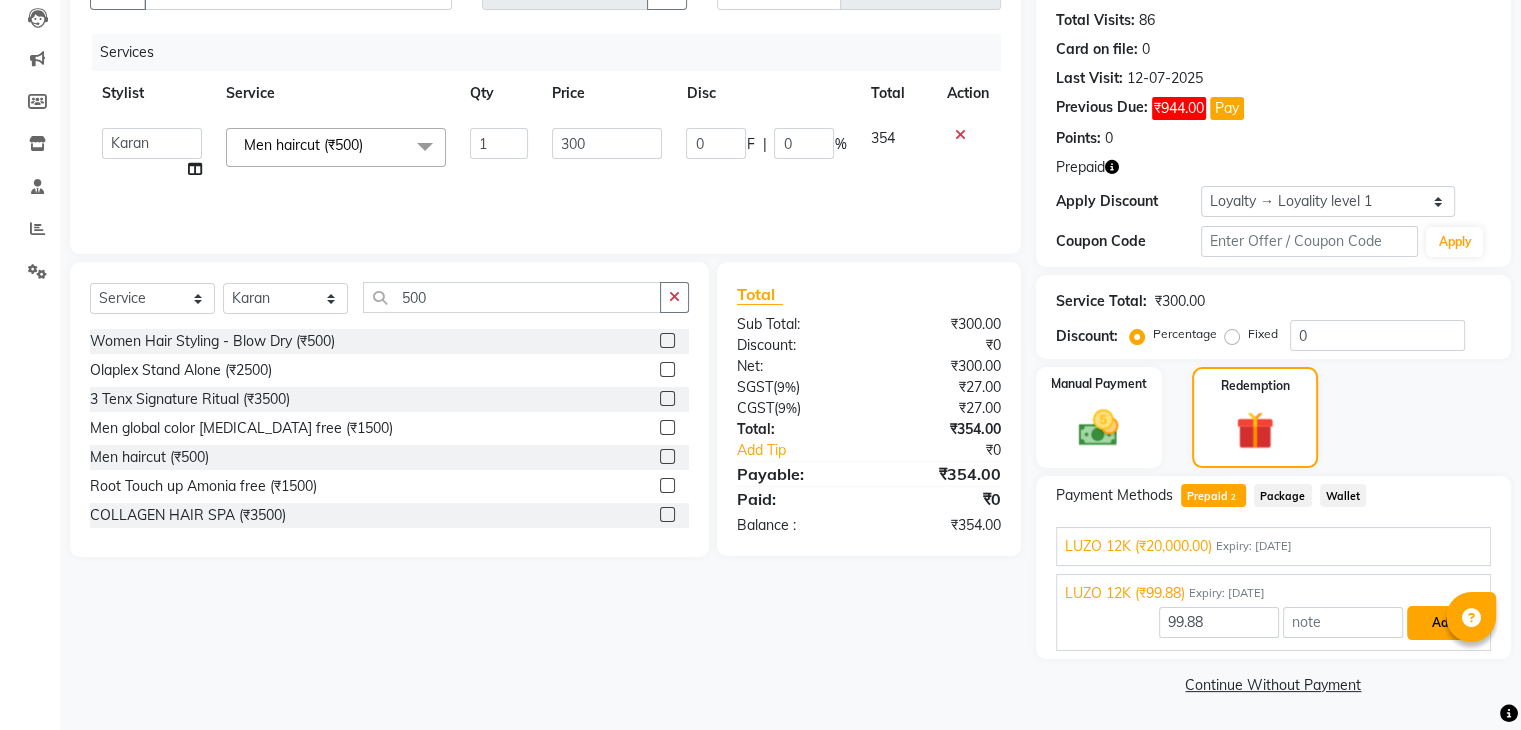 click on "Add" at bounding box center (1443, 623) 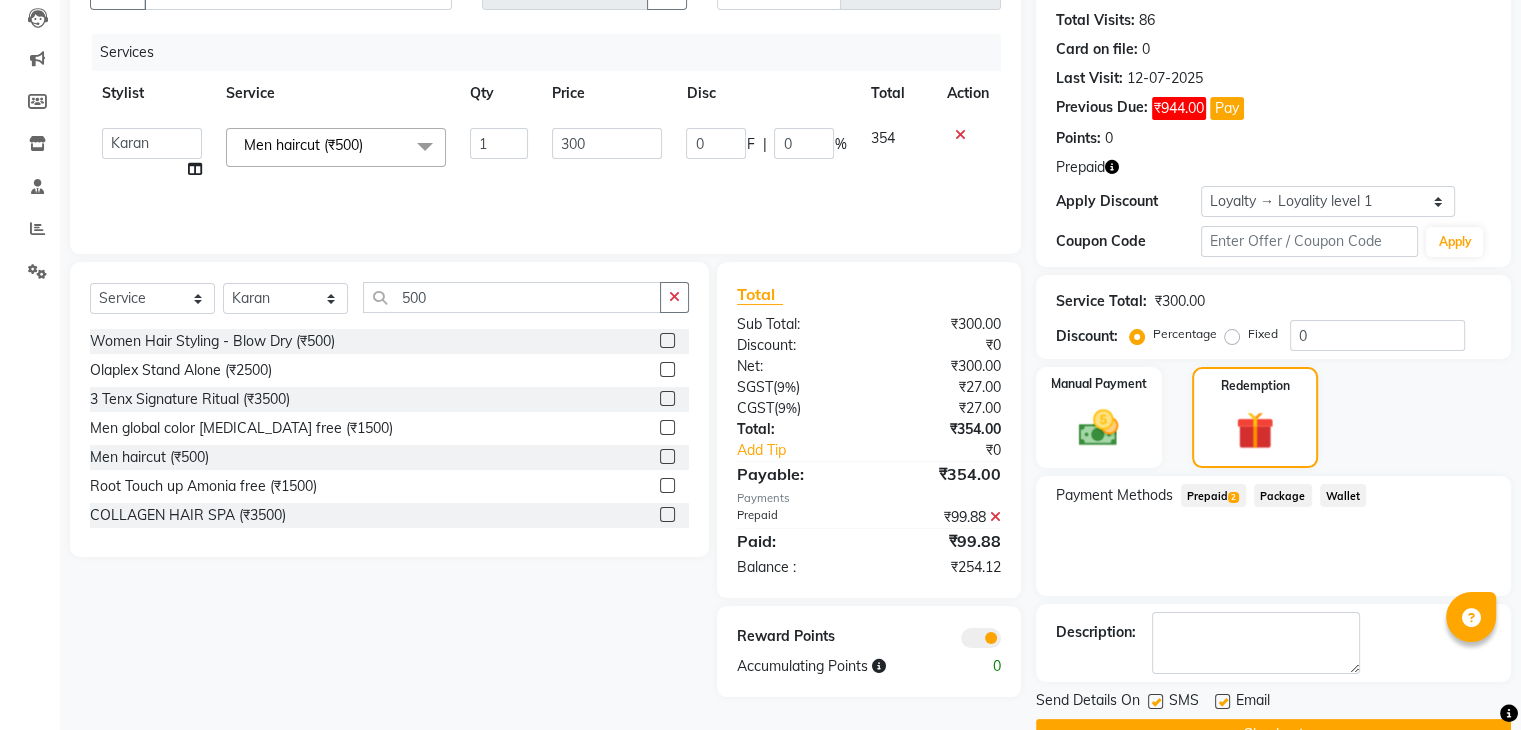 click on "Prepaid  2" 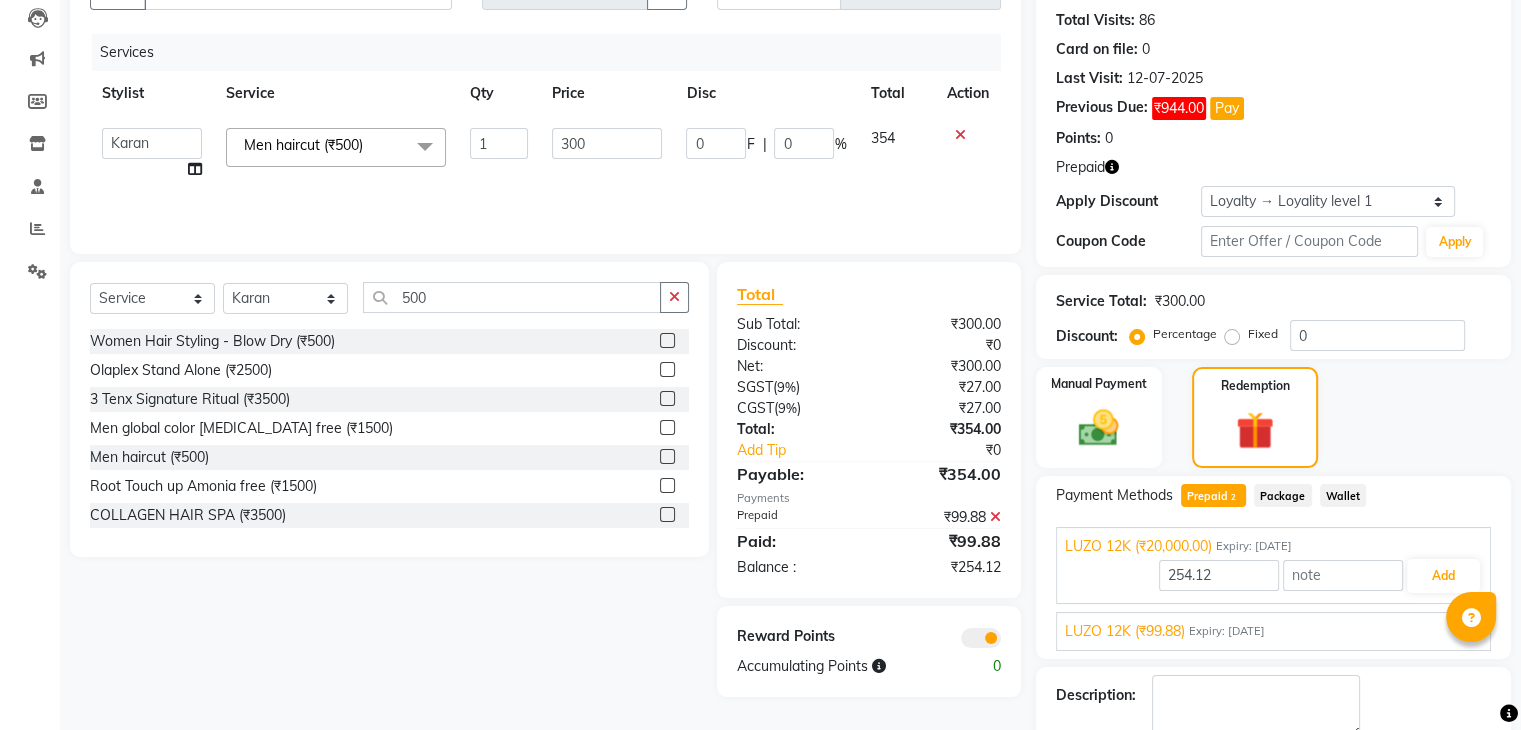 click on "LUZO 12K (₹20,000.00)" at bounding box center (1138, 546) 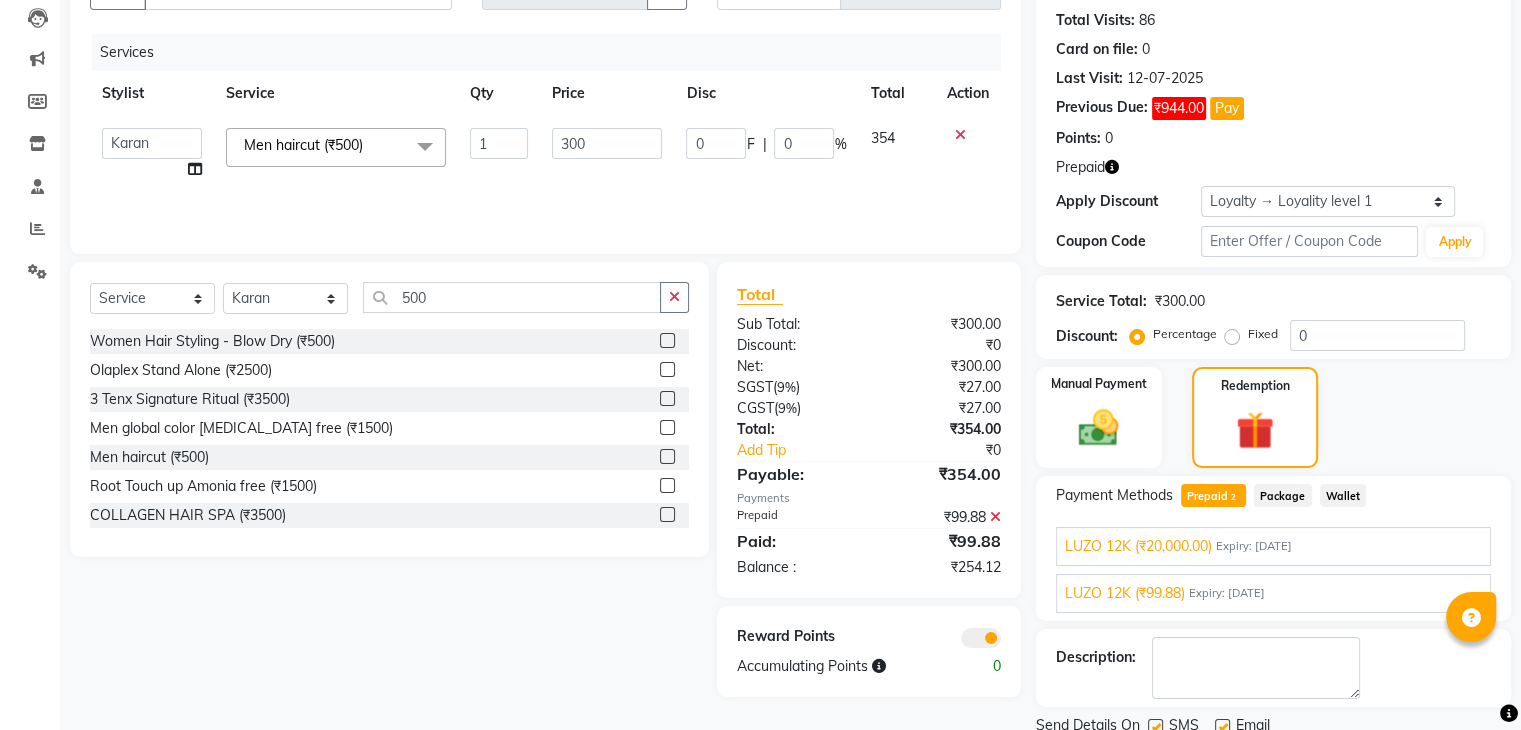 click on "LUZO 12K (₹20,000.00)" at bounding box center [1138, 546] 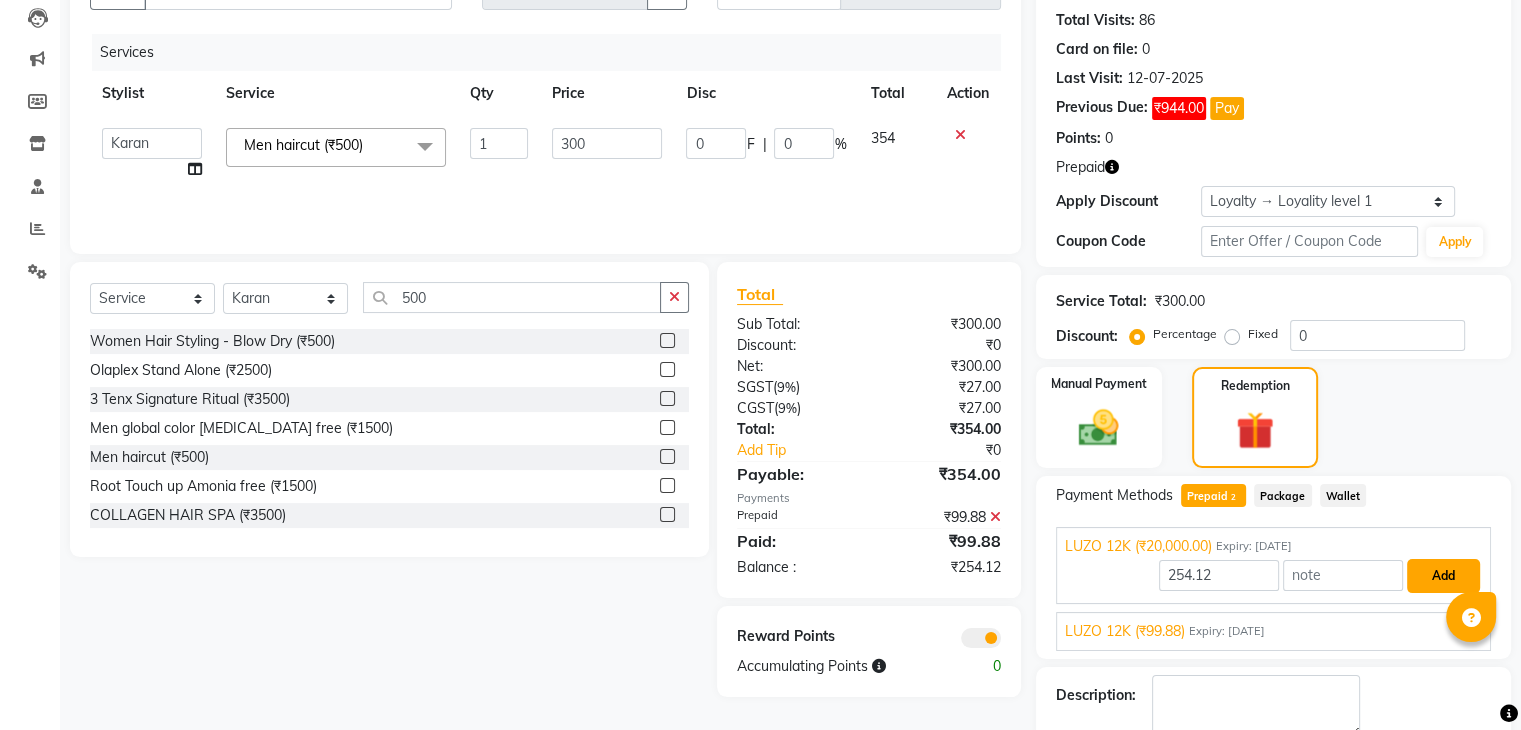click on "Add" at bounding box center (1443, 576) 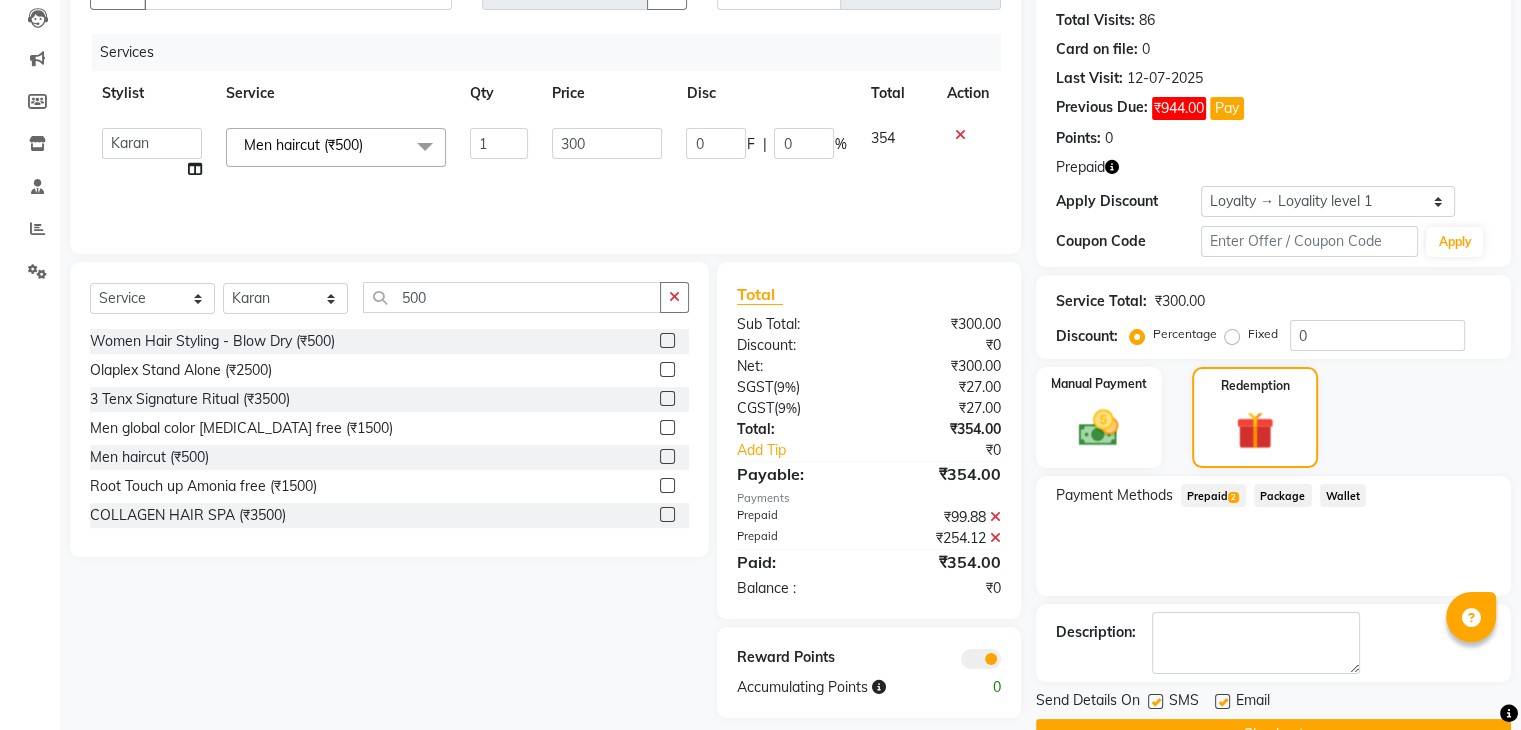 scroll, scrollTop: 263, scrollLeft: 0, axis: vertical 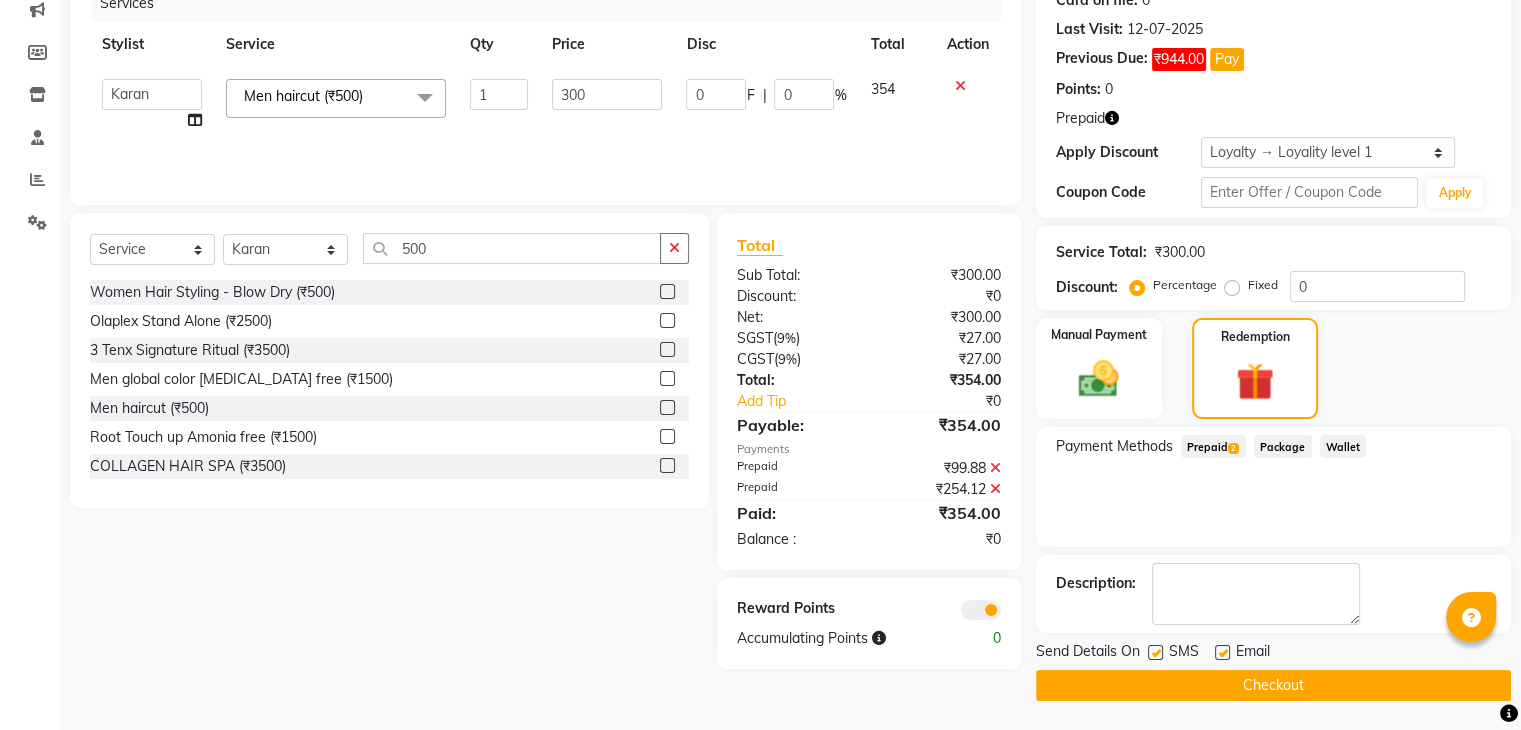 click on "Checkout" 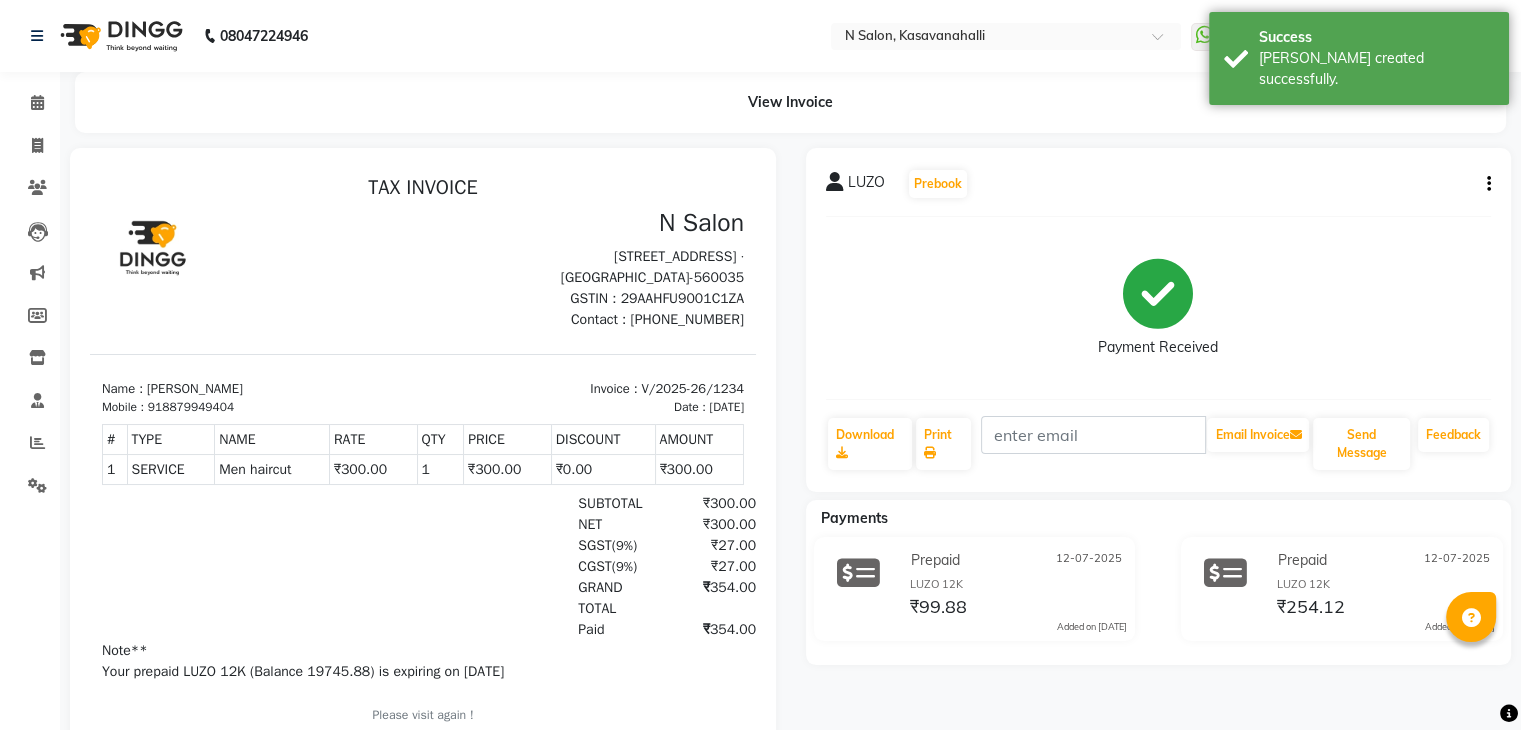 scroll, scrollTop: 0, scrollLeft: 0, axis: both 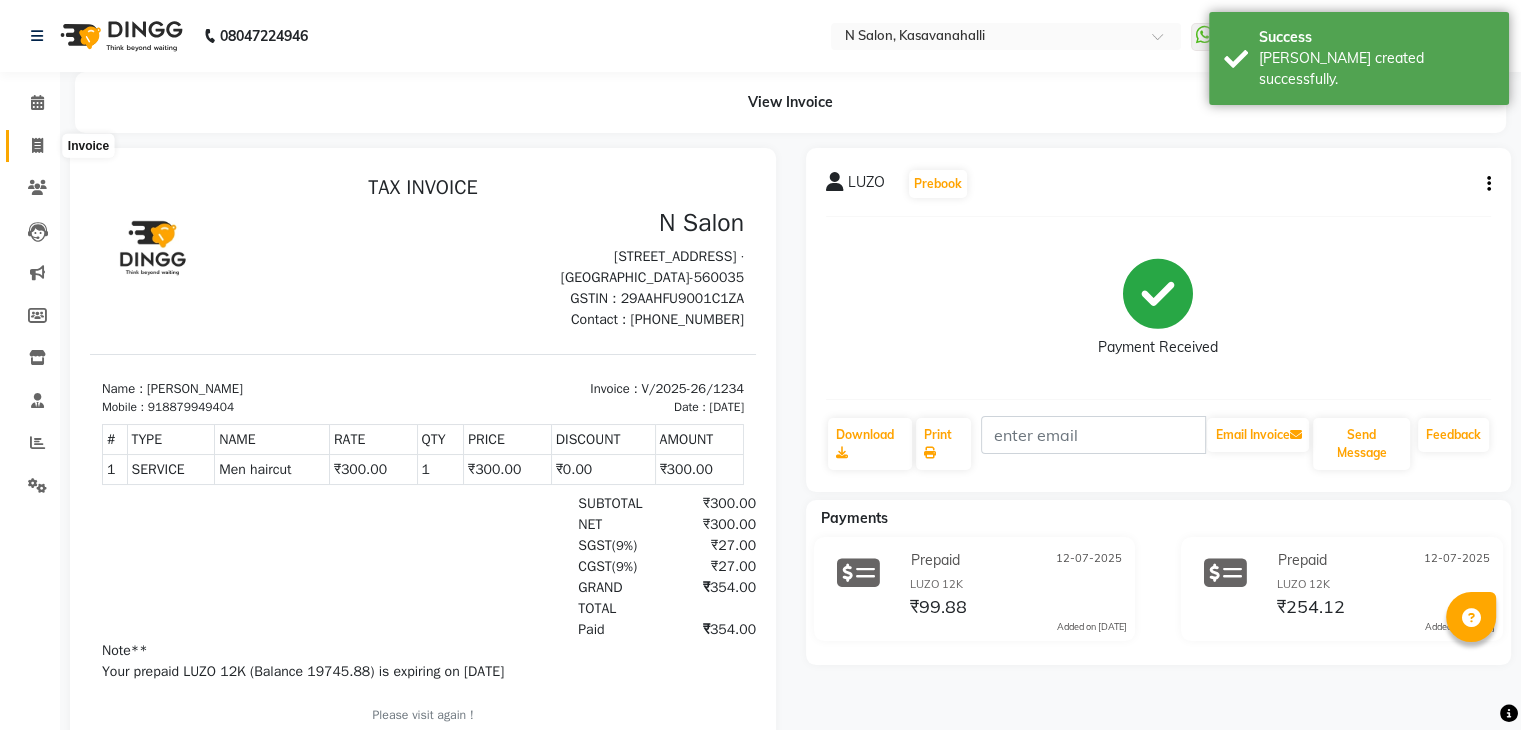 click 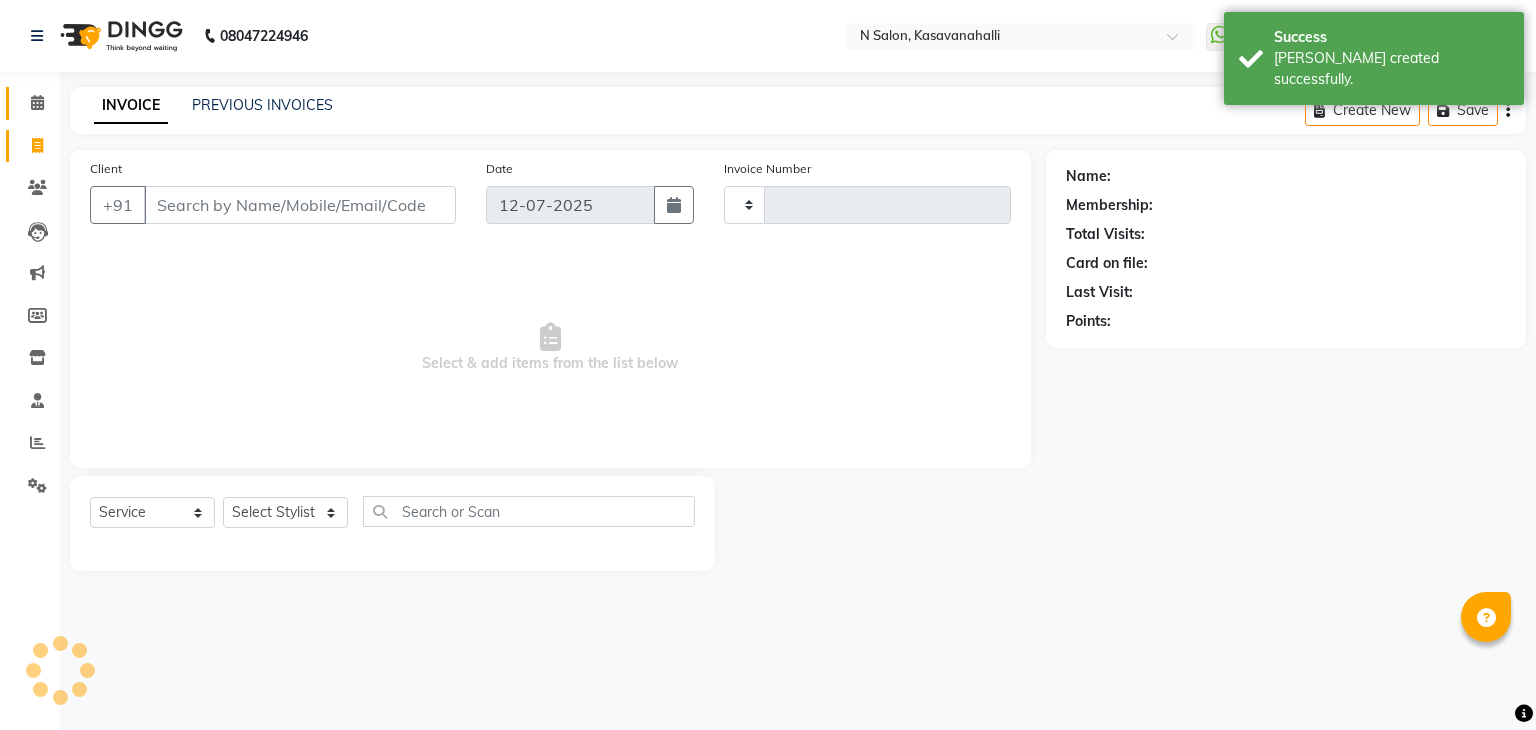 type on "1235" 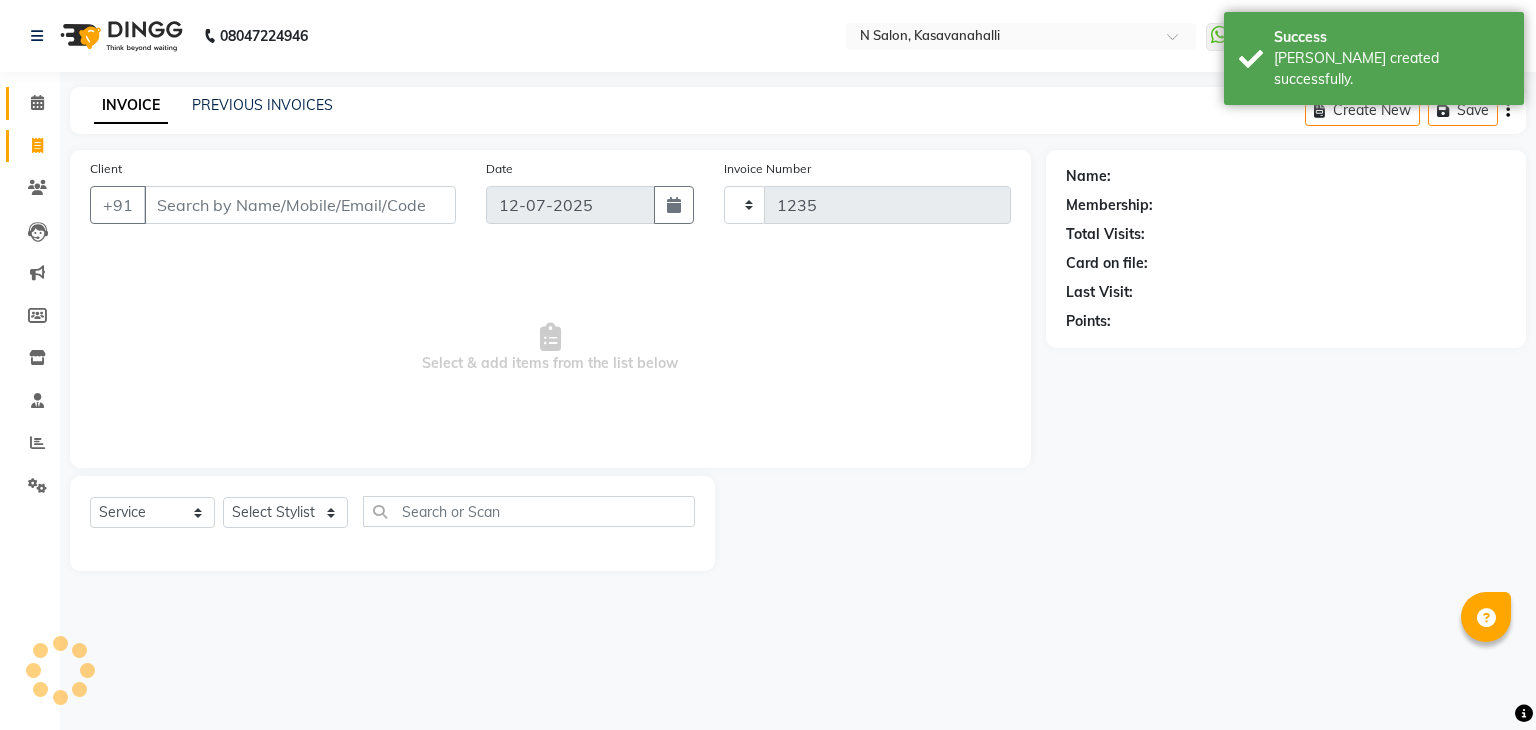 select on "7111" 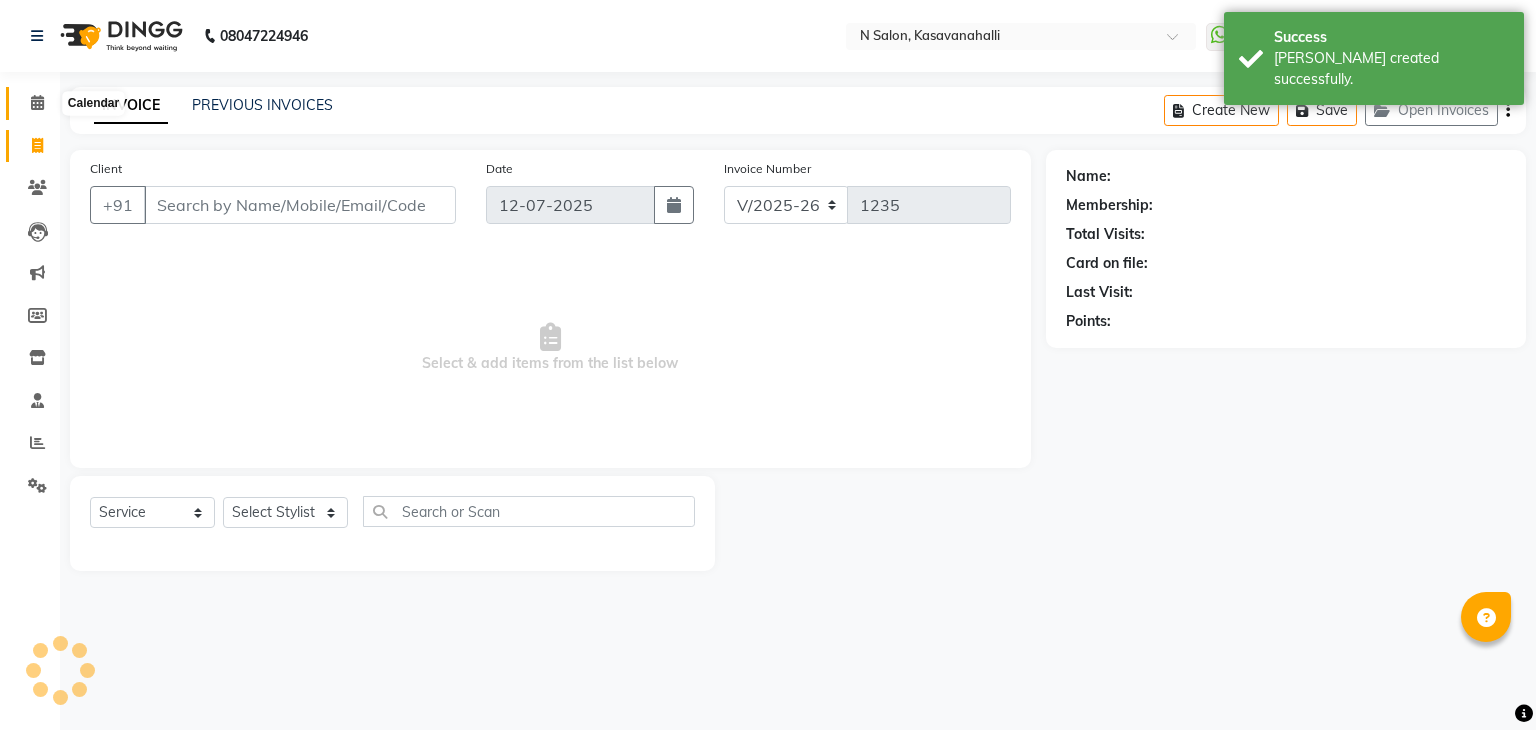 click 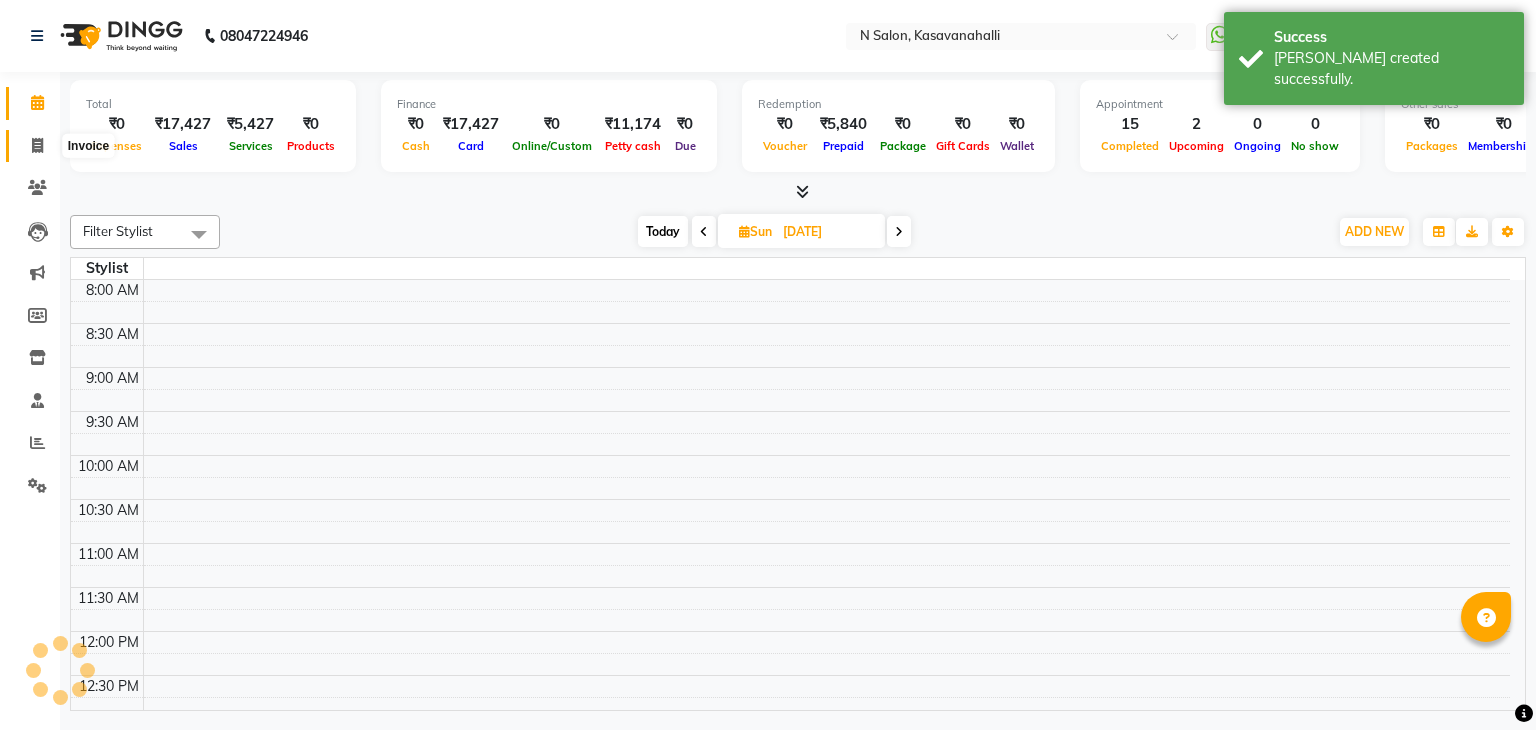 click 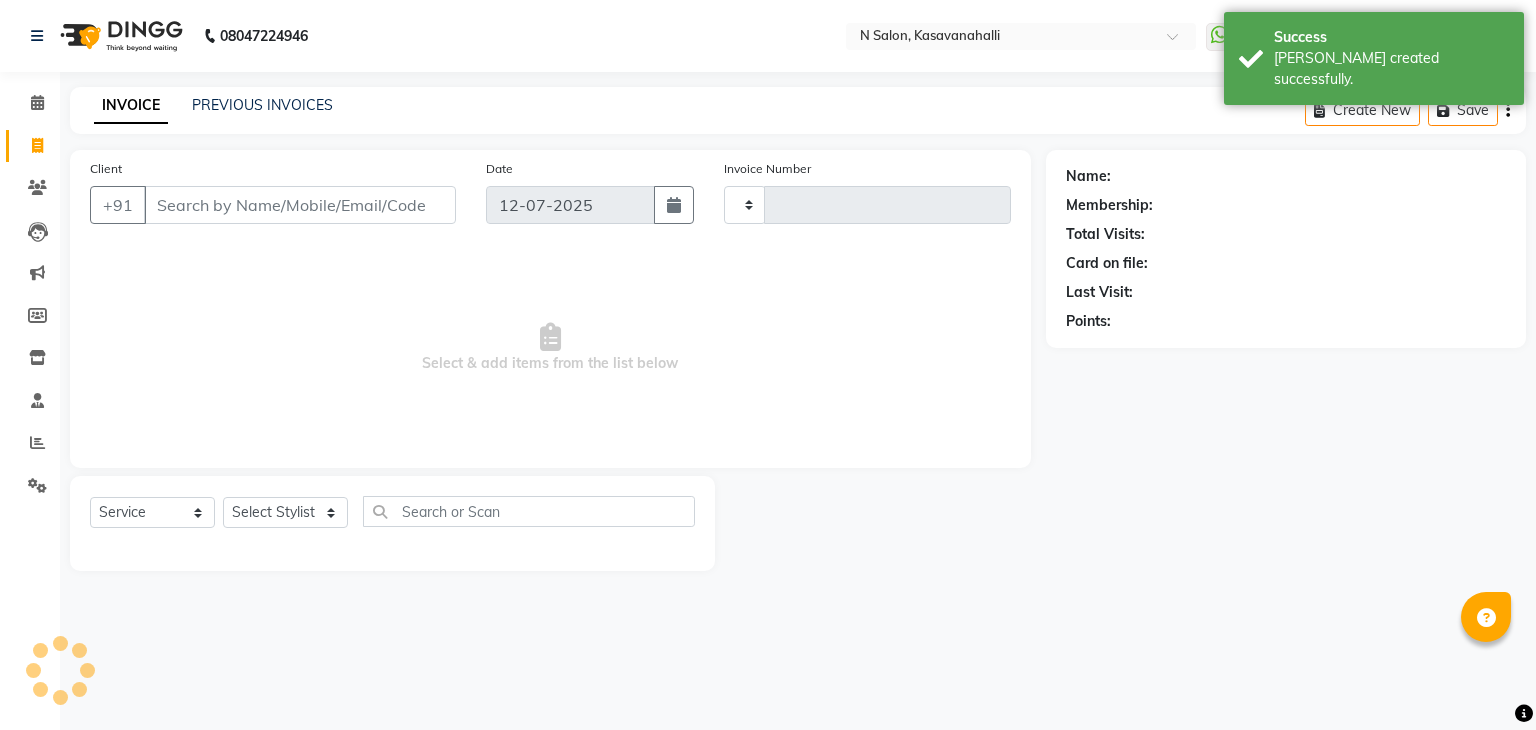 type on "1235" 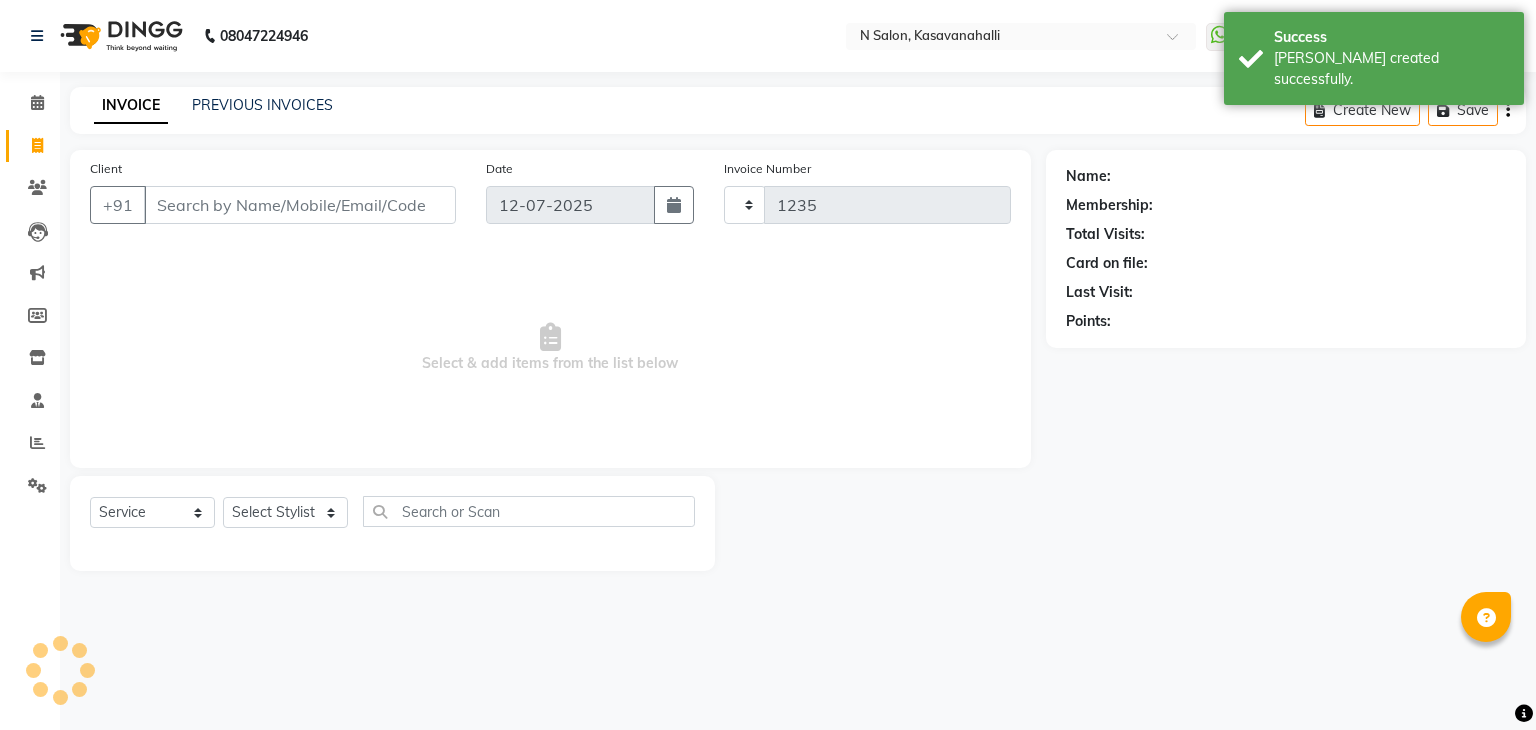 select on "7111" 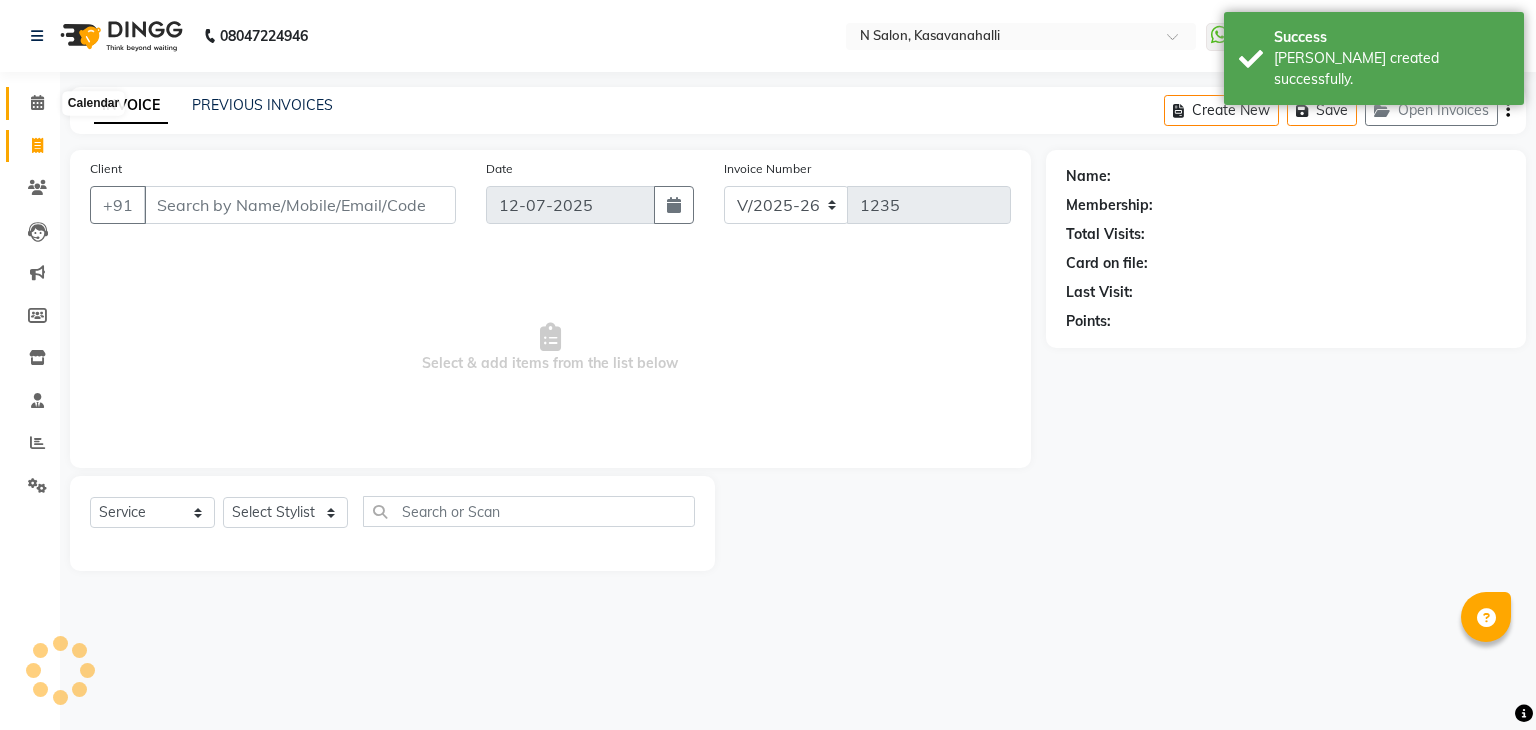 click 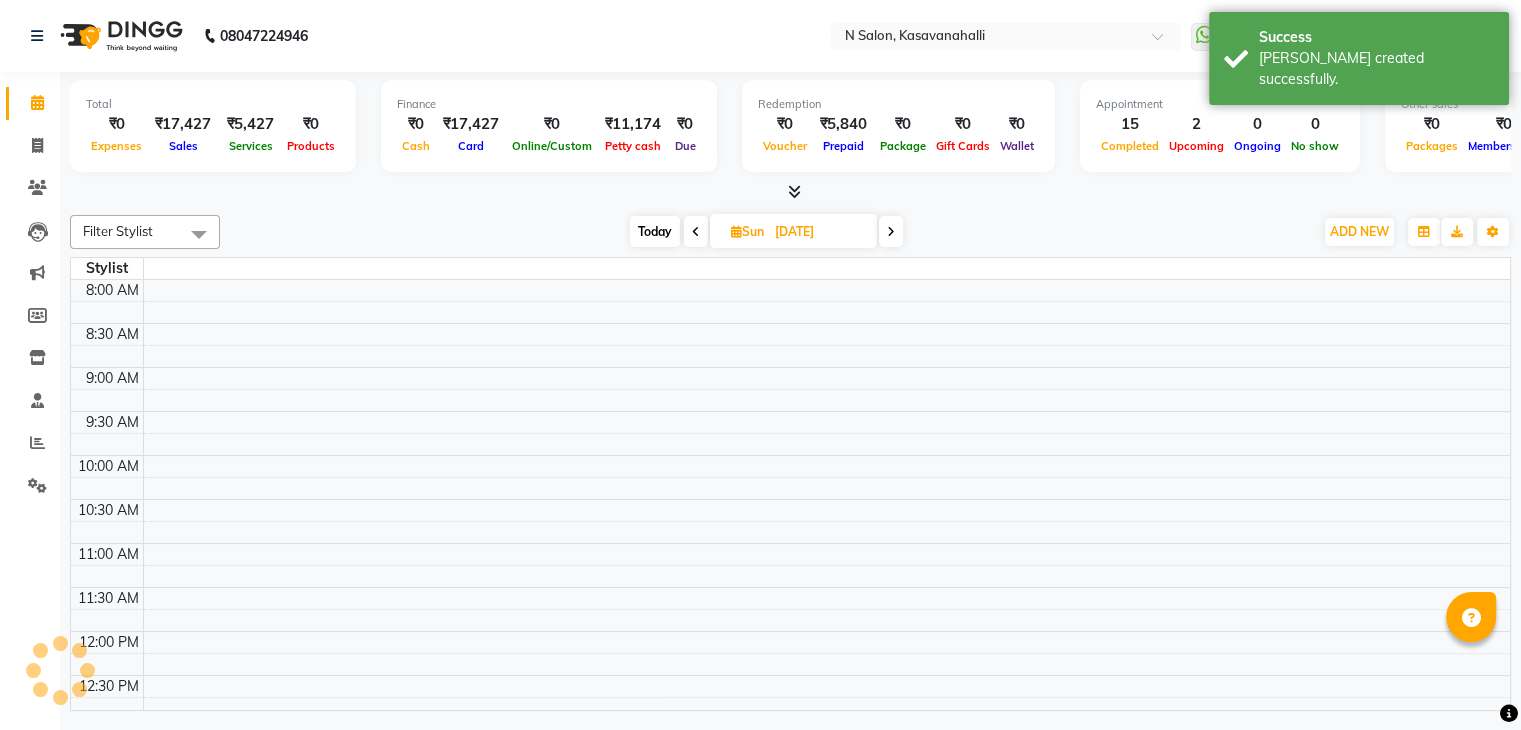 scroll, scrollTop: 0, scrollLeft: 0, axis: both 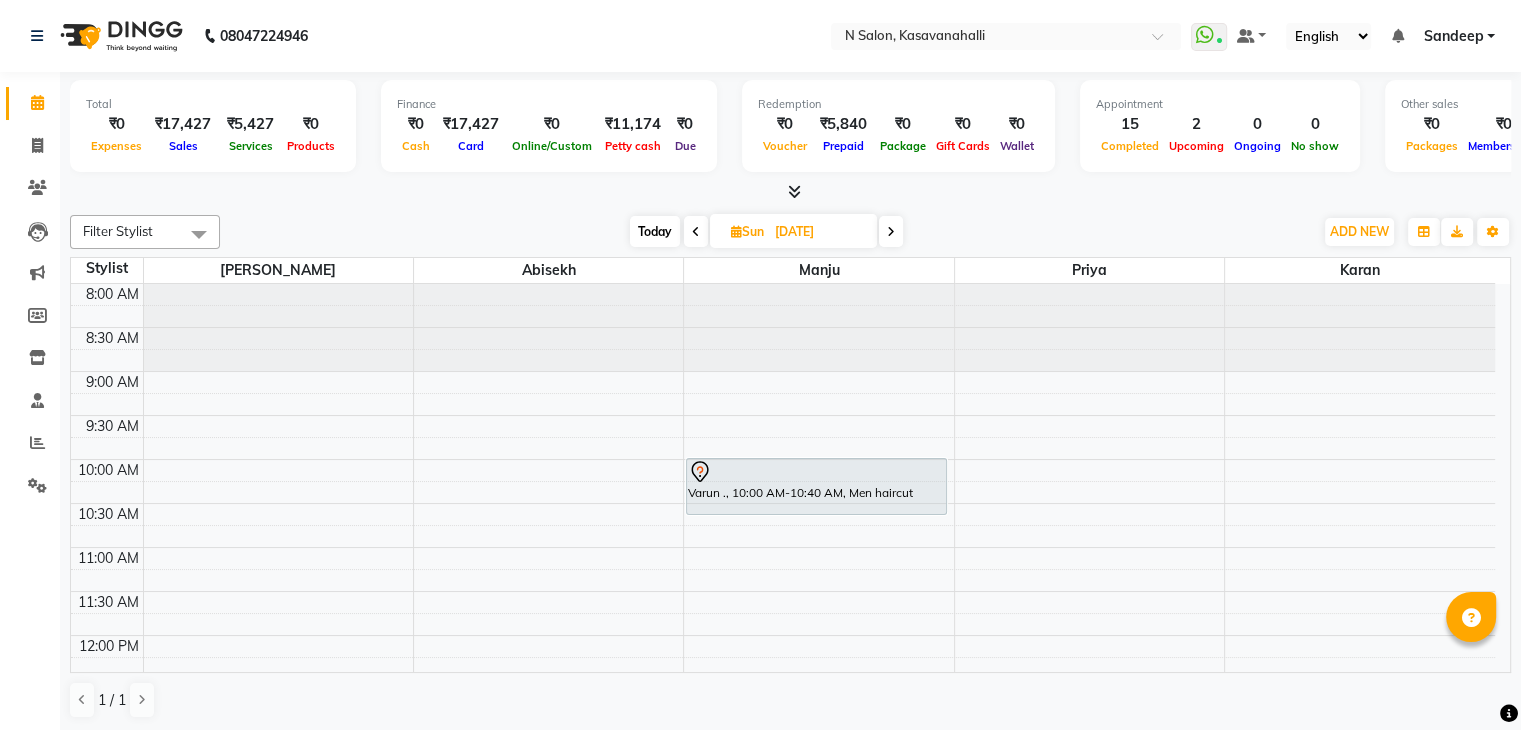 click at bounding box center (794, 191) 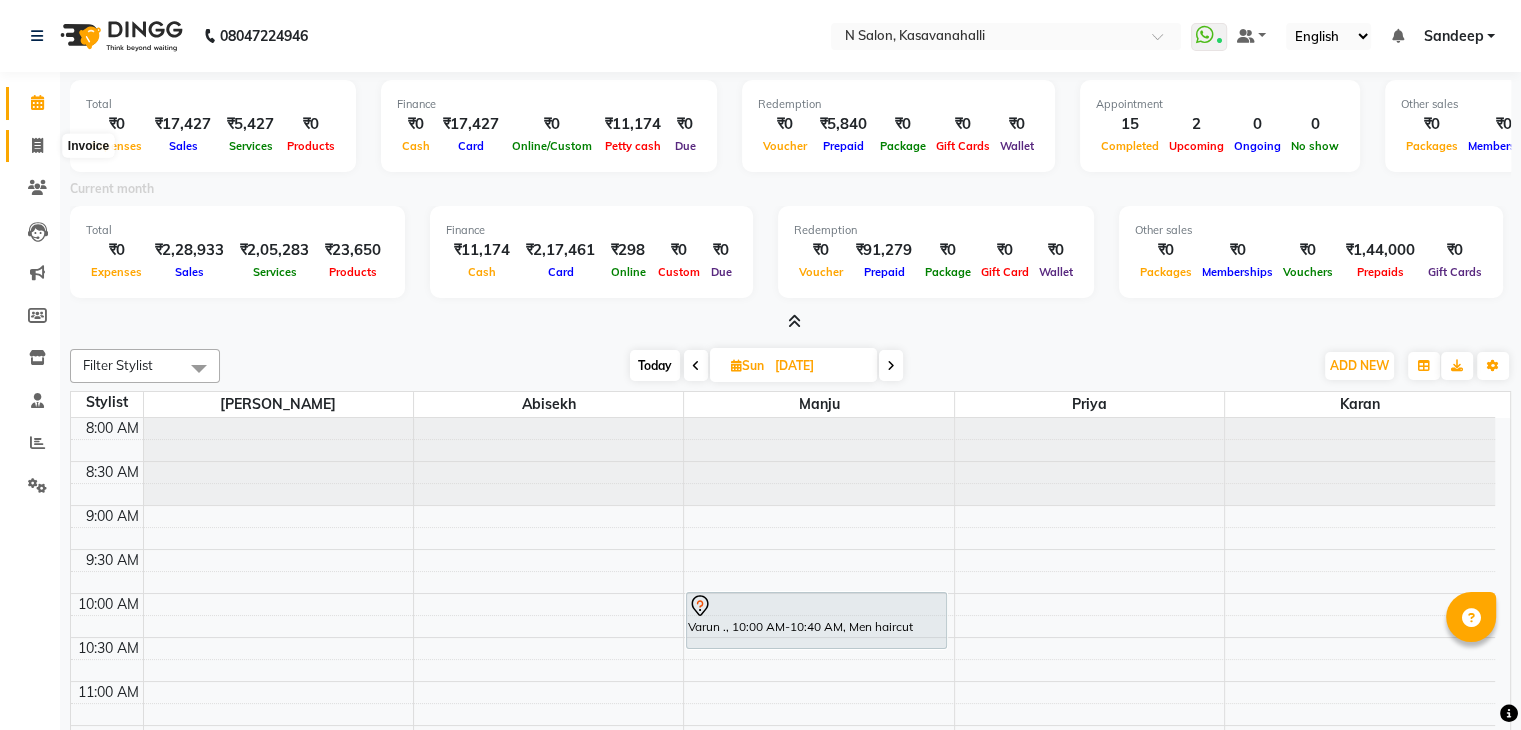 click 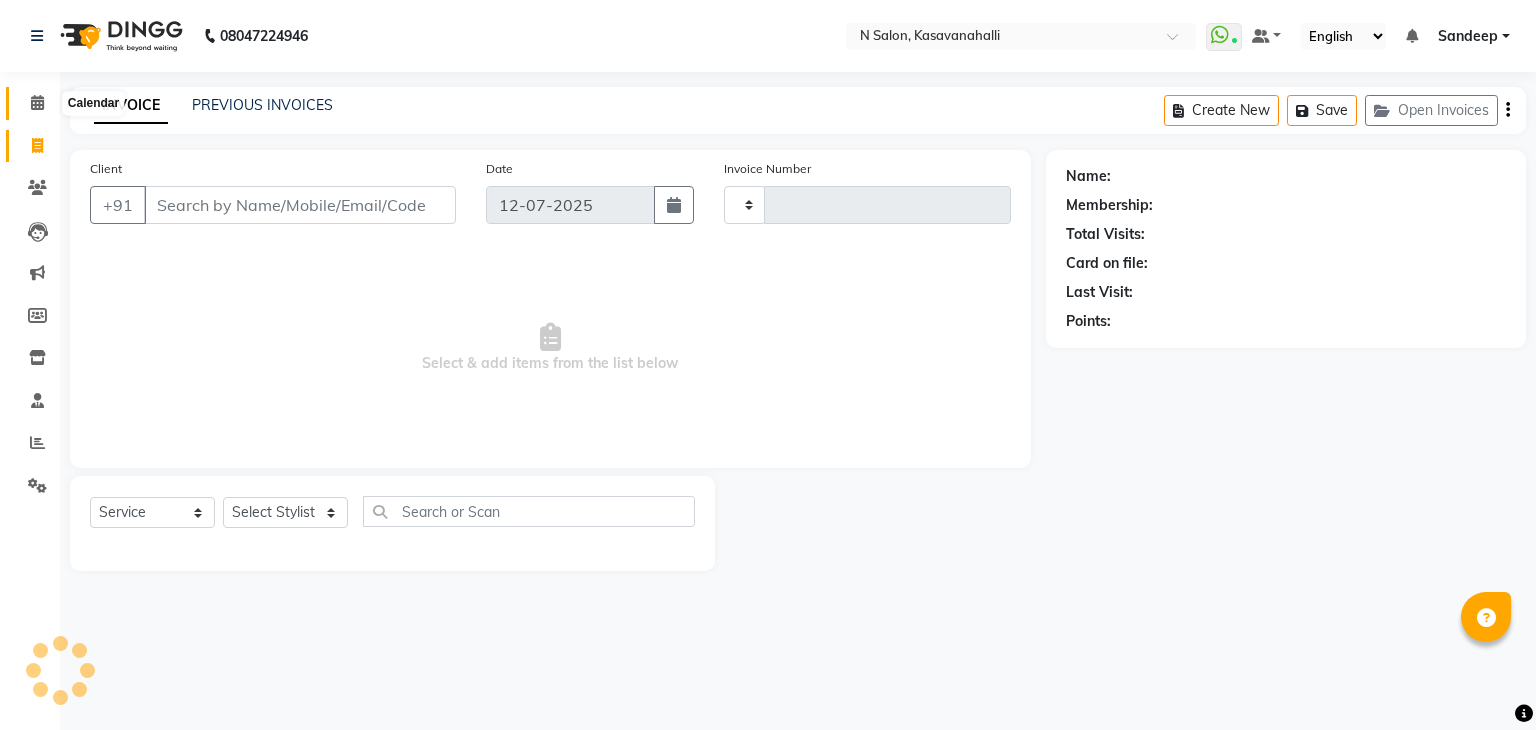 type on "1235" 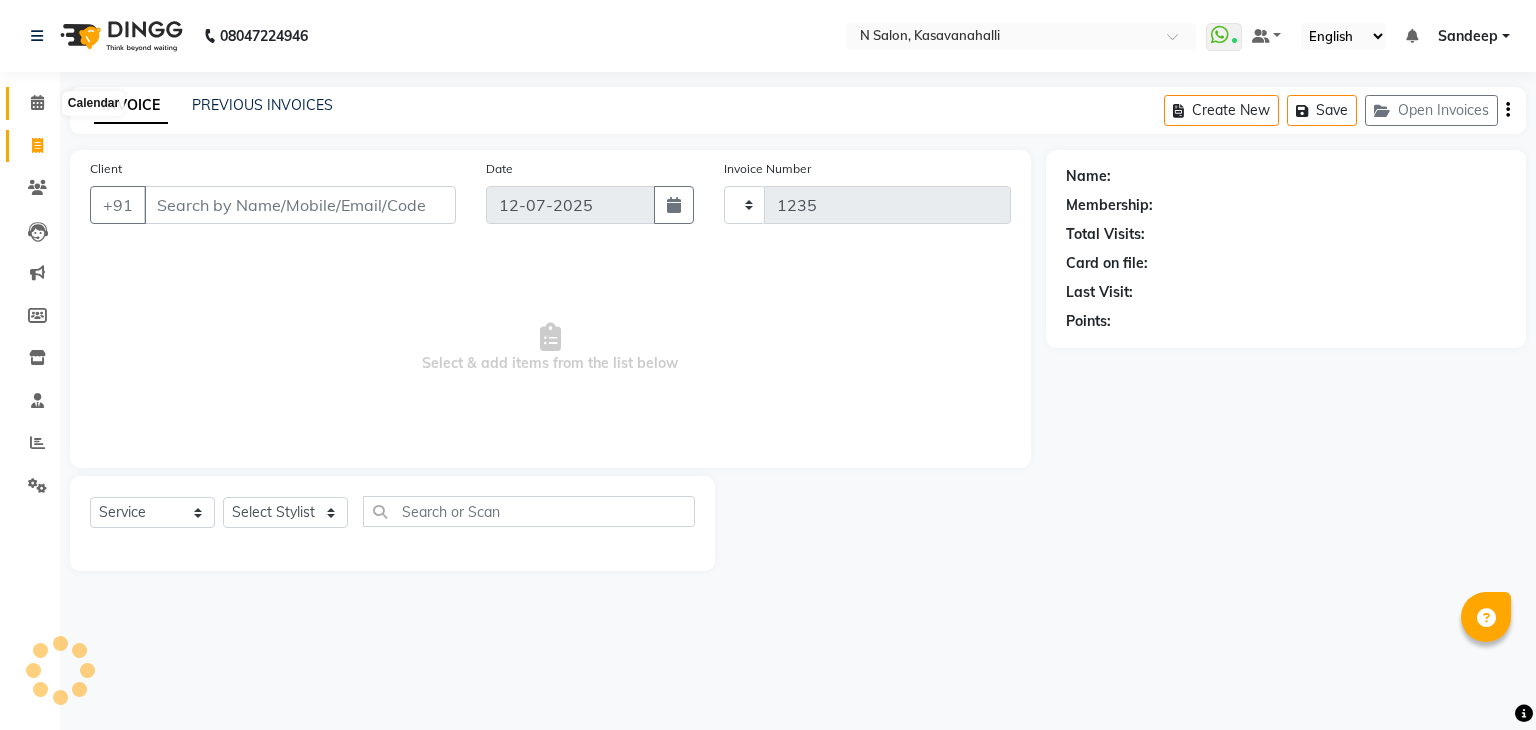 click 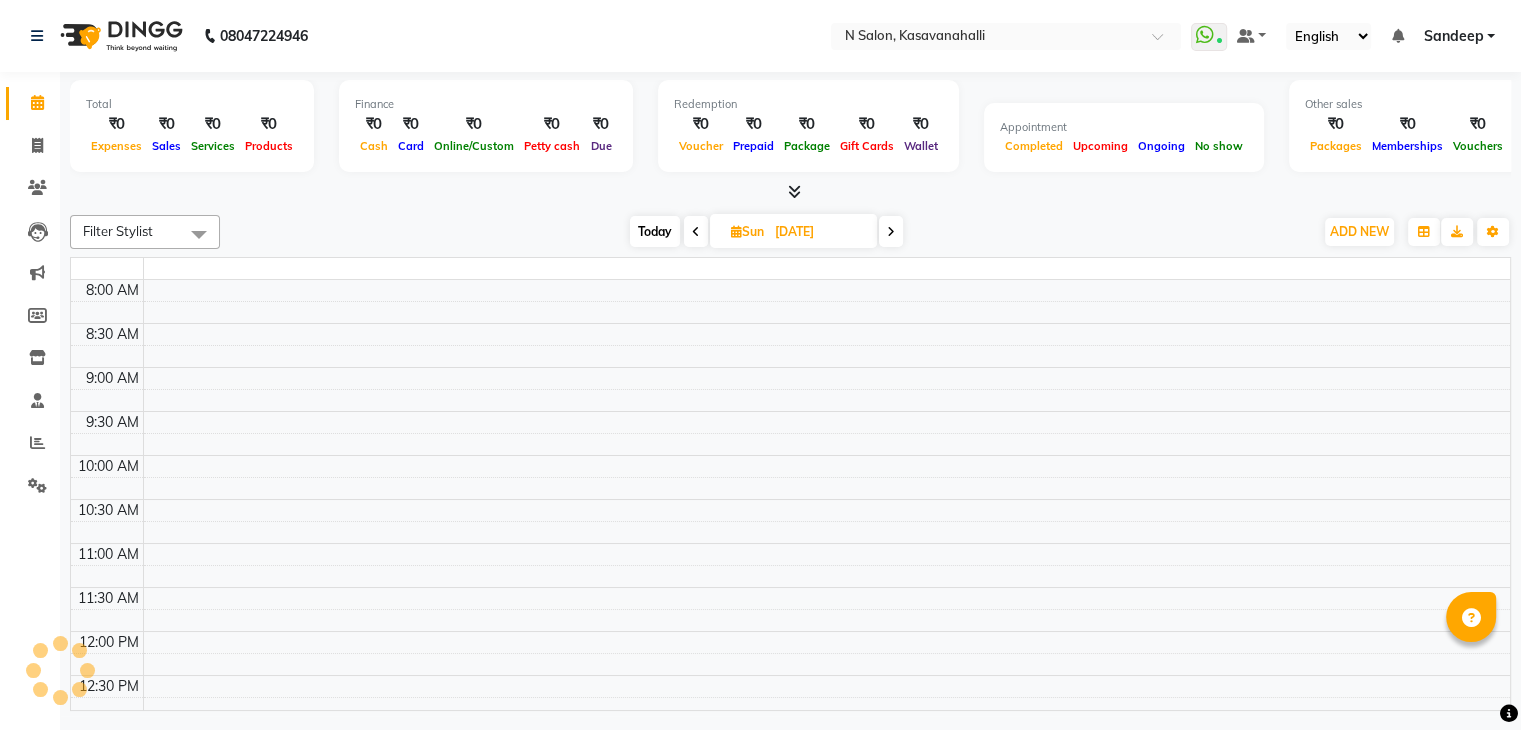 scroll, scrollTop: 0, scrollLeft: 0, axis: both 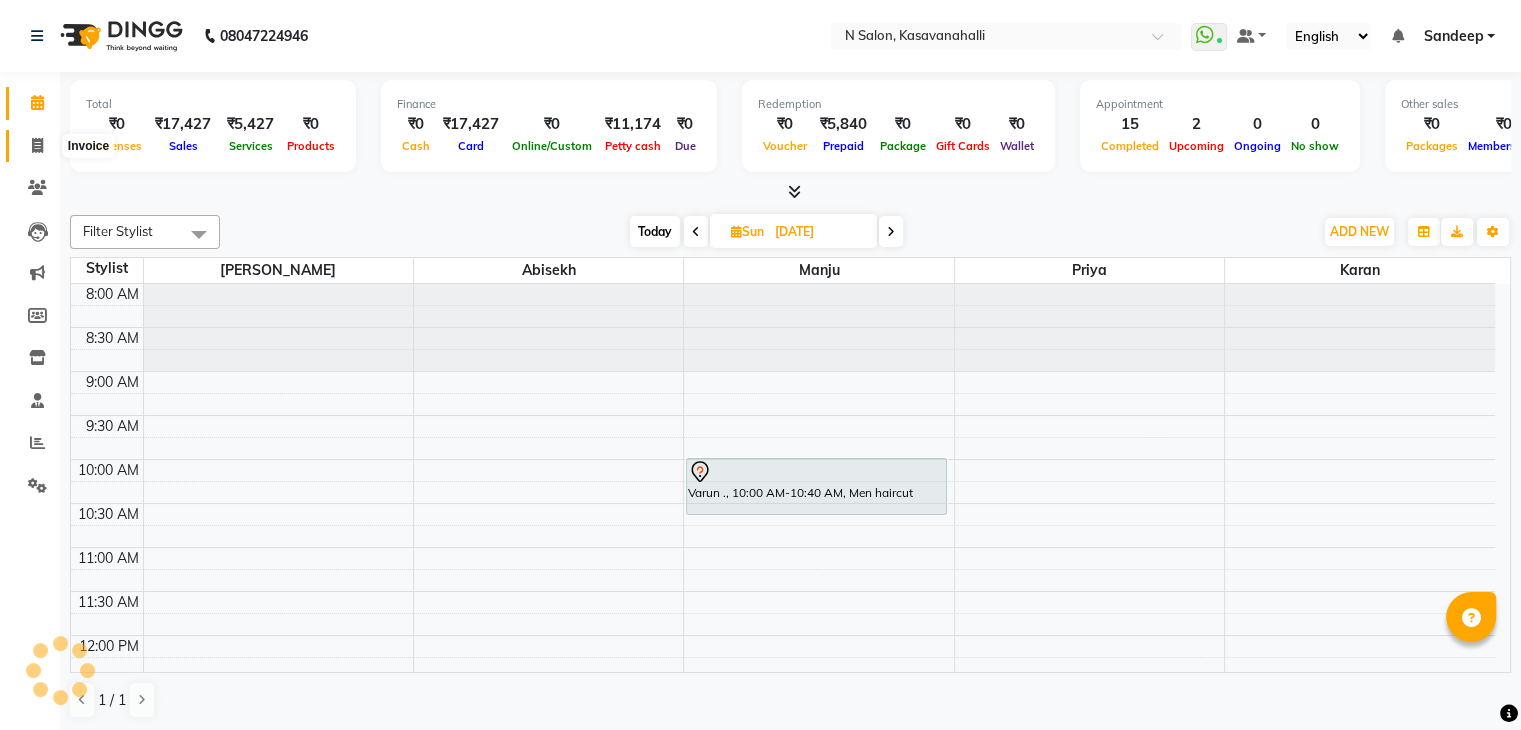 click 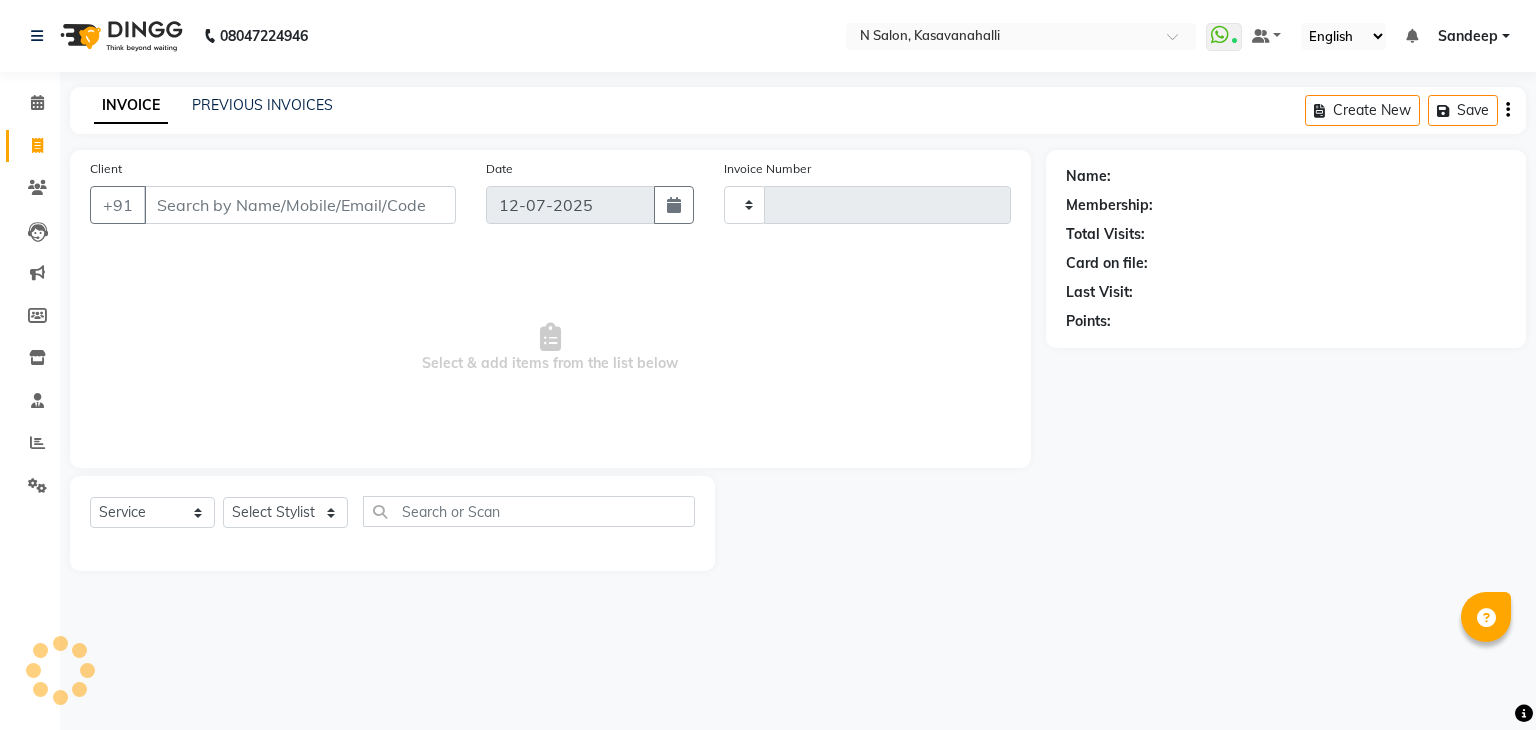 type on "1235" 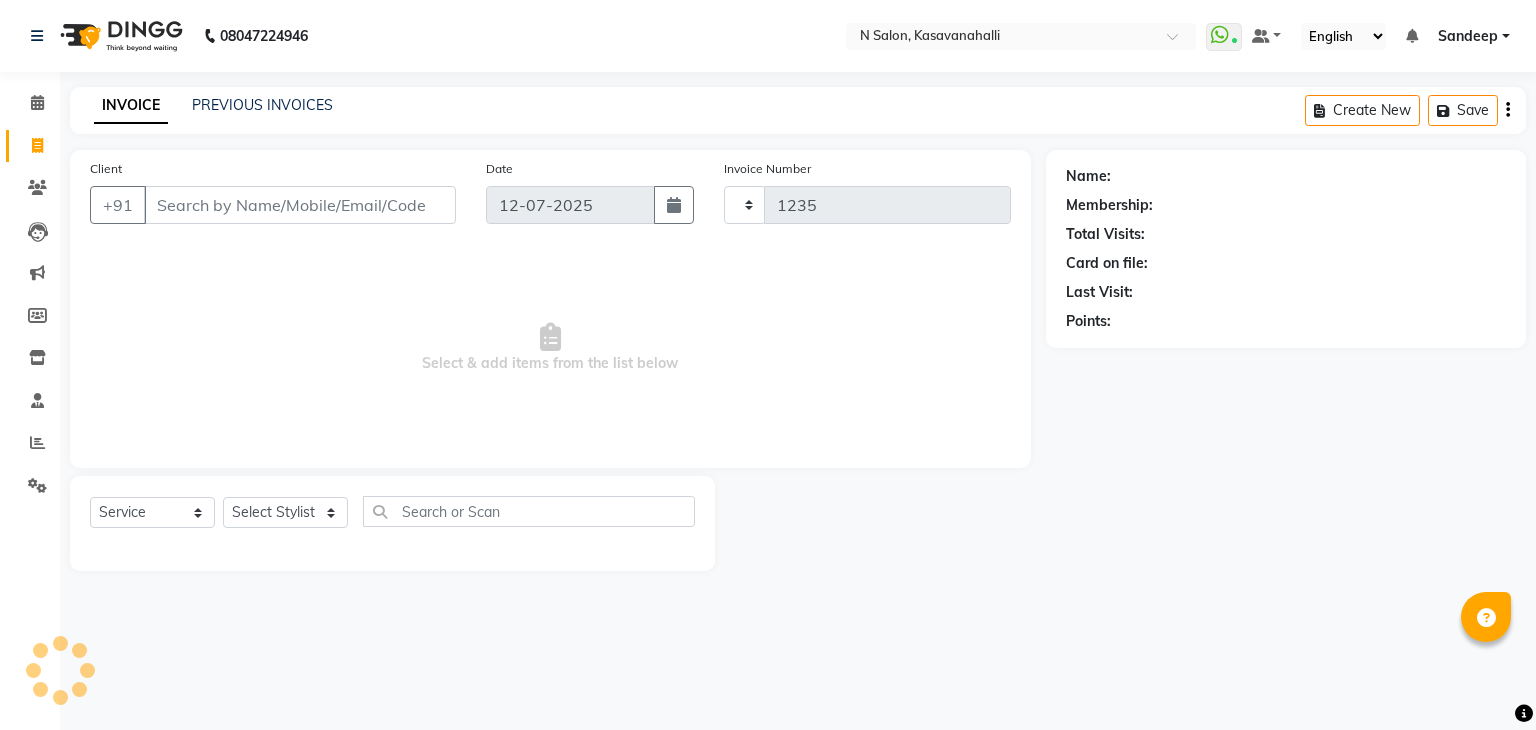 select on "7111" 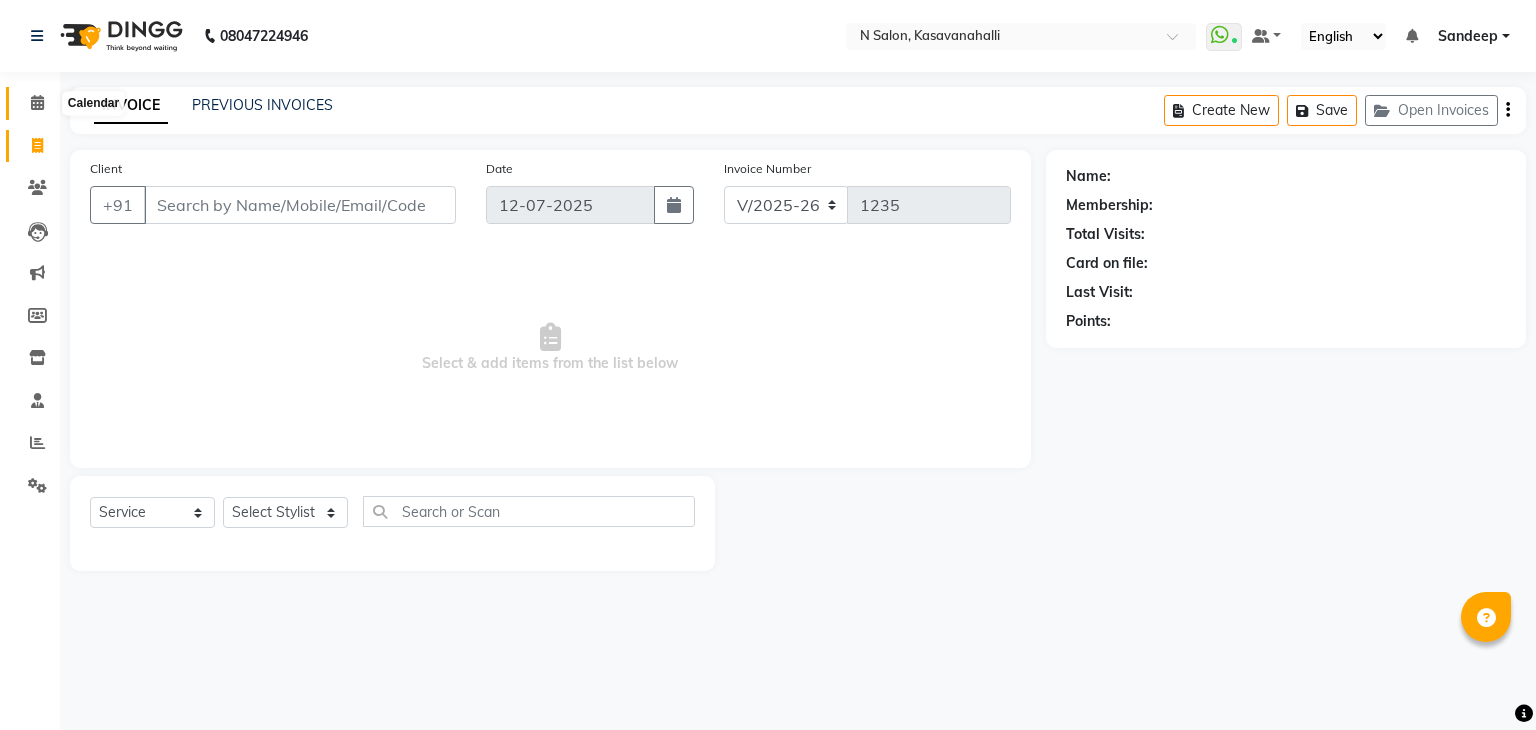 click 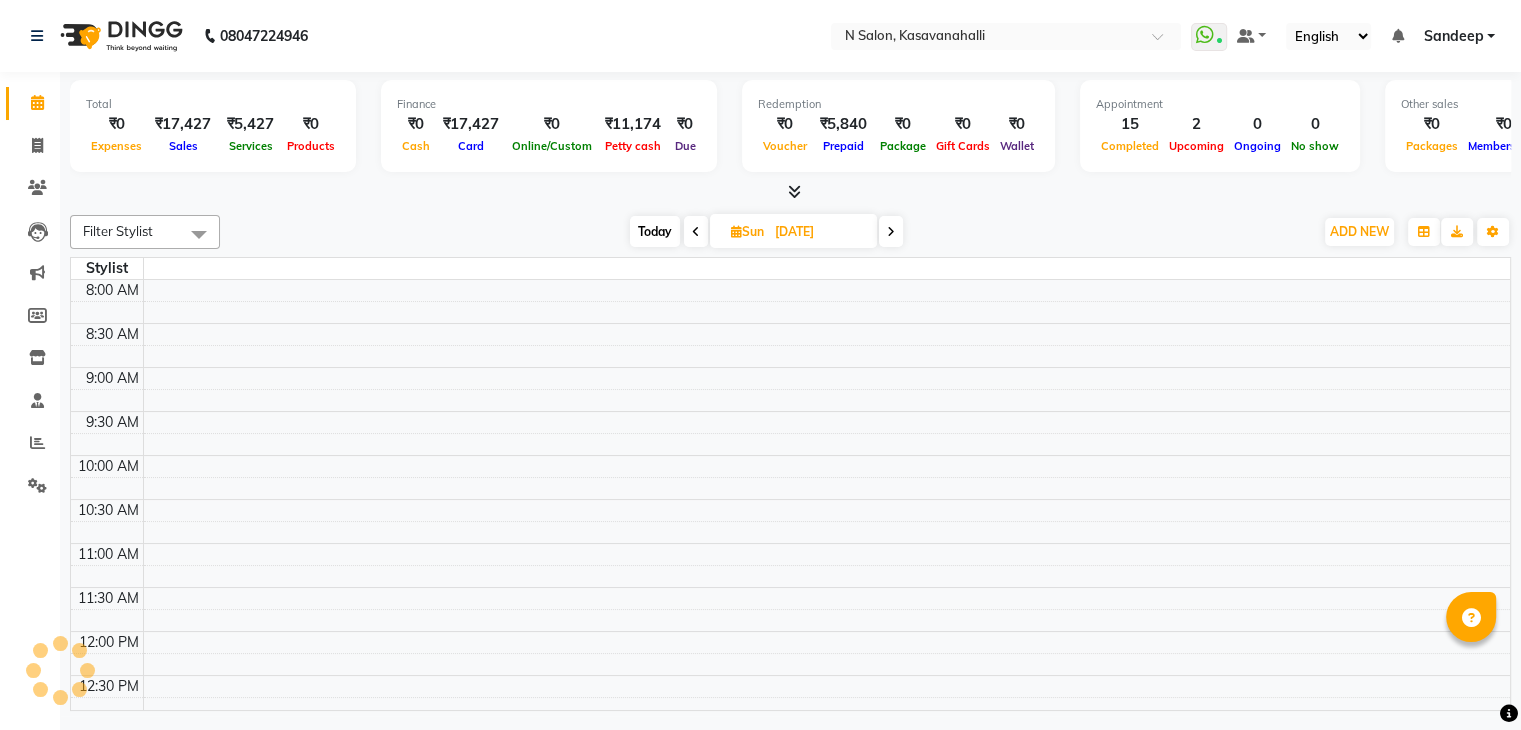 scroll, scrollTop: 705, scrollLeft: 0, axis: vertical 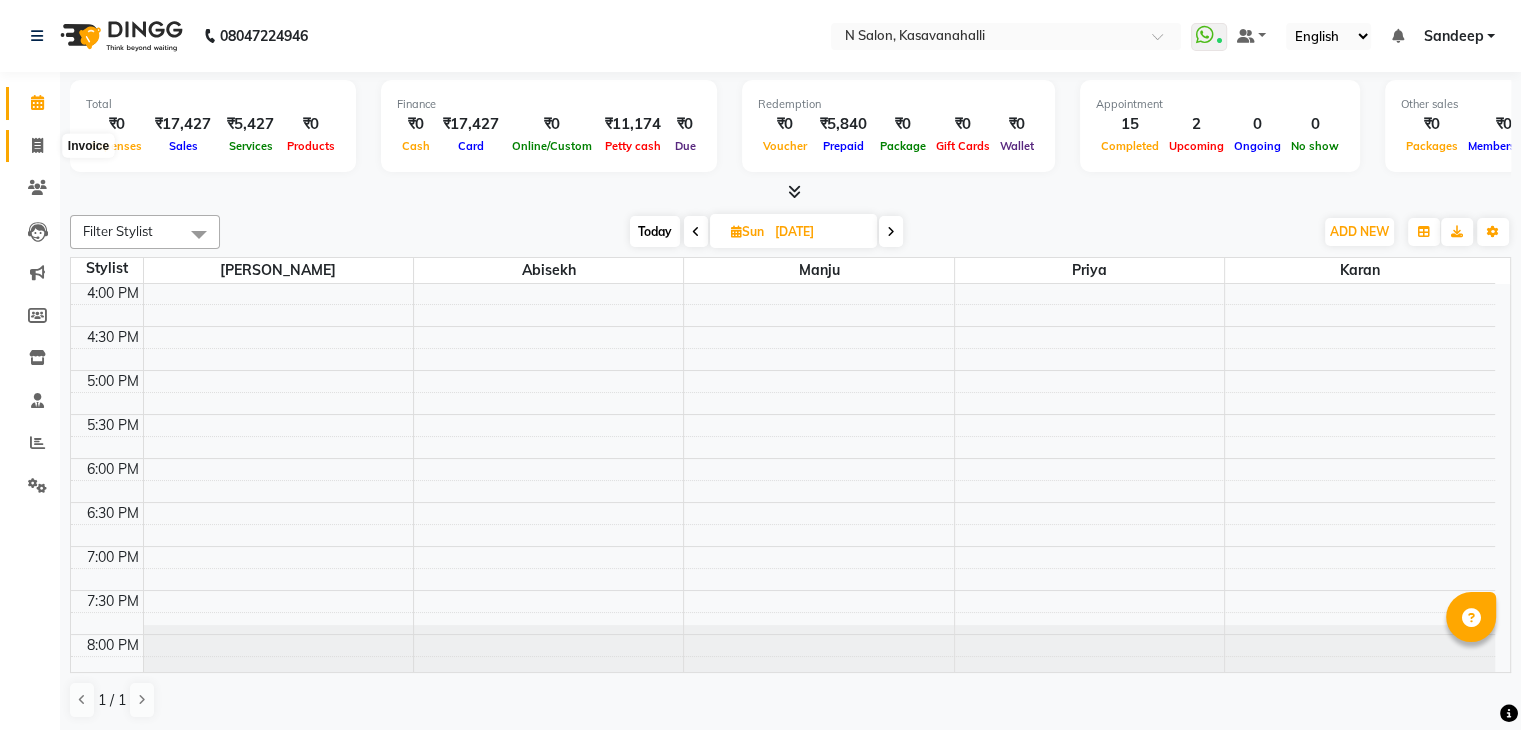 click 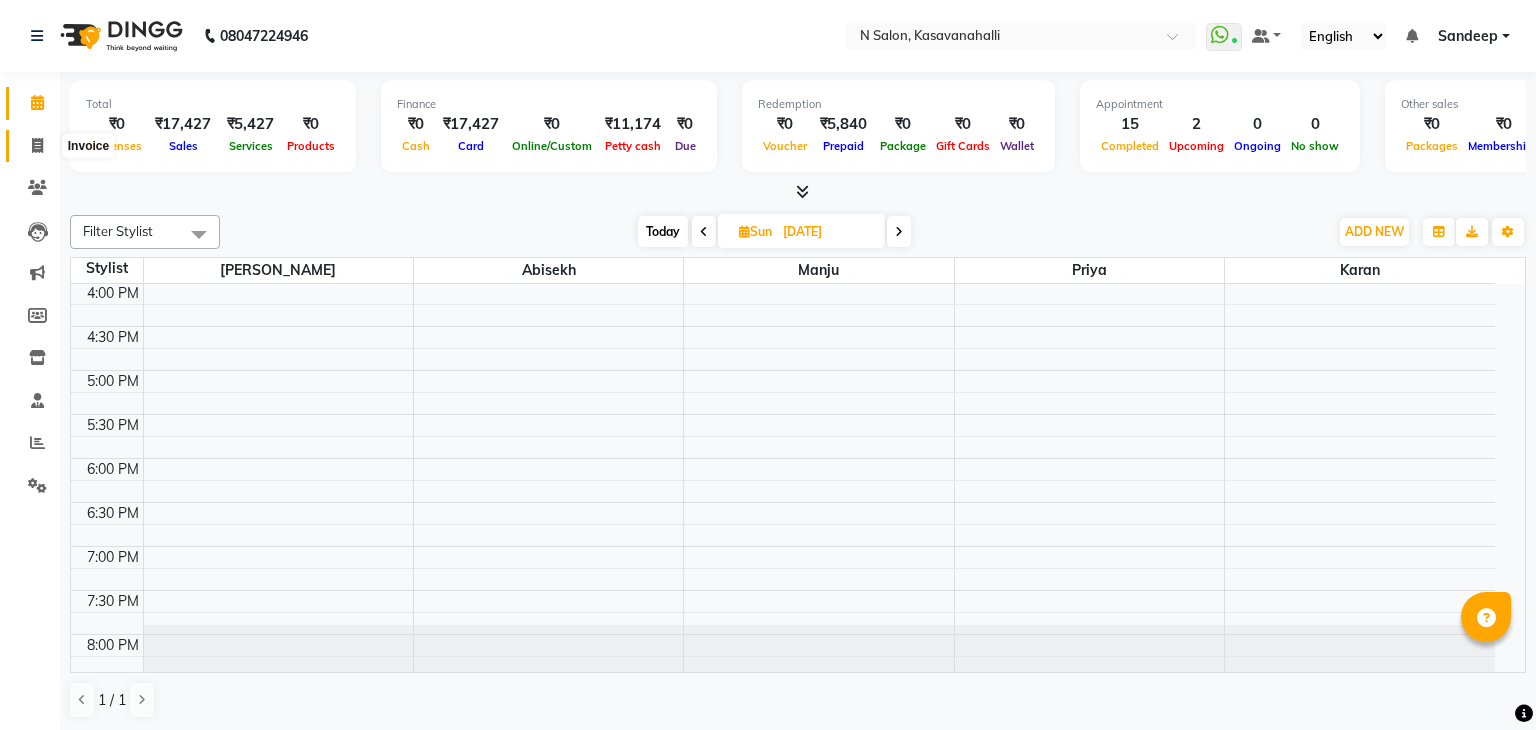 select on "service" 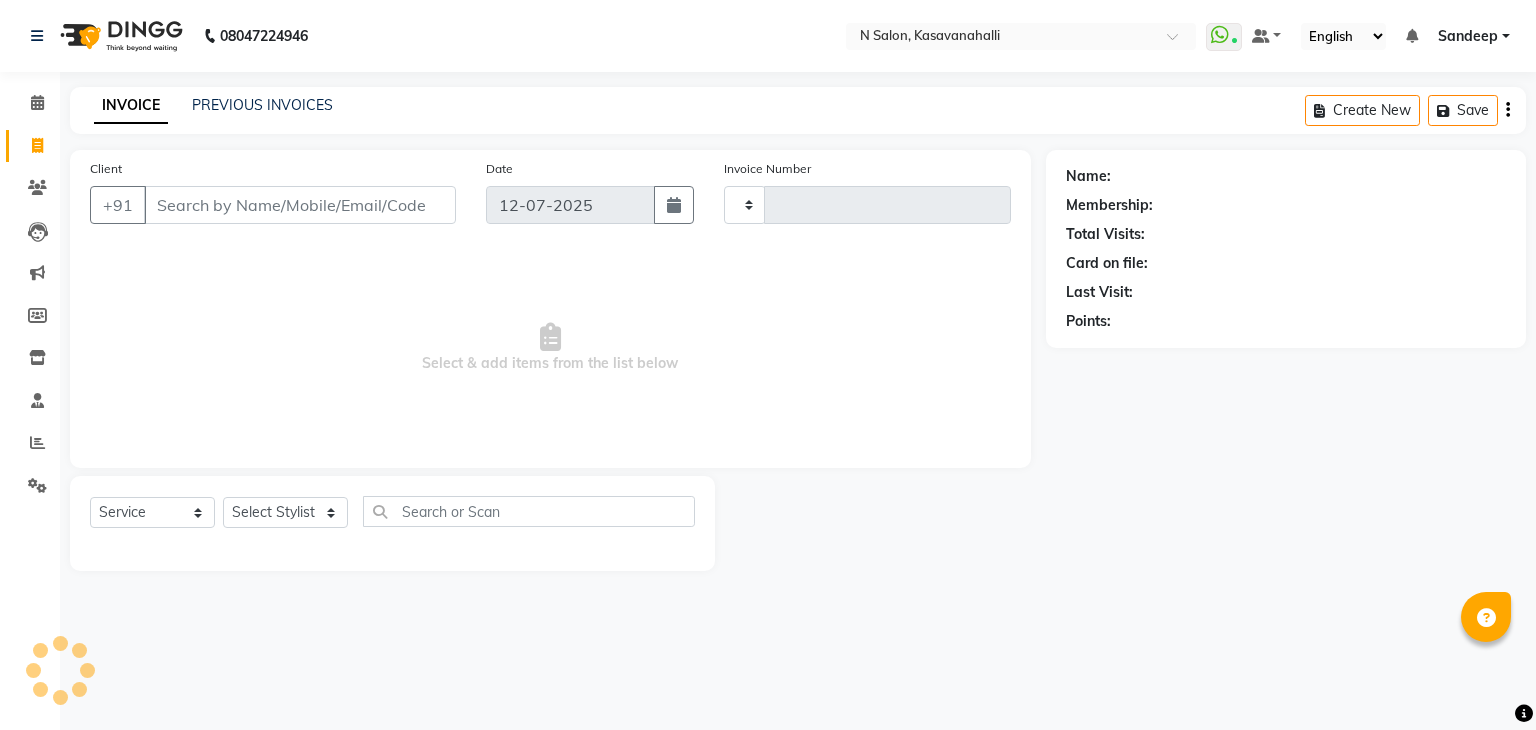 type on "1235" 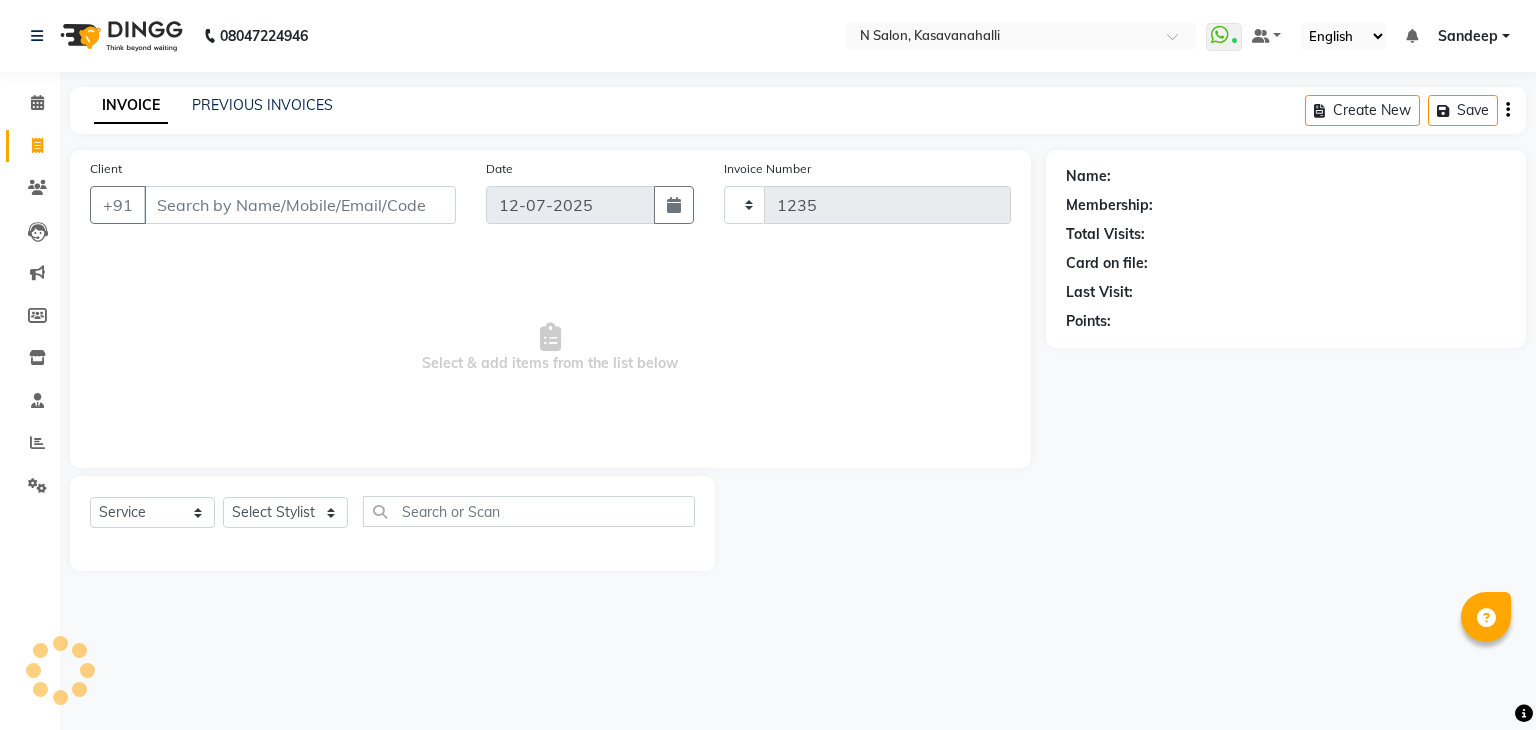 select on "7111" 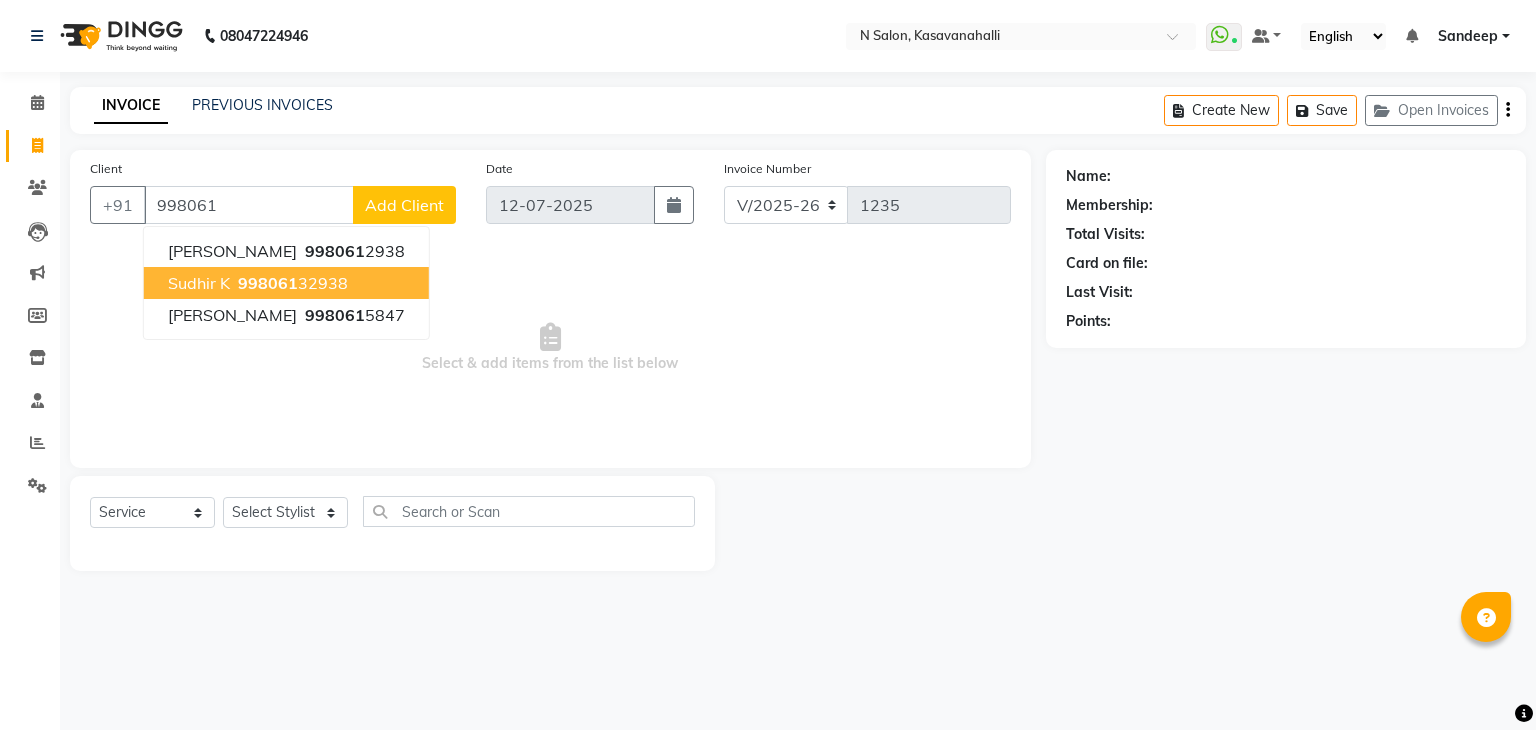 click on "998061 32938" at bounding box center [291, 283] 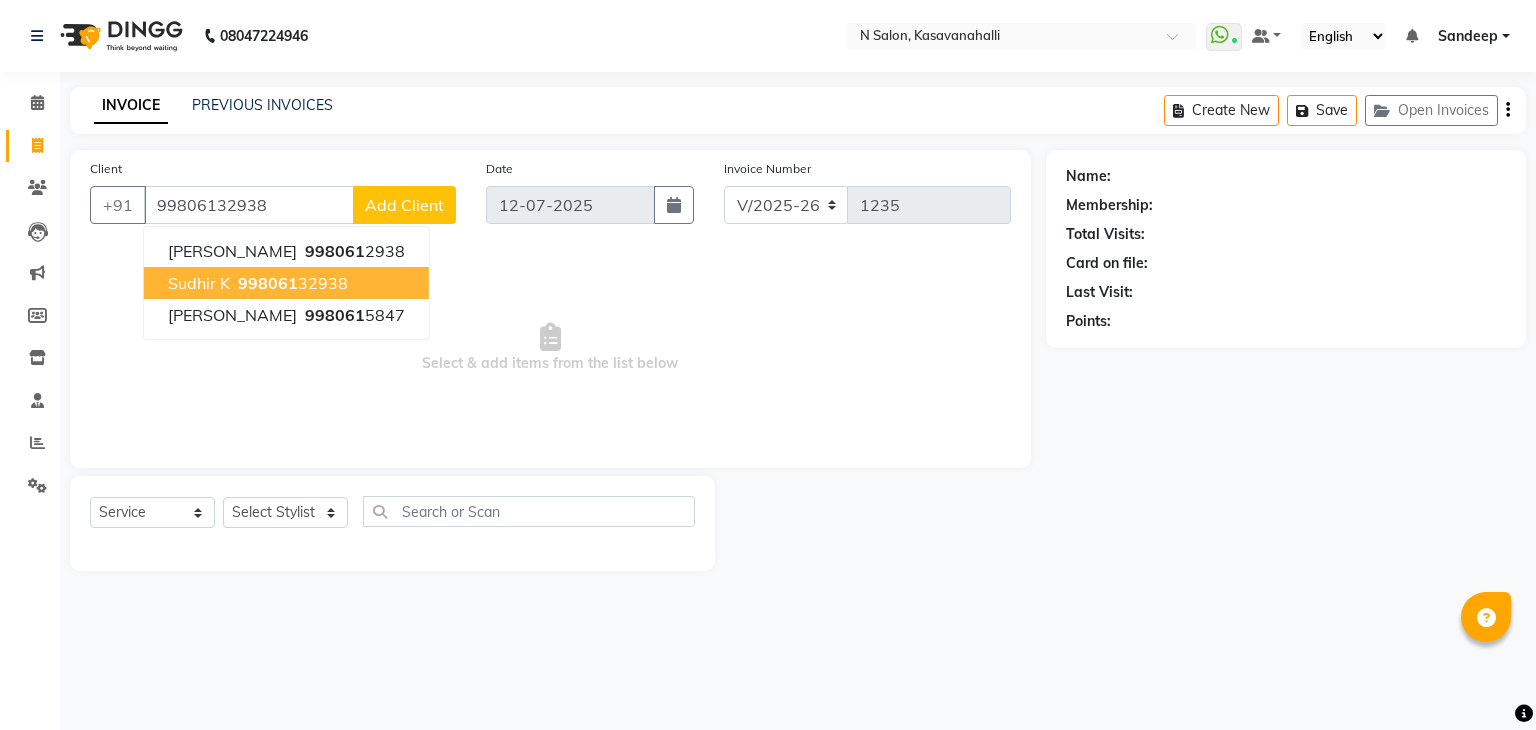 type on "99806132938" 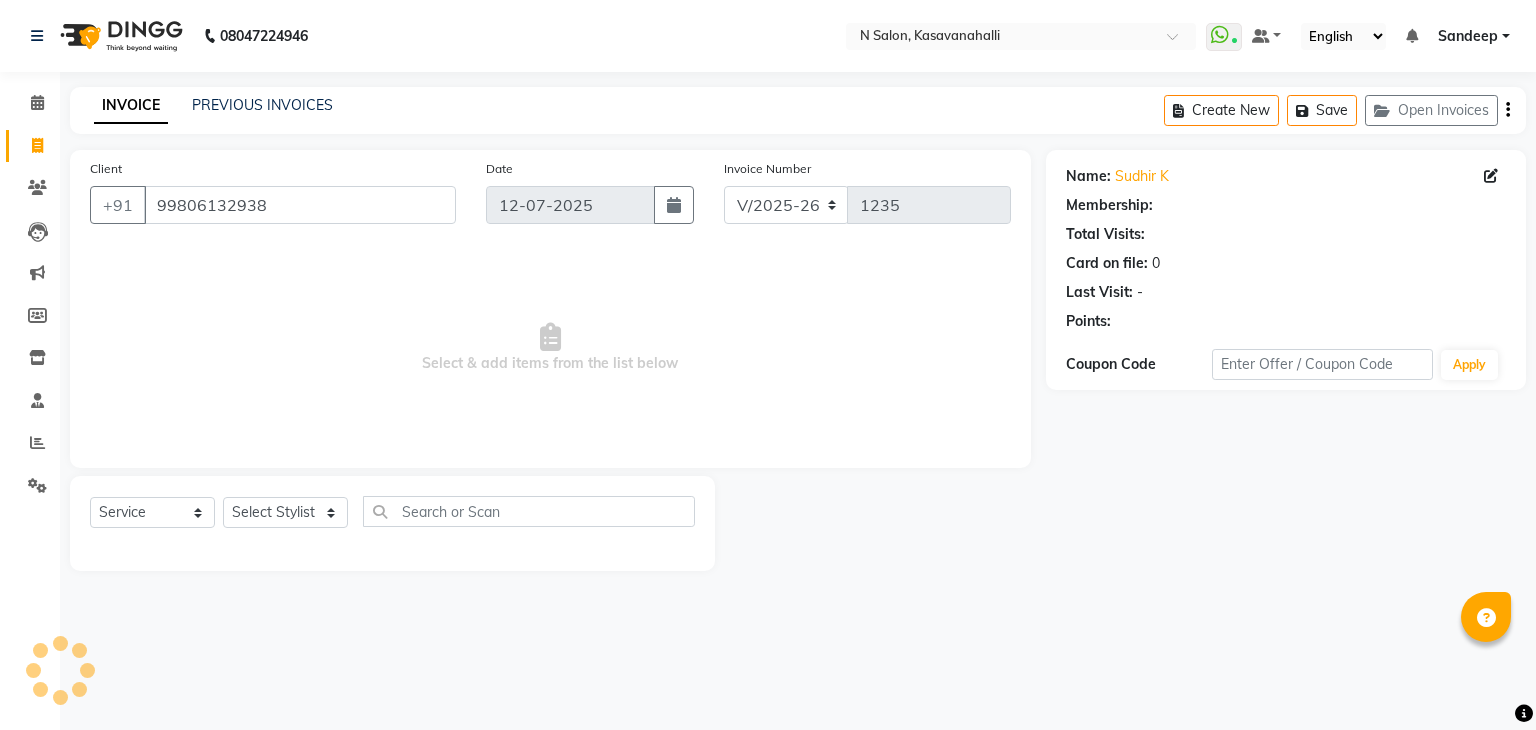 select on "1: Object" 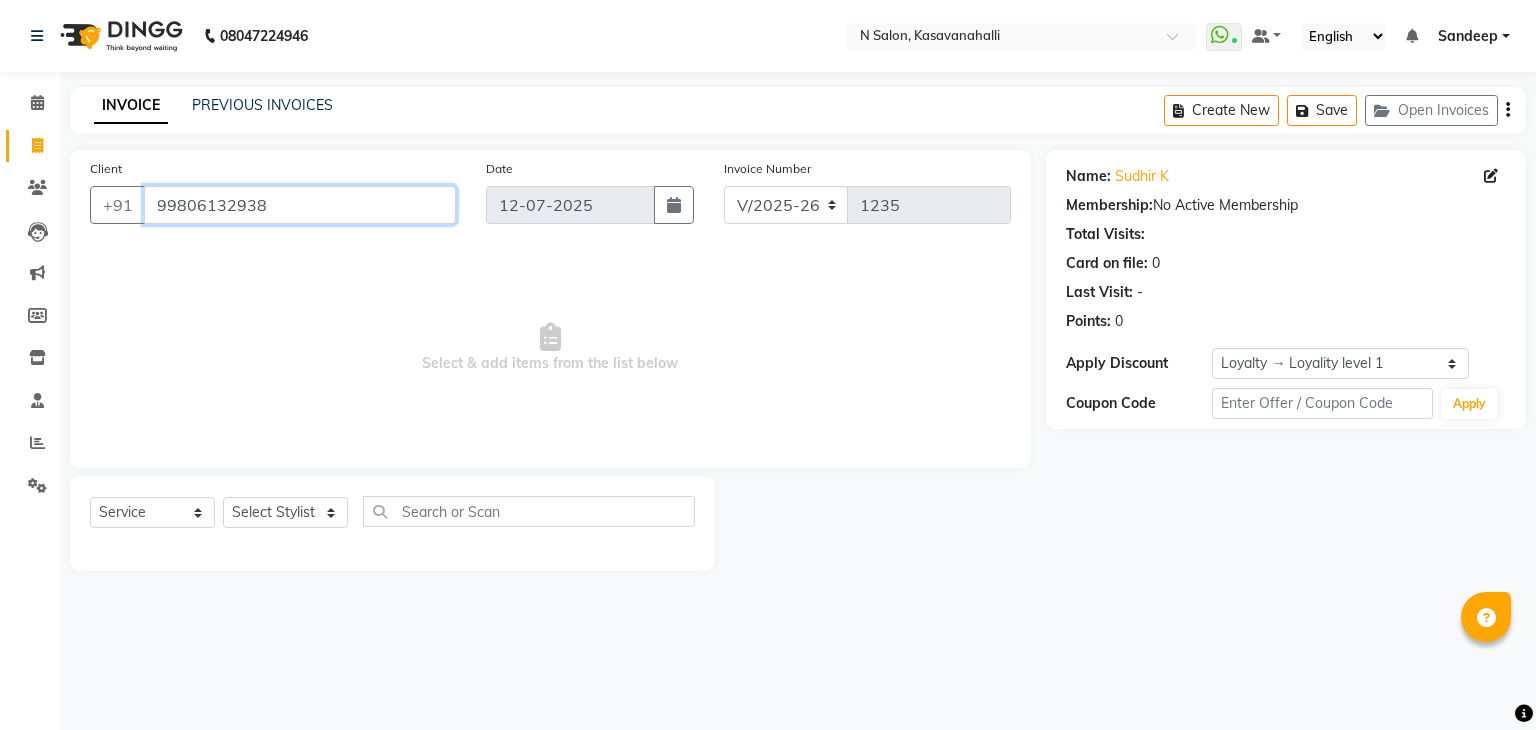 click on "99806132938" at bounding box center (300, 205) 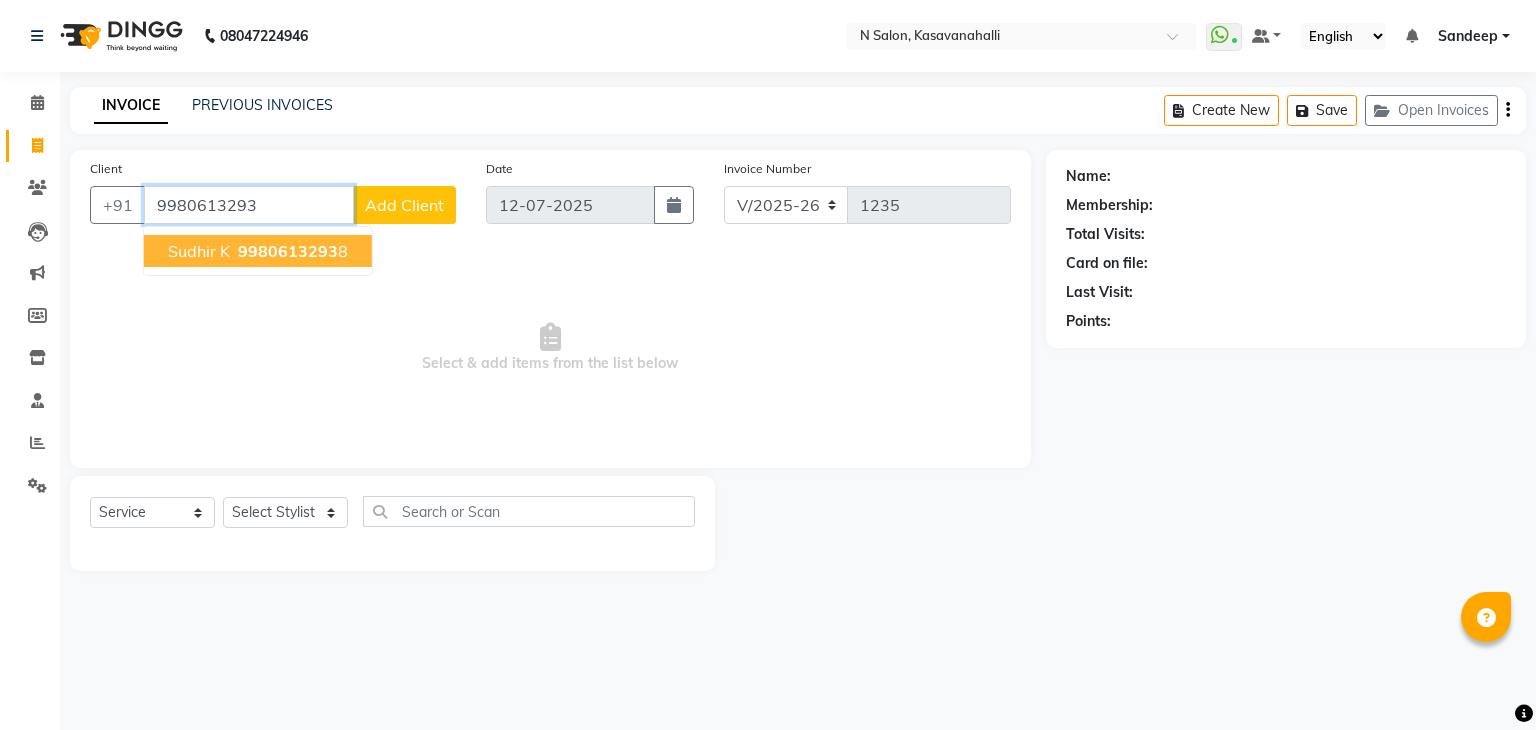 click on "9980613293" at bounding box center [288, 251] 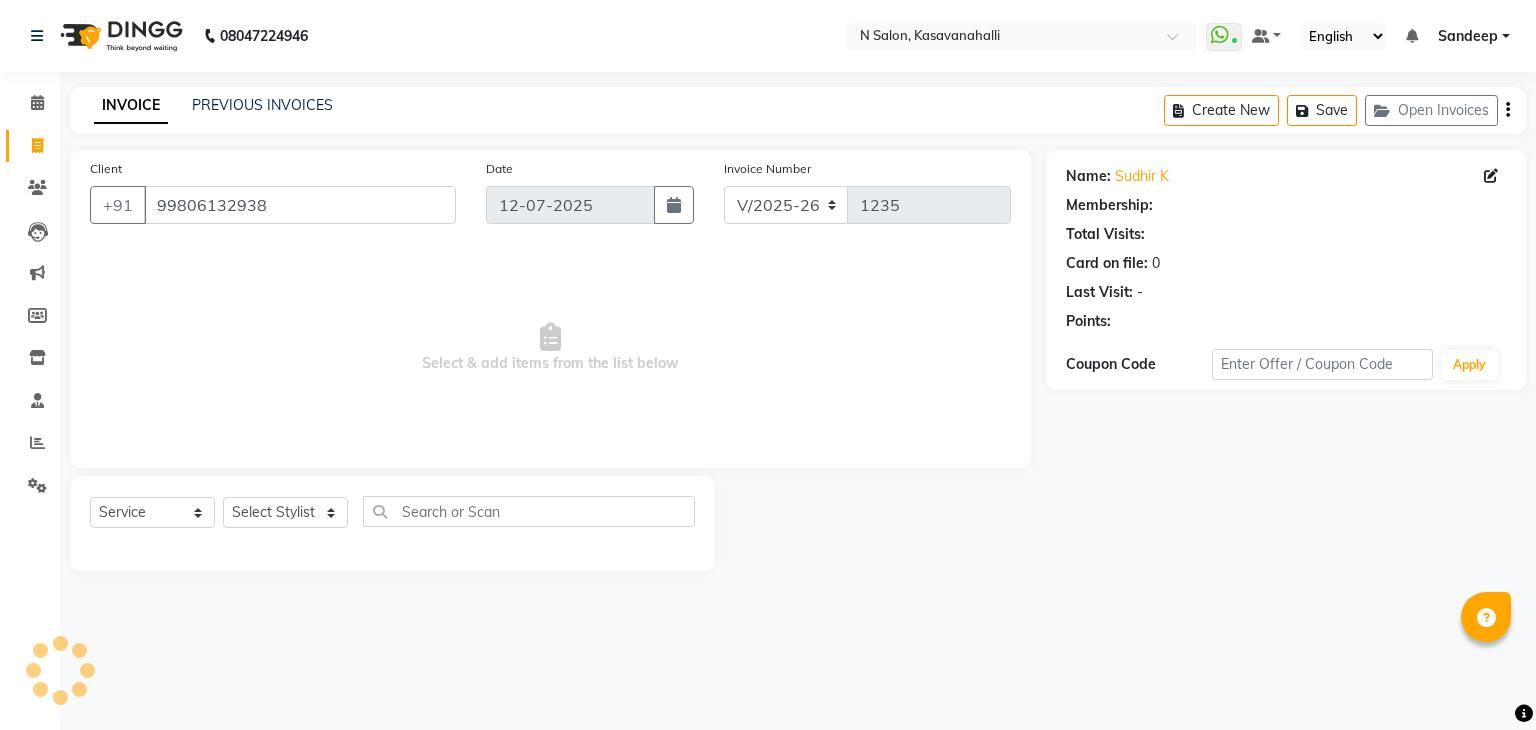 select on "1: Object" 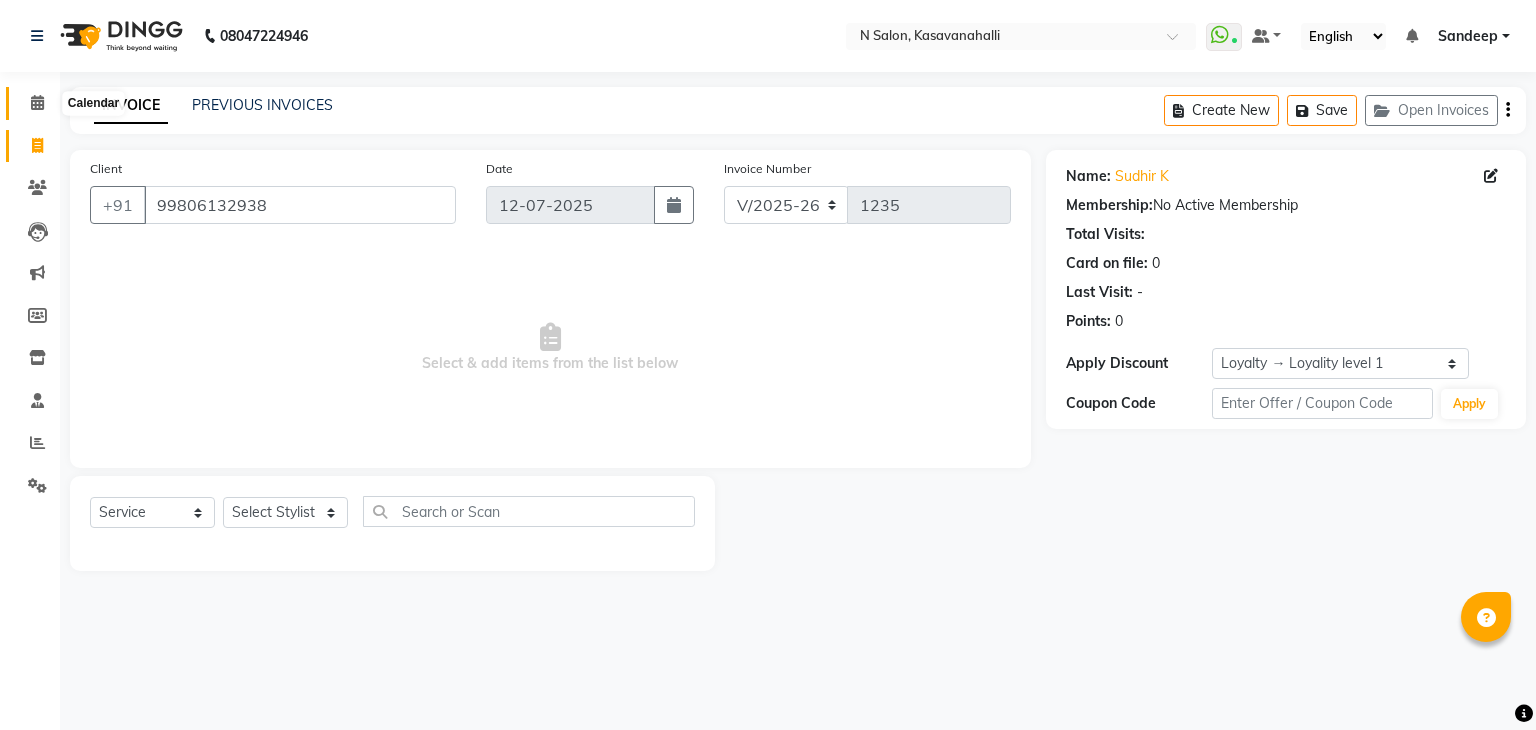 click 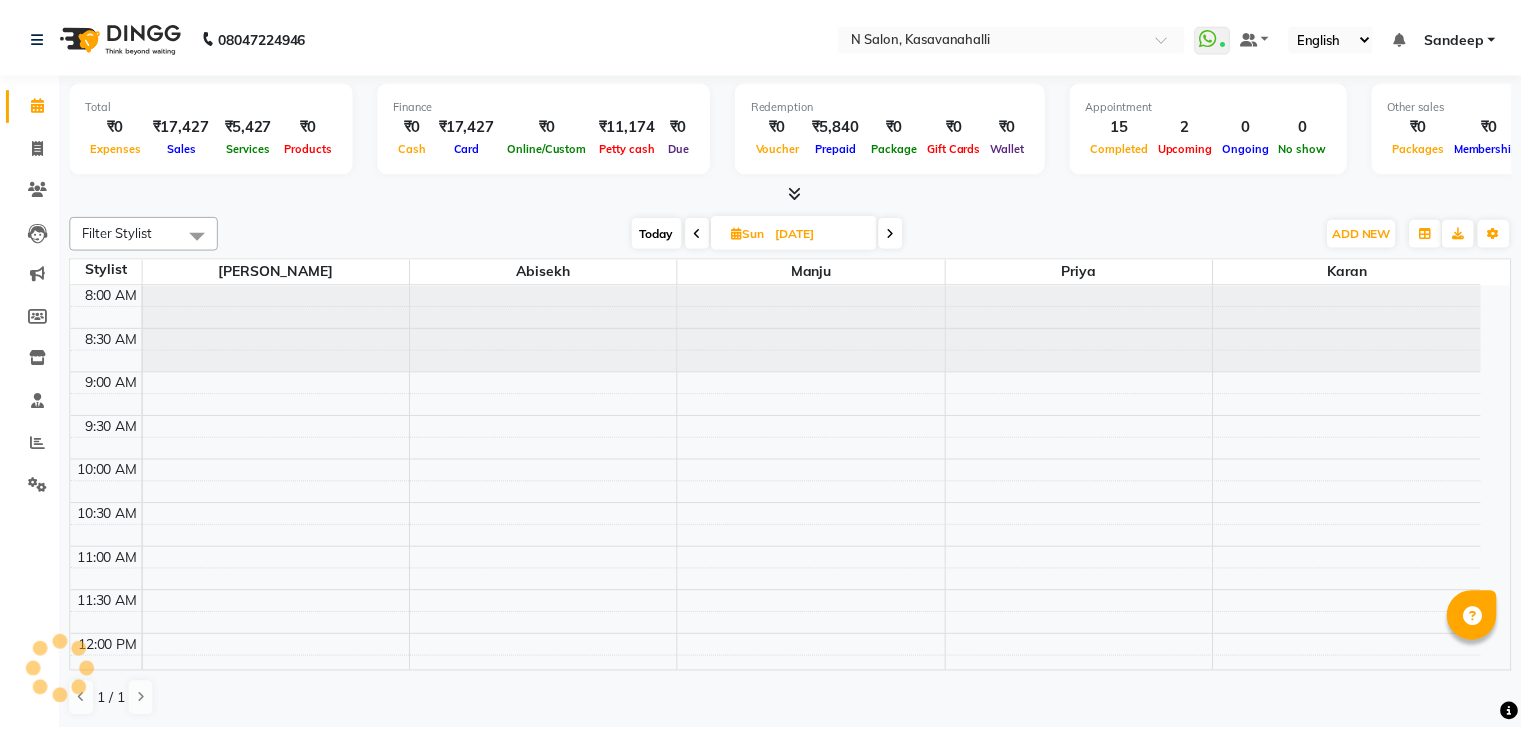 scroll, scrollTop: 0, scrollLeft: 0, axis: both 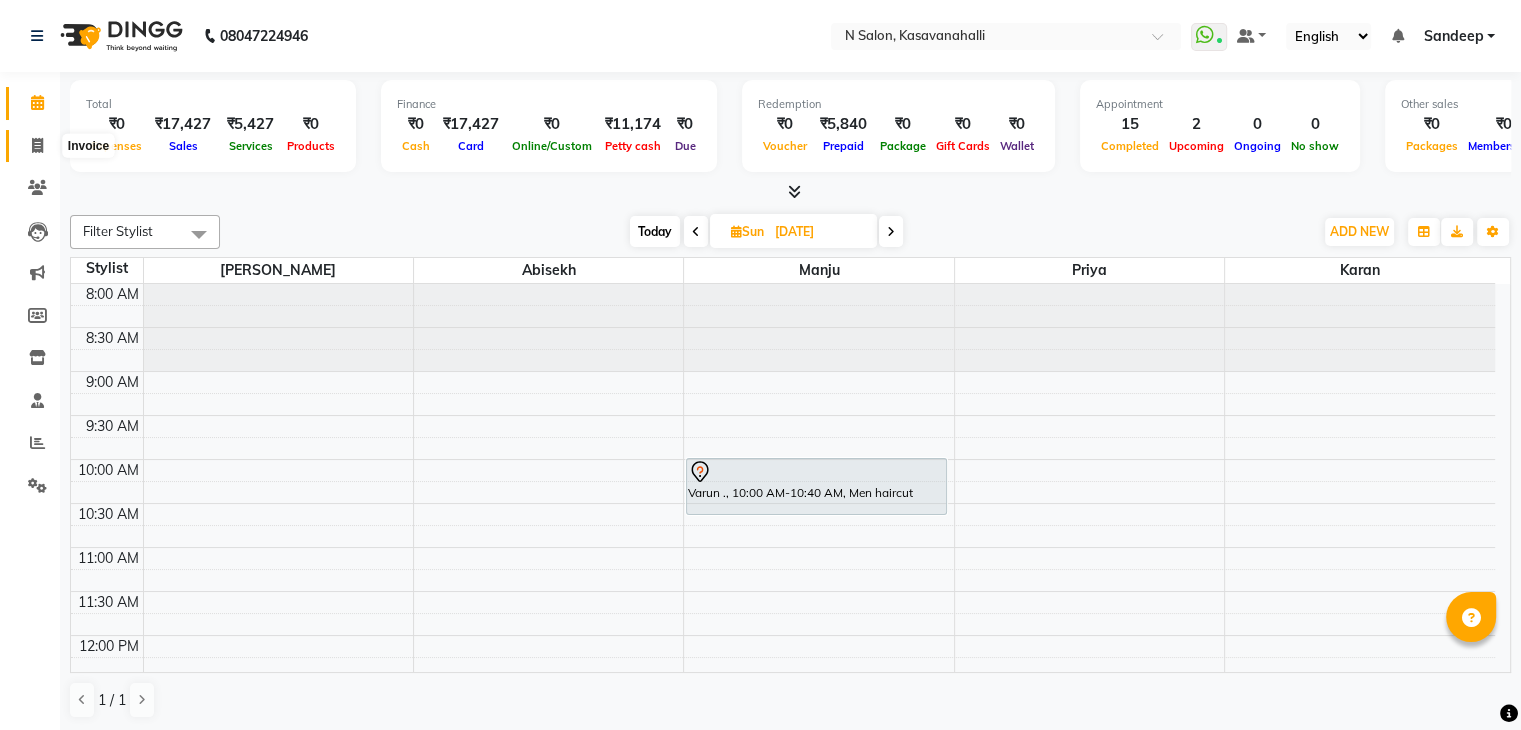 click 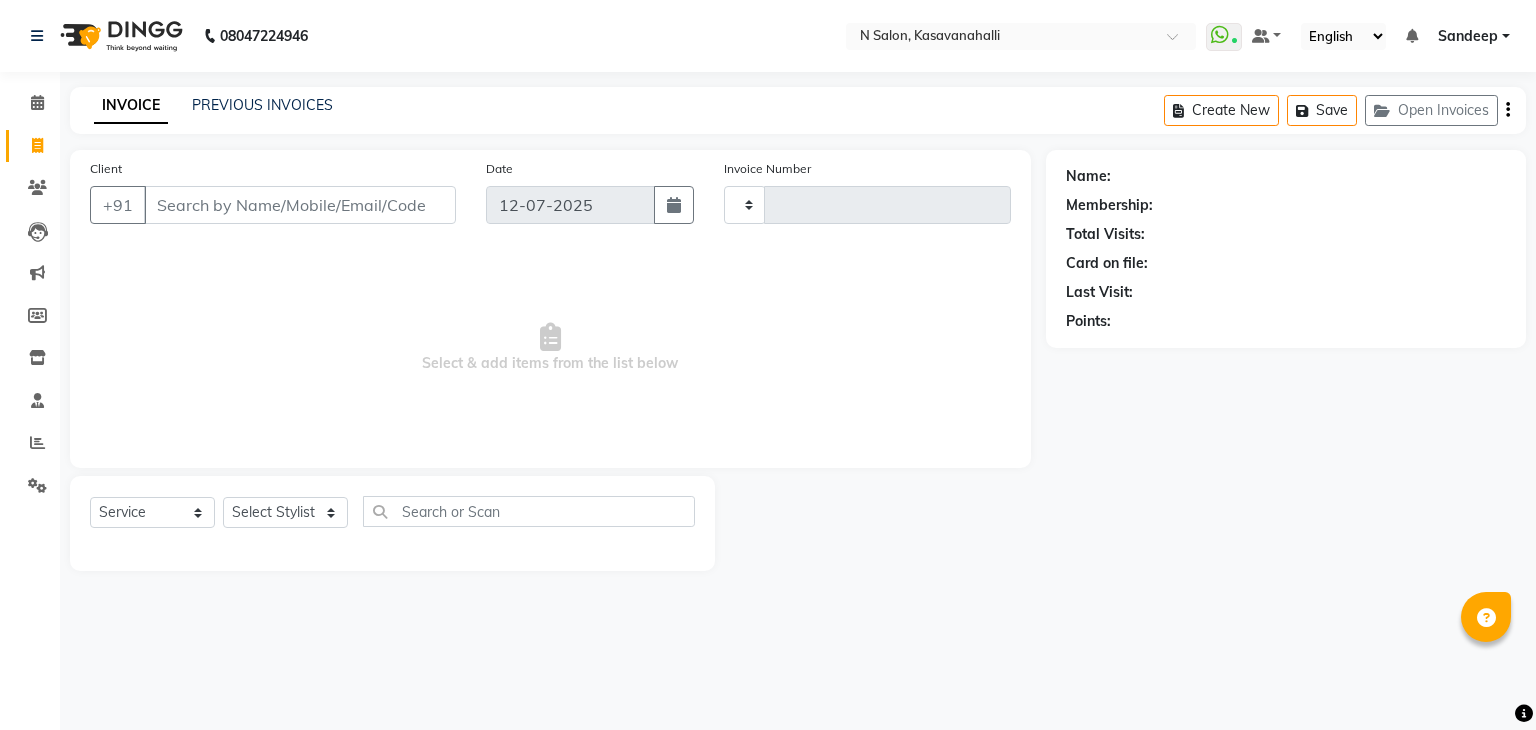 type on "1235" 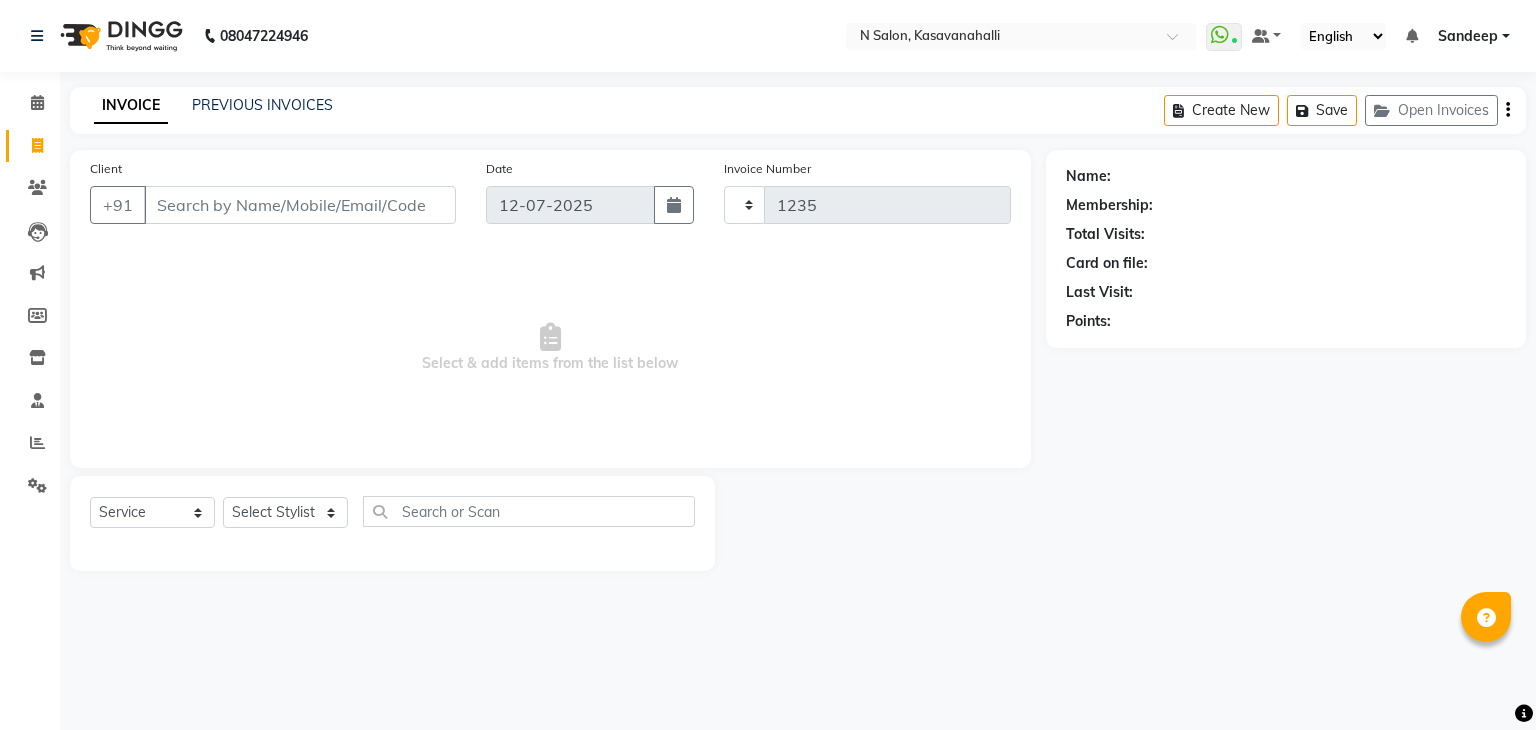 select on "7111" 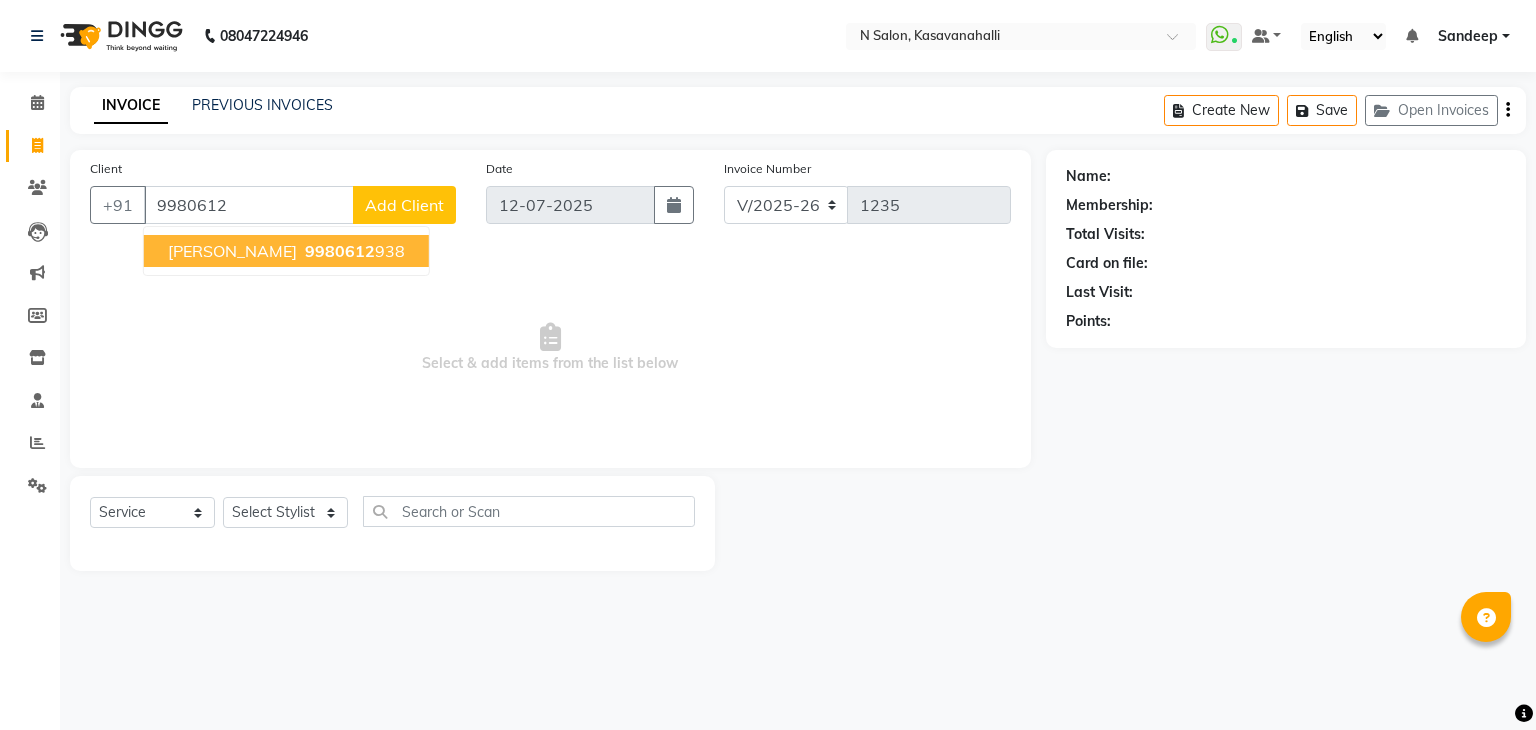 click on "9980612" at bounding box center (340, 251) 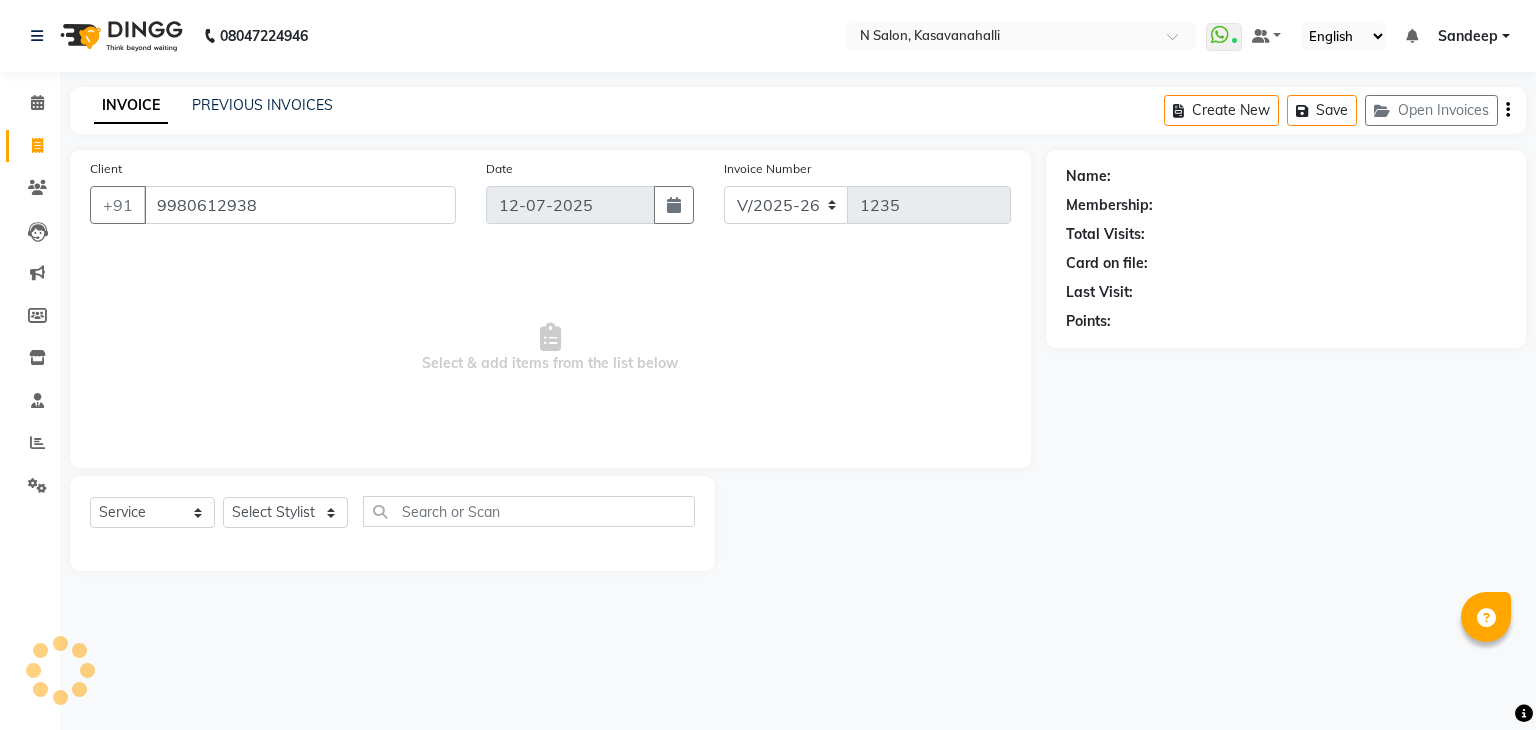 type on "9980612938" 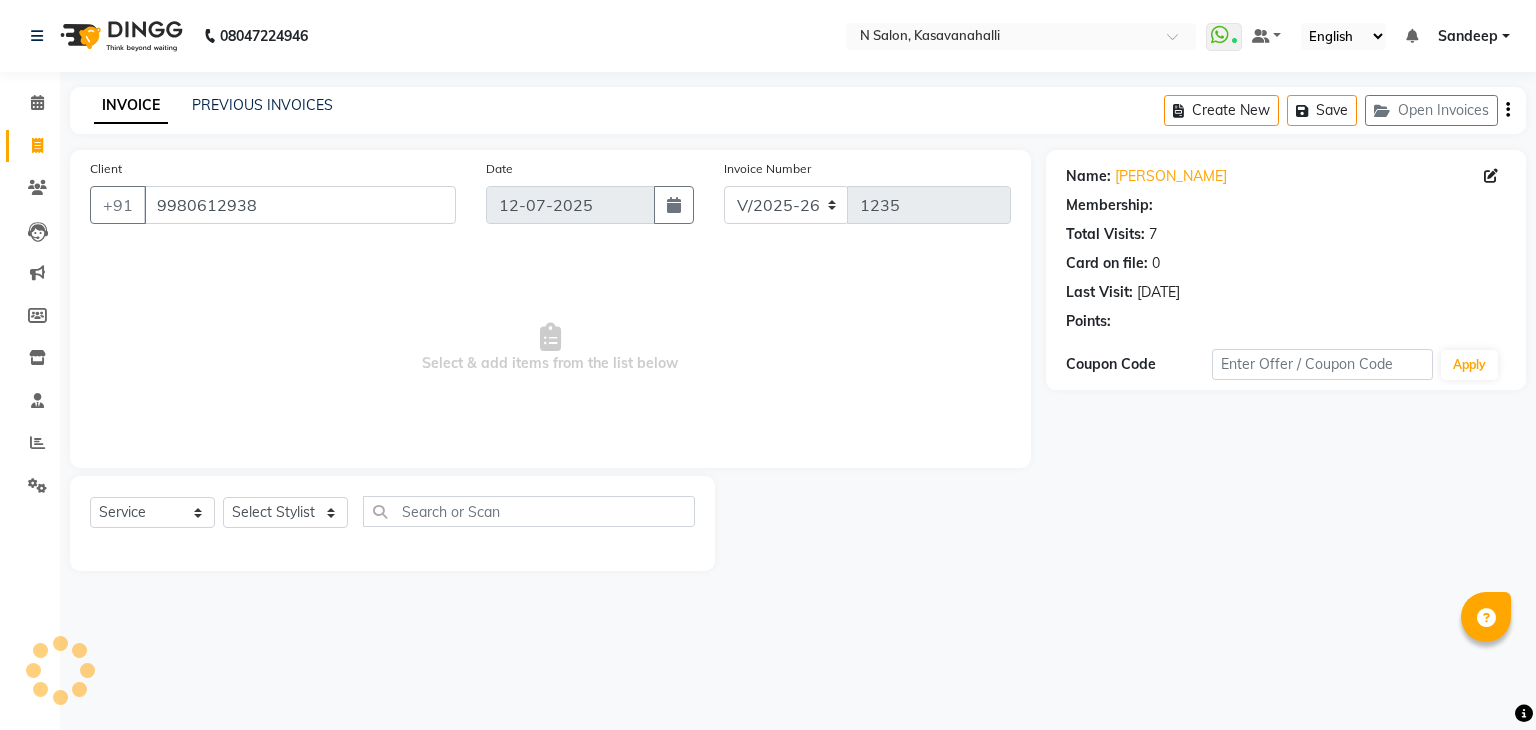 select on "1: Object" 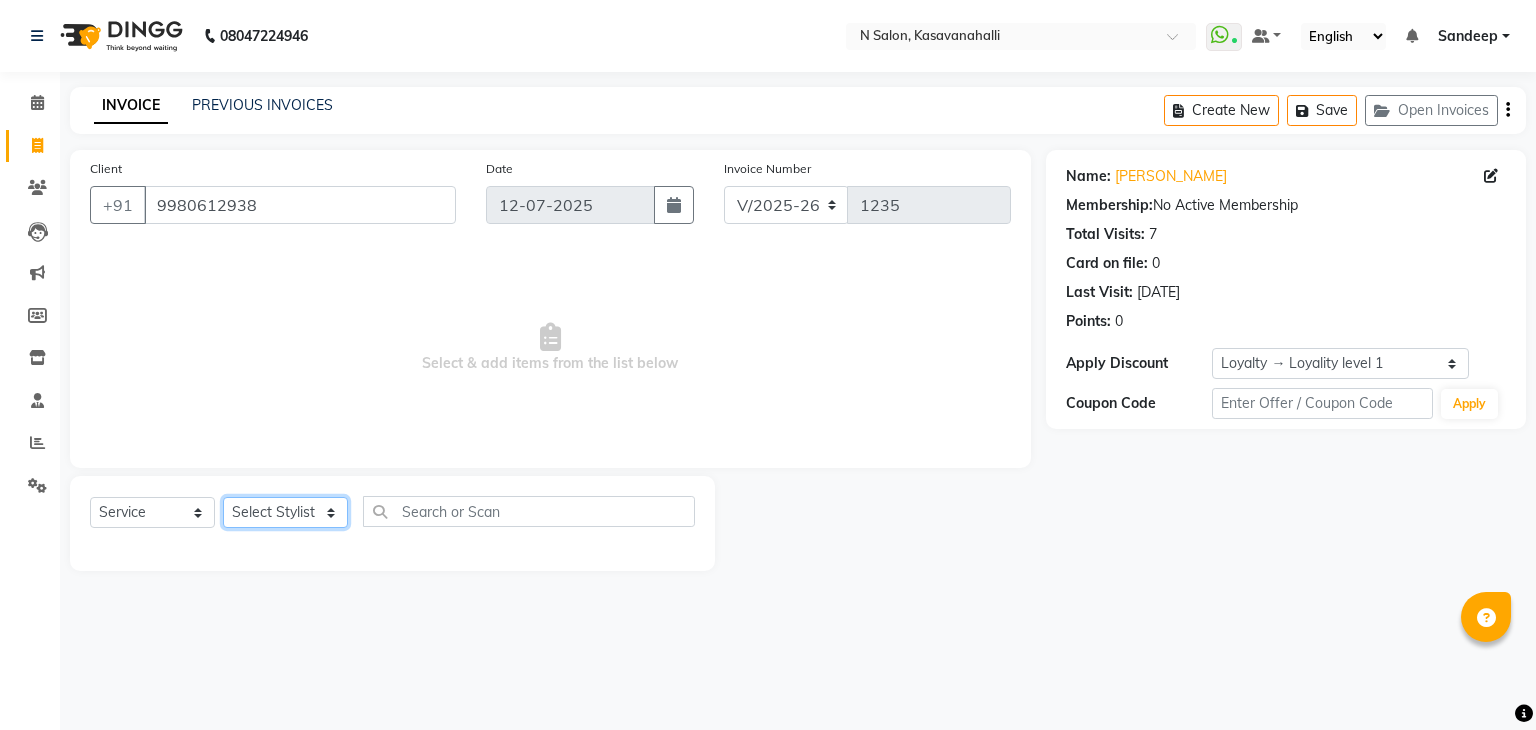 click on "Select Stylist Abisekh [PERSON_NAME] Manju Owner [PERSON_NAME]" 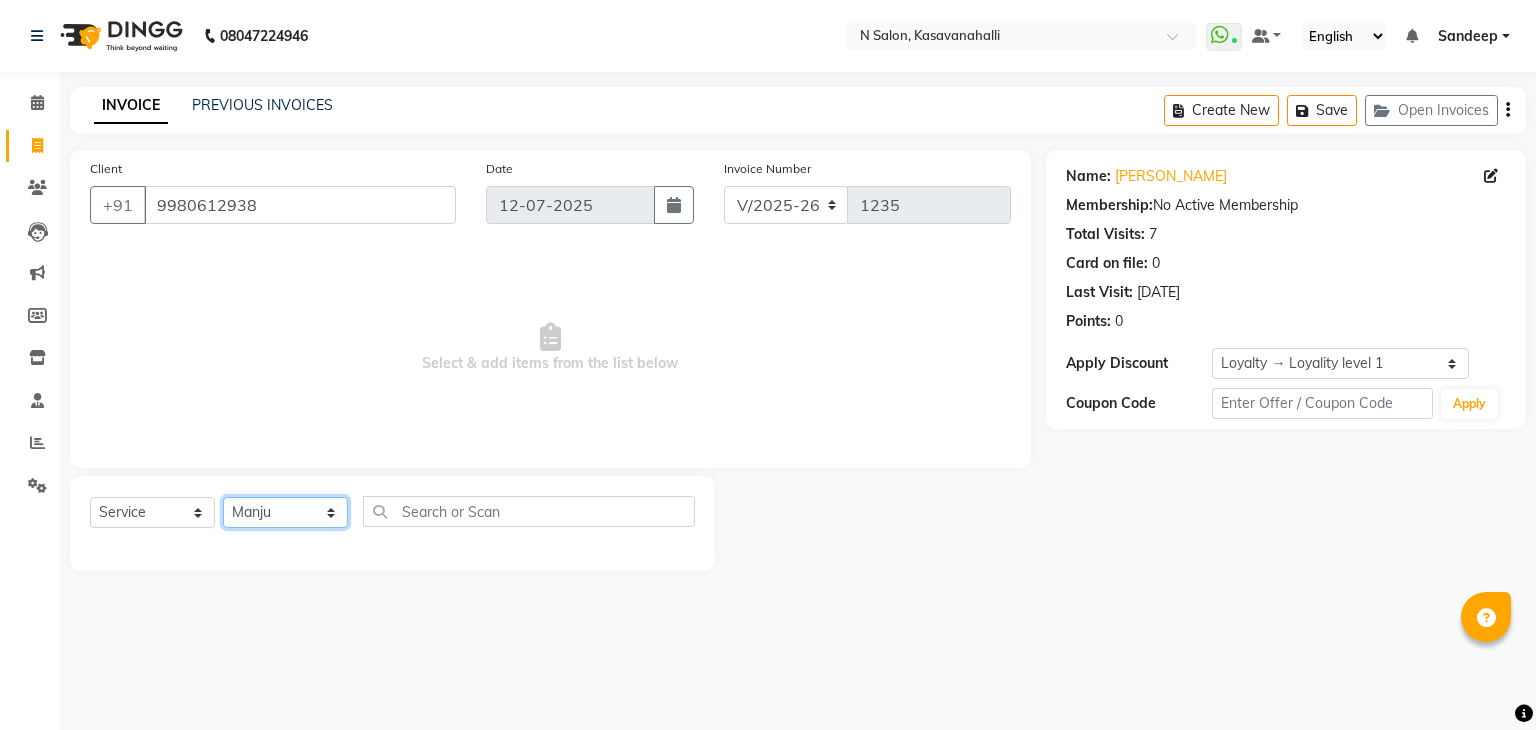 click on "Select Stylist Abisekh [PERSON_NAME] Manju Owner [PERSON_NAME]" 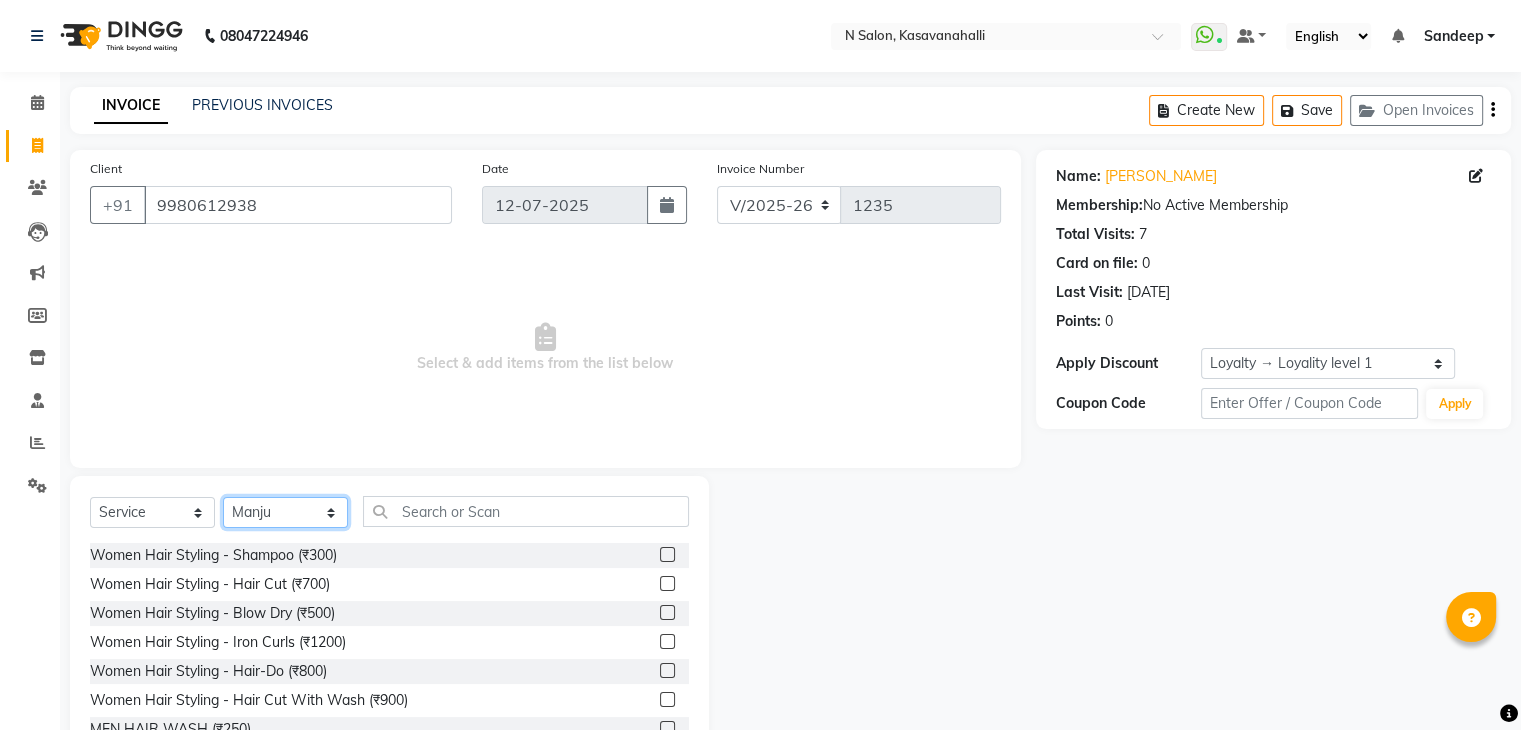 click on "Select Stylist Abisekh [PERSON_NAME] Manju Owner [PERSON_NAME]" 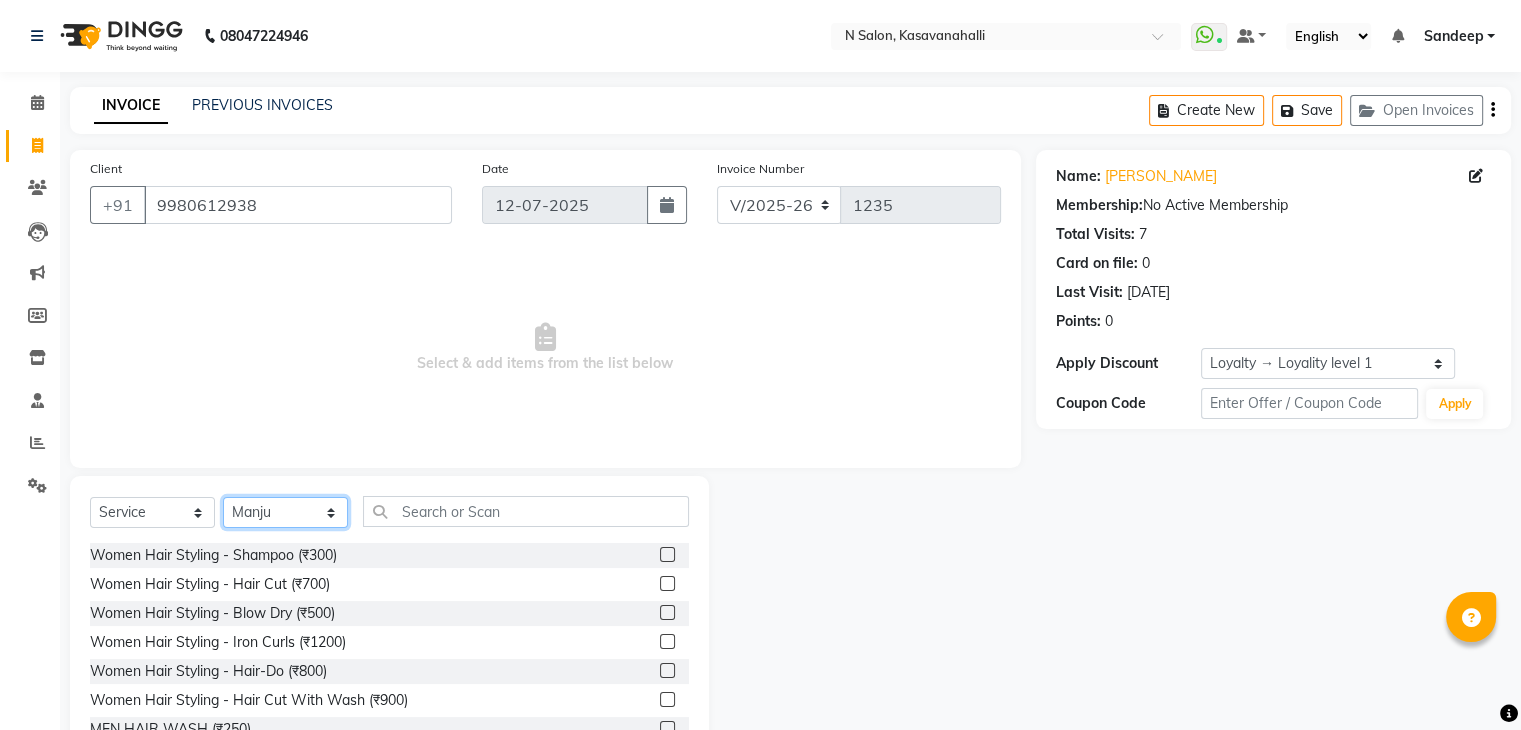 select on "75765" 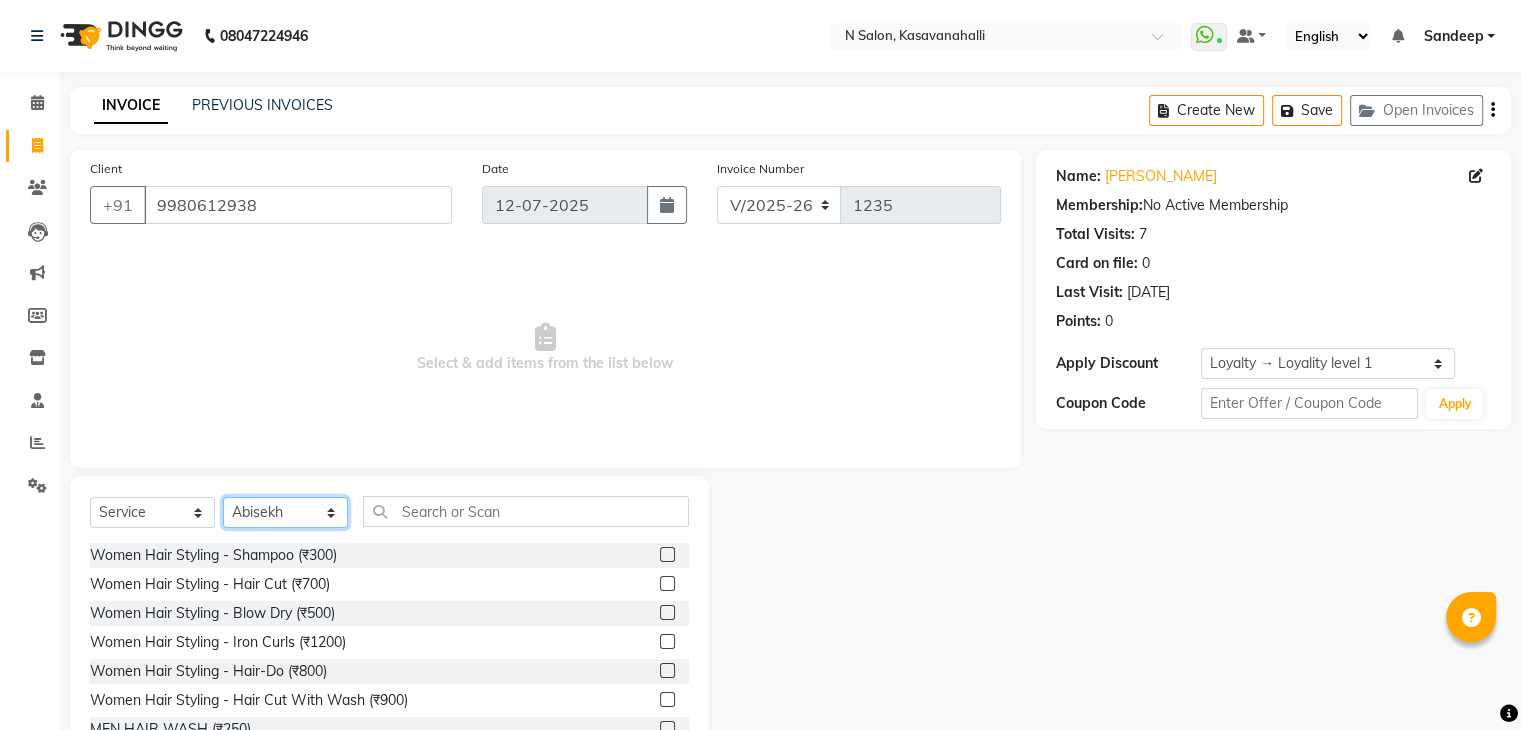 click on "Select Stylist Abisekh [PERSON_NAME] Manju Owner [PERSON_NAME]" 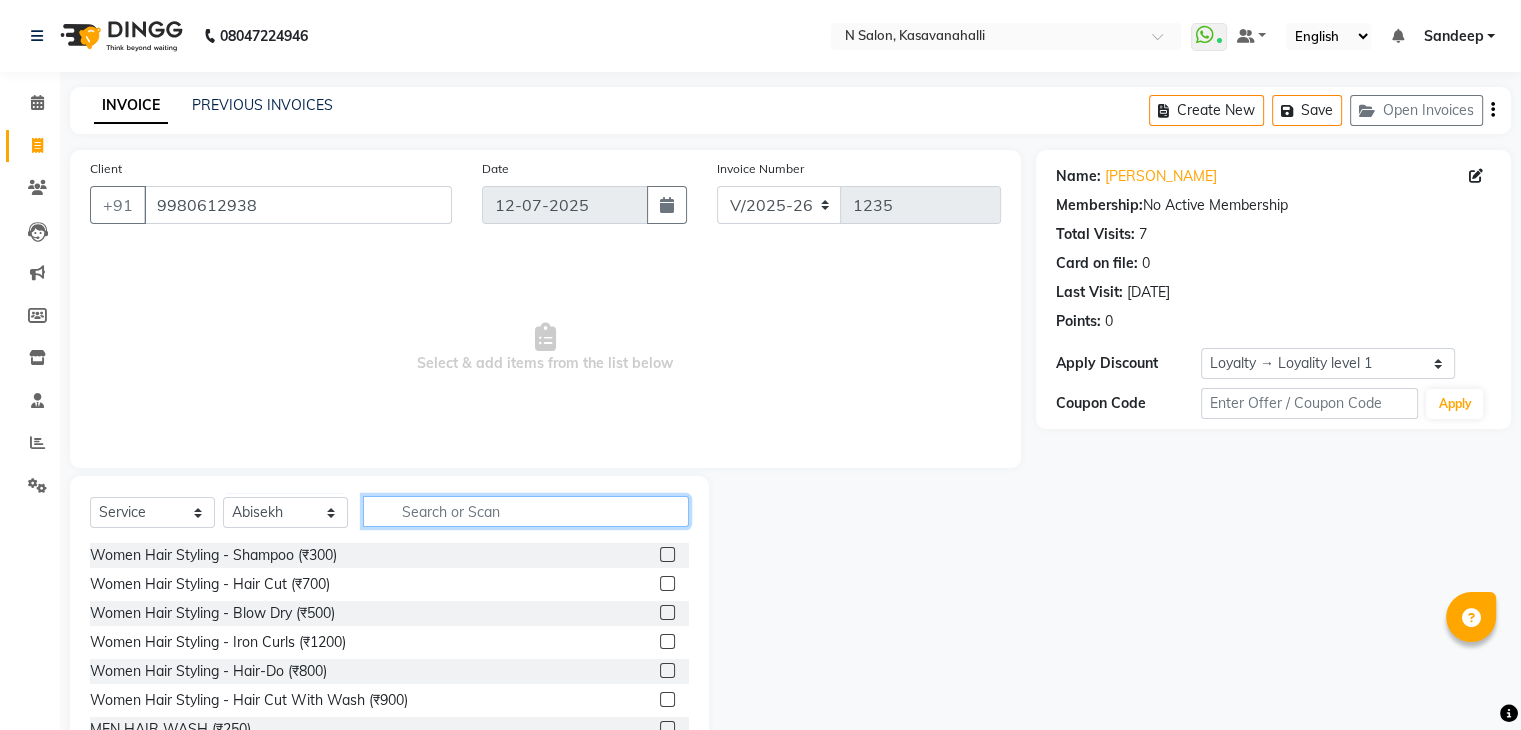 click 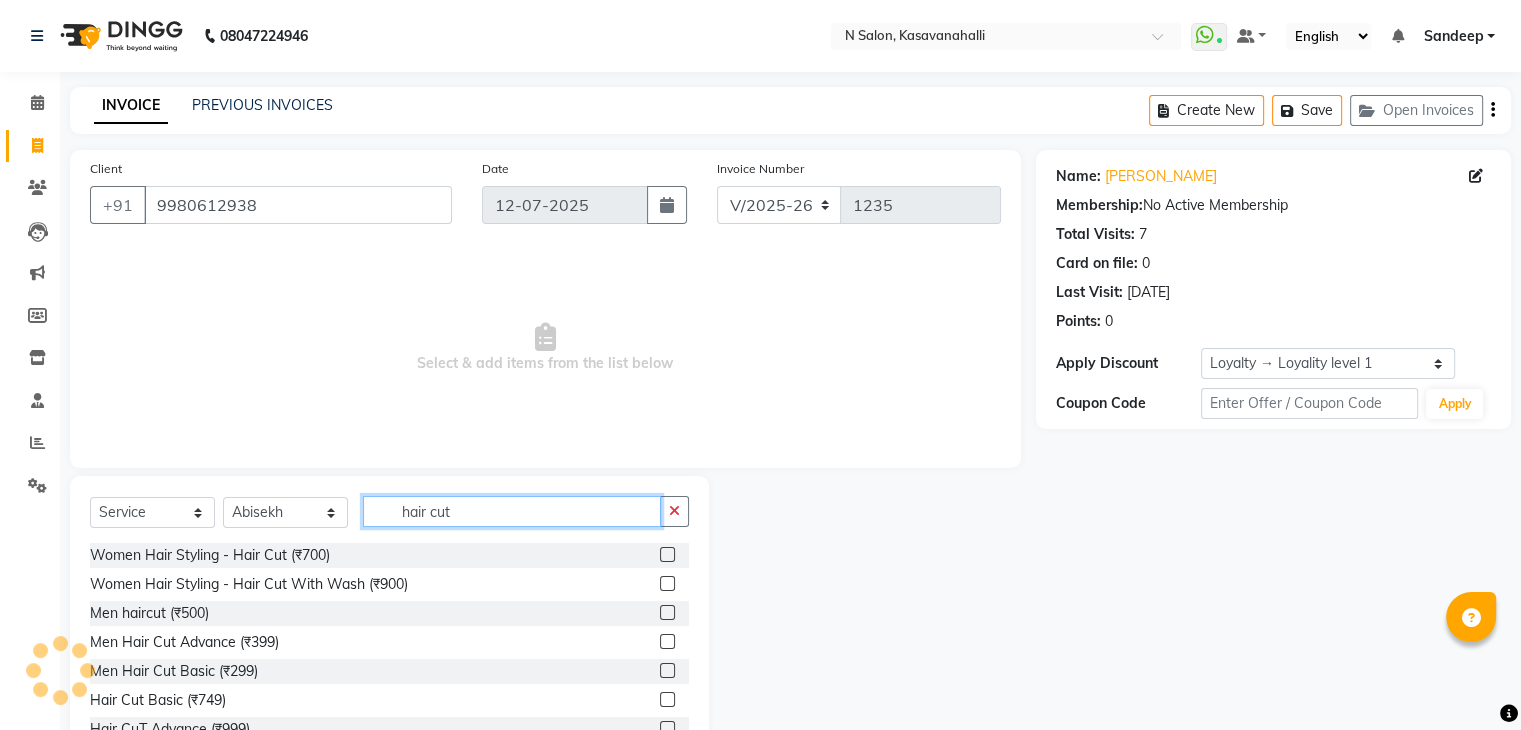 type on "hair cut" 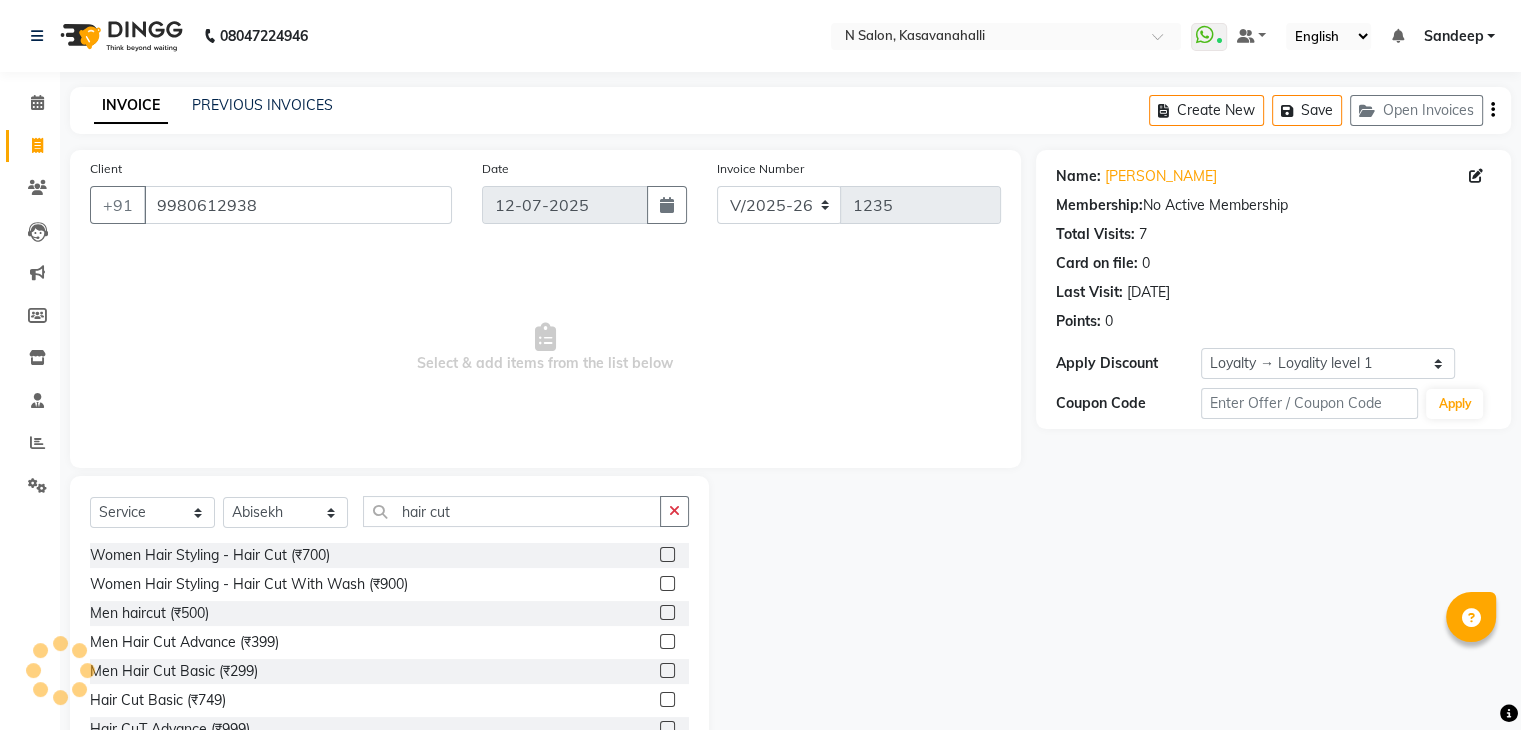 click 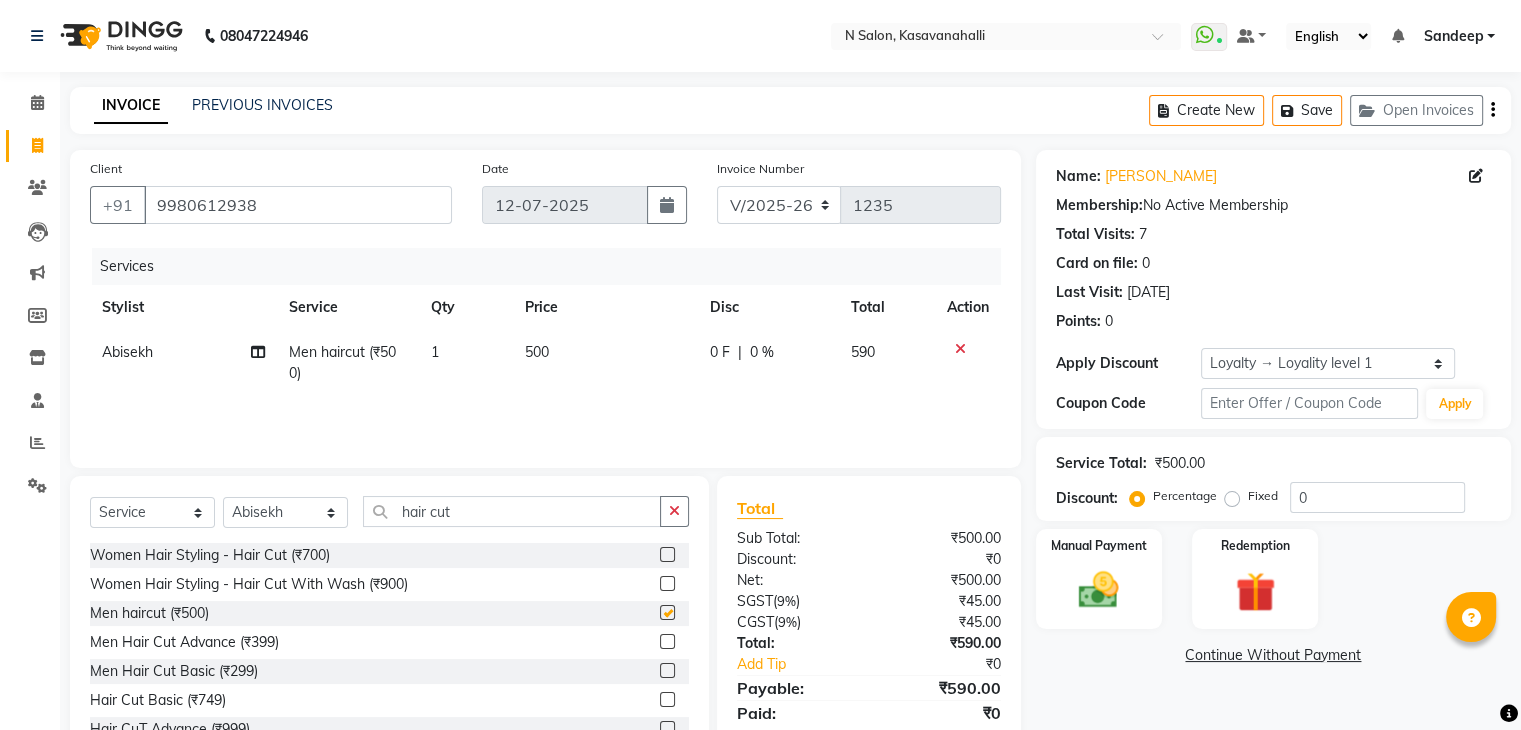 checkbox on "false" 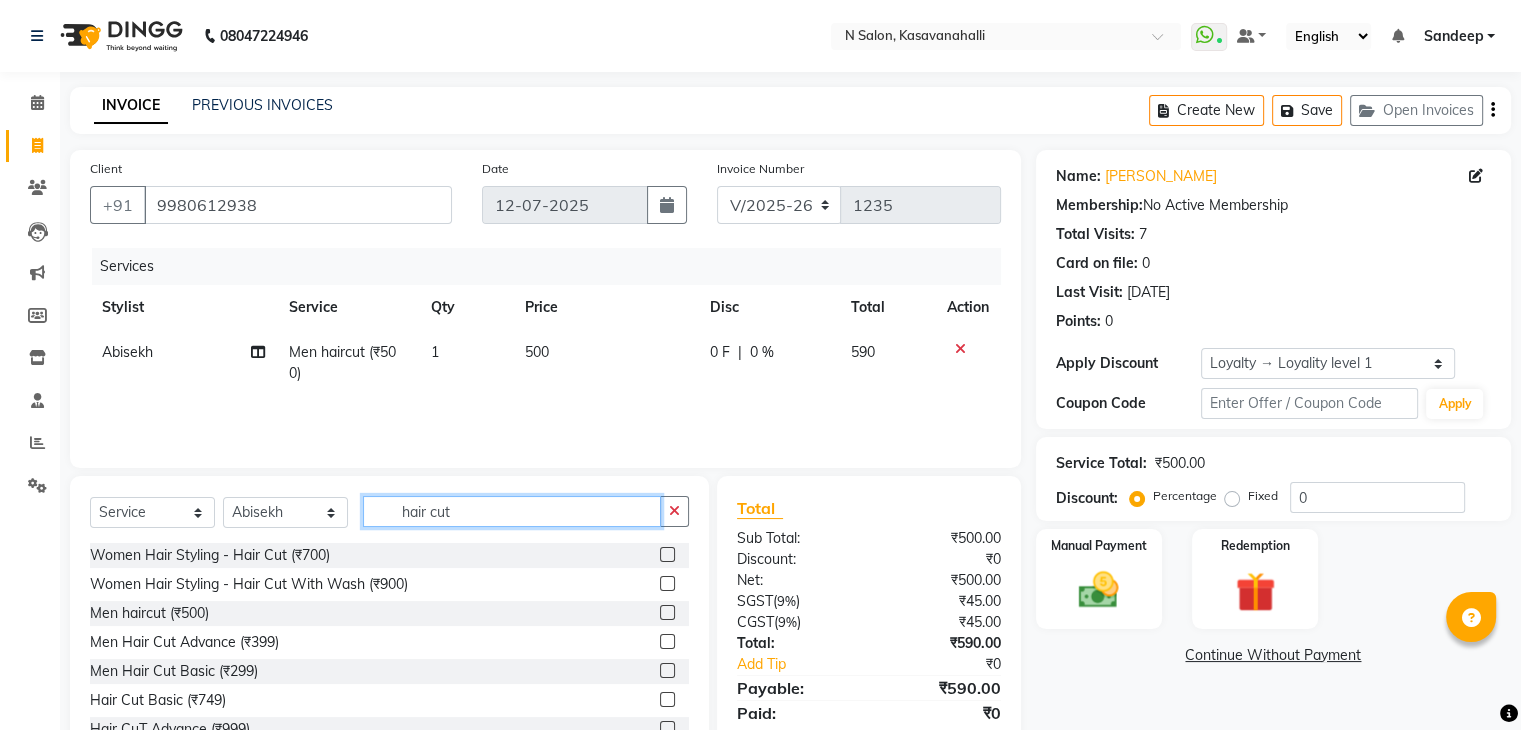 click on "hair cut" 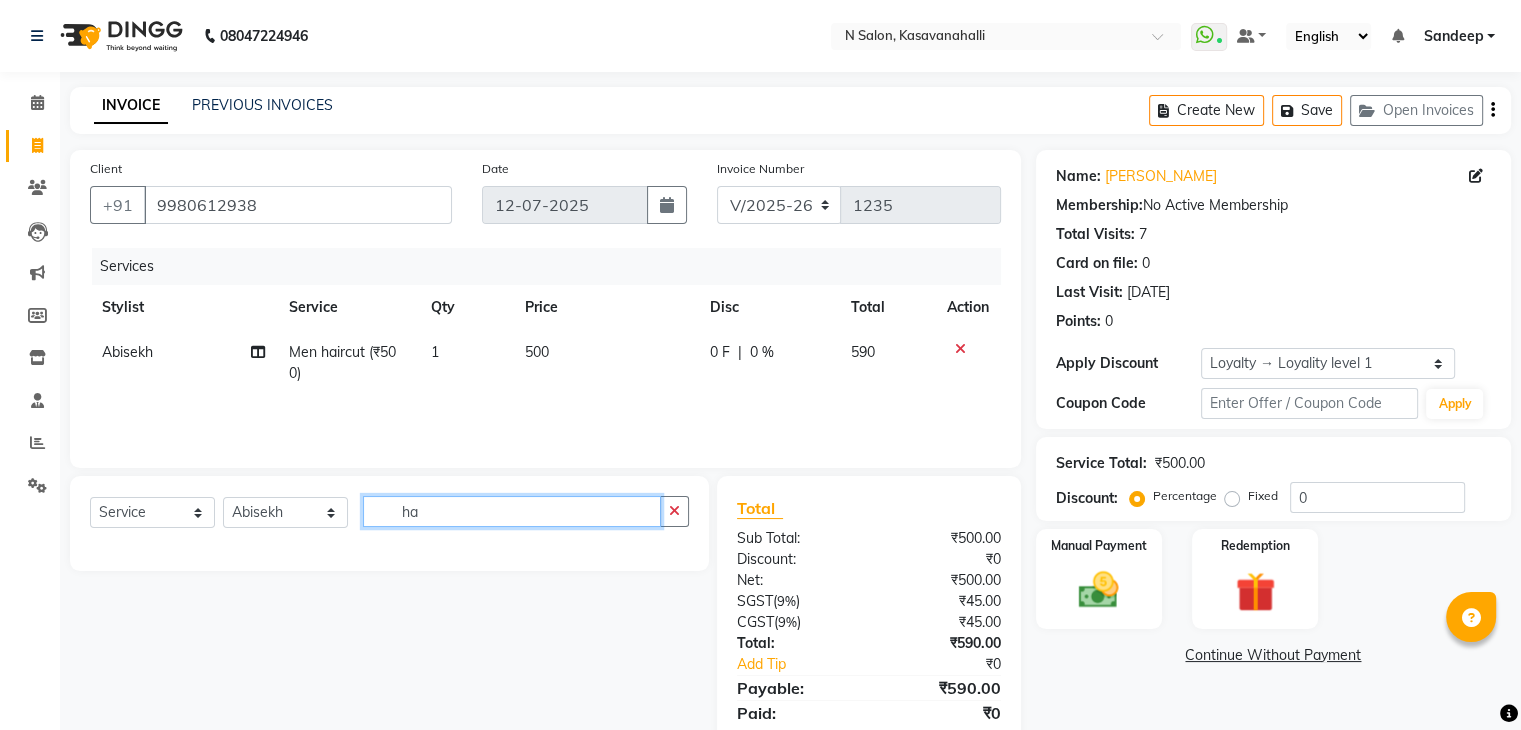 type on "h" 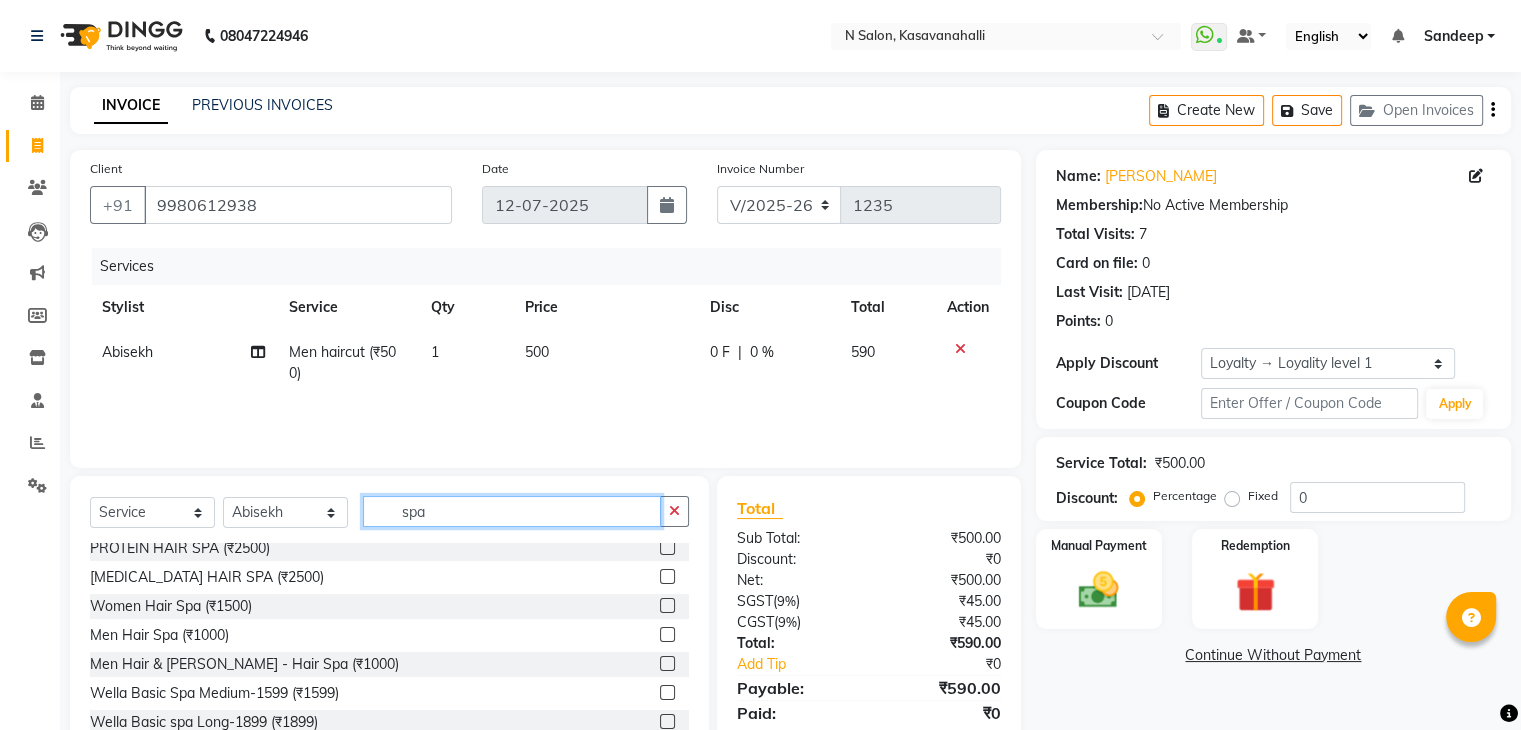 scroll, scrollTop: 100, scrollLeft: 0, axis: vertical 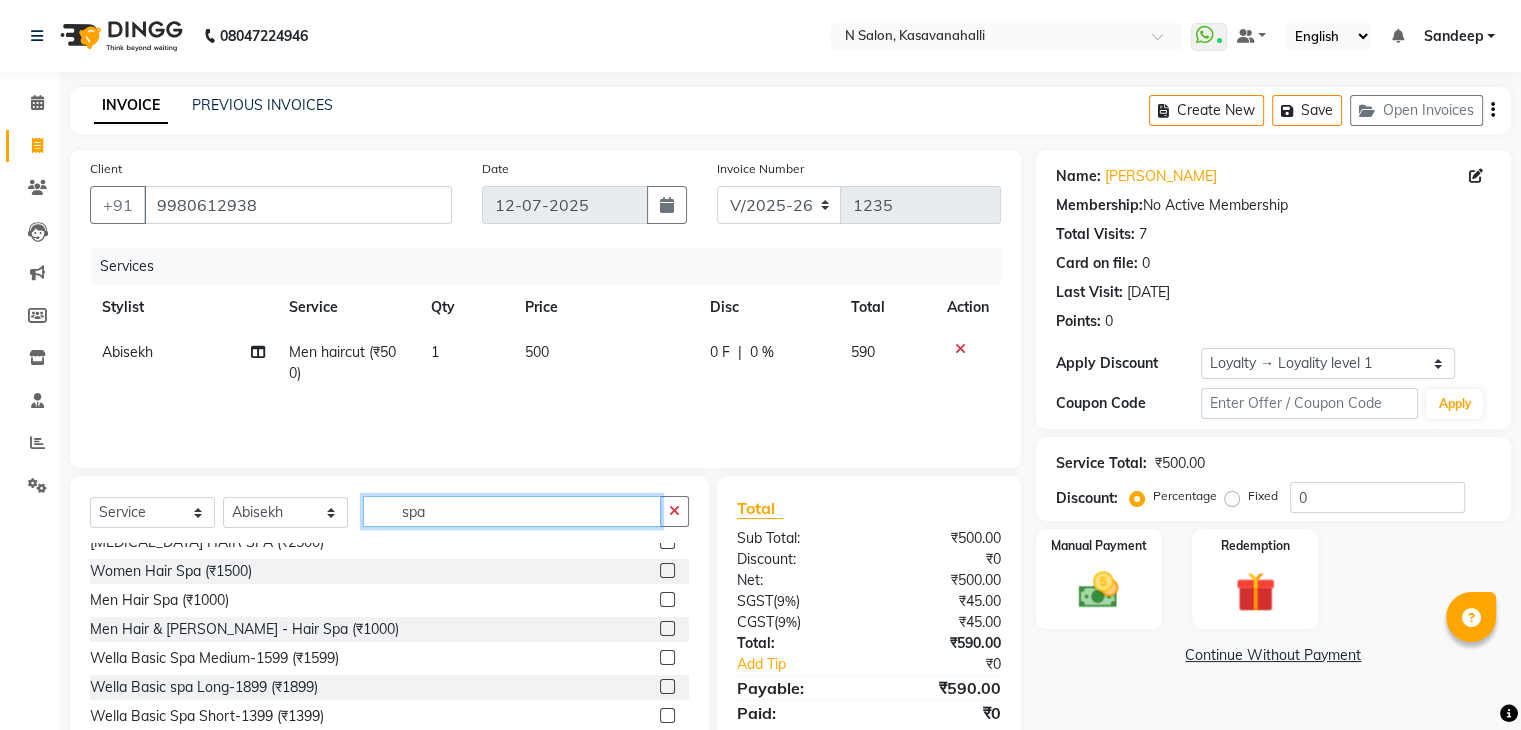 type on "spa" 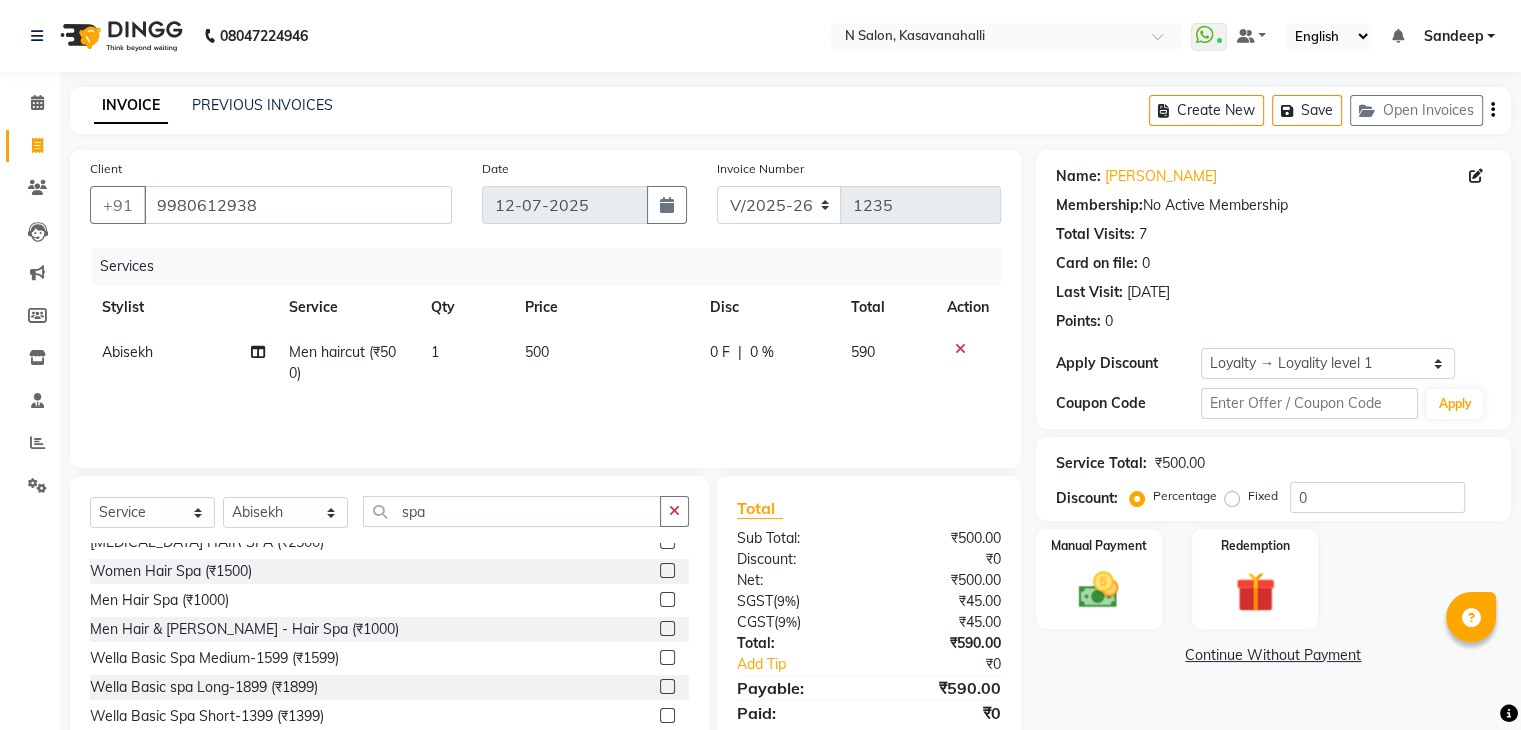 click 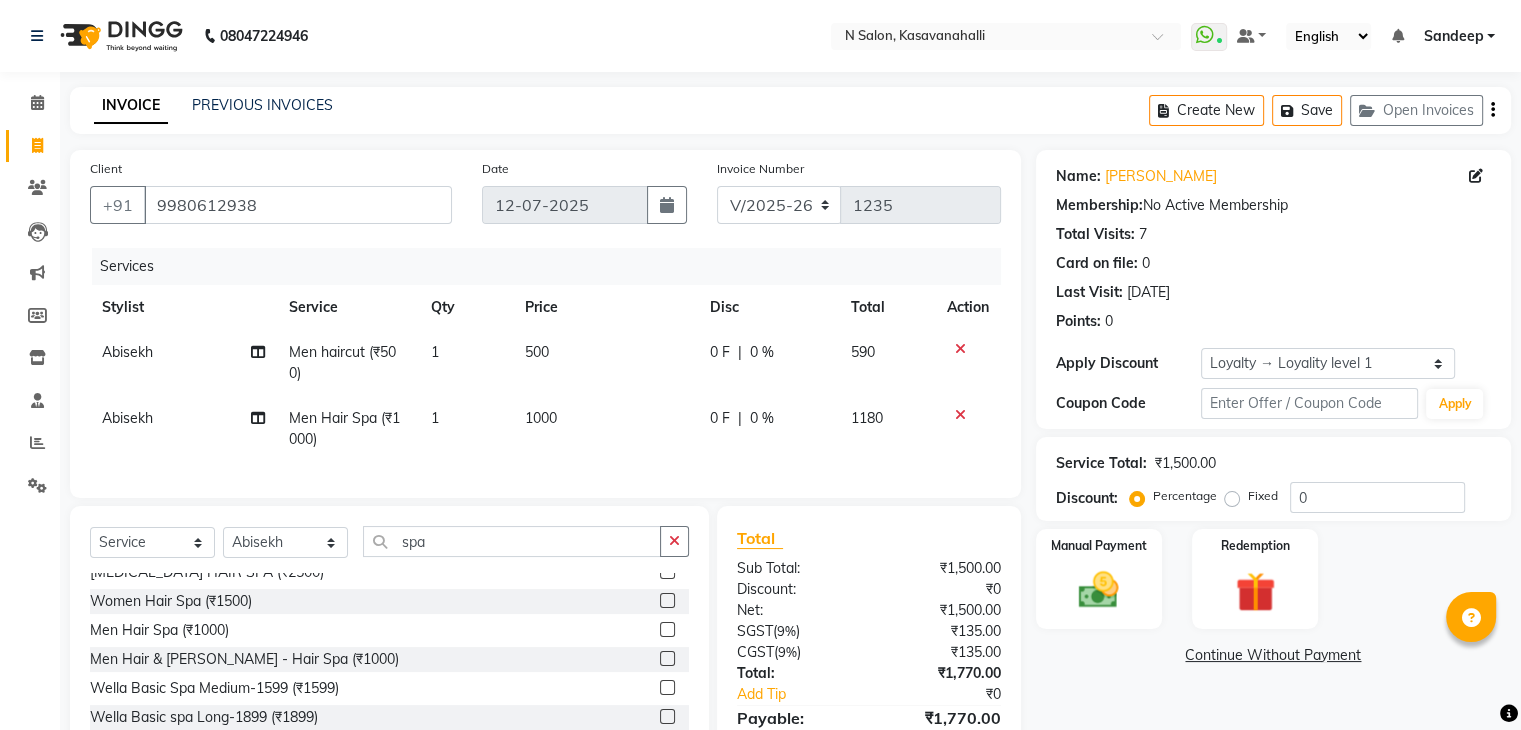 click 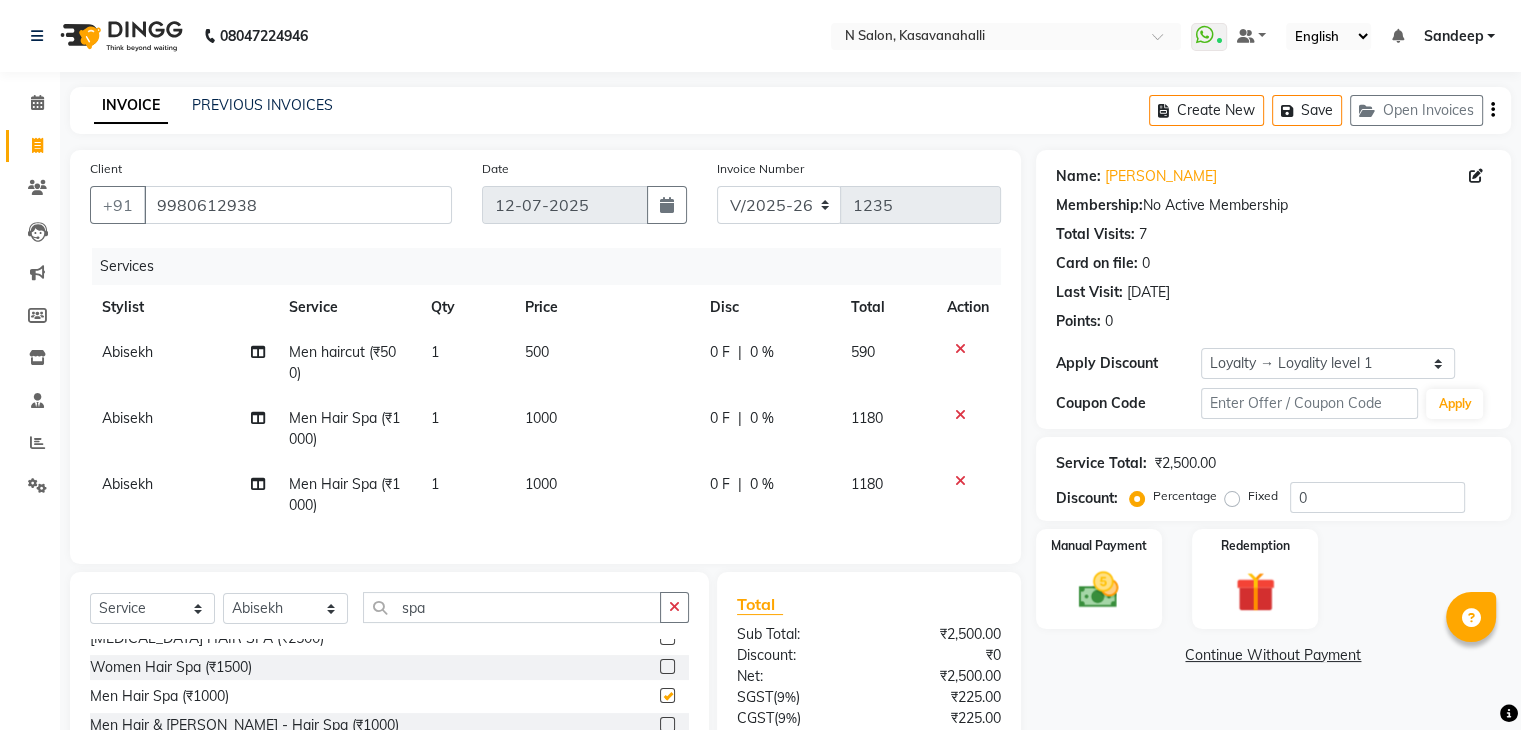 checkbox on "false" 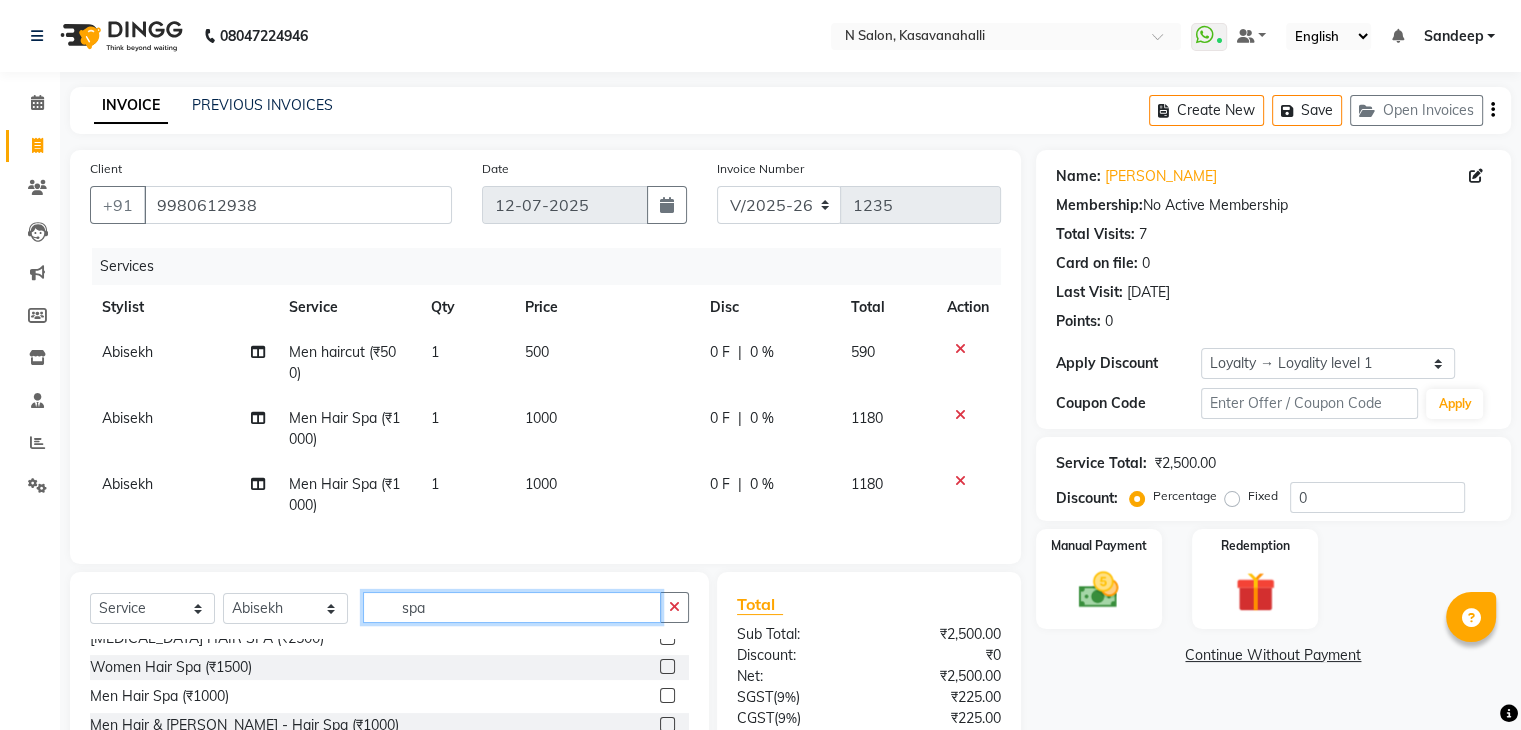 click on "spa" 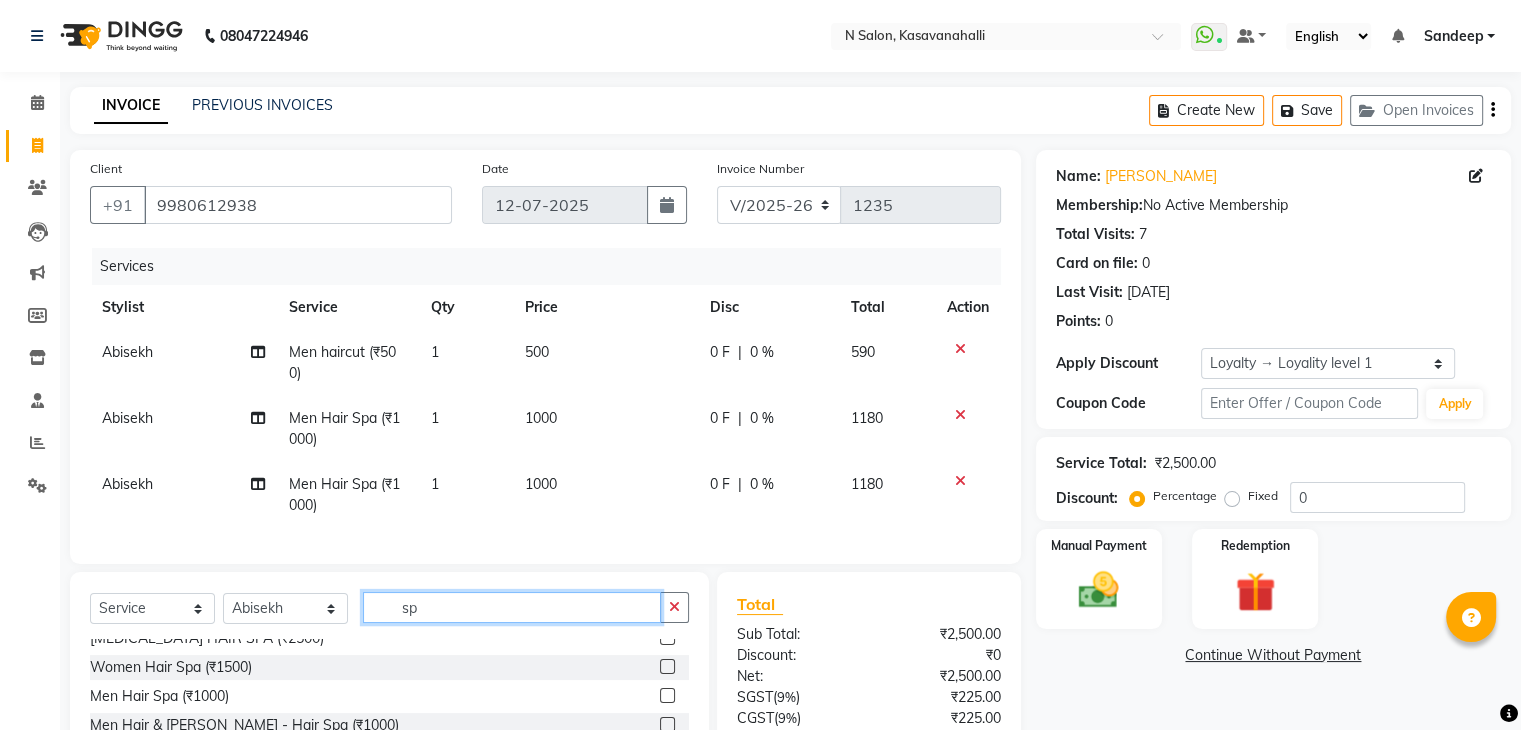 type on "s" 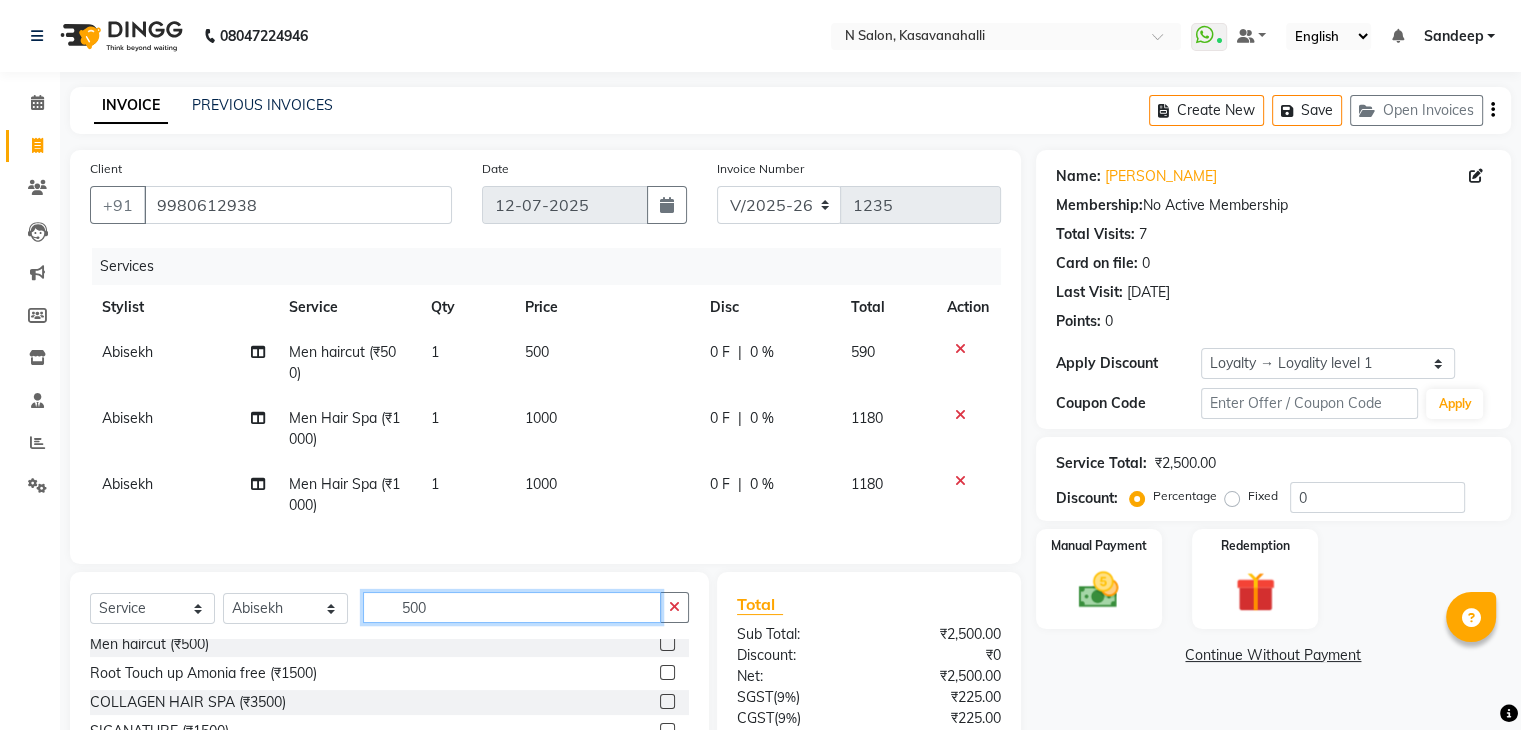 scroll, scrollTop: 74, scrollLeft: 0, axis: vertical 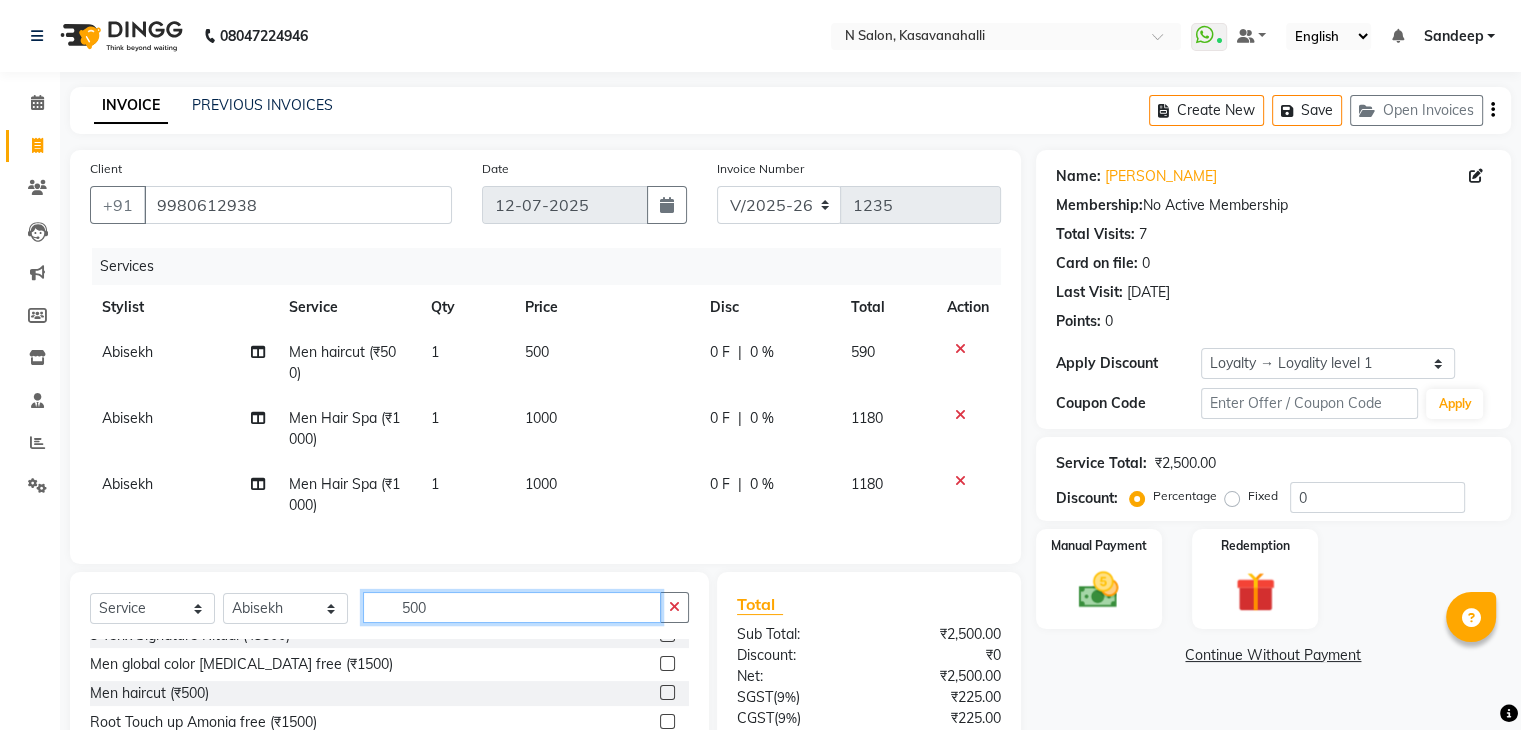 type on "500" 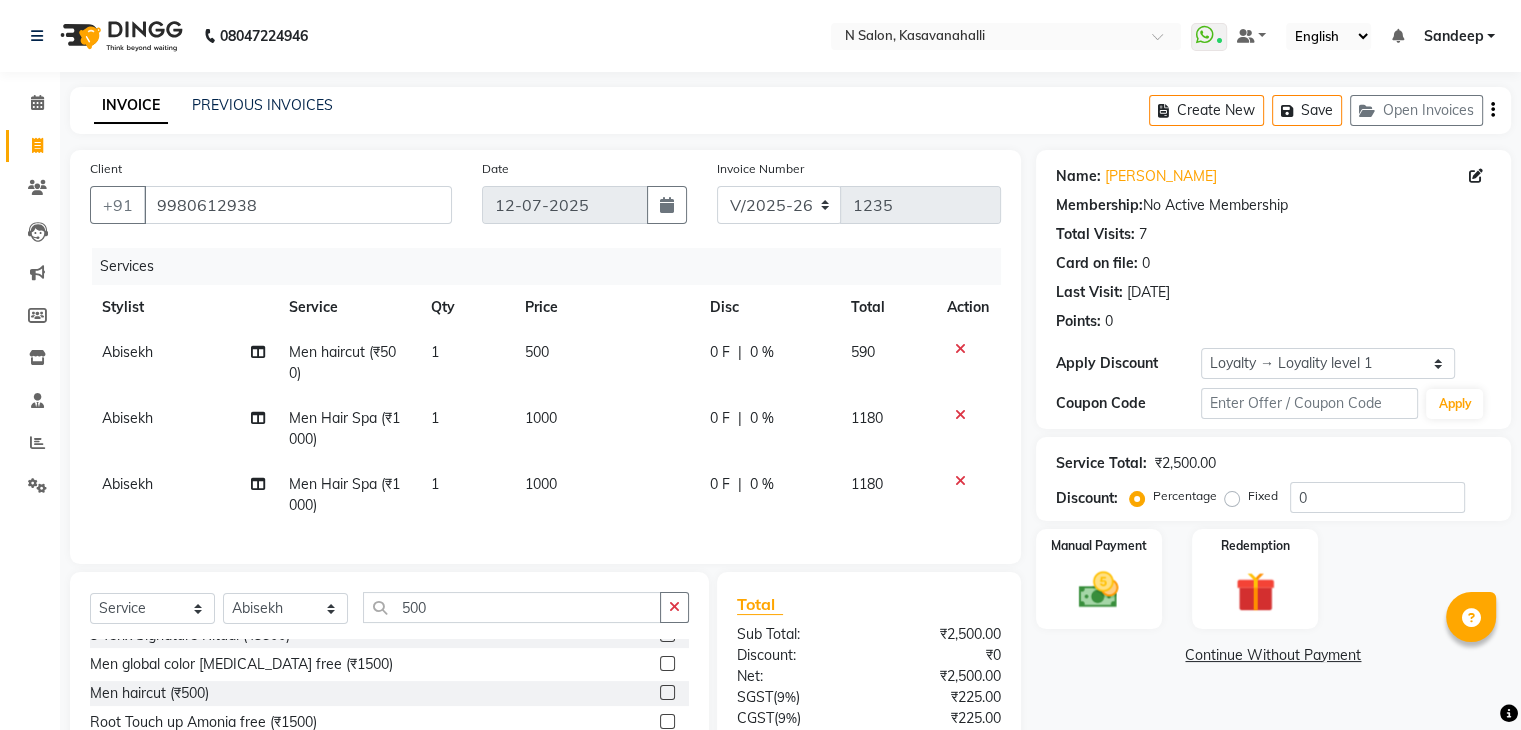 click 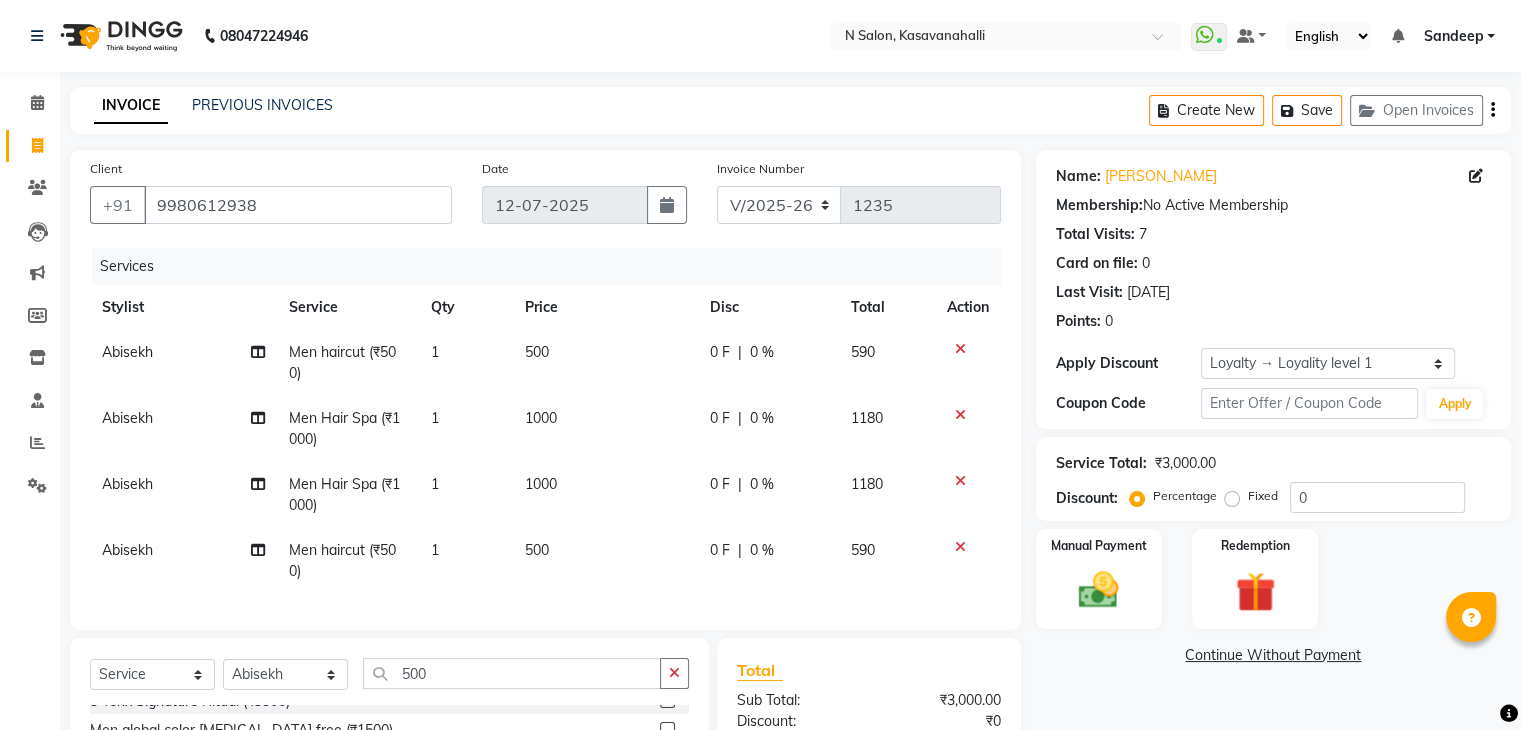 checkbox on "false" 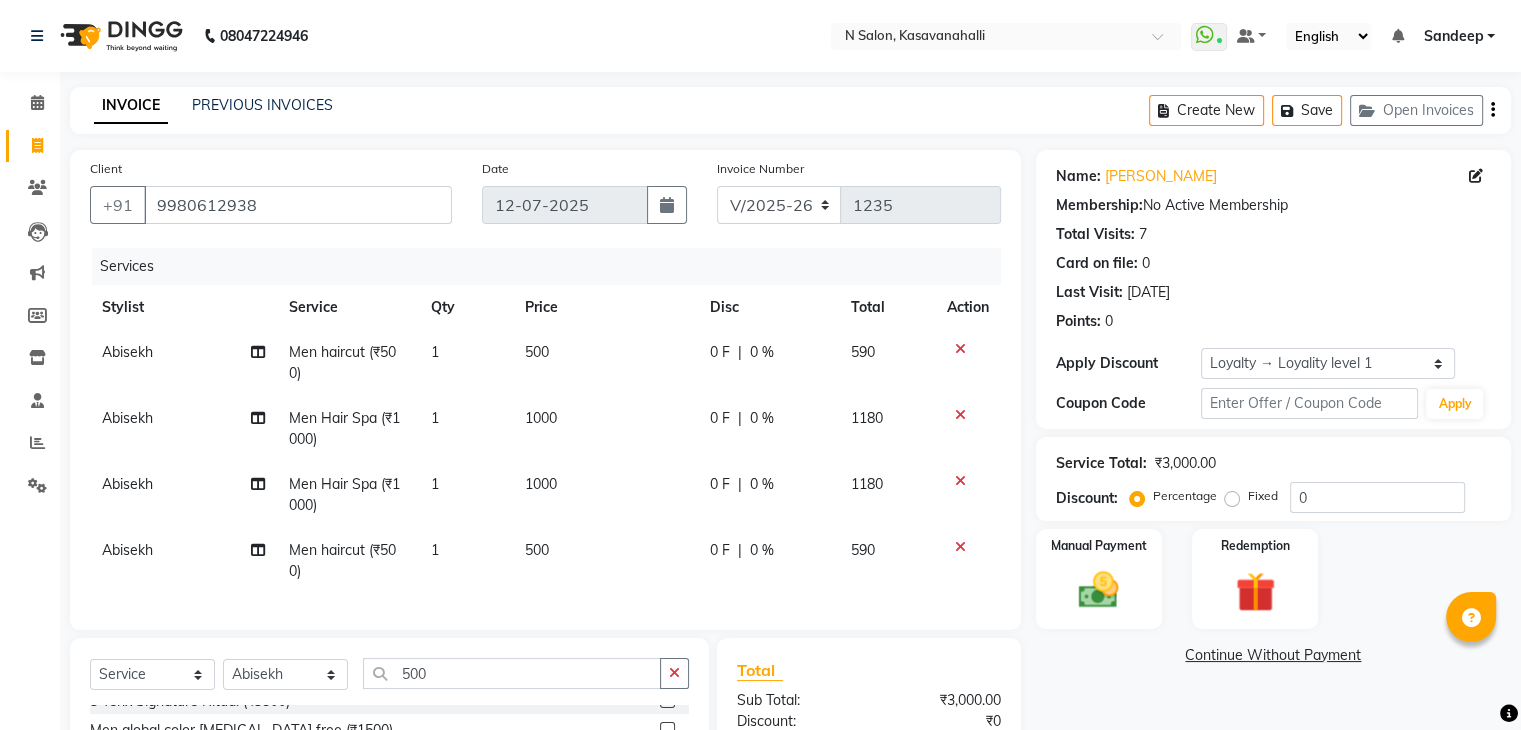 drag, startPoint x: 541, startPoint y: 545, endPoint x: 559, endPoint y: 551, distance: 18.973665 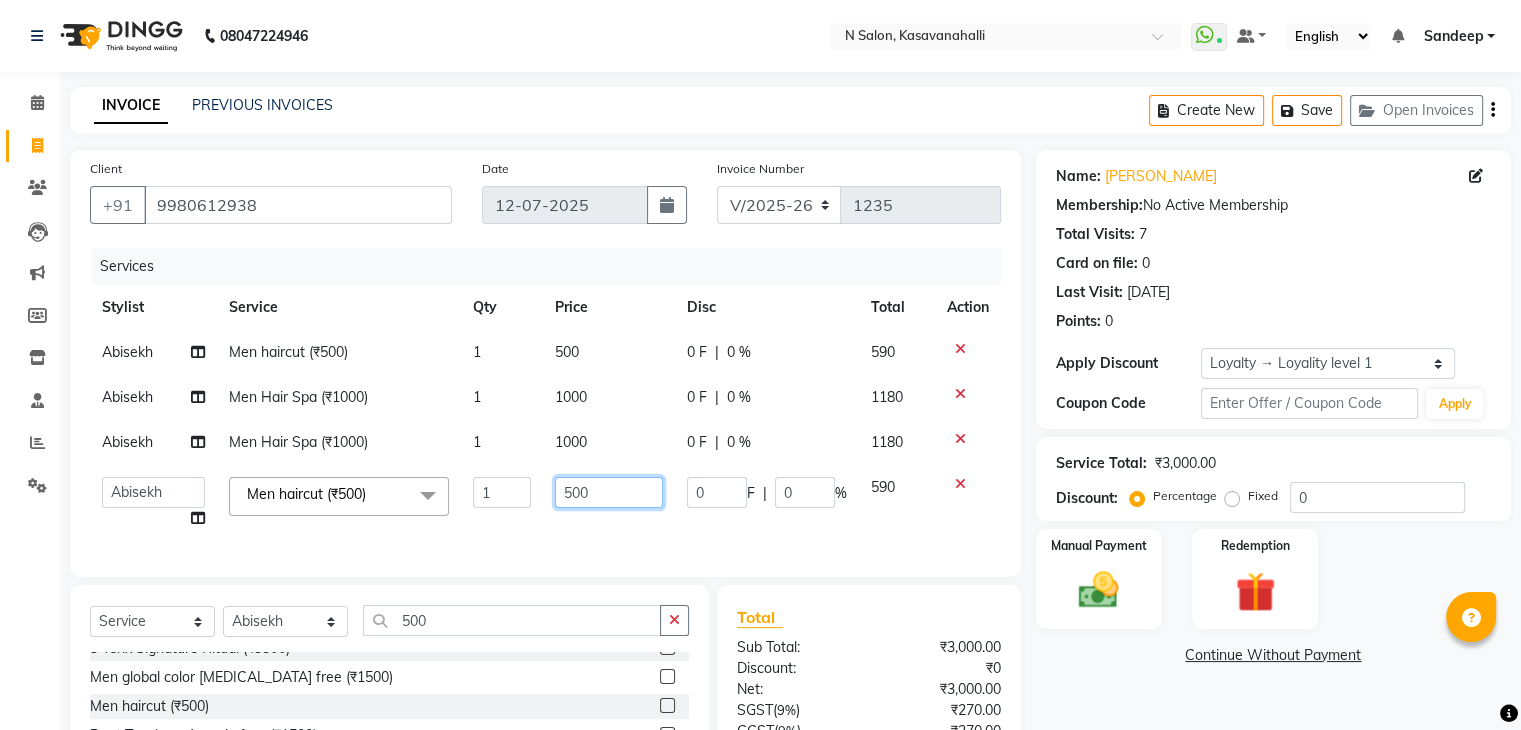 click on "500" 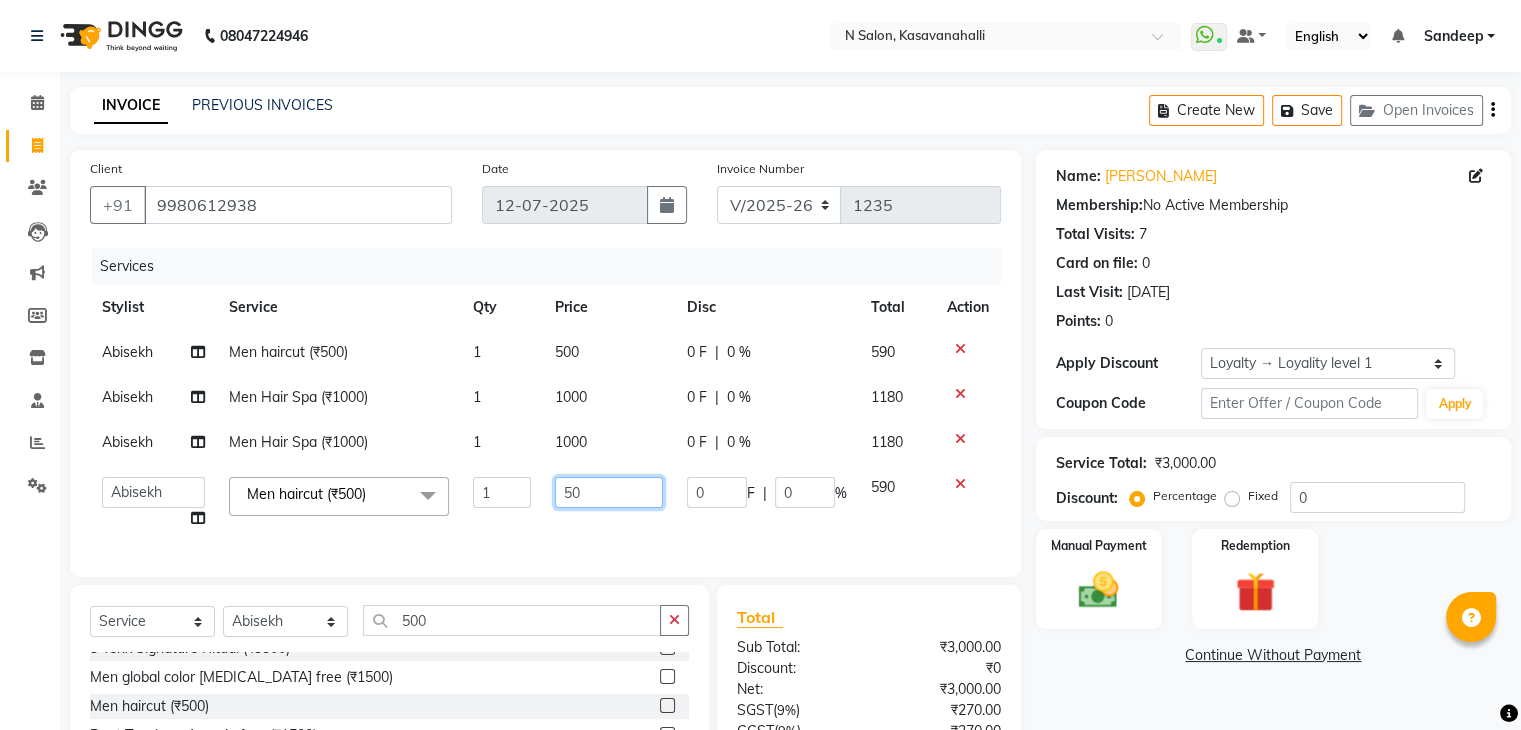 type on "5" 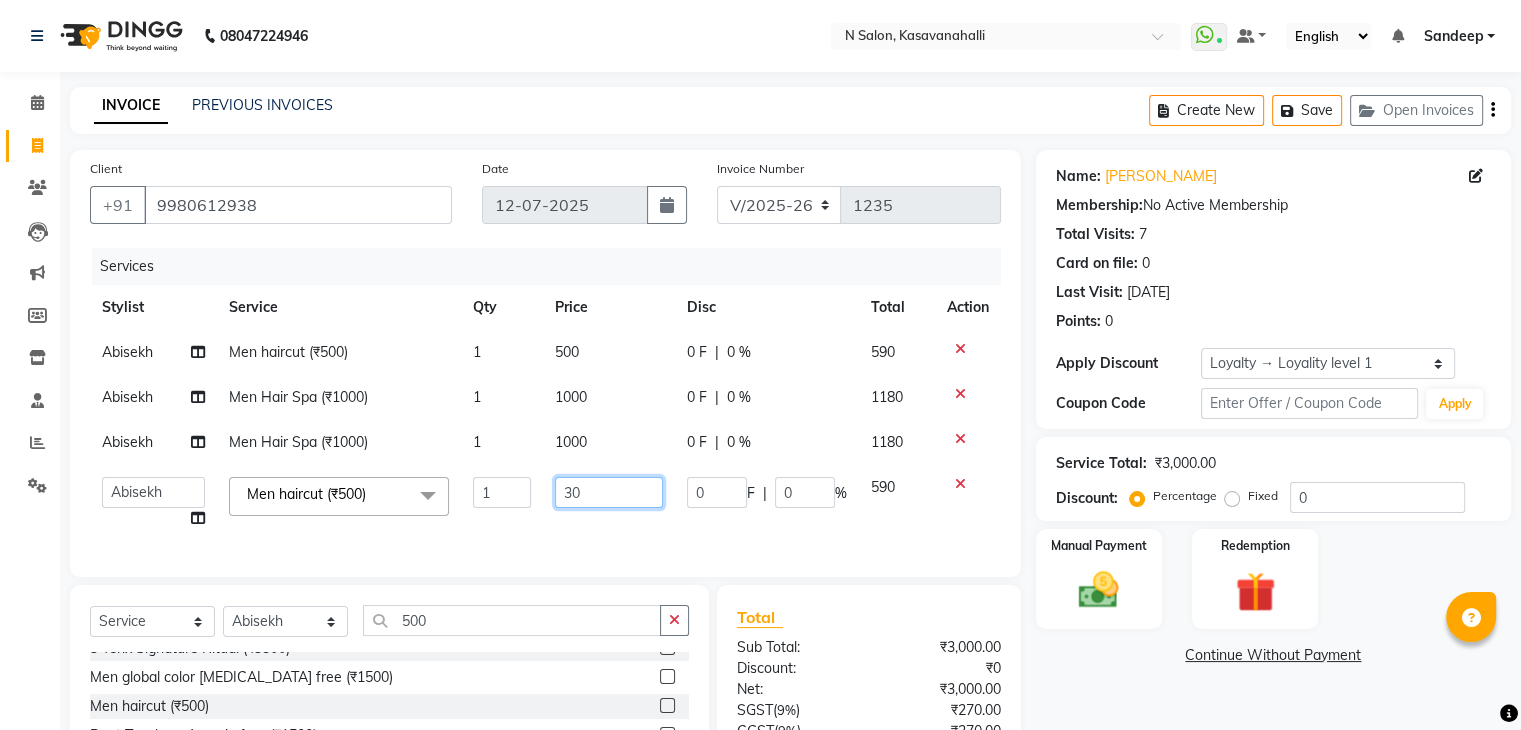 type on "300" 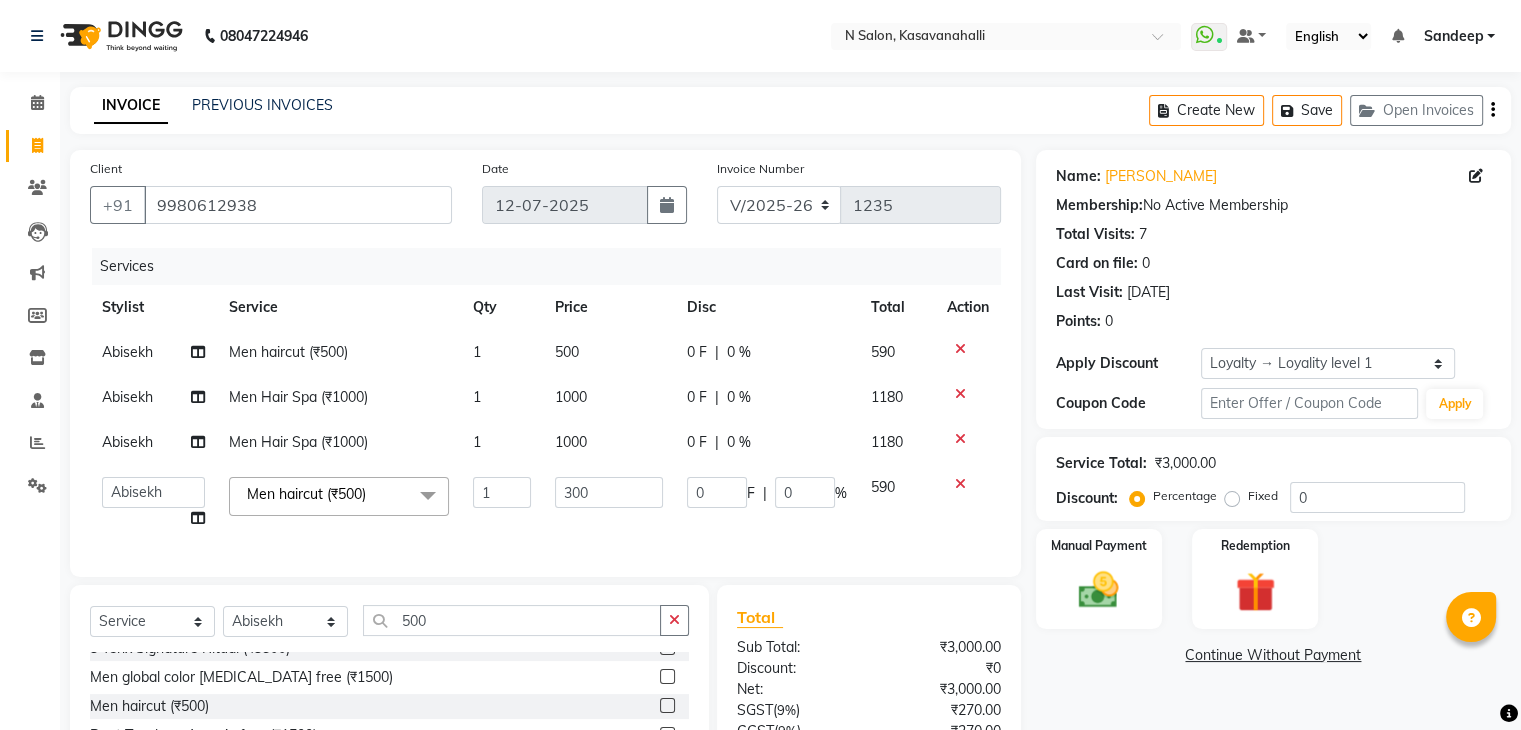 click on "500" 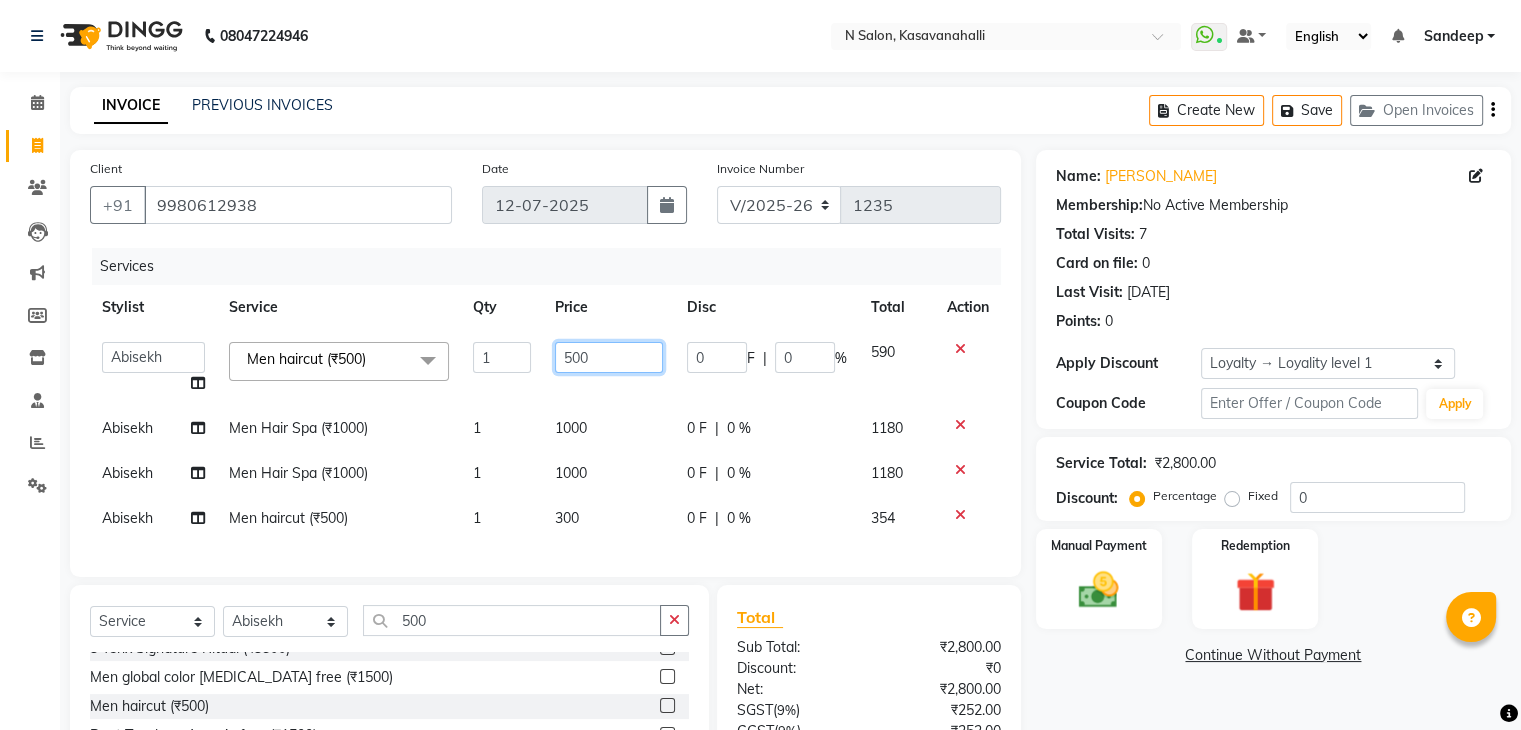 click on "500" 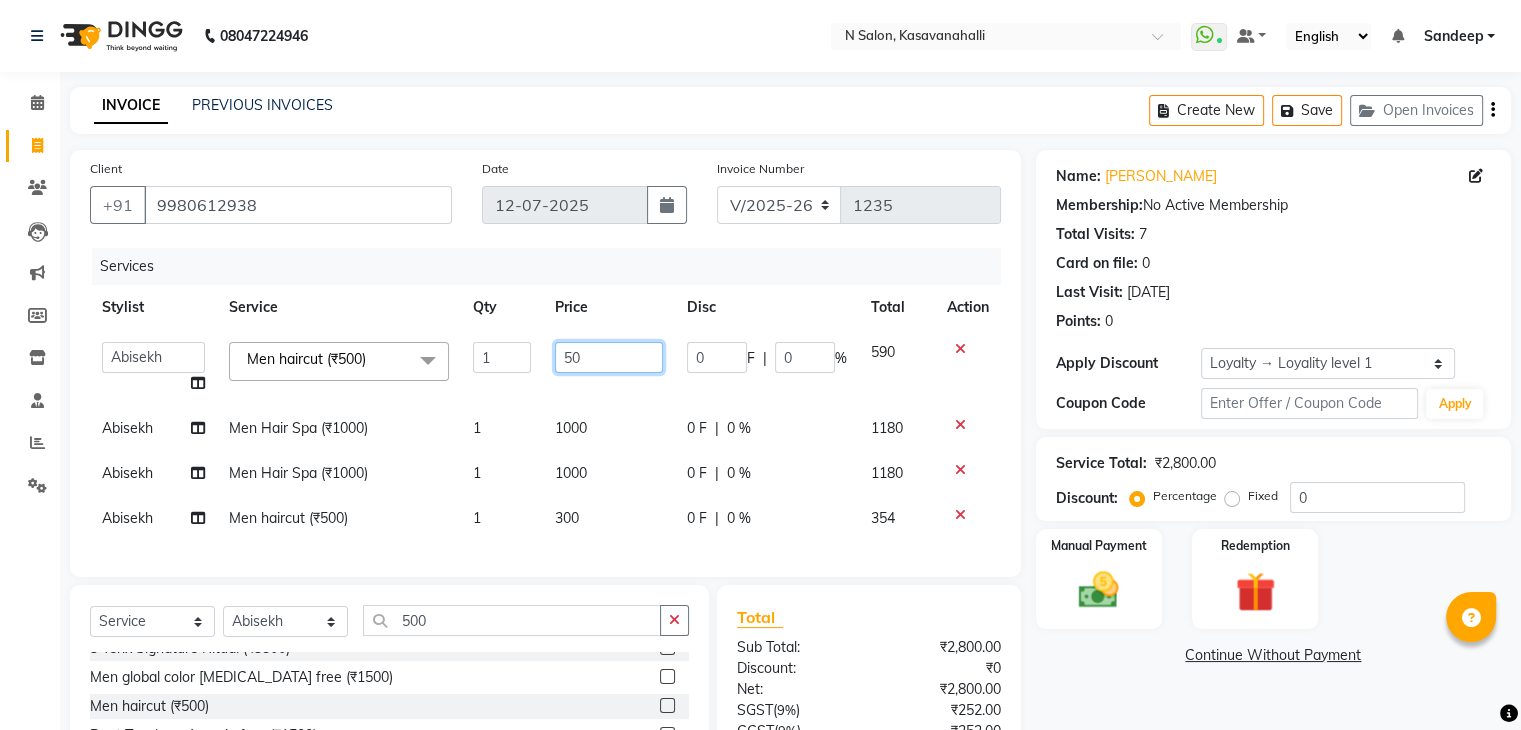 type on "5" 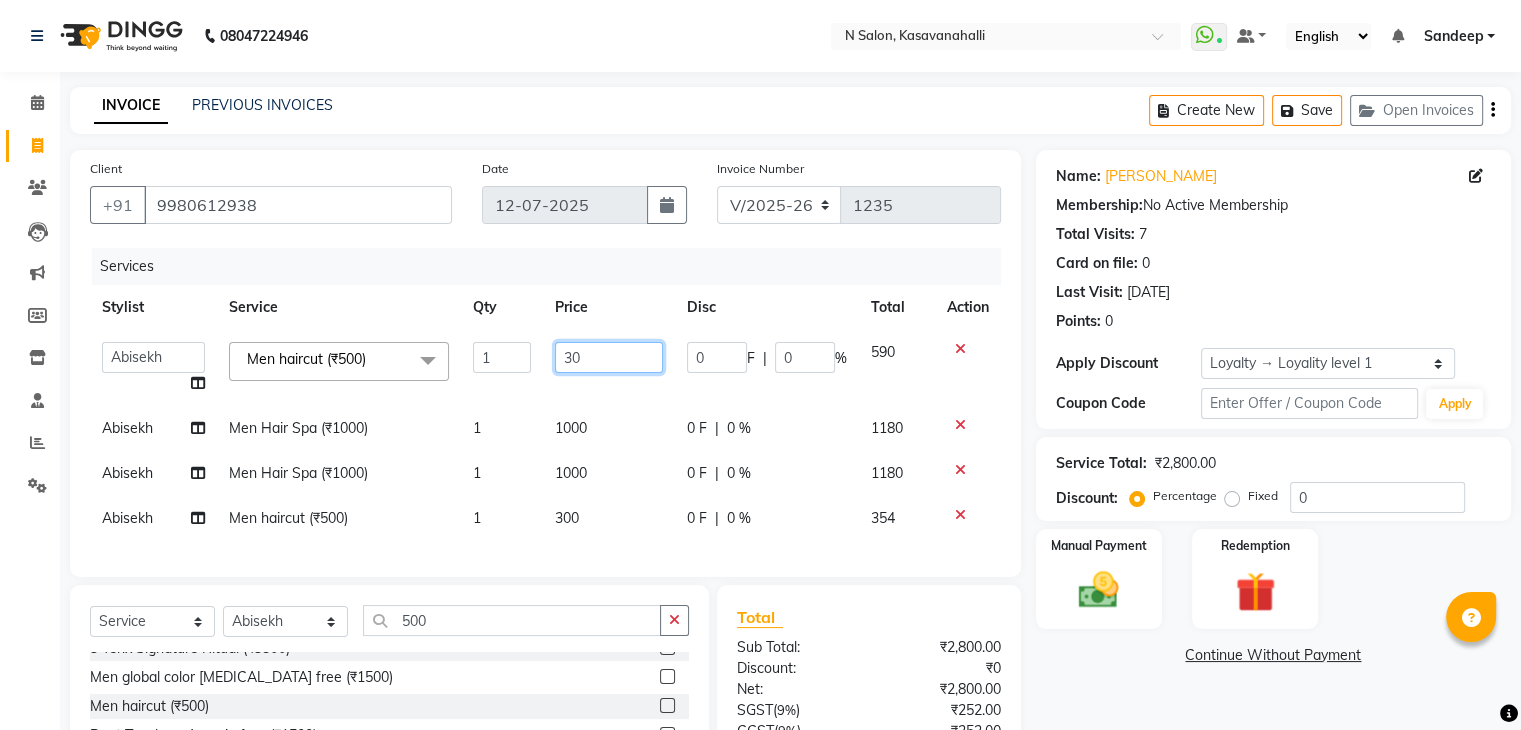 type on "300" 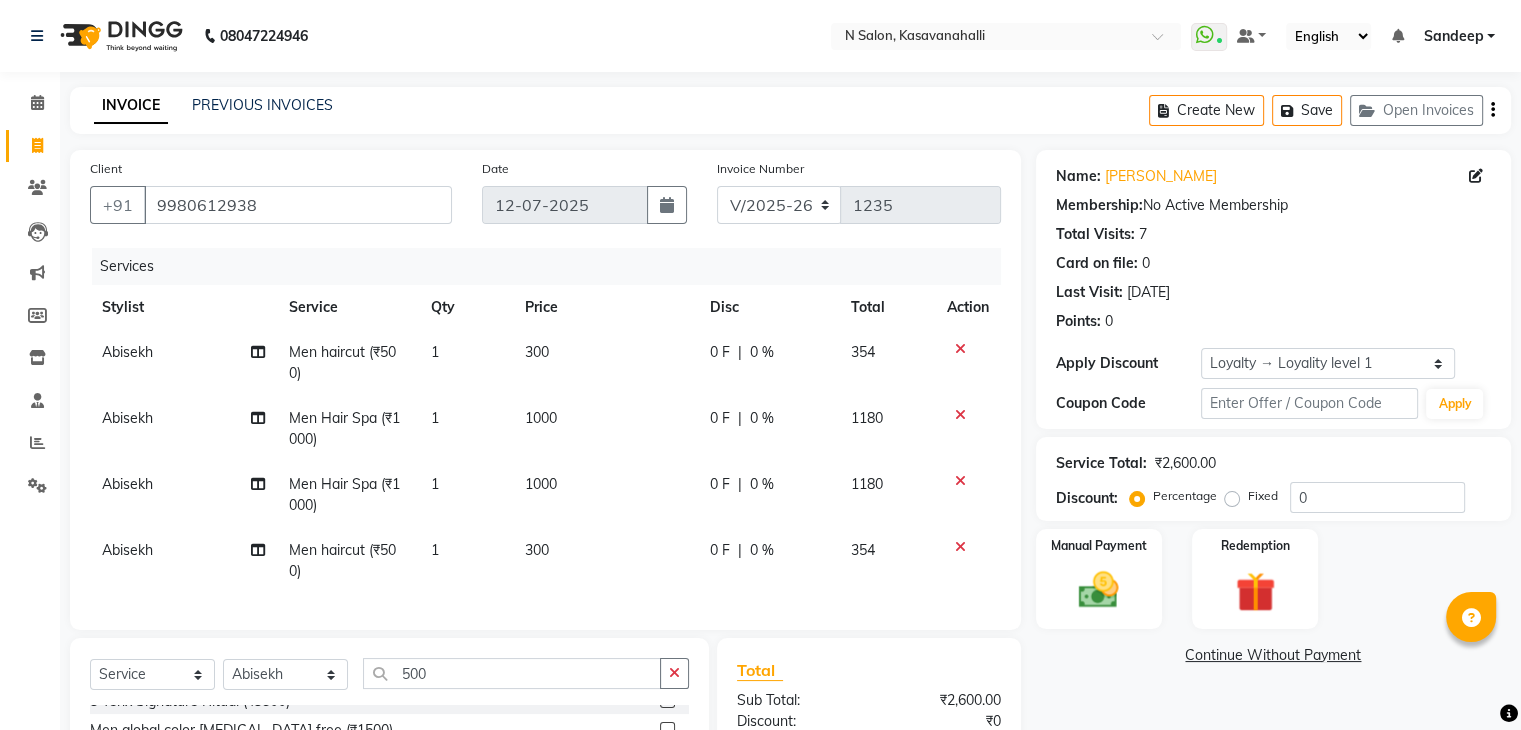 click on "1000" 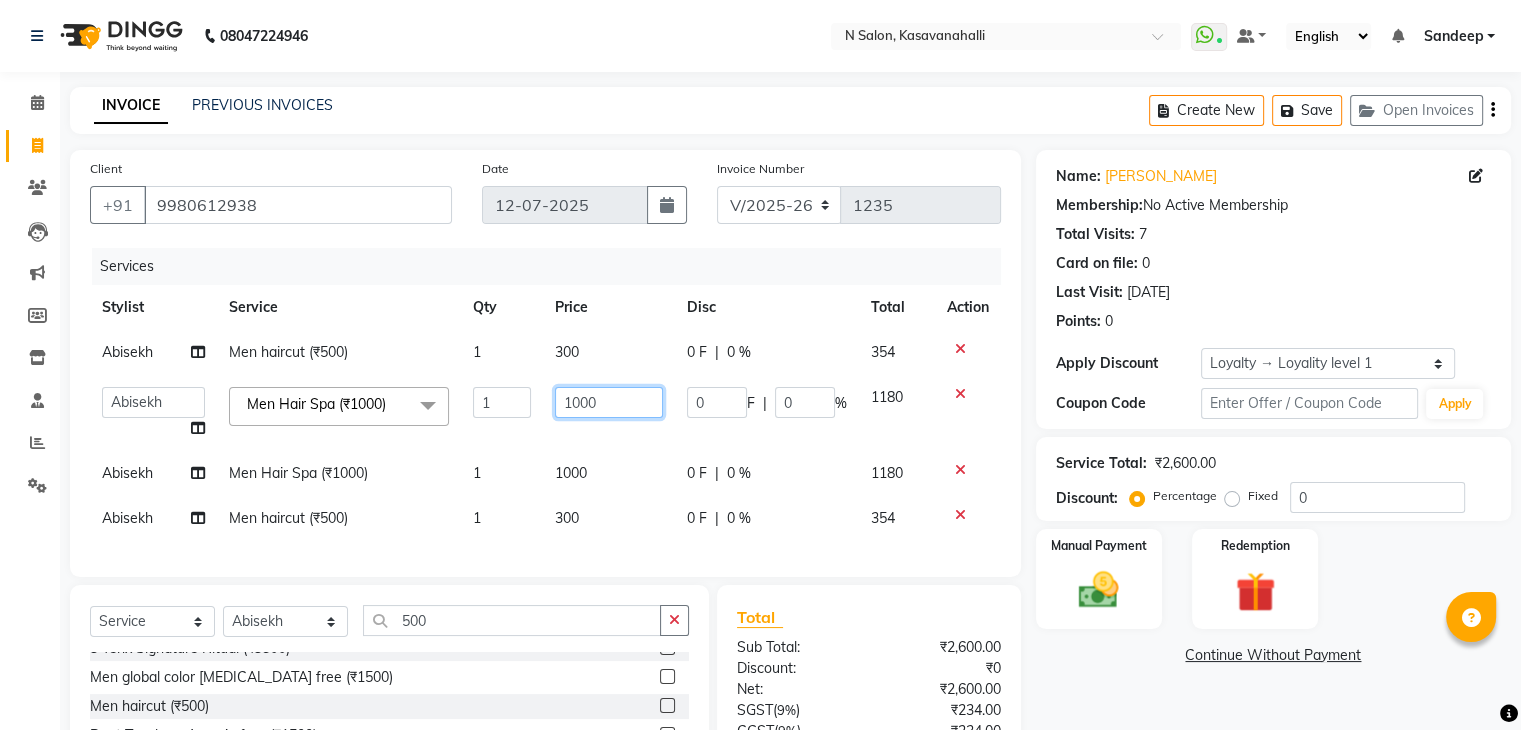 click on "1000" 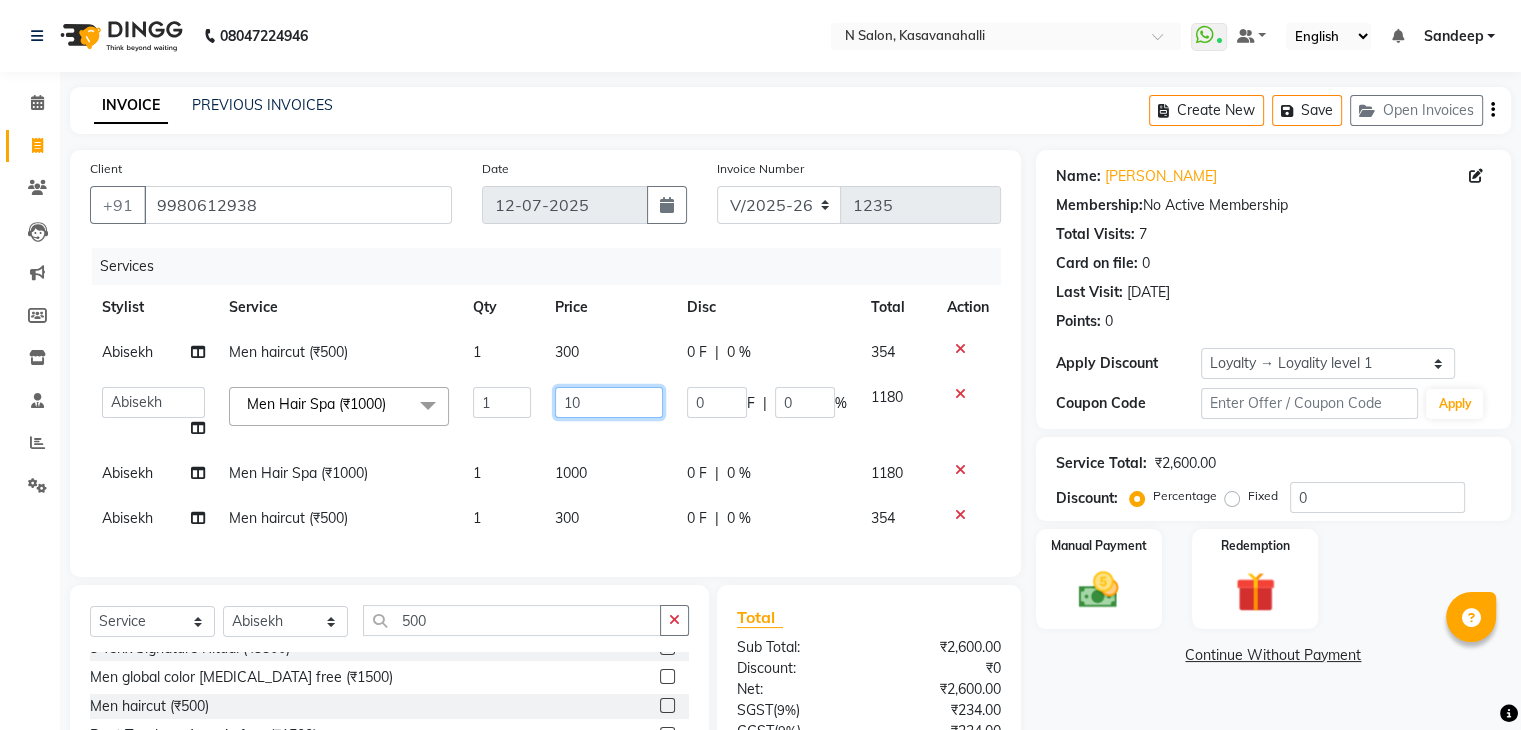 type on "1" 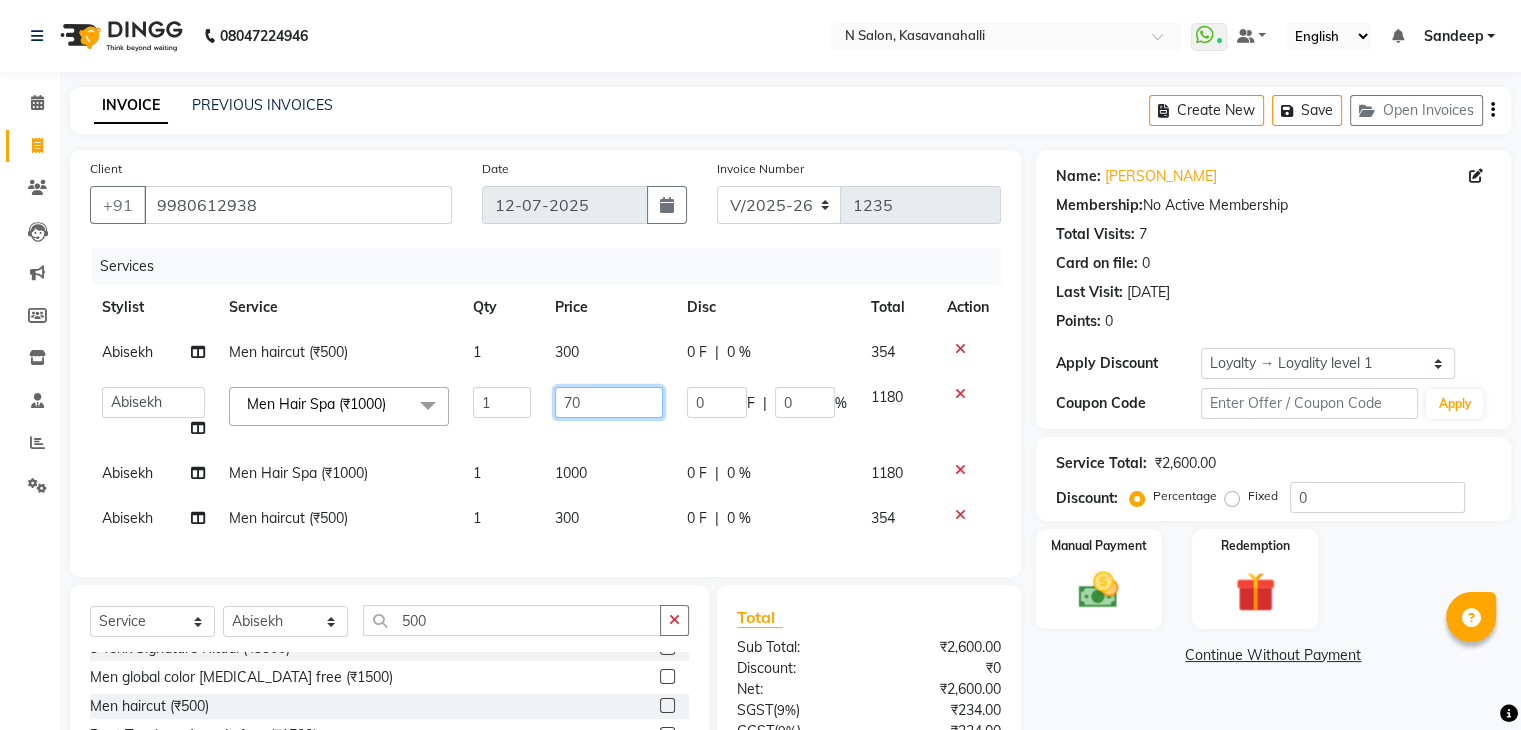 type on "700" 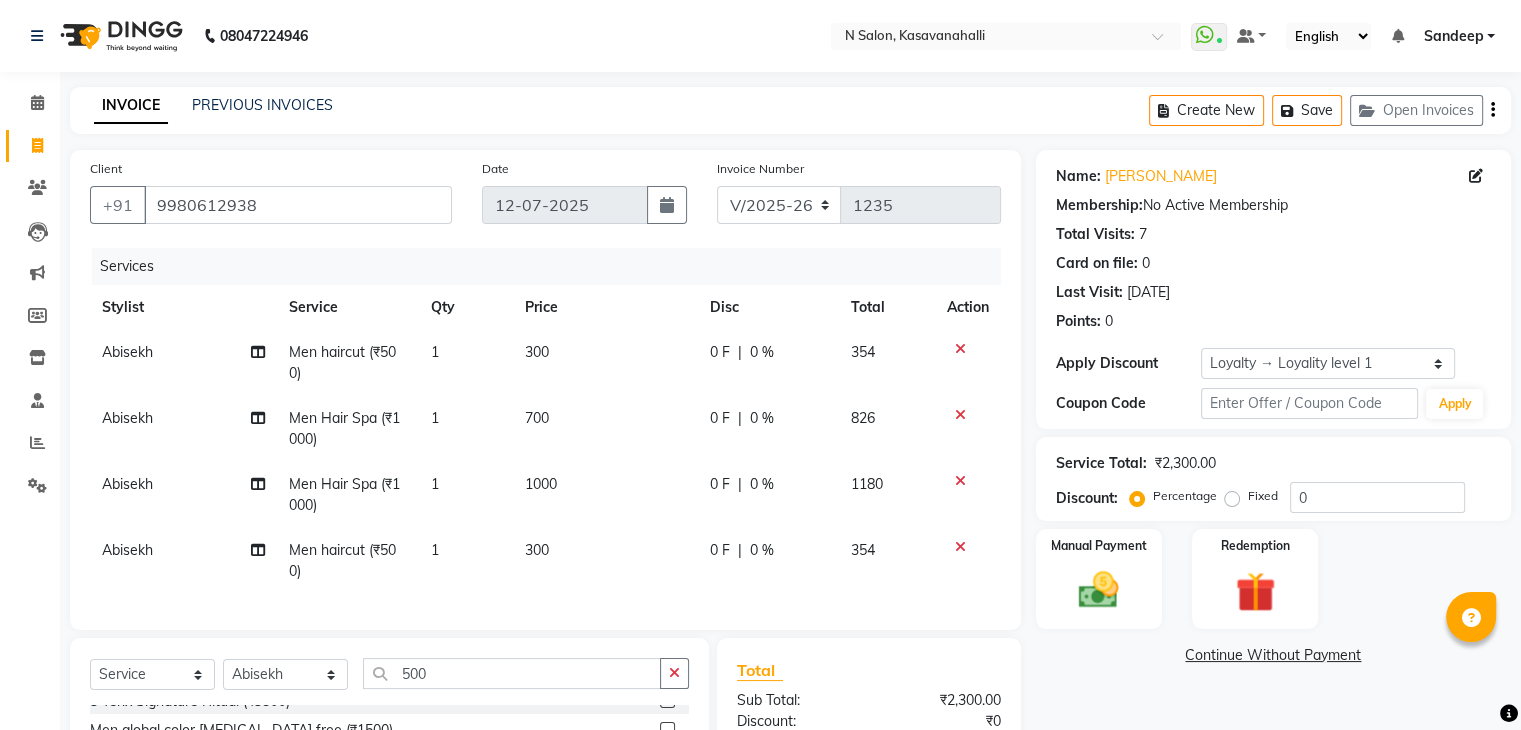 click on "1000" 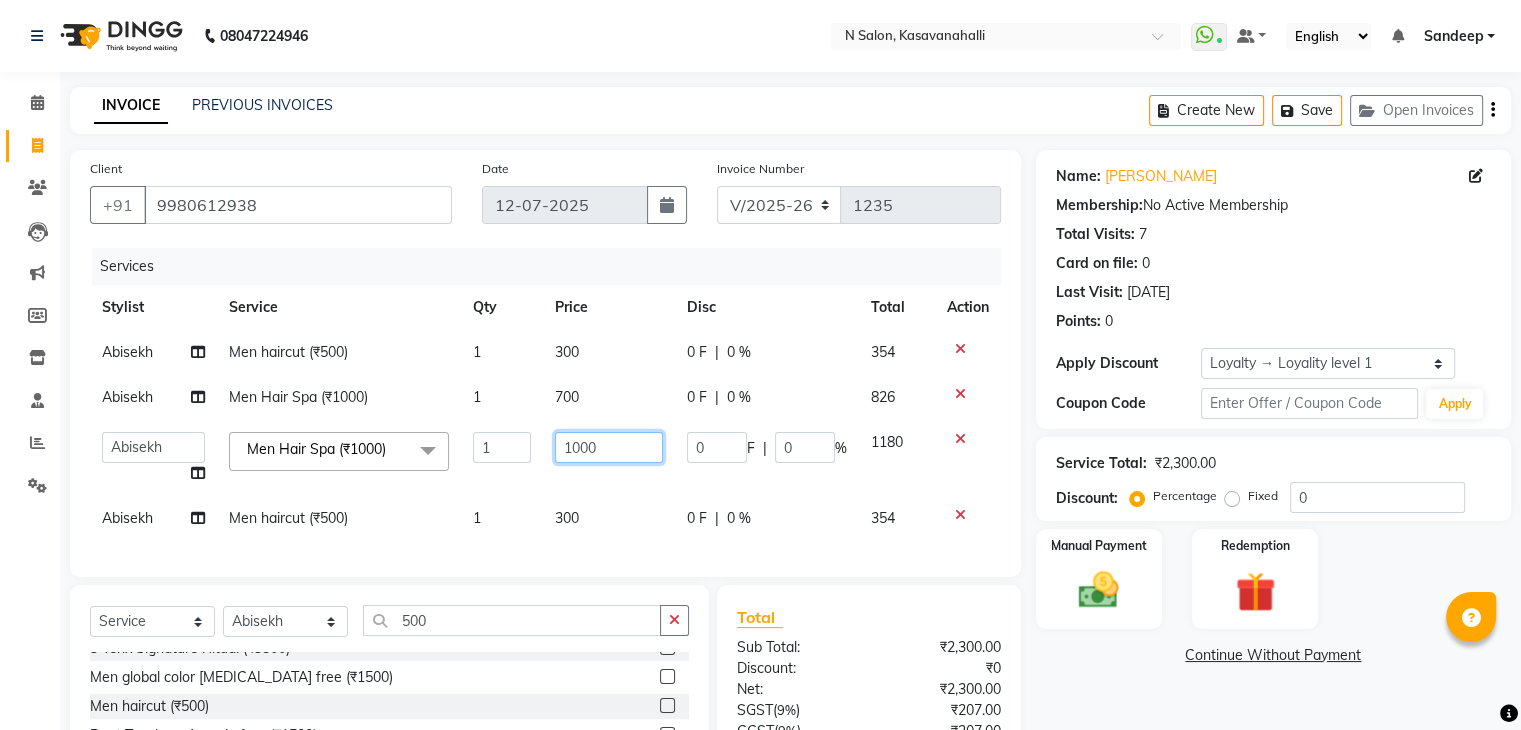 click on "1000" 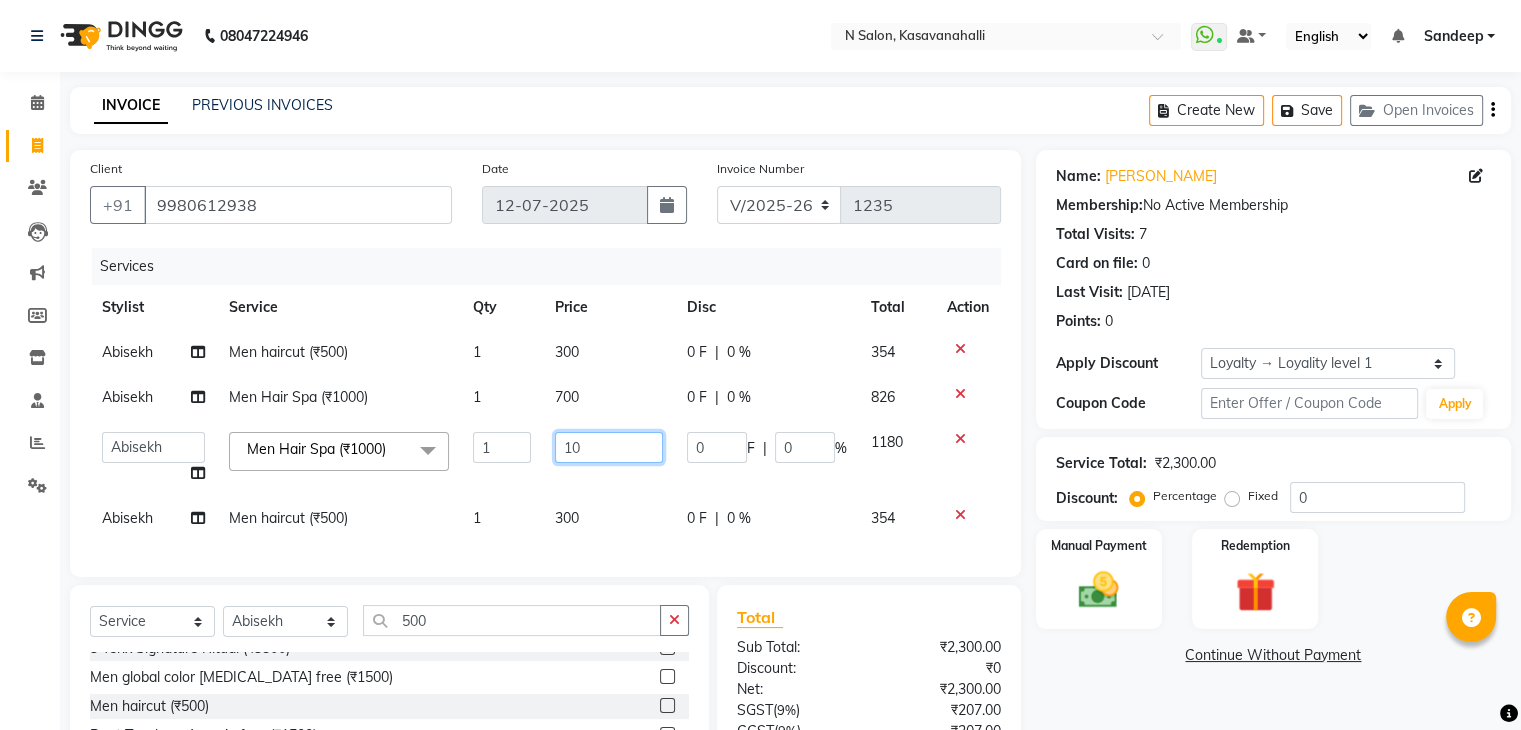 type on "1" 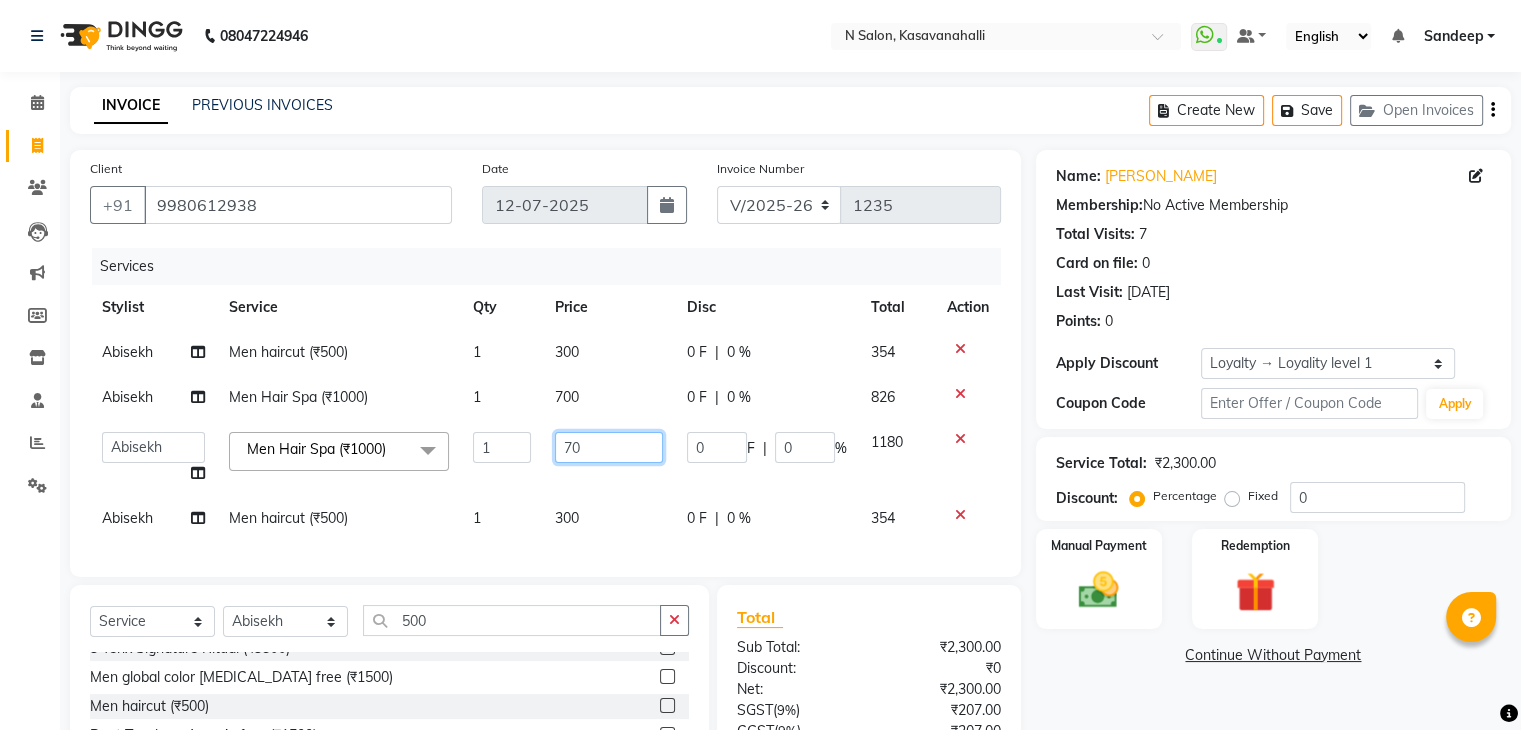 type on "700" 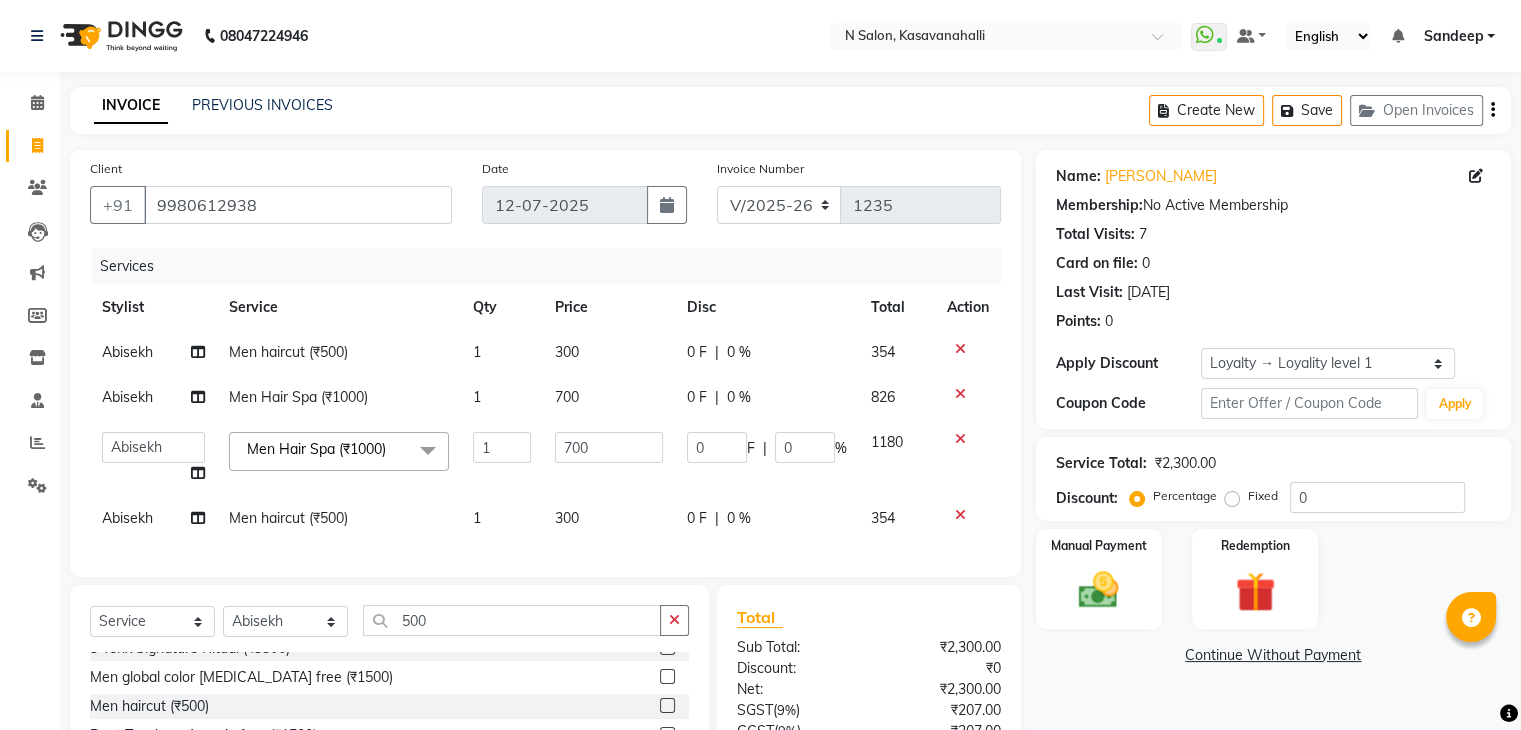 click on "700" 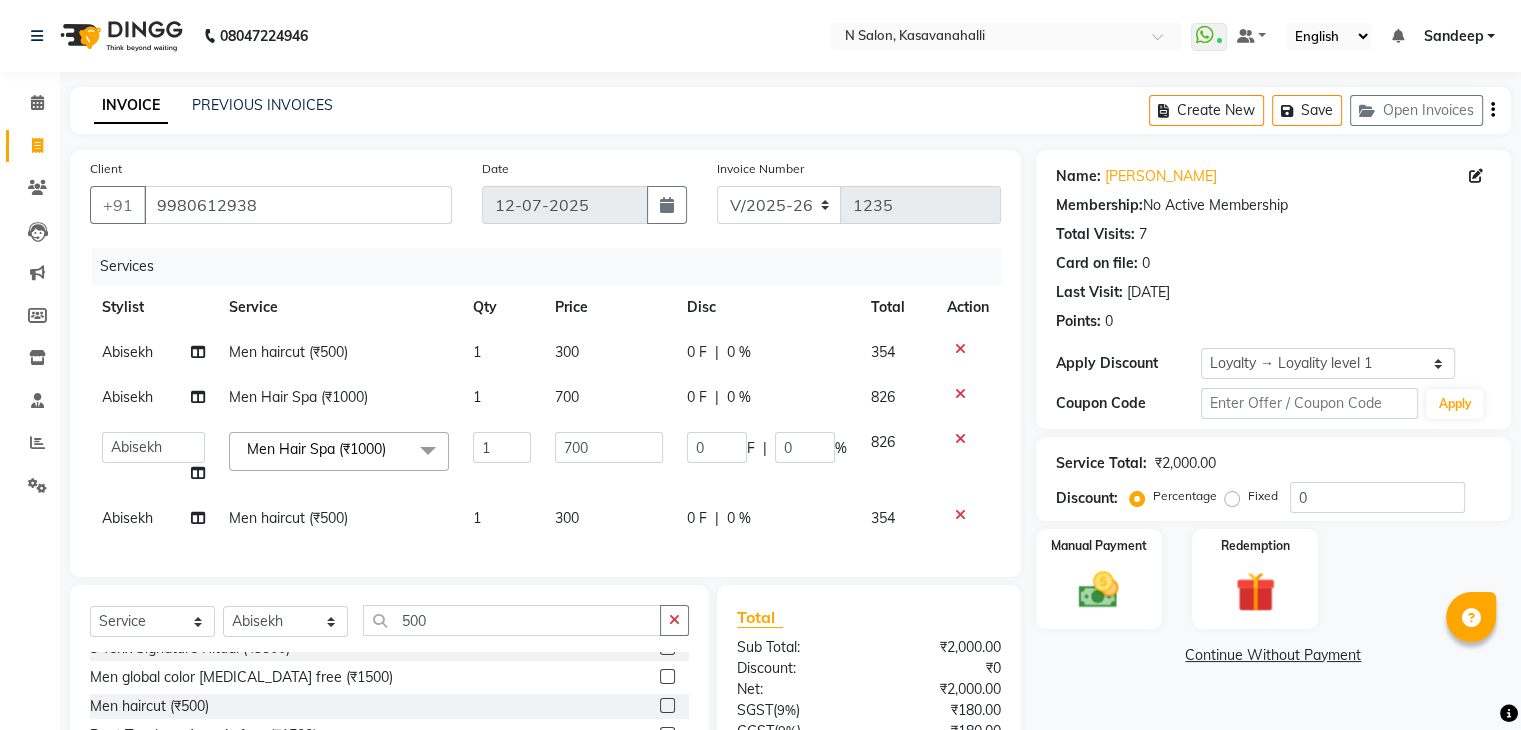 scroll, scrollTop: 196, scrollLeft: 0, axis: vertical 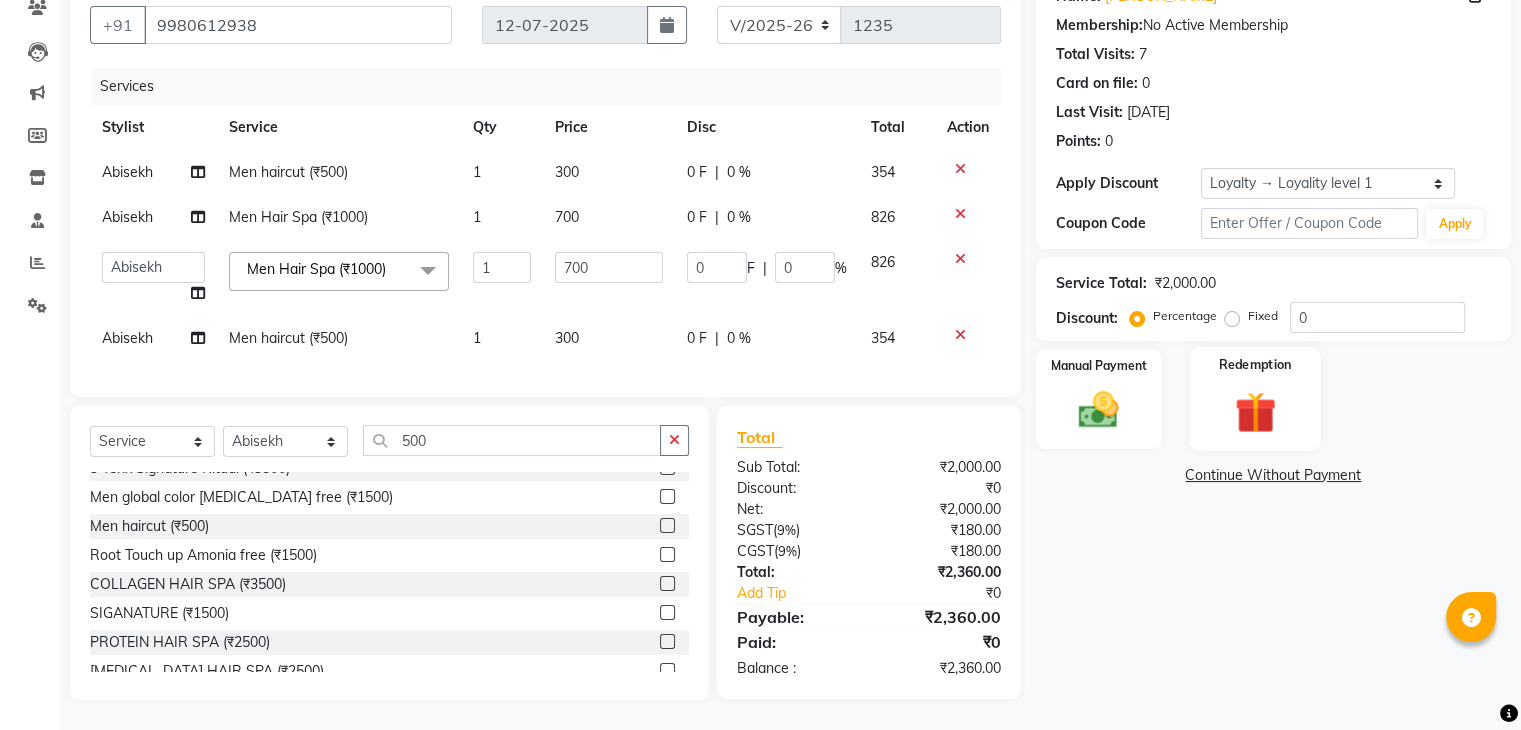 click 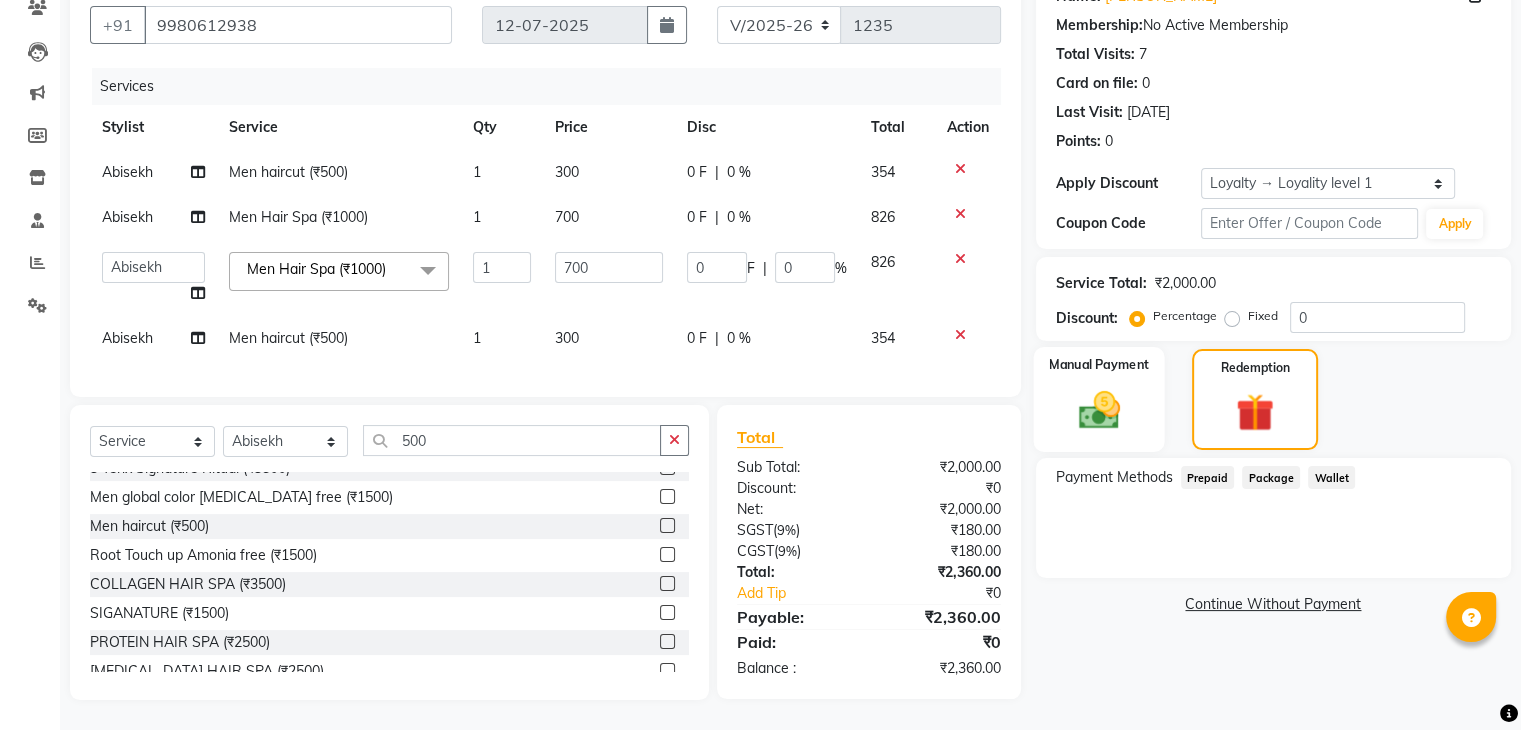 click 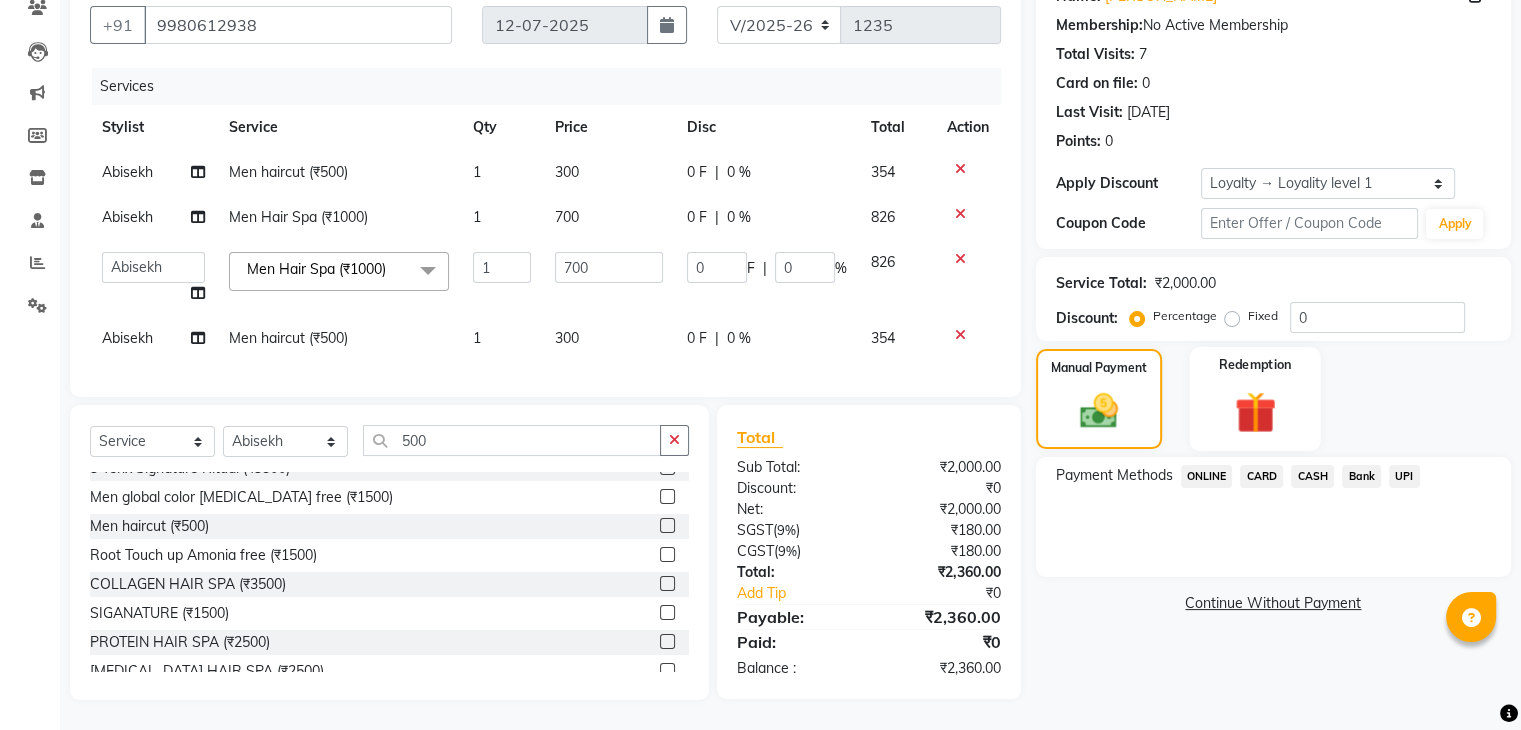click 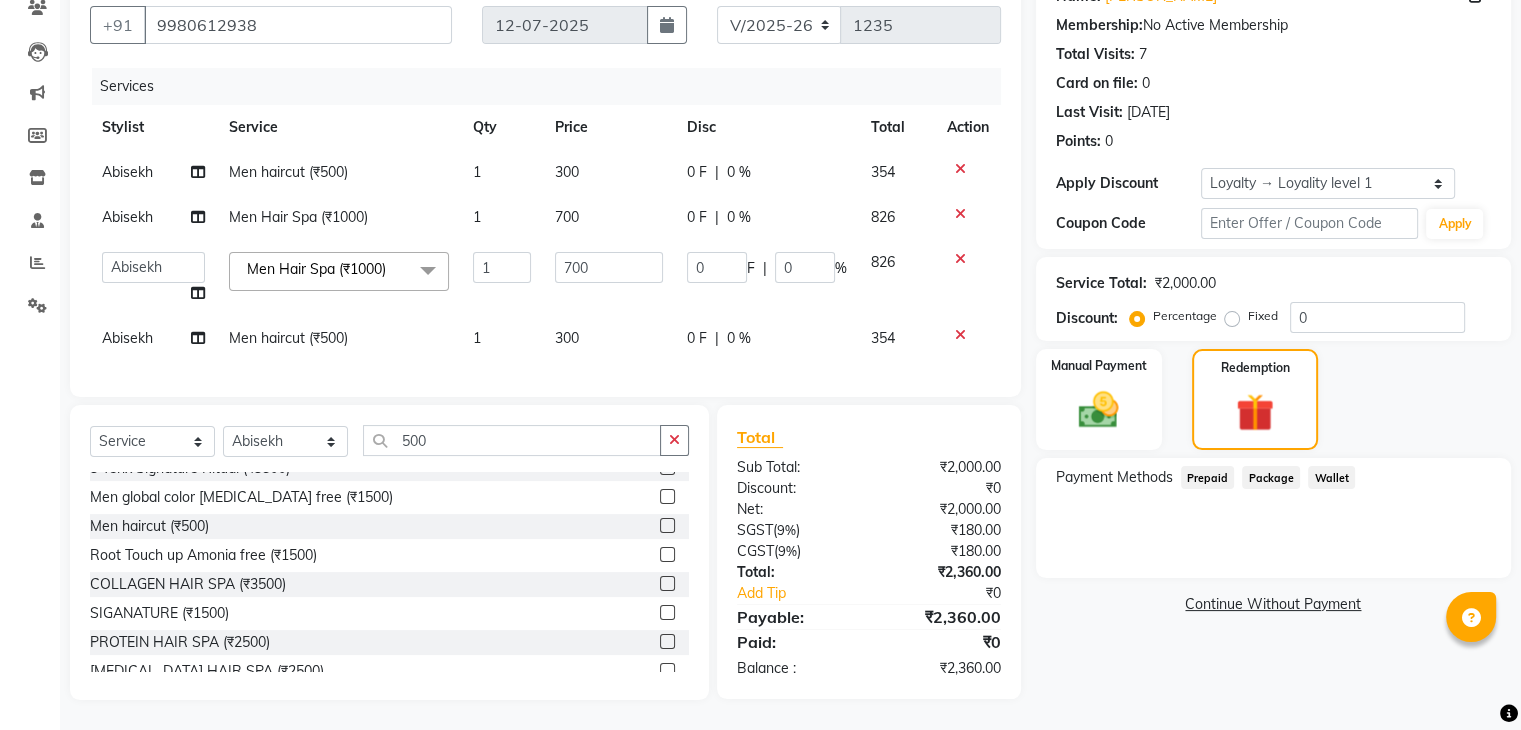 click on "Abisekh" 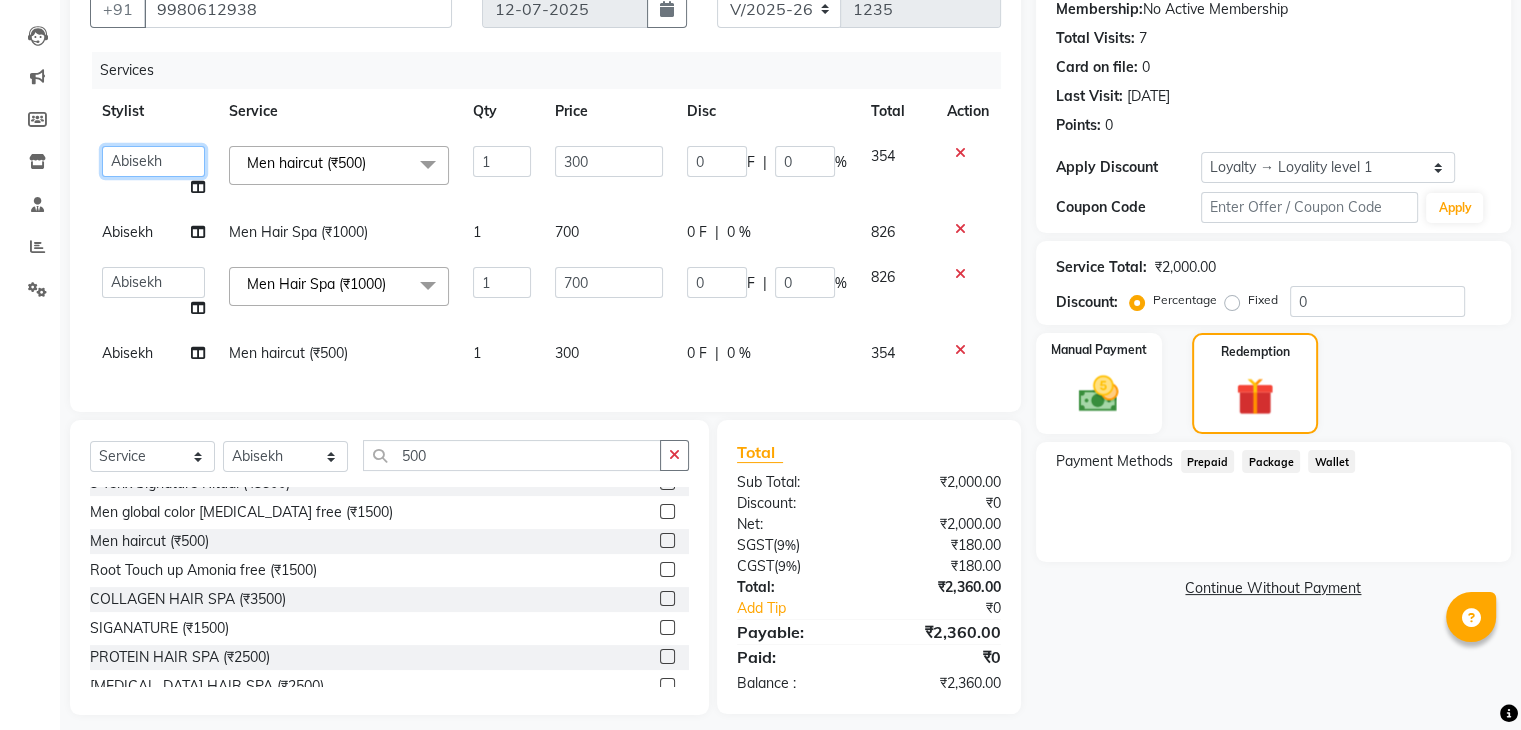 click on "[PERSON_NAME]   [PERSON_NAME]   Manju   Owner   [PERSON_NAME]" 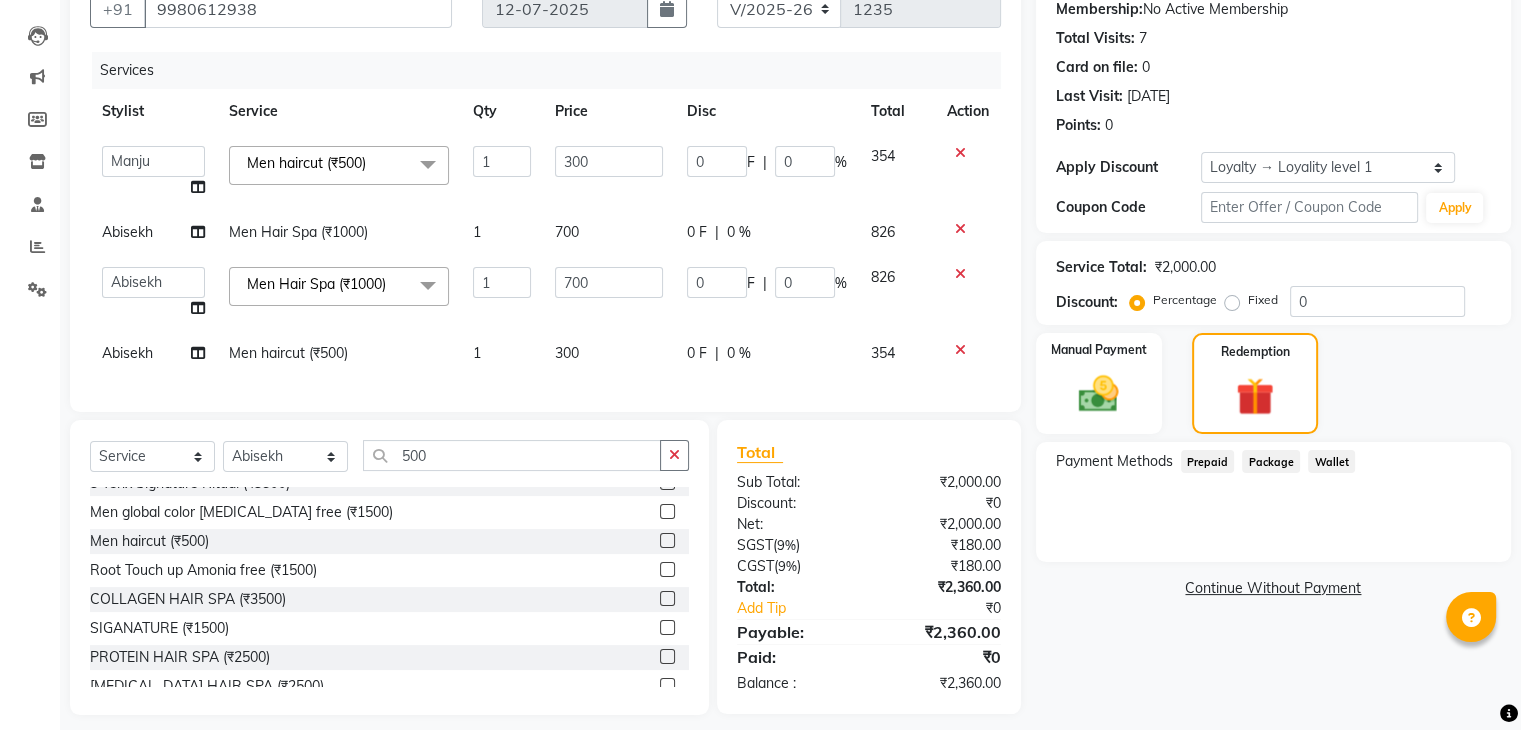 select on "78172" 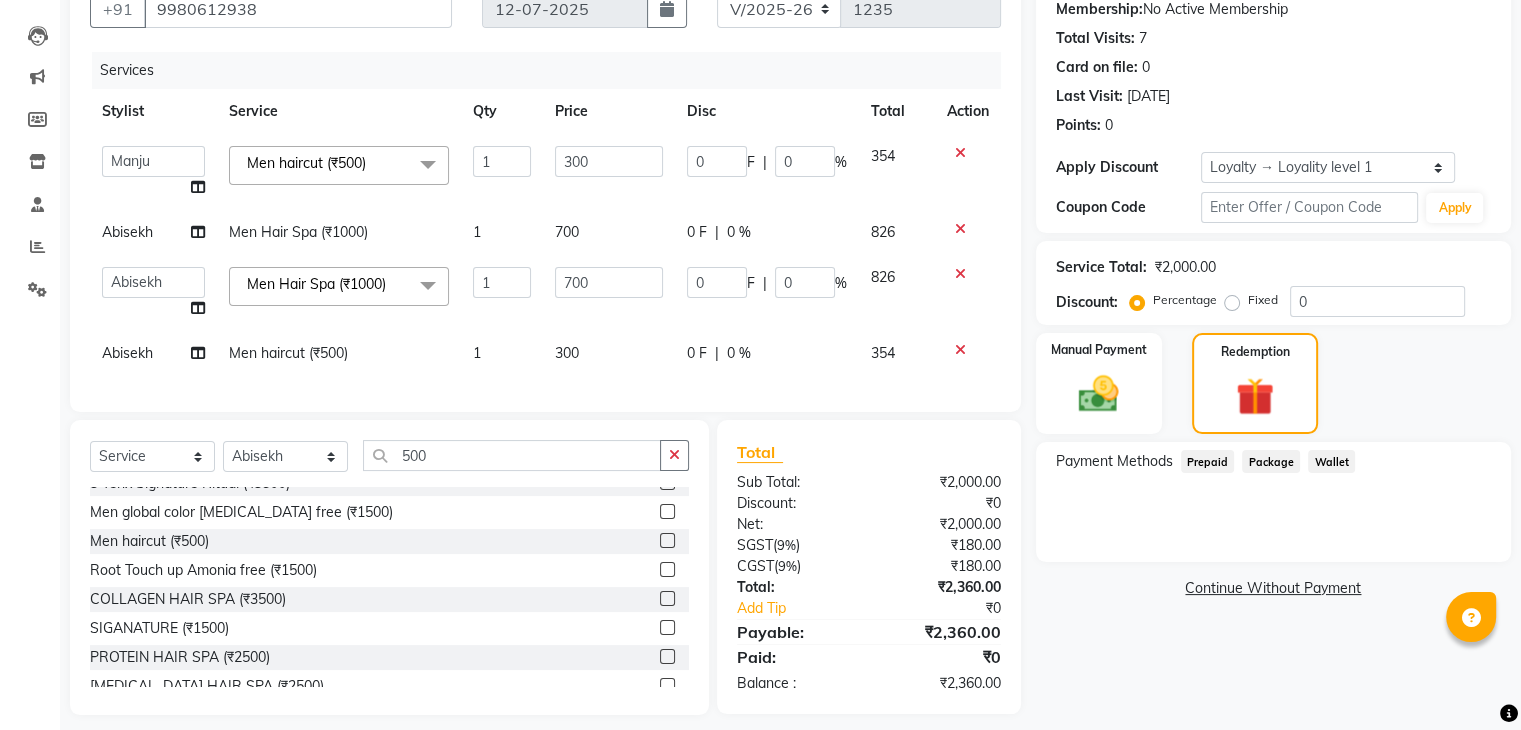 click on "Abisekh" 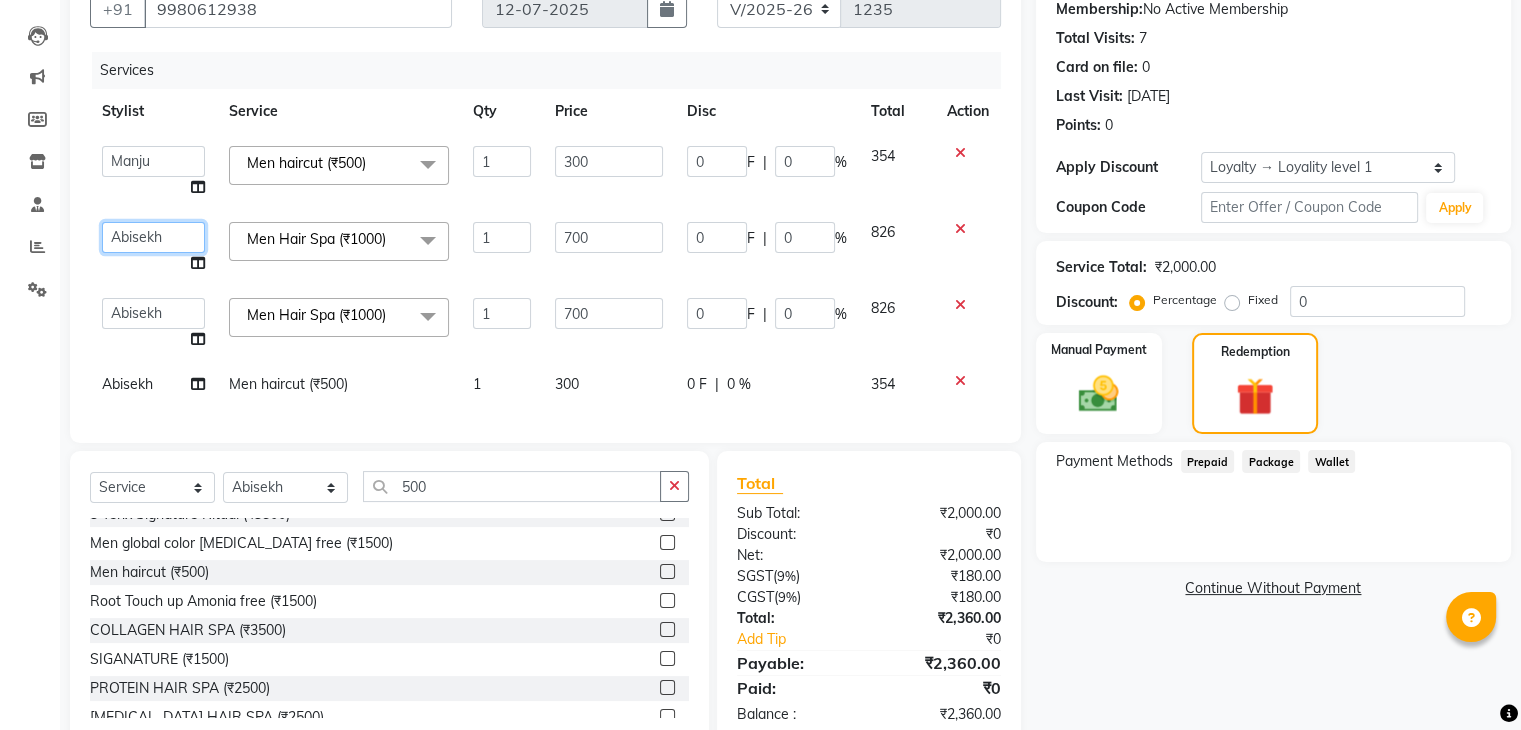 click on "[PERSON_NAME]   [PERSON_NAME]   Manju   Owner   [PERSON_NAME]" 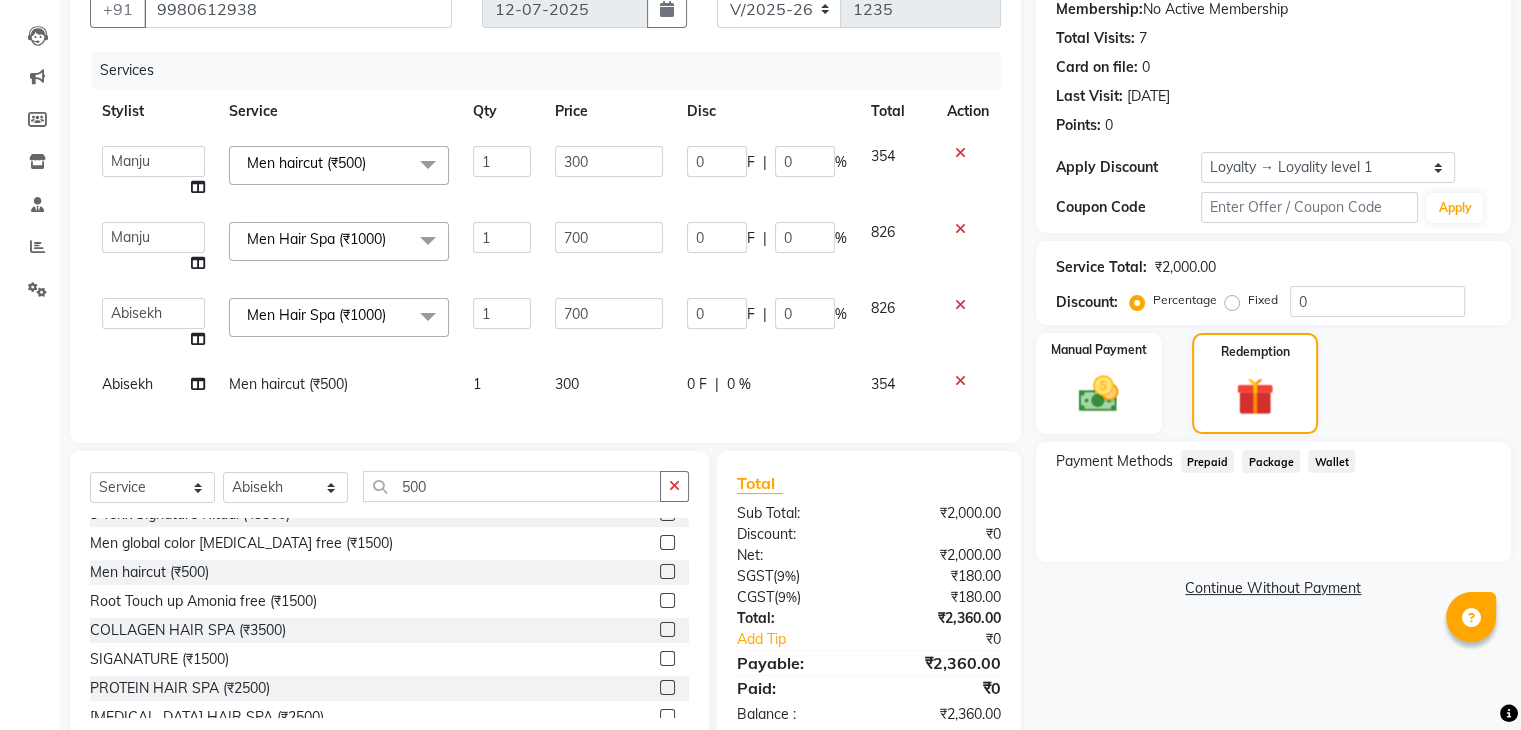 select on "78172" 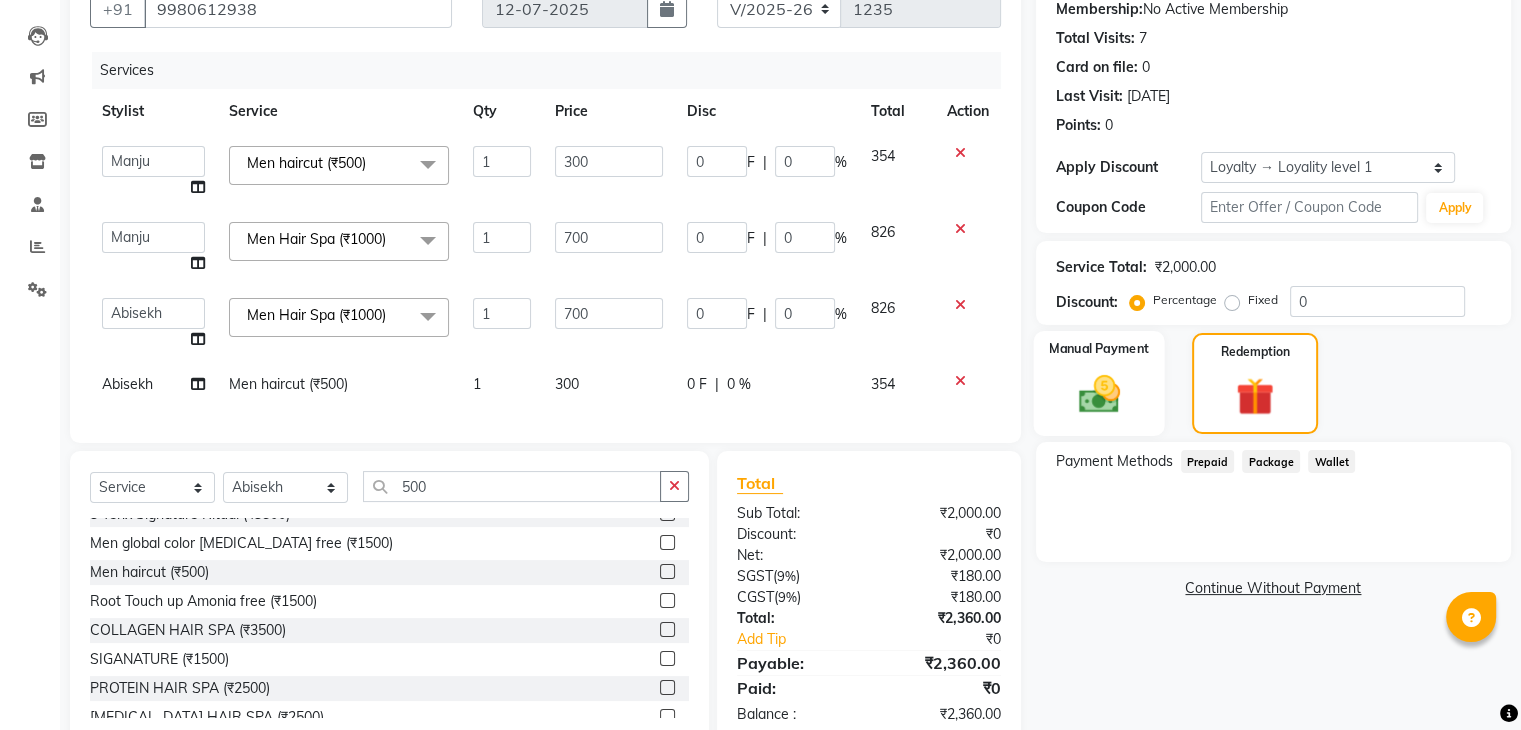 click 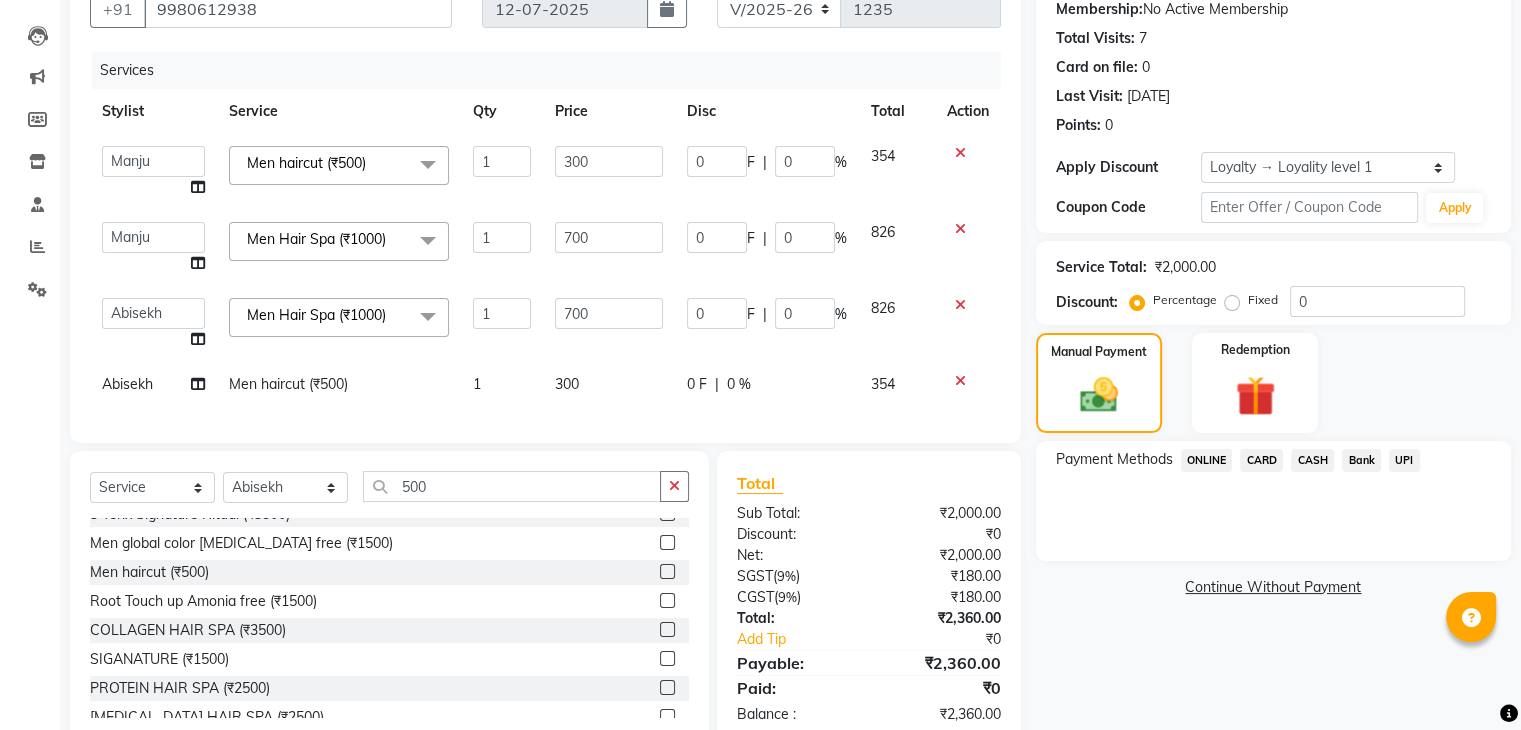 click on "CARD" 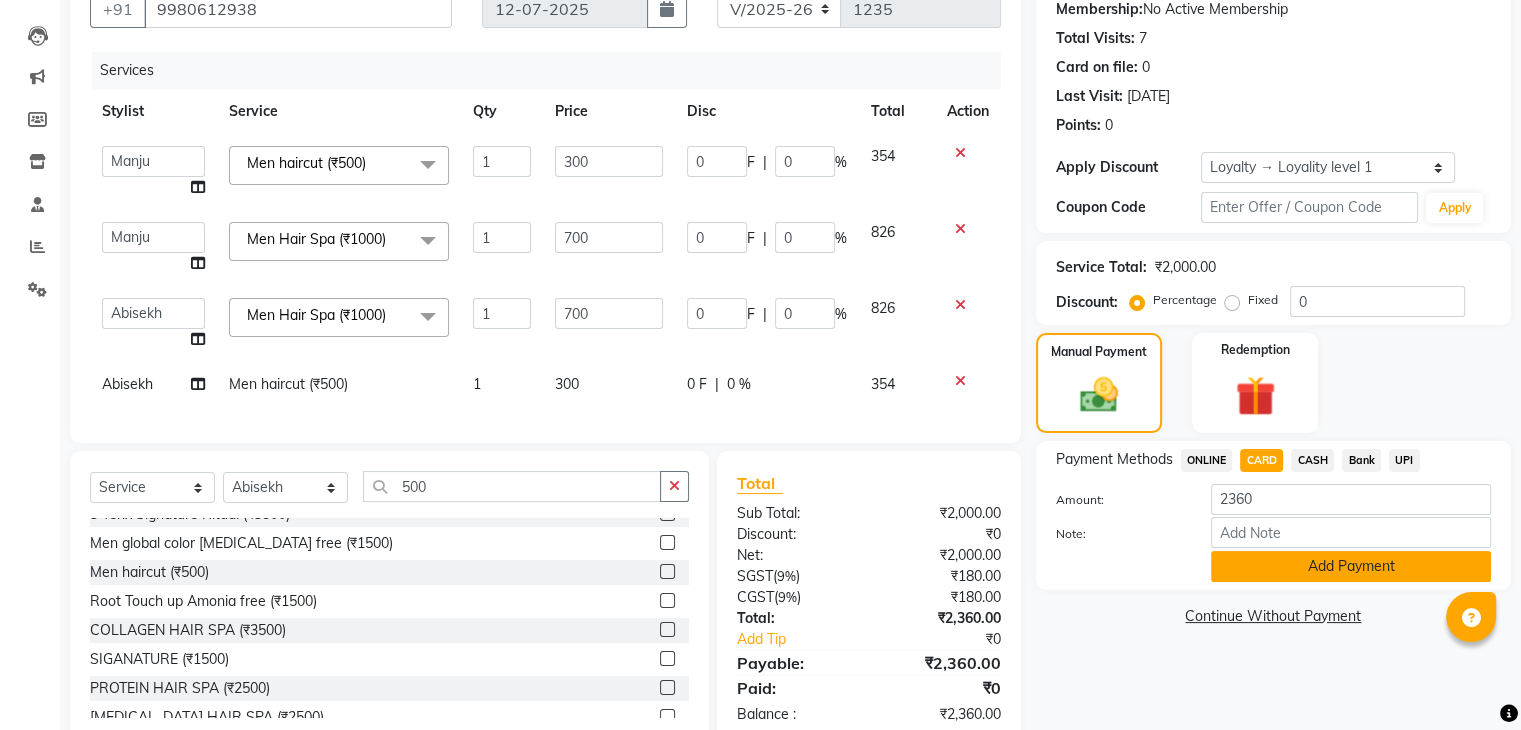 click on "Add Payment" 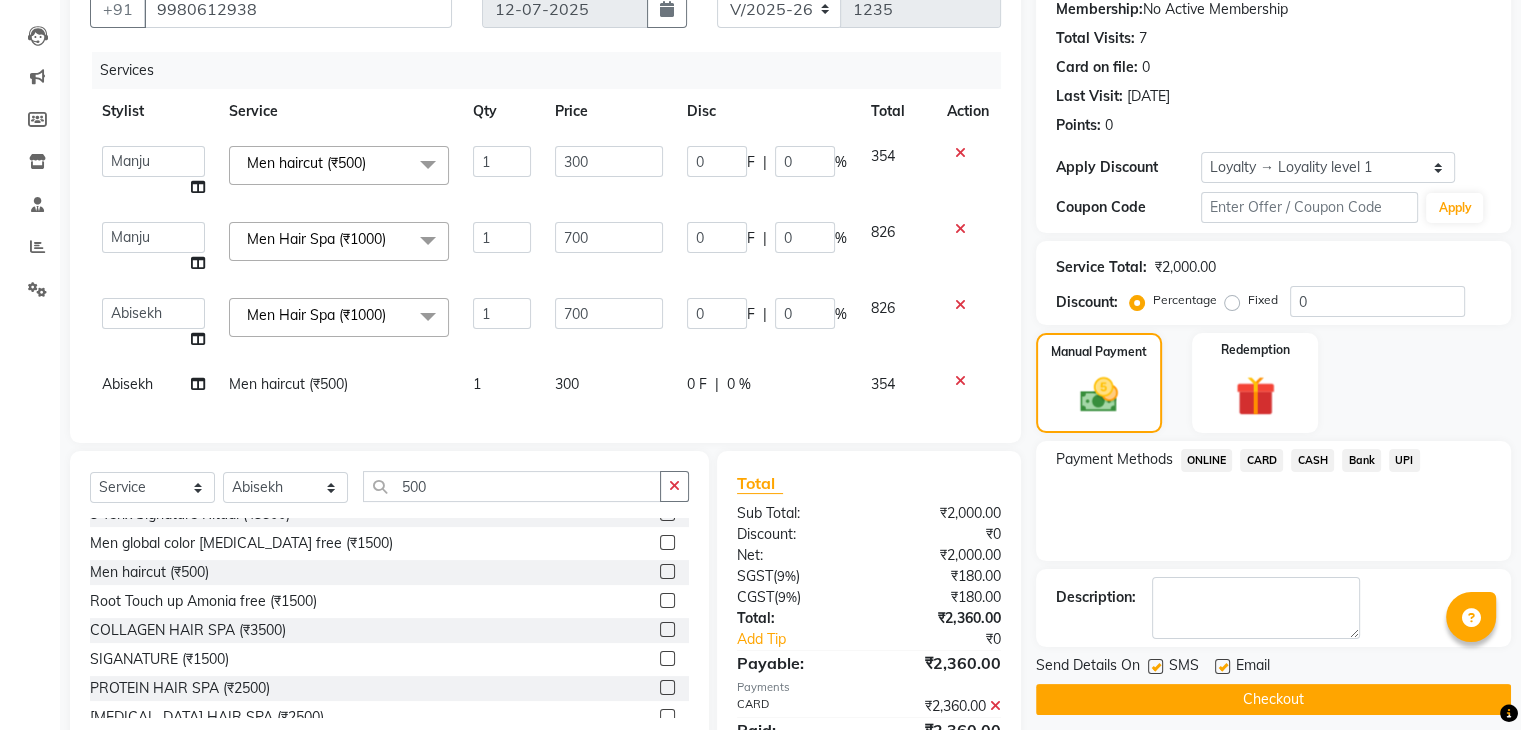 click on "Checkout" 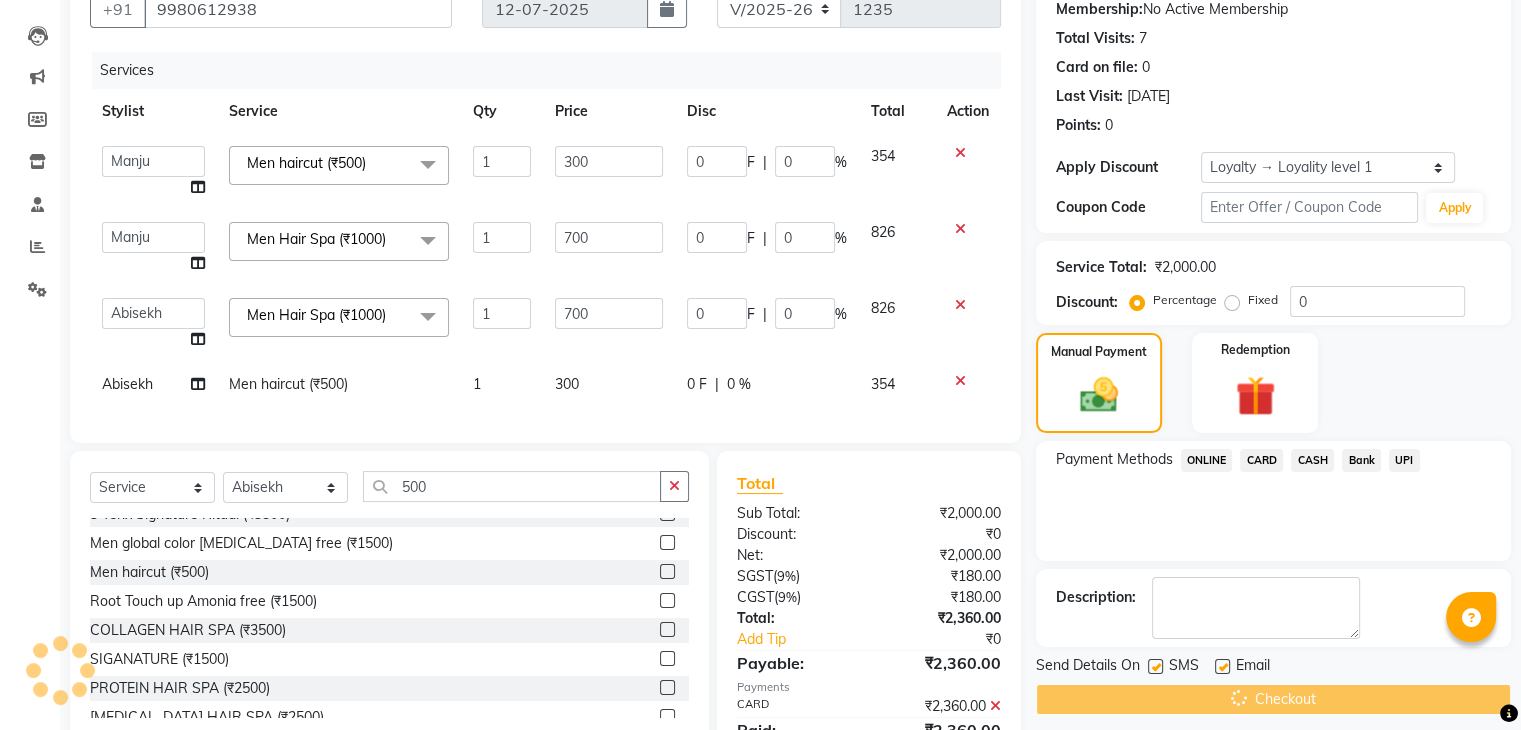 scroll, scrollTop: 399, scrollLeft: 0, axis: vertical 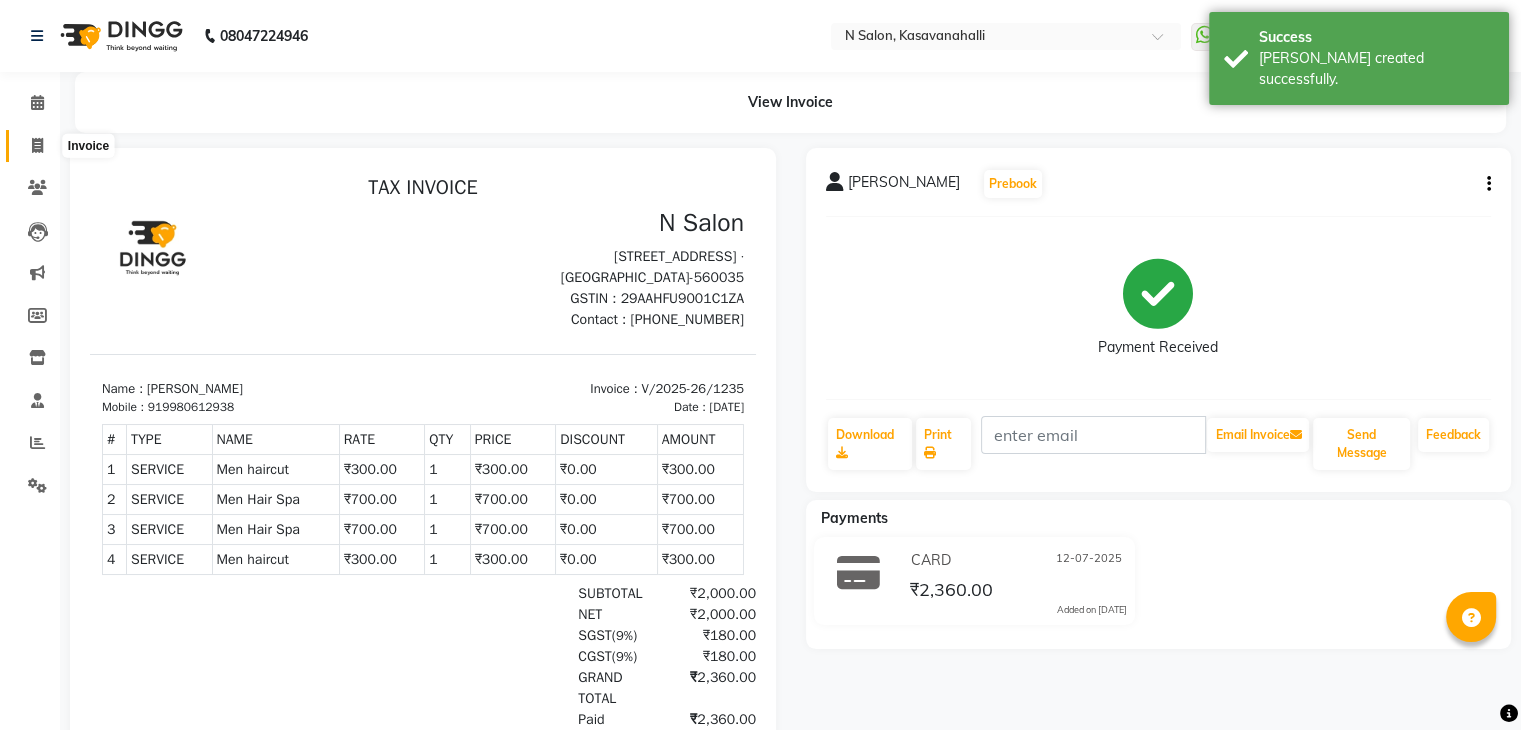 click 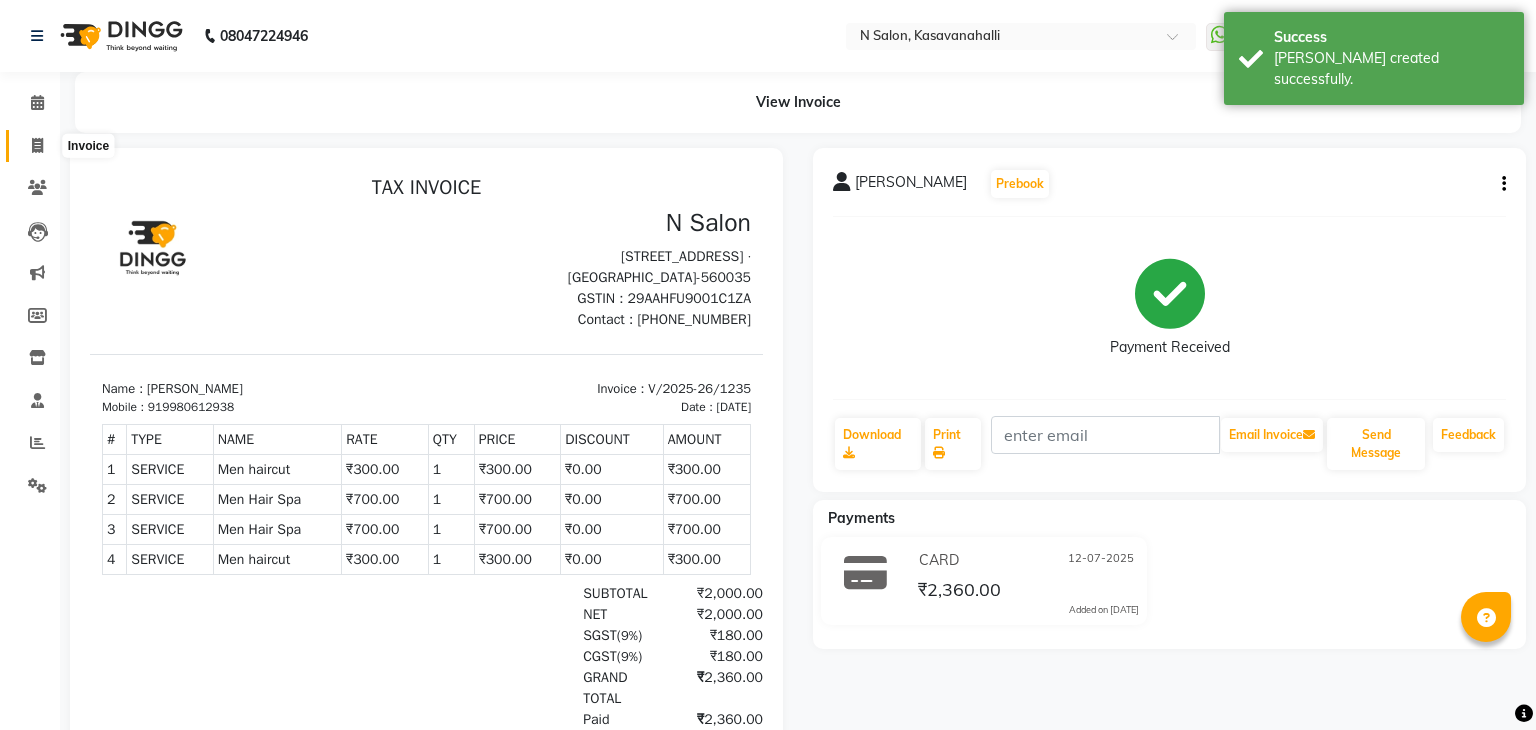 select on "7111" 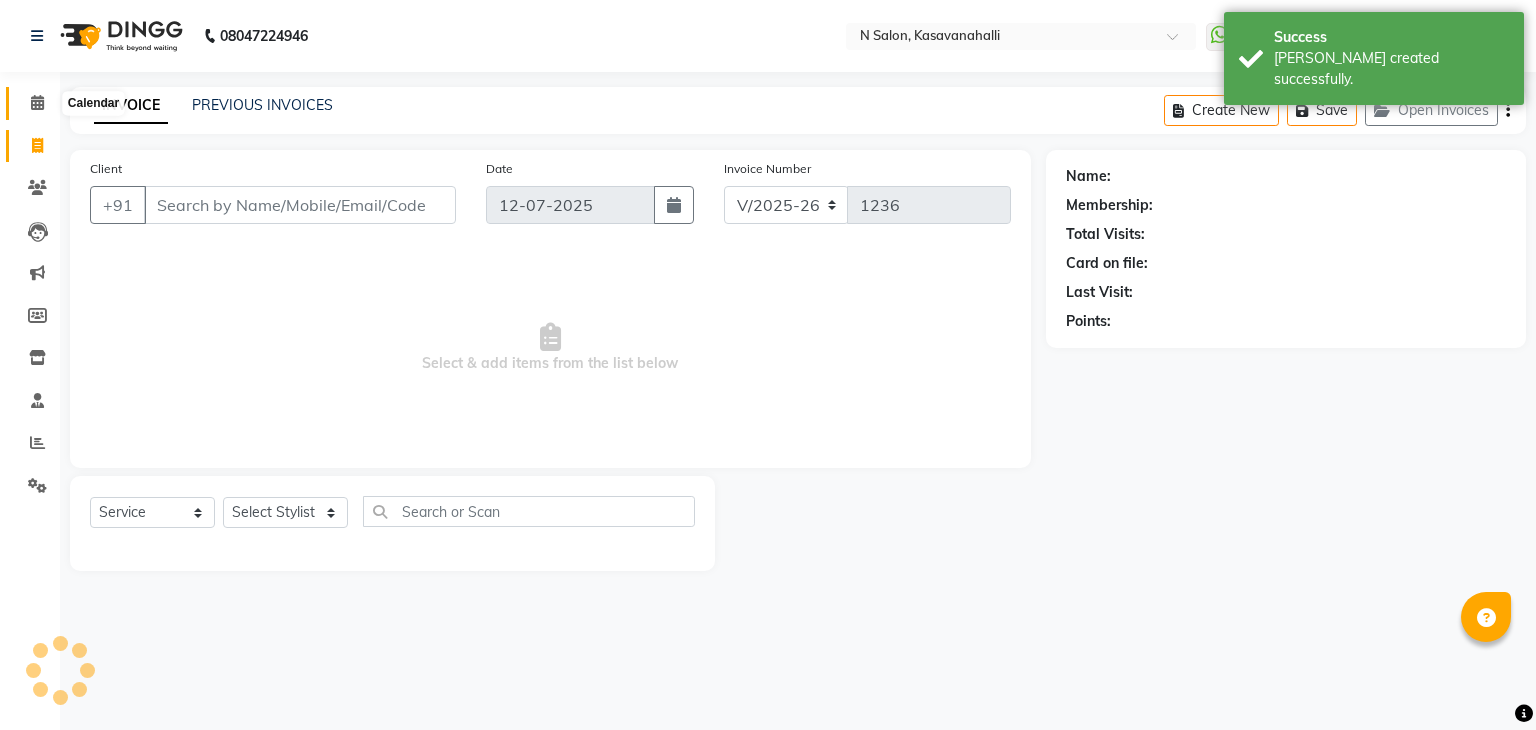 click 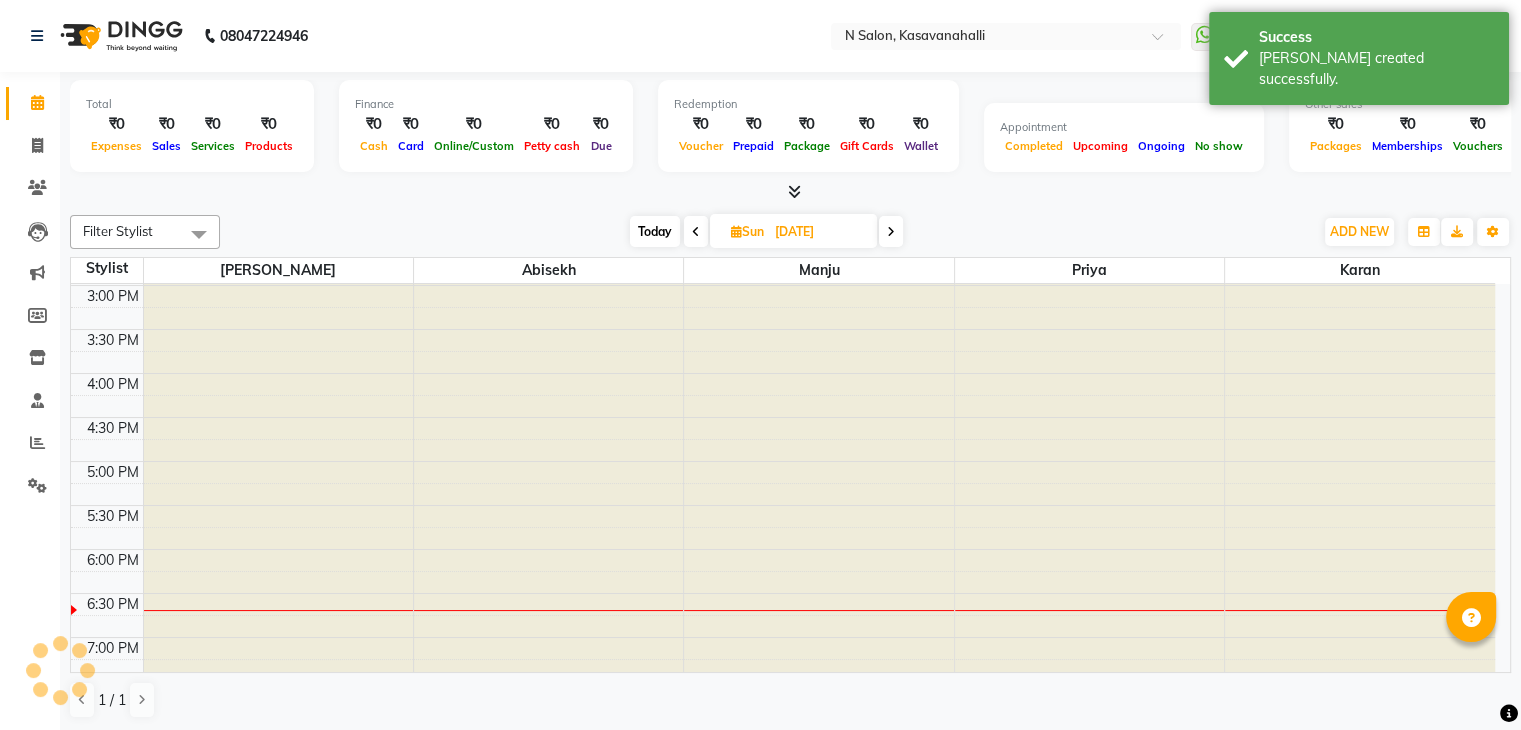 scroll, scrollTop: 0, scrollLeft: 0, axis: both 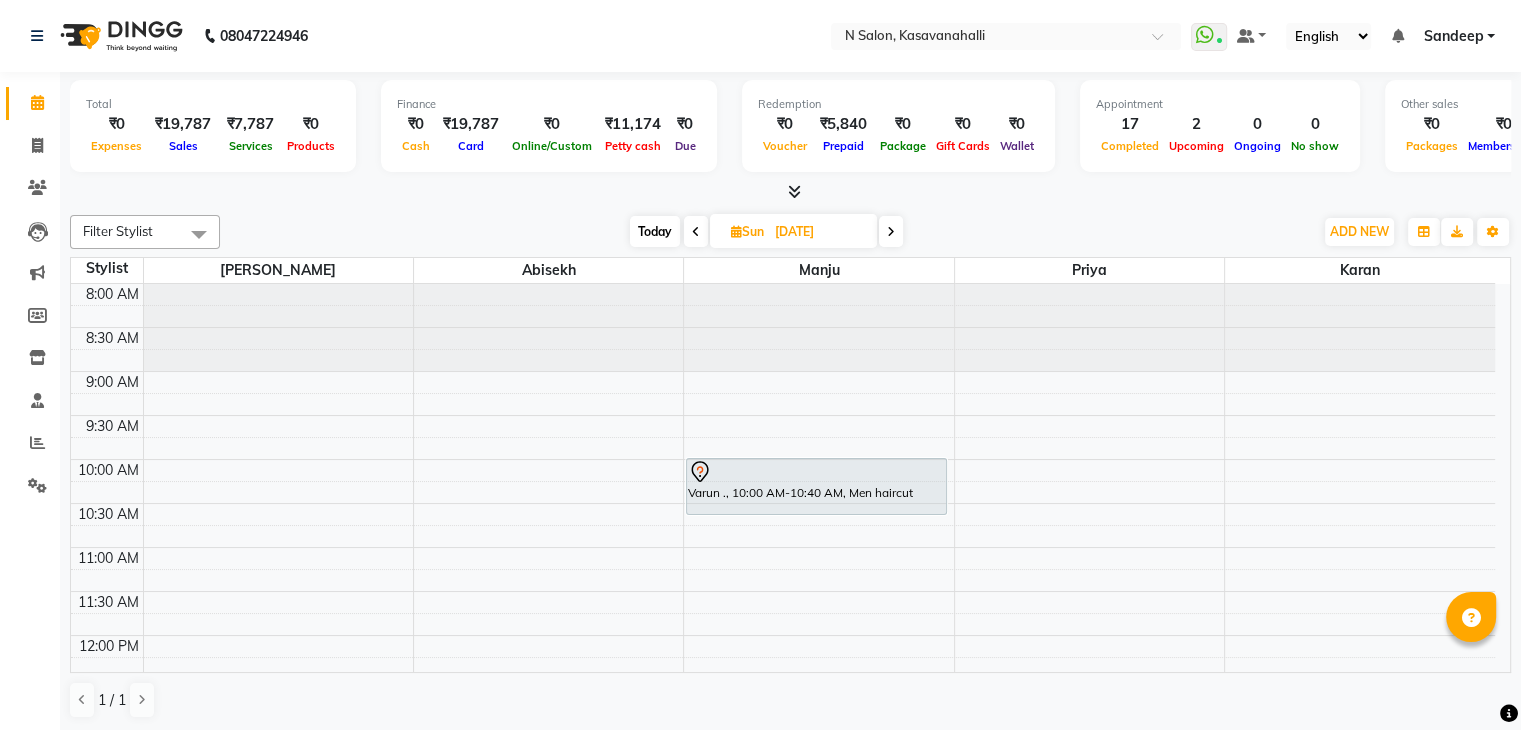 click at bounding box center (794, 191) 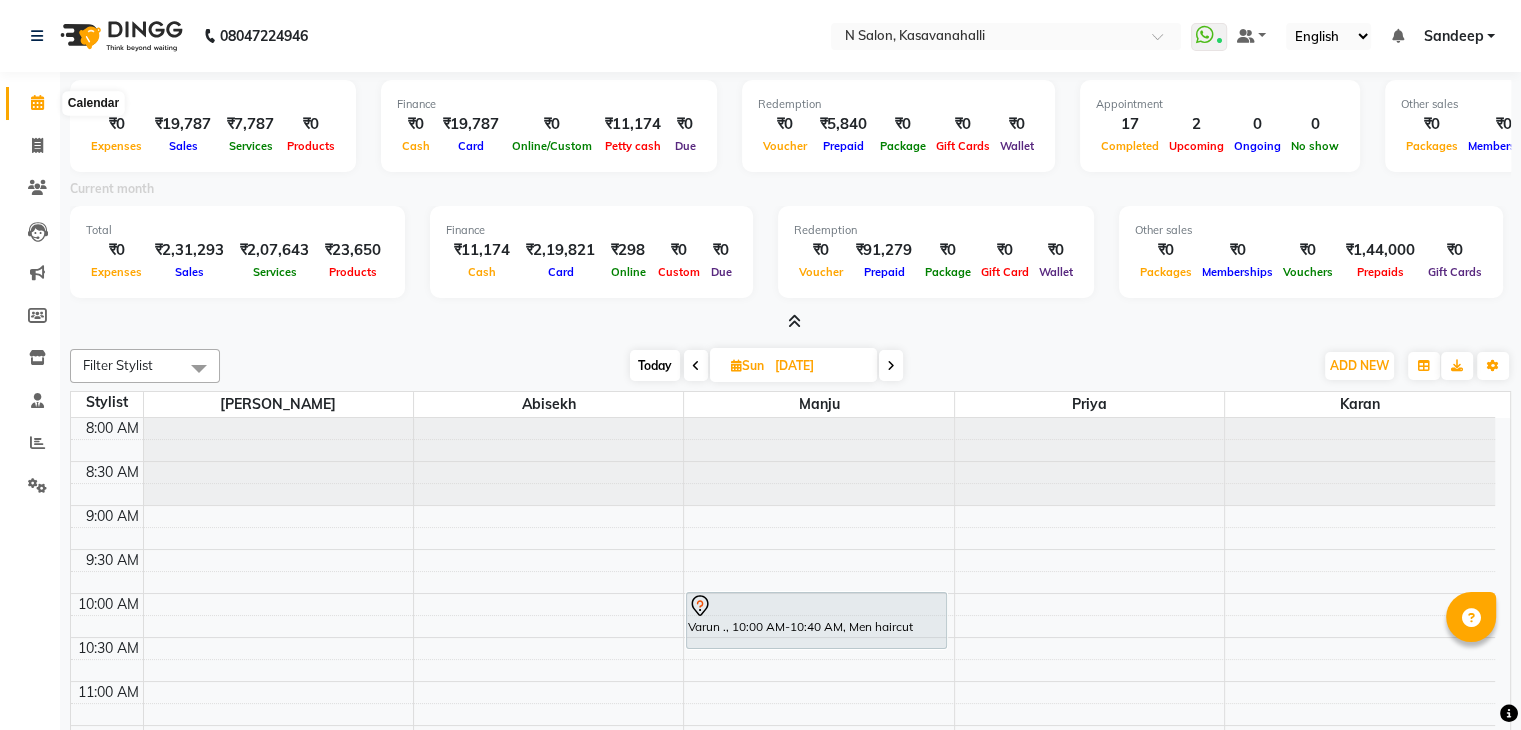 click 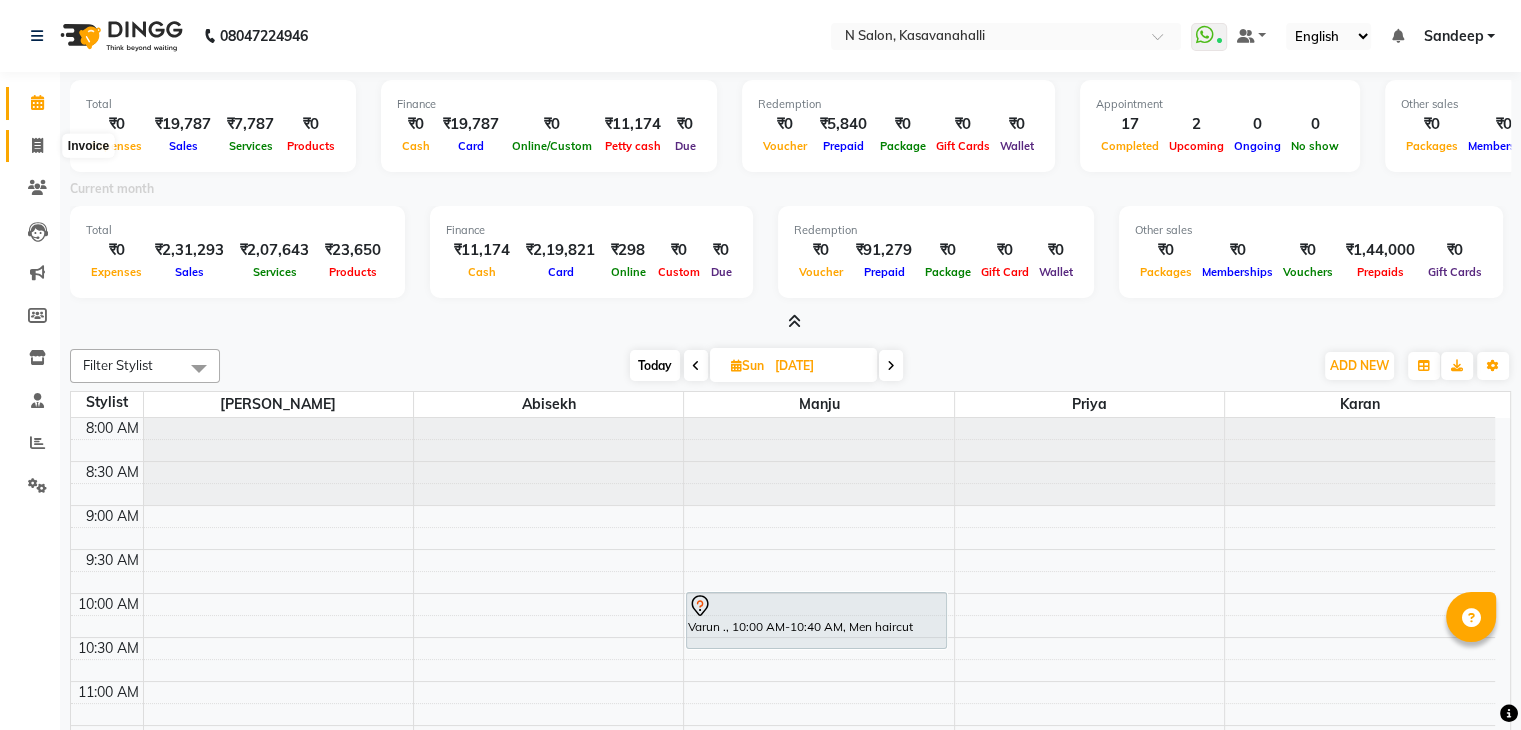 click 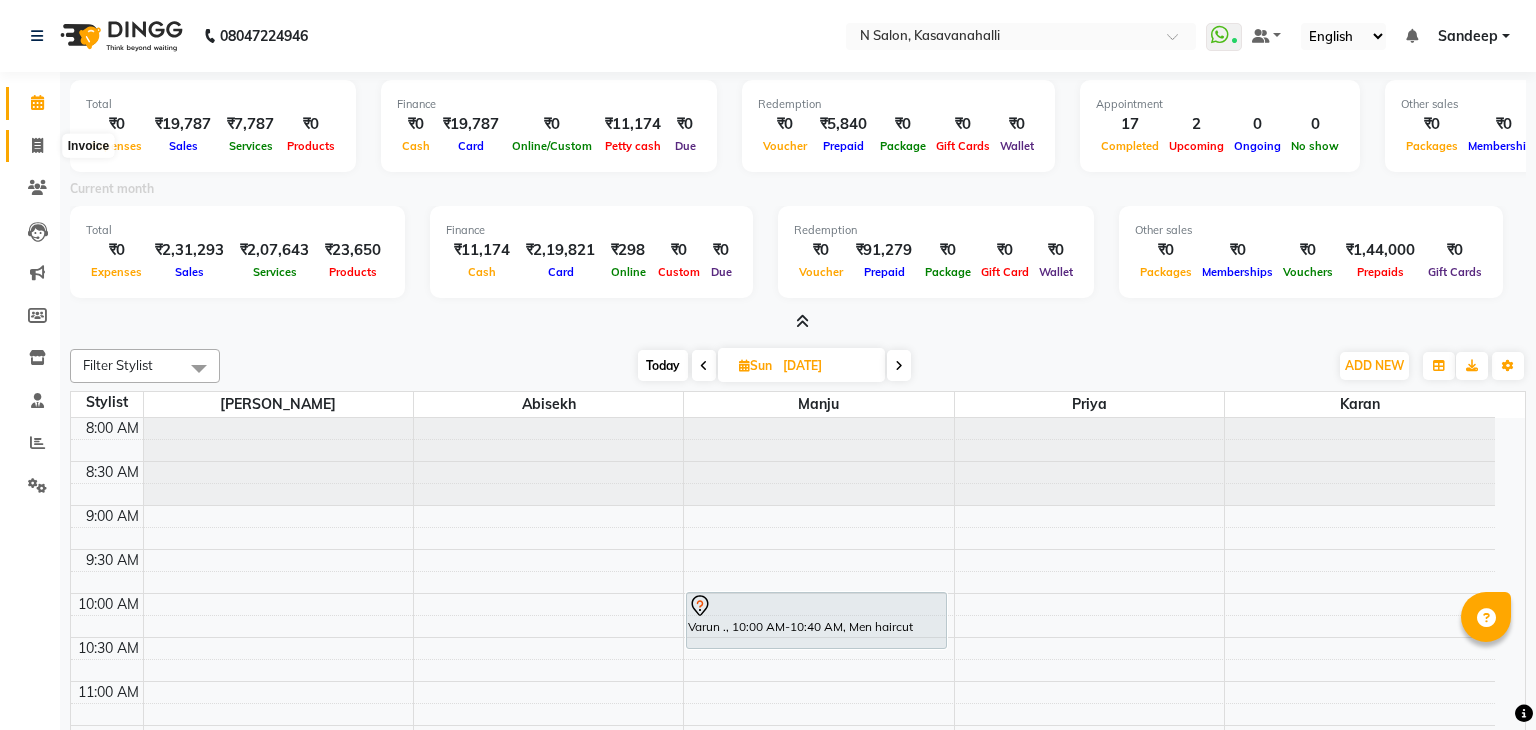 select on "service" 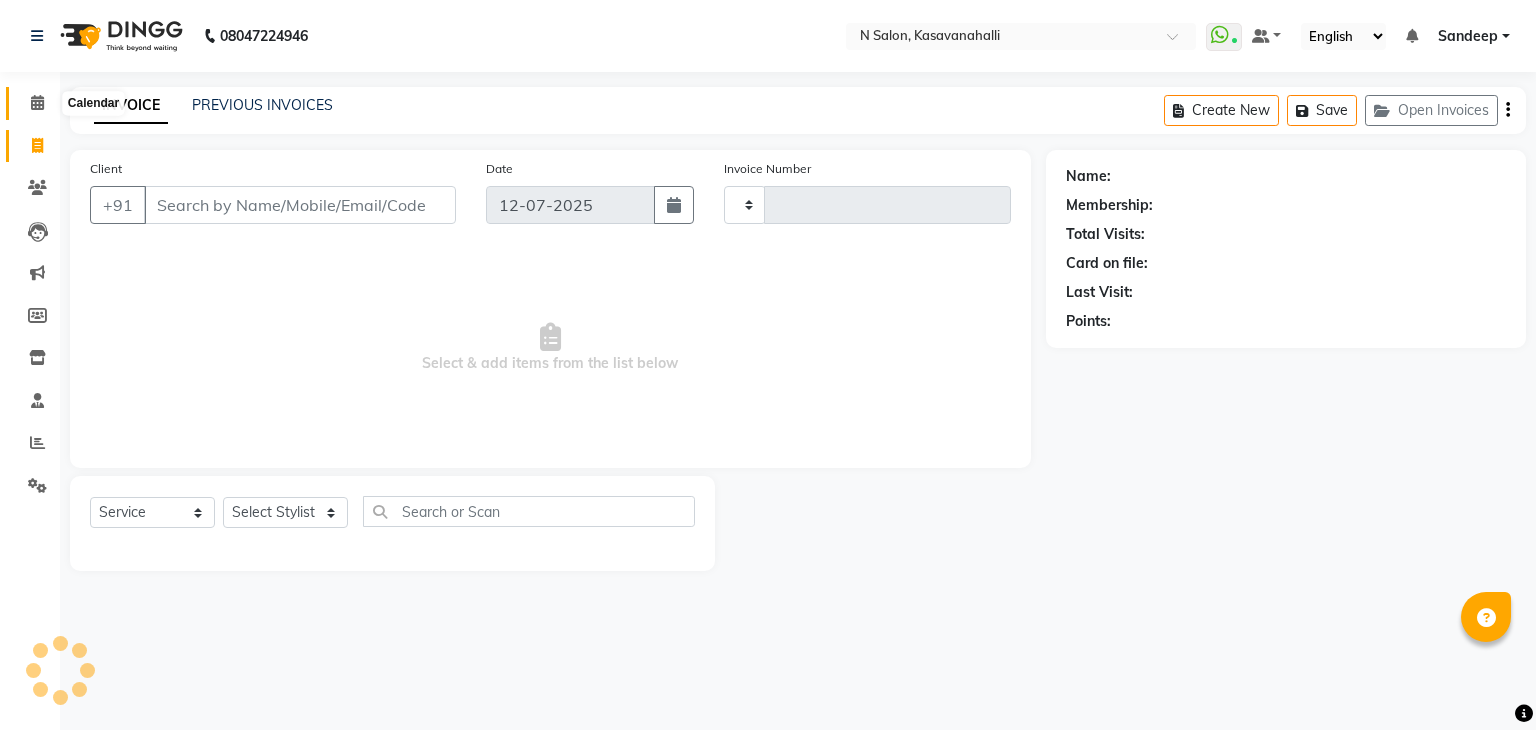 click 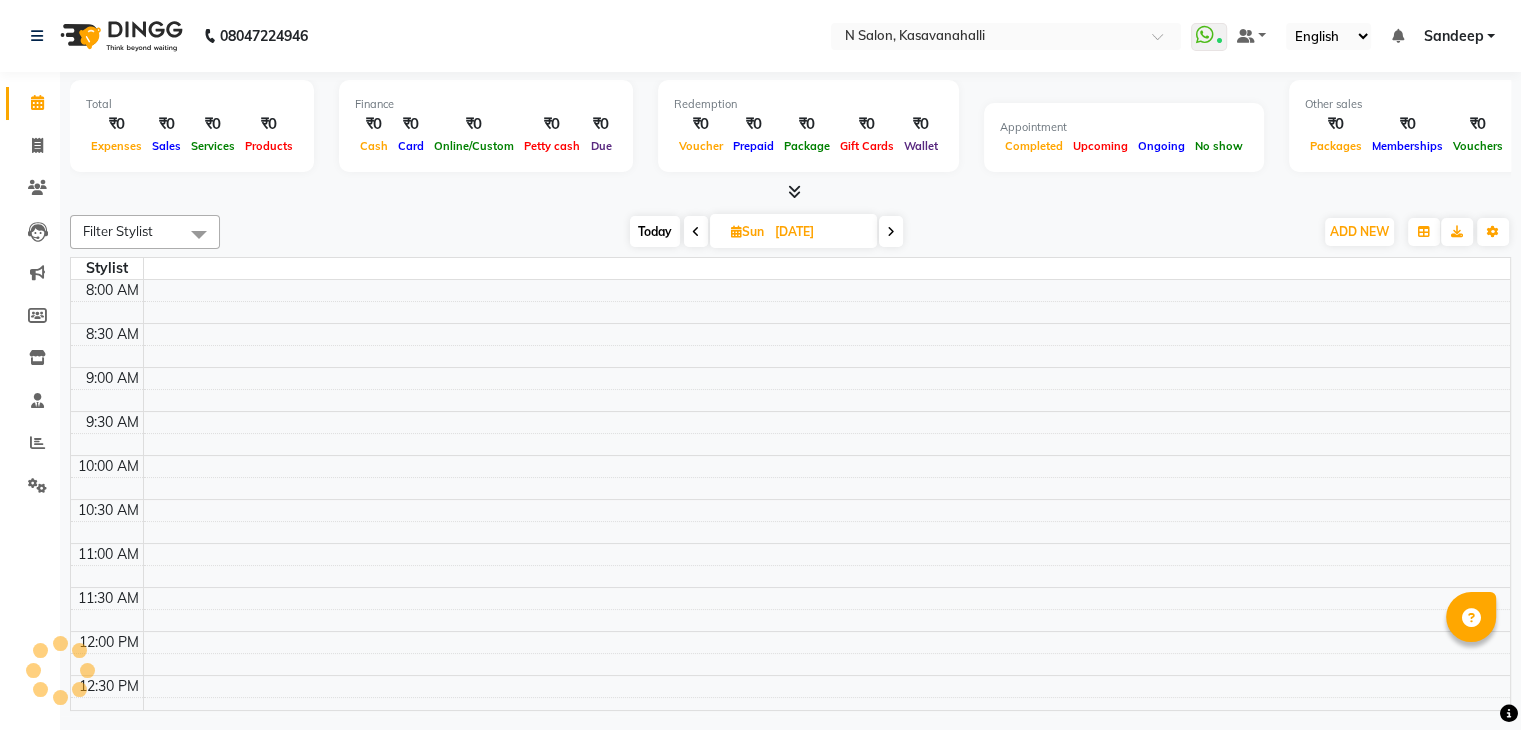 scroll, scrollTop: 705, scrollLeft: 0, axis: vertical 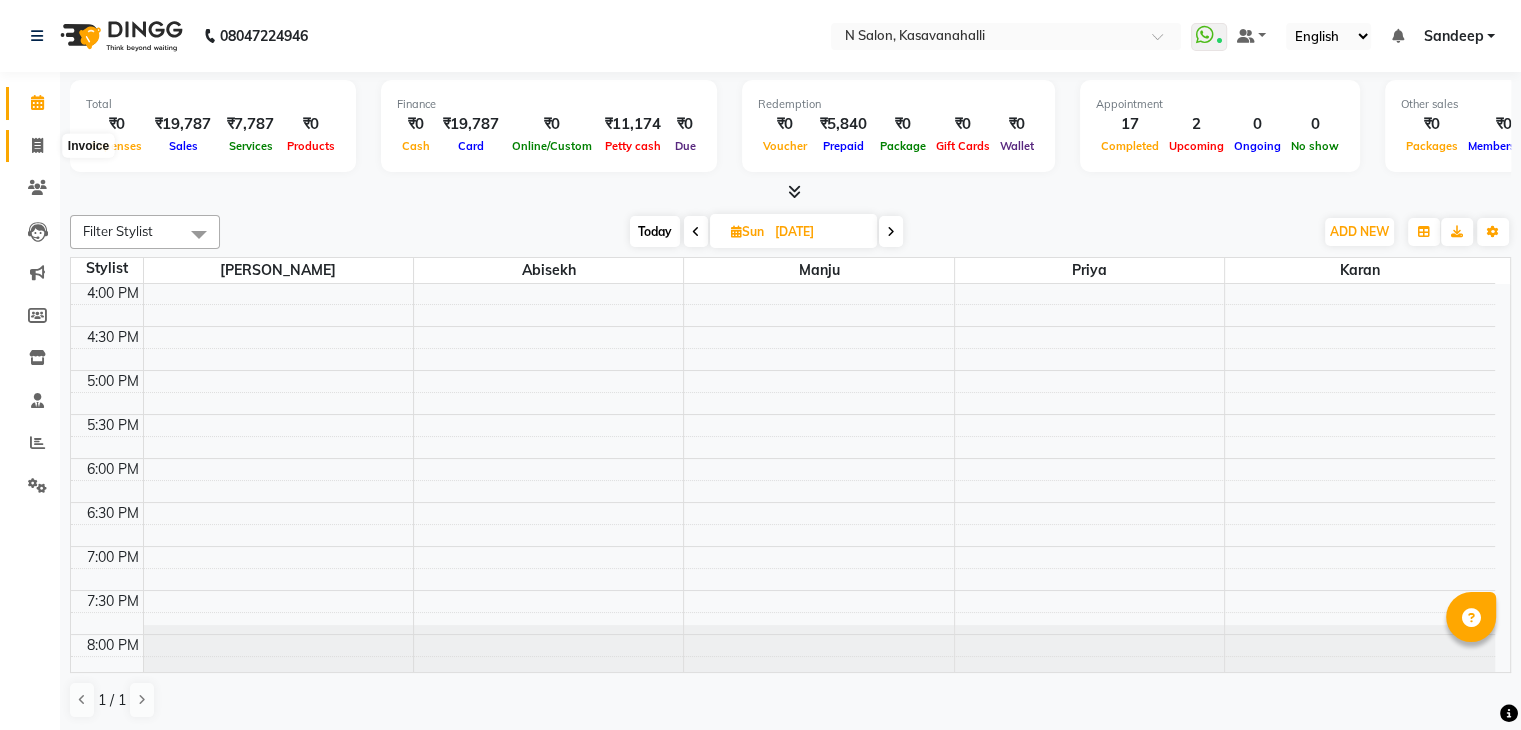 click 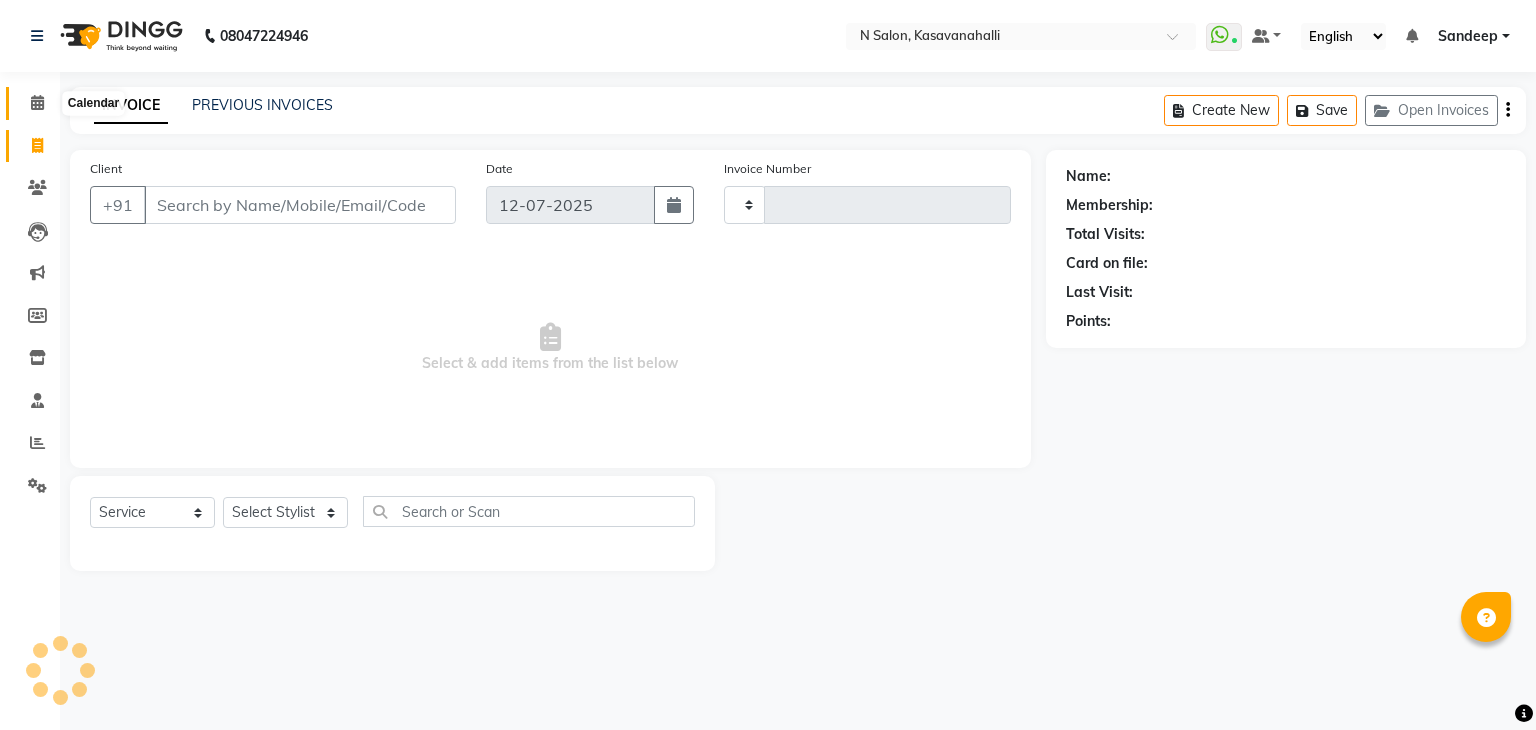 type on "1236" 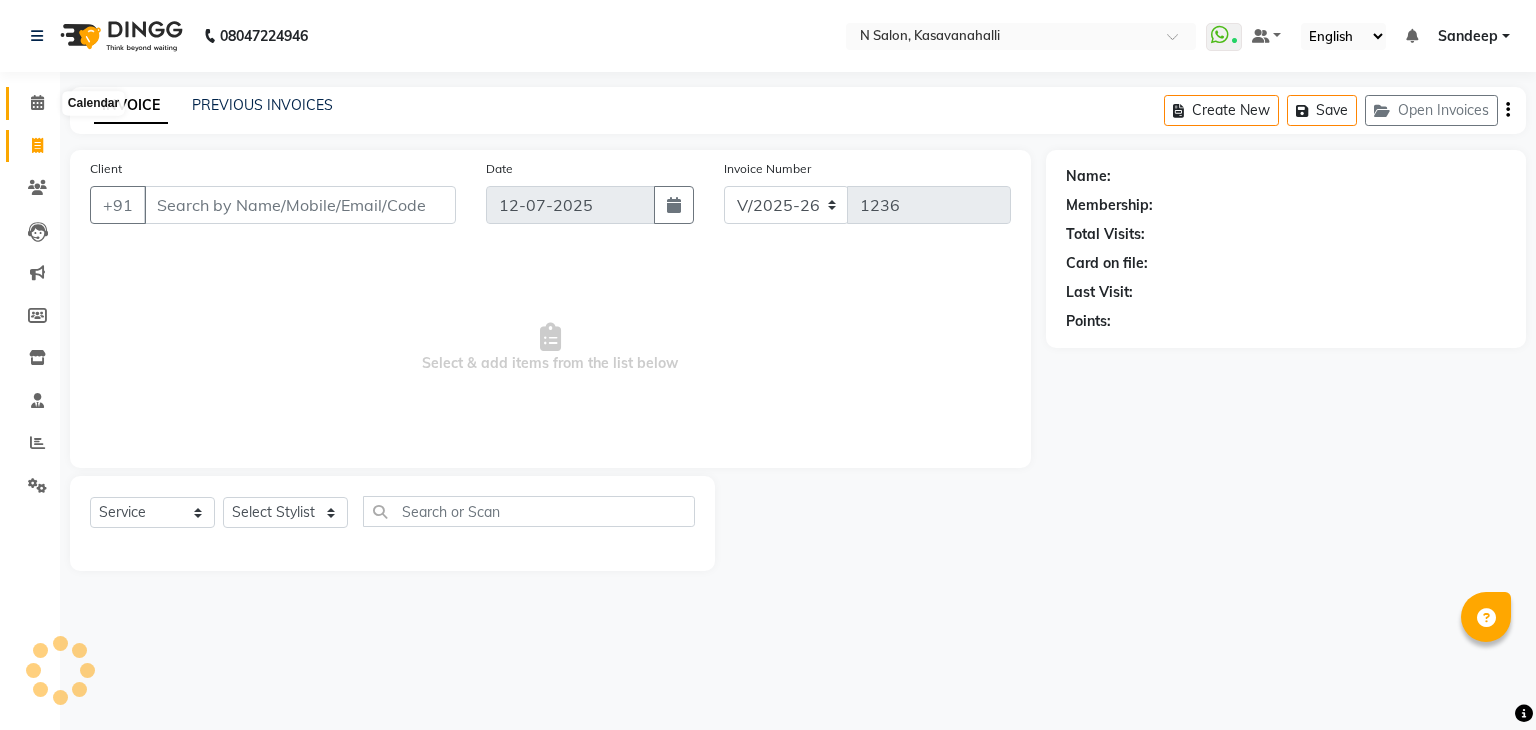 click 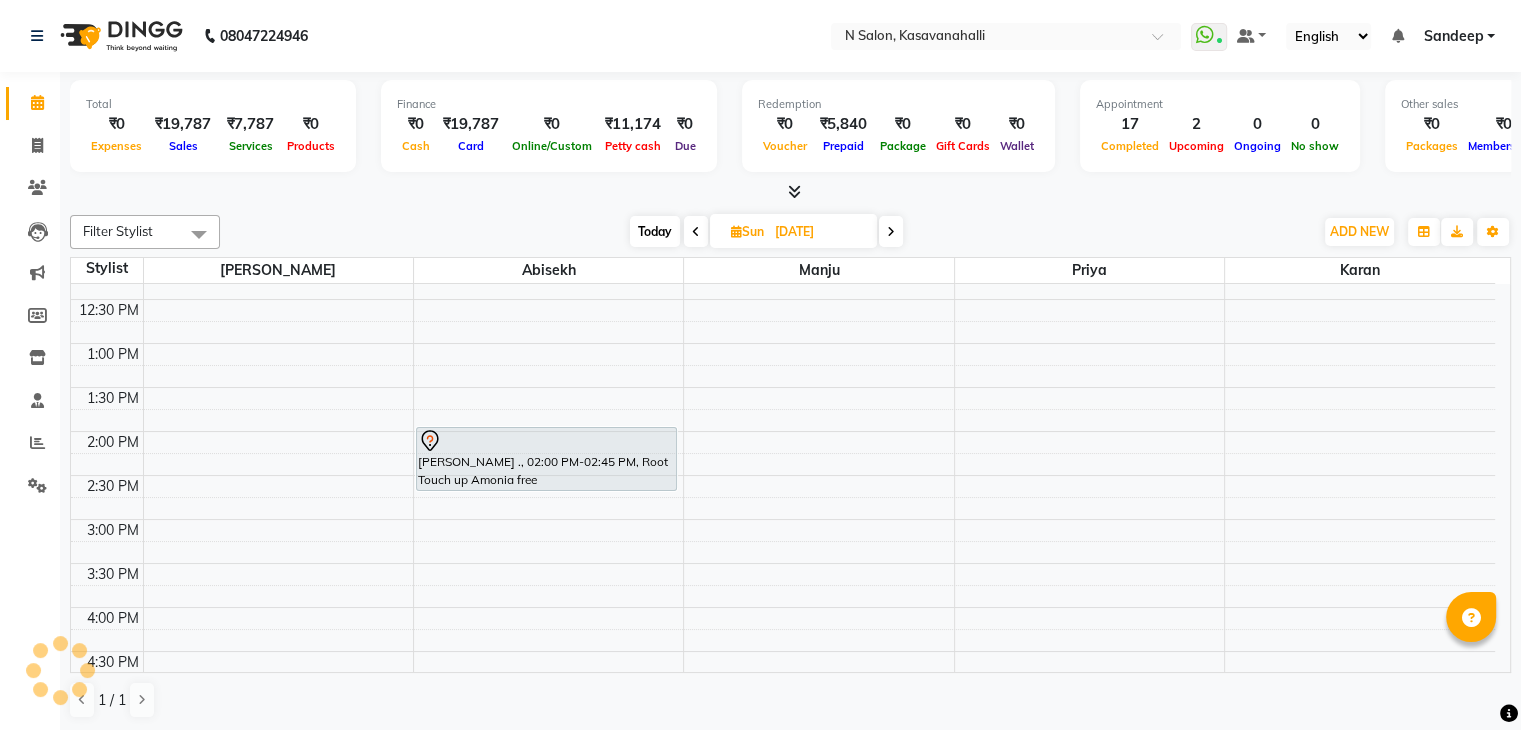 scroll, scrollTop: 400, scrollLeft: 0, axis: vertical 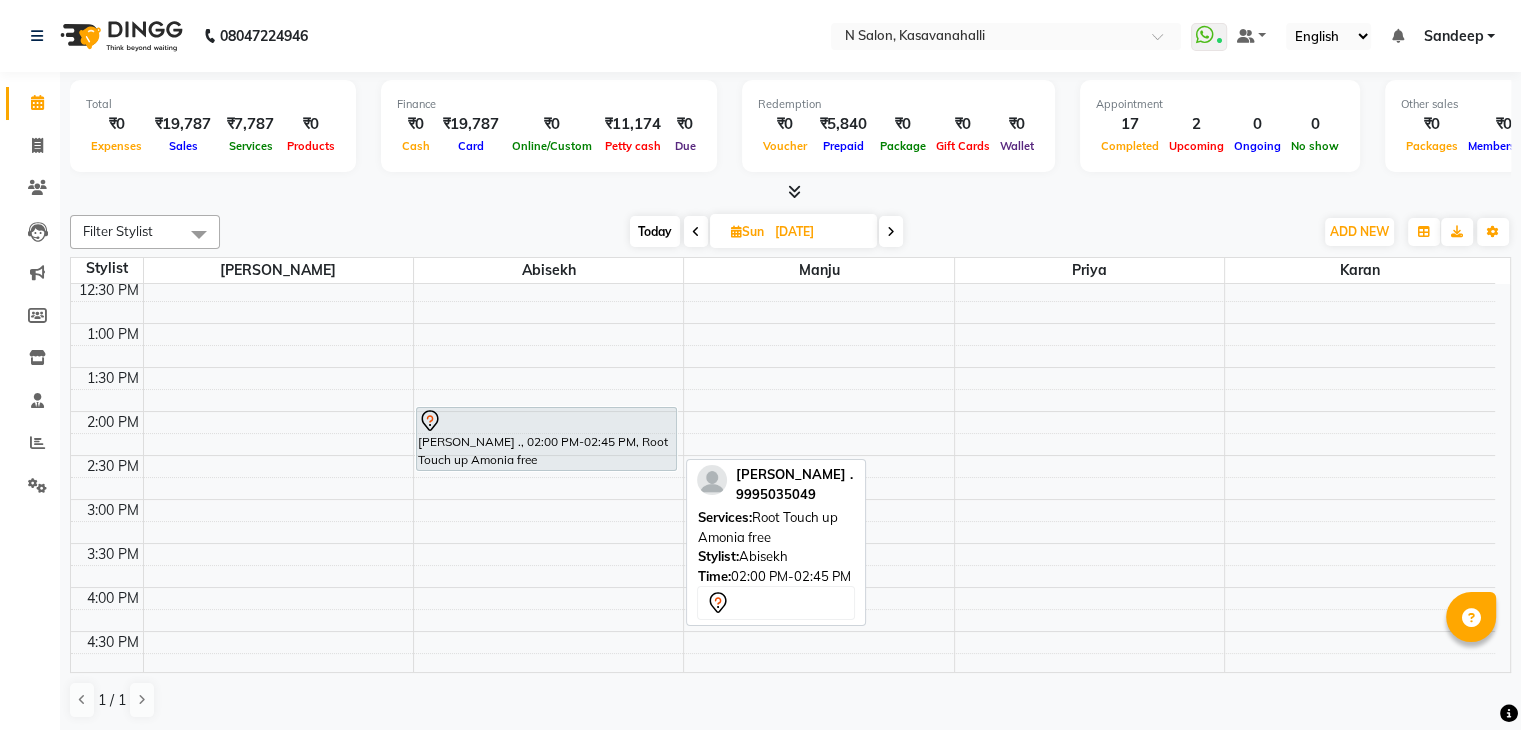 click on "[PERSON_NAME] ., 02:00 PM-02:45 PM, Root Touch up Amonia free" at bounding box center (546, 439) 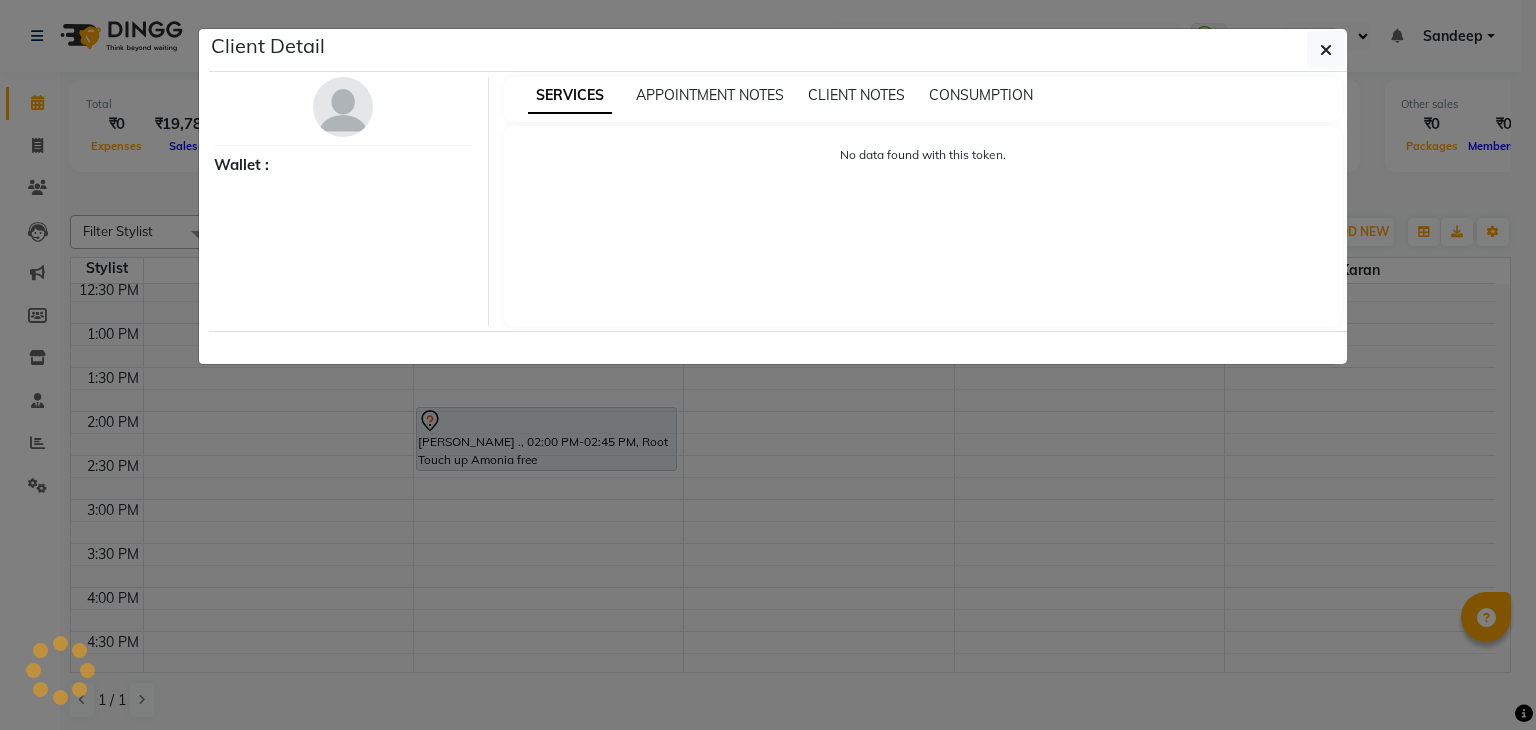 select on "7" 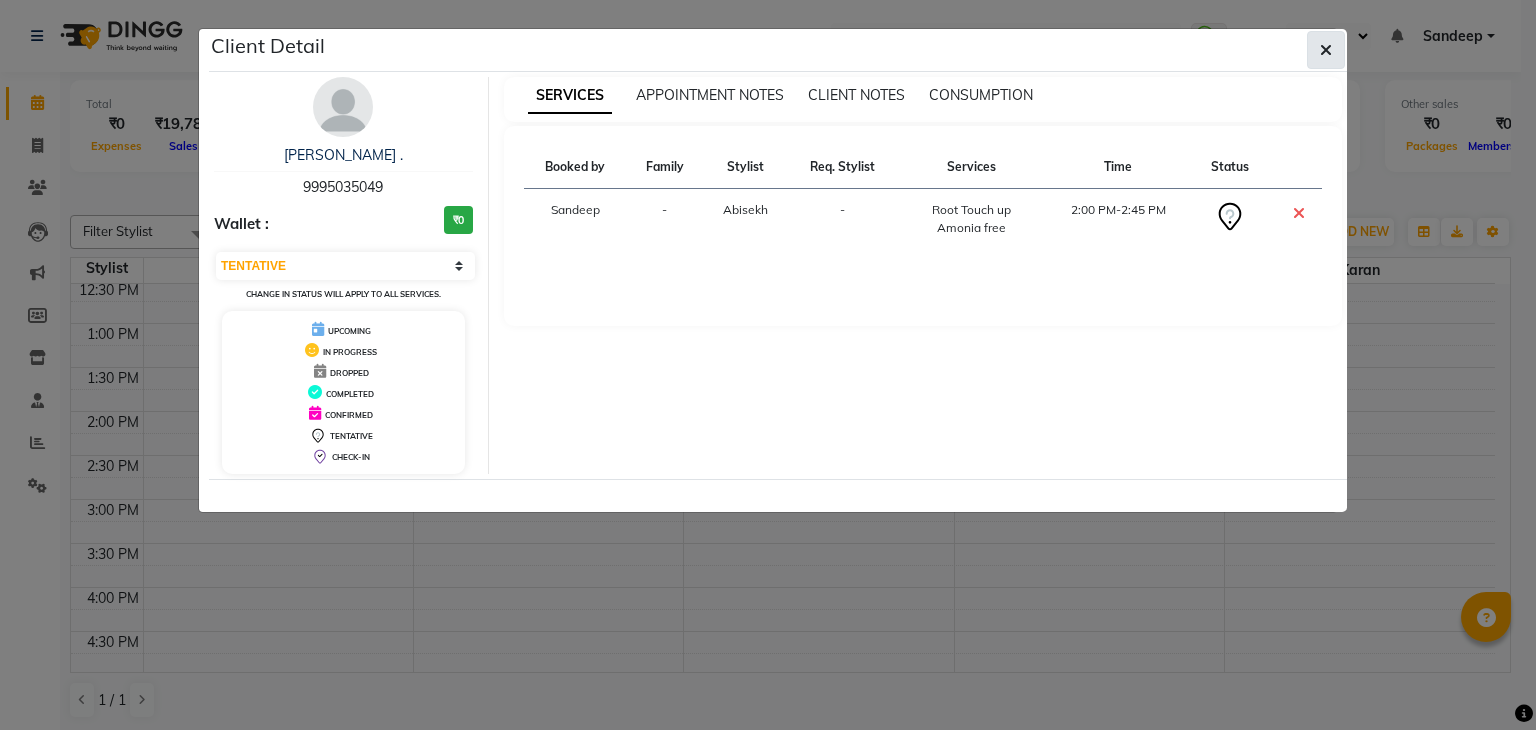 click 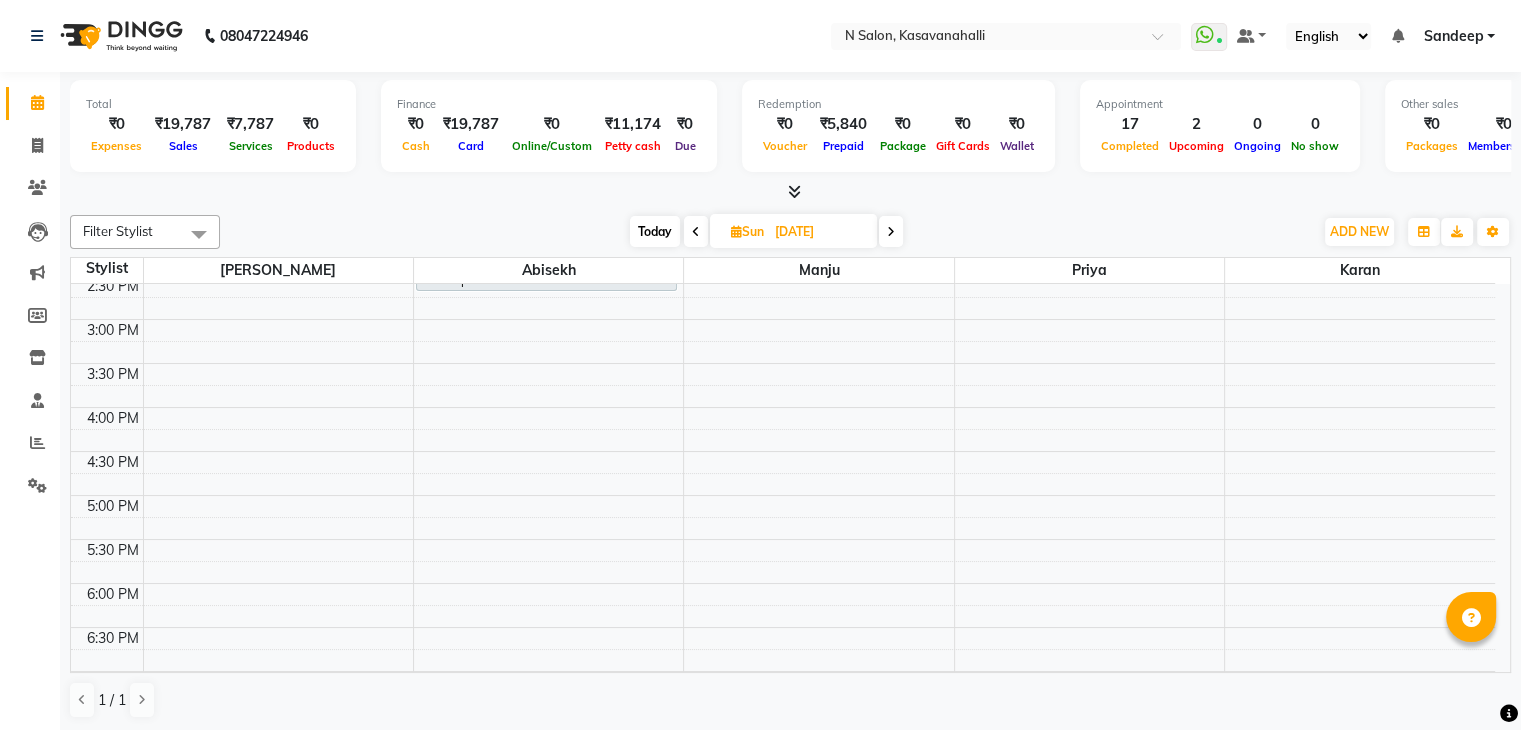 scroll, scrollTop: 400, scrollLeft: 0, axis: vertical 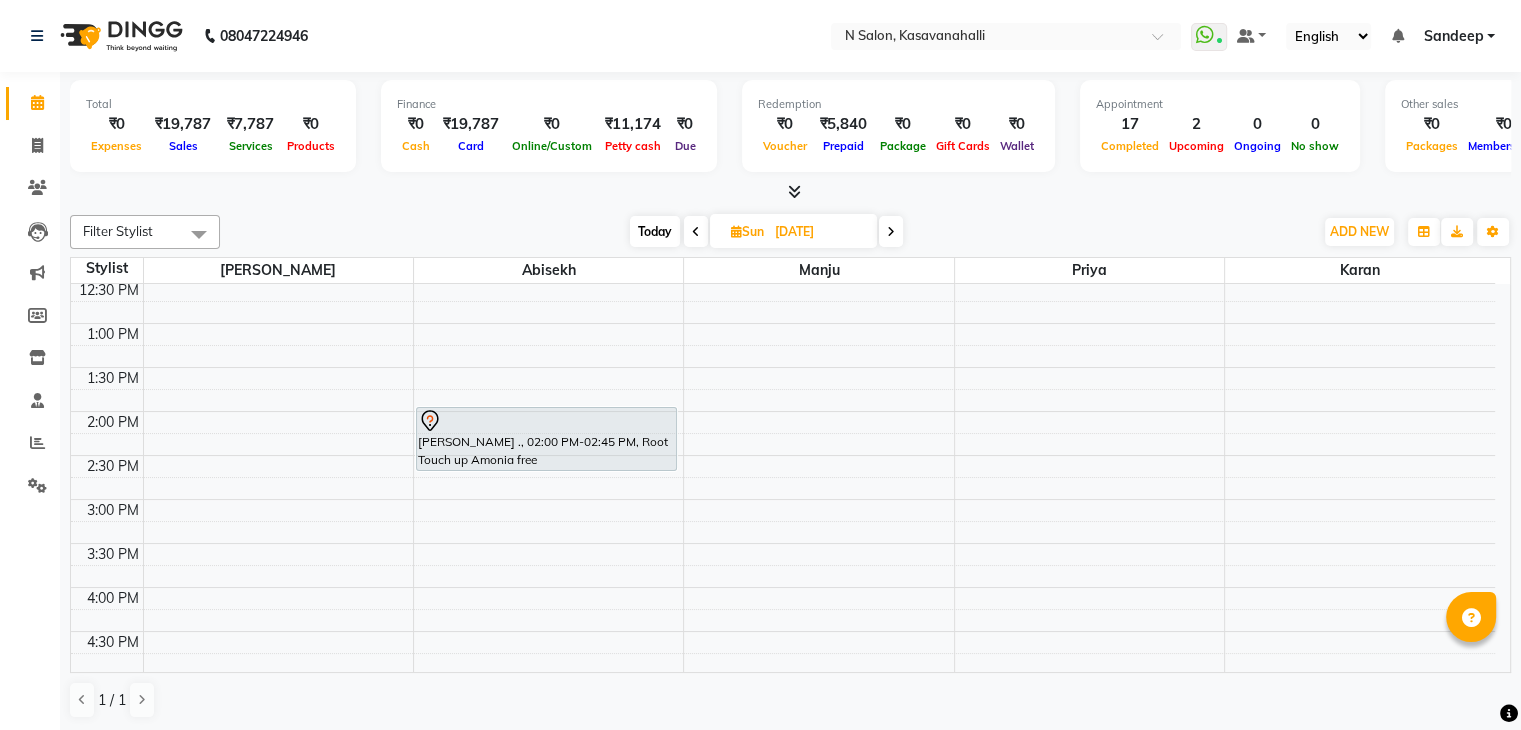 click at bounding box center [696, 231] 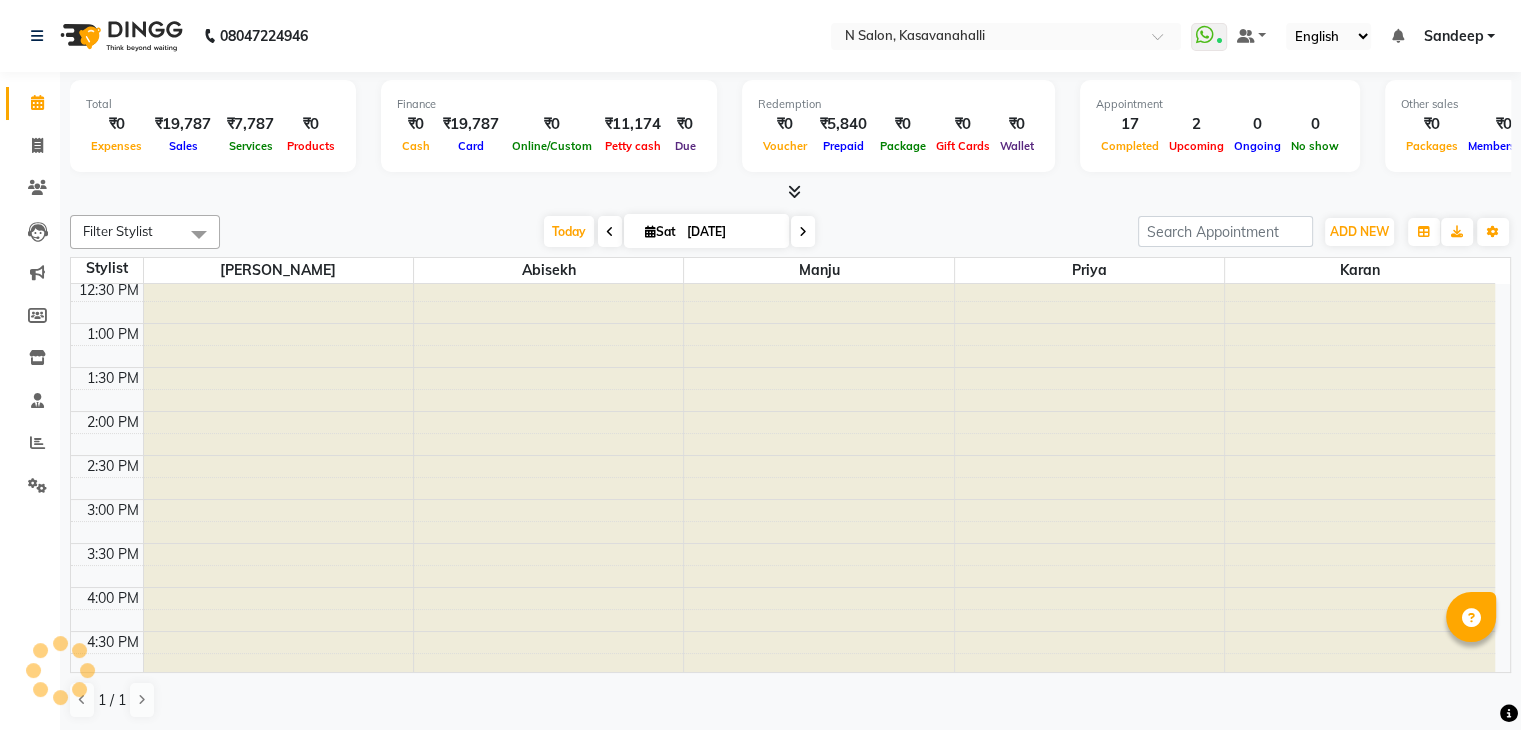 type on "12-07-2025" 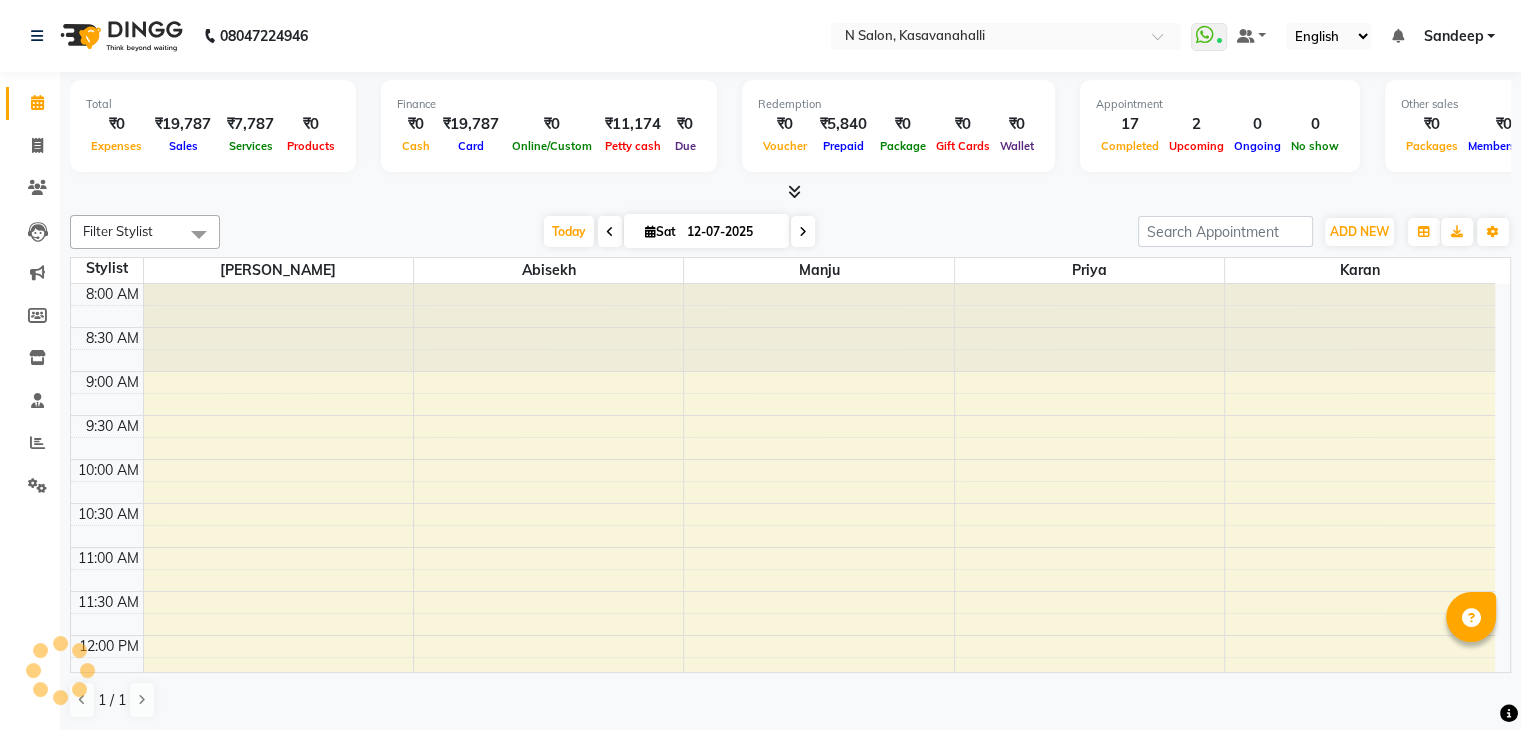 scroll, scrollTop: 744, scrollLeft: 0, axis: vertical 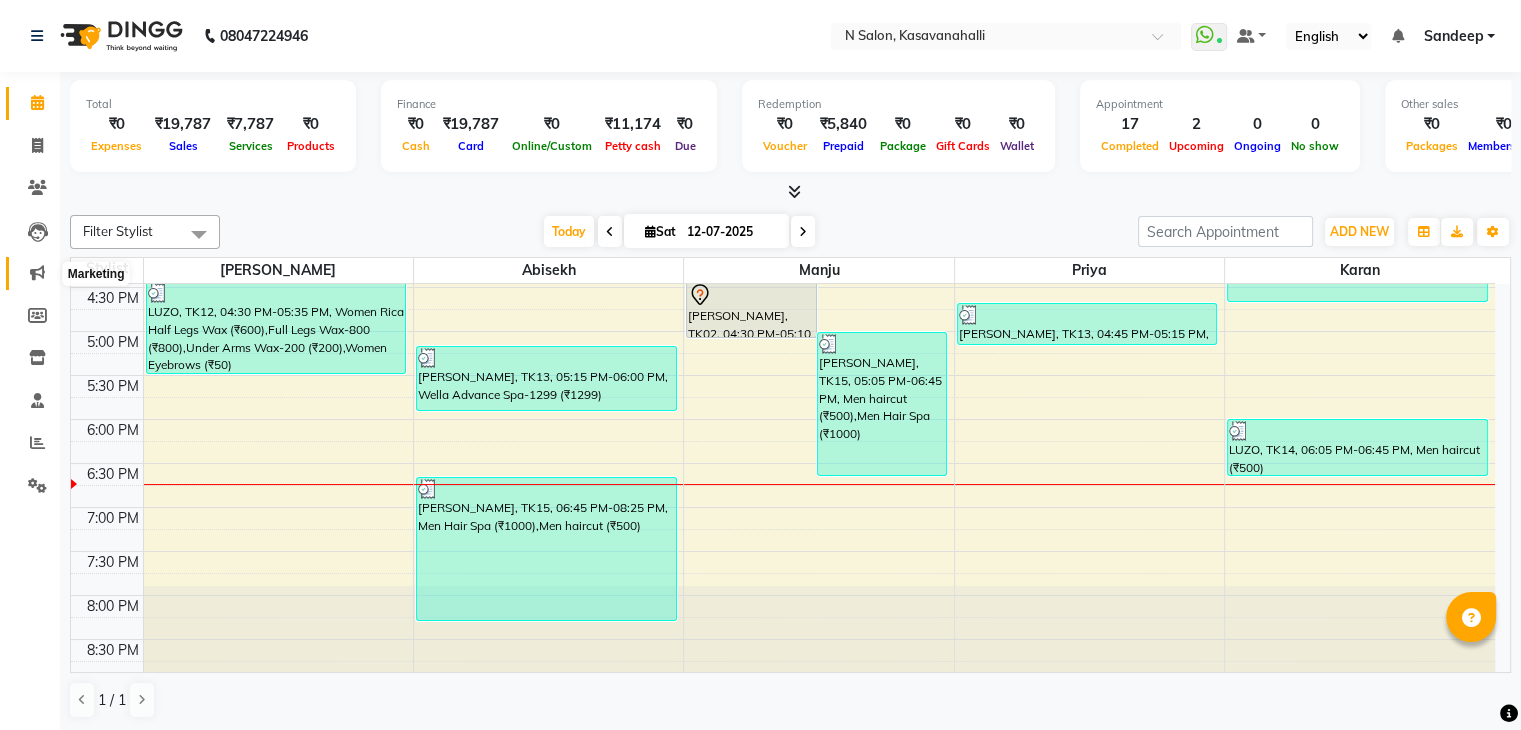 click 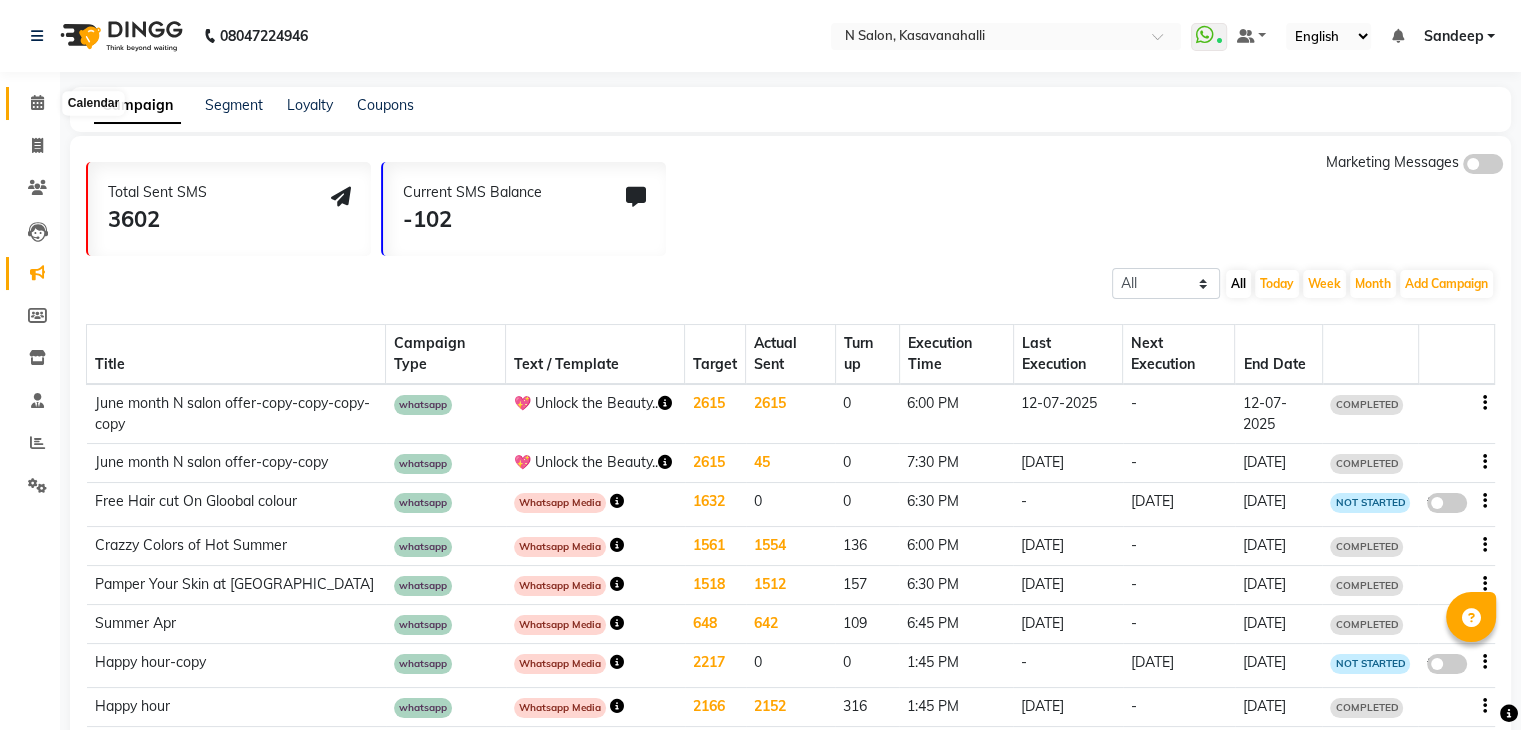 click 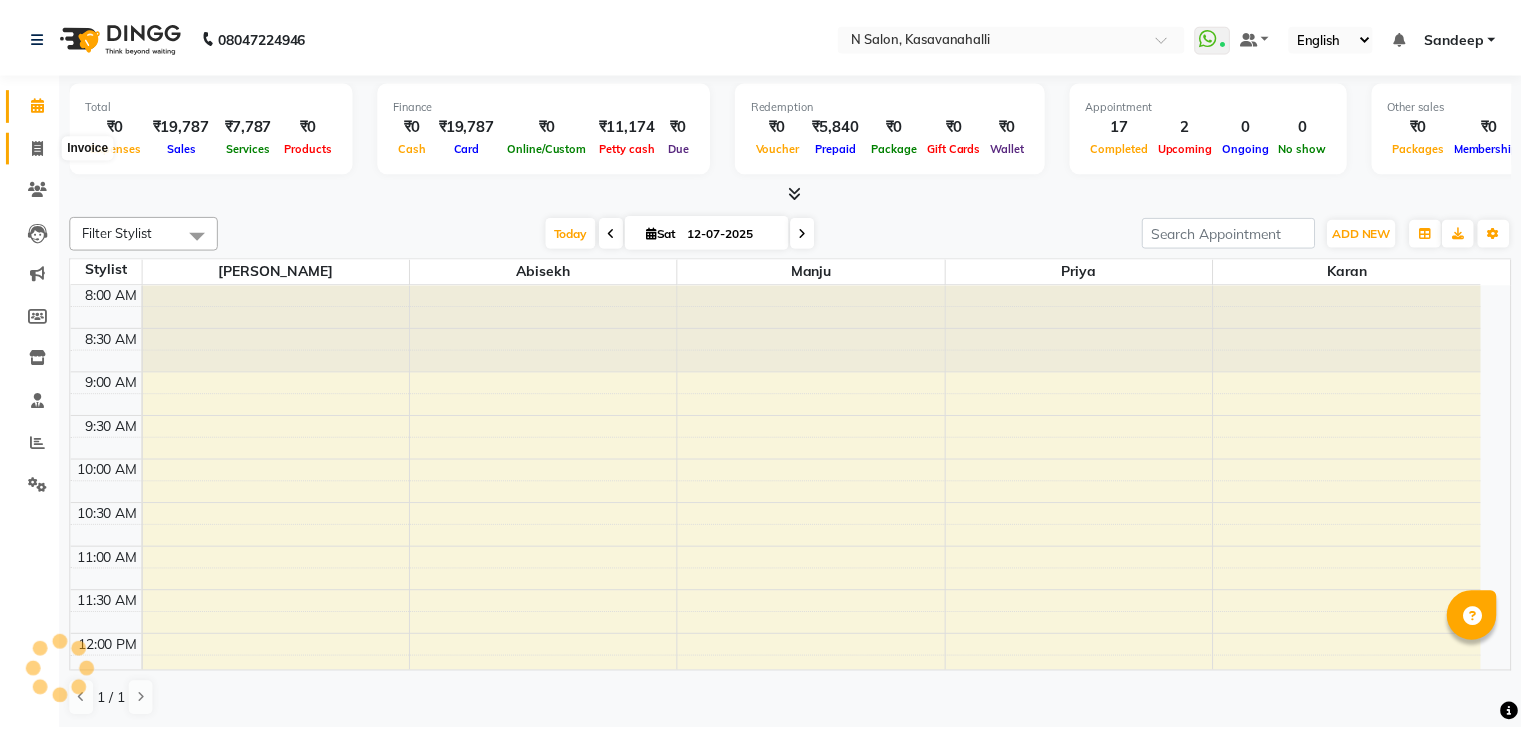 scroll, scrollTop: 0, scrollLeft: 0, axis: both 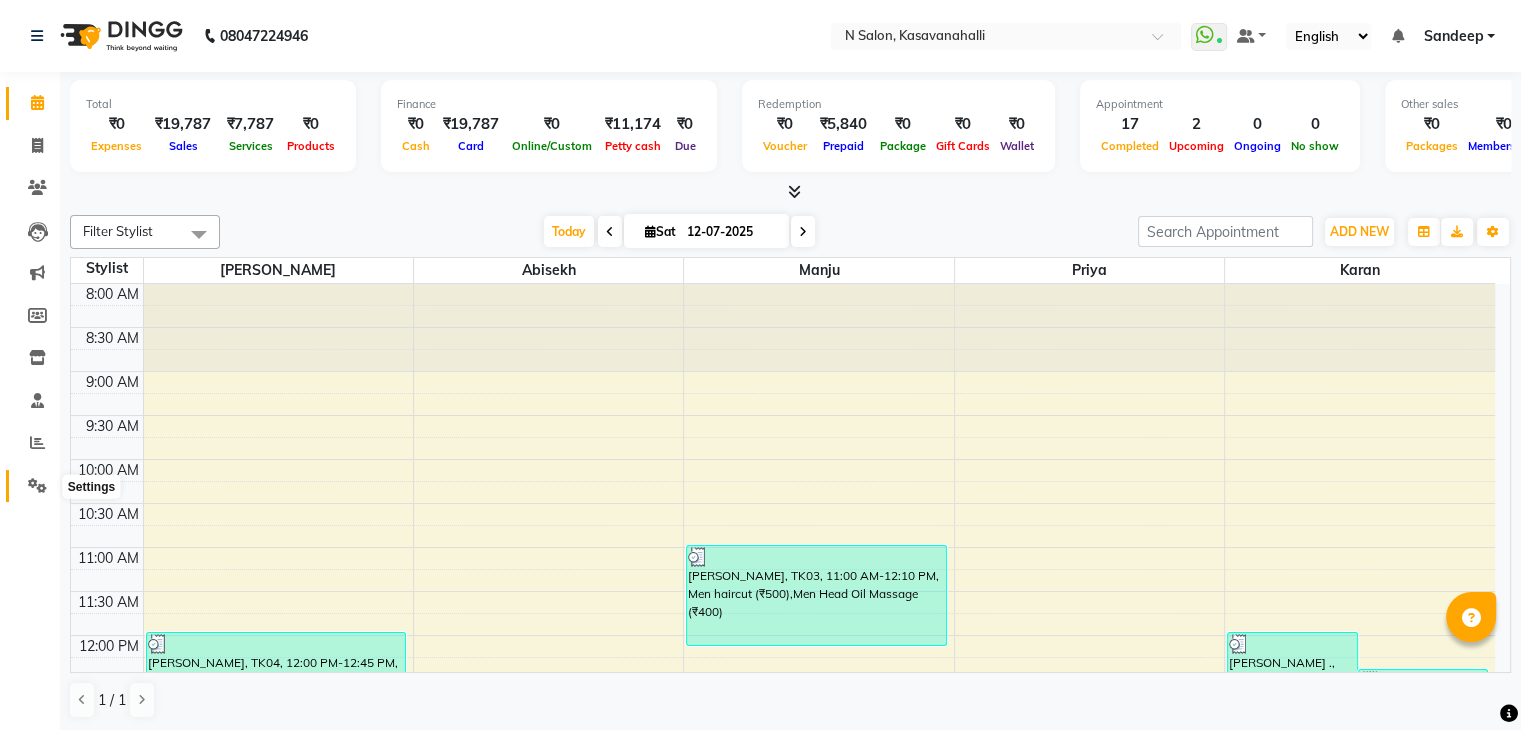 click 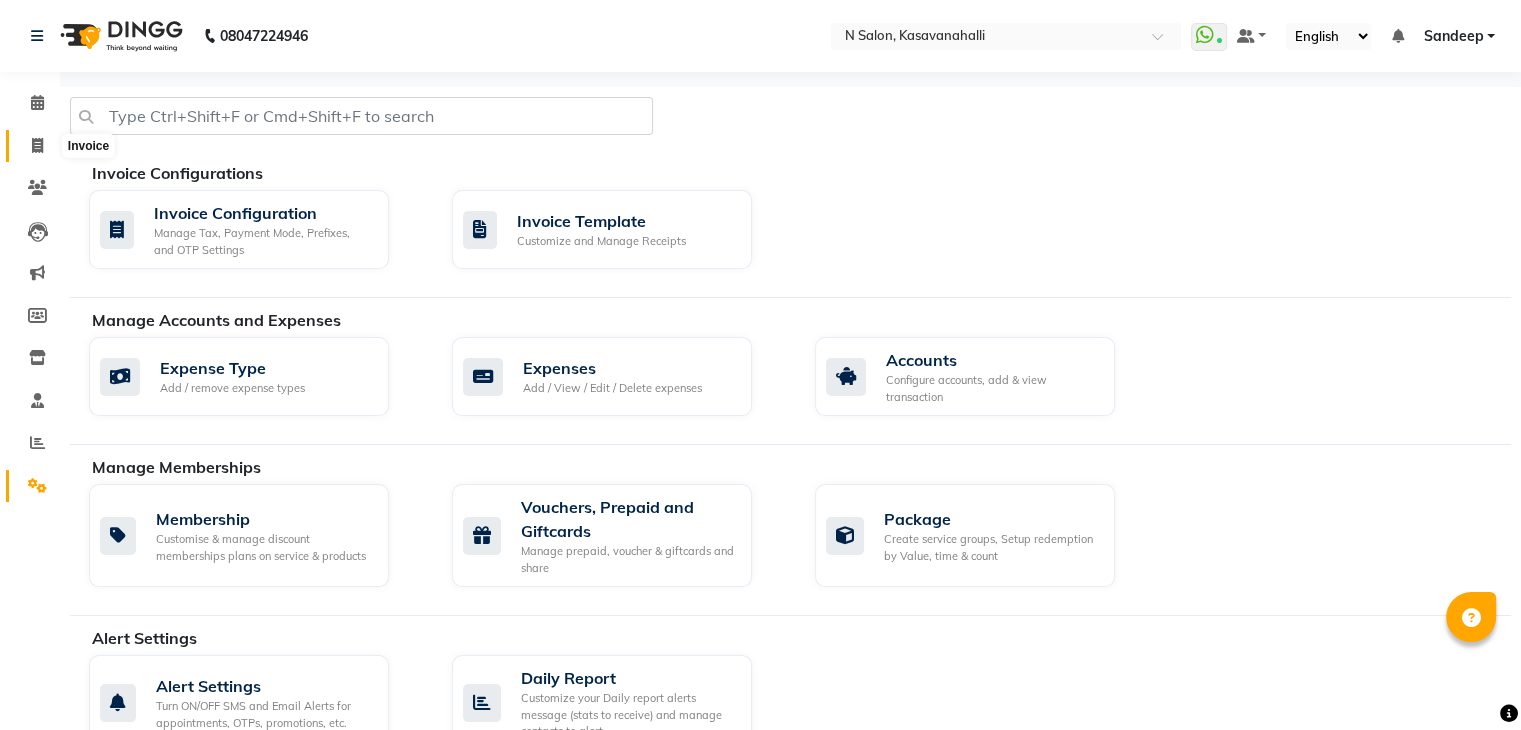 click 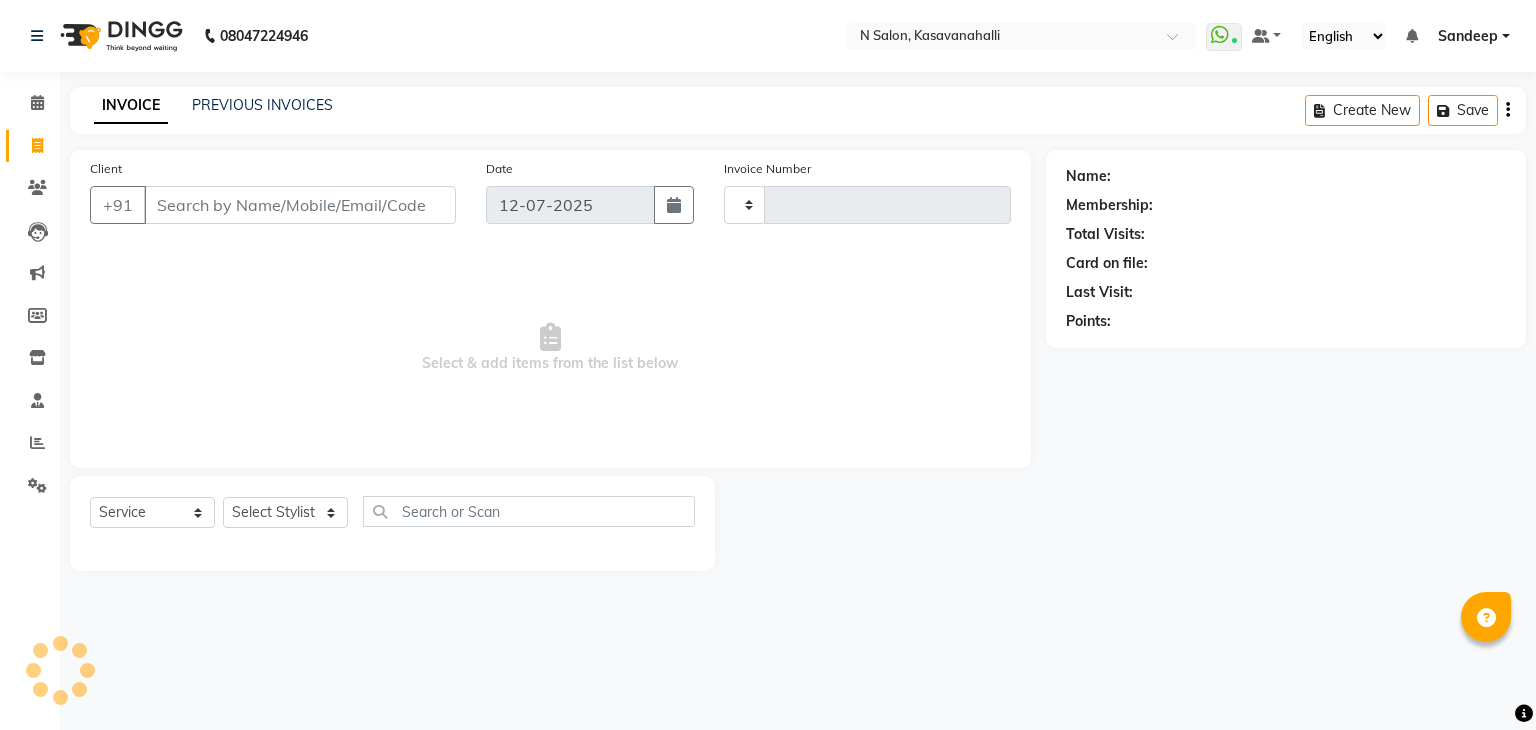 type on "1236" 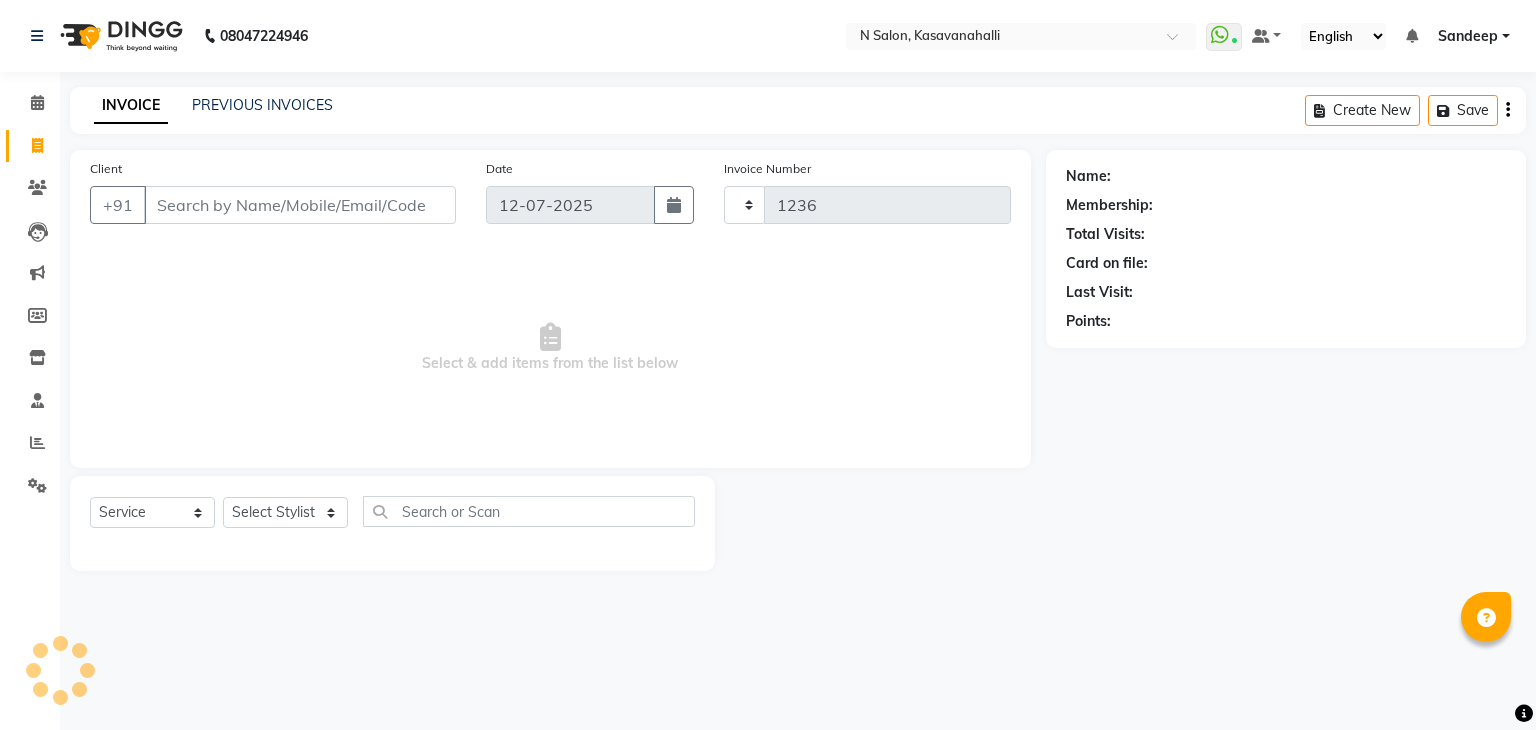 select on "7111" 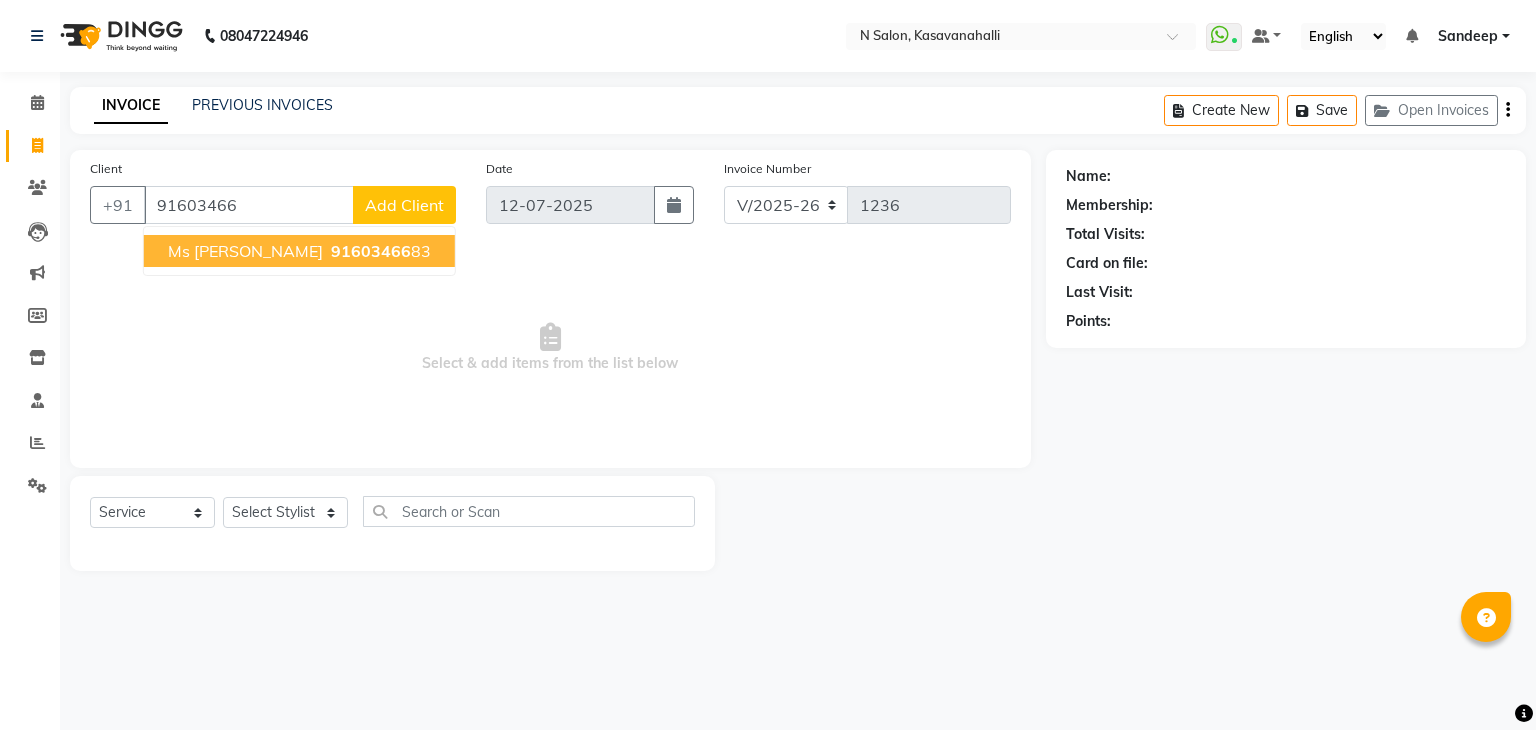 click on "91603466" at bounding box center [371, 251] 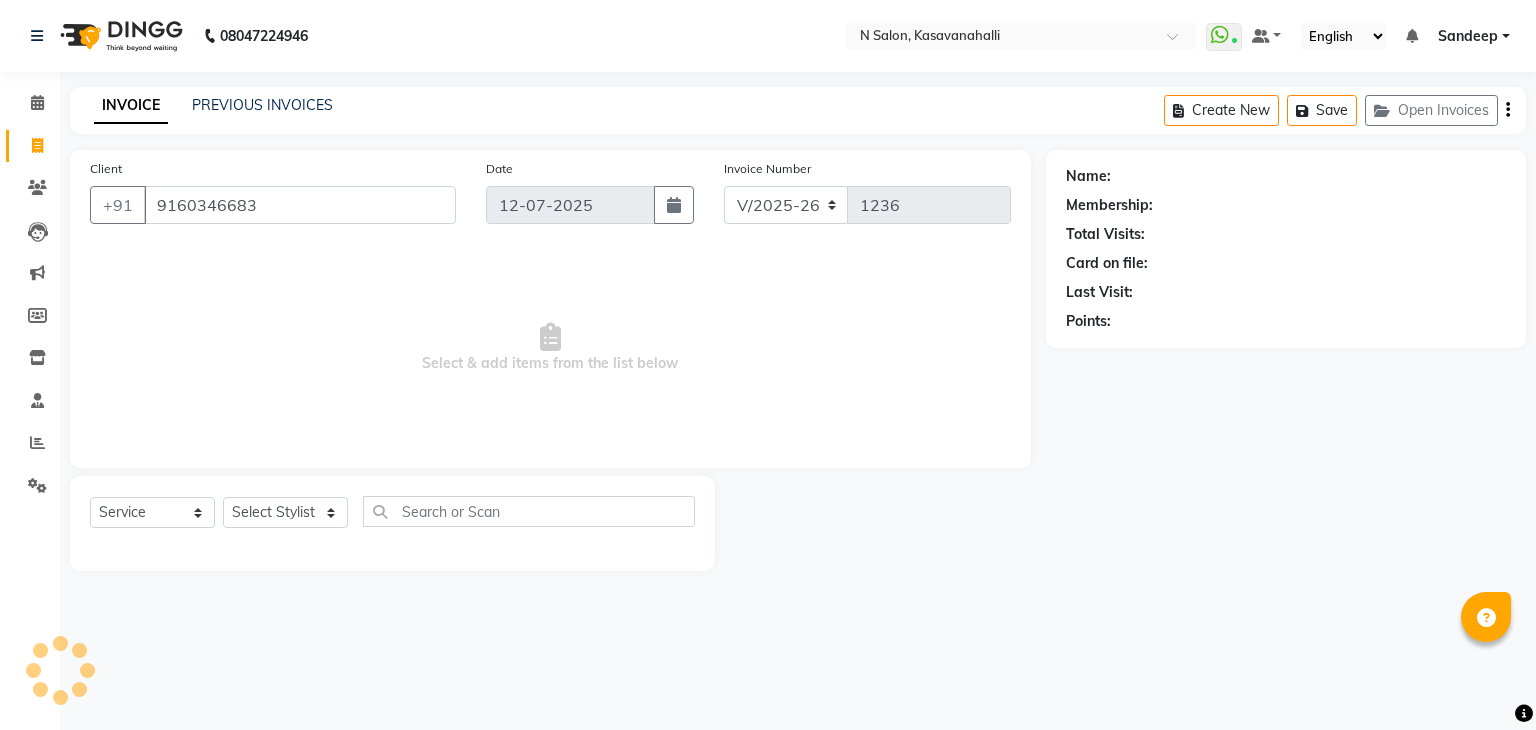 type on "9160346683" 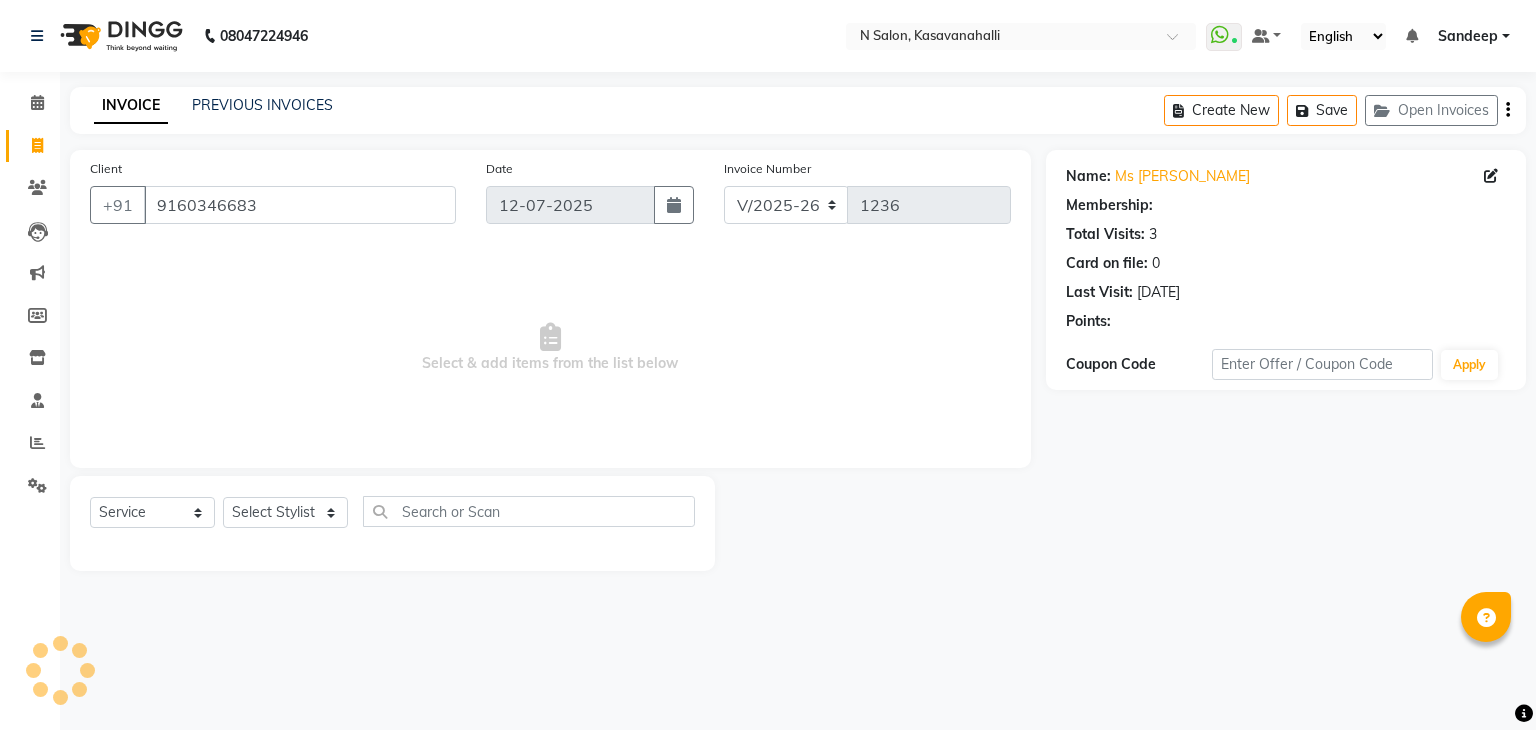 select on "1: Object" 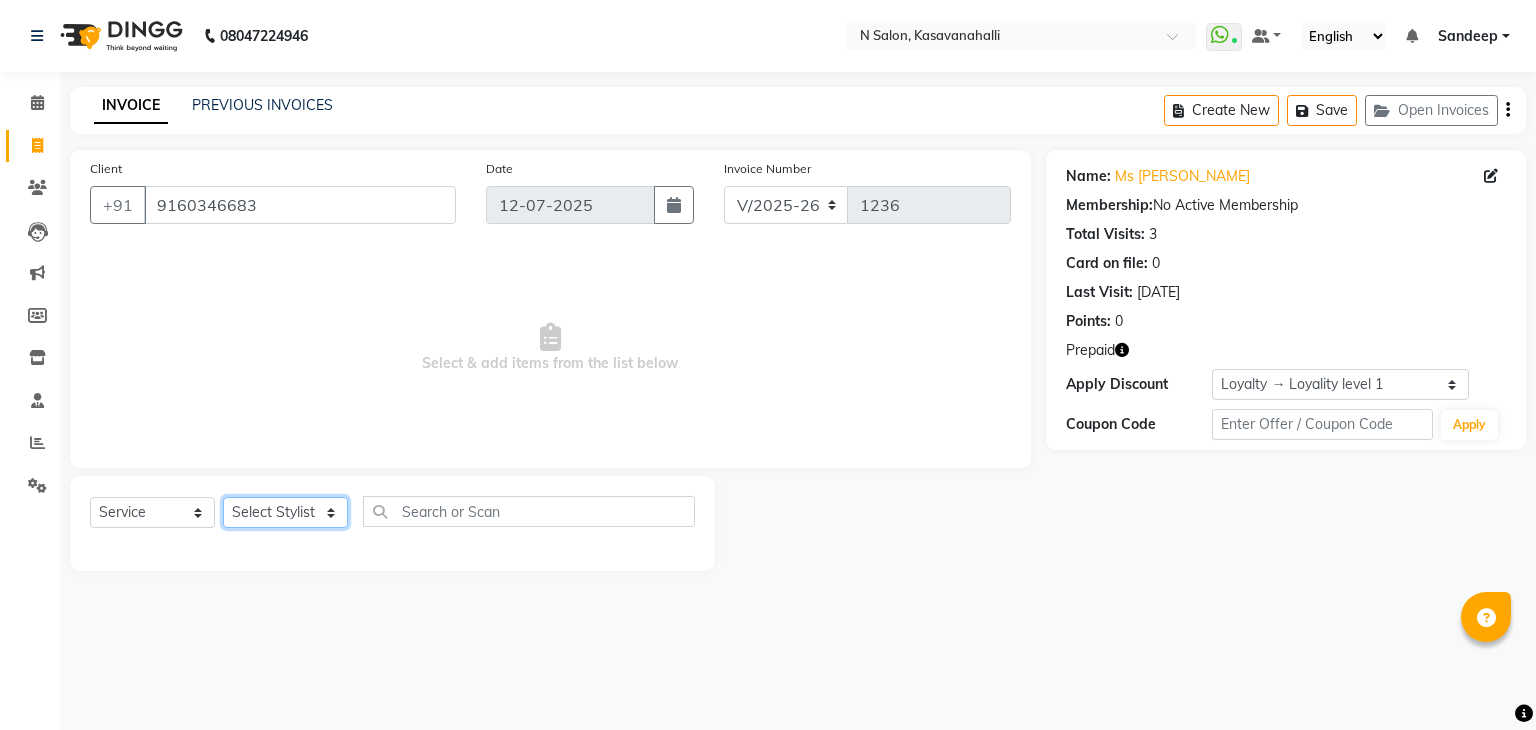 click on "Select Stylist Abisekh [PERSON_NAME] Manju Owner [PERSON_NAME]" 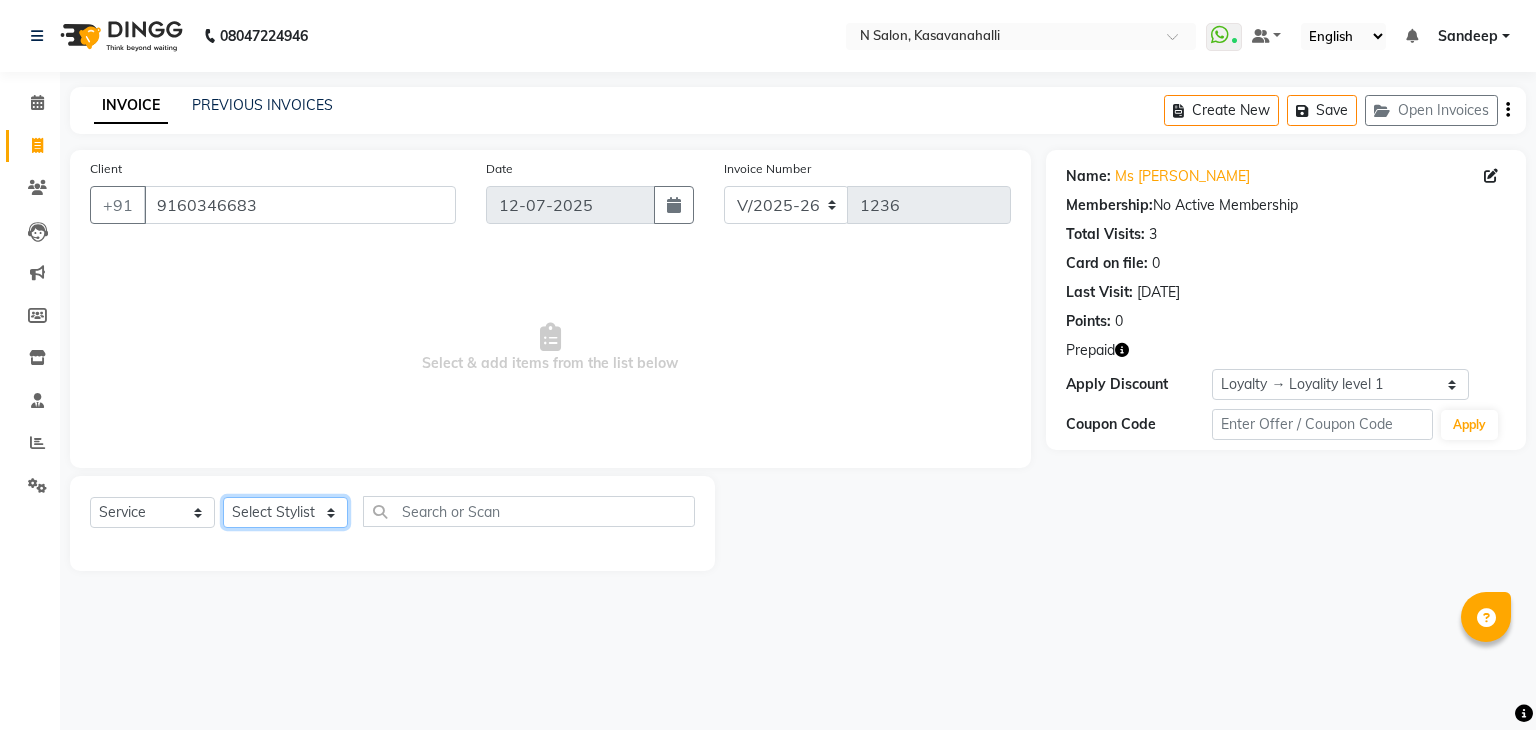 select on "59865" 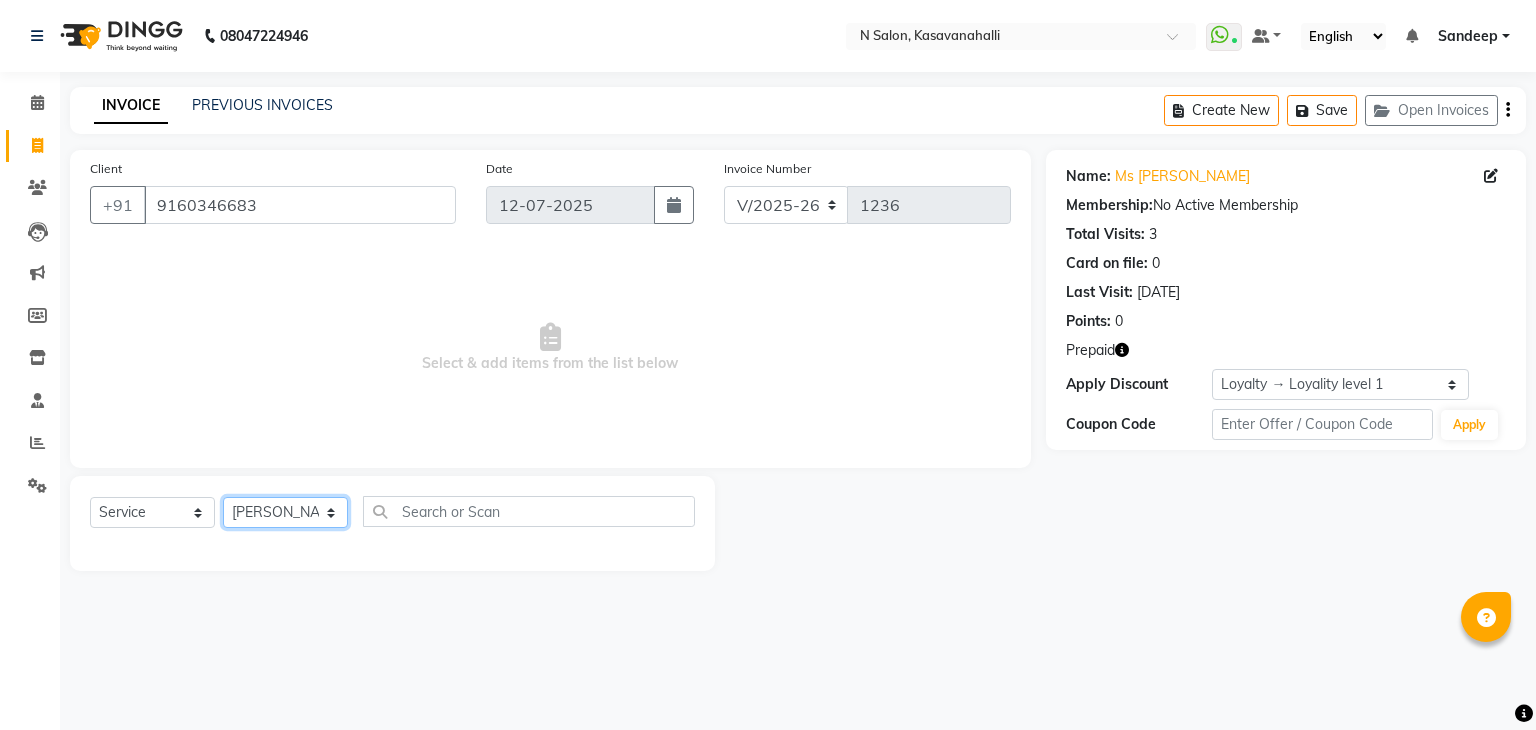 click on "Select Stylist Abisekh [PERSON_NAME] Manju Owner [PERSON_NAME]" 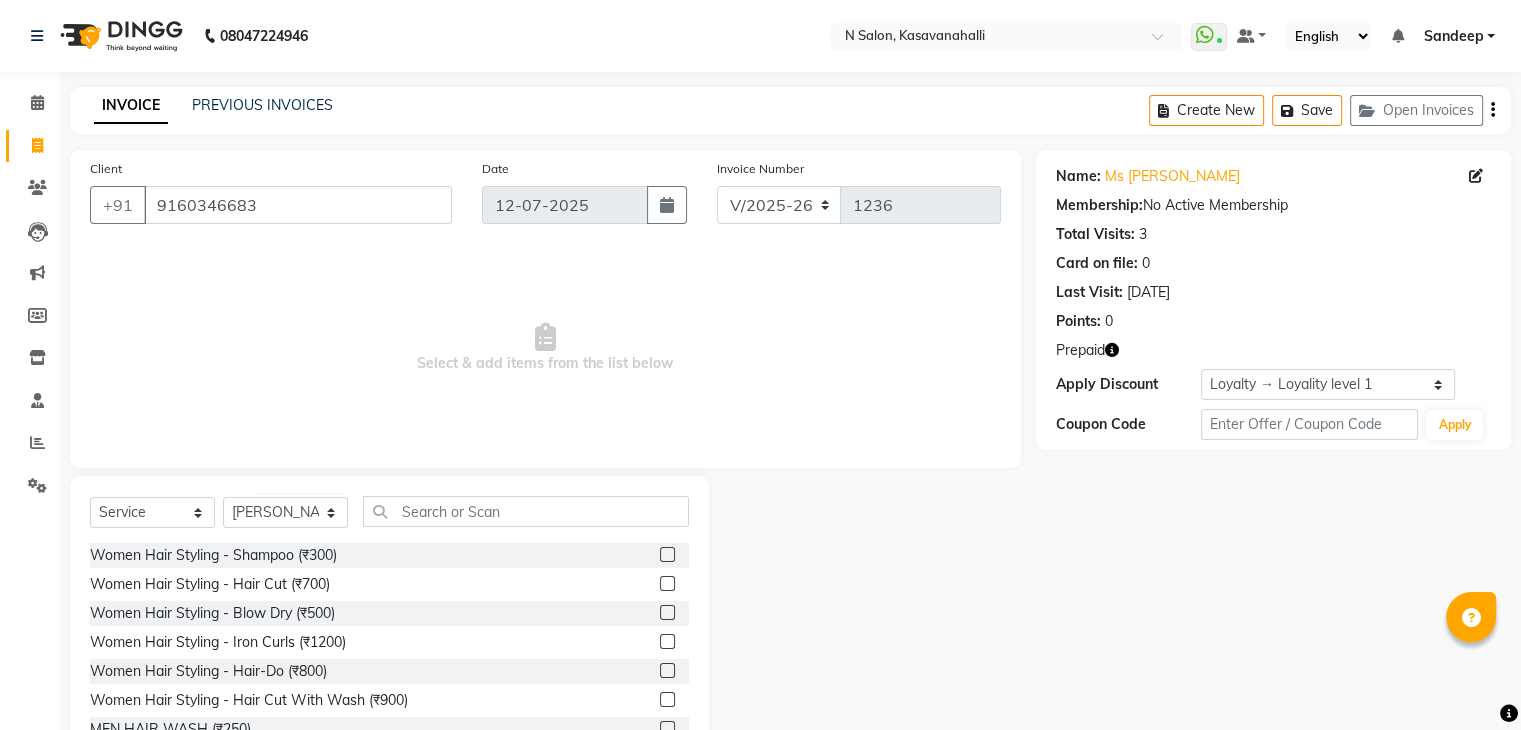 click on "Select  Service  Product  Membership  Package Voucher Prepaid Gift Card  Select Stylist Abisekh Karan  Kiruba Manju Owner Priya RAJESHWARI  Sandeep" 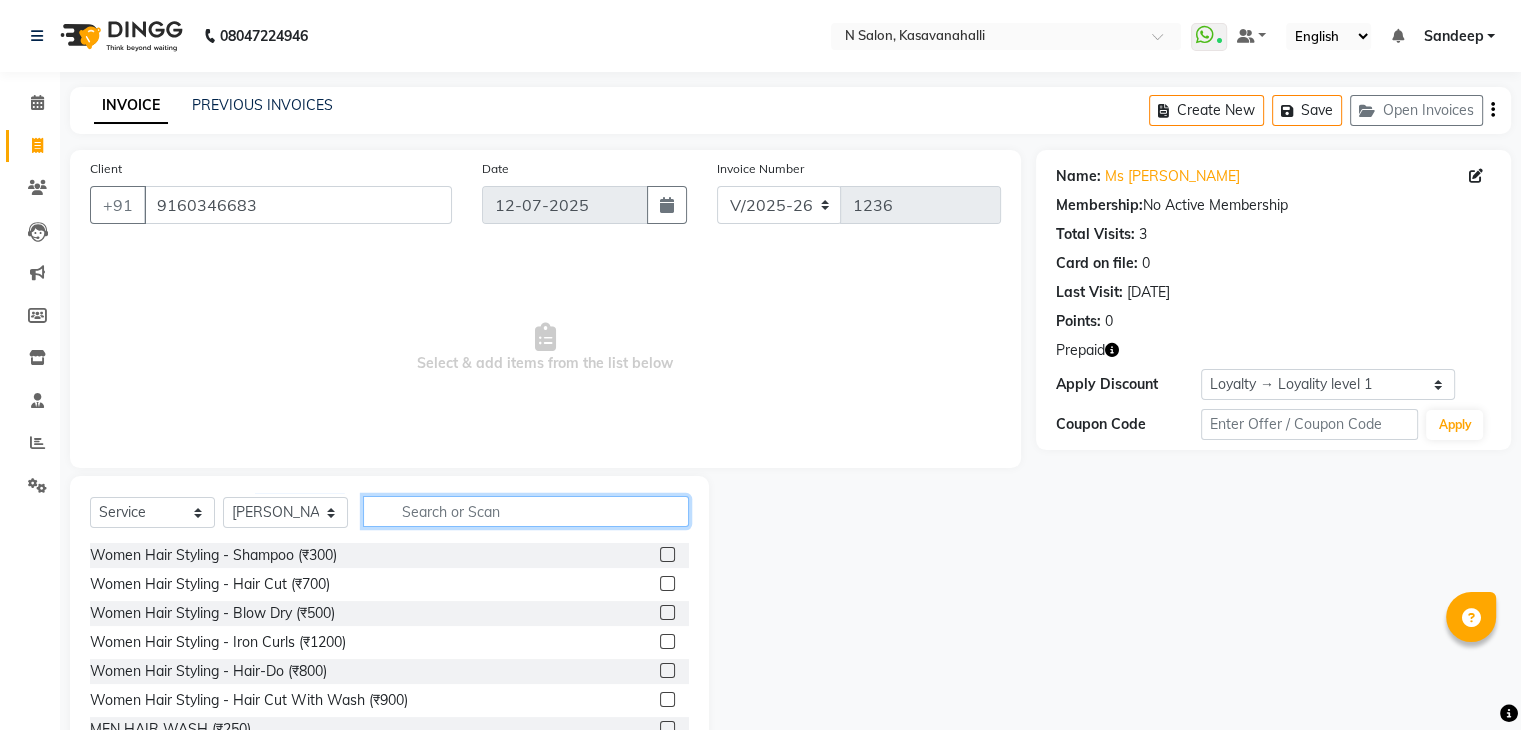 click 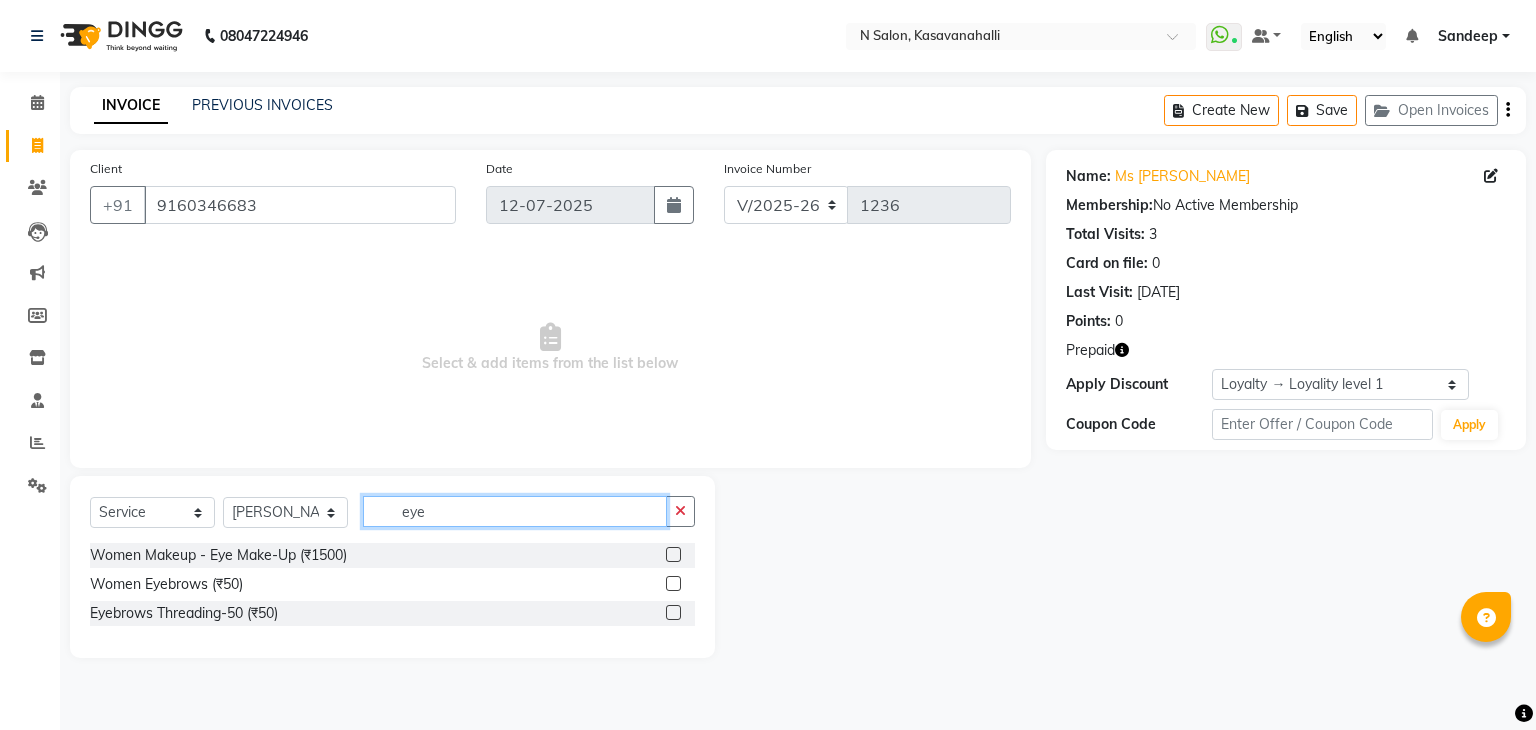 type on "eye" 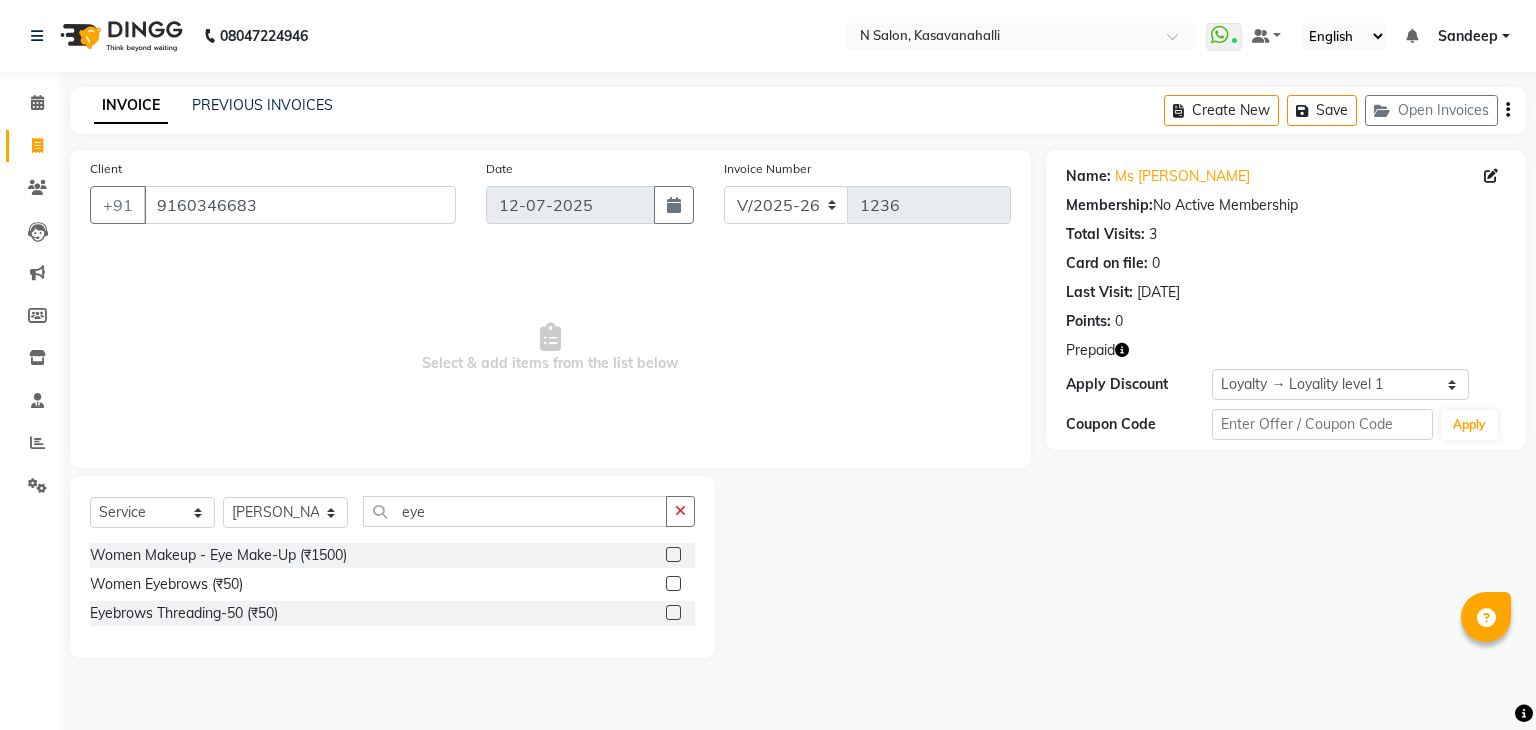 click 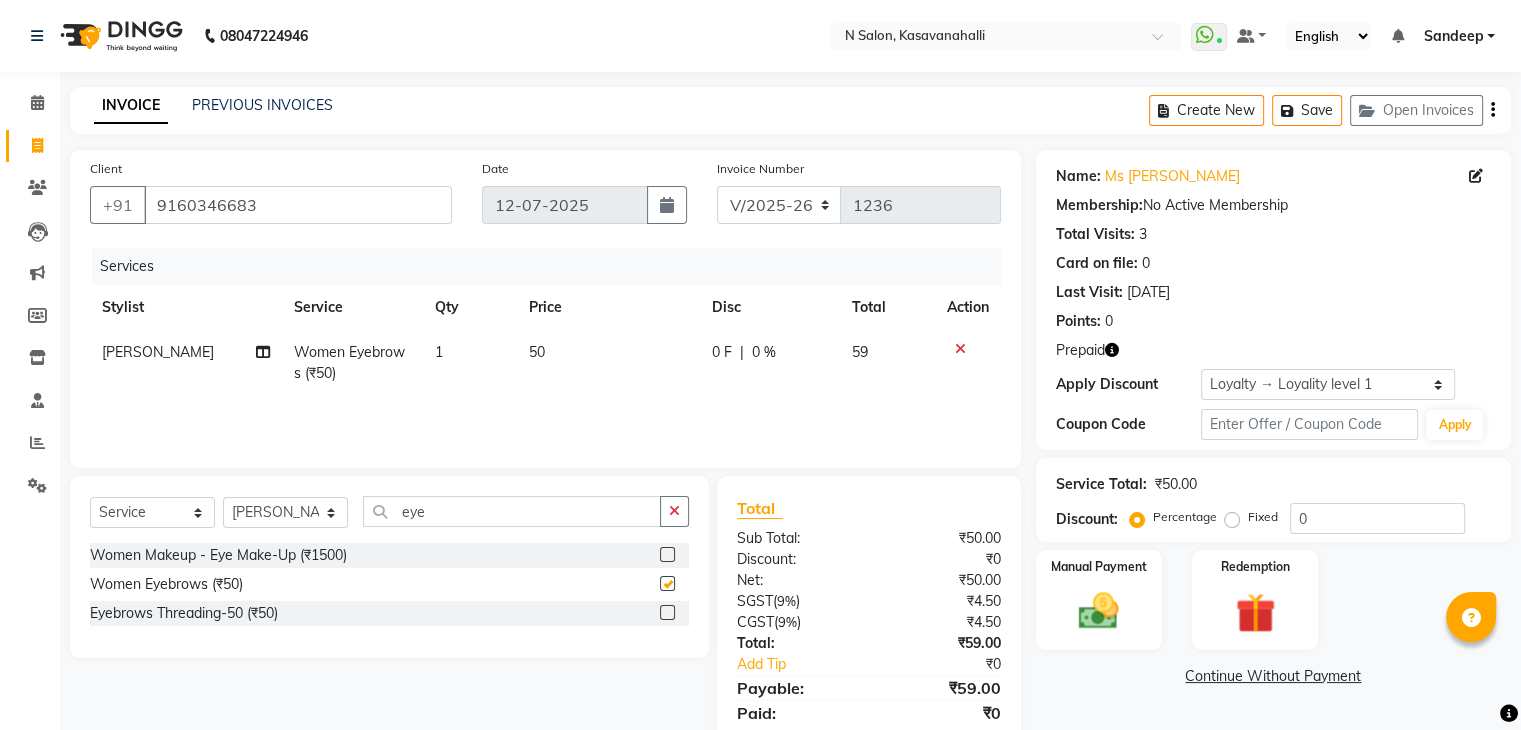 checkbox on "false" 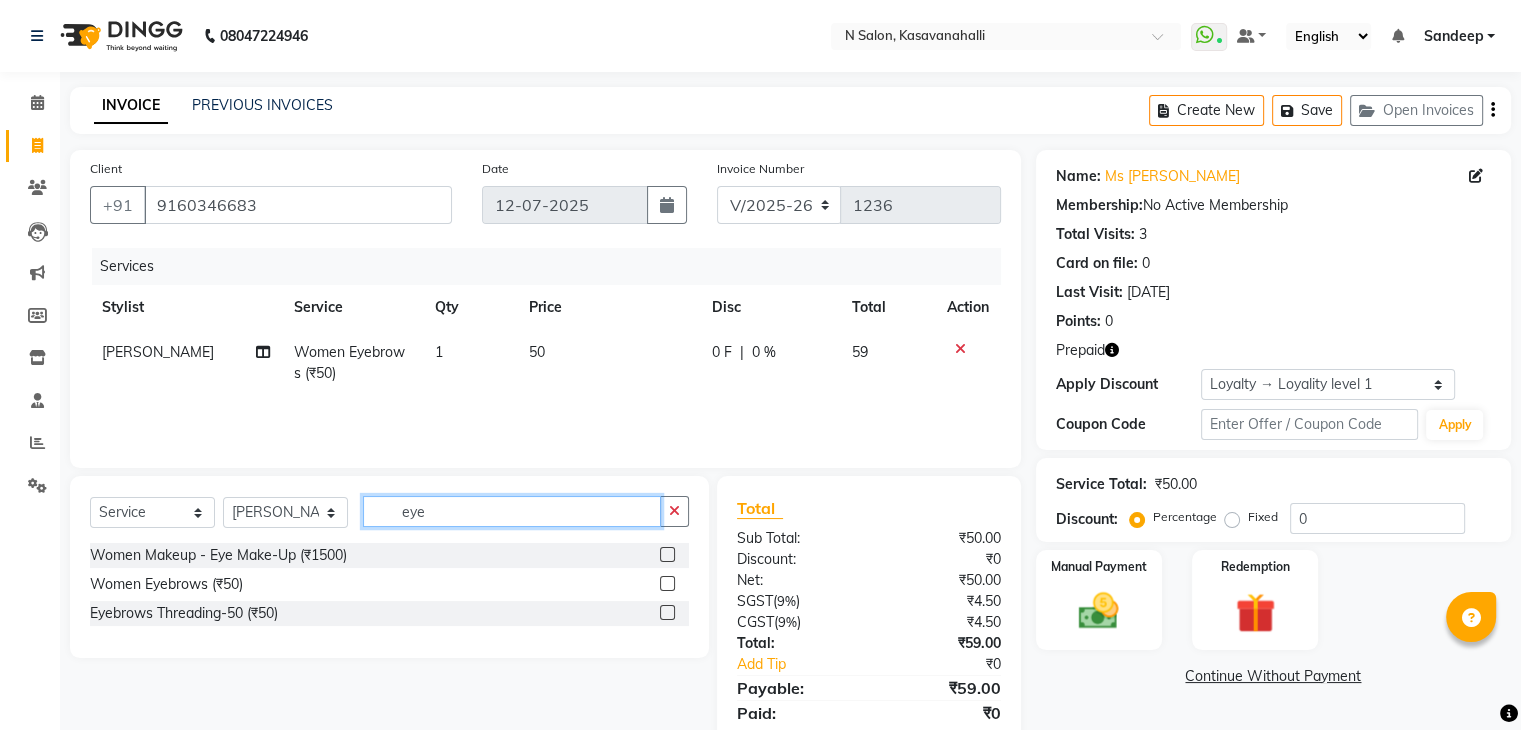 click on "eye" 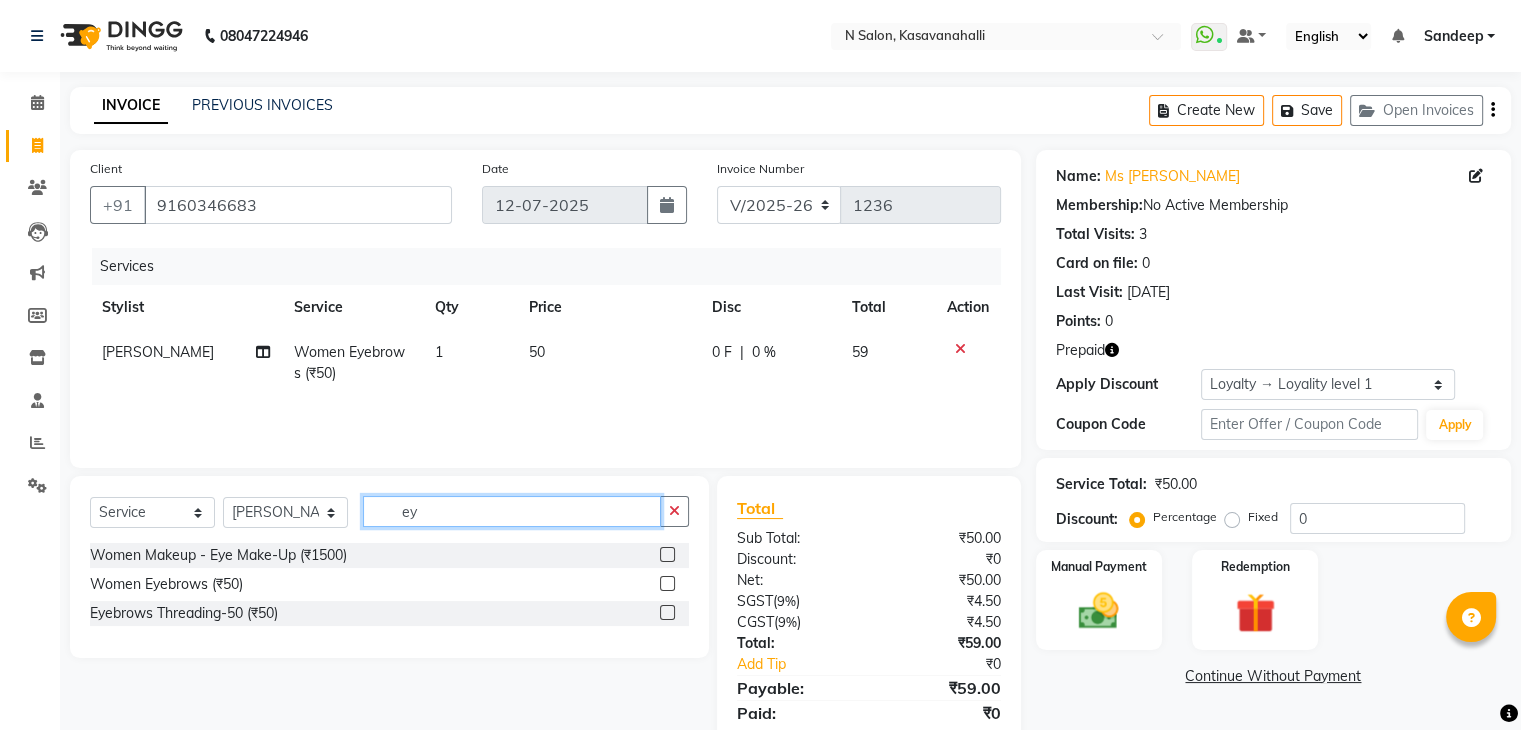 type on "e" 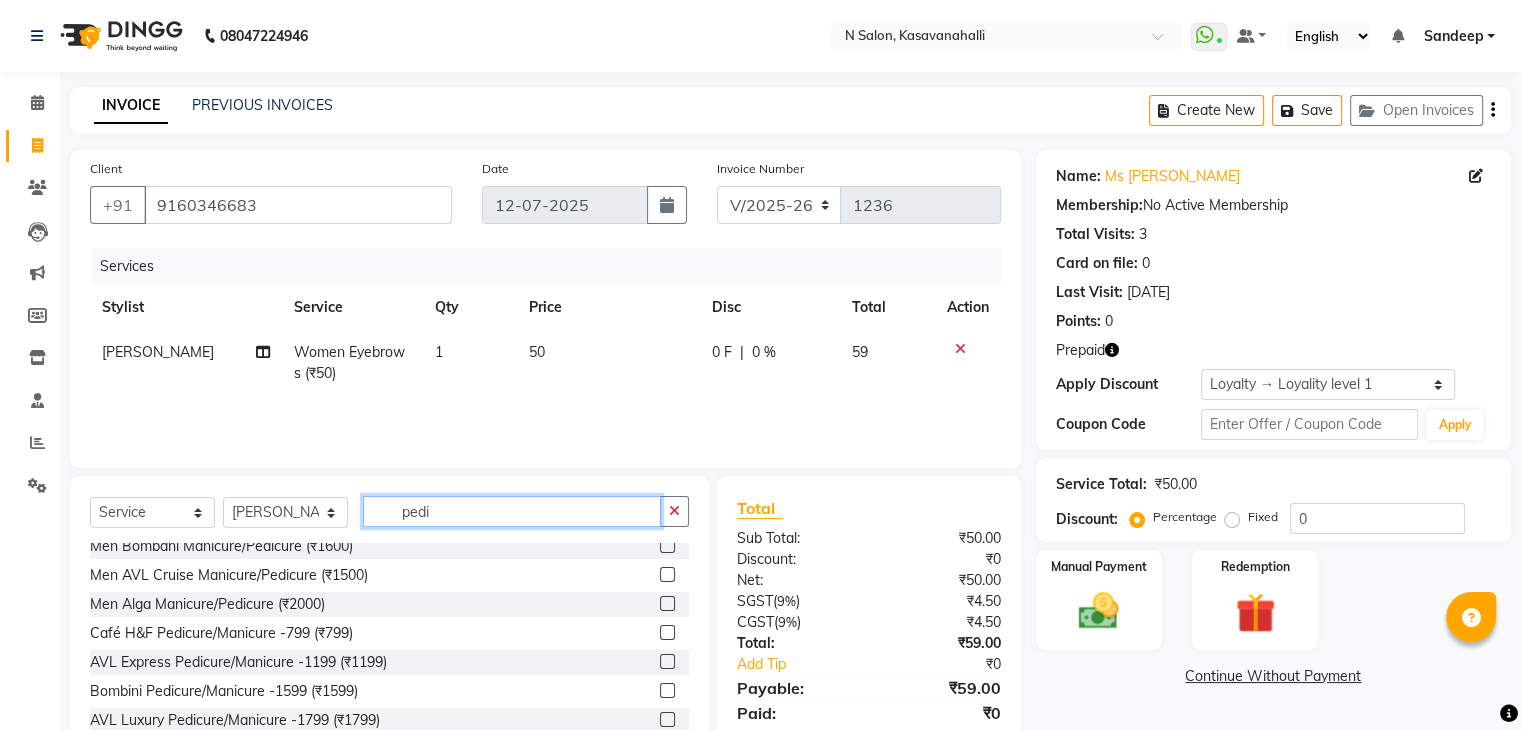 scroll, scrollTop: 300, scrollLeft: 0, axis: vertical 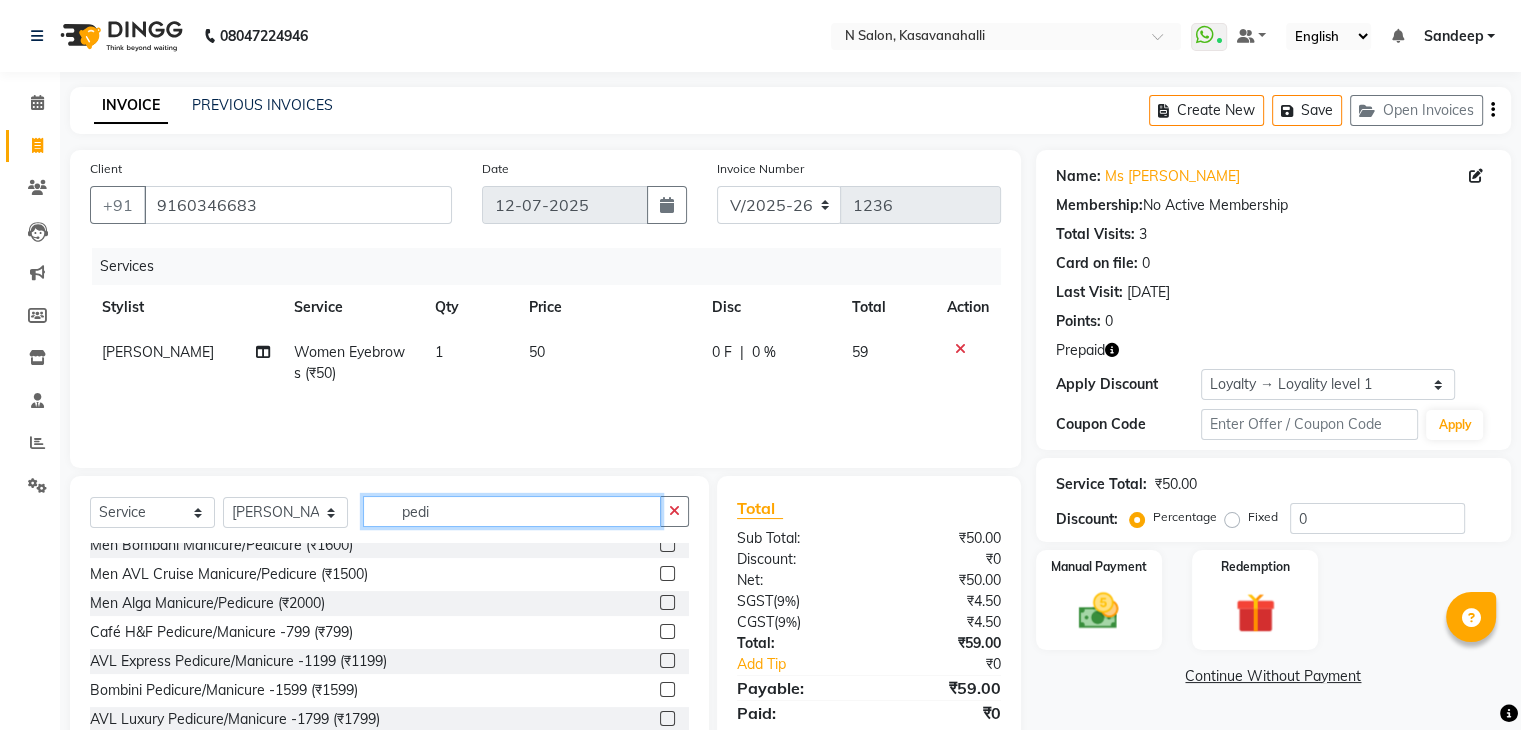 type on "pedi" 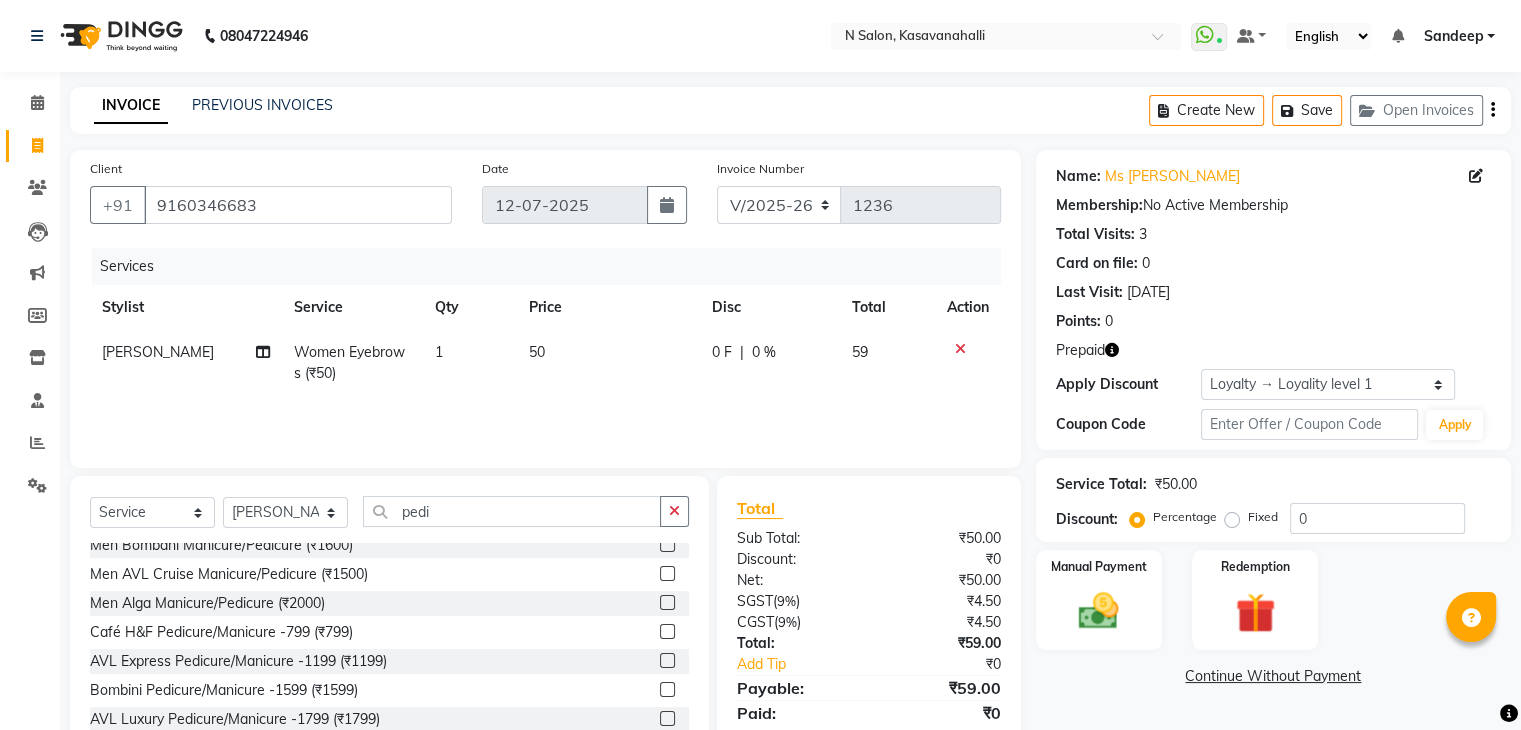 click 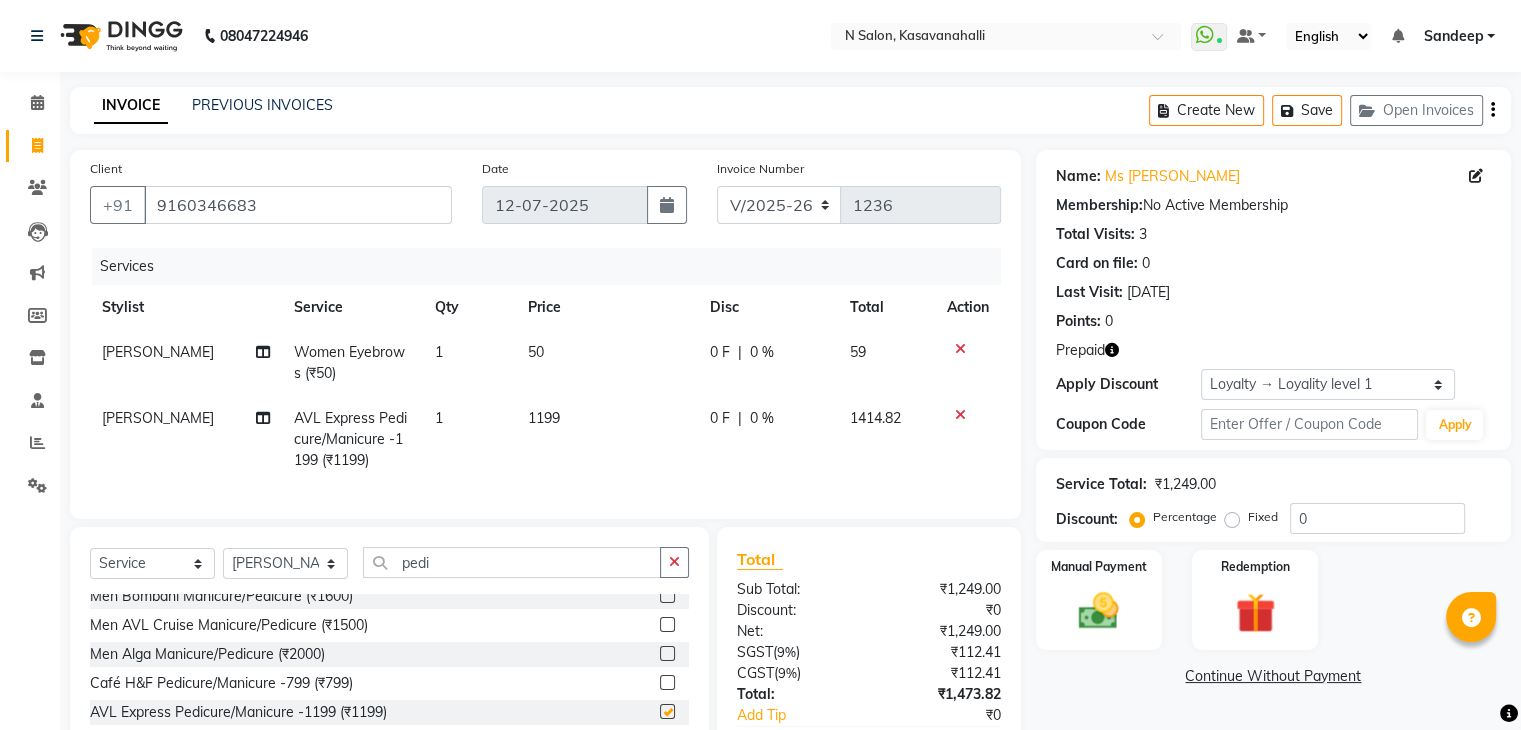 checkbox on "false" 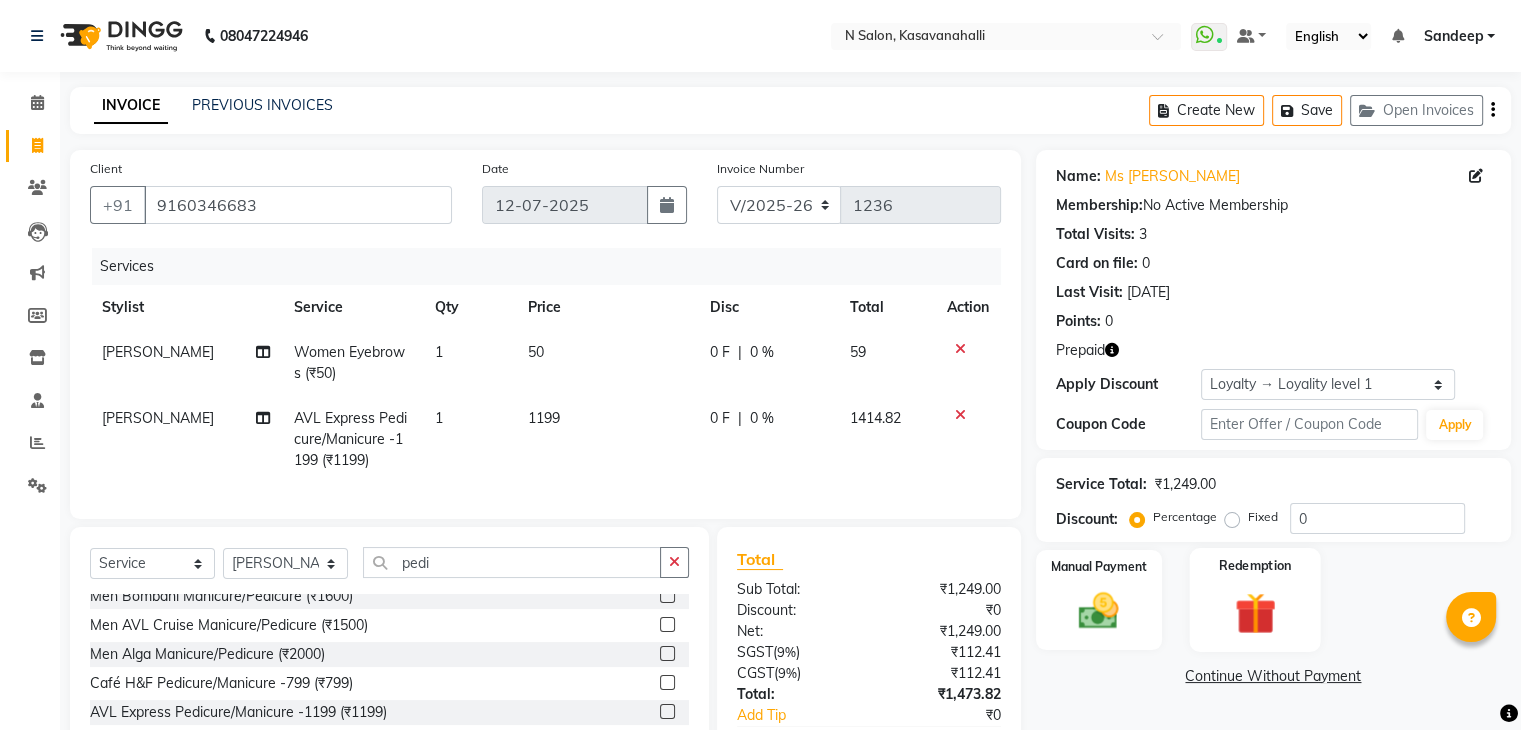 click 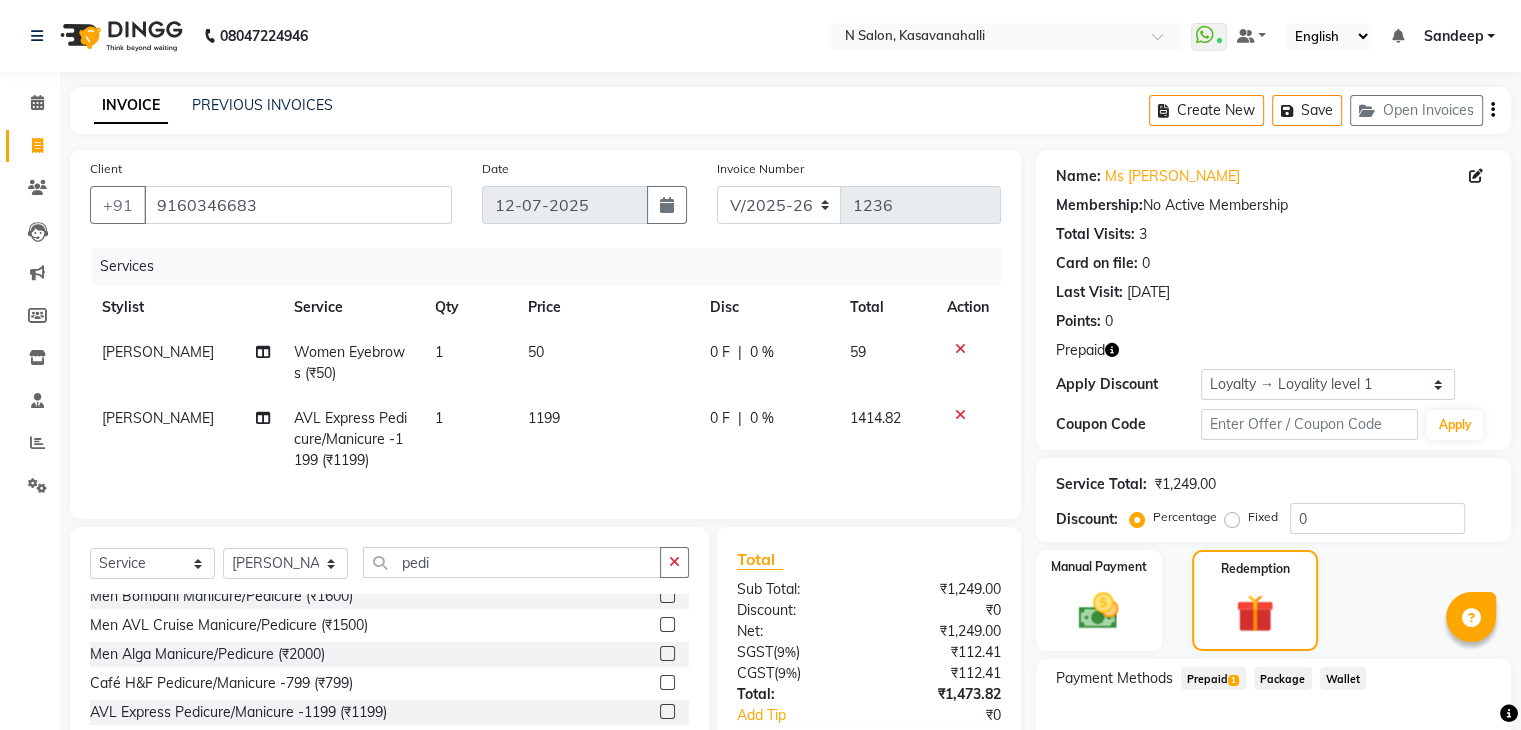 click on "Prepaid  1" 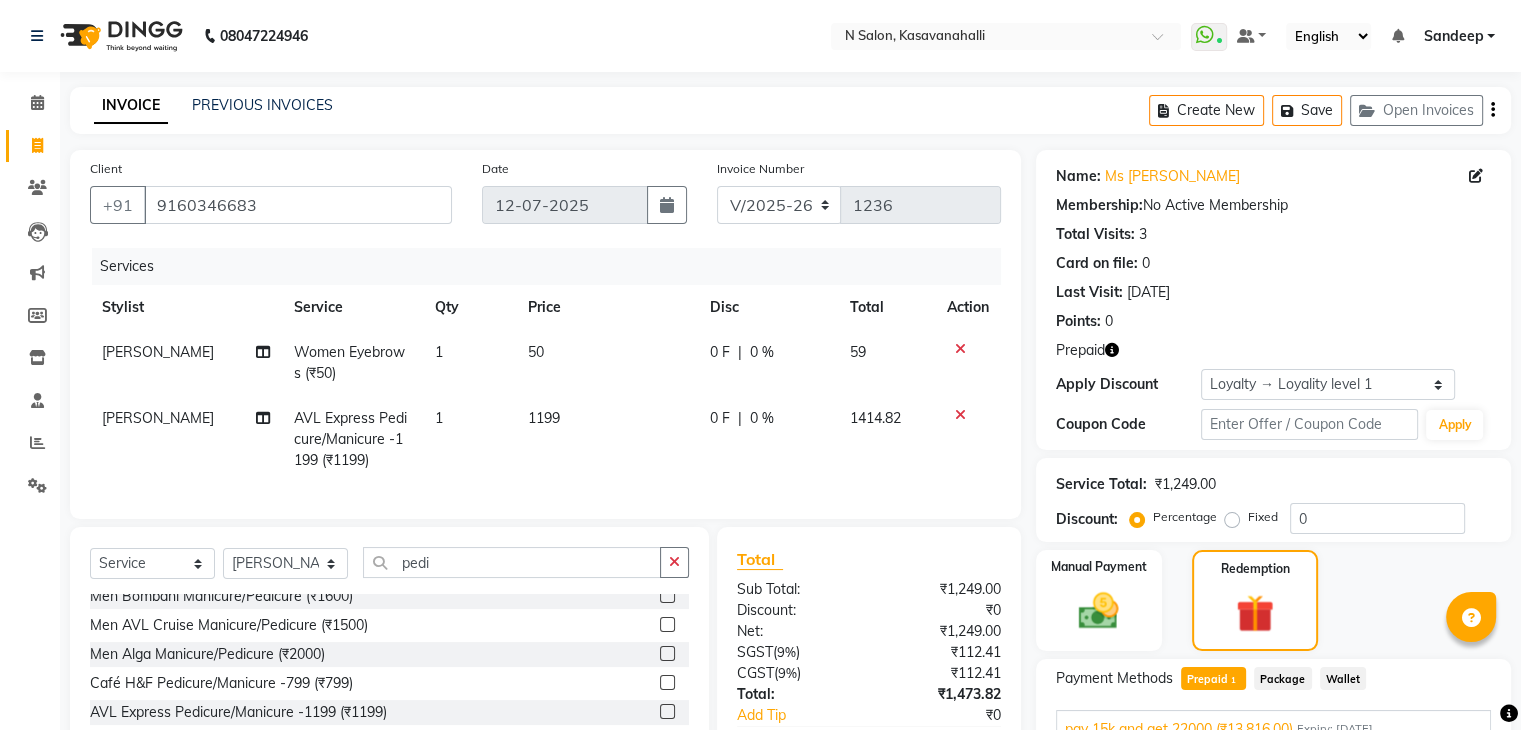 scroll, scrollTop: 138, scrollLeft: 0, axis: vertical 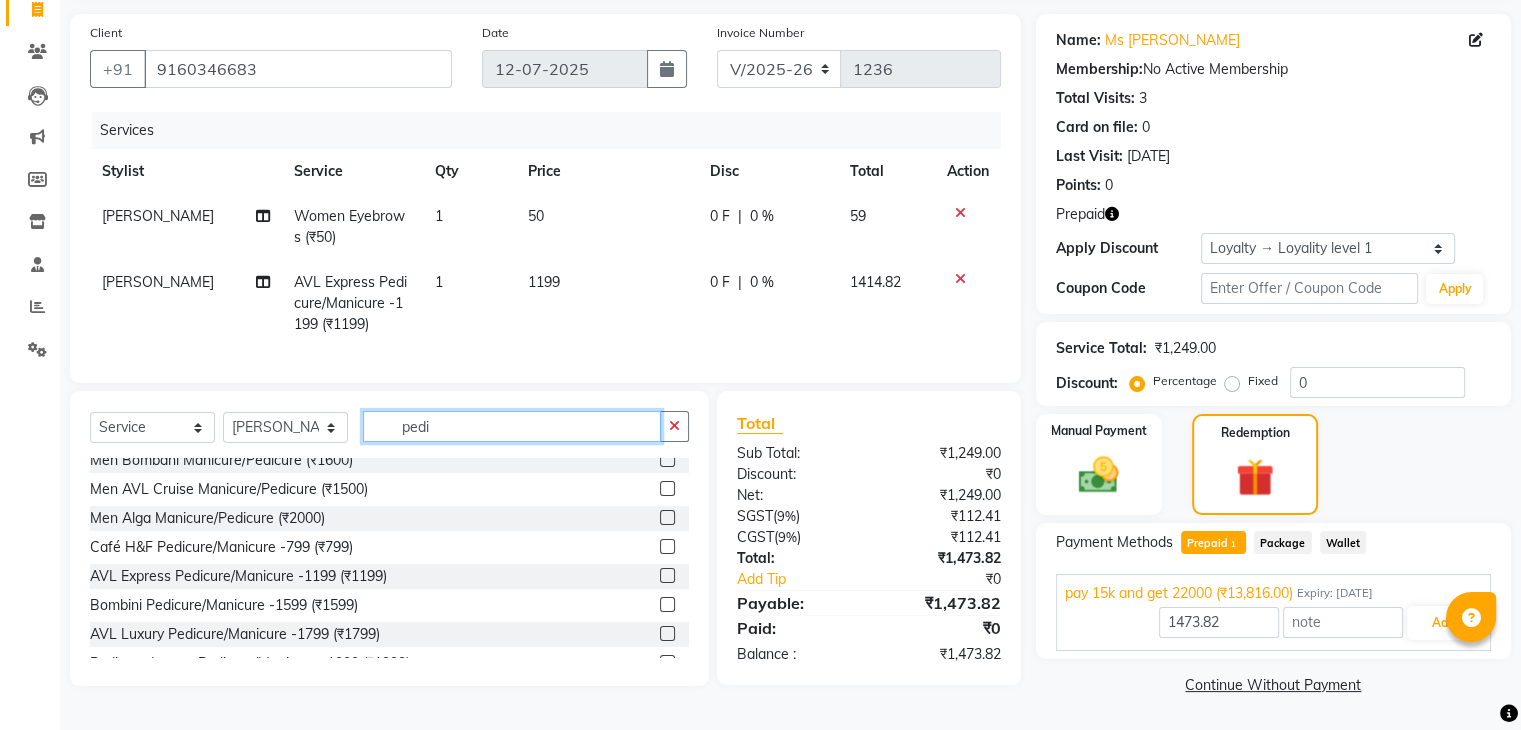 drag, startPoint x: 451, startPoint y: 444, endPoint x: 437, endPoint y: 437, distance: 15.652476 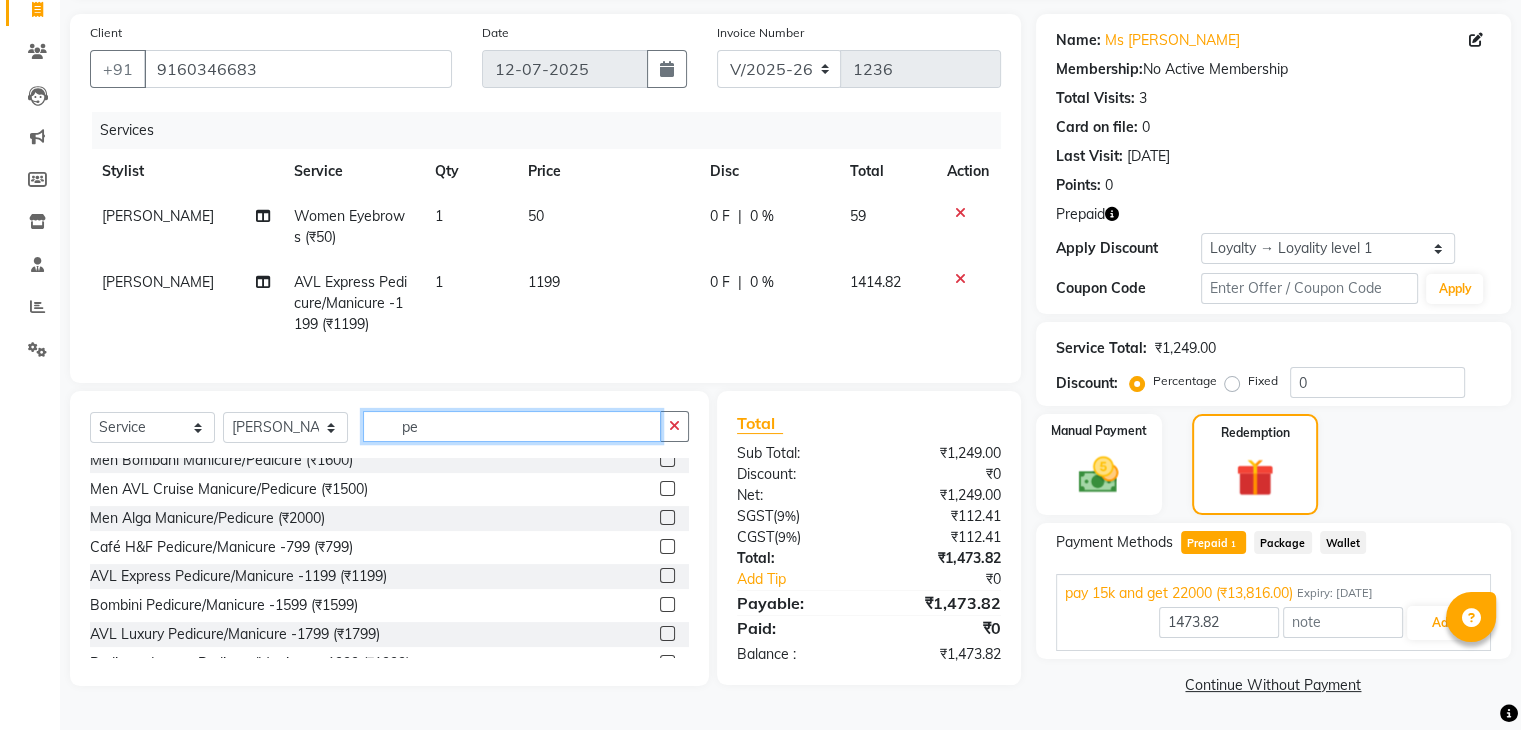 type on "p" 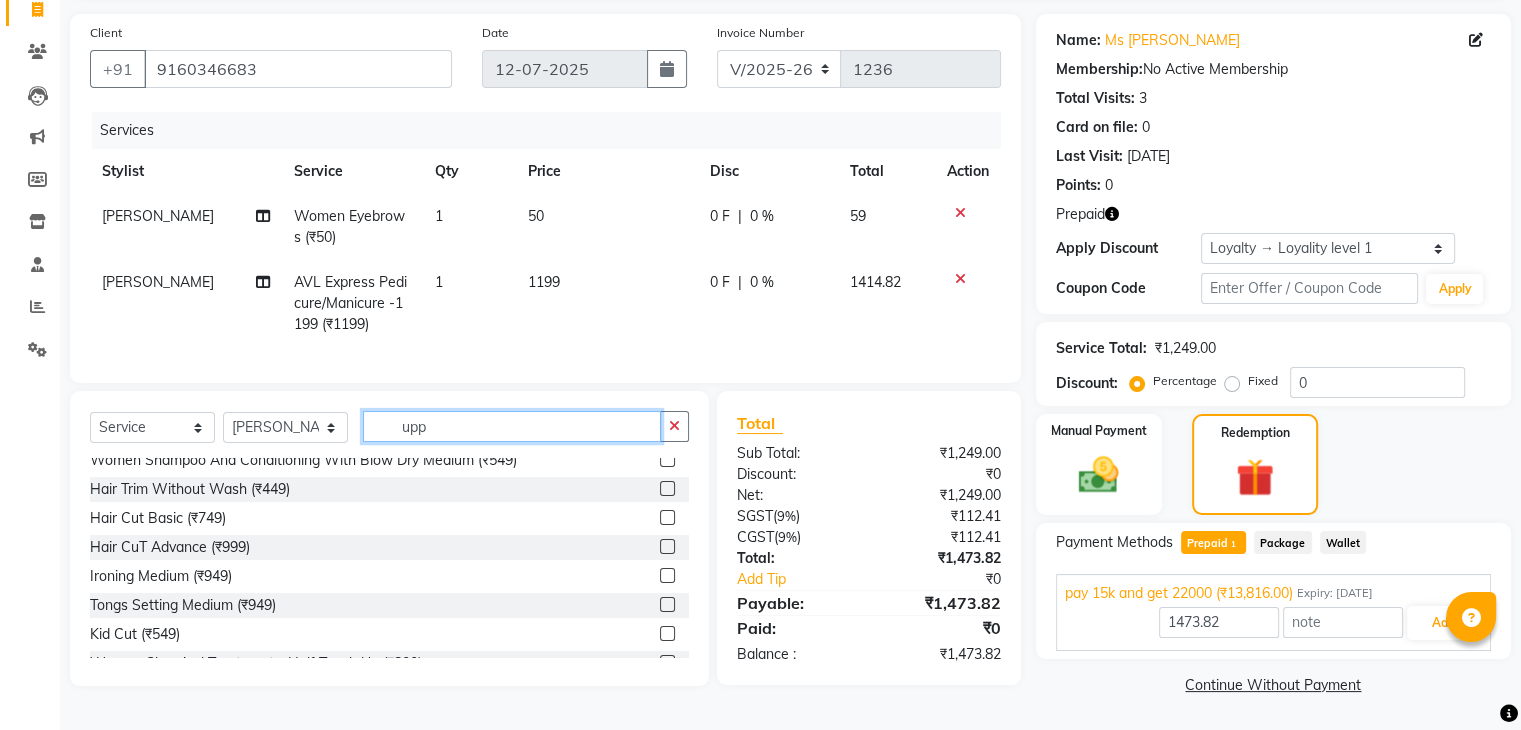 scroll, scrollTop: 0, scrollLeft: 0, axis: both 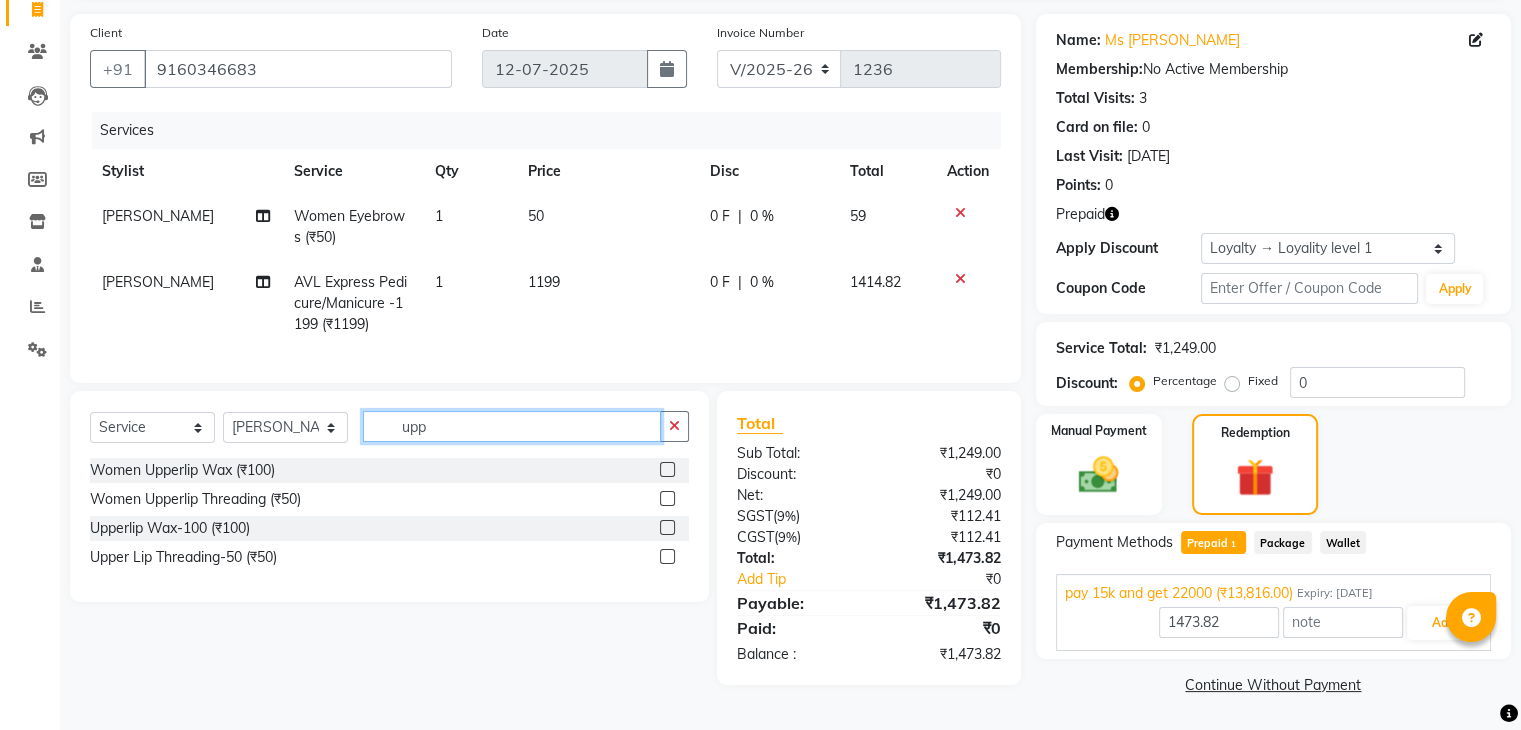 type on "upp" 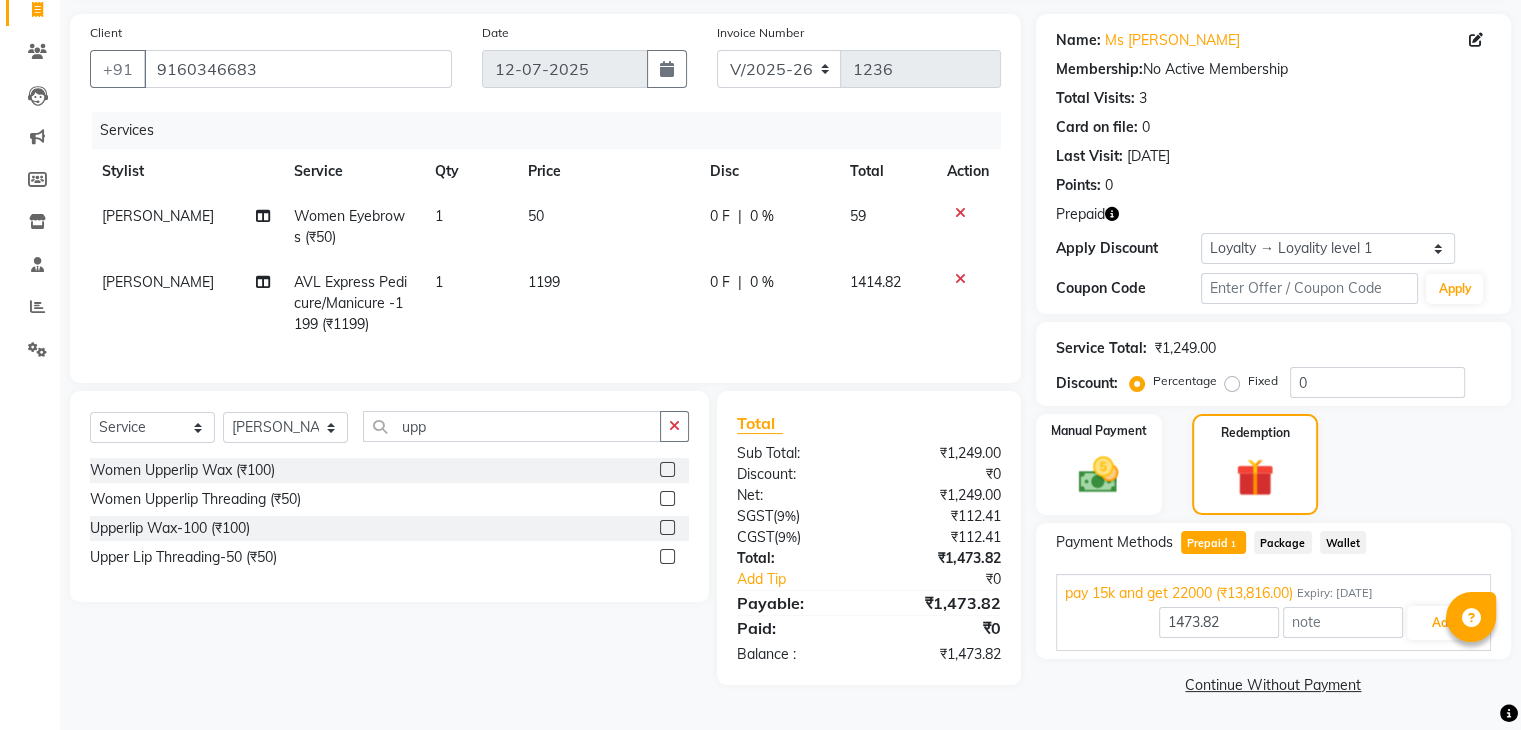 click 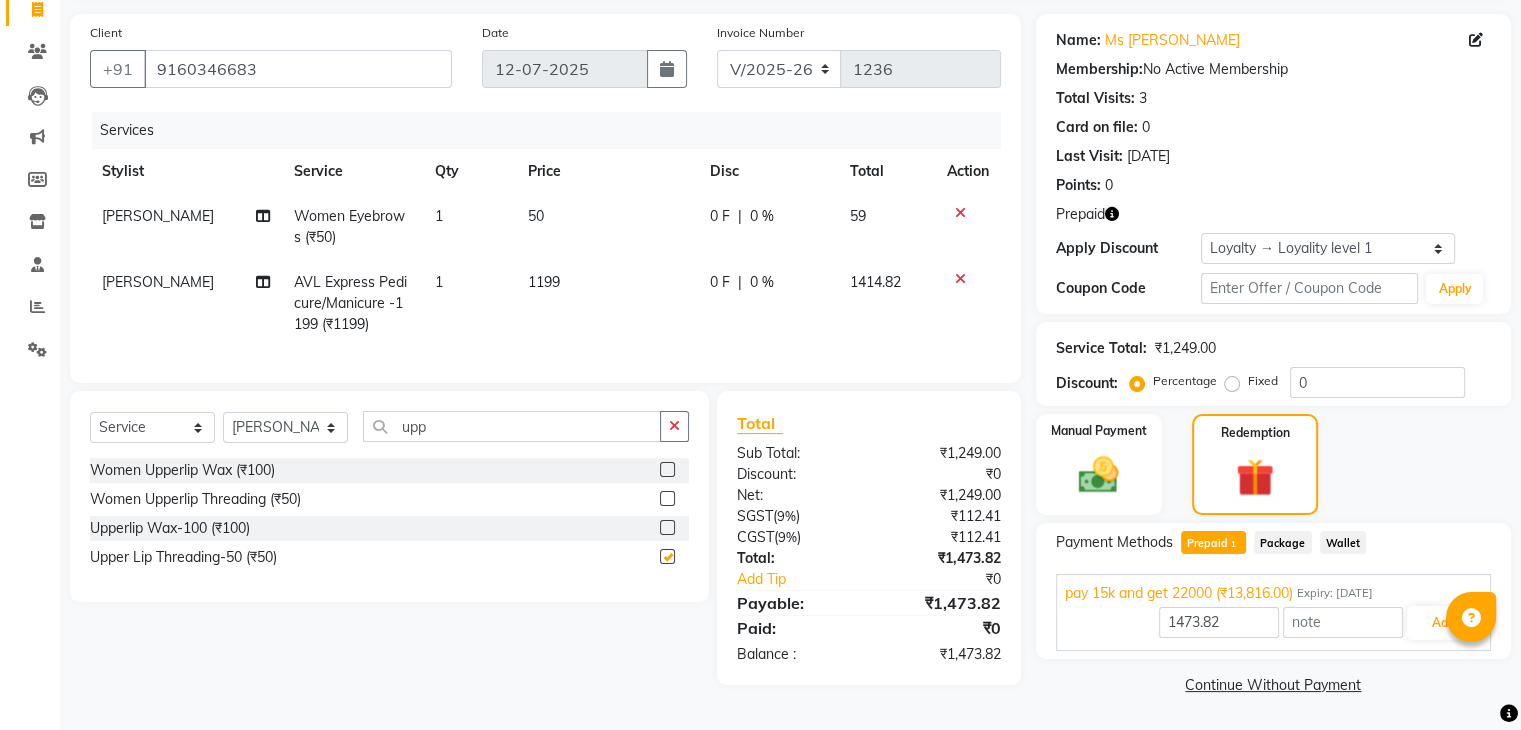 type on "13816" 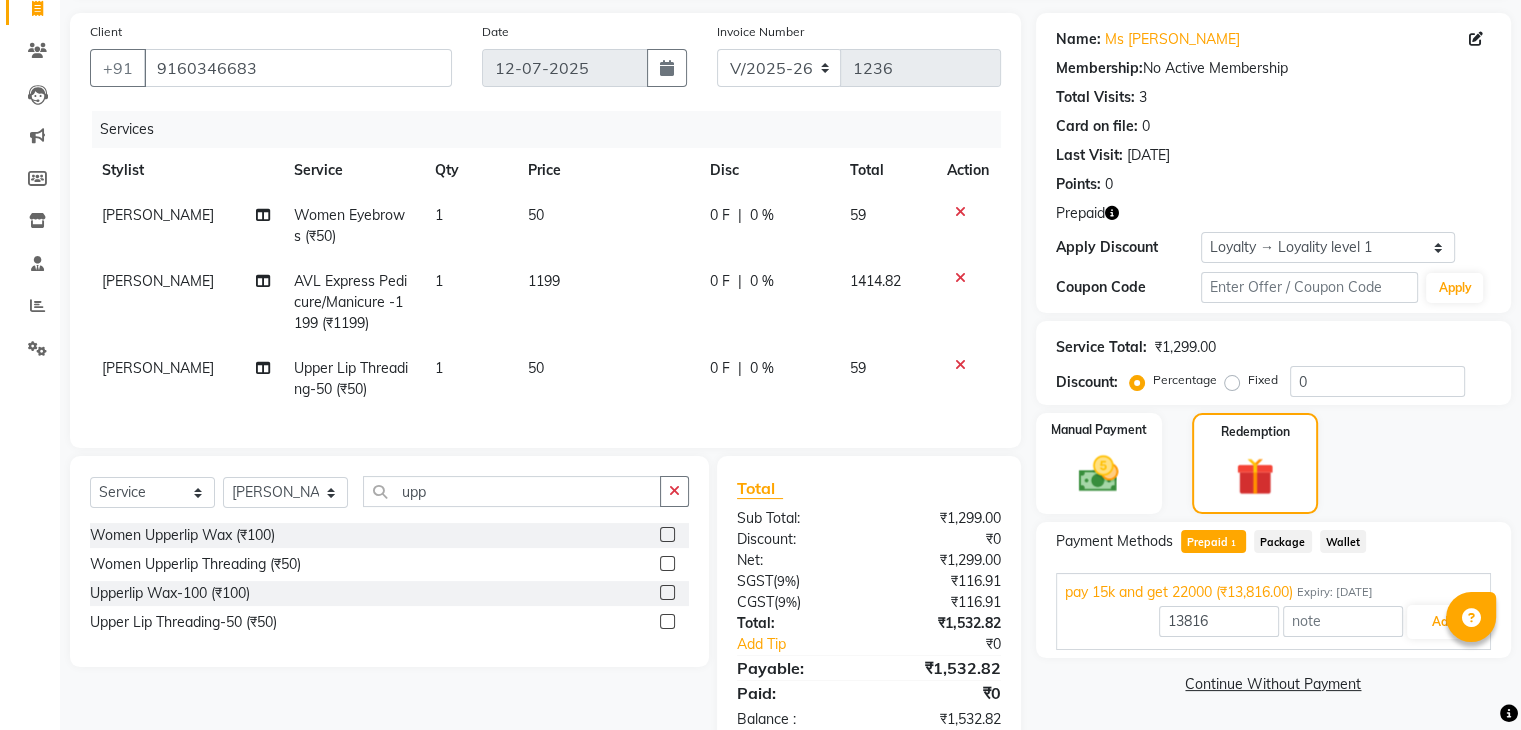 checkbox on "false" 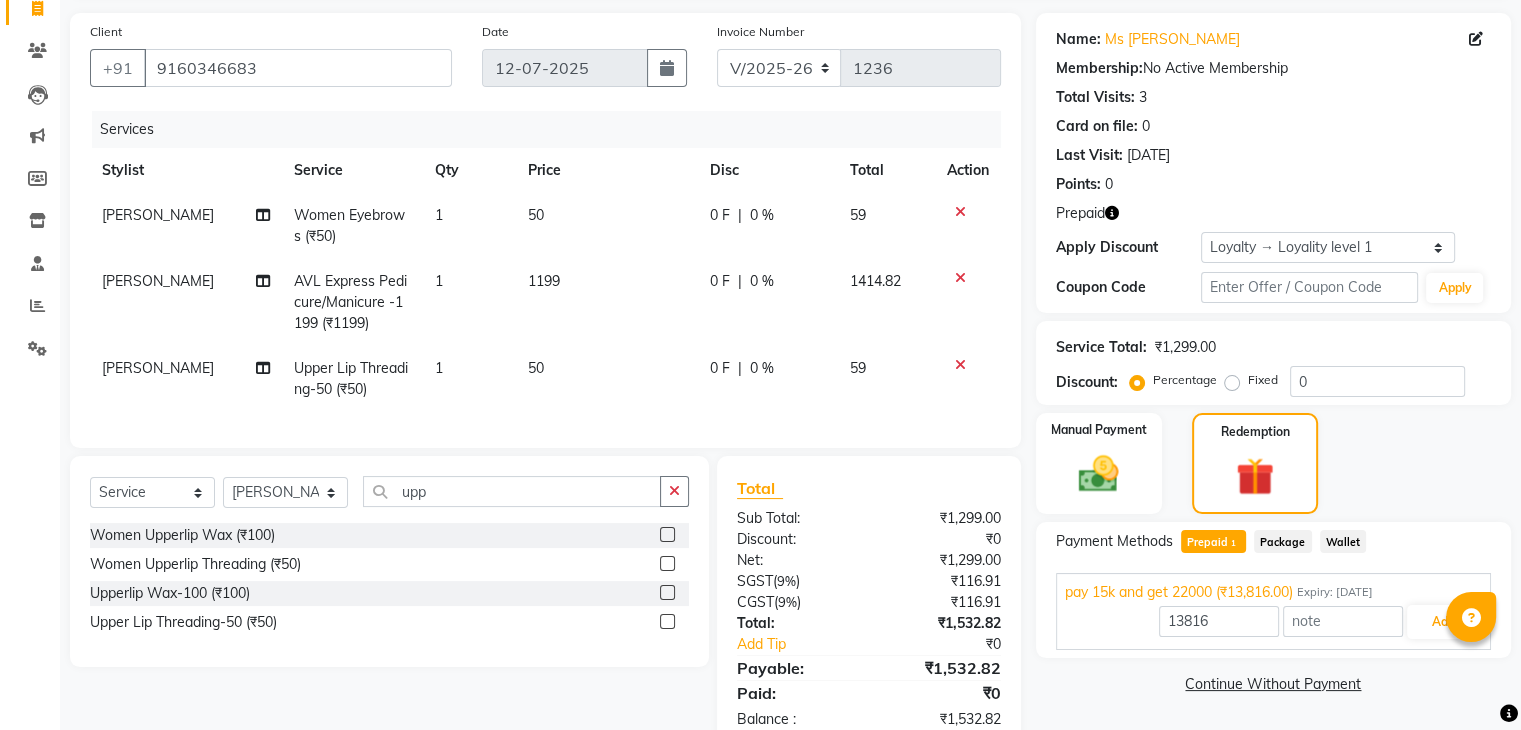 click on "1" 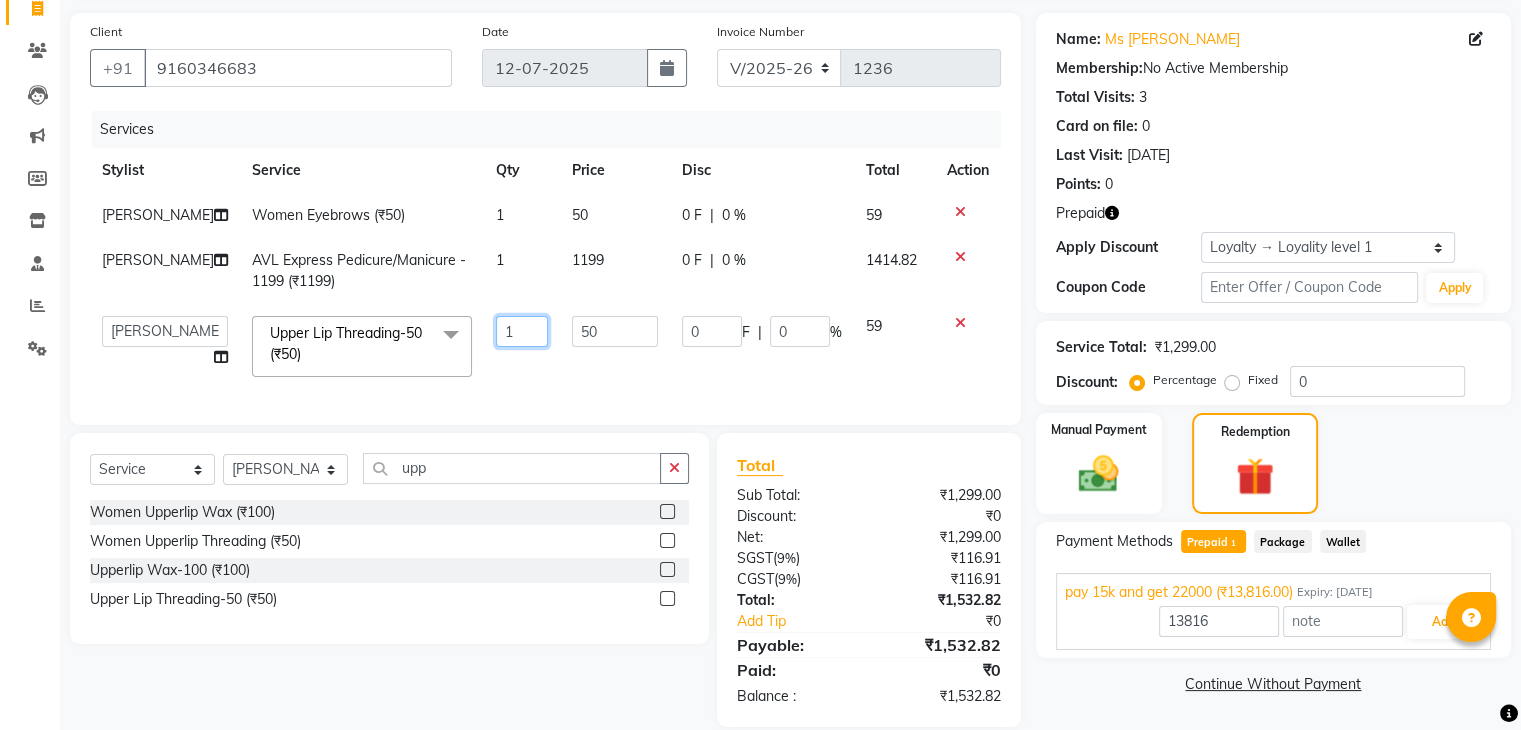 click on "1" 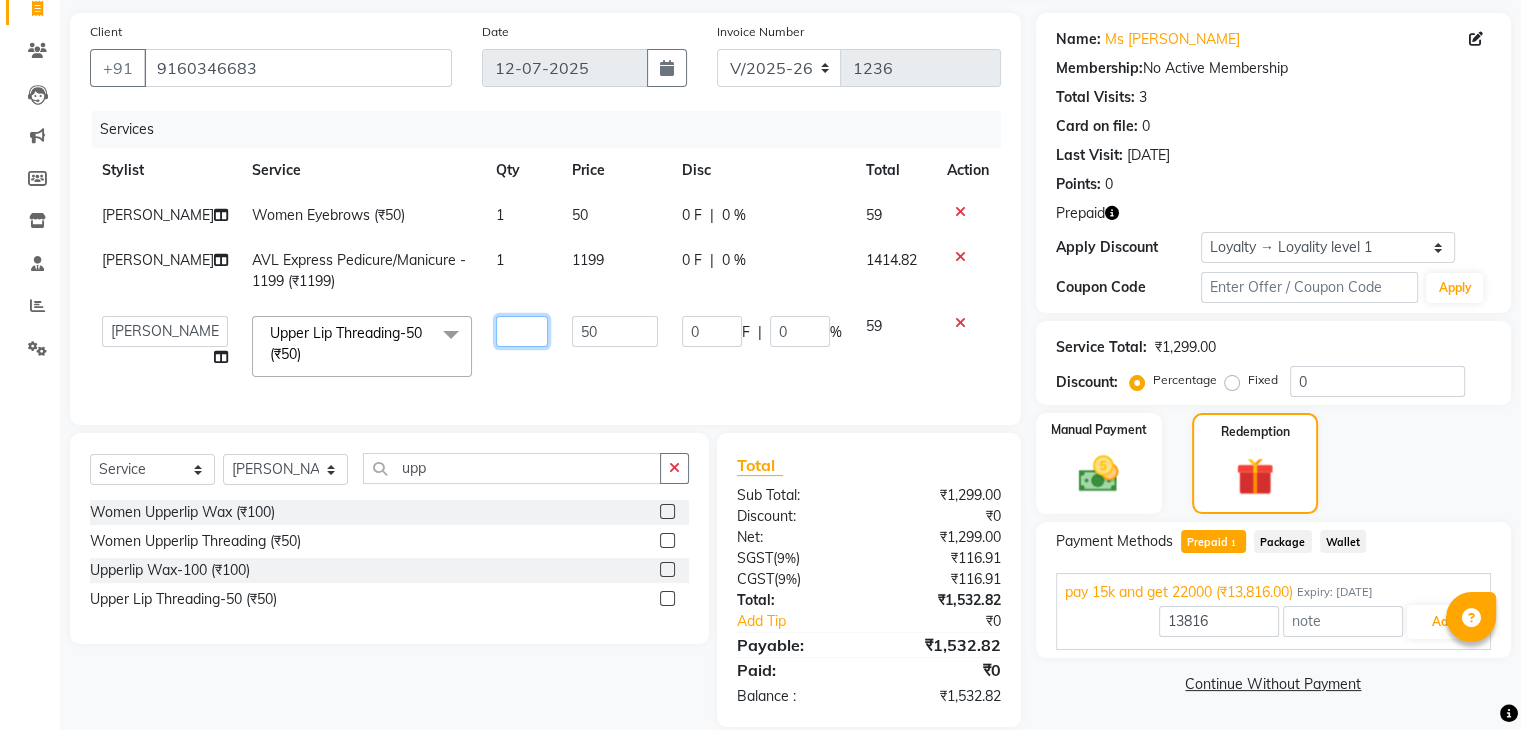 type on "2" 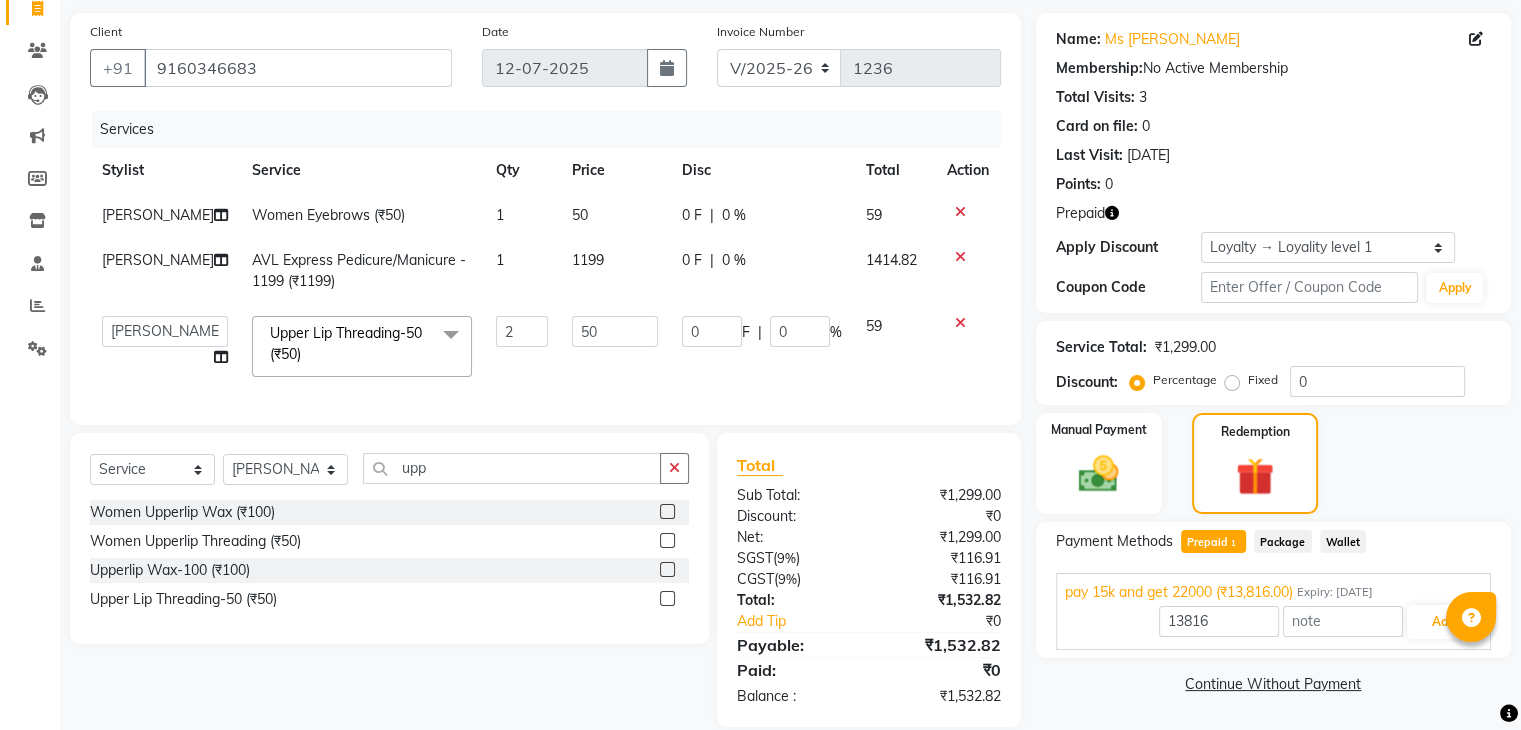 click on "50" 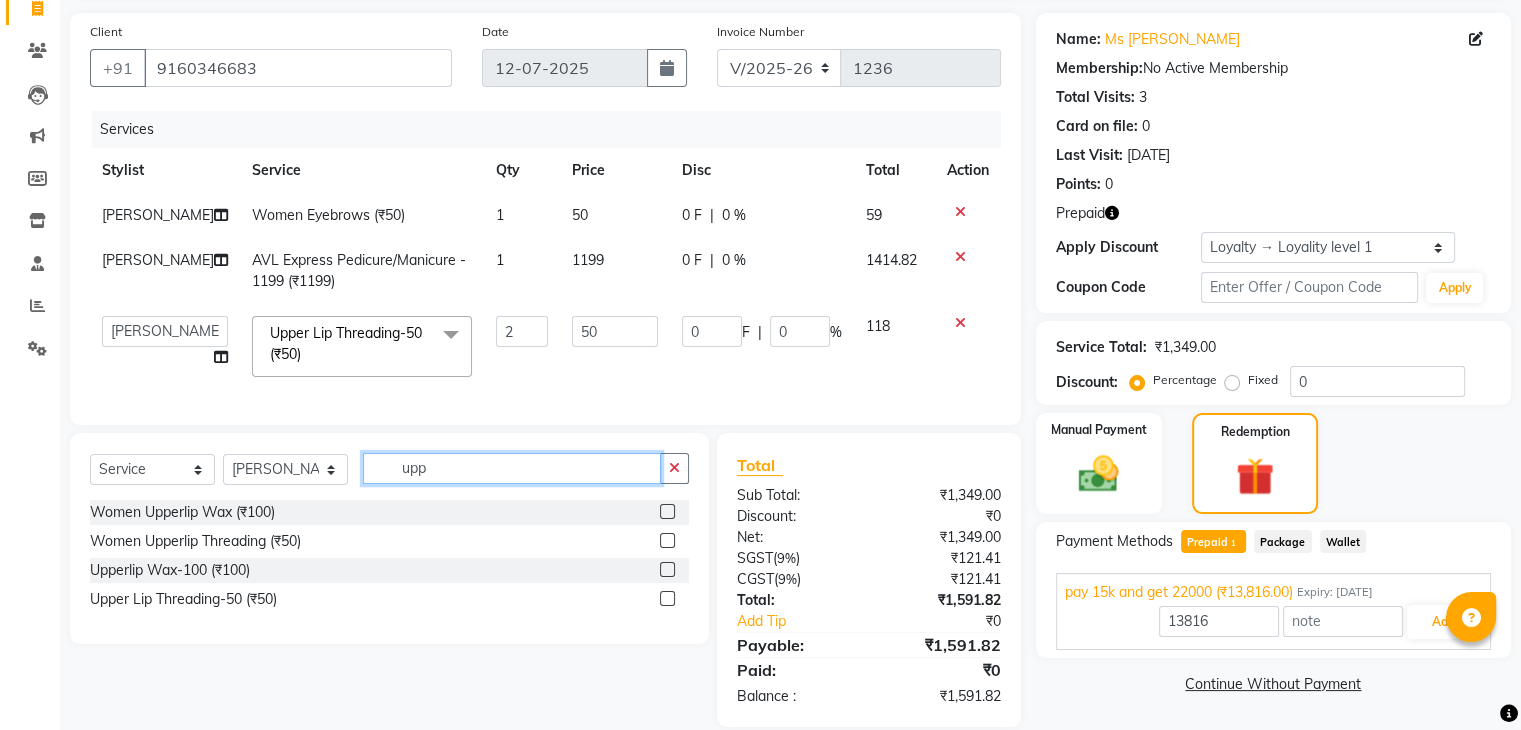 click on "upp" 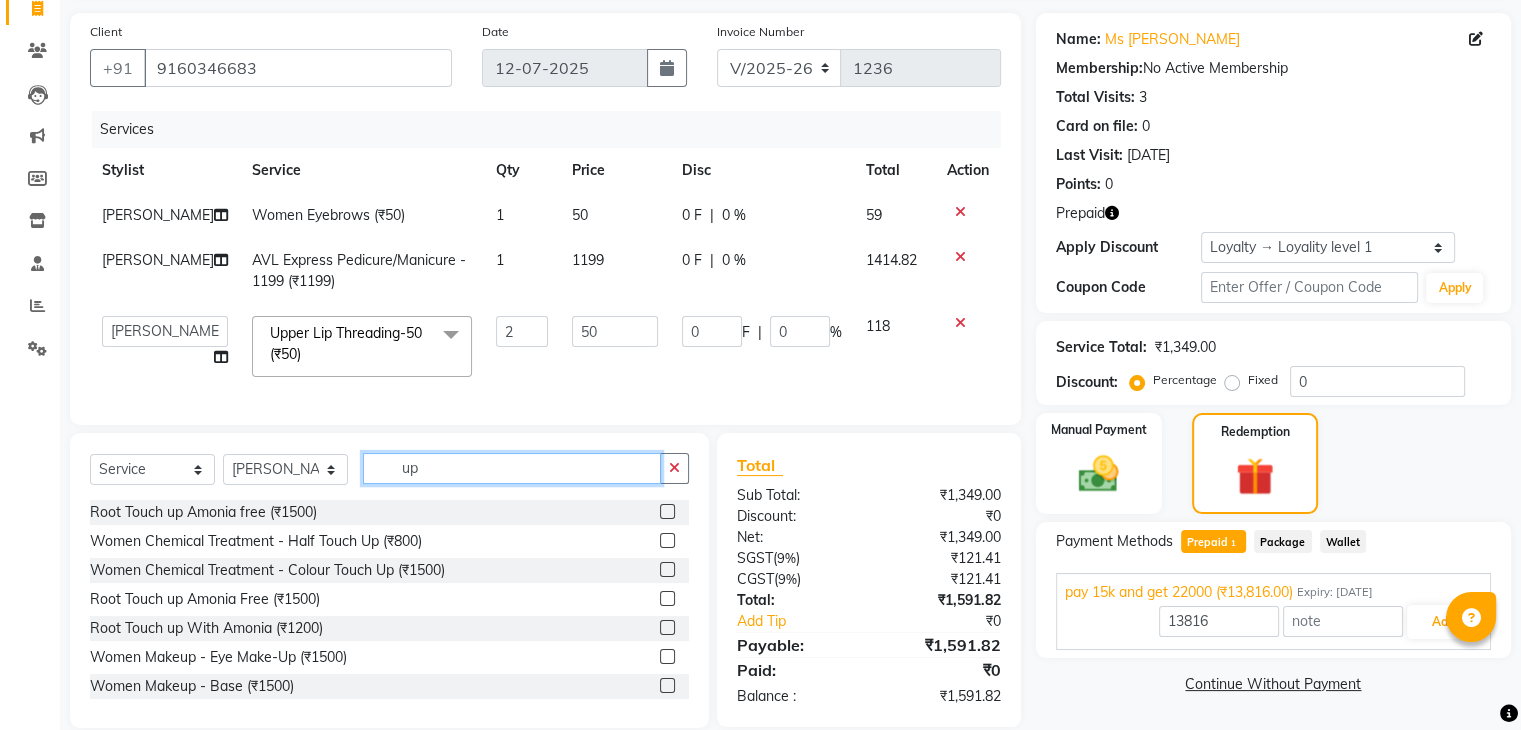type on "u" 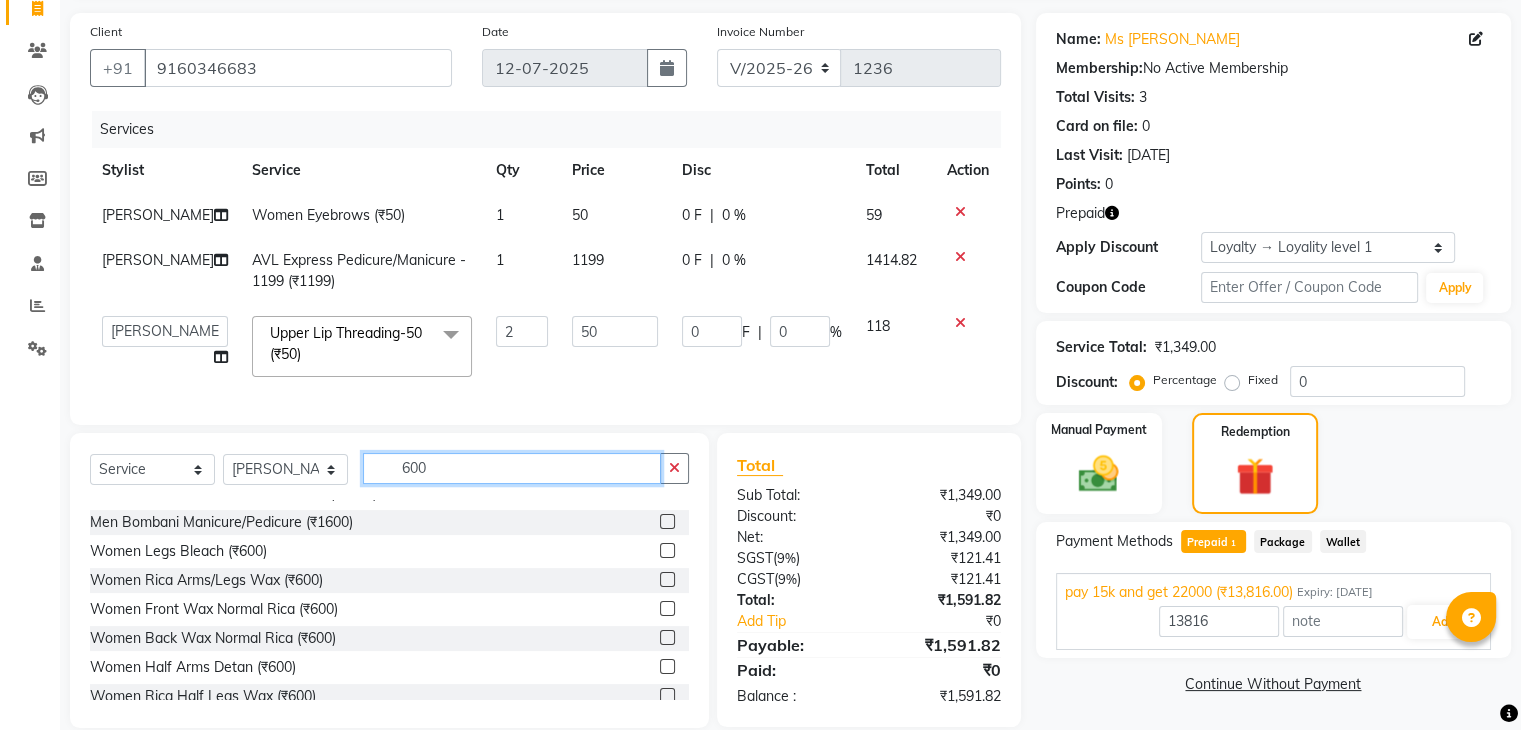 scroll, scrollTop: 437, scrollLeft: 0, axis: vertical 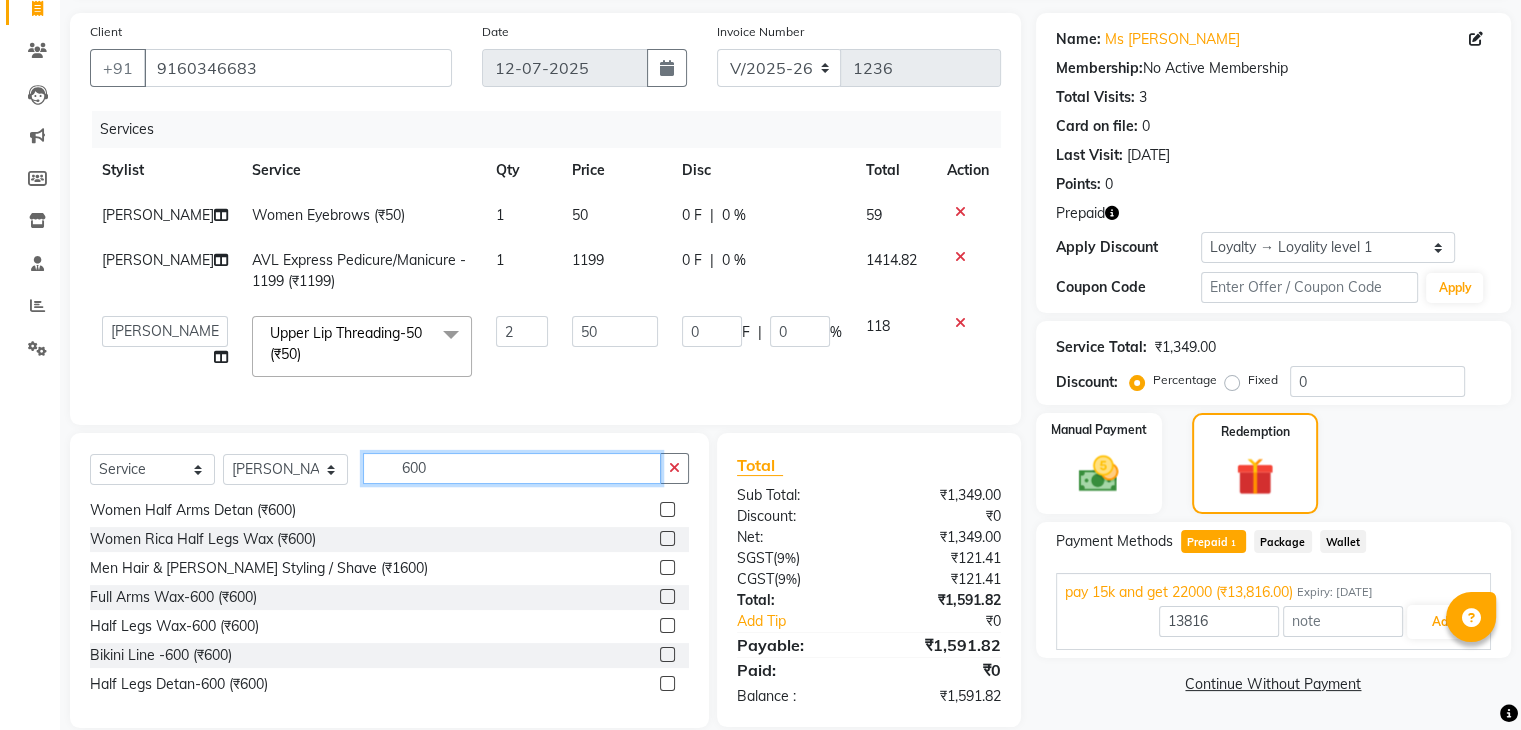 type on "600" 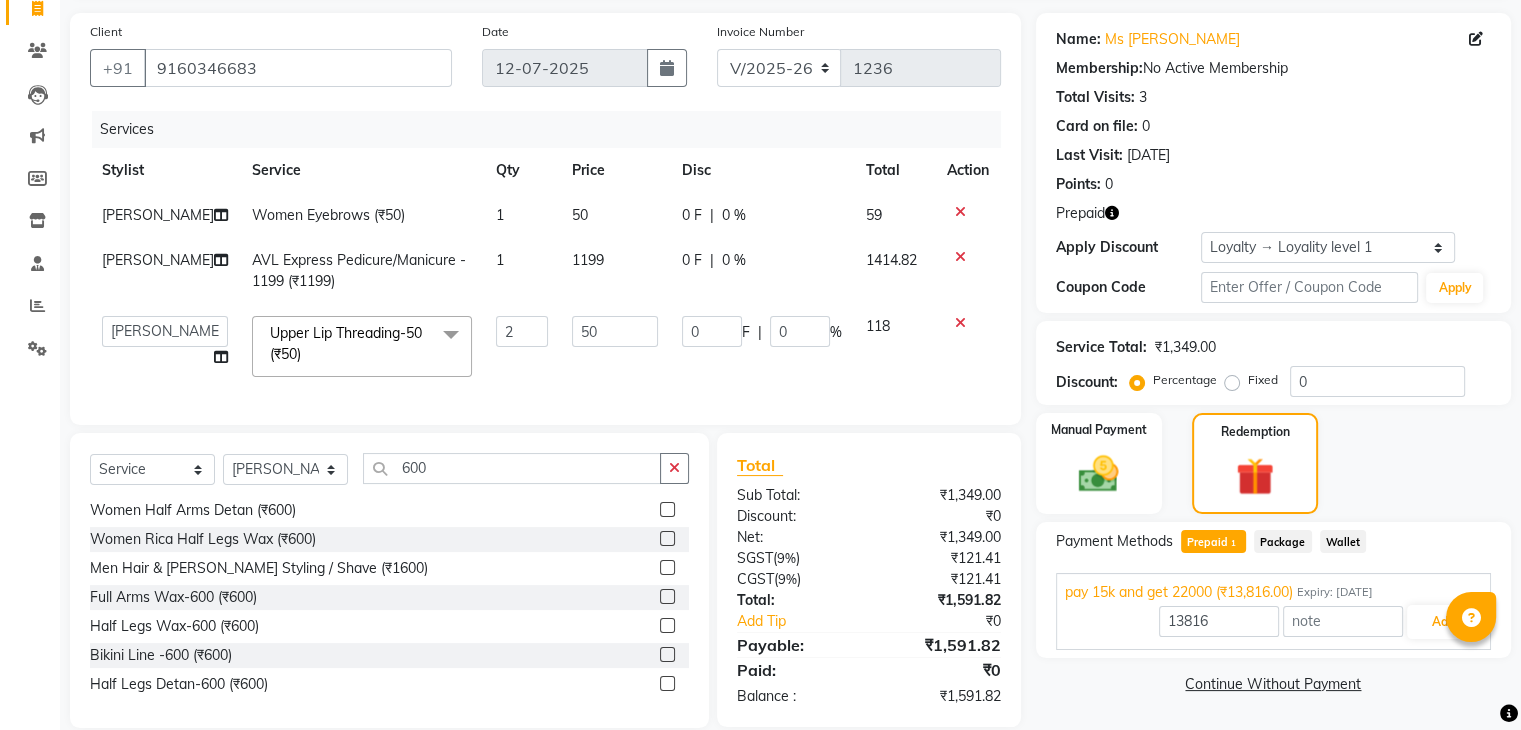 click 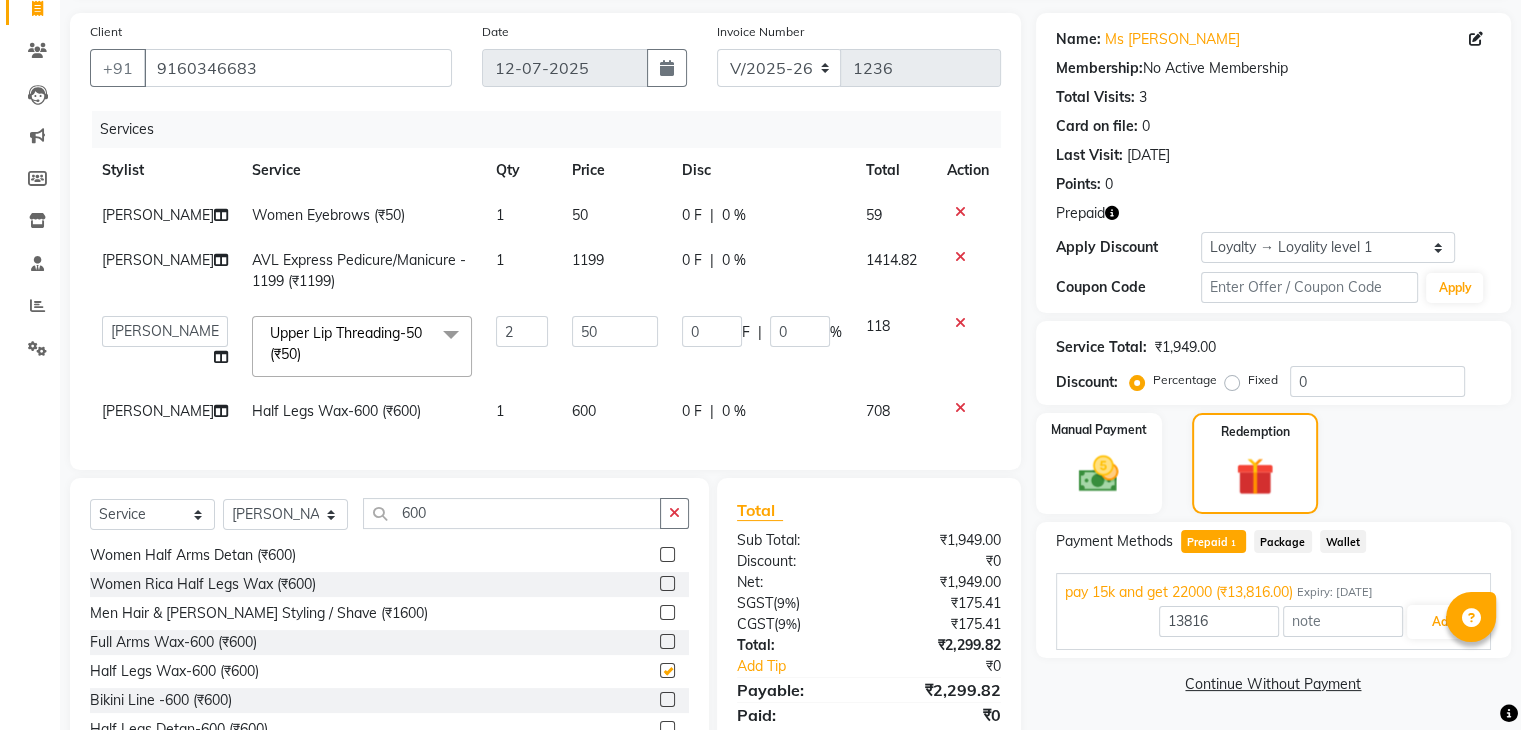 checkbox on "false" 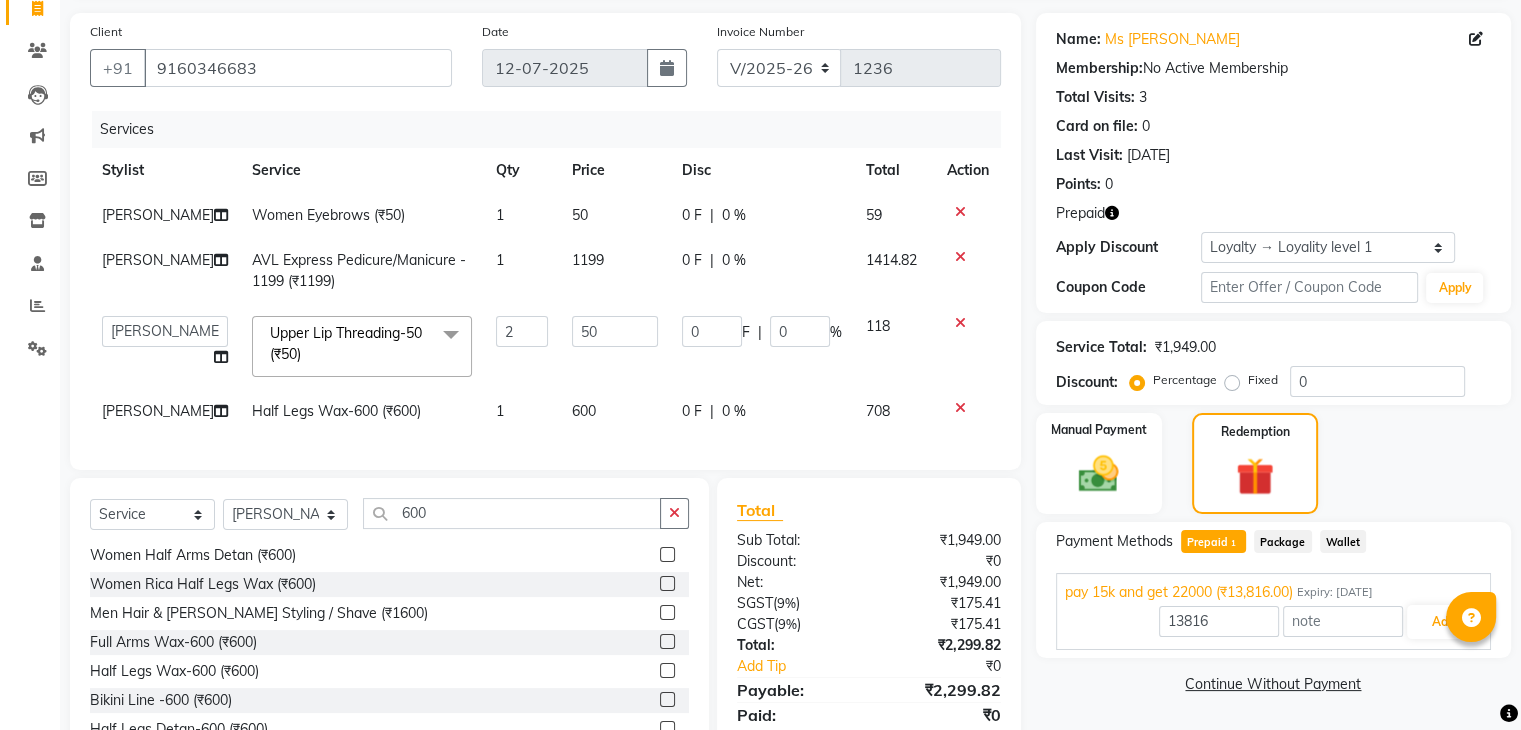 scroll, scrollTop: 0, scrollLeft: 0, axis: both 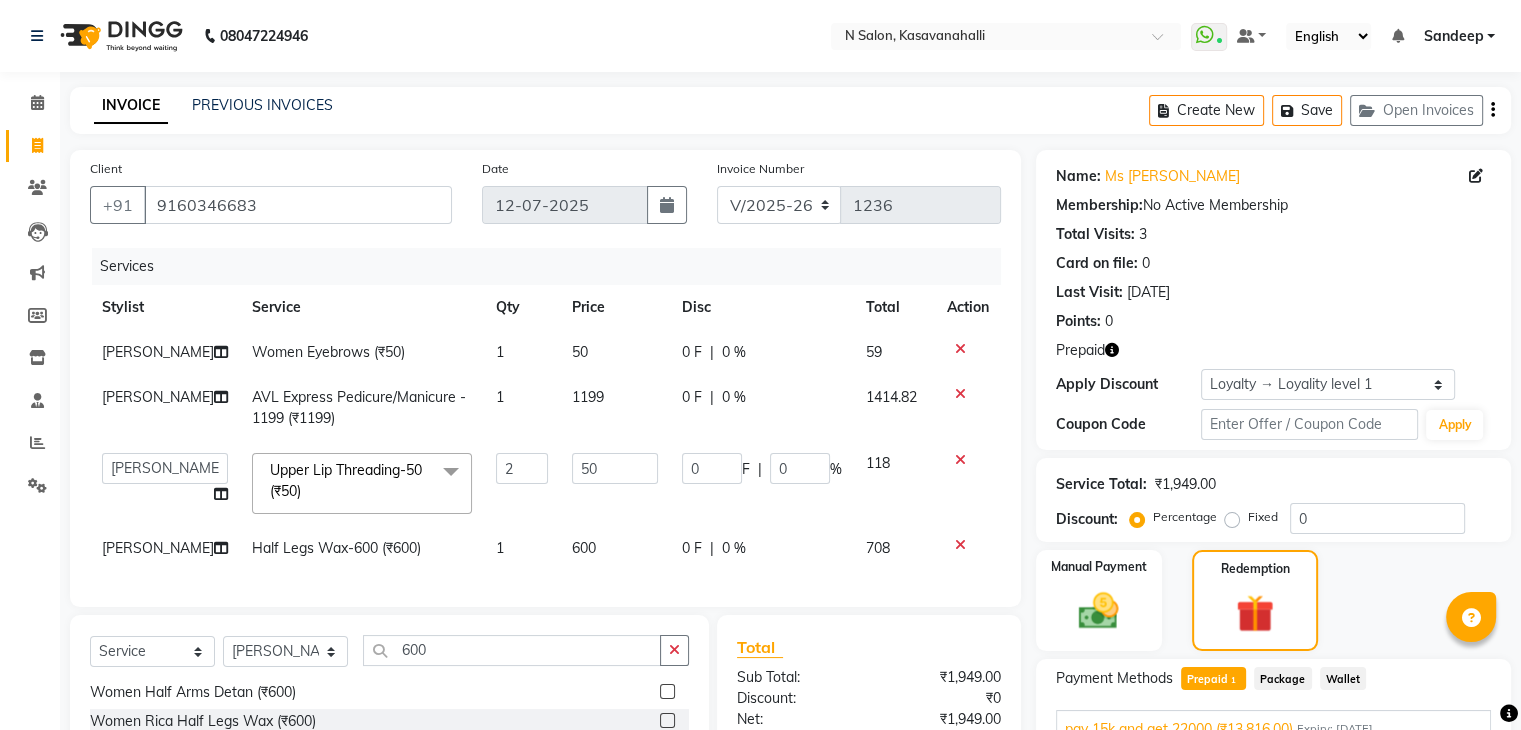 click 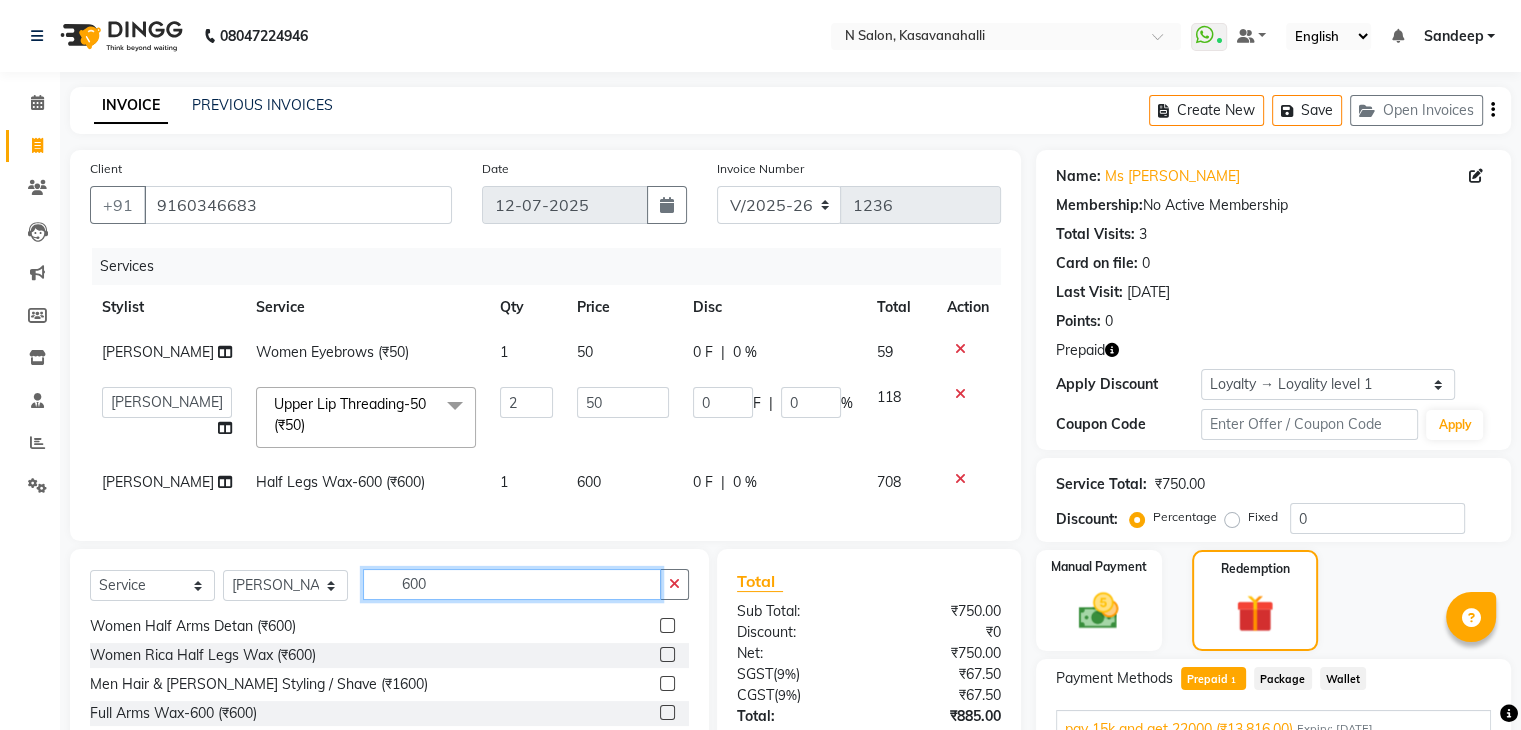 click on "600" 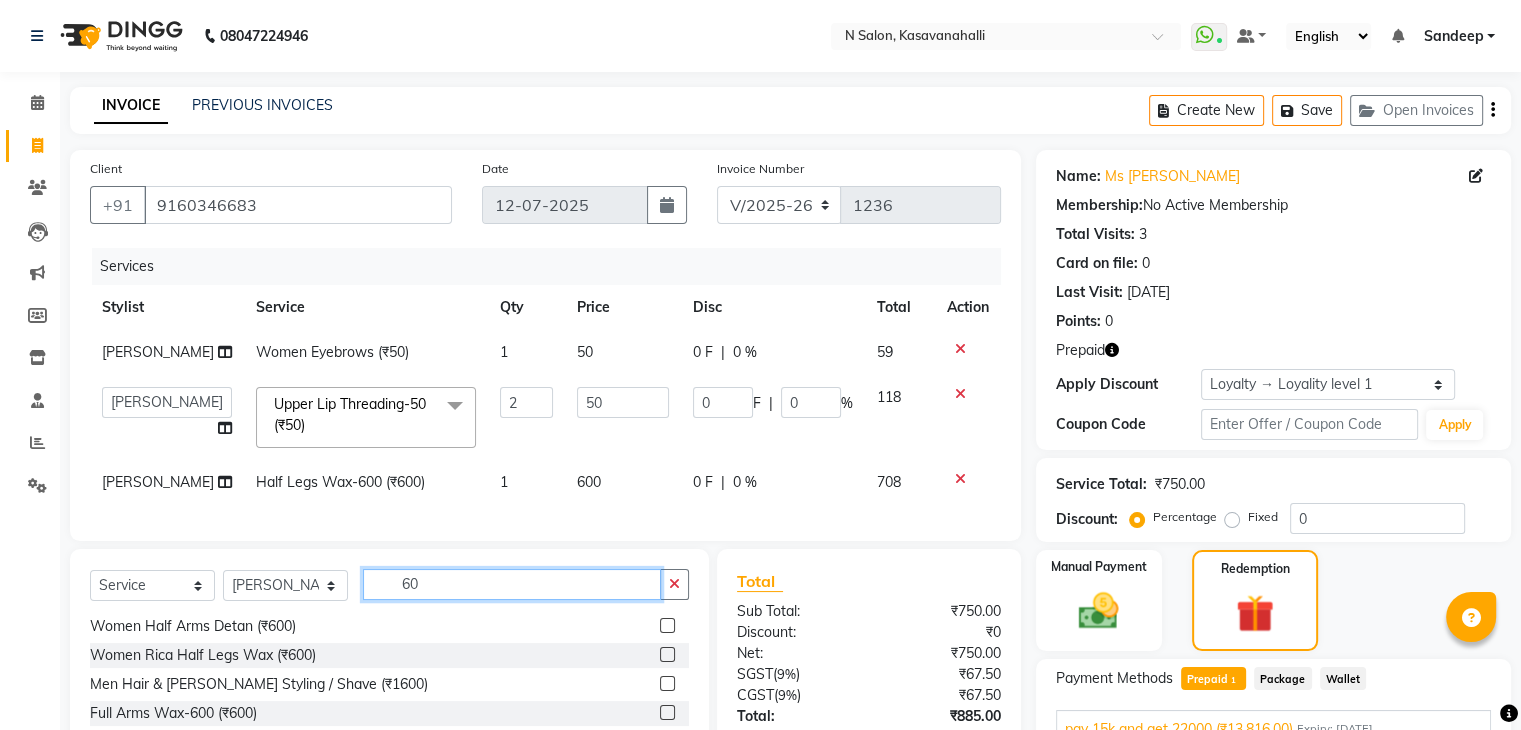 type on "6" 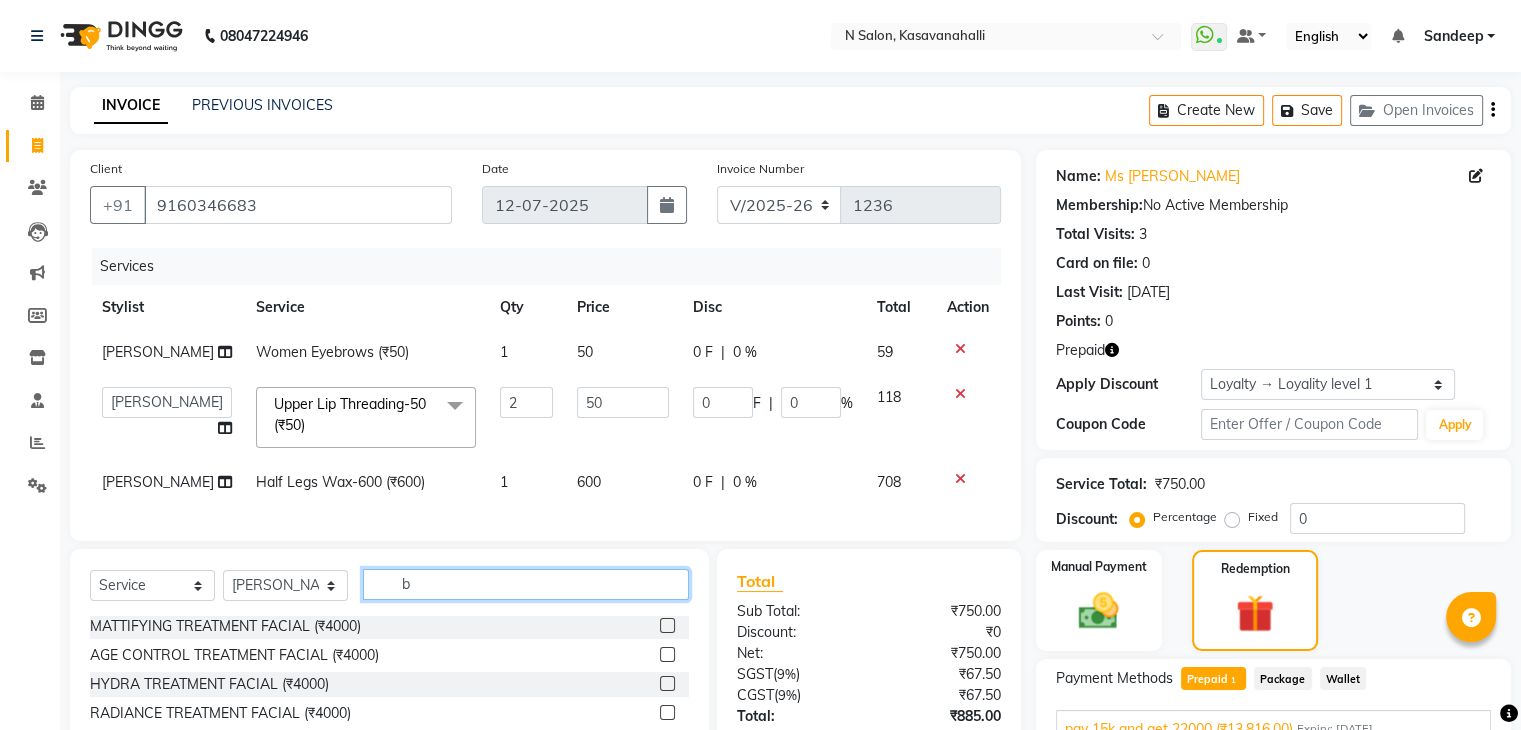 scroll, scrollTop: 0, scrollLeft: 0, axis: both 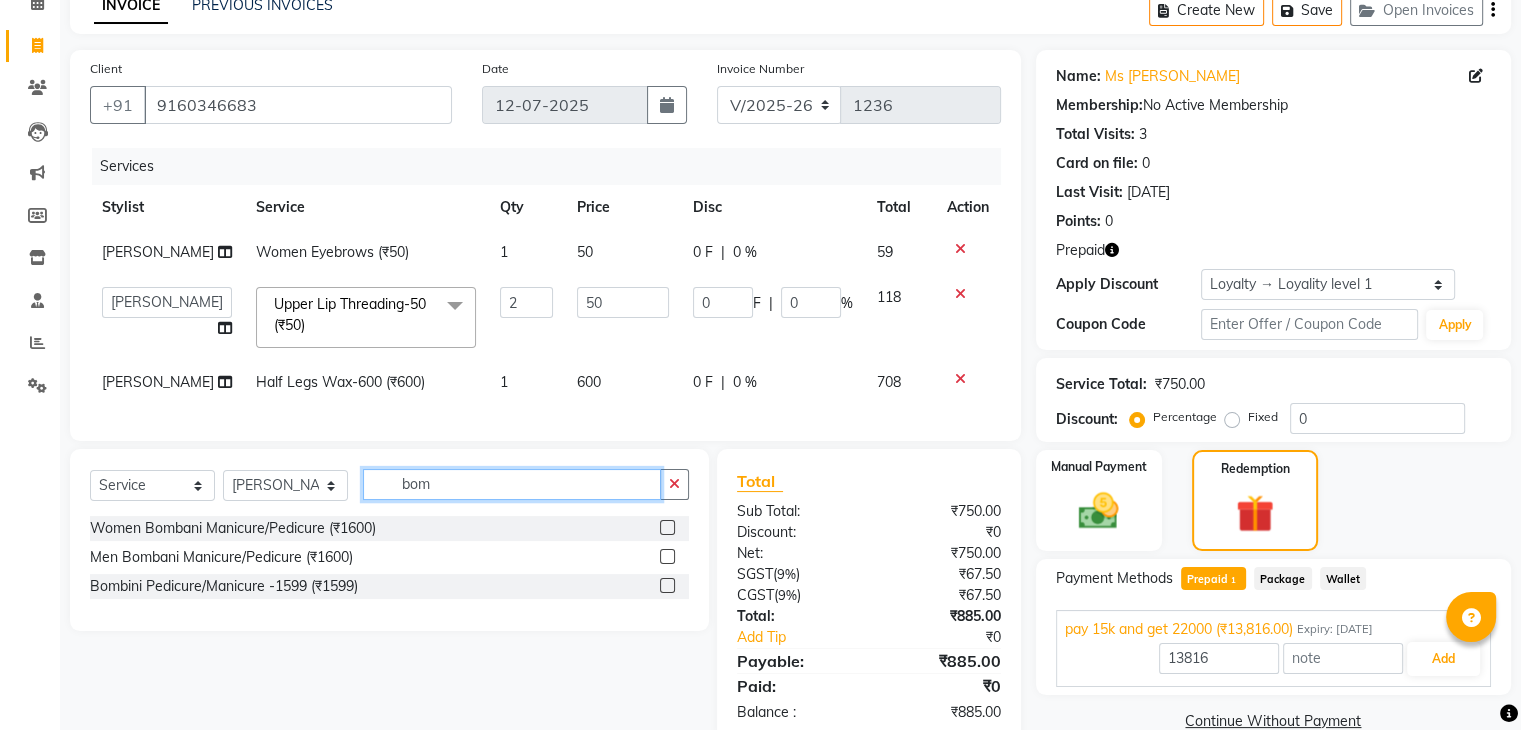 type on "bom" 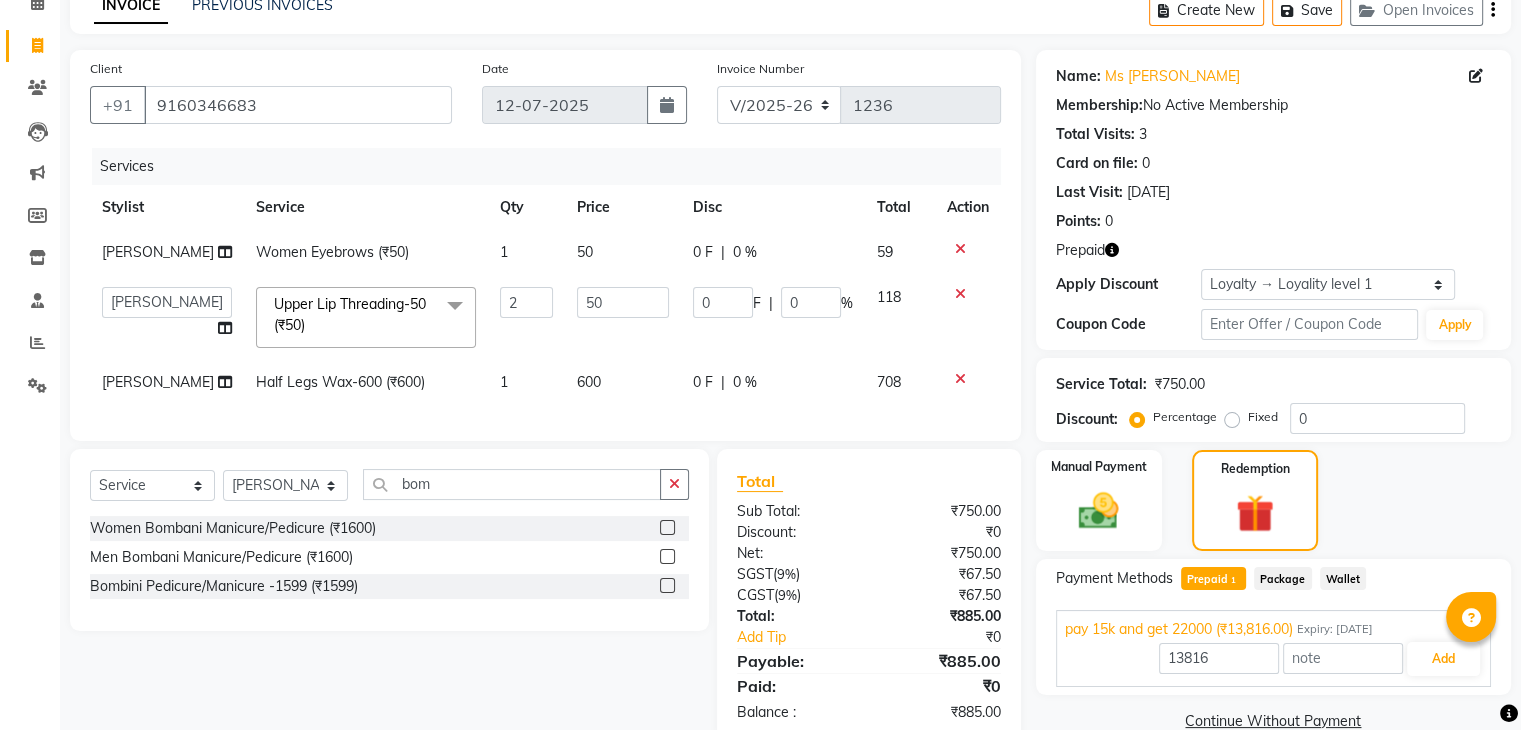 click 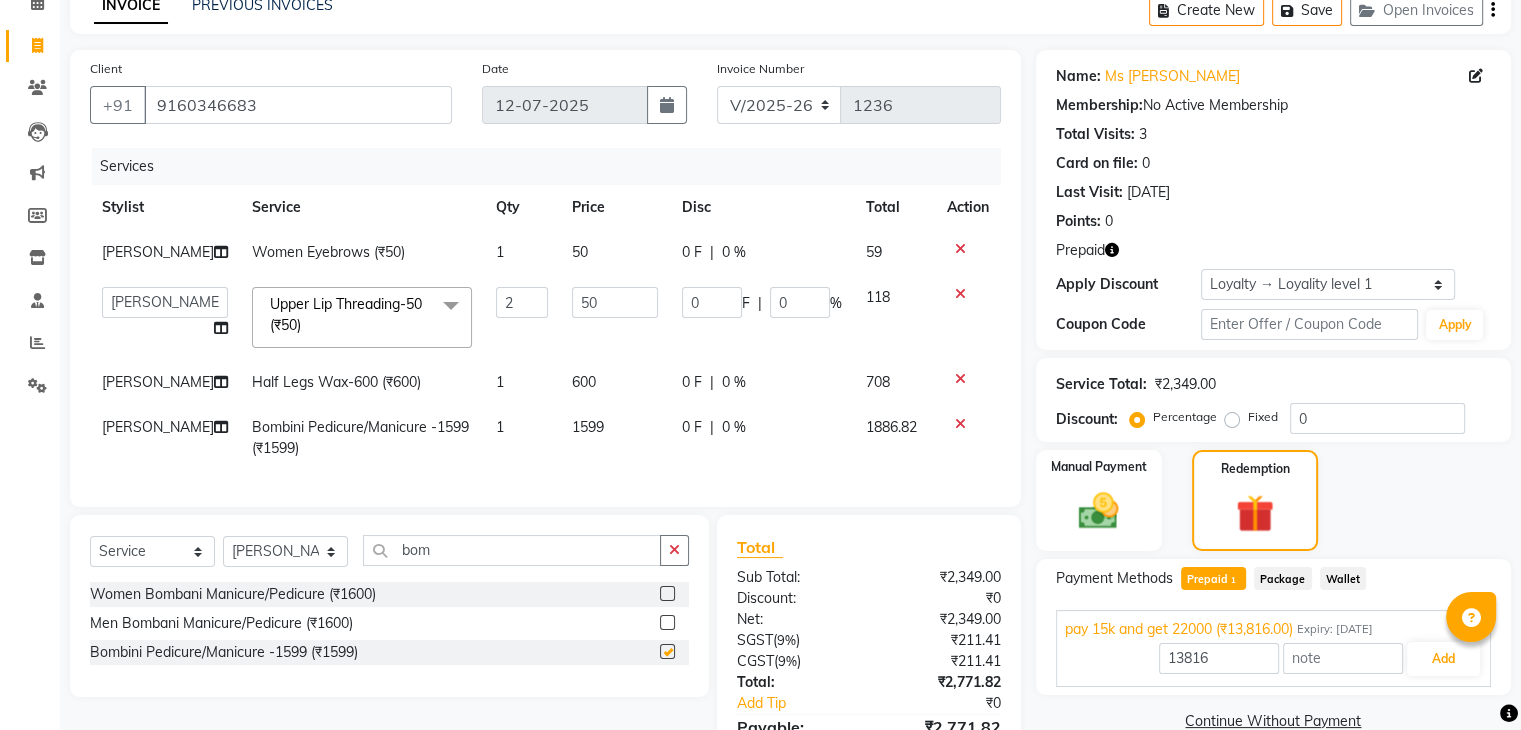 checkbox on "false" 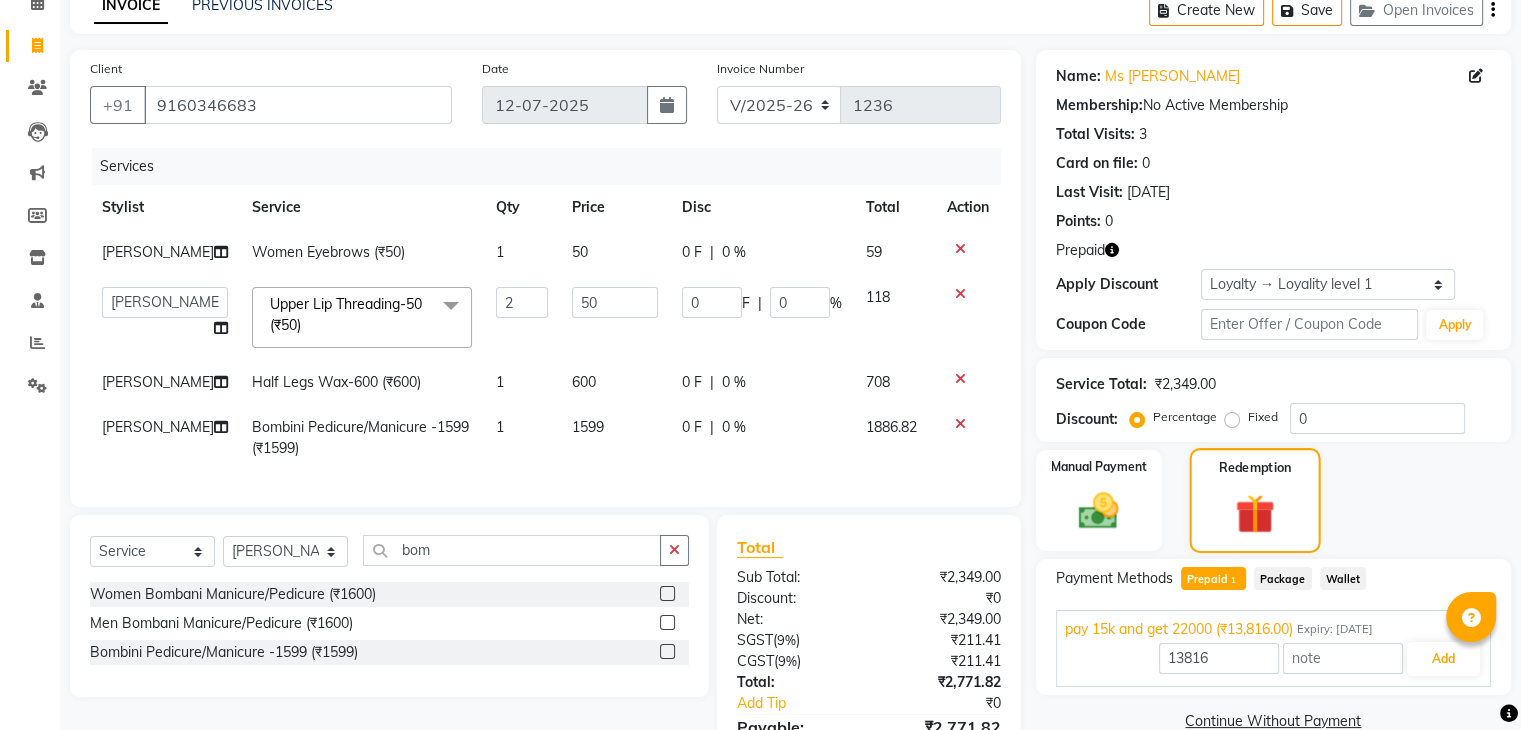 click 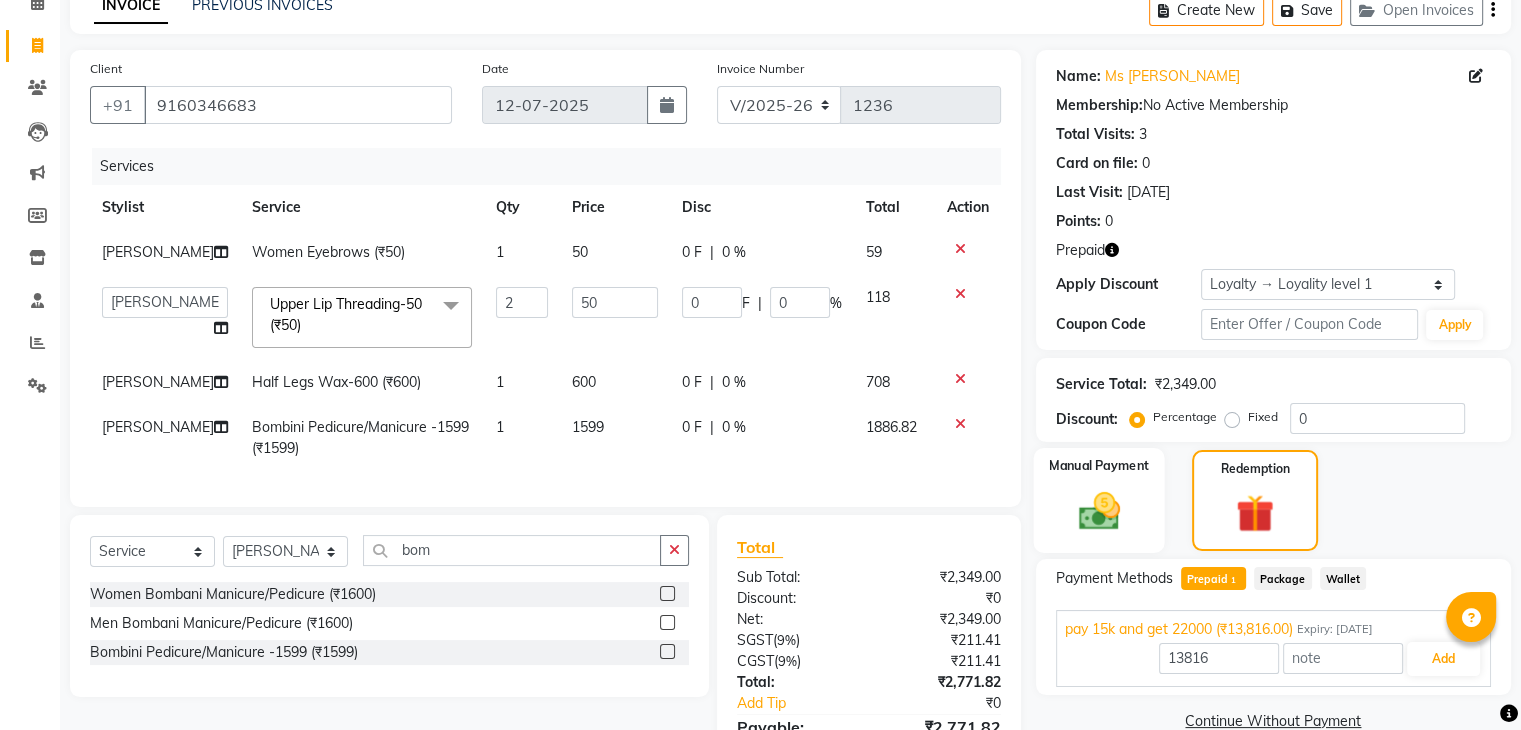 click 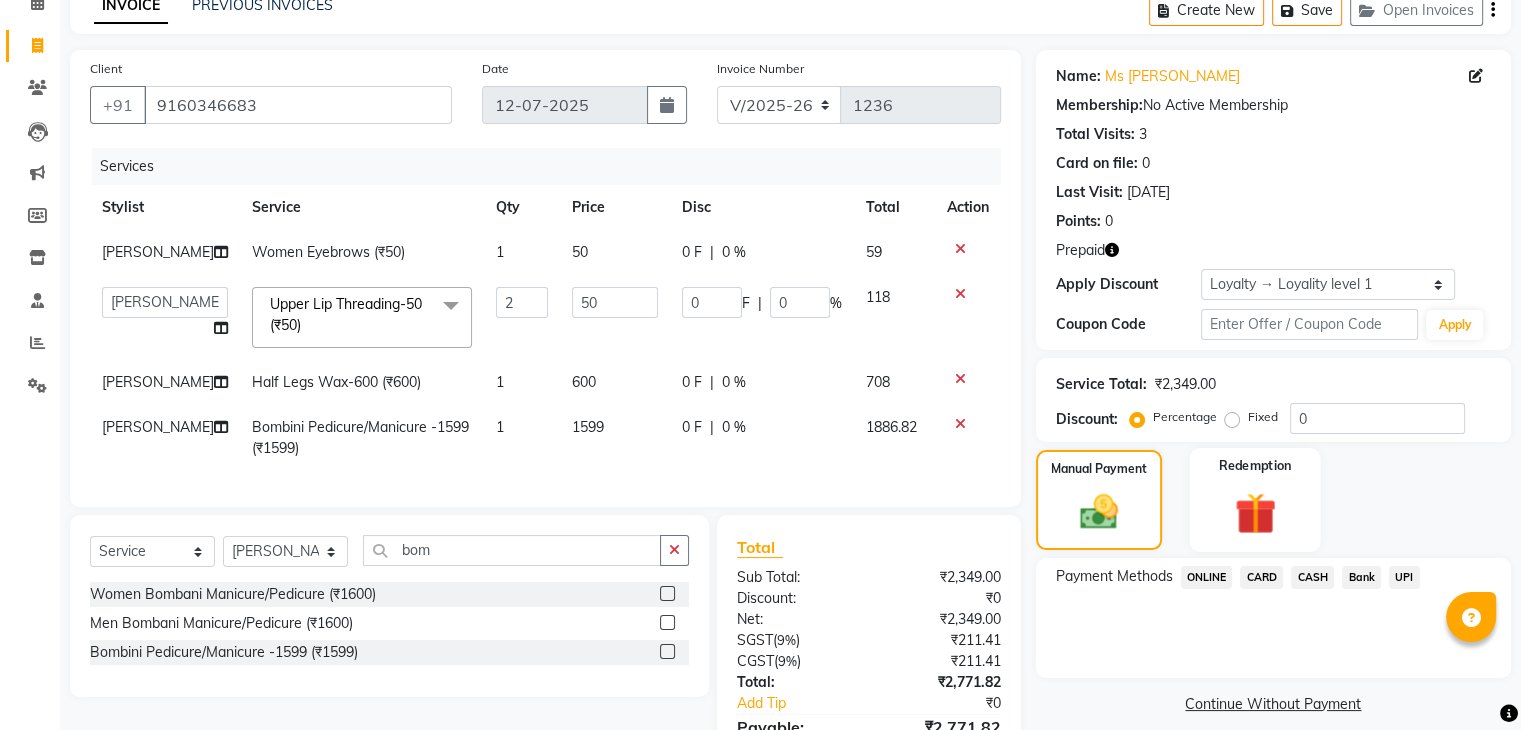 click 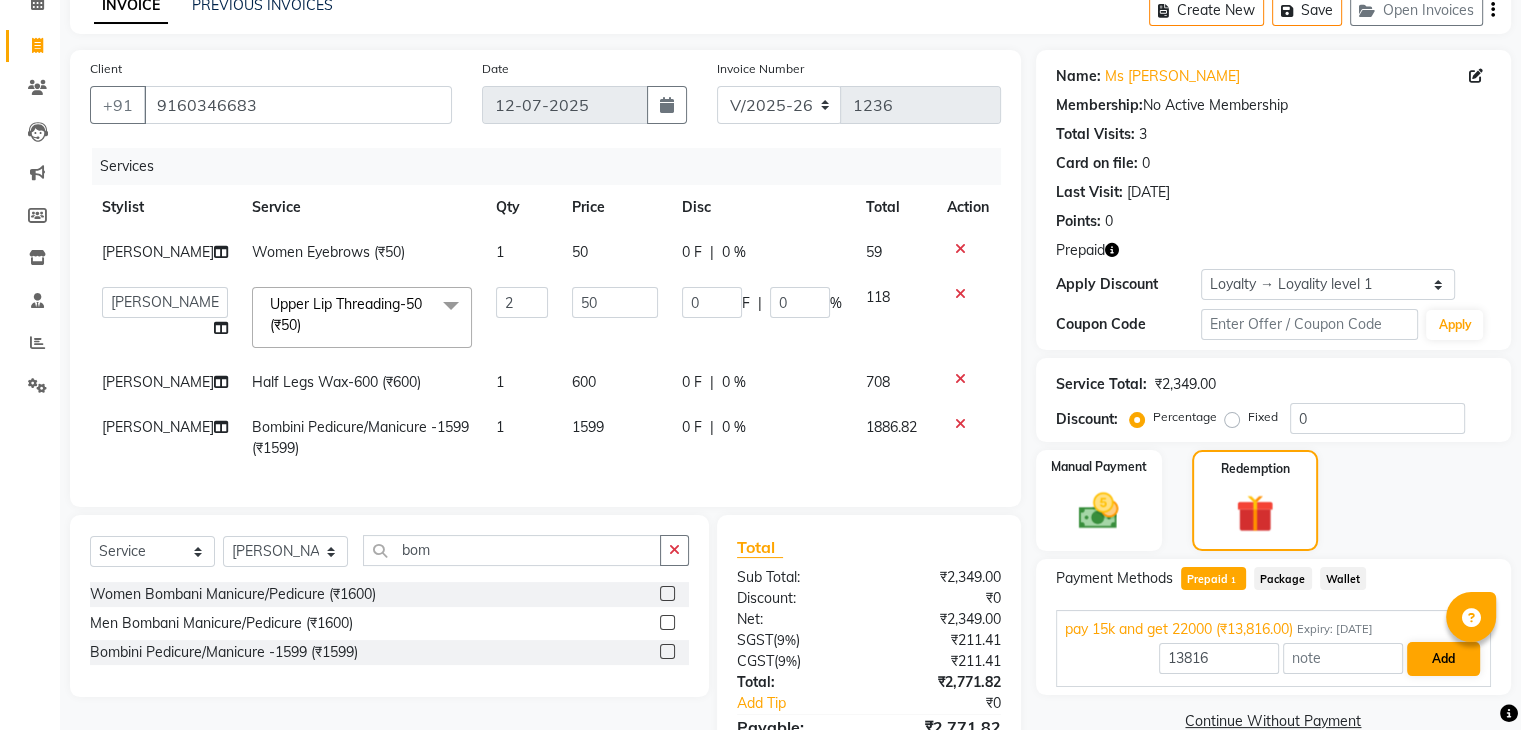 scroll, scrollTop: 224, scrollLeft: 0, axis: vertical 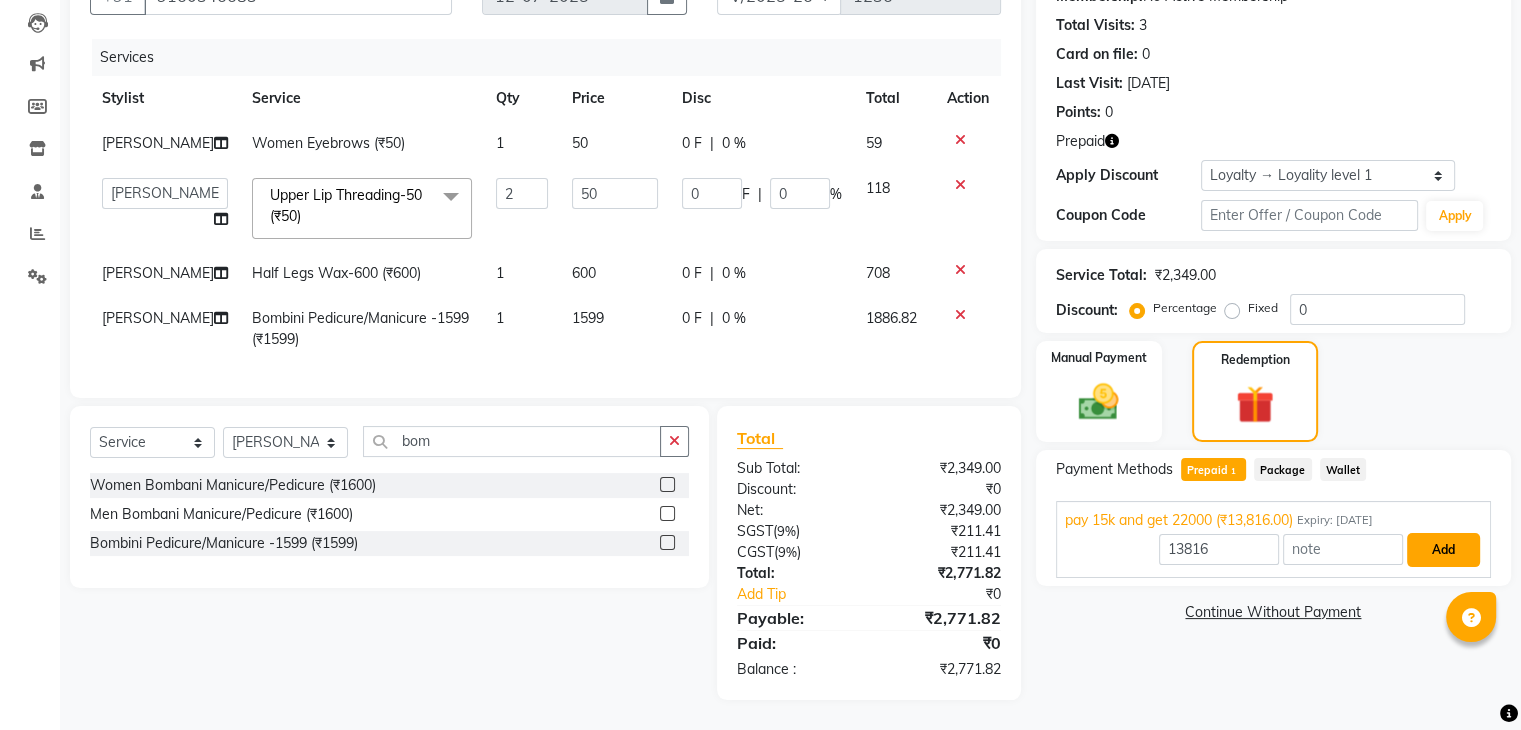 click on "Add" at bounding box center (1443, 550) 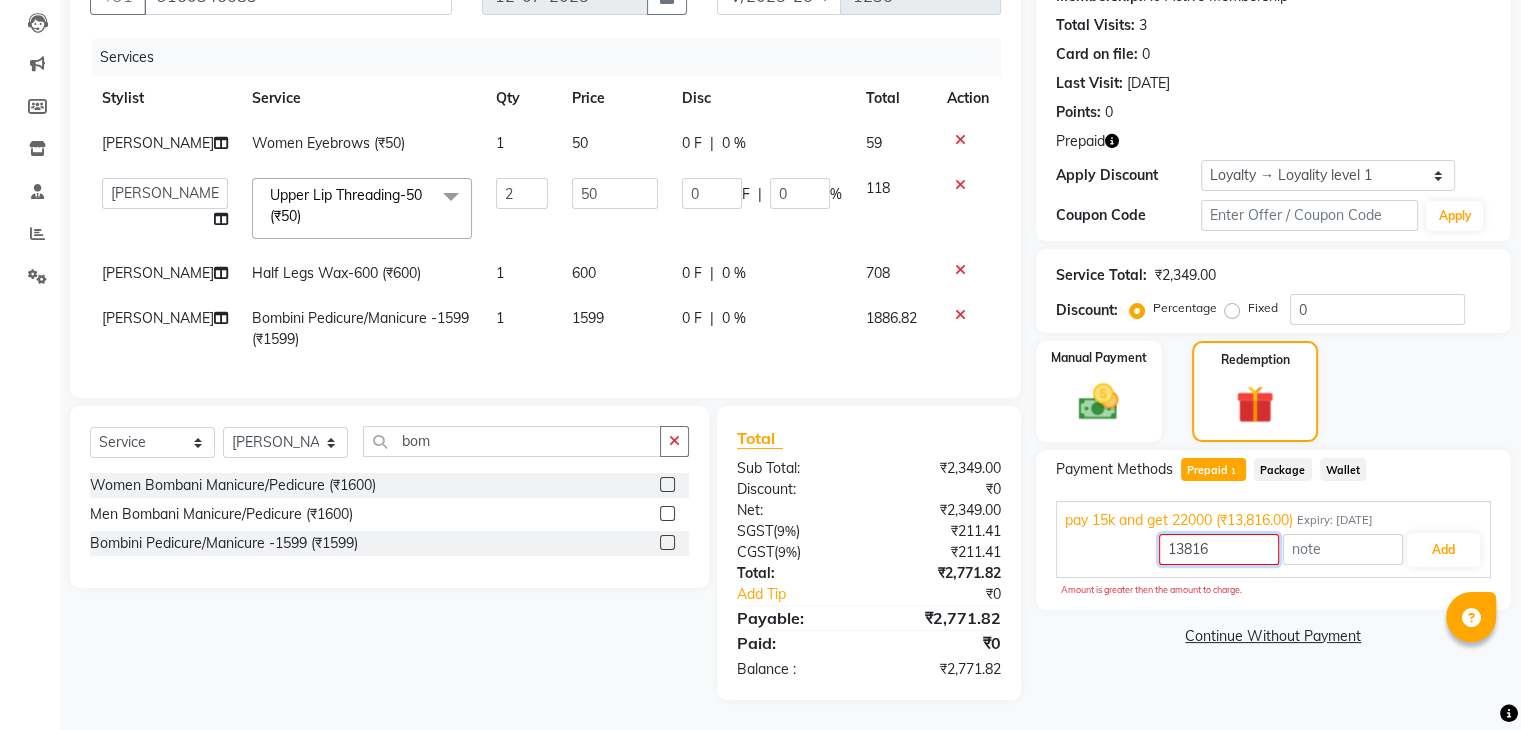 click on "13816" at bounding box center (1219, 549) 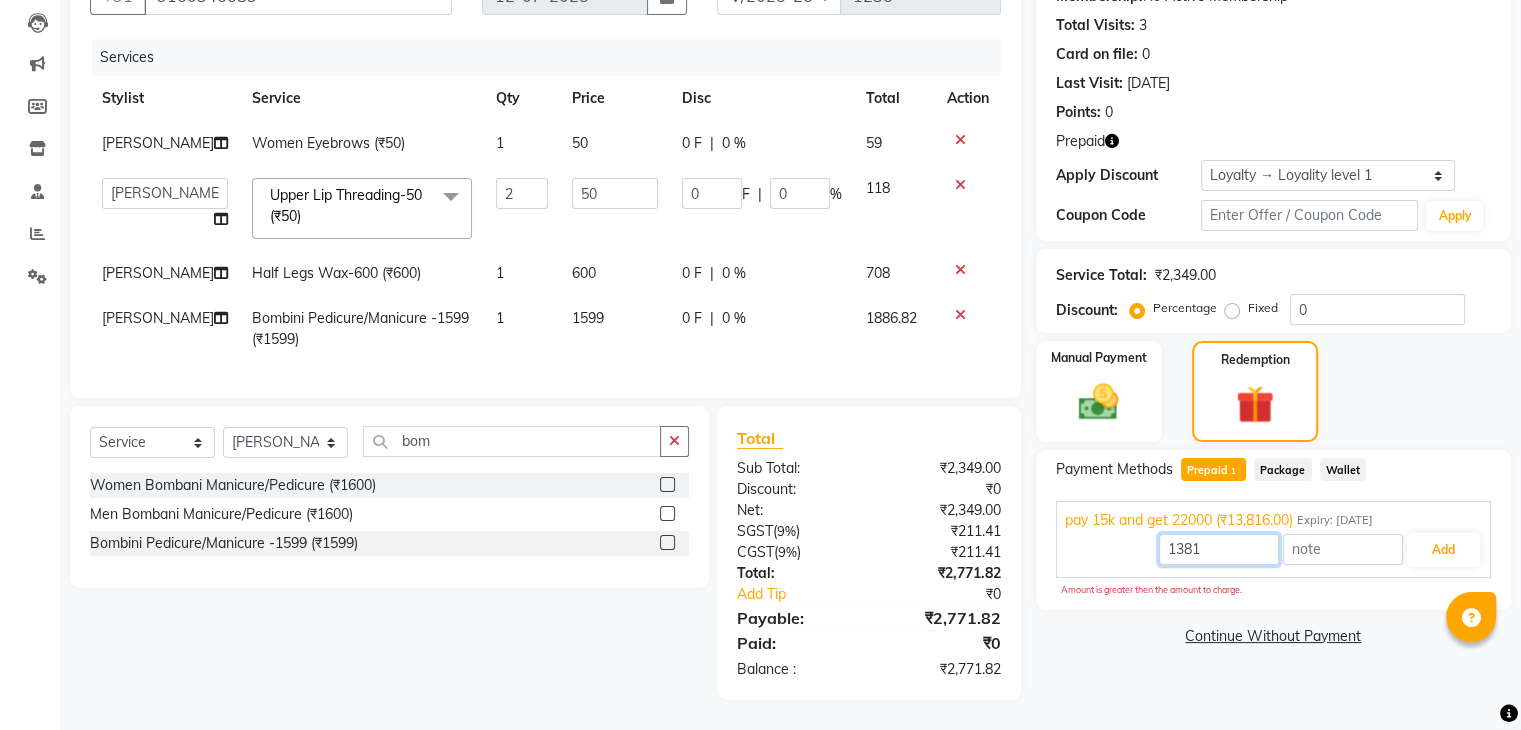 scroll, scrollTop: 124, scrollLeft: 0, axis: vertical 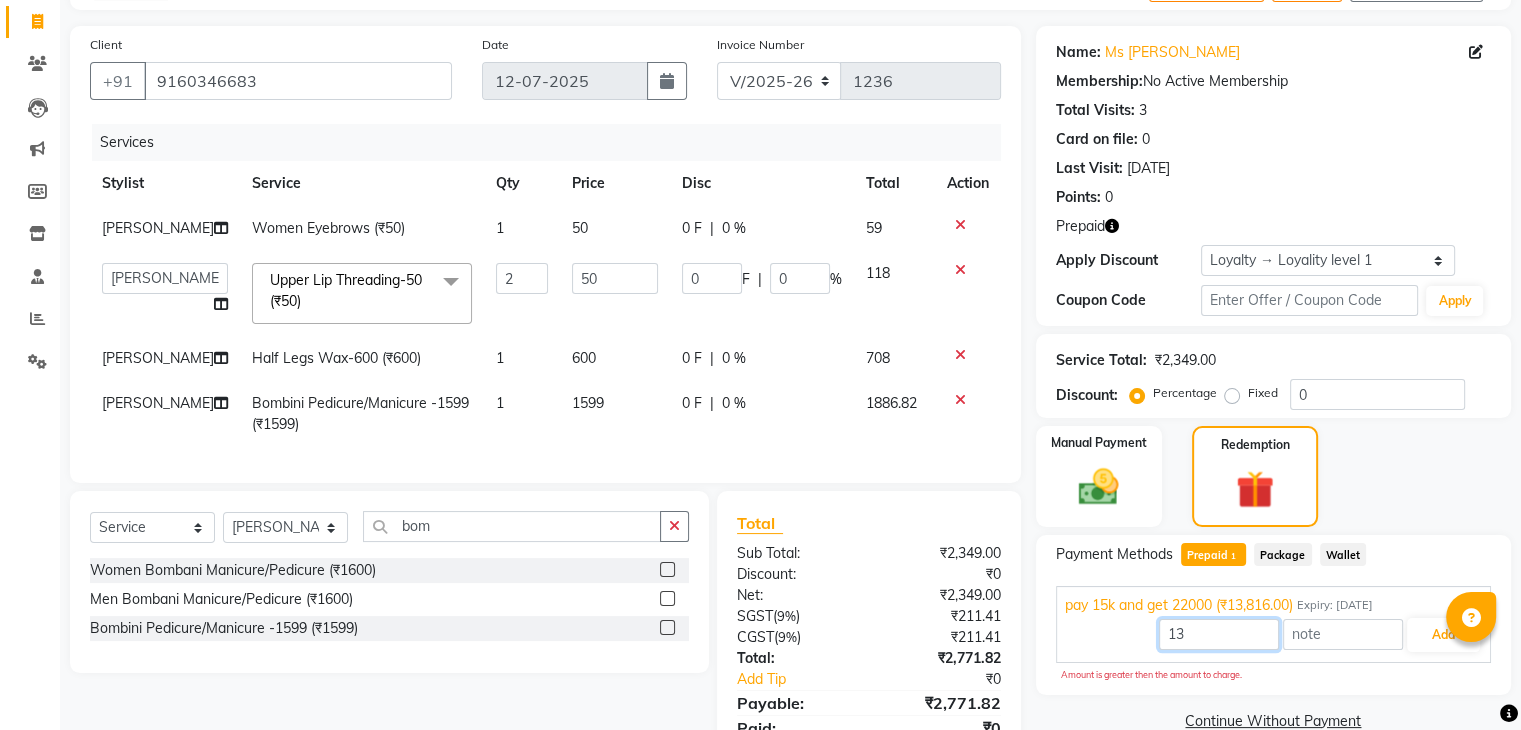 type on "1" 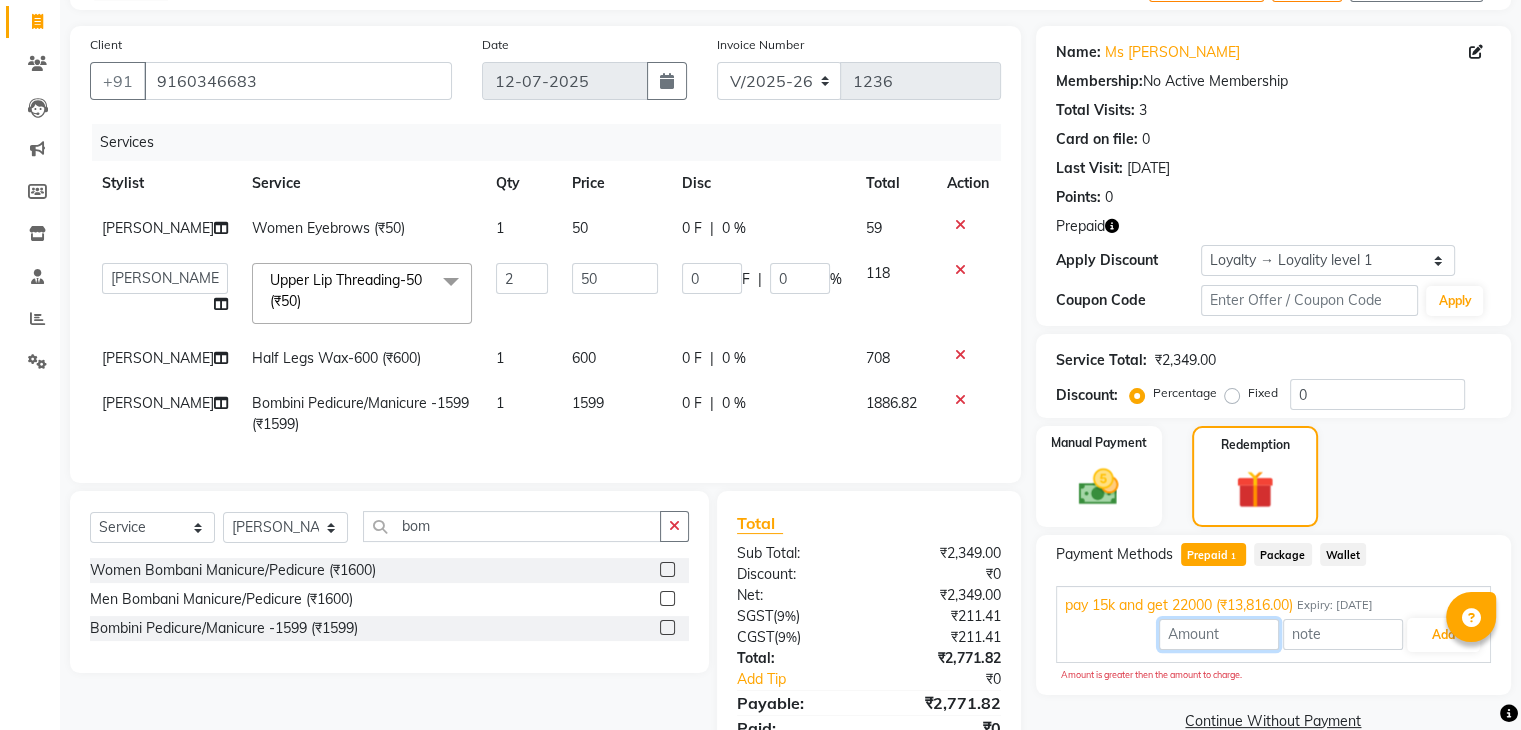 type 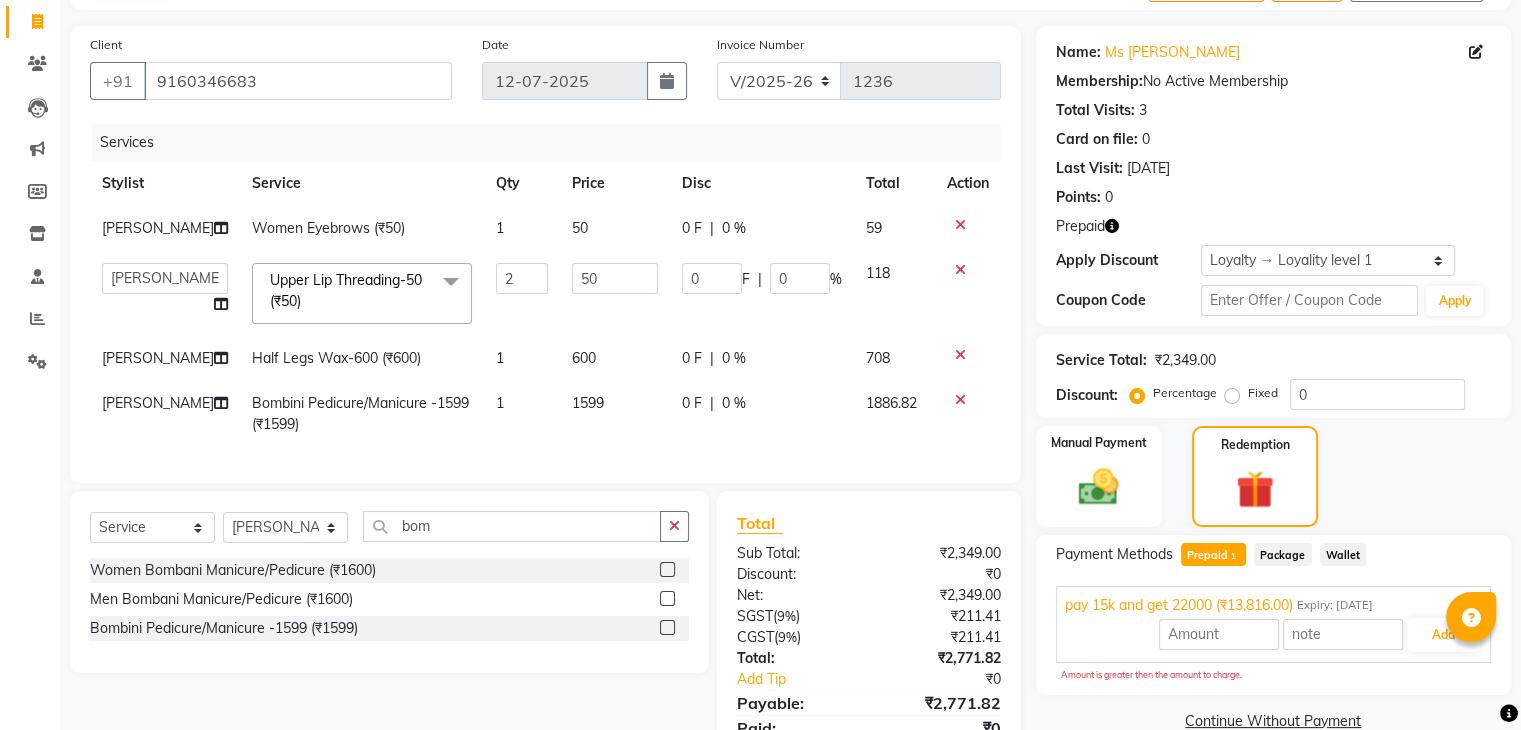 click on "50" 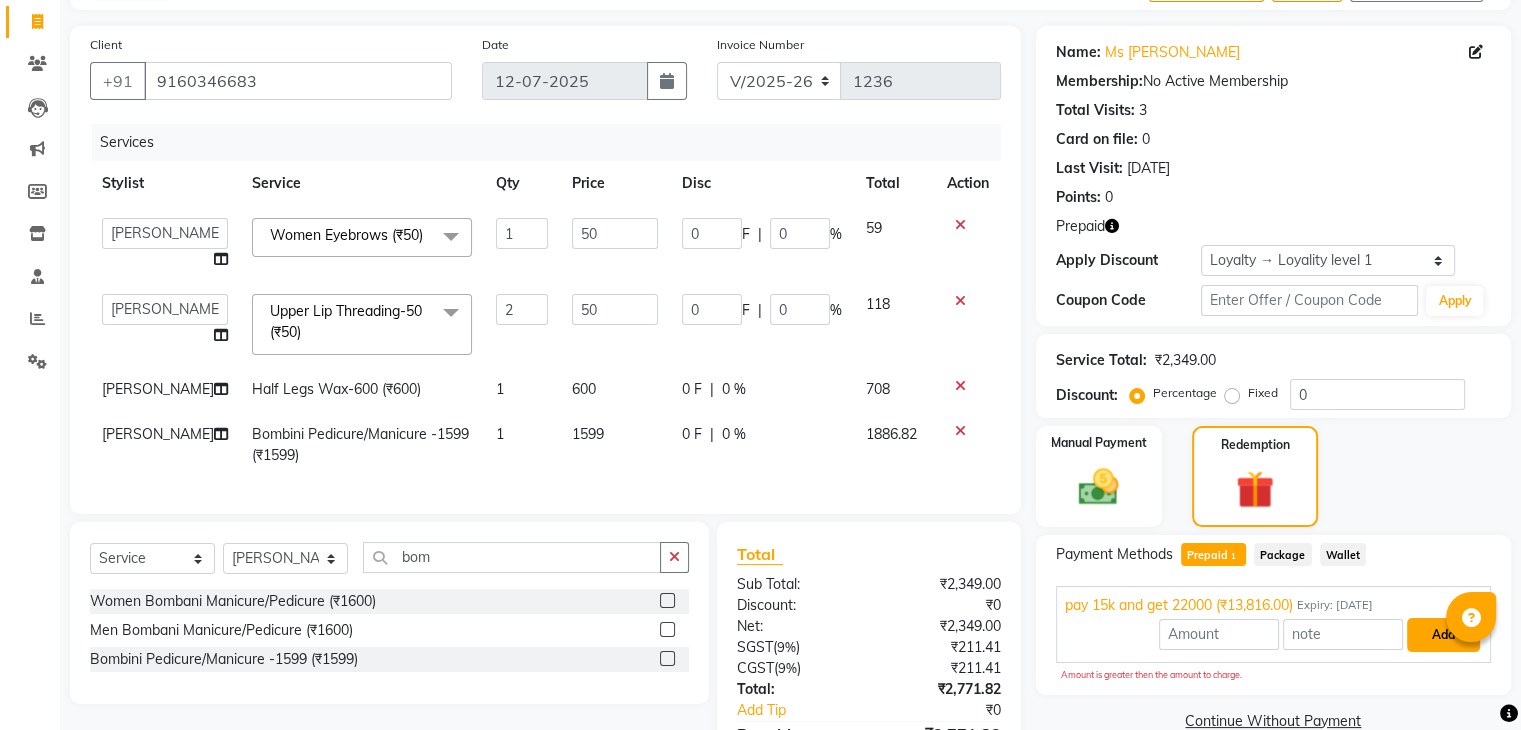 click on "Add" at bounding box center (1443, 635) 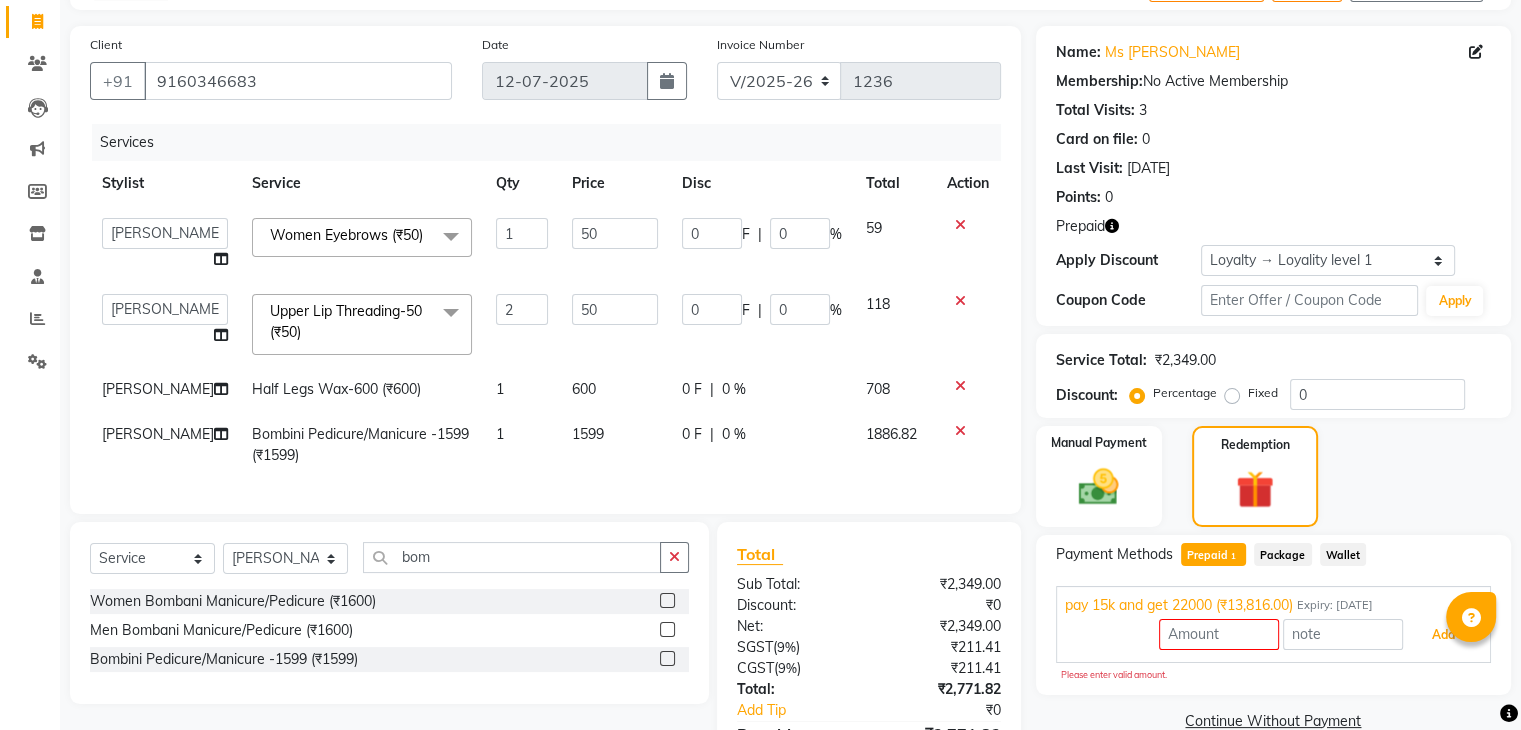 scroll, scrollTop: 264, scrollLeft: 0, axis: vertical 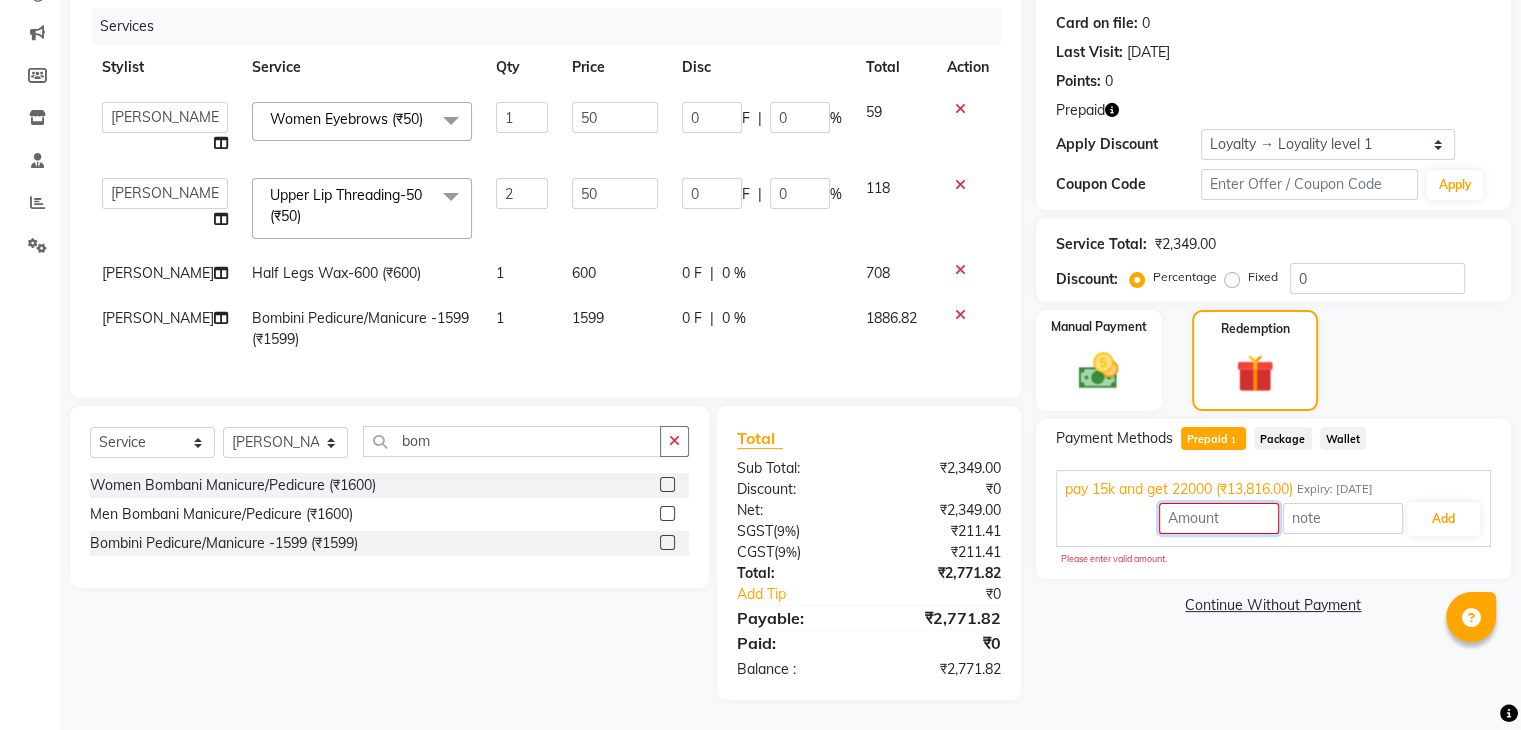 click at bounding box center (1219, 518) 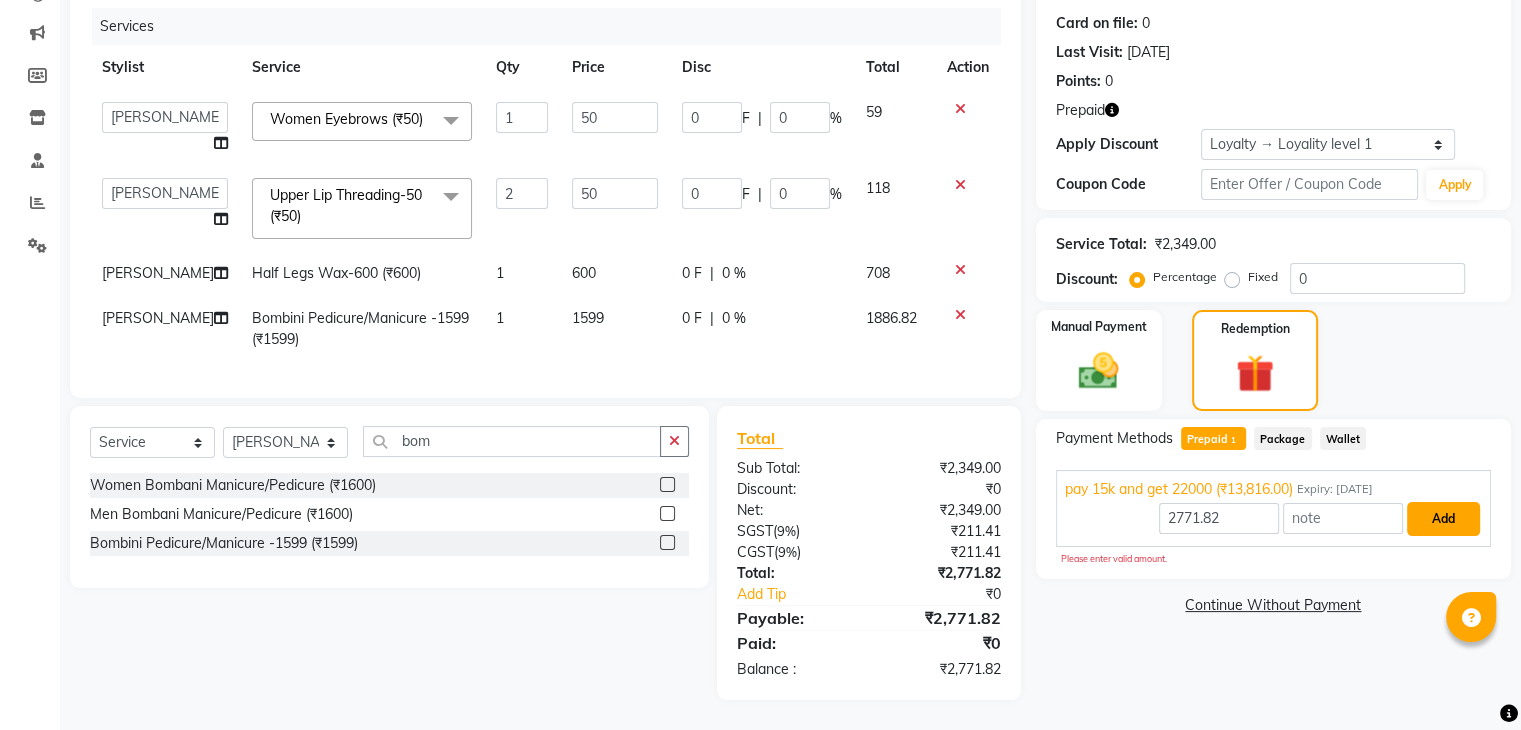 click on "Add" at bounding box center (1443, 519) 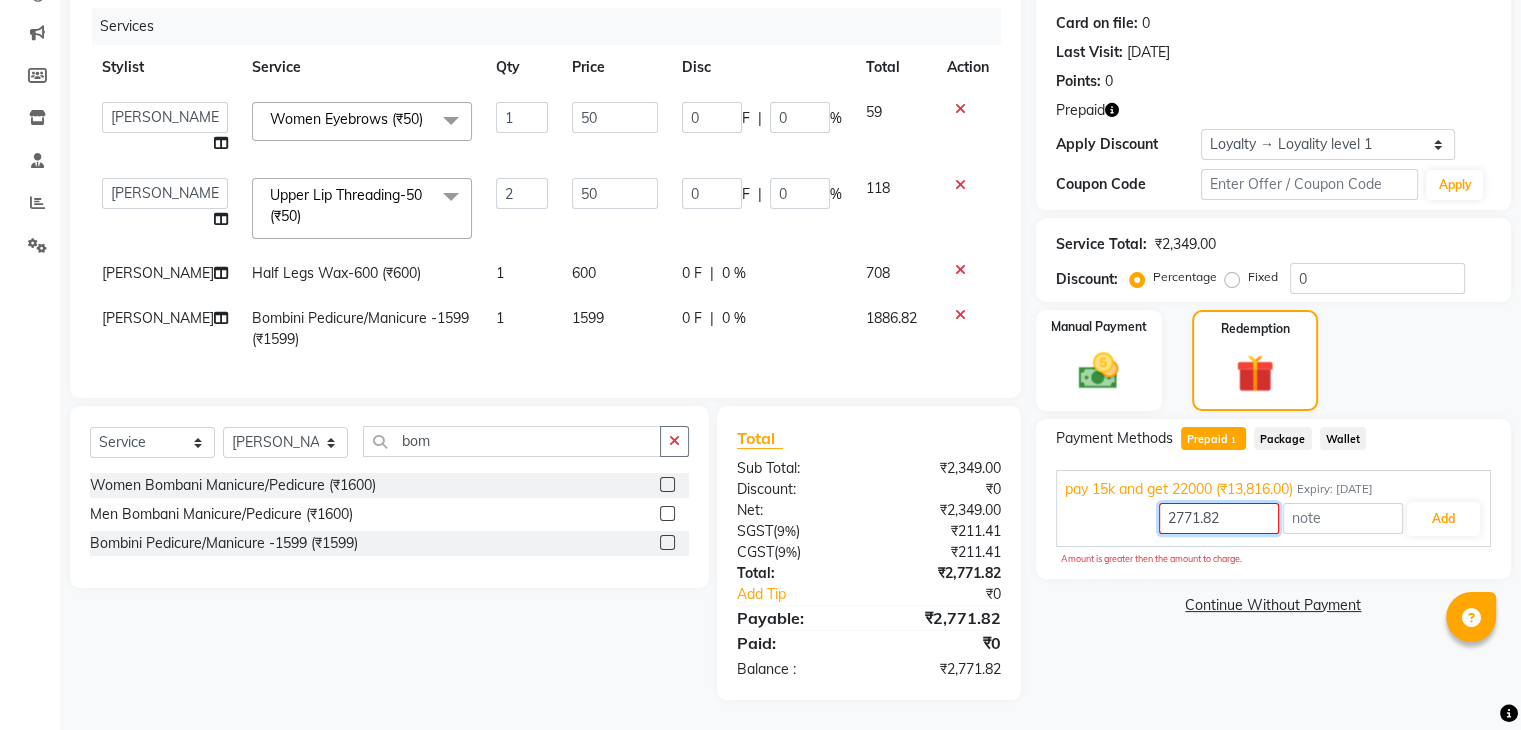 click on "2771.82" at bounding box center (1219, 518) 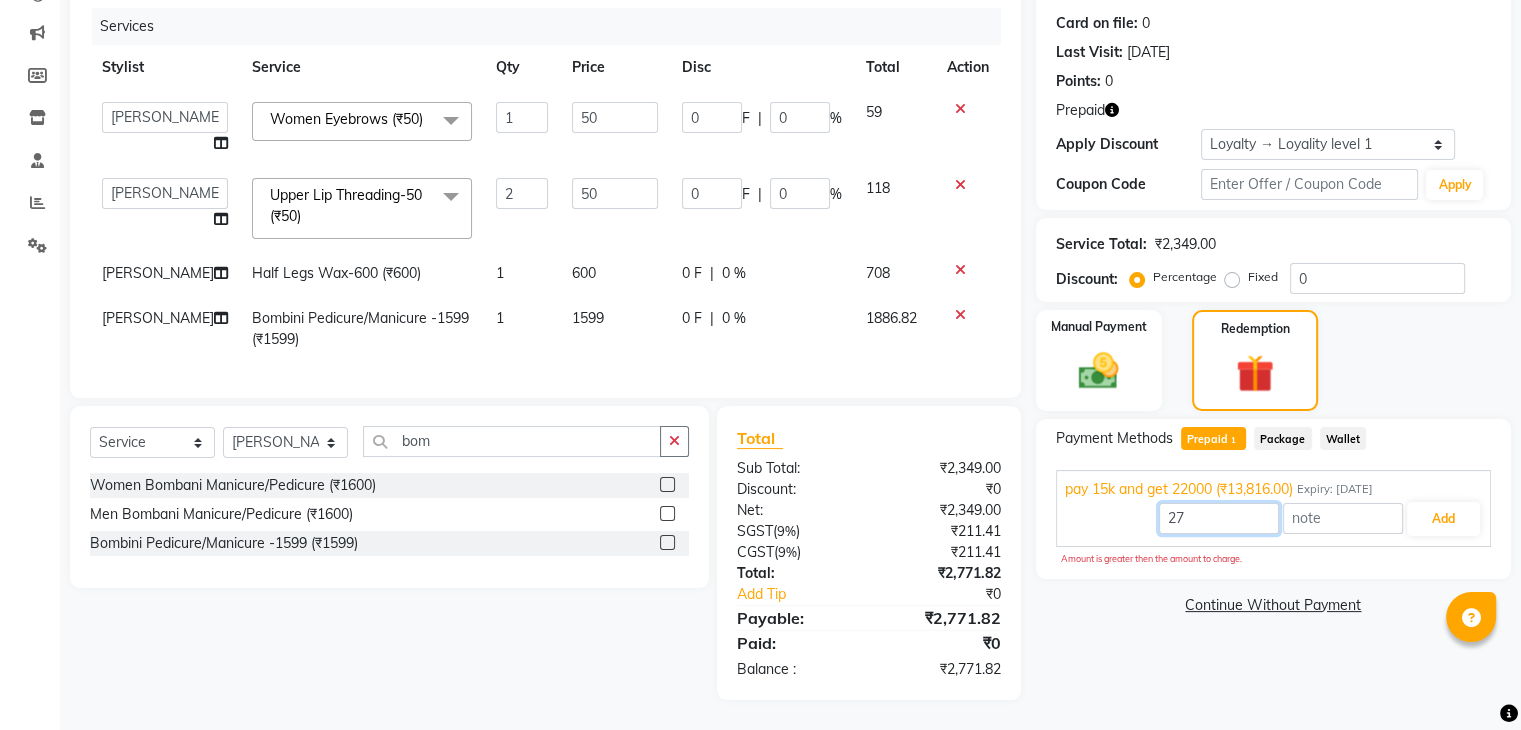type on "2" 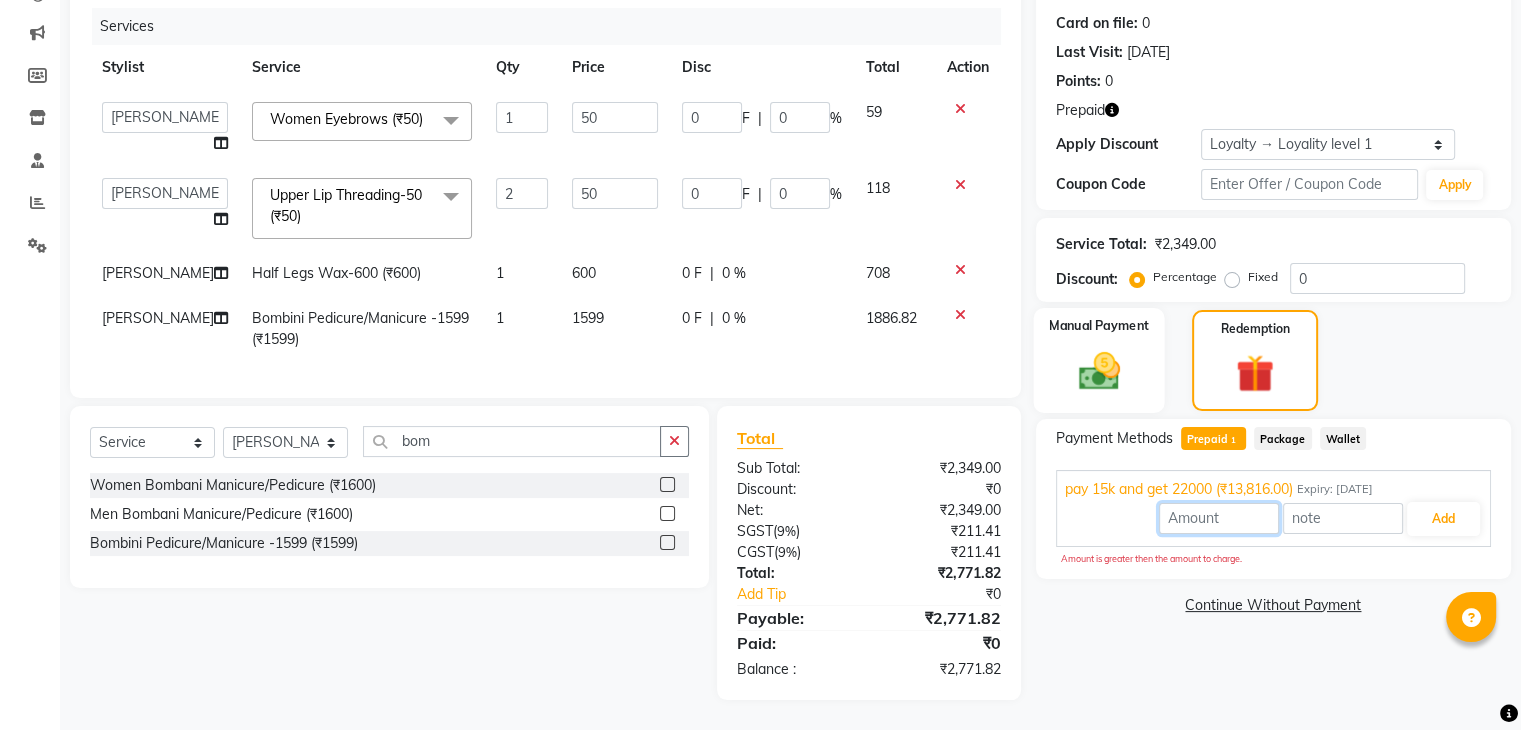 type 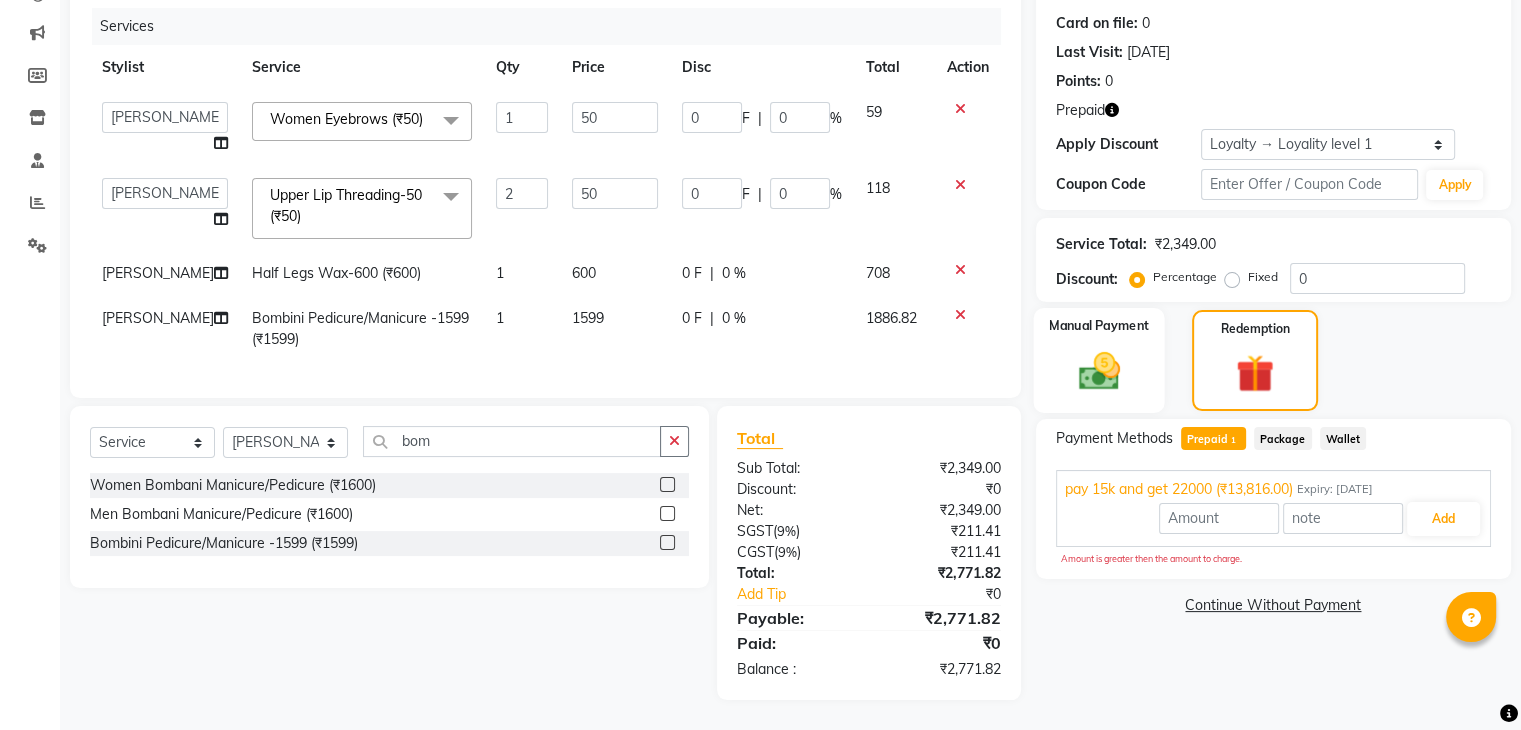 click 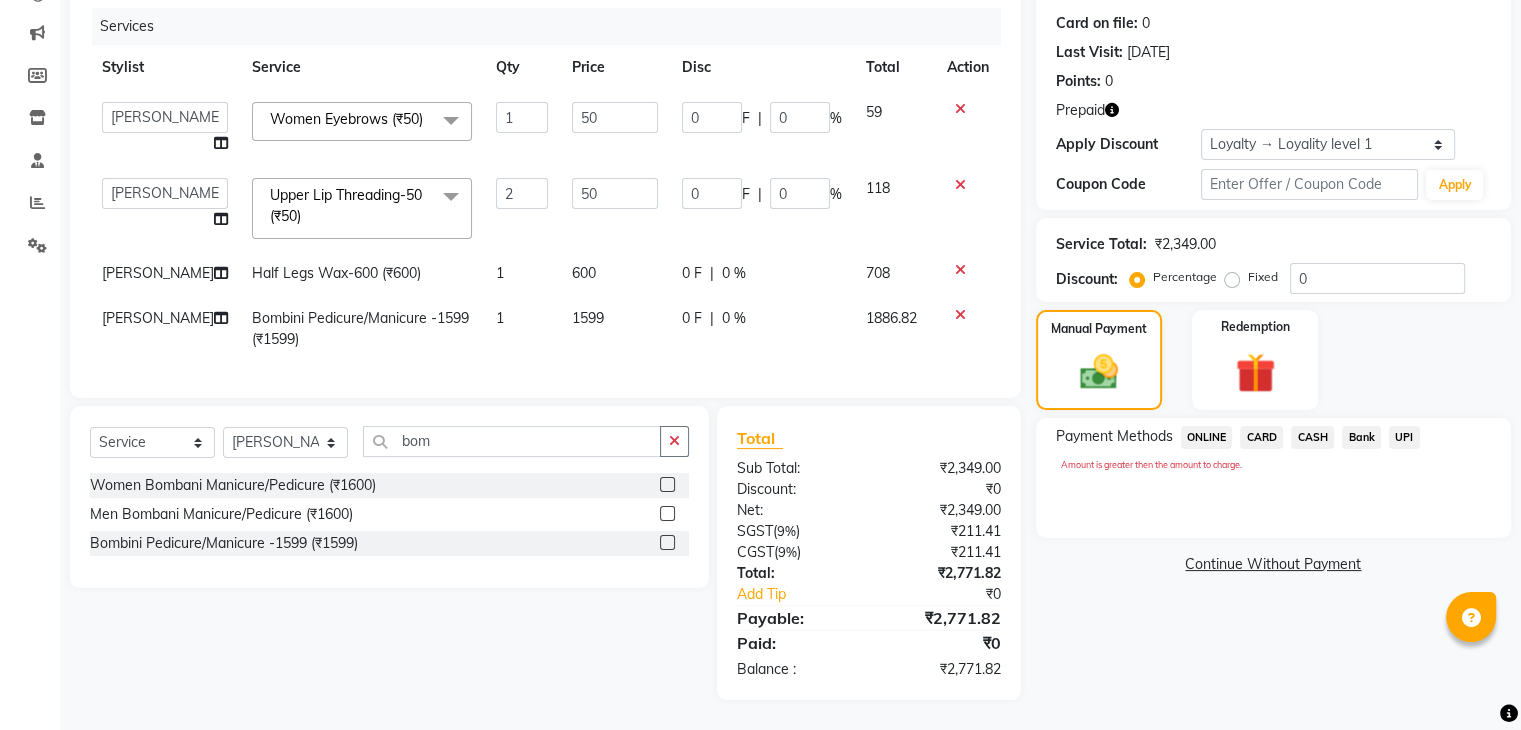 click on "9160346683" at bounding box center (298, -35) 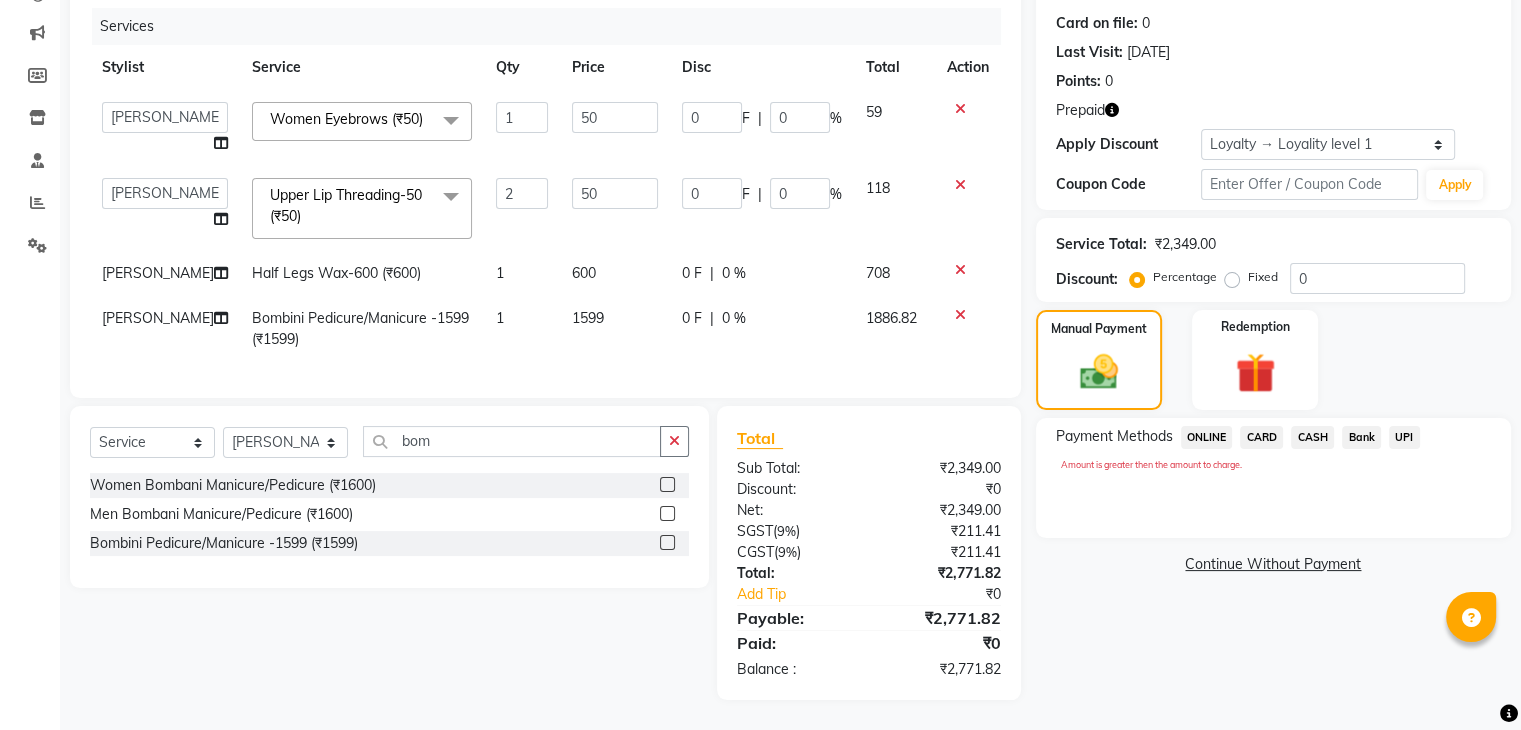 scroll, scrollTop: 0, scrollLeft: 0, axis: both 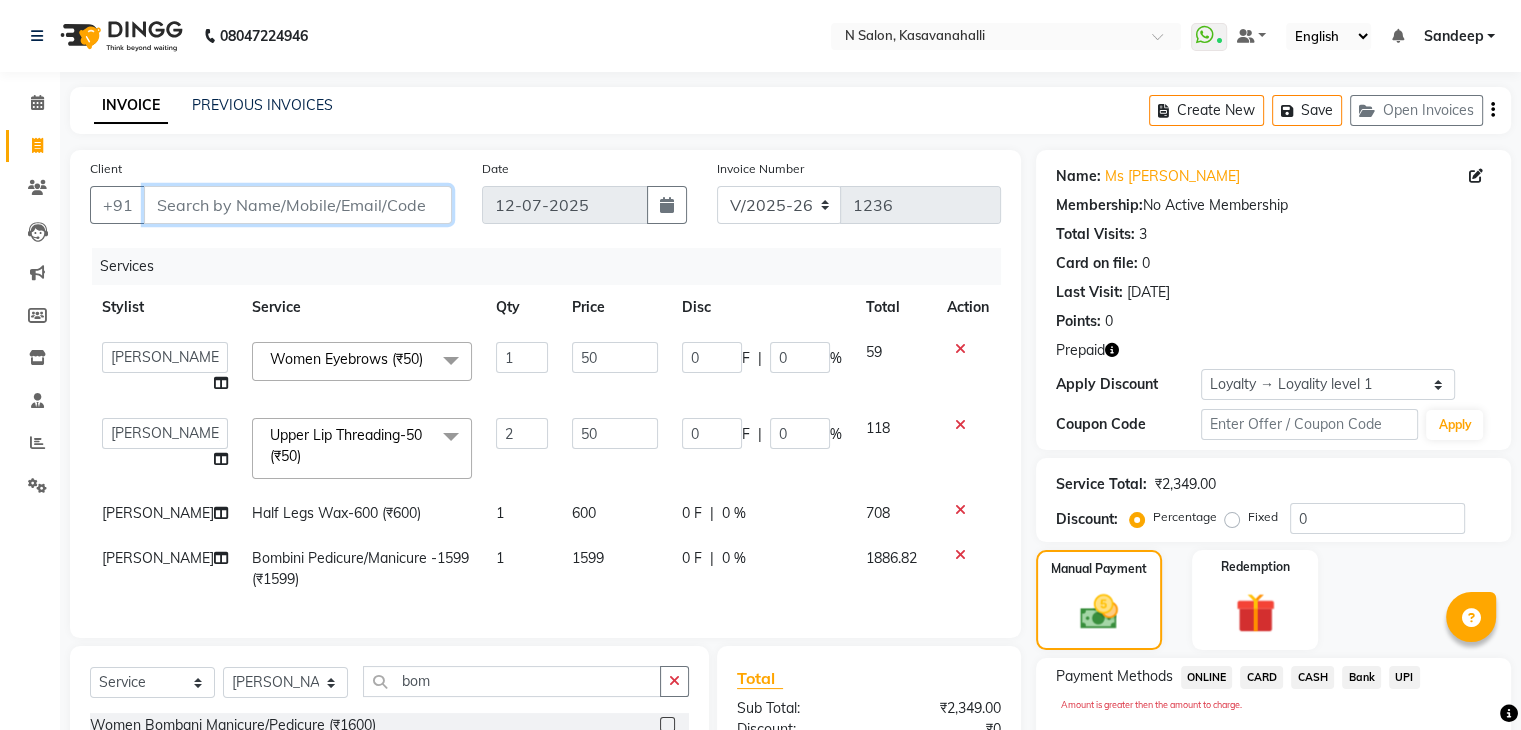 paste on "9160346683" 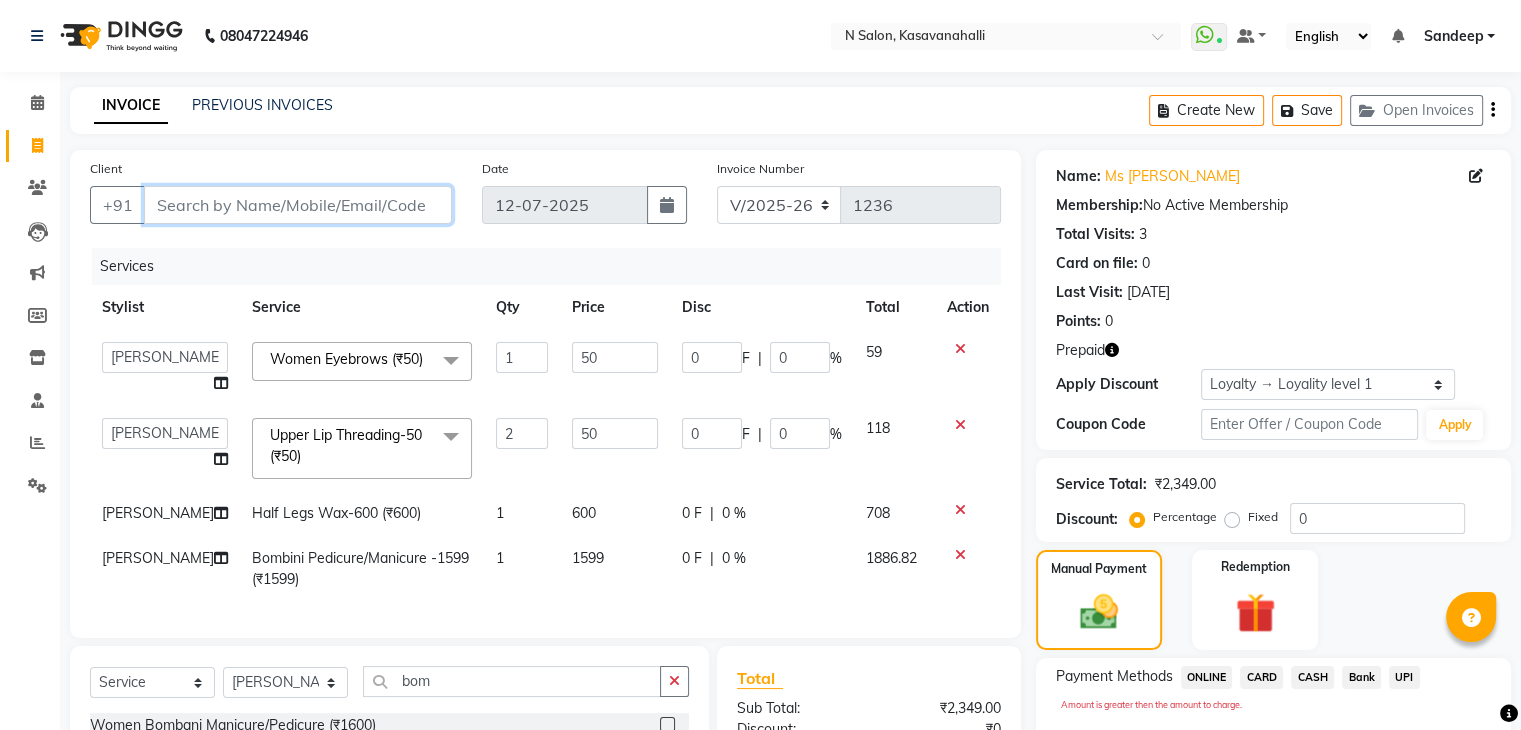 type on "9160346683" 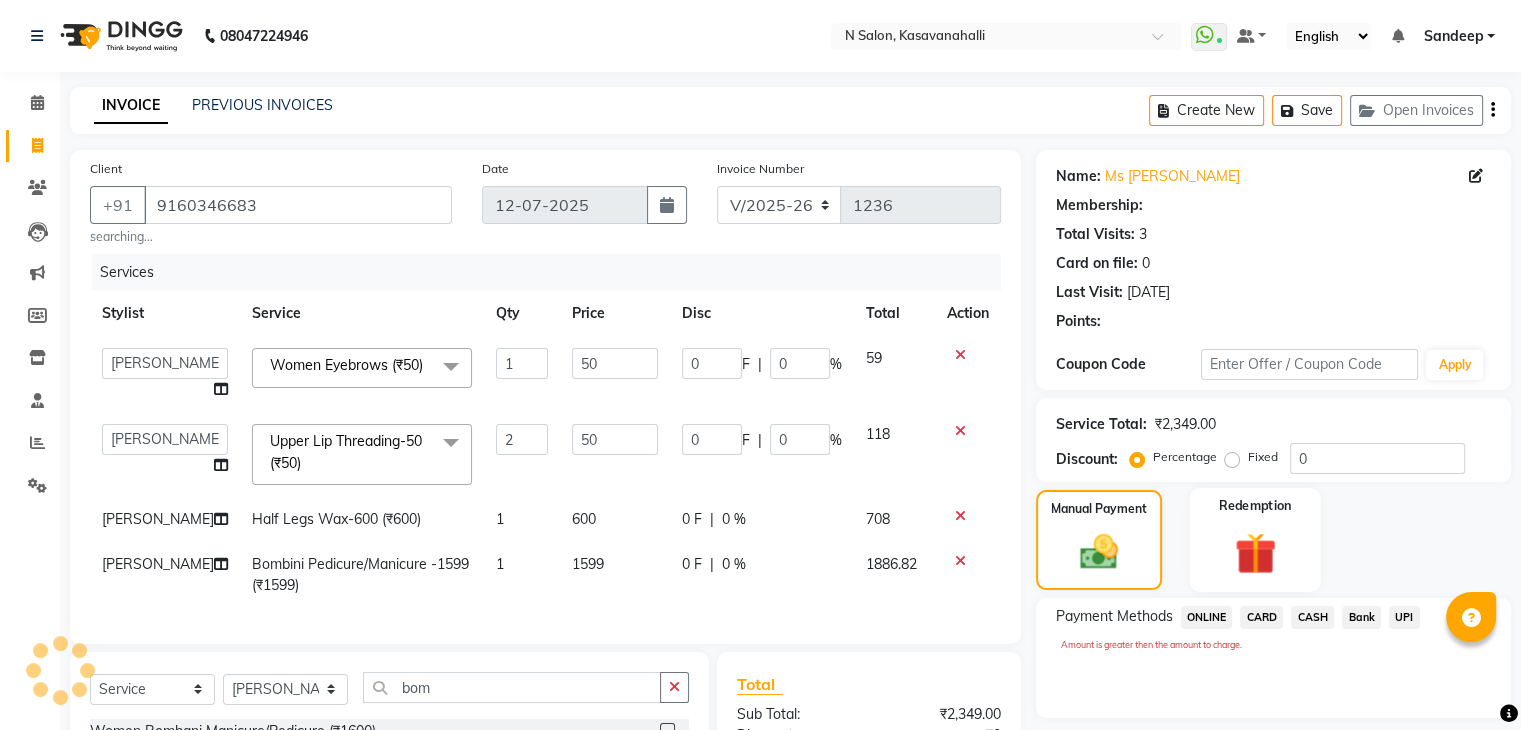 select on "1: Object" 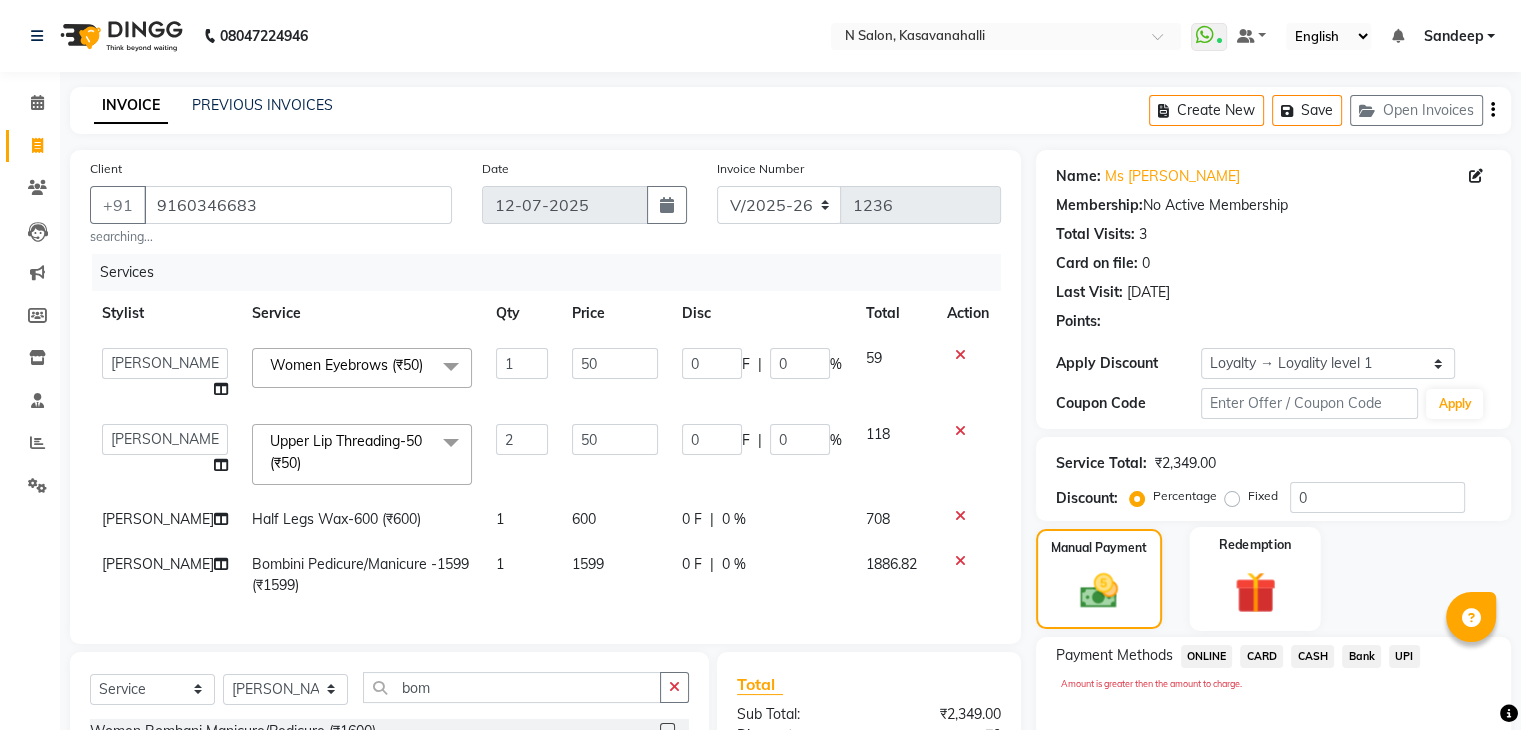click on "Redemption" 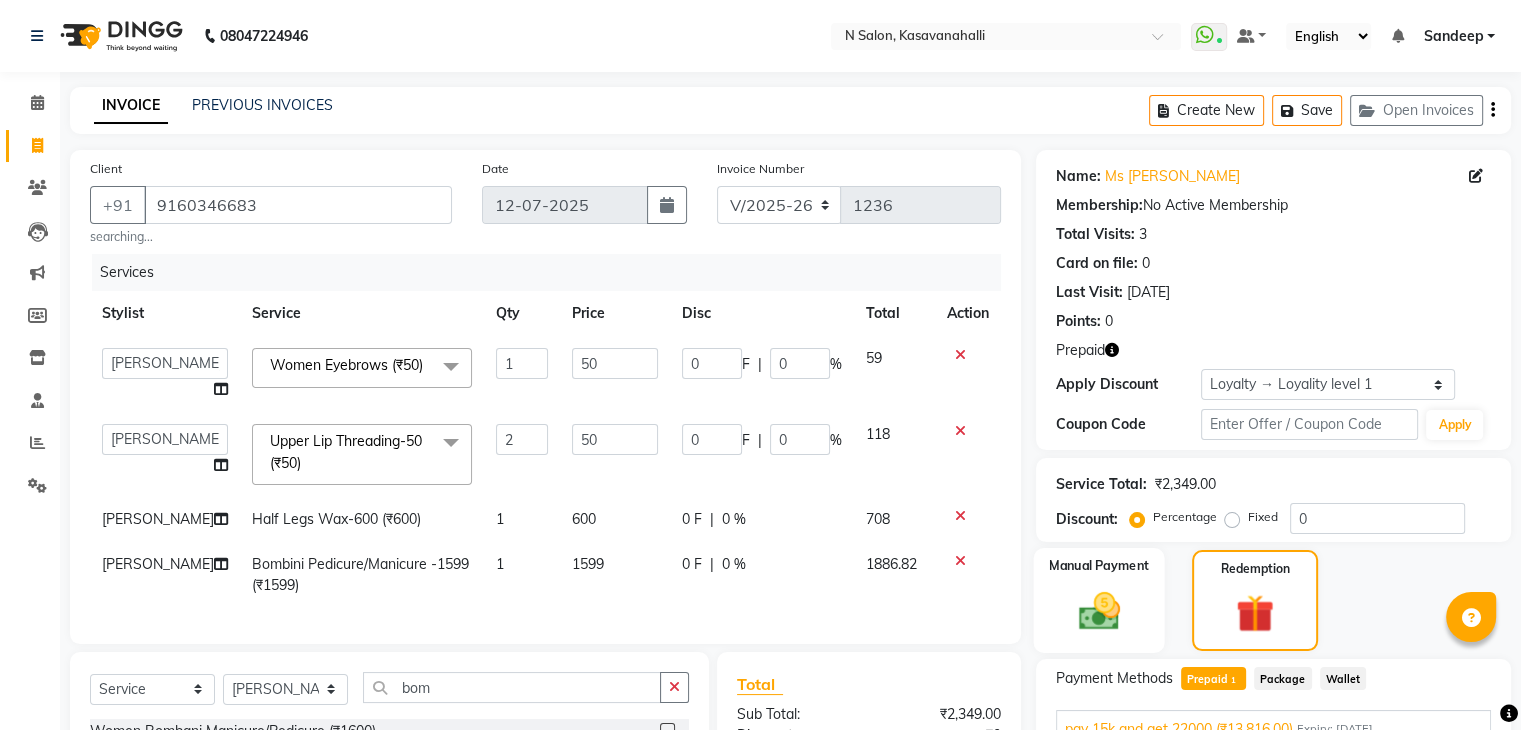 click 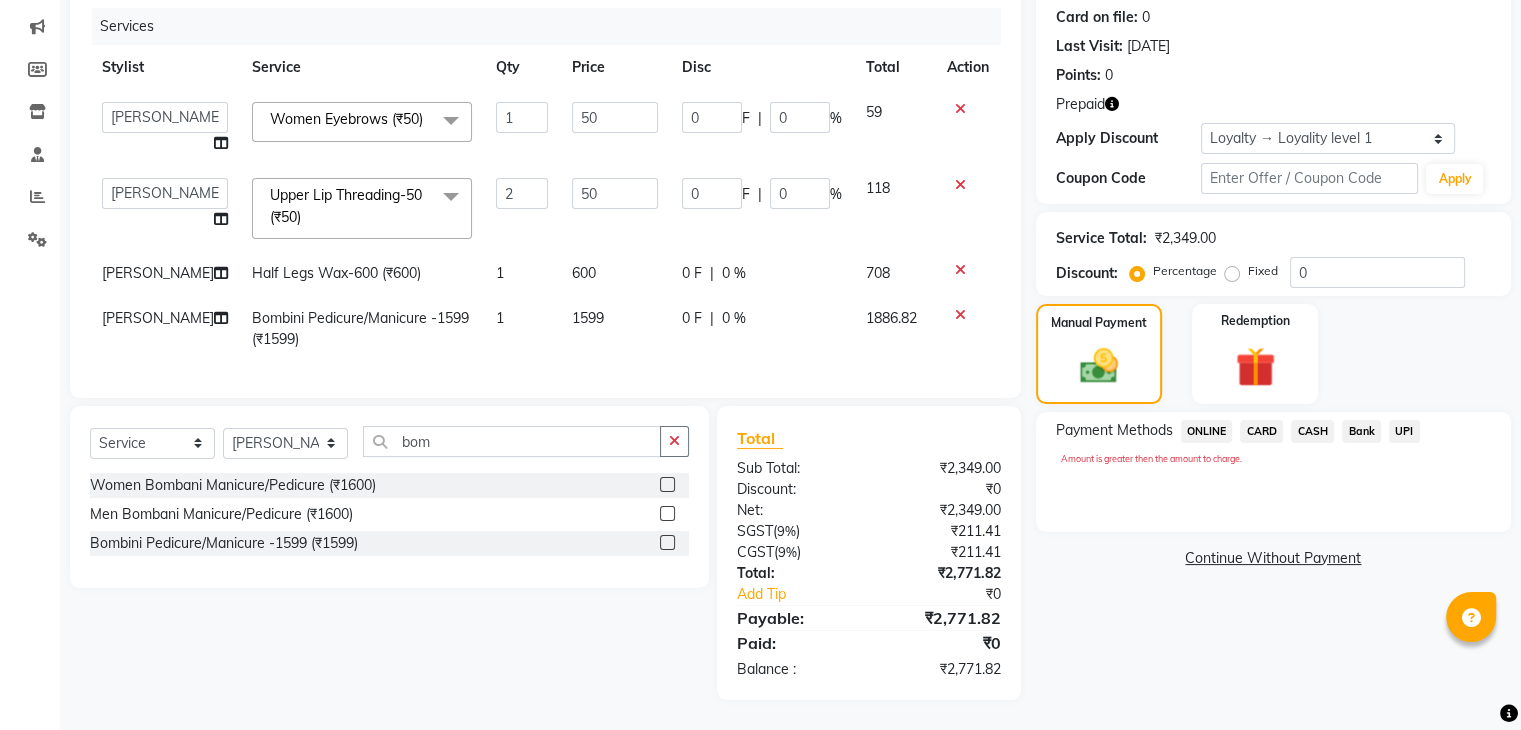click on "CARD" 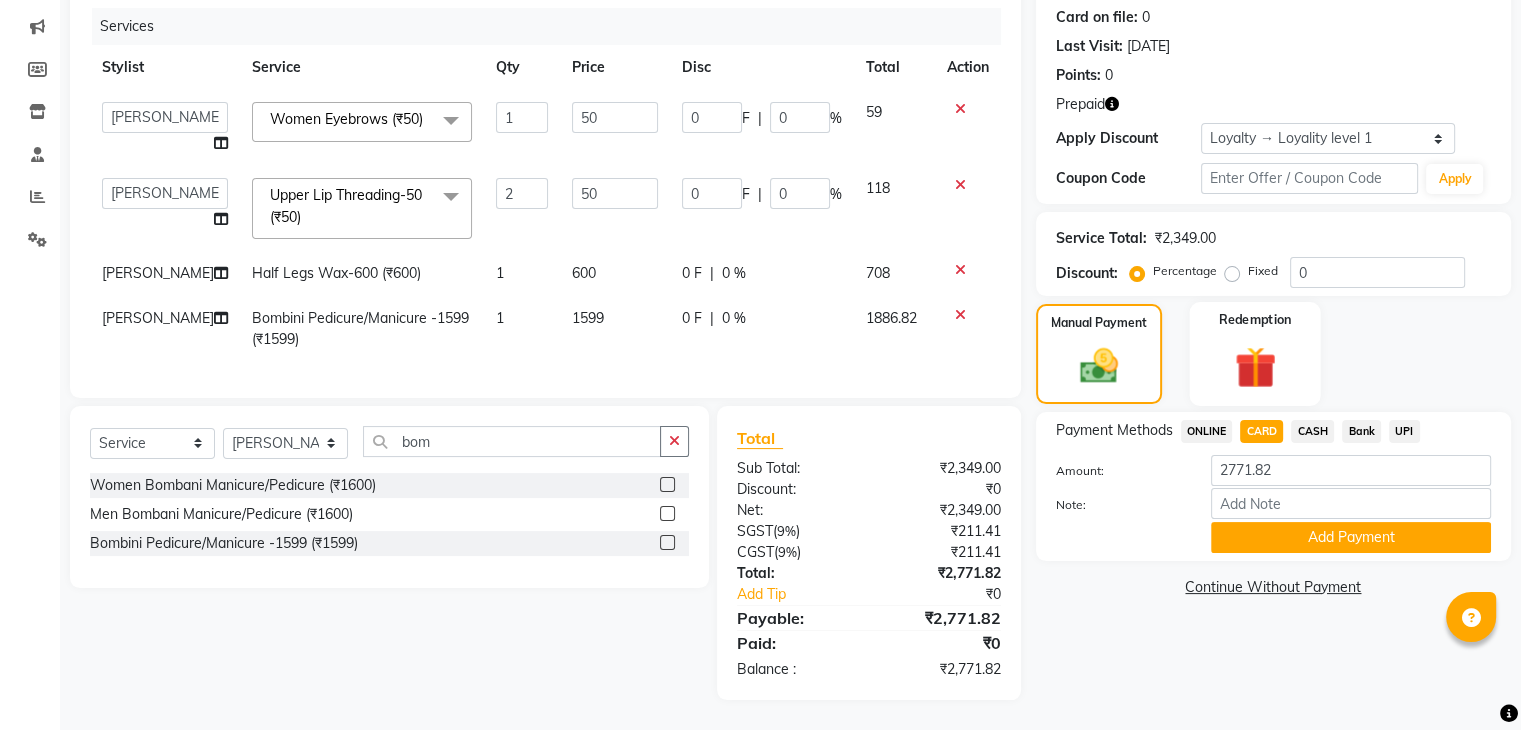 click 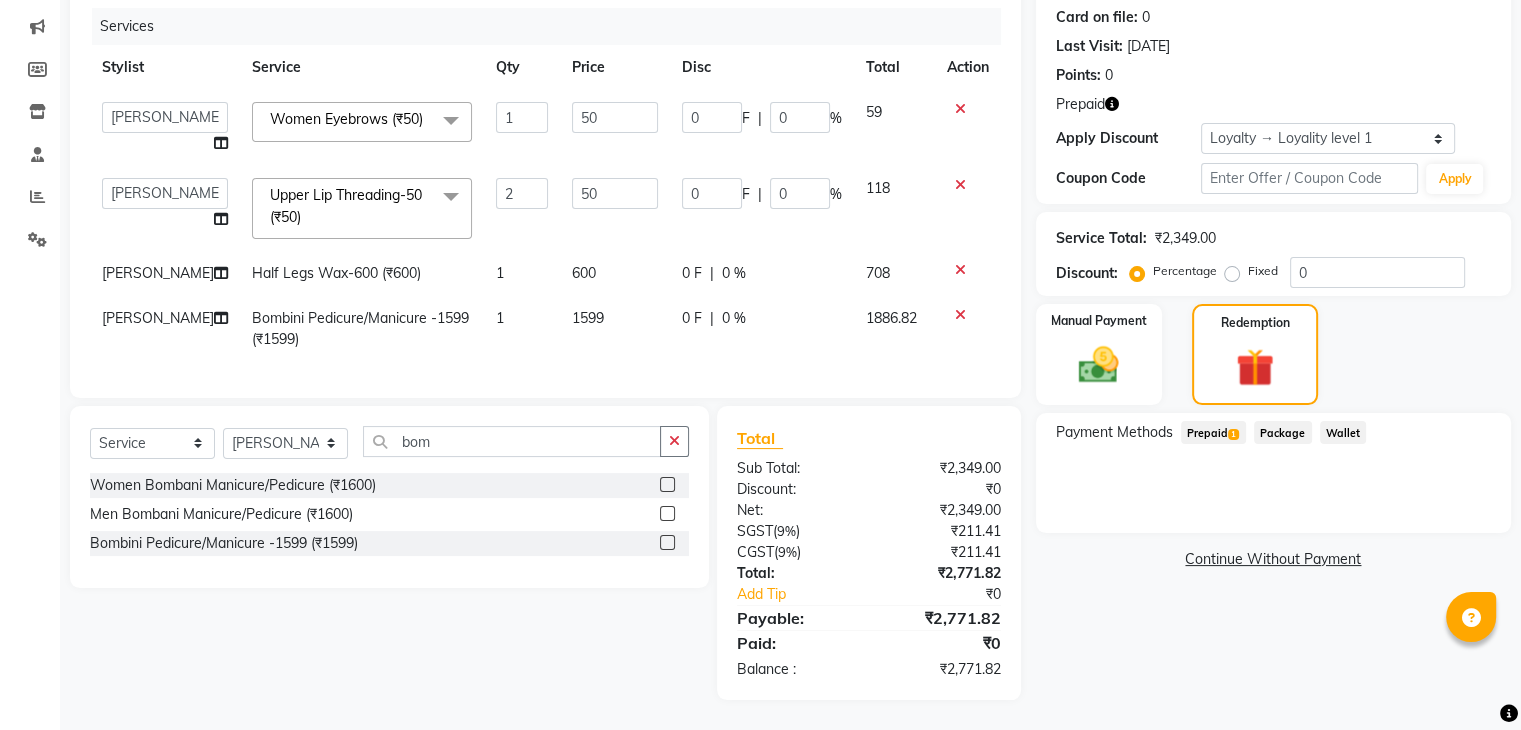 click on "Prepaid  1" 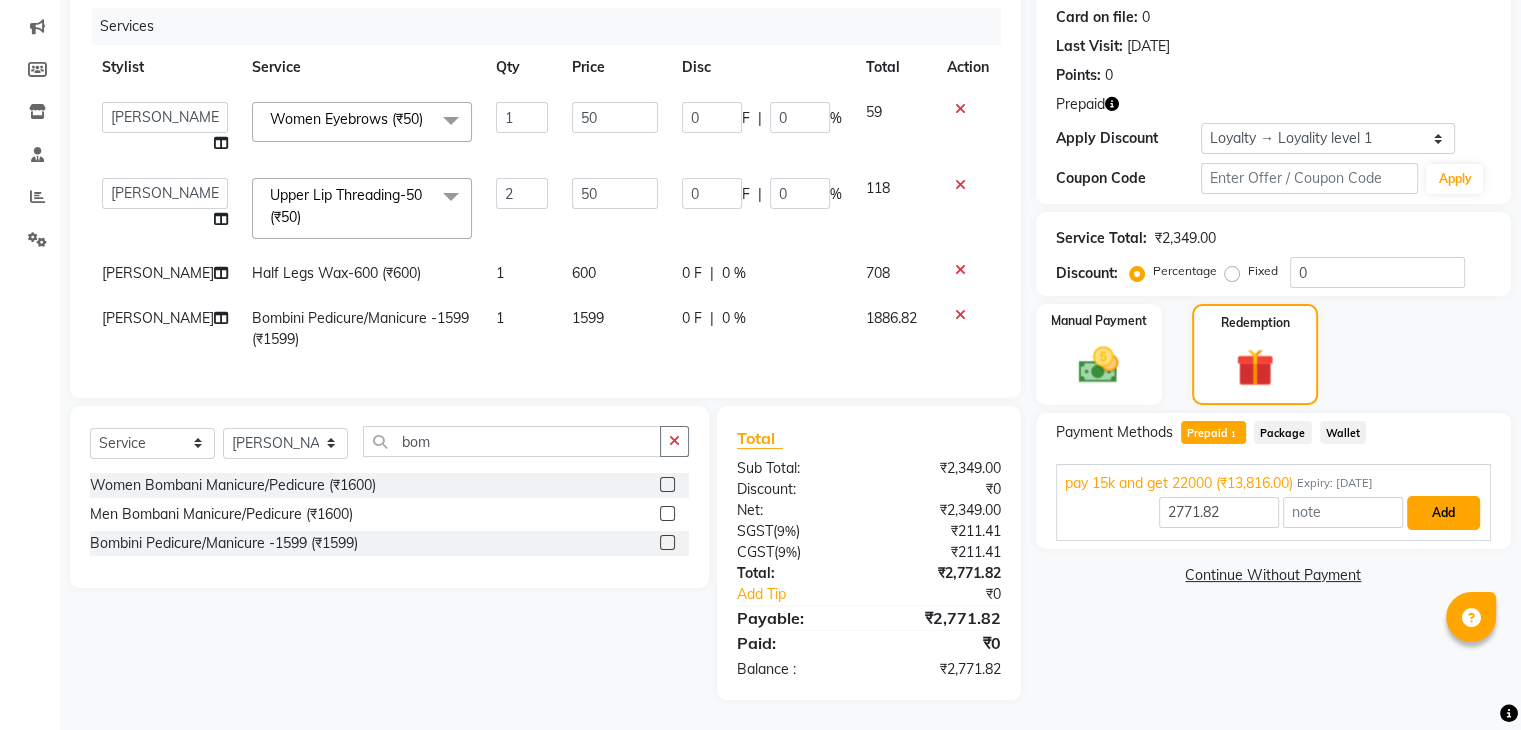 click on "Add" at bounding box center (1443, 513) 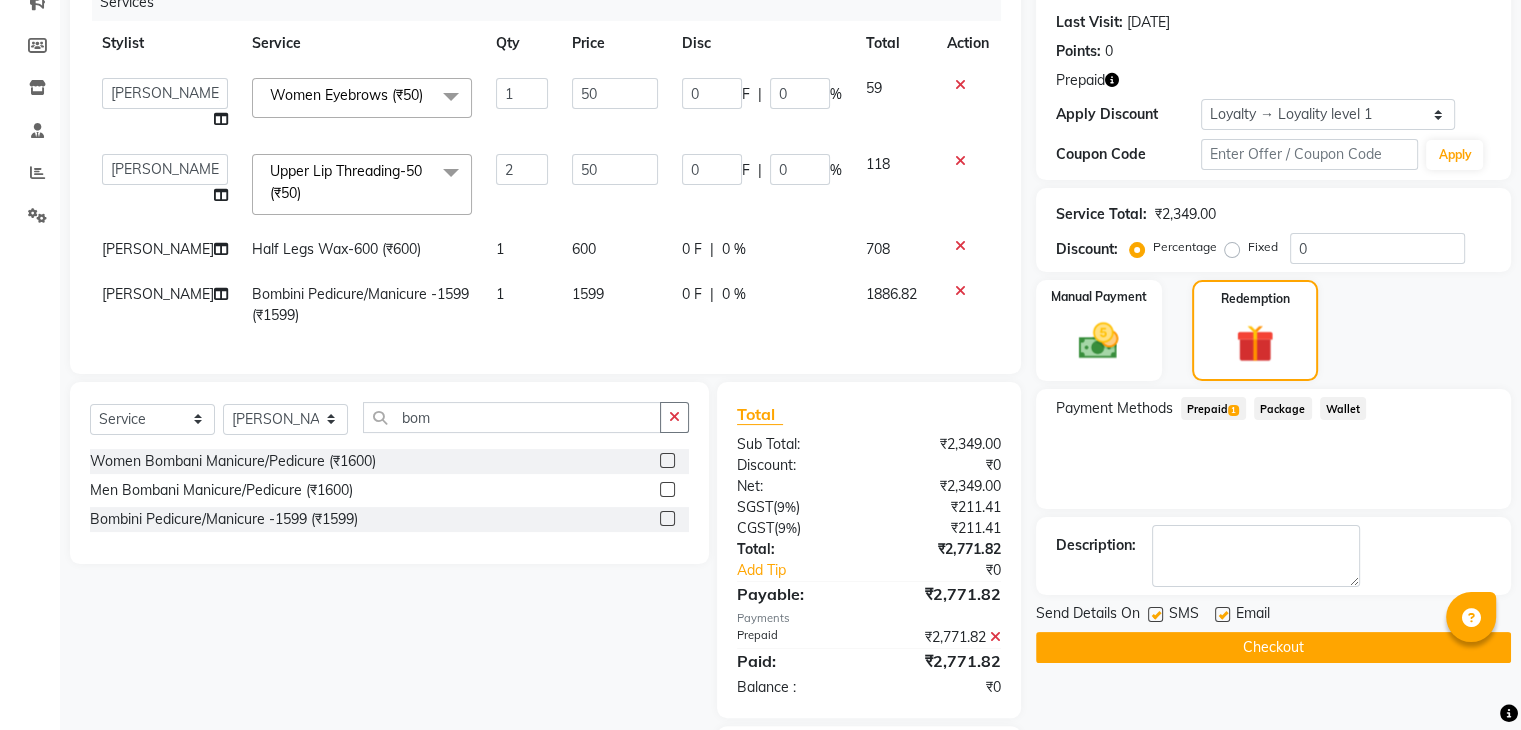 click on "Checkout" 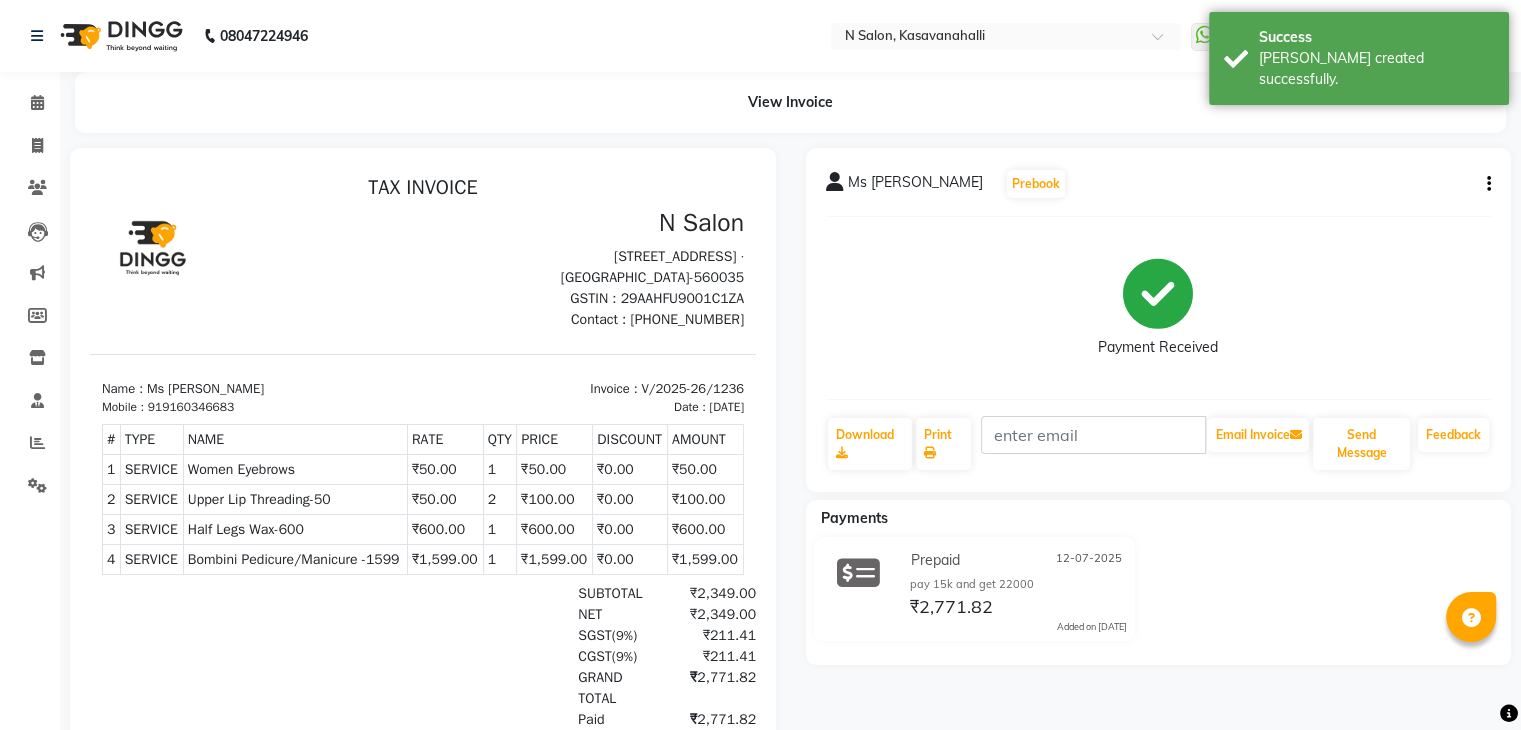 scroll, scrollTop: 0, scrollLeft: 0, axis: both 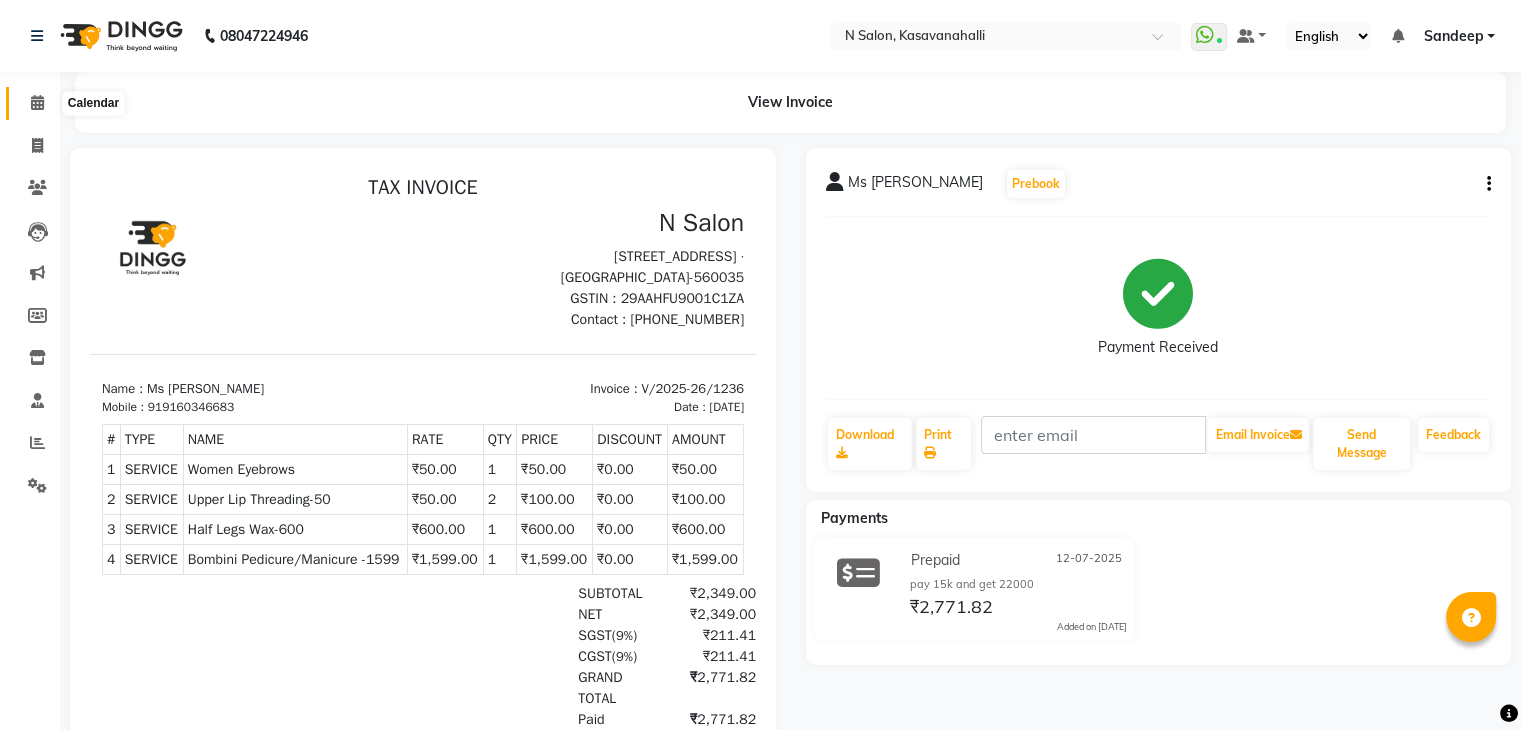 click 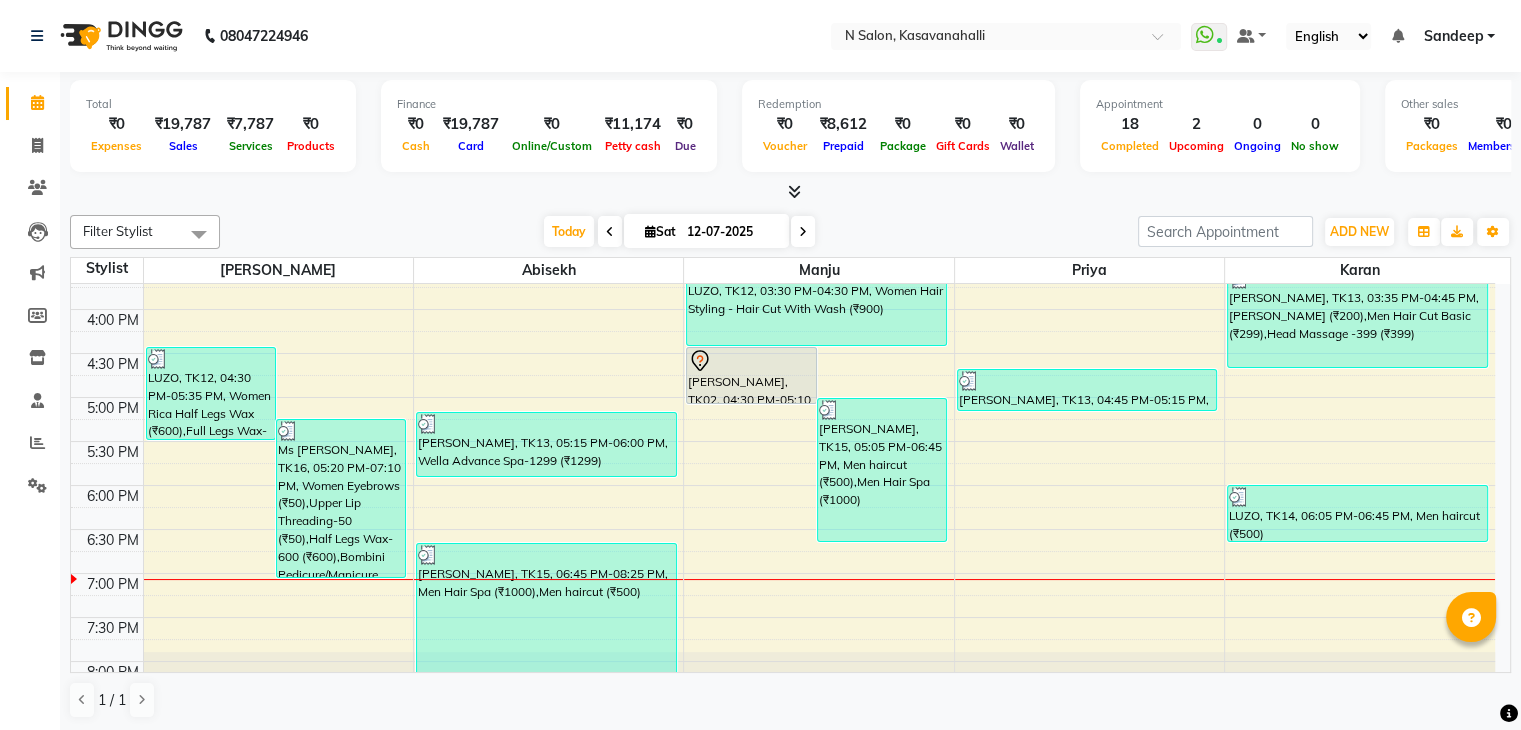 scroll, scrollTop: 644, scrollLeft: 0, axis: vertical 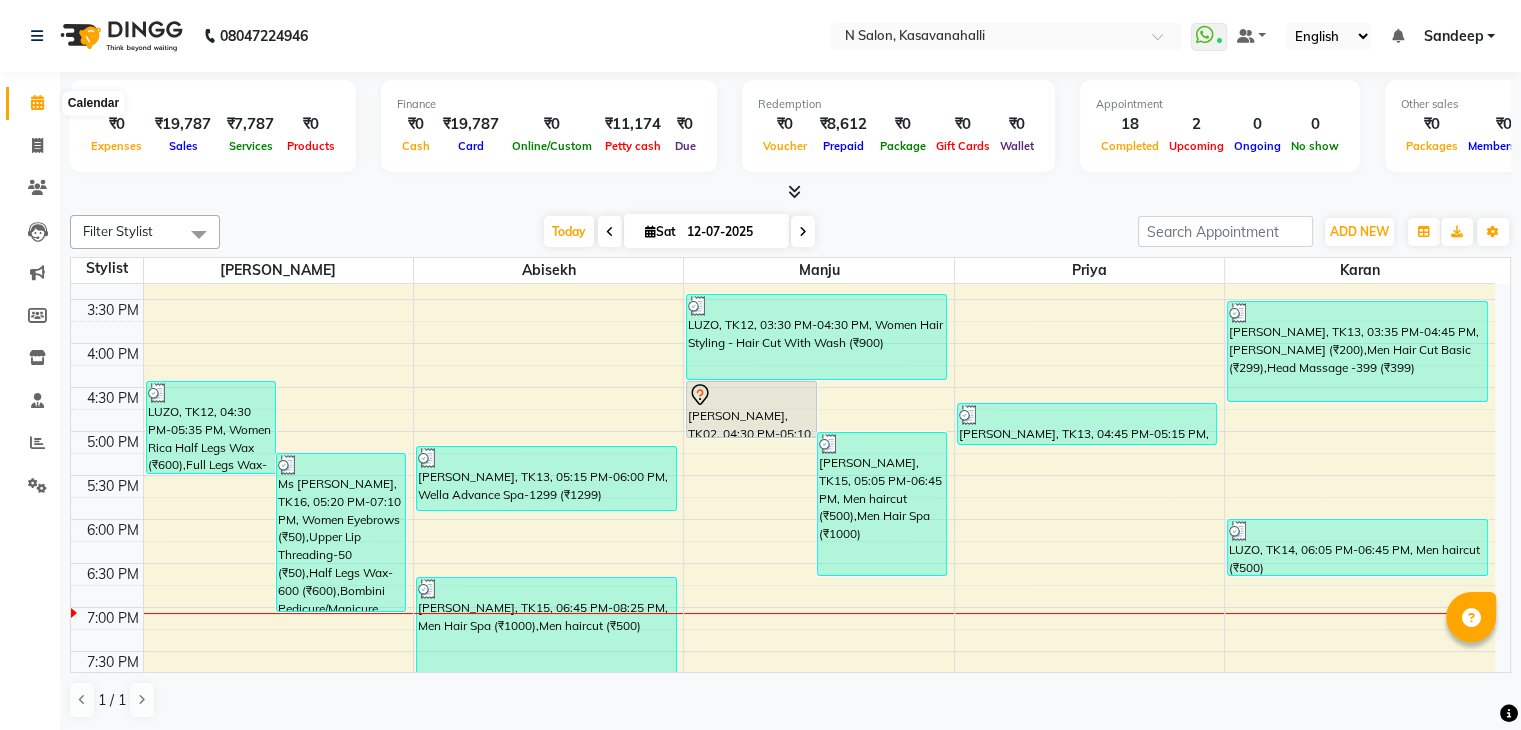 click 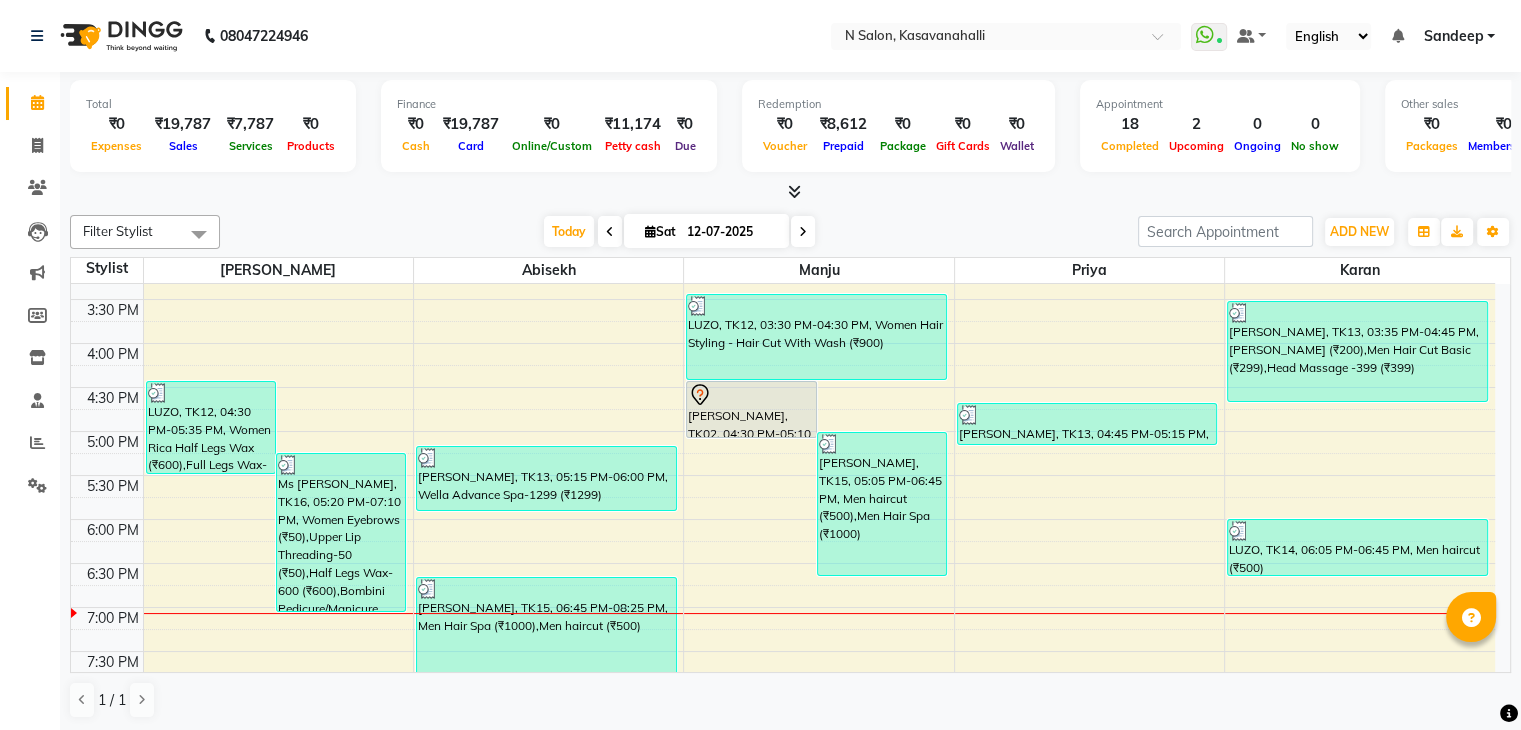 click at bounding box center (803, 232) 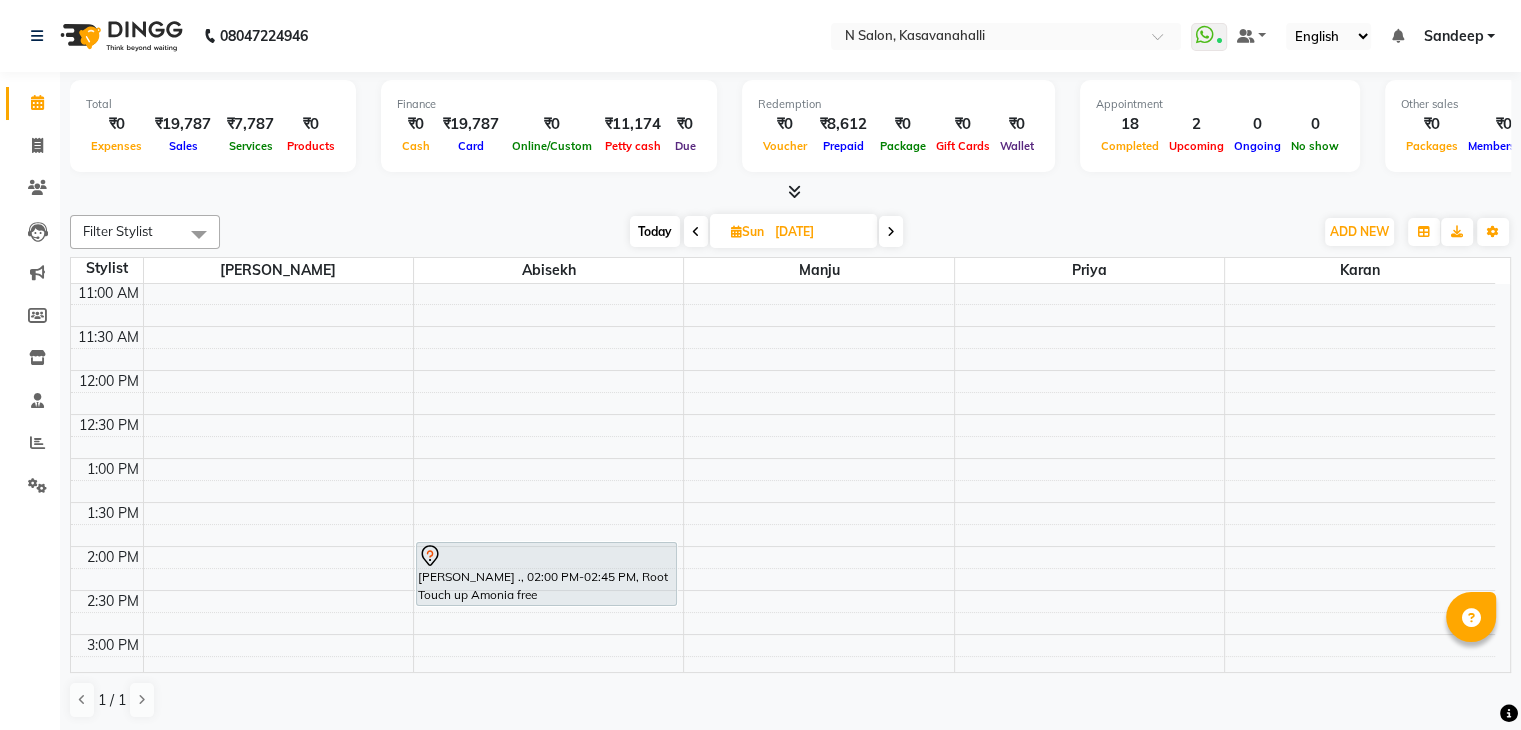 scroll, scrollTop: 300, scrollLeft: 0, axis: vertical 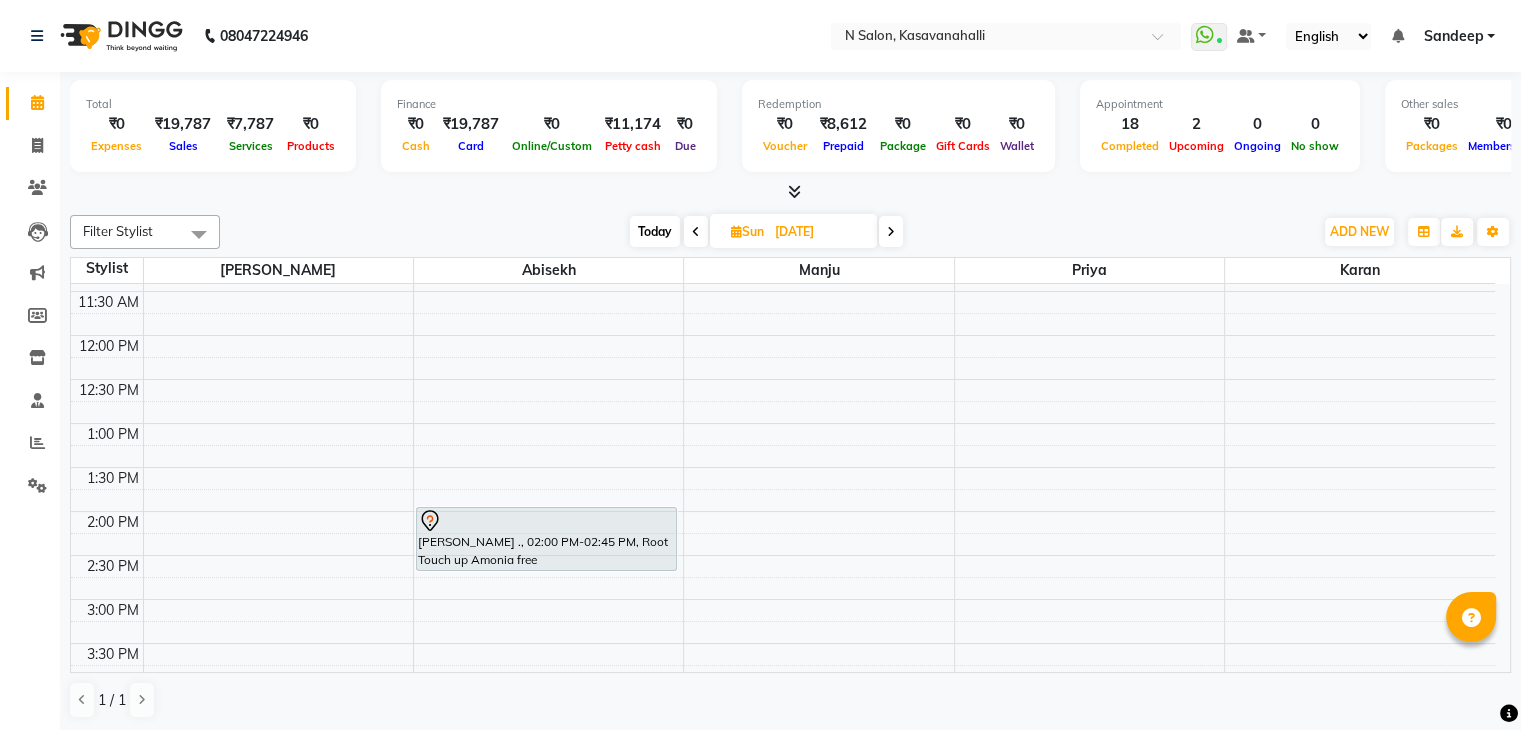 click on "8:00 AM 8:30 AM 9:00 AM 9:30 AM 10:00 AM 10:30 AM 11:00 AM 11:30 AM 12:00 PM 12:30 PM 1:00 PM 1:30 PM 2:00 PM 2:30 PM 3:00 PM 3:30 PM 4:00 PM 4:30 PM 5:00 PM 5:30 PM 6:00 PM 6:30 PM 7:00 PM 7:30 PM 8:00 PM 8:30 PM             Varsha ., 02:00 PM-02:45 PM, Root Touch up Amonia free             Varun ., 10:00 AM-10:40 AM, Men haircut" at bounding box center (783, 555) 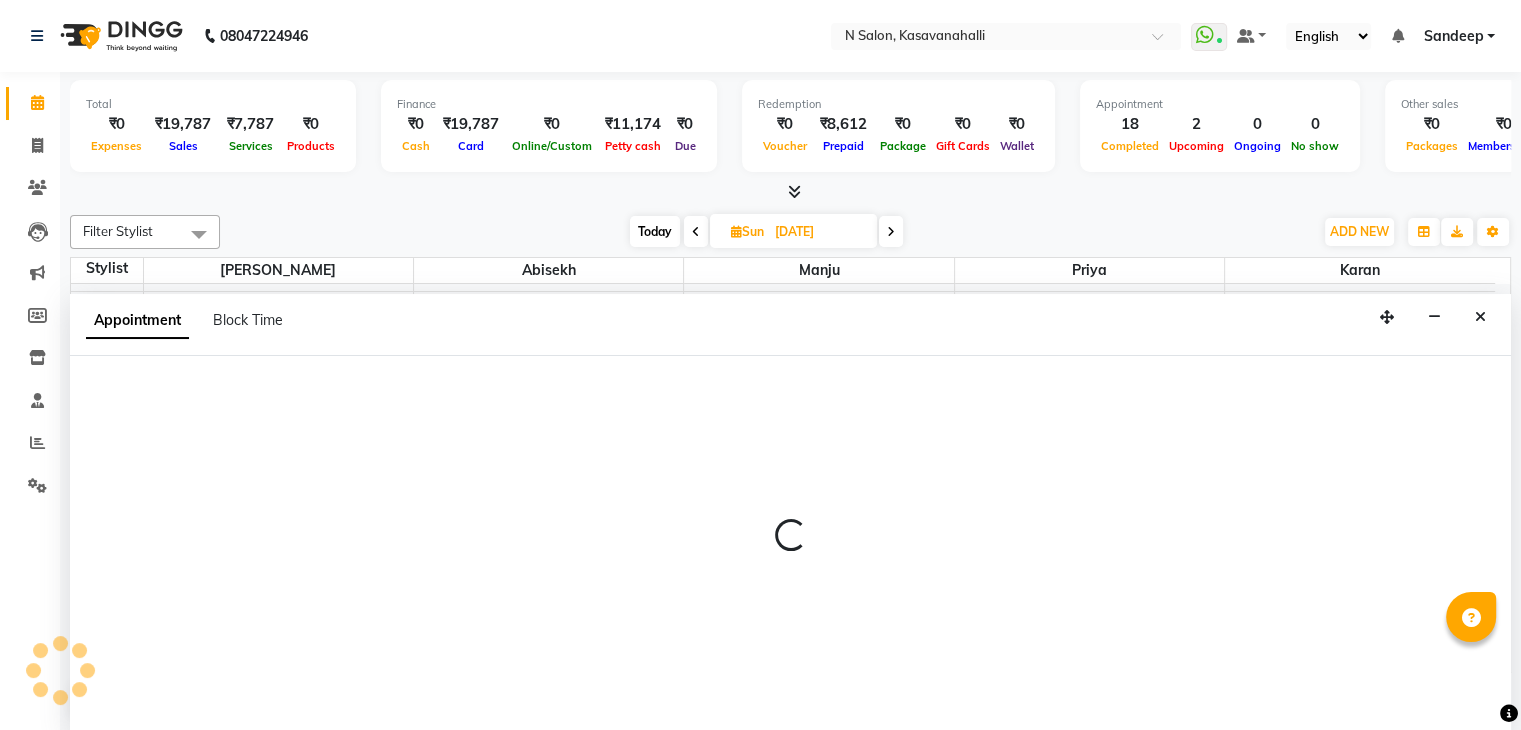 scroll, scrollTop: 1, scrollLeft: 0, axis: vertical 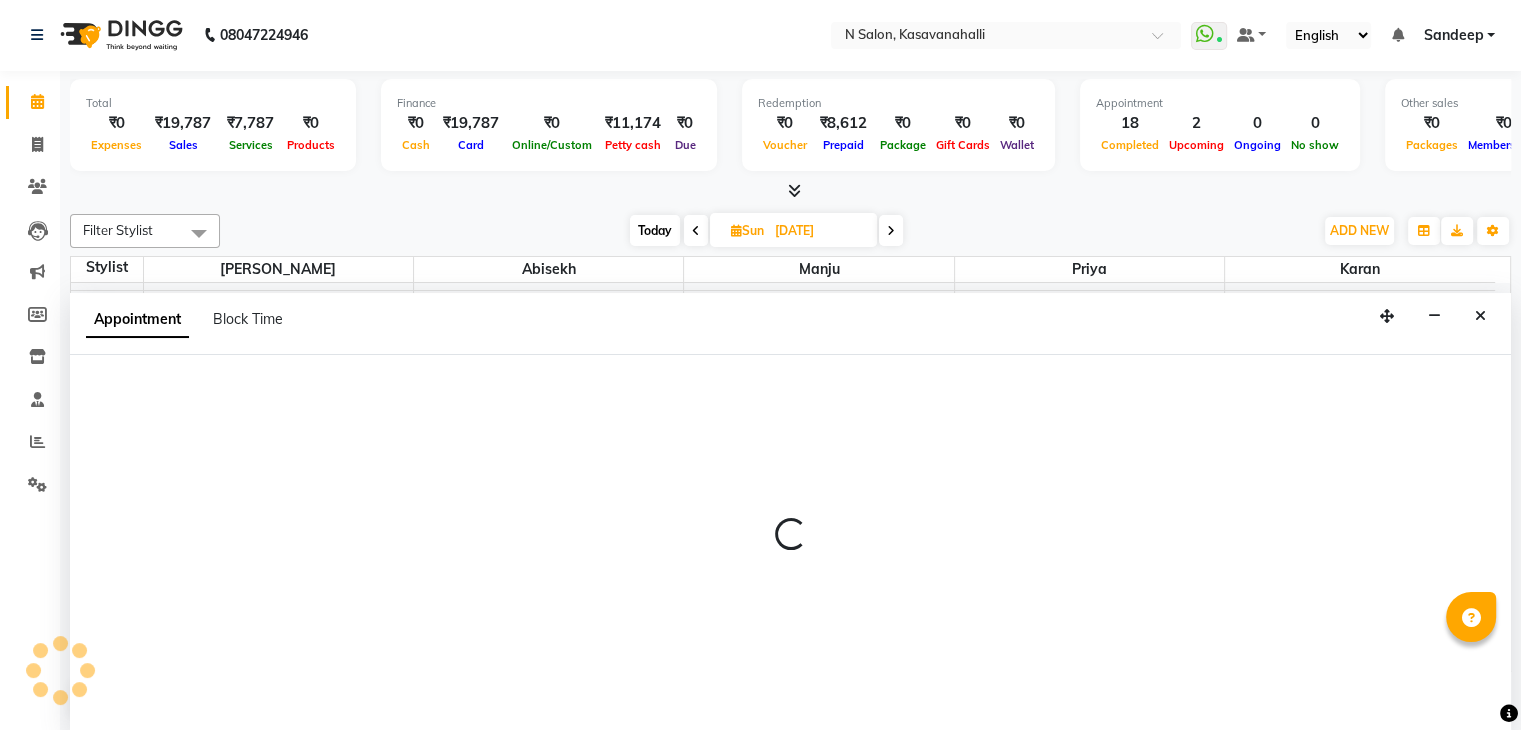 select on "75765" 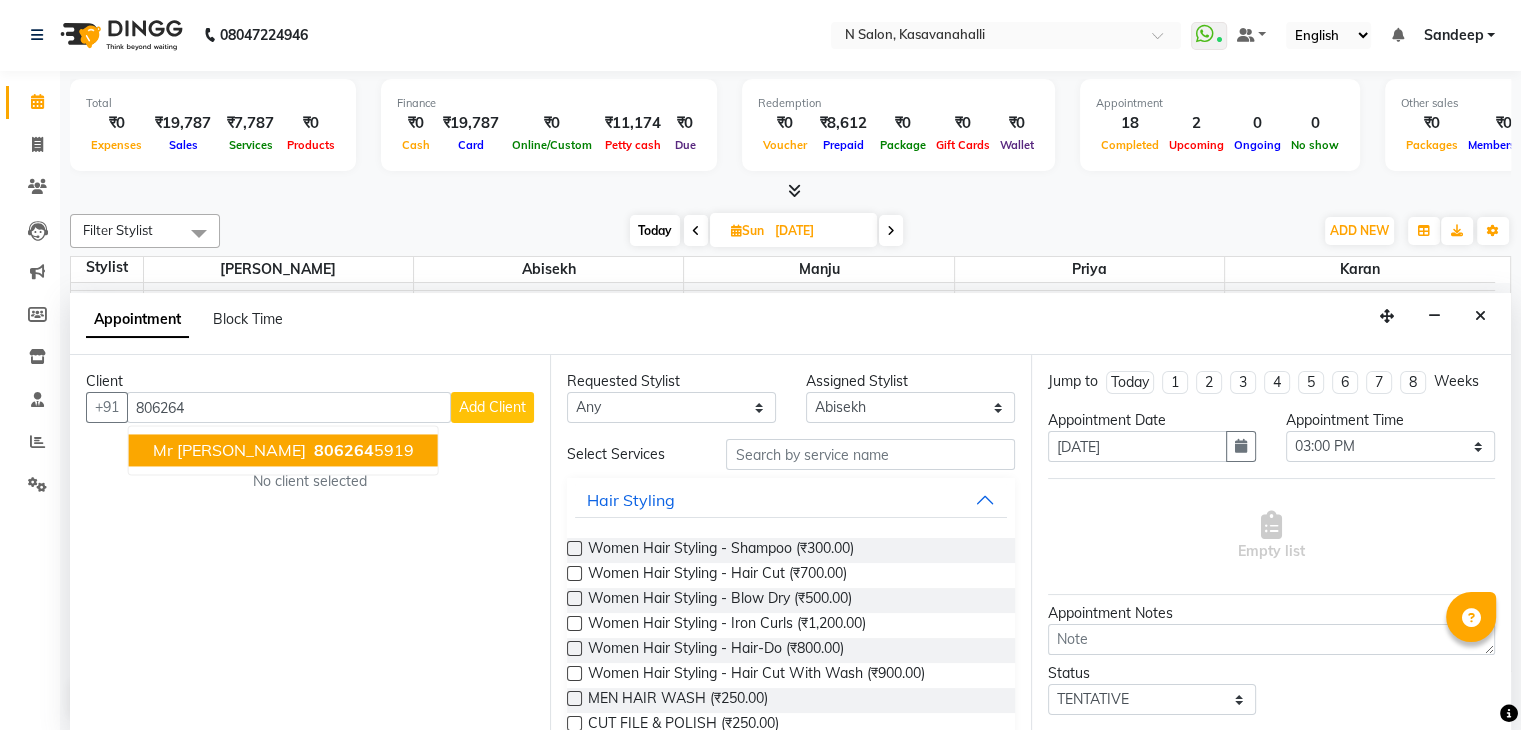 click on "806264 5919" at bounding box center (362, 451) 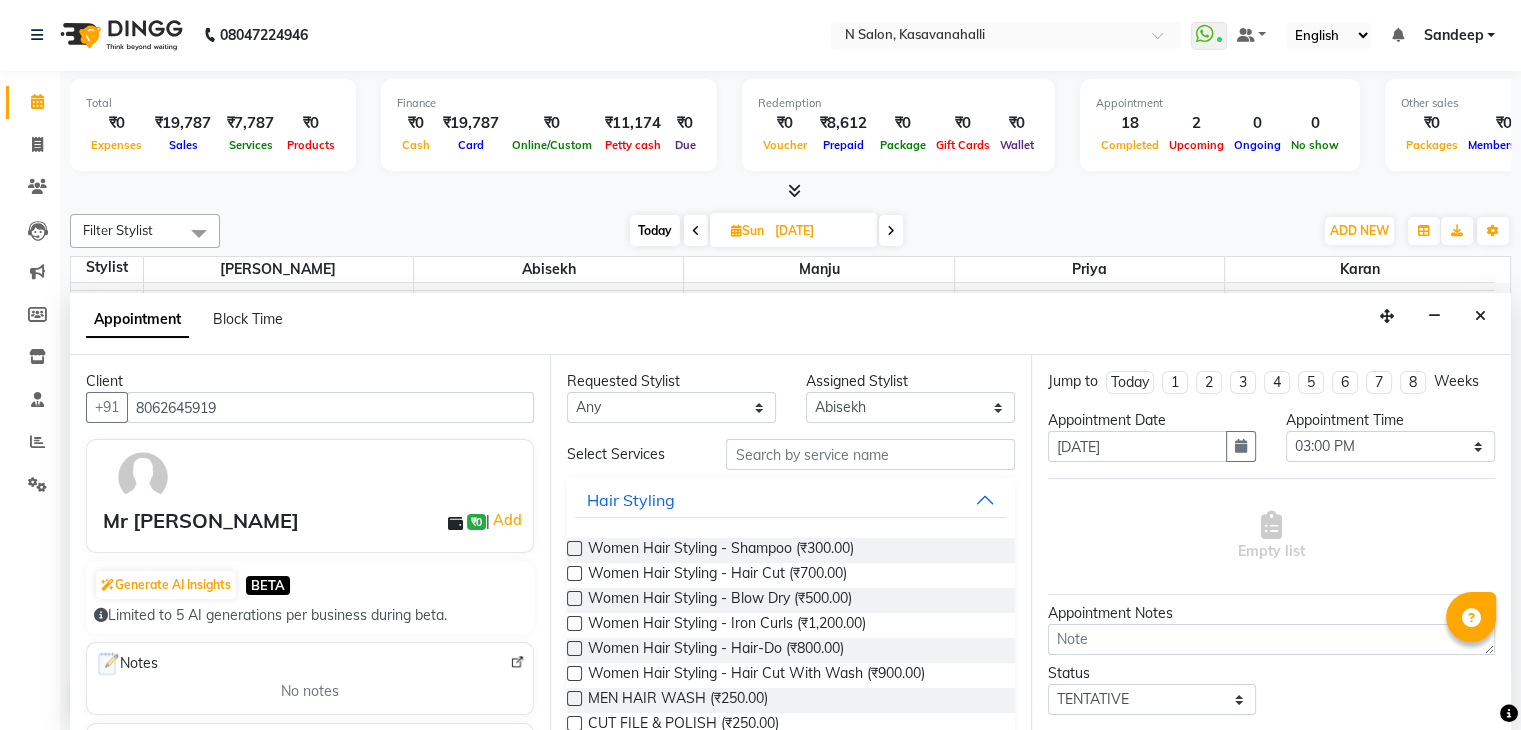 type on "8062645919" 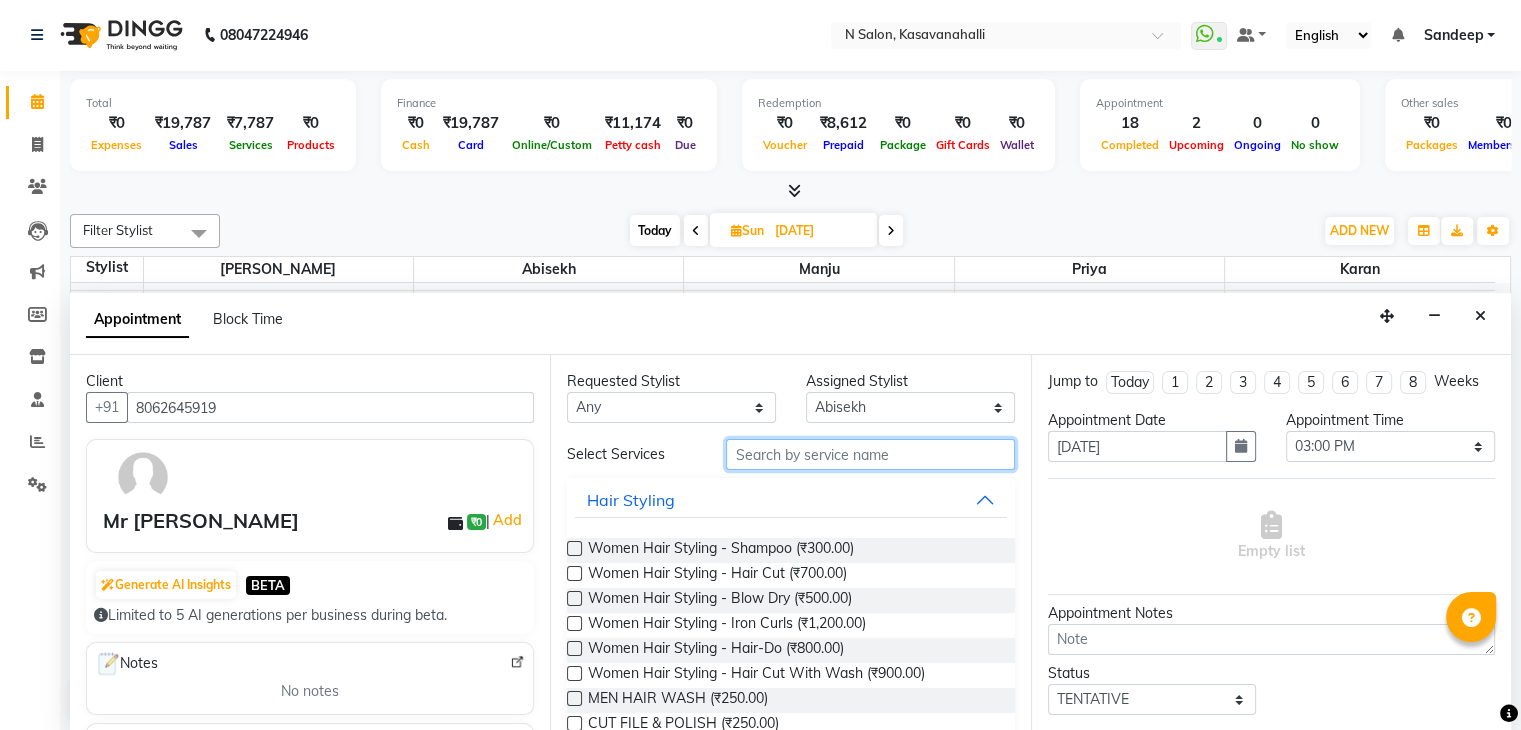 click at bounding box center [870, 454] 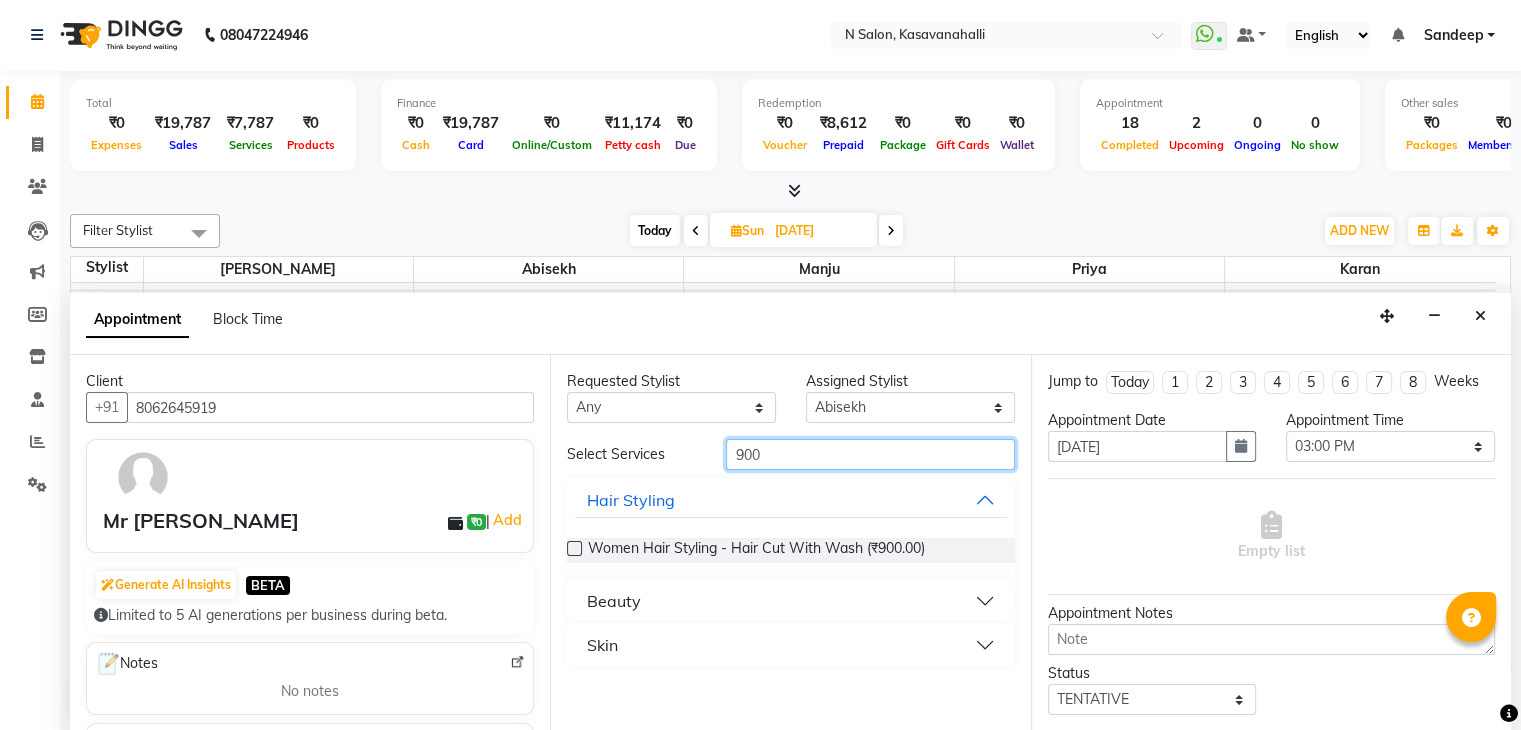 type on "900" 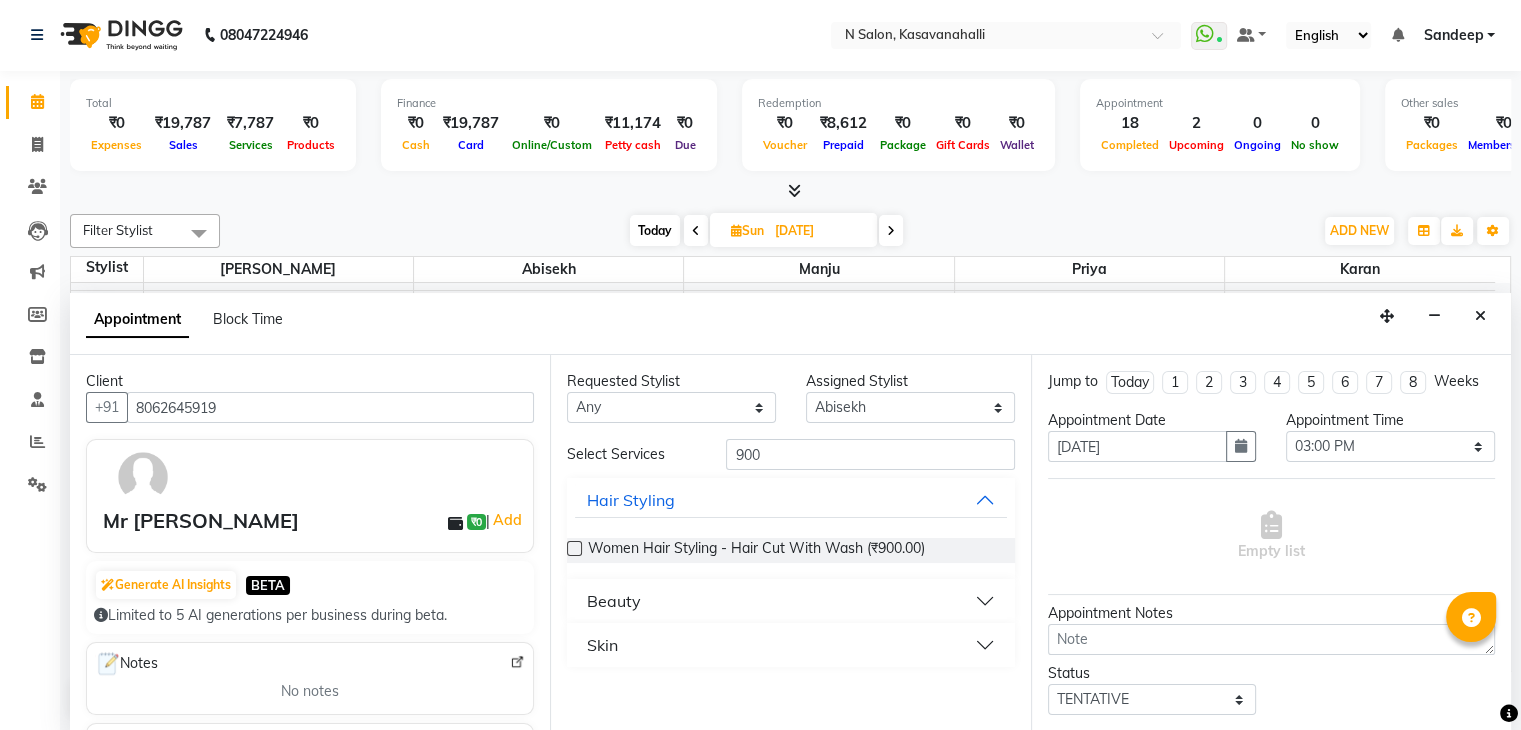 click at bounding box center (574, 548) 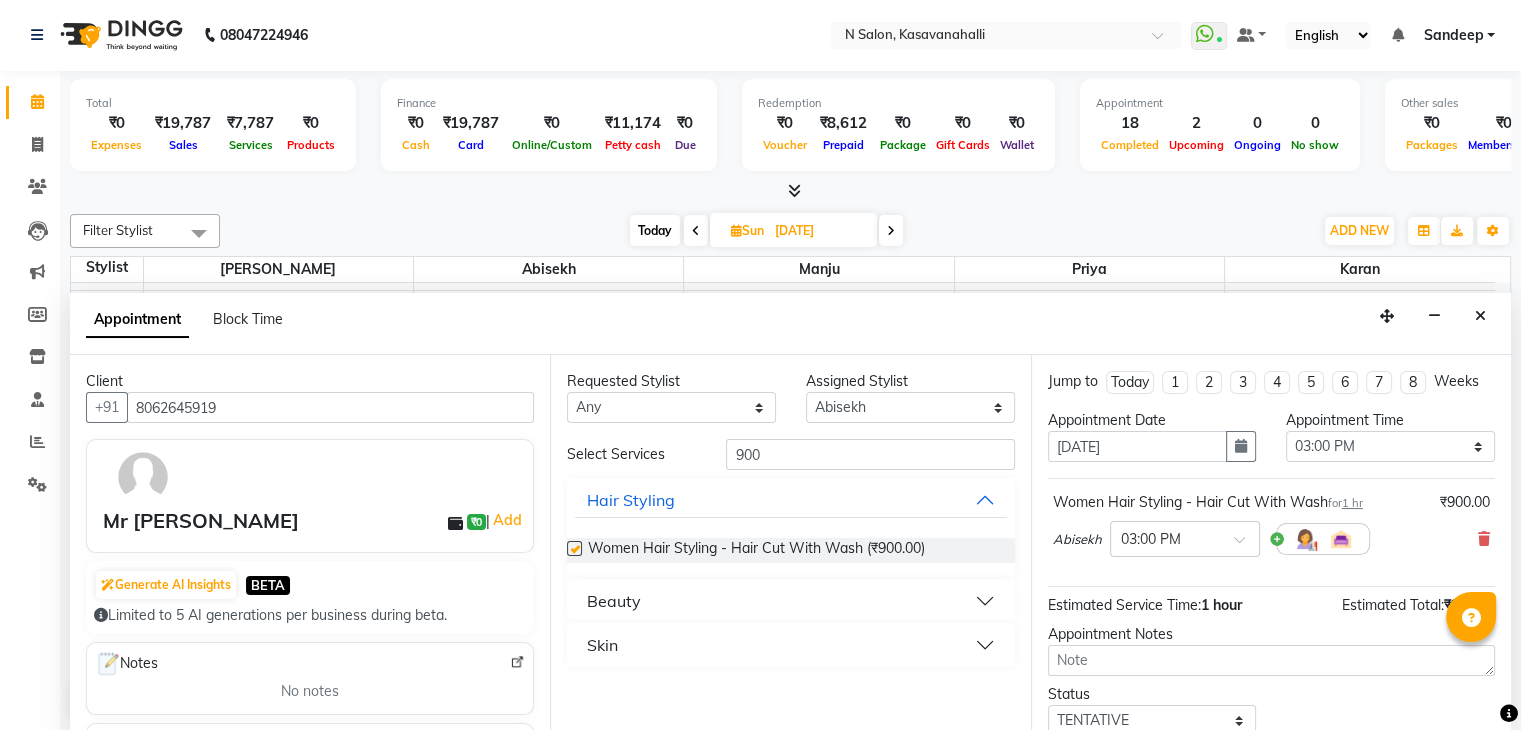 checkbox on "false" 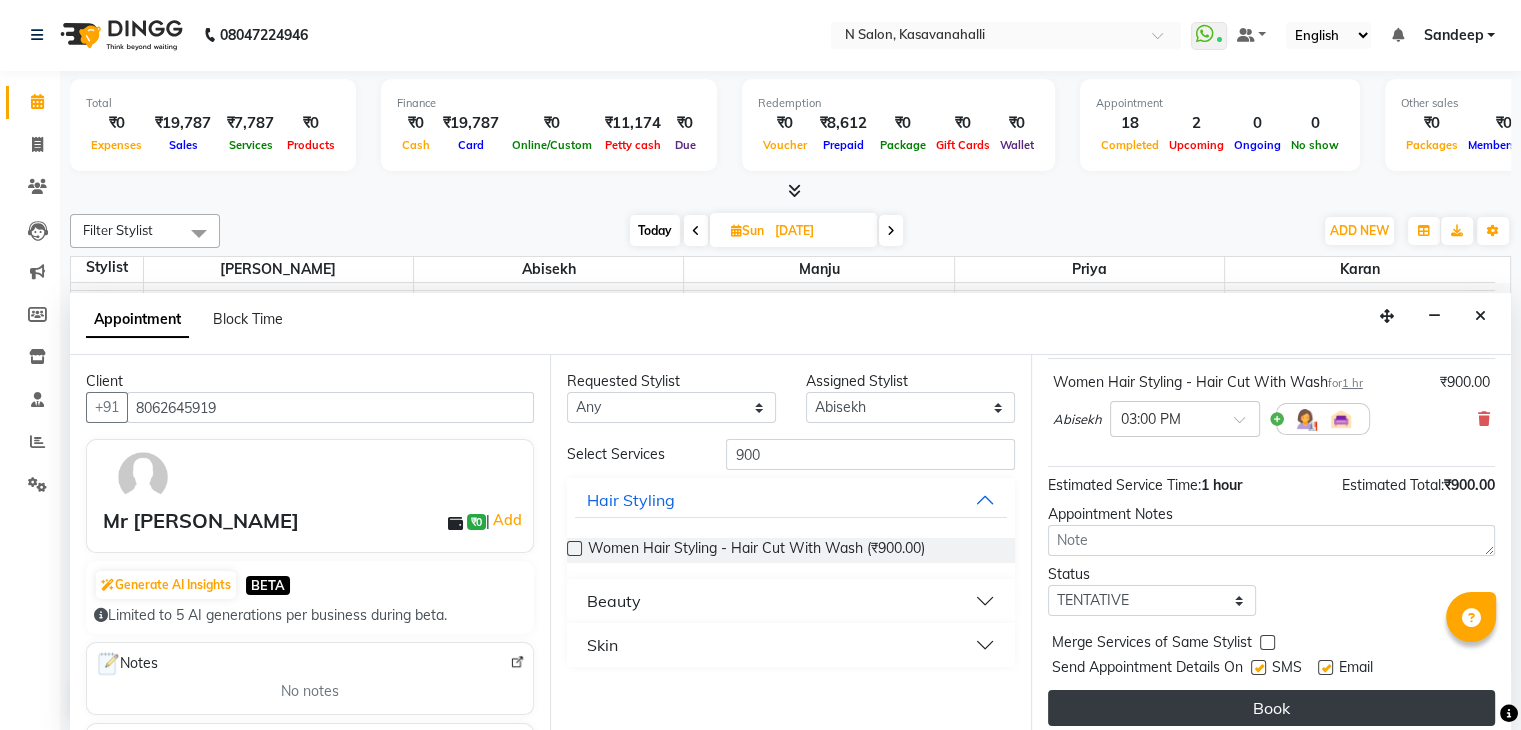 scroll, scrollTop: 130, scrollLeft: 0, axis: vertical 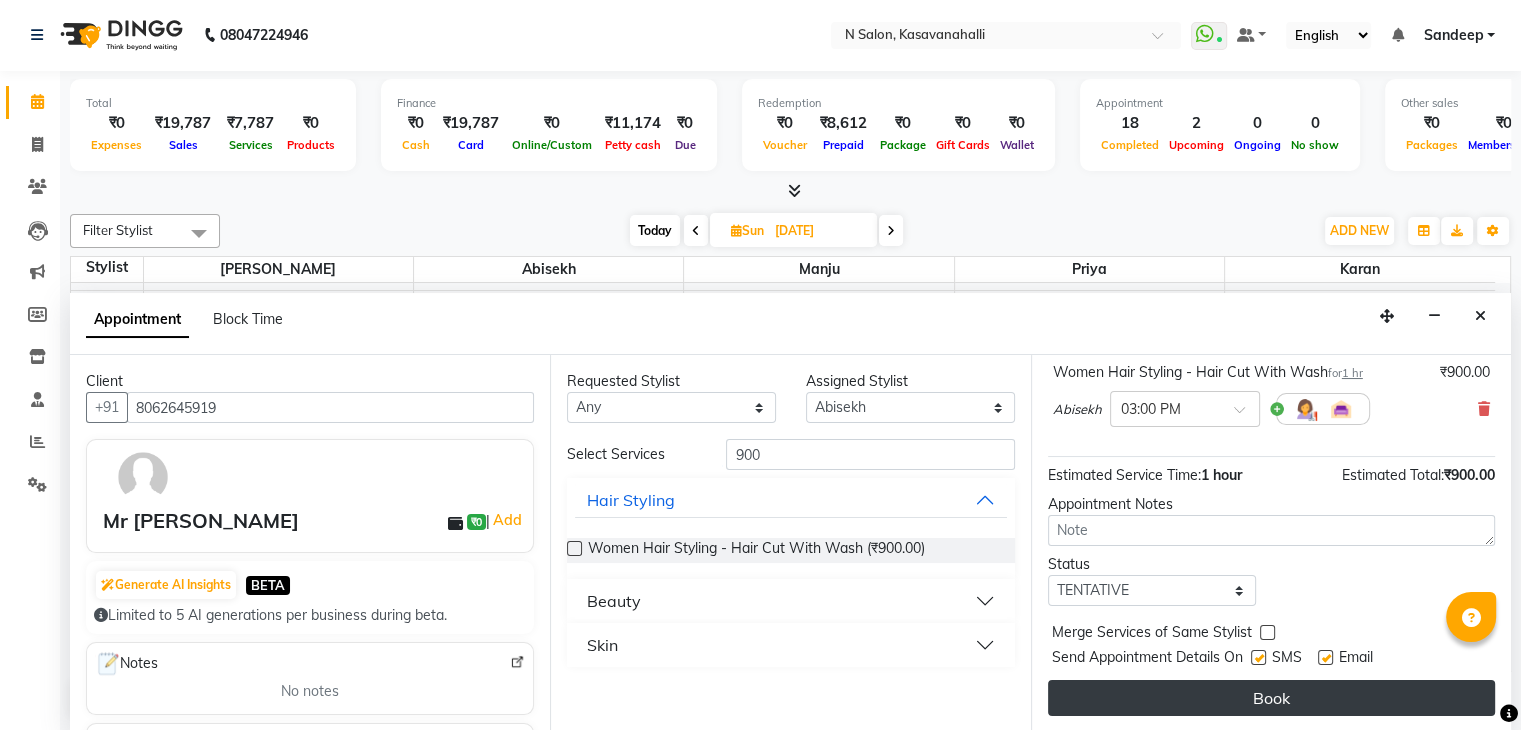 click on "Book" at bounding box center (1271, 698) 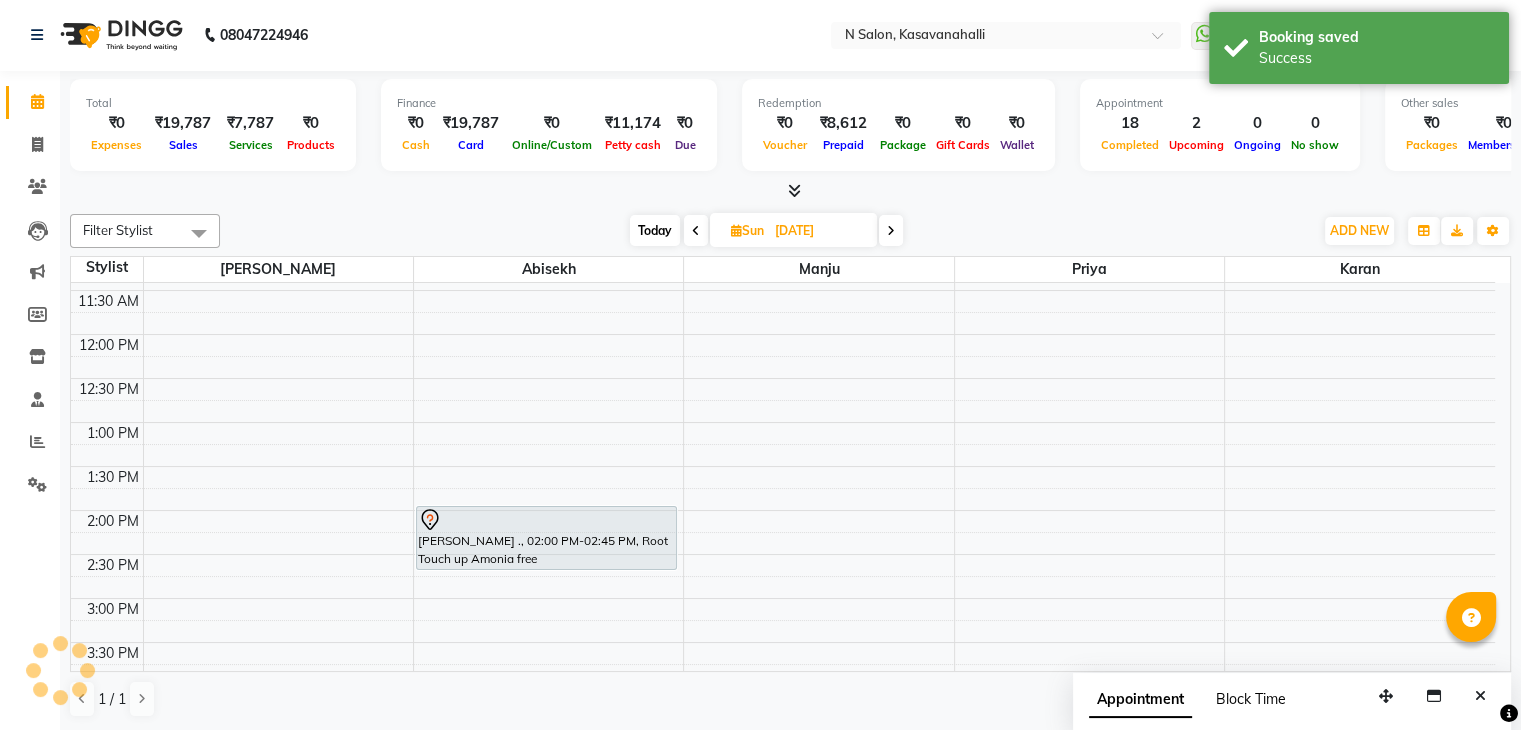 scroll, scrollTop: 0, scrollLeft: 0, axis: both 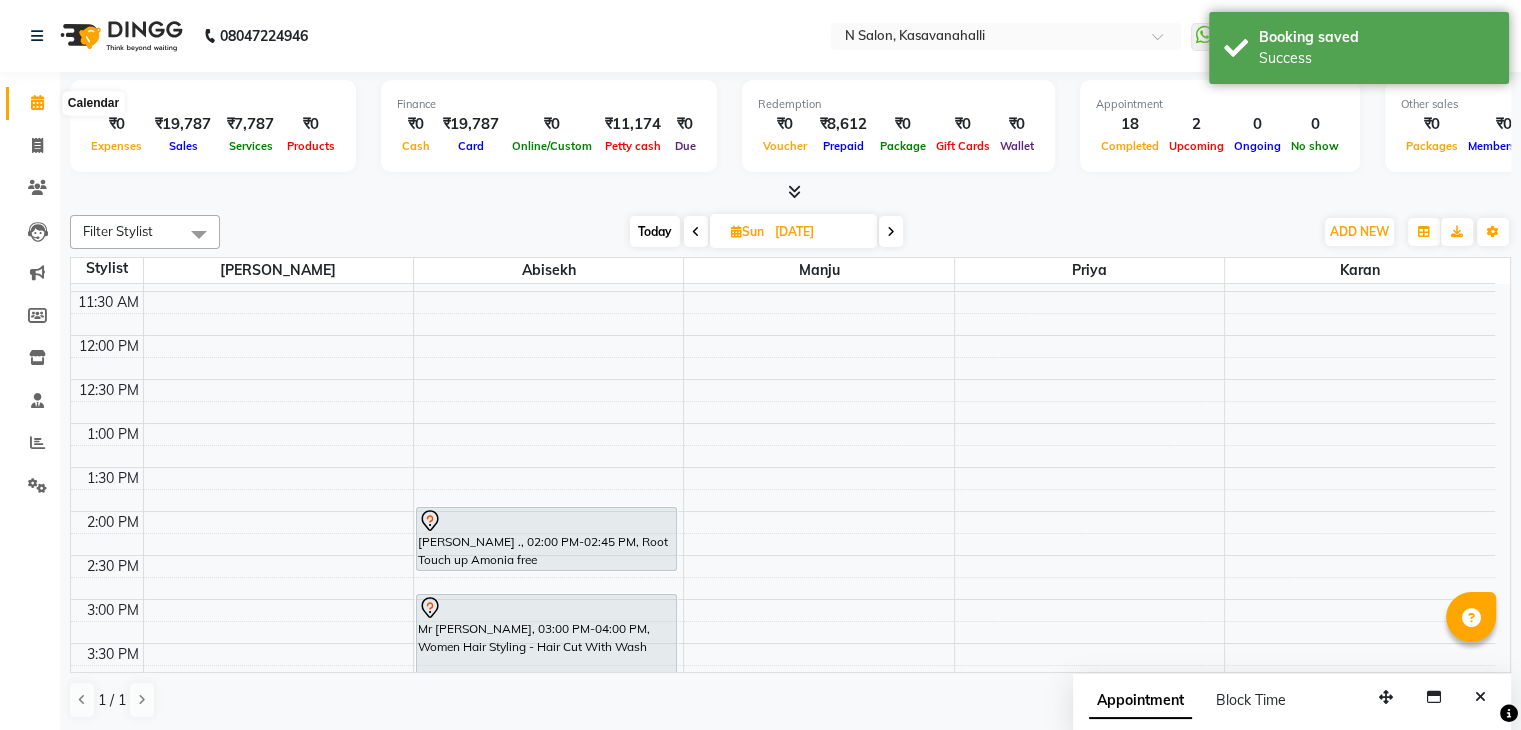 click 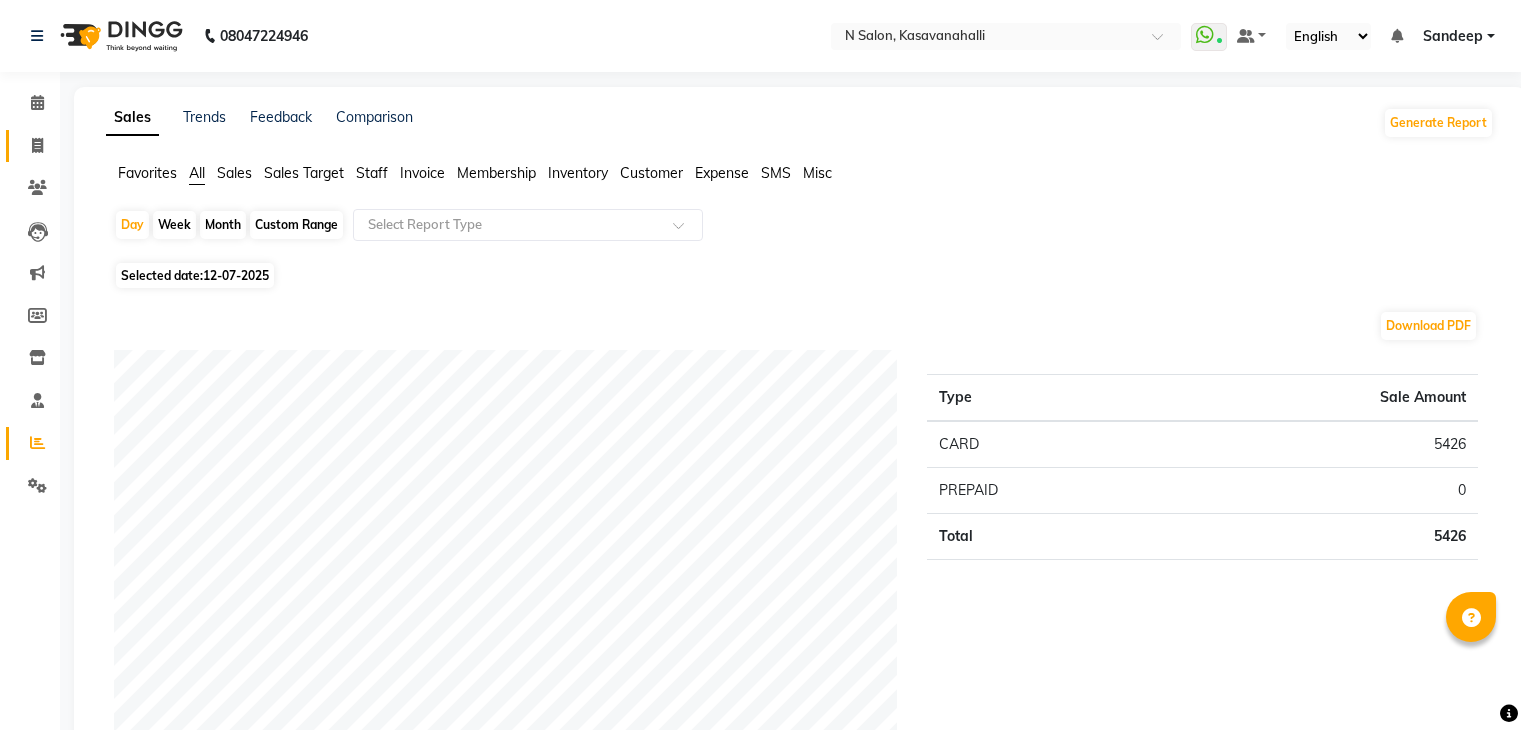 scroll, scrollTop: 0, scrollLeft: 0, axis: both 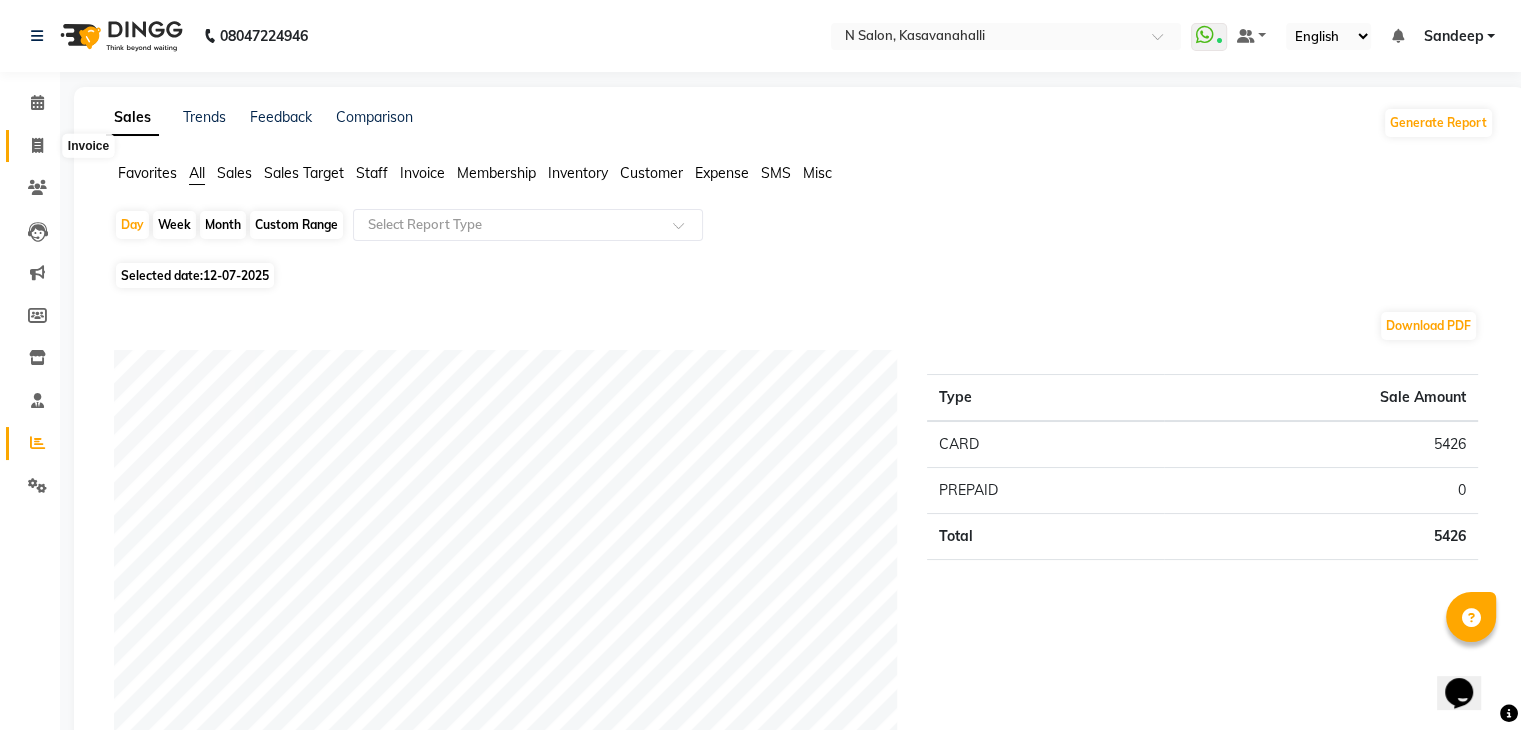 drag, startPoint x: 44, startPoint y: 143, endPoint x: 40, endPoint y: 123, distance: 20.396078 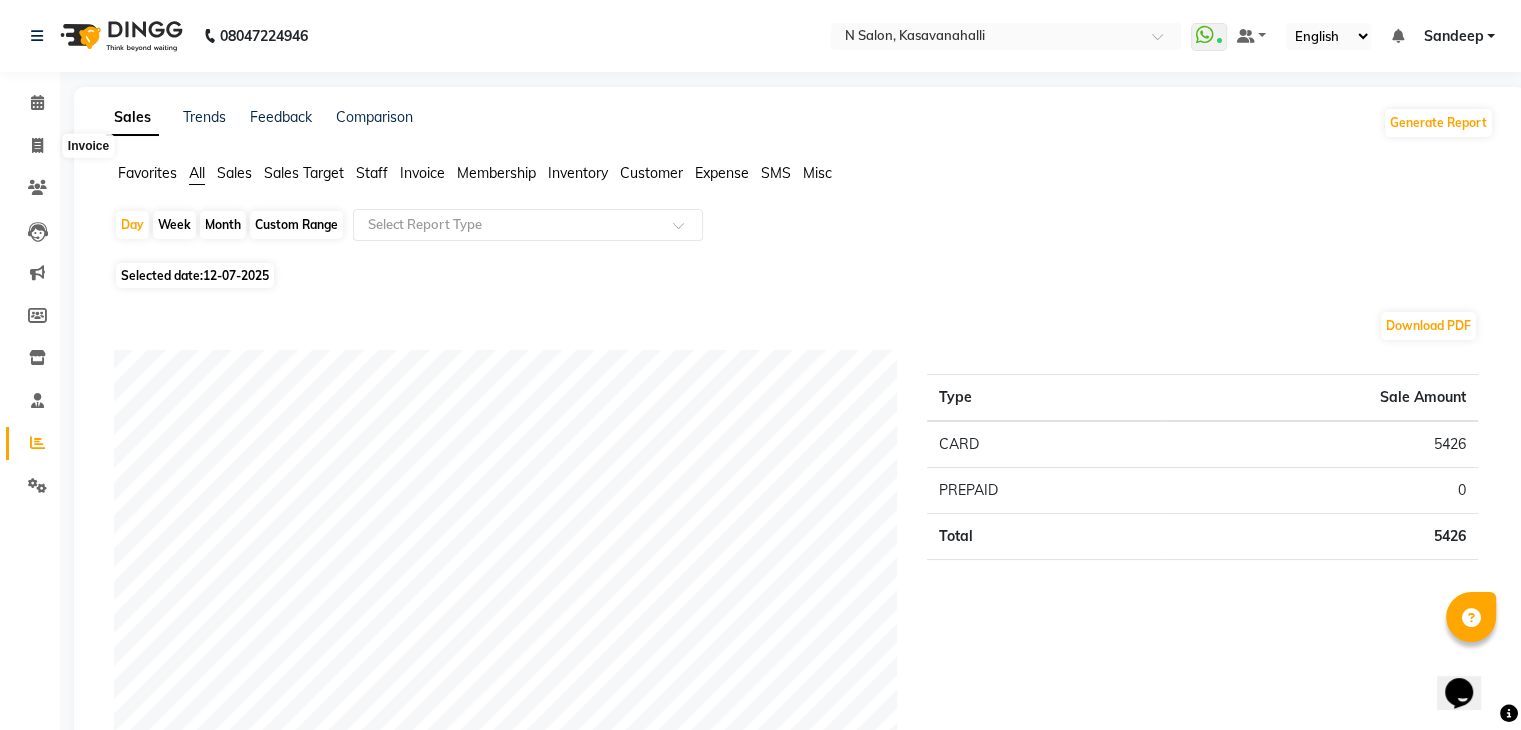 select on "service" 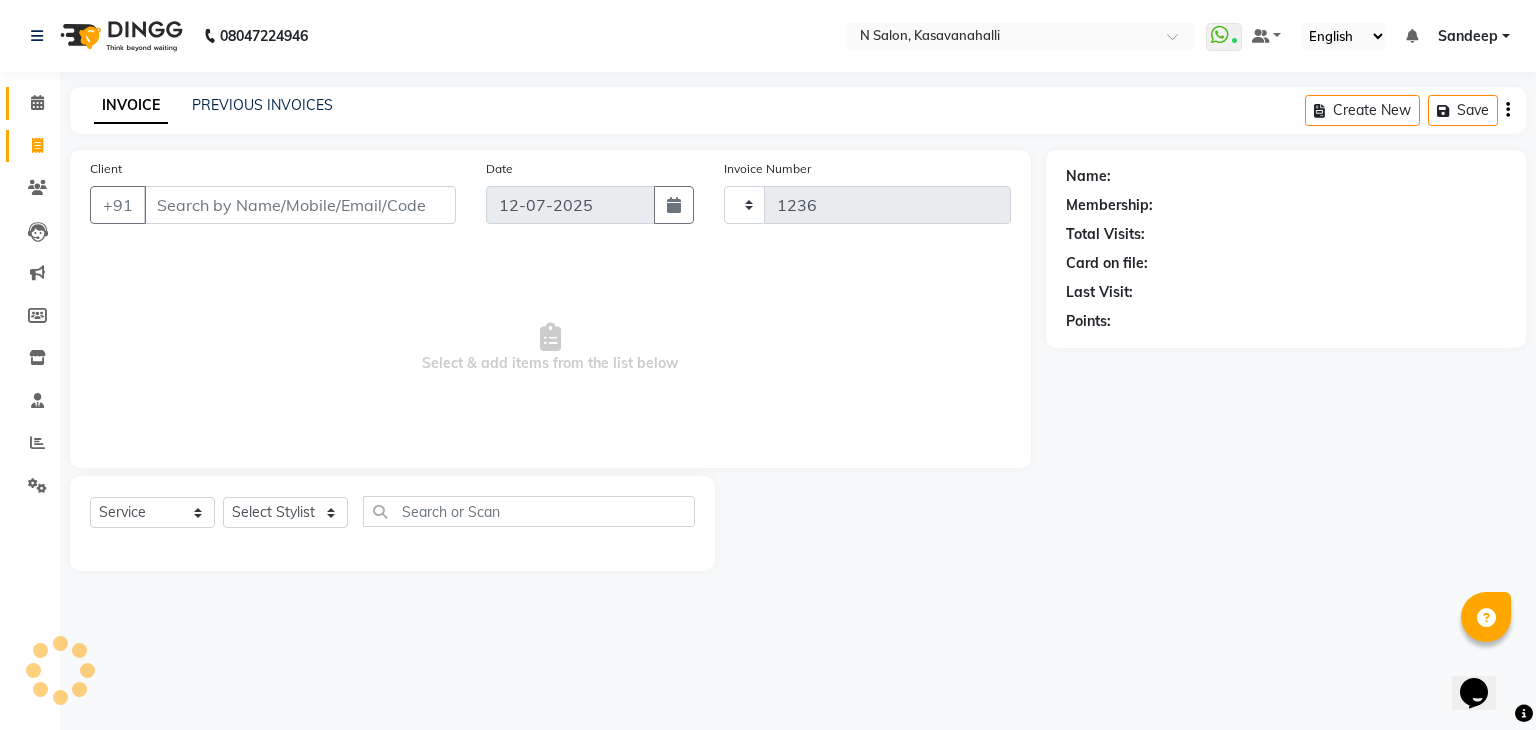 click 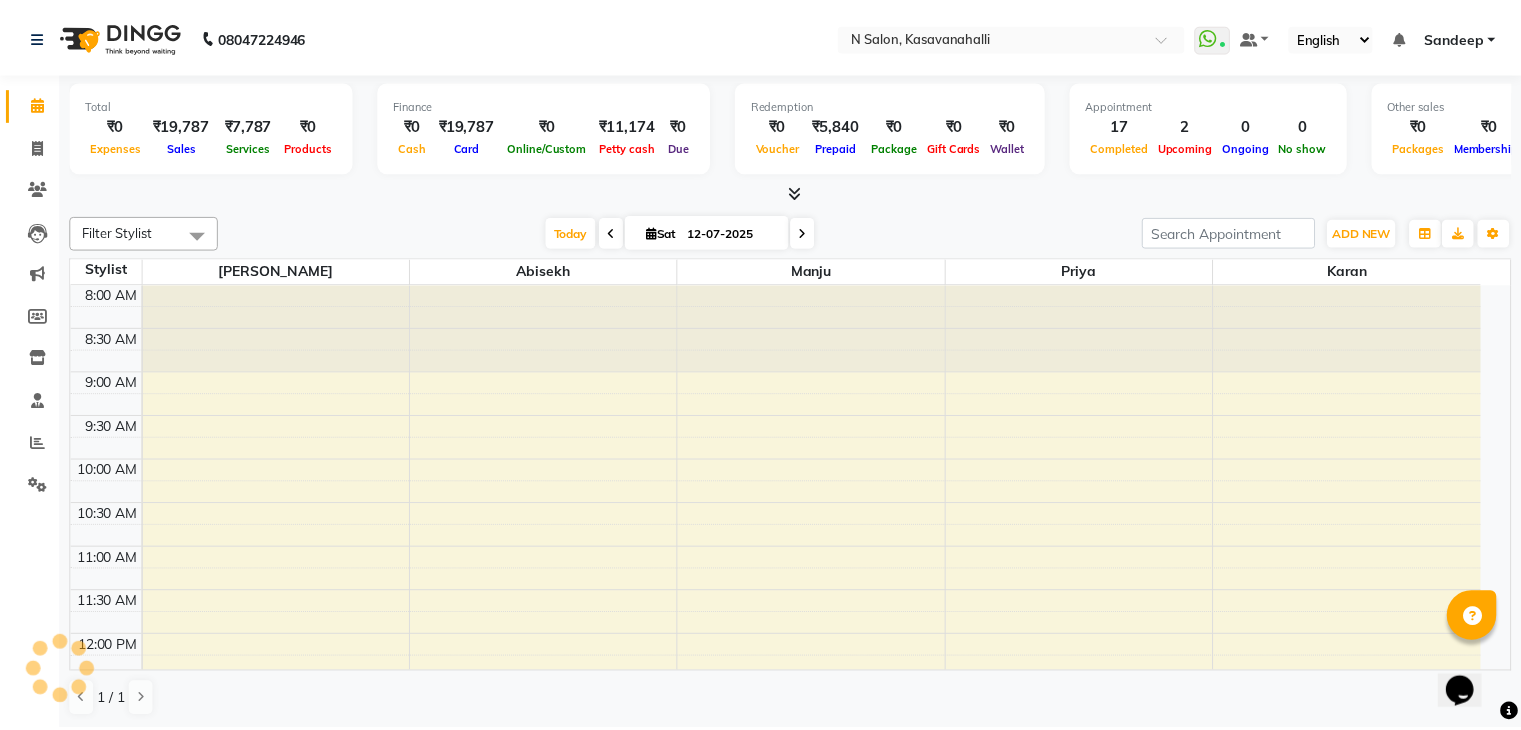 scroll, scrollTop: 1, scrollLeft: 0, axis: vertical 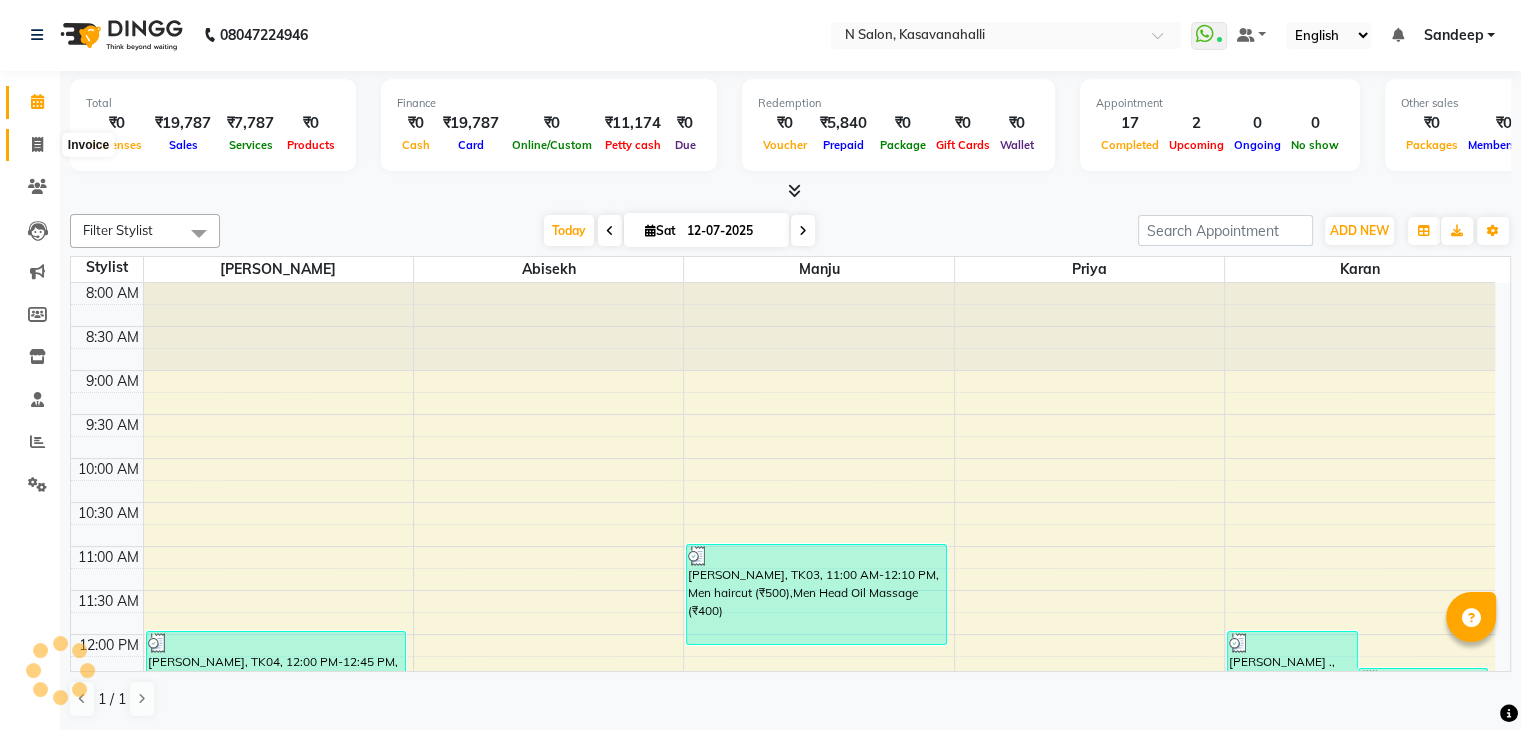 click 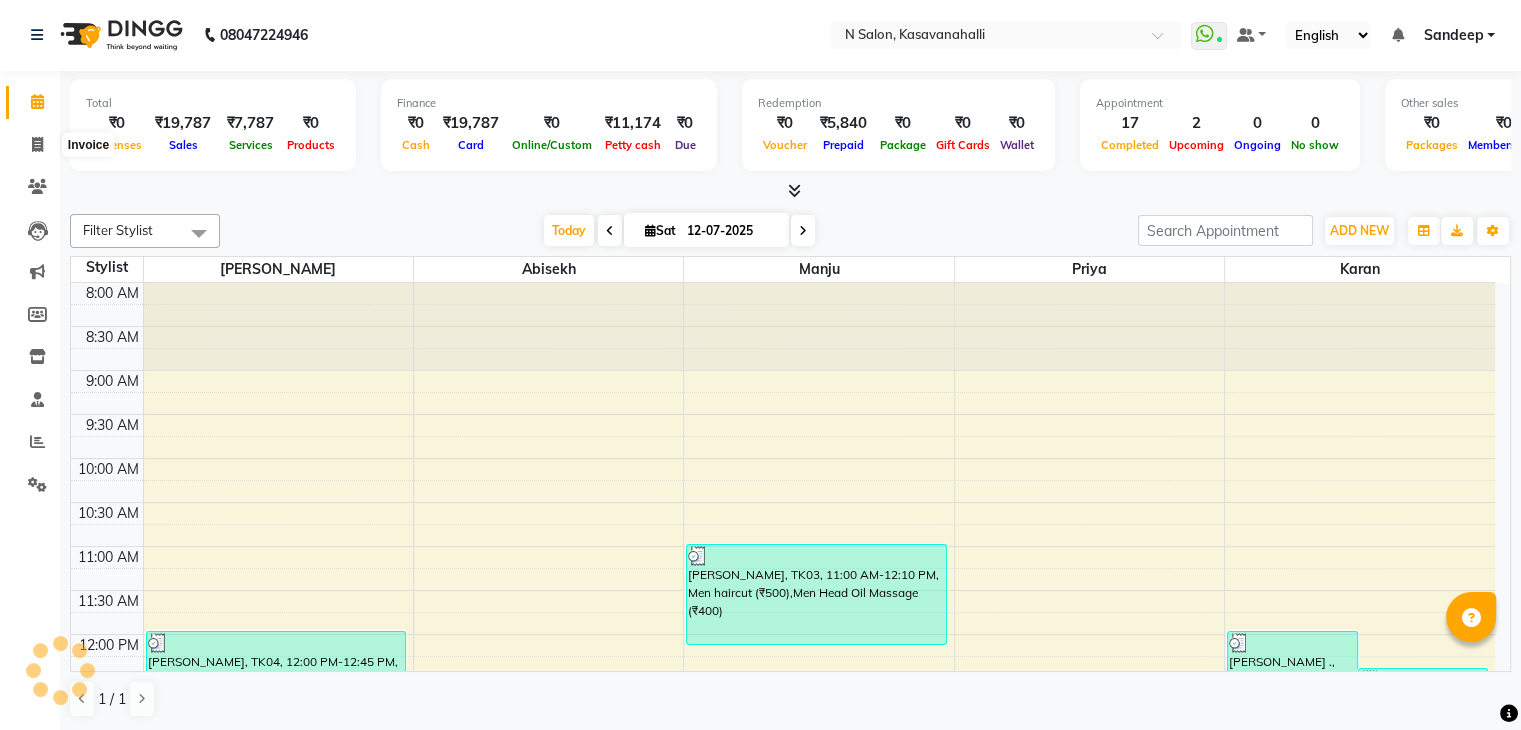 select on "service" 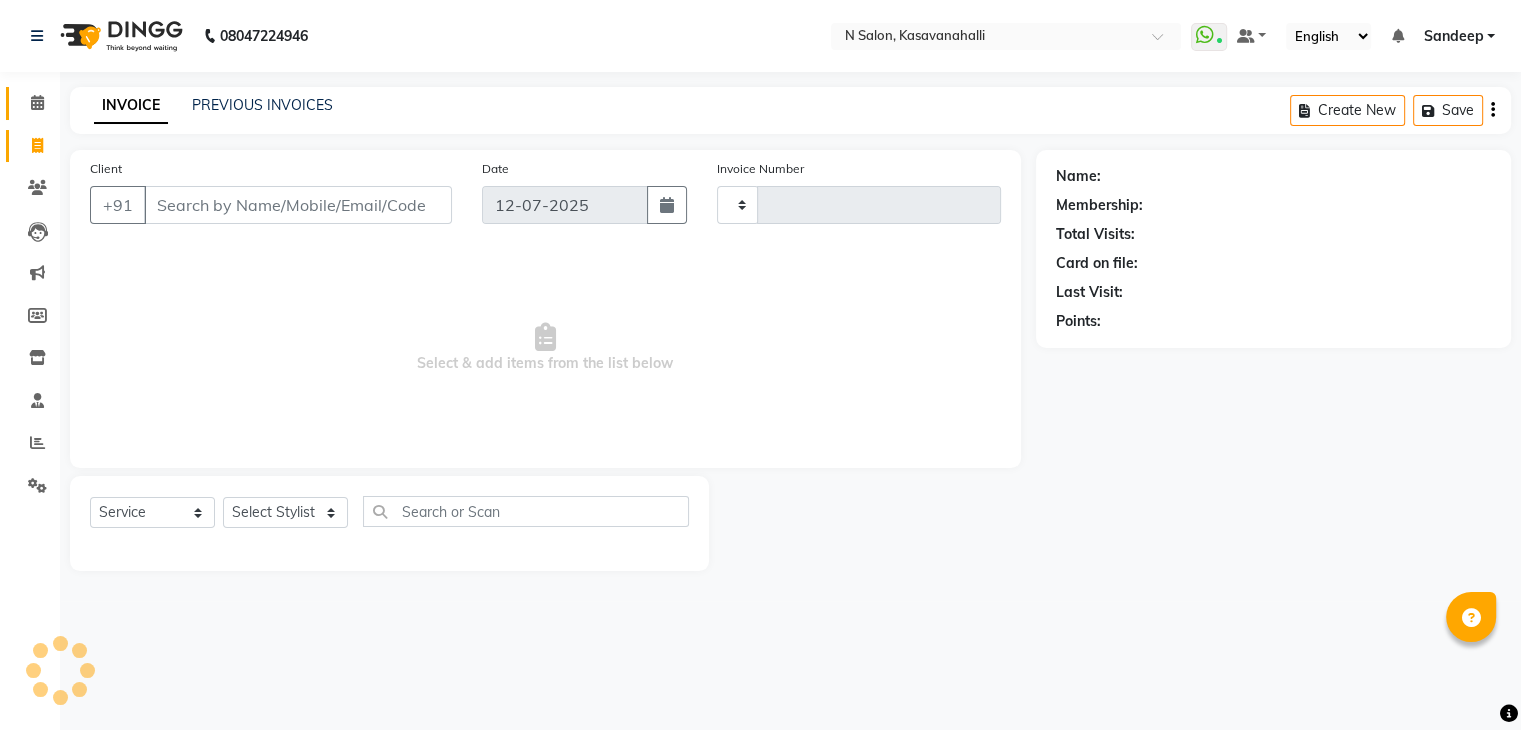 scroll, scrollTop: 0, scrollLeft: 0, axis: both 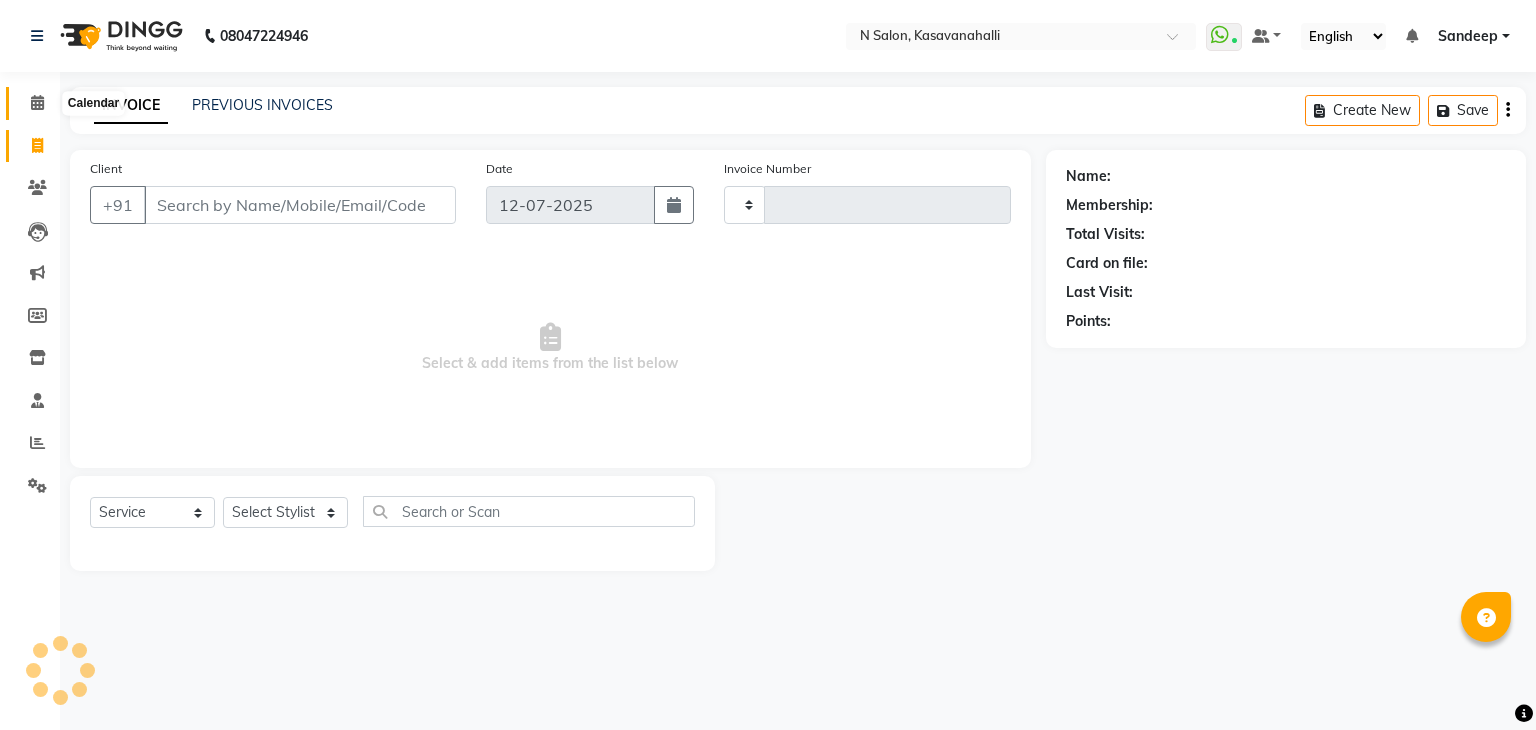 click 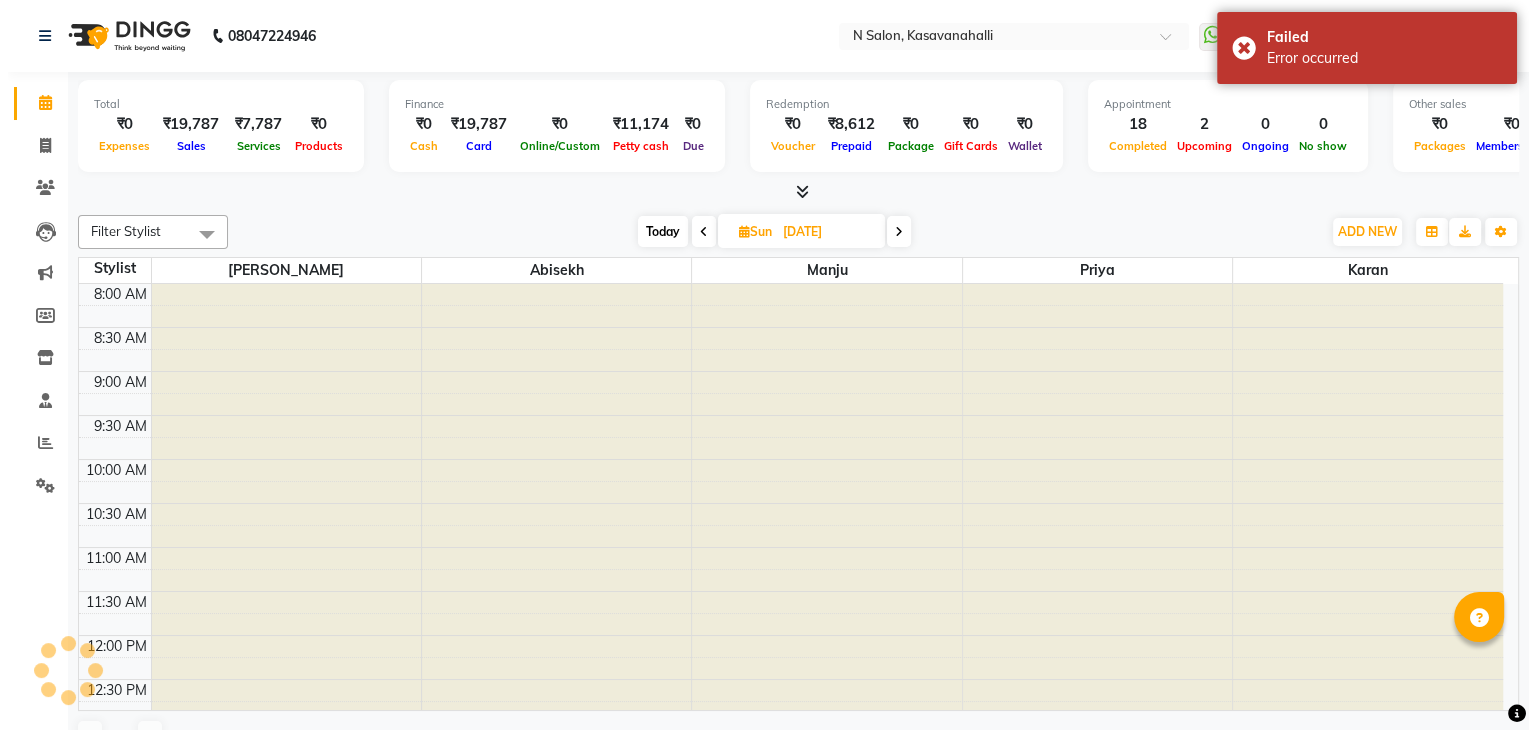 scroll, scrollTop: 701, scrollLeft: 0, axis: vertical 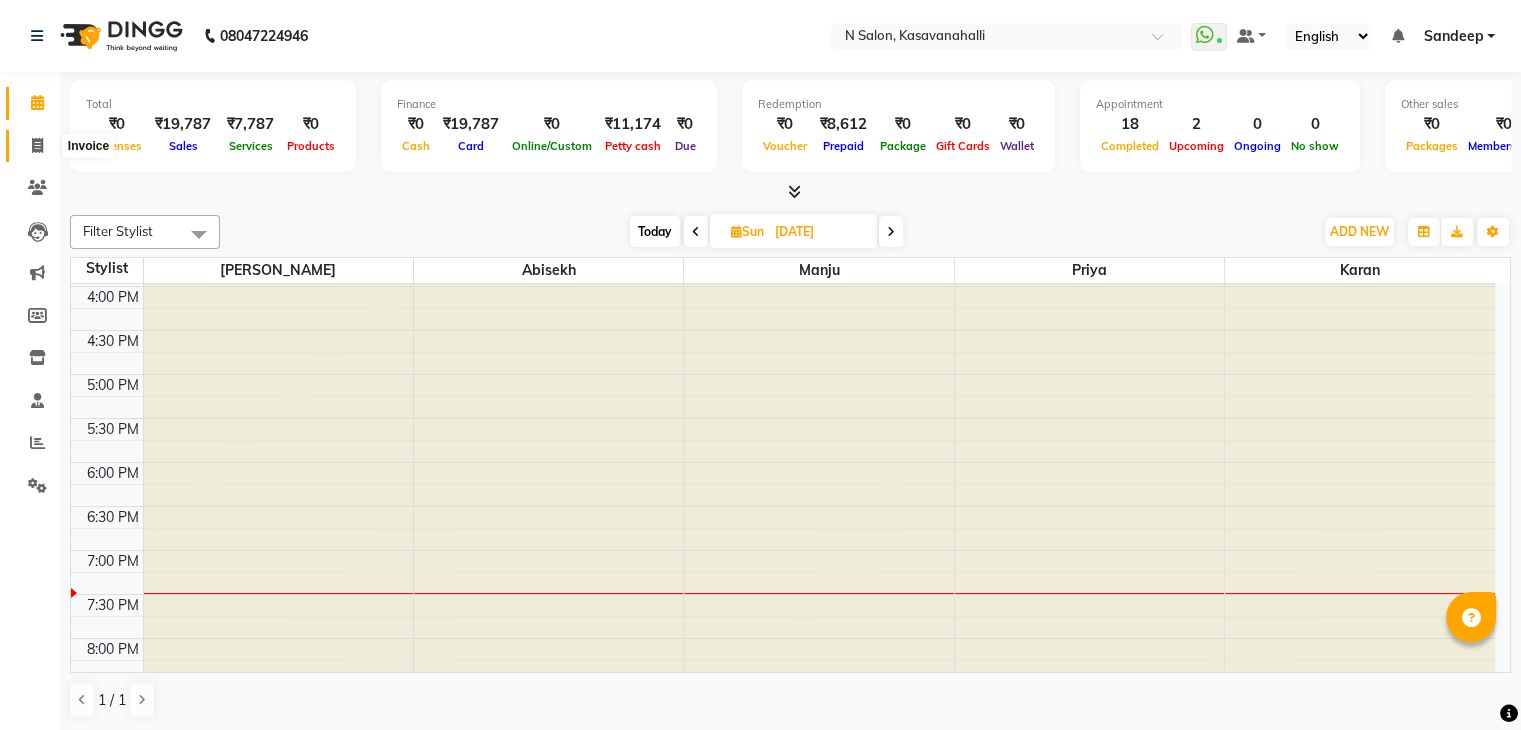 click 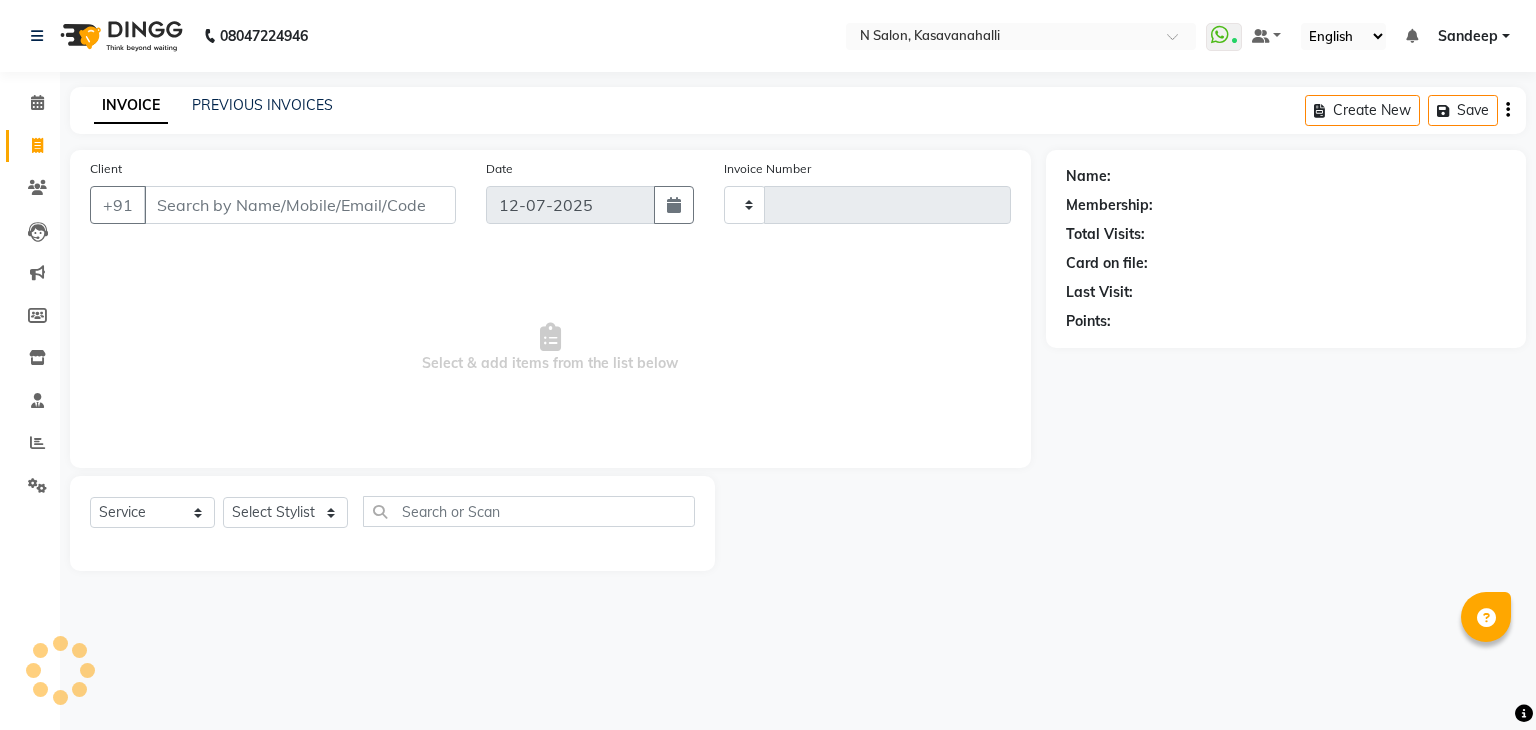 type on "1237" 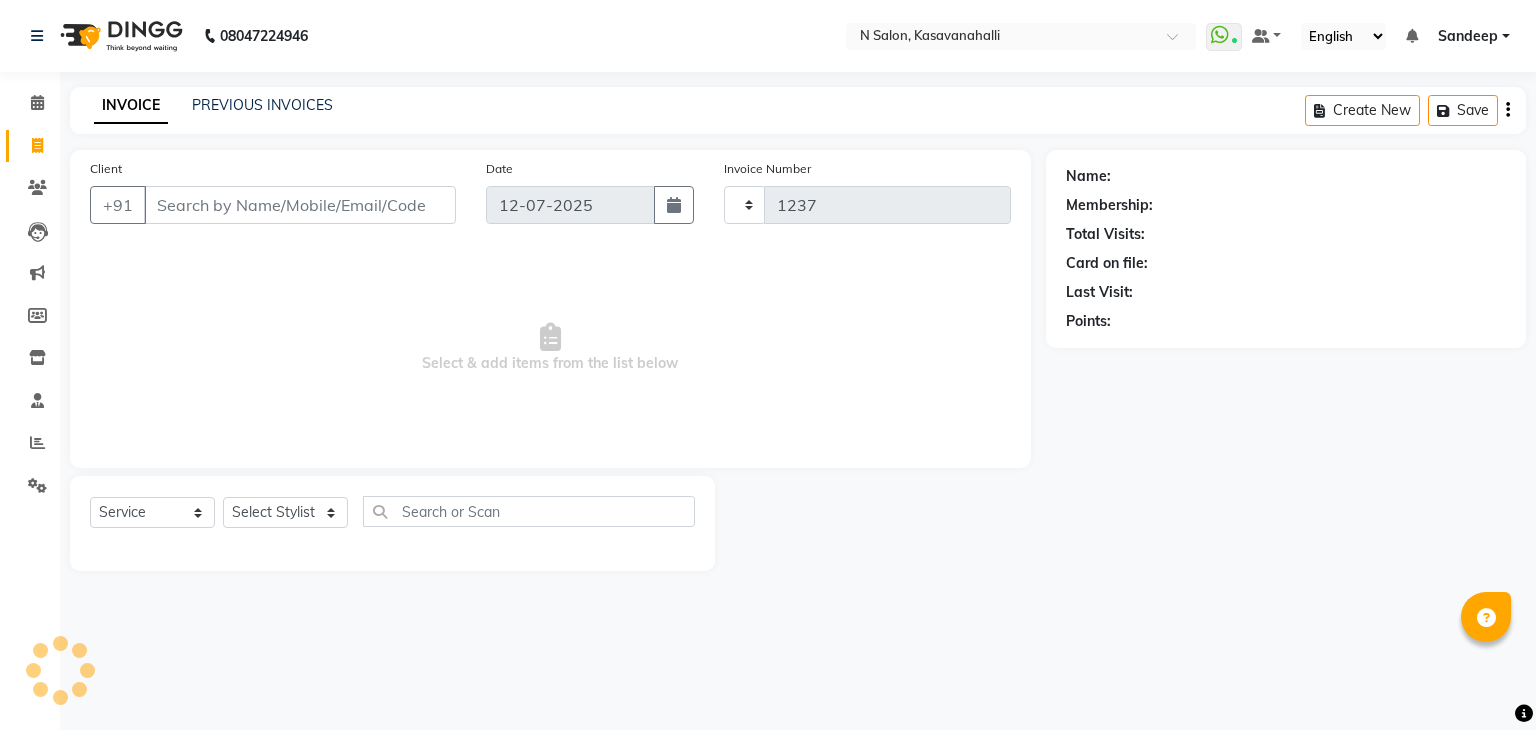 select on "7111" 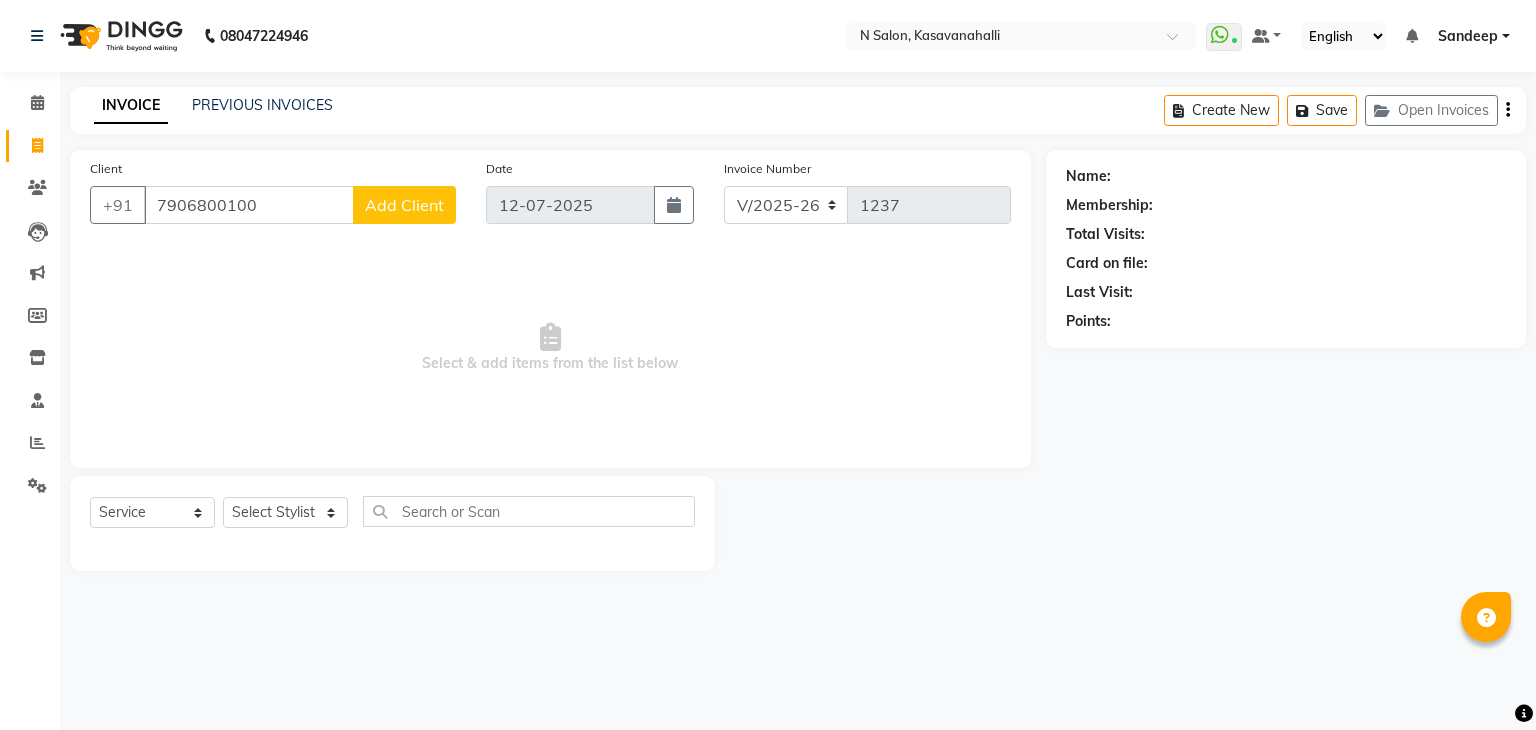 type on "7906800100" 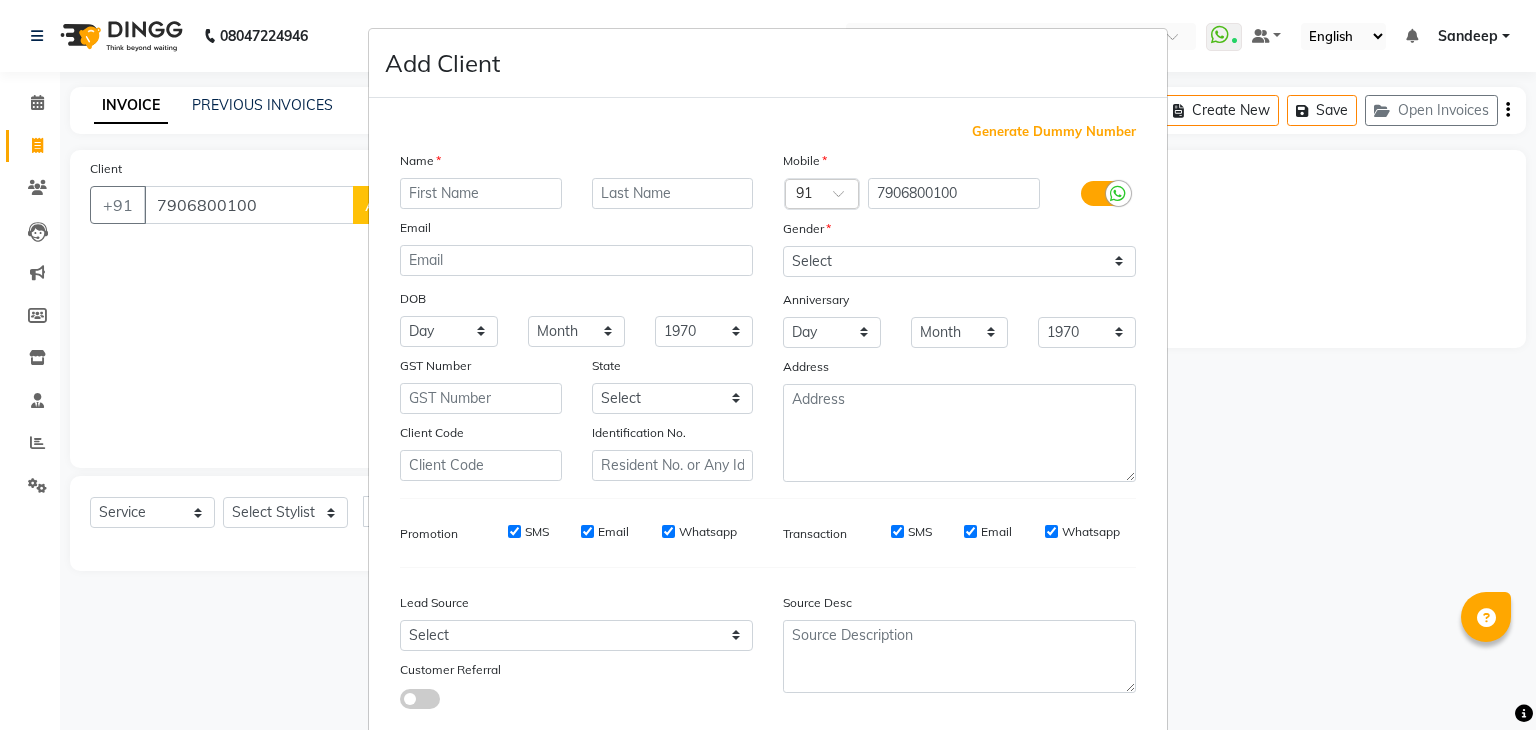 click at bounding box center (481, 193) 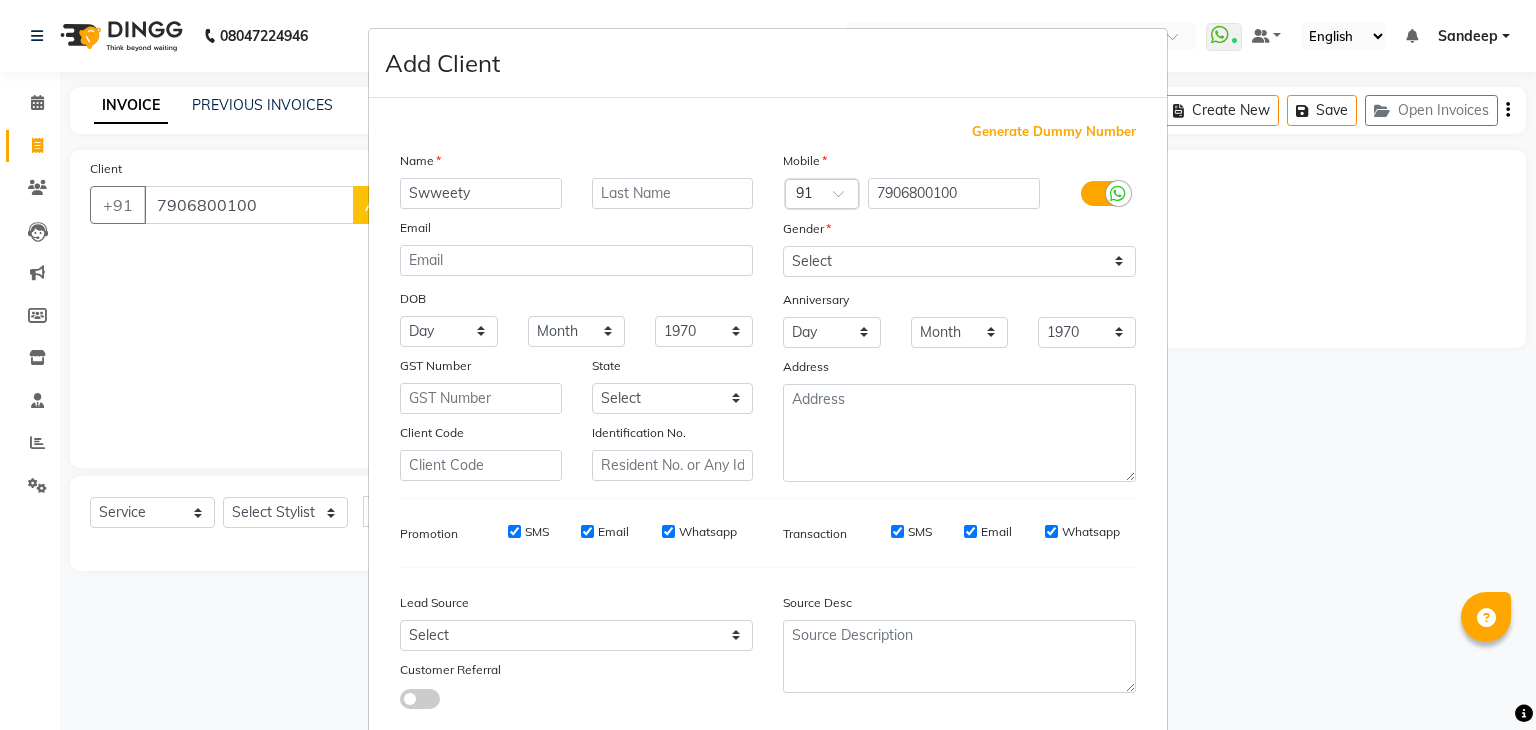 click on "Swweety" at bounding box center (481, 193) 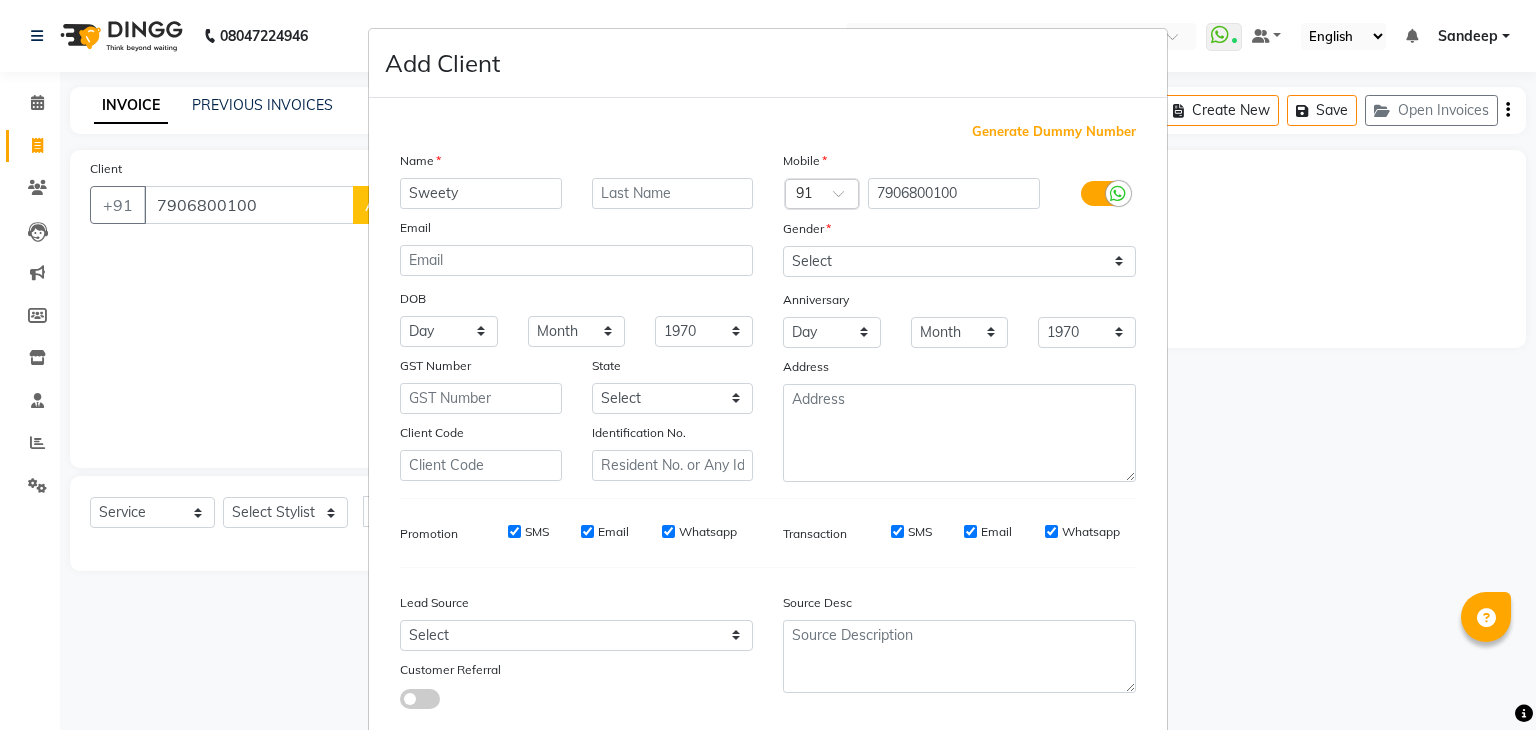 type on "Sweety" 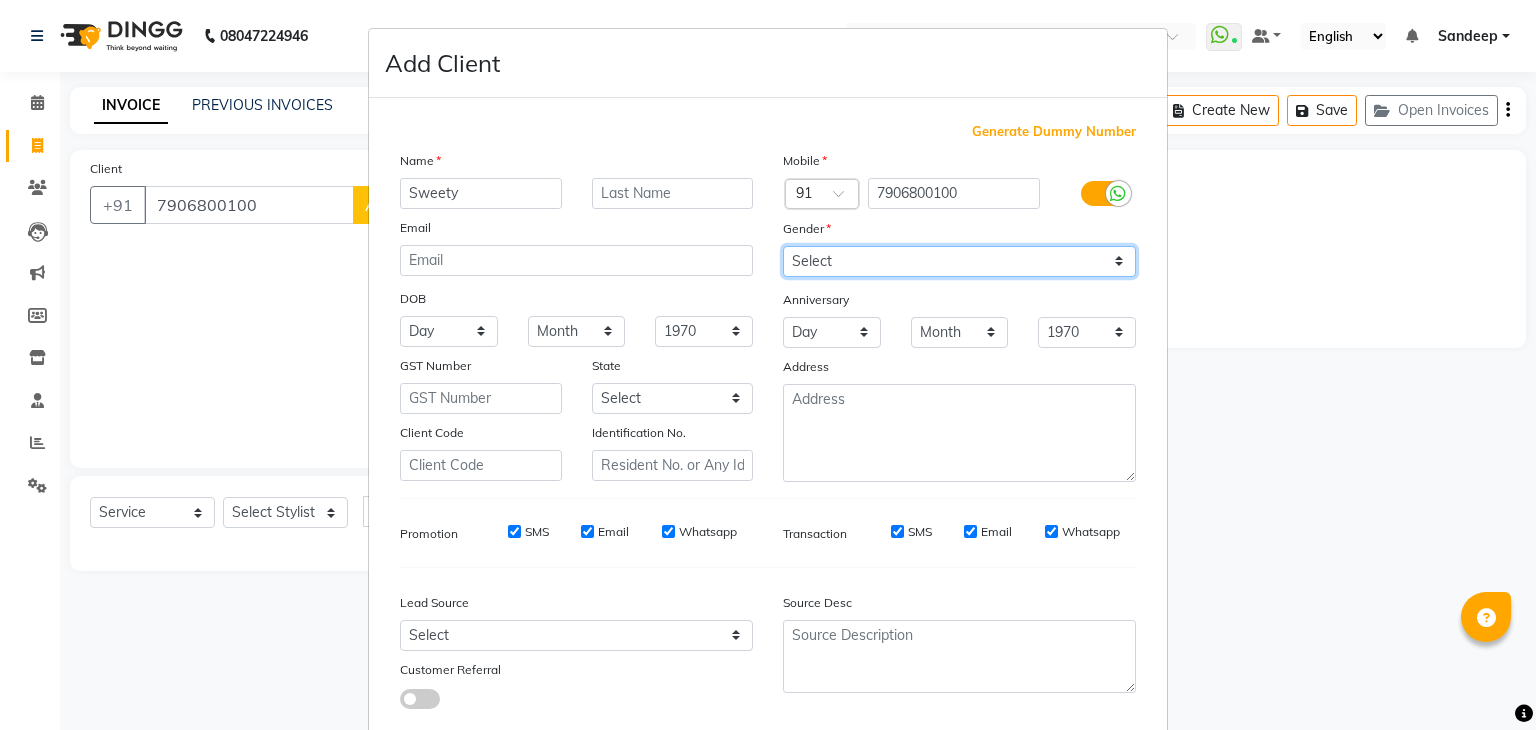 click on "Select Male Female Other Prefer Not To Say" at bounding box center [959, 261] 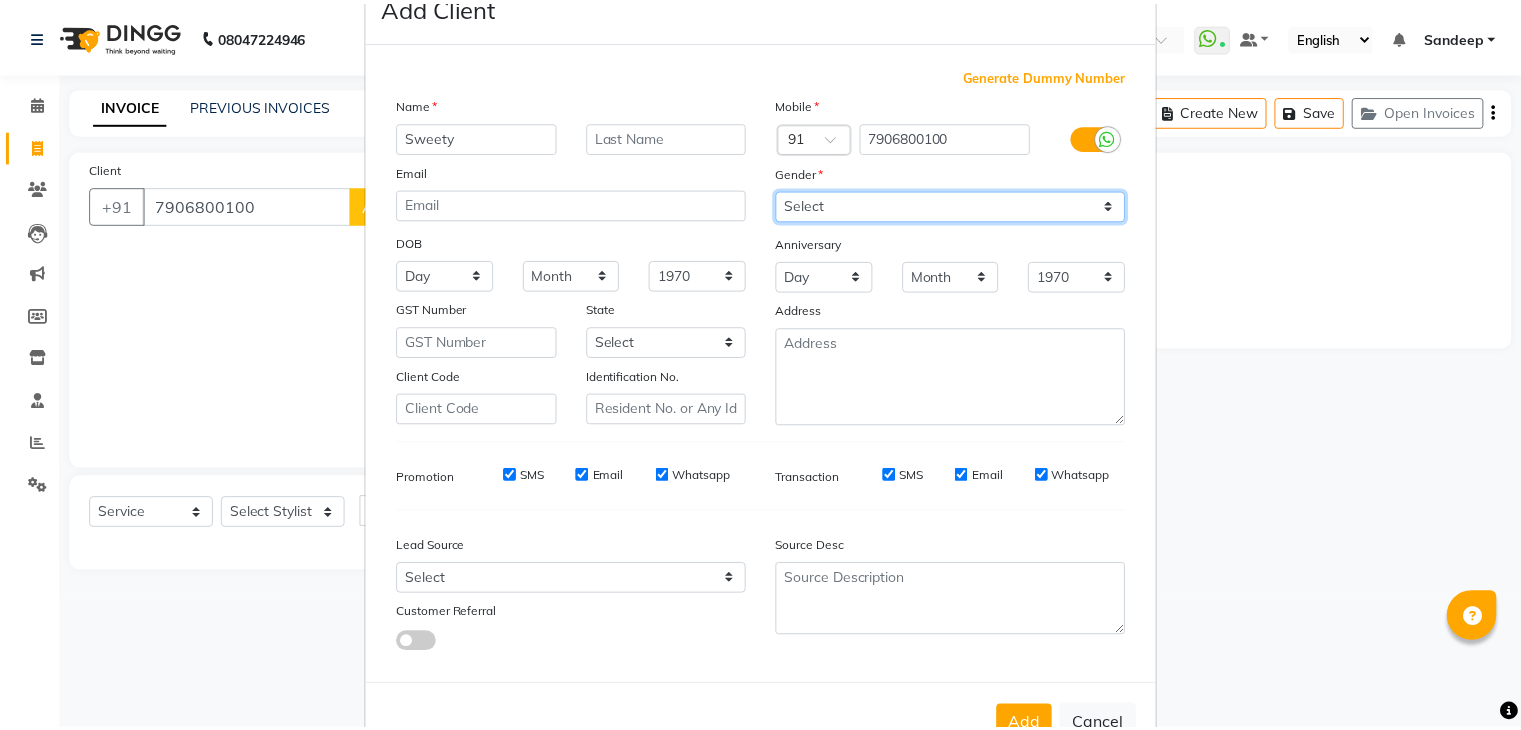 scroll, scrollTop: 127, scrollLeft: 0, axis: vertical 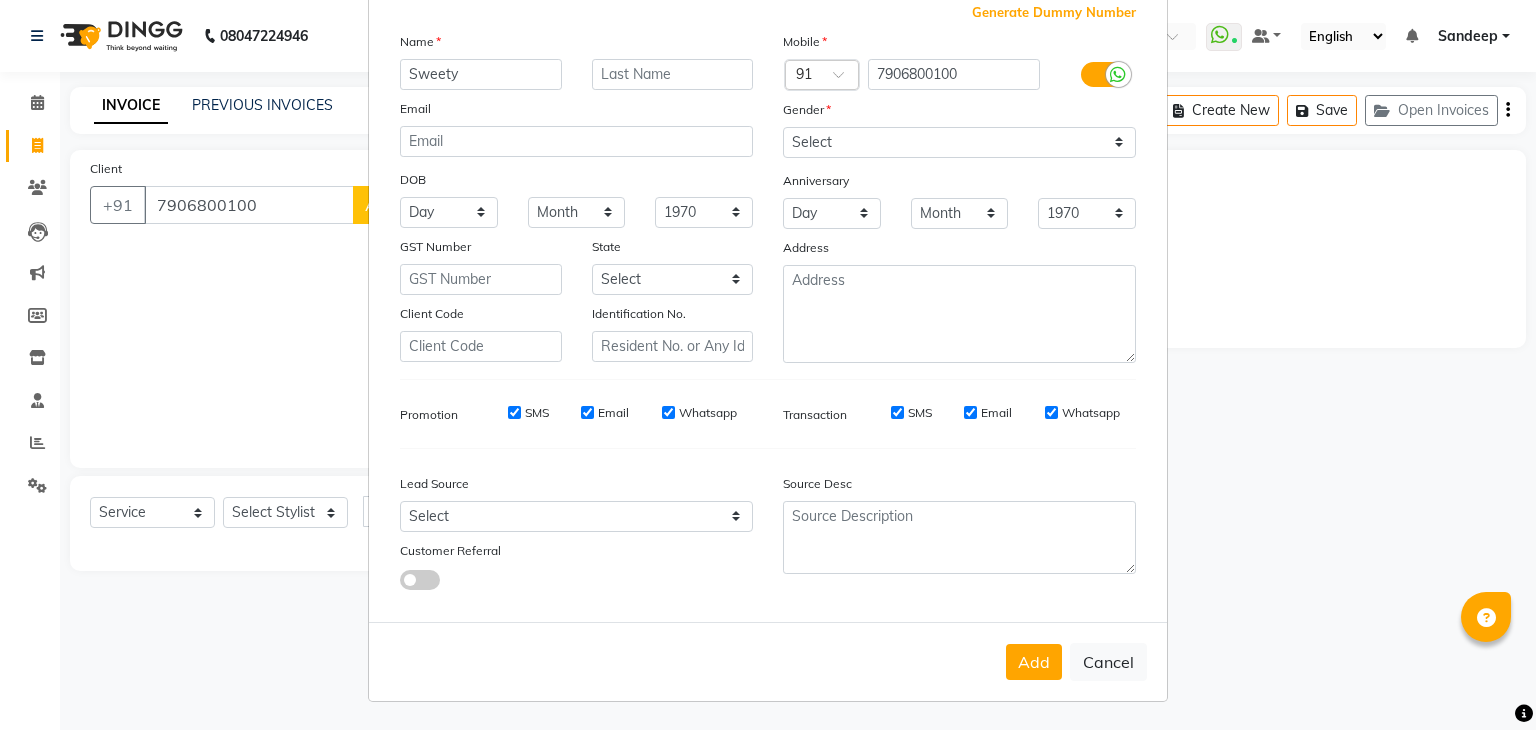 click on "Add" at bounding box center [1034, 662] 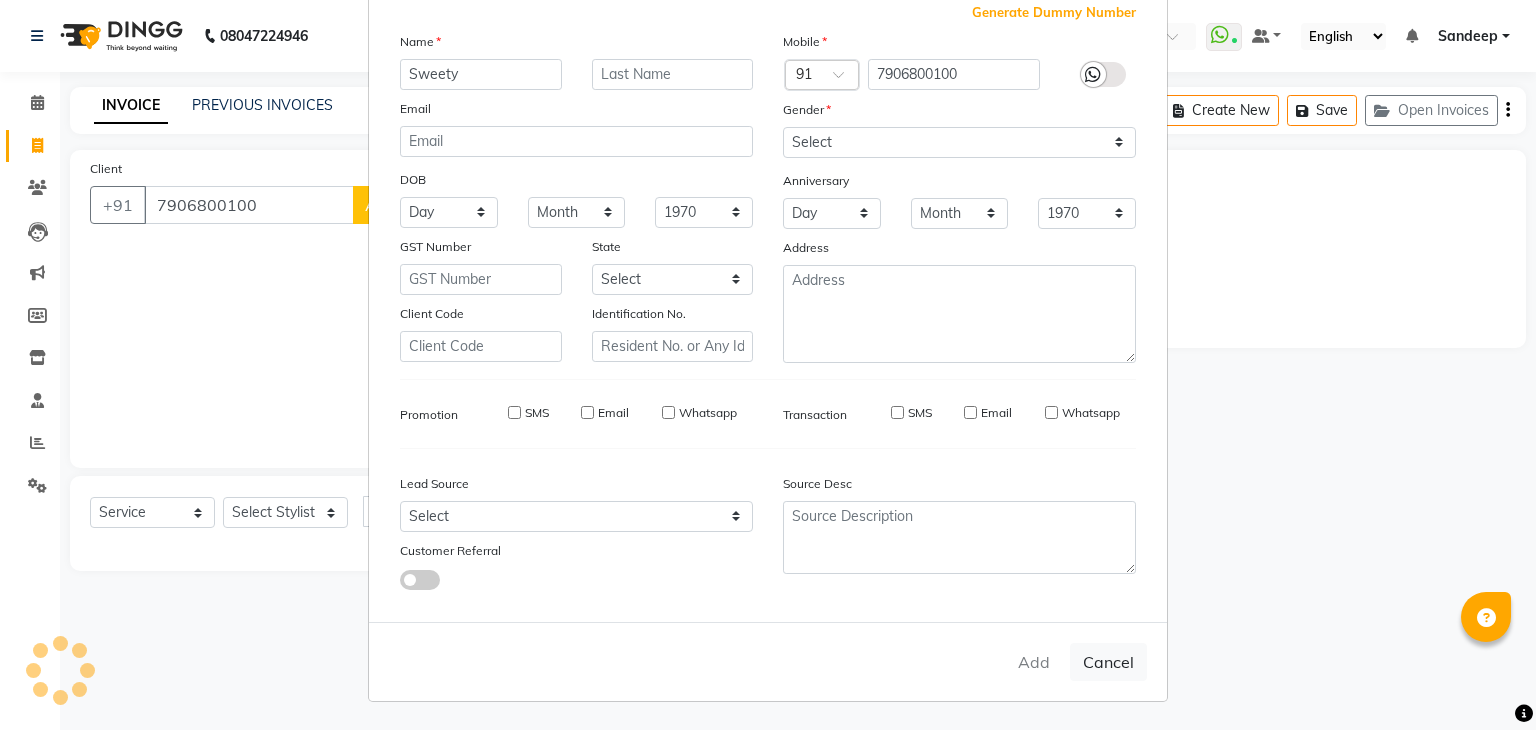 type 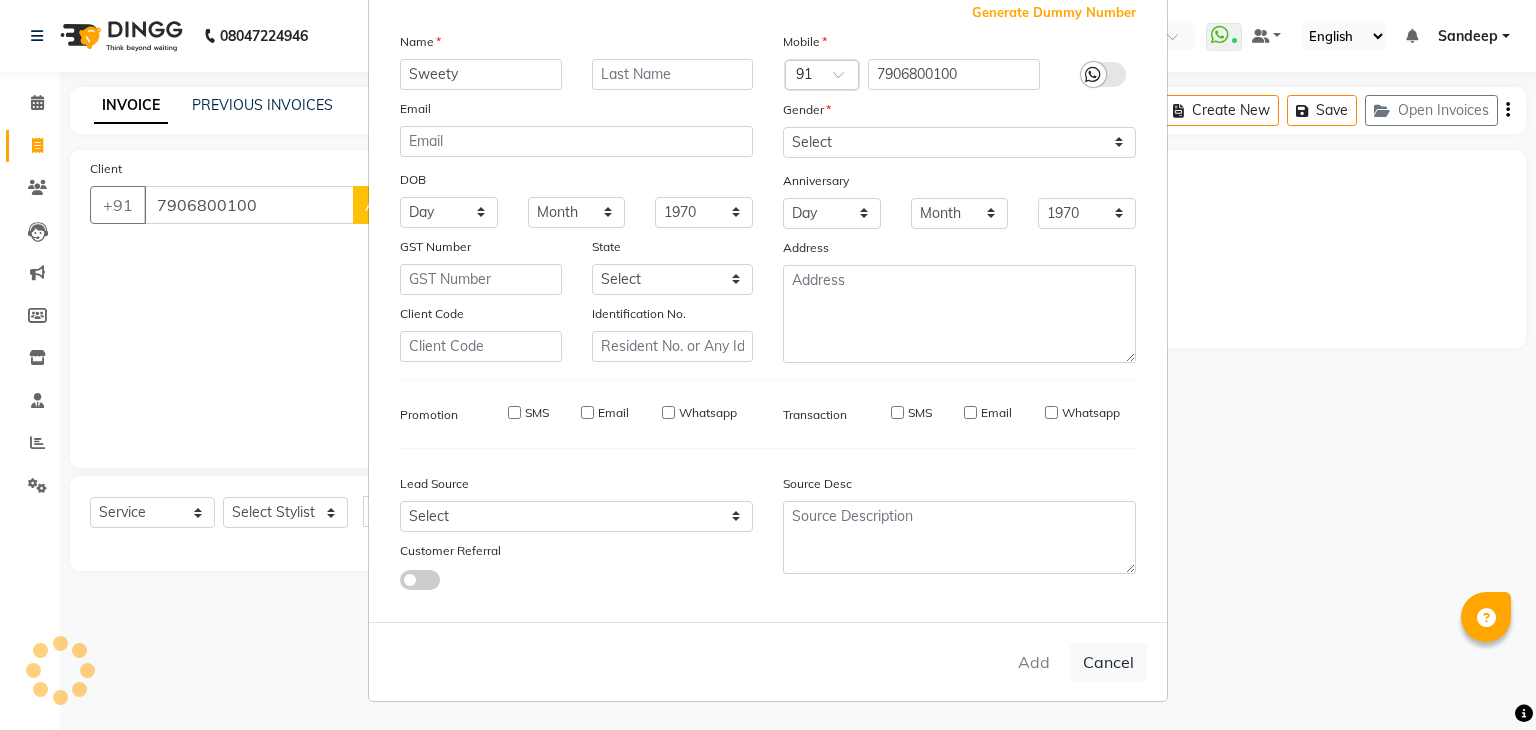 select 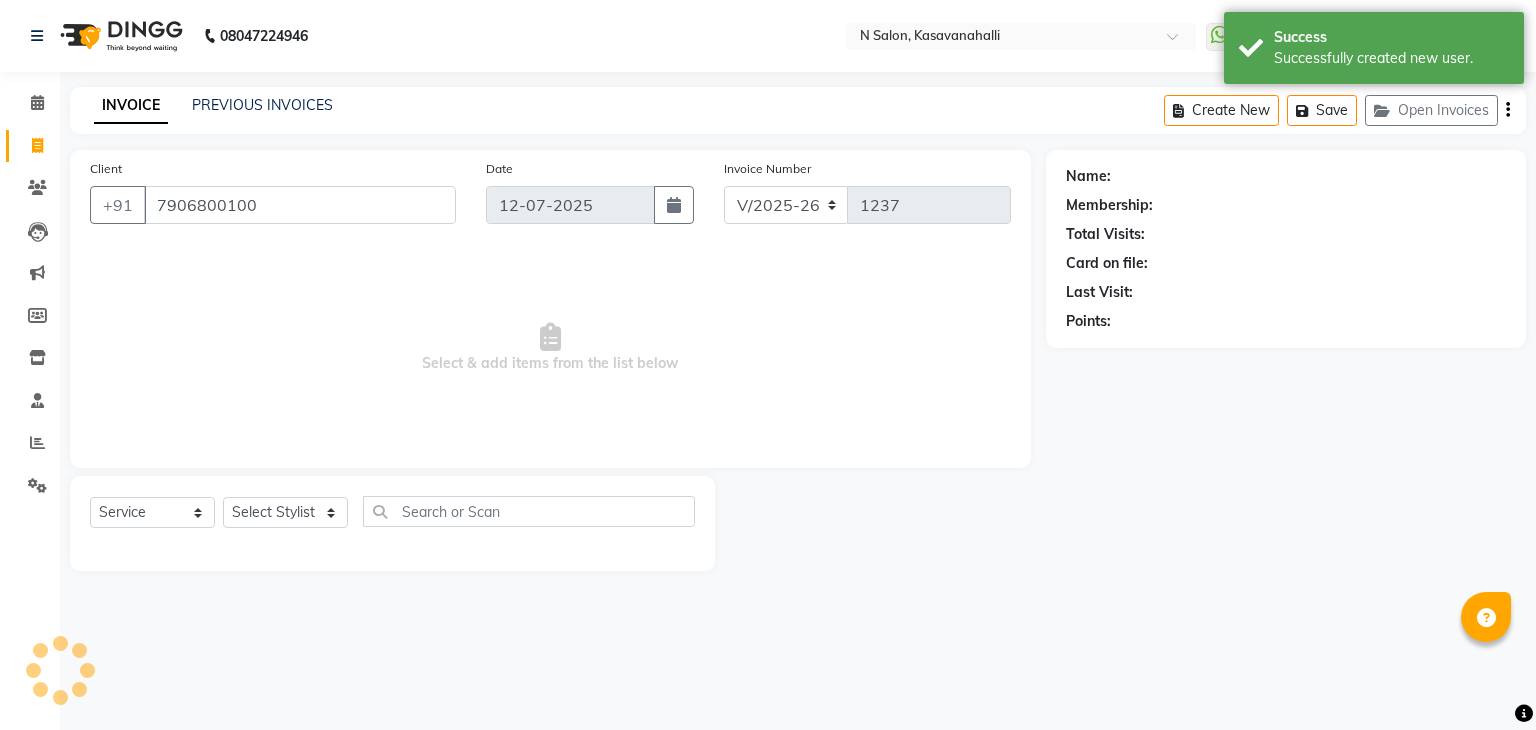 select on "1: Object" 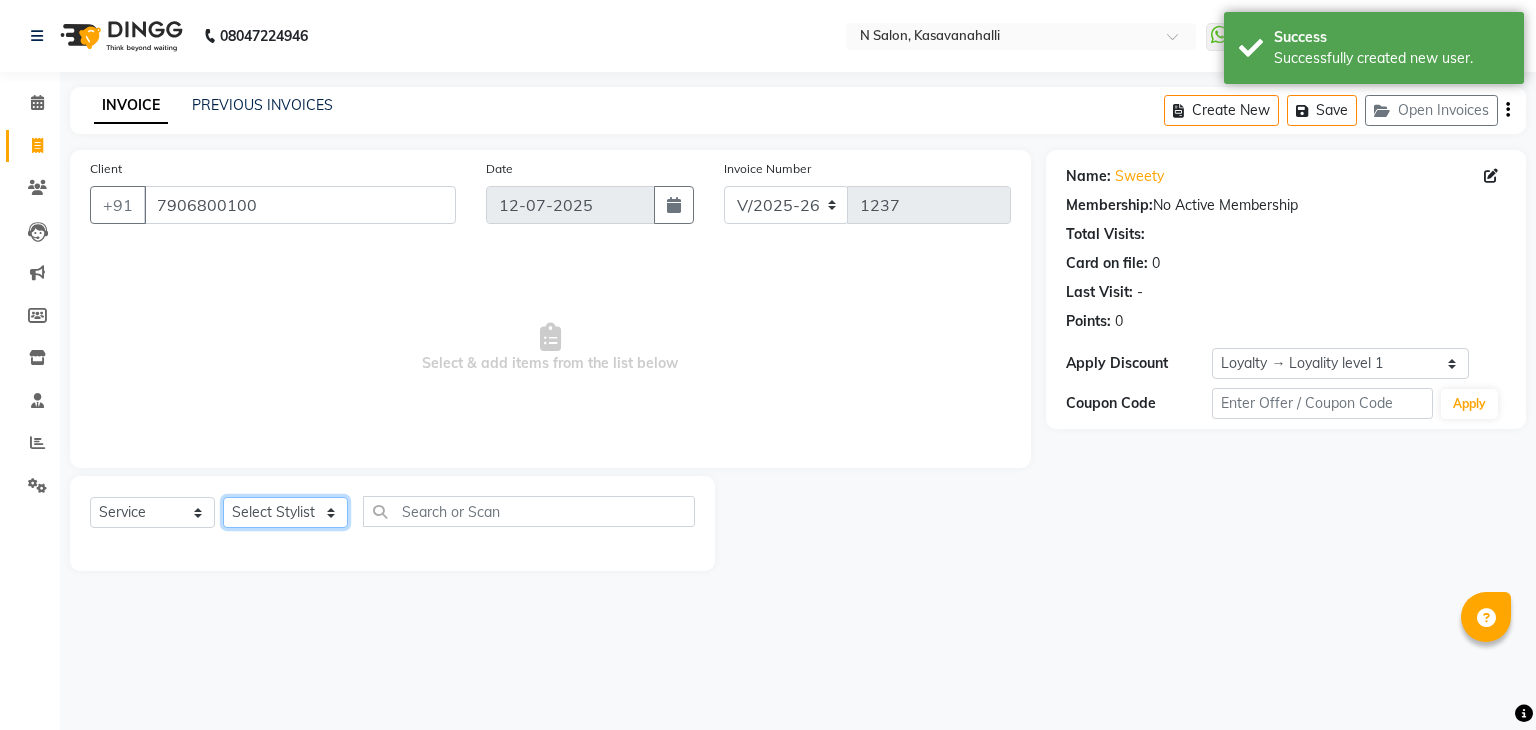 click on "Select Stylist Abisekh [PERSON_NAME] Manju Owner [PERSON_NAME]" 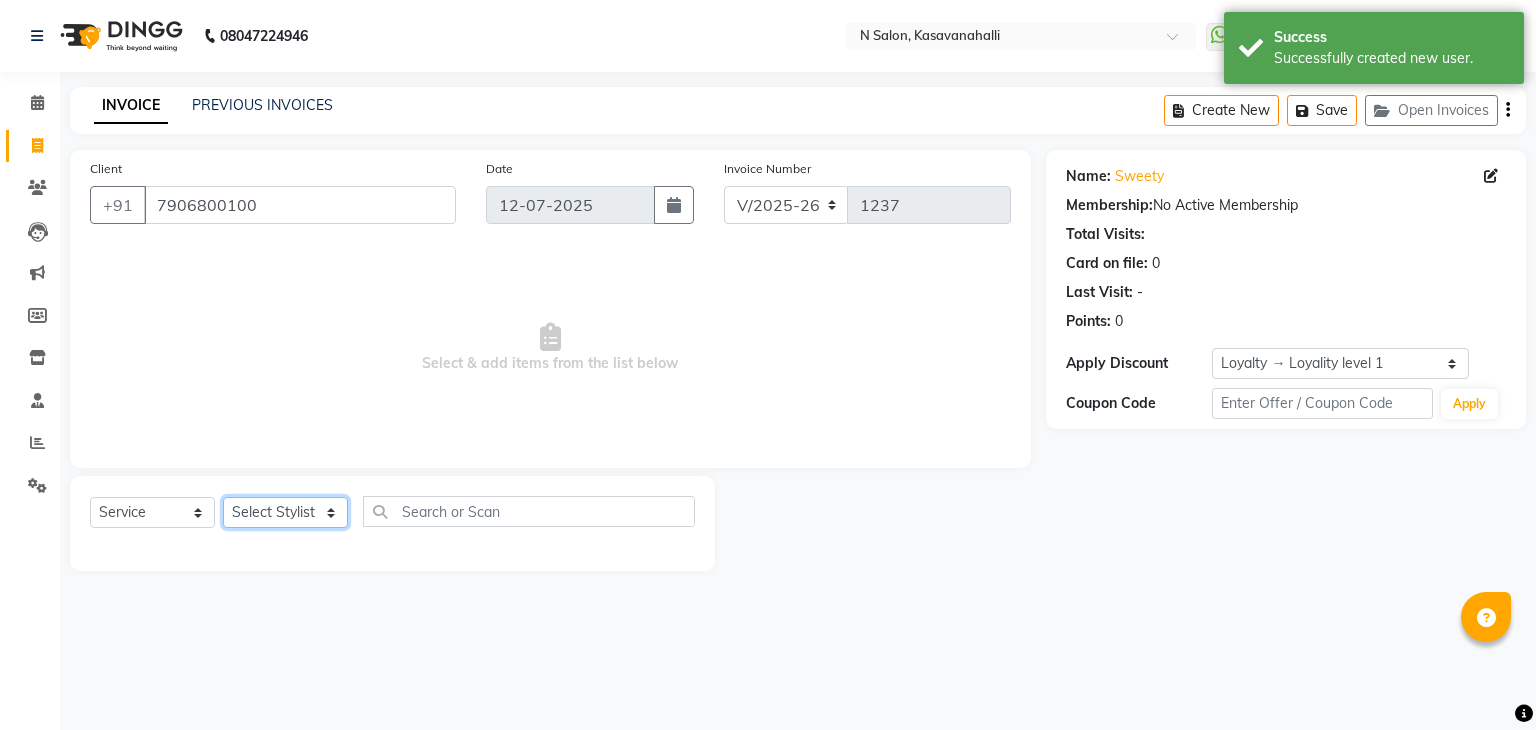 select on "82995" 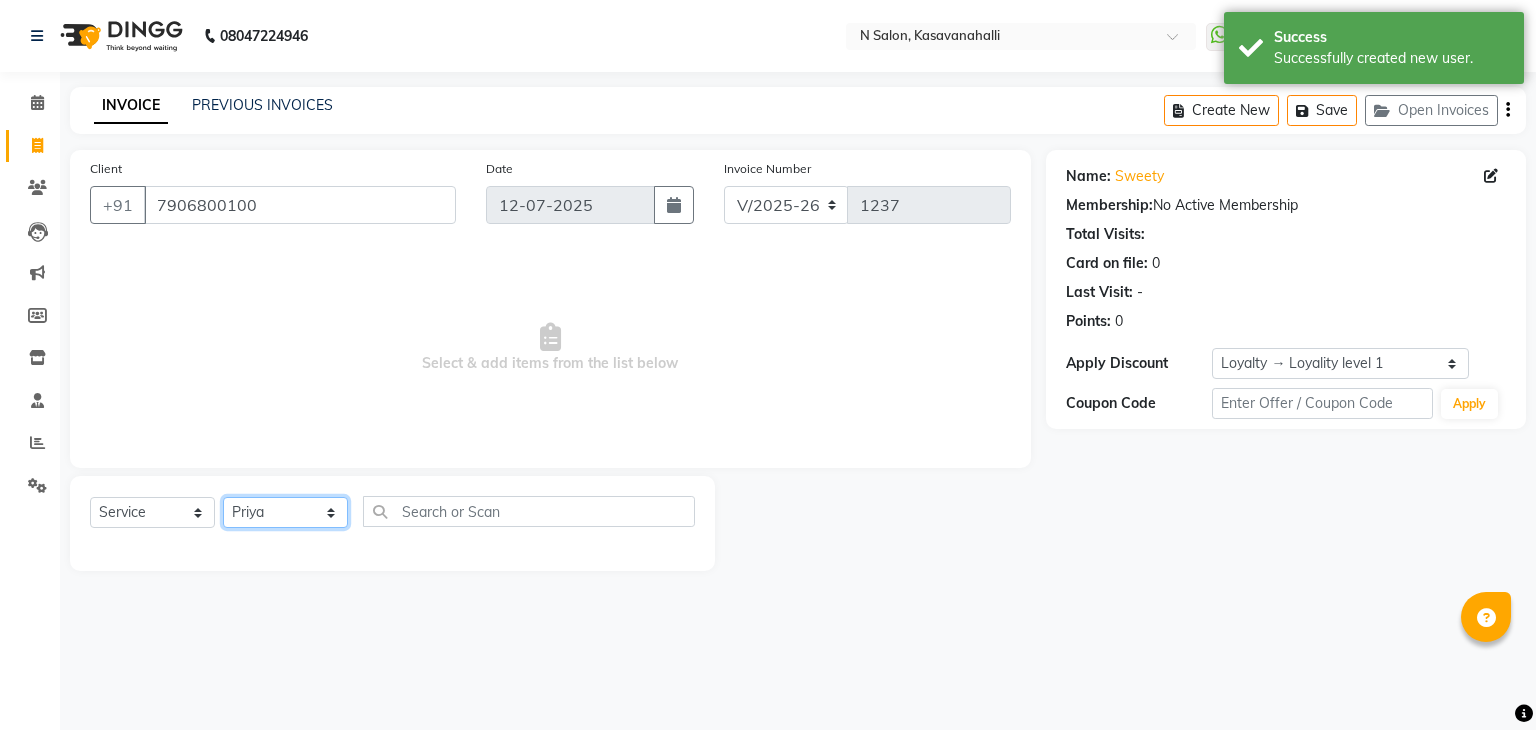 click on "Select Stylist Abisekh [PERSON_NAME] Manju Owner [PERSON_NAME]" 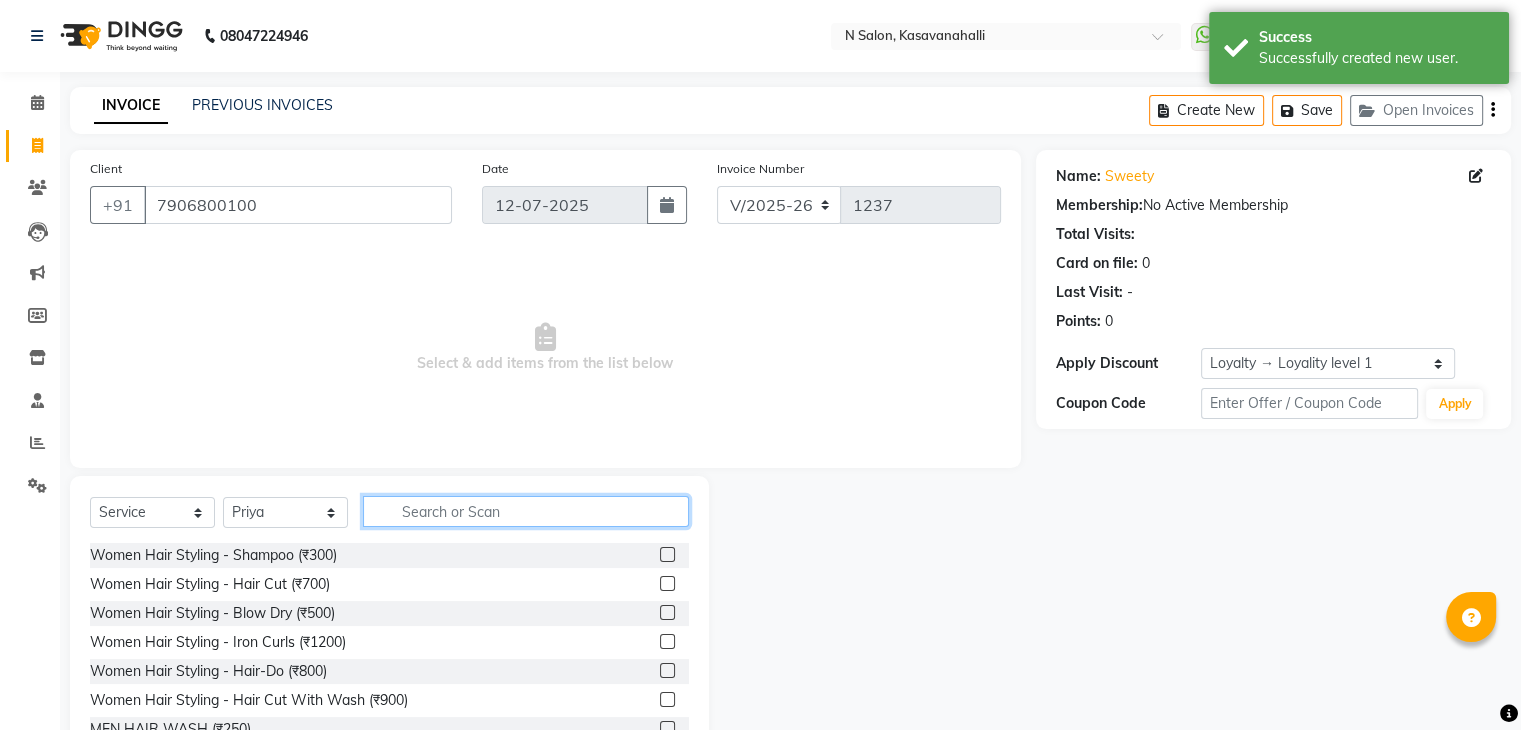 click 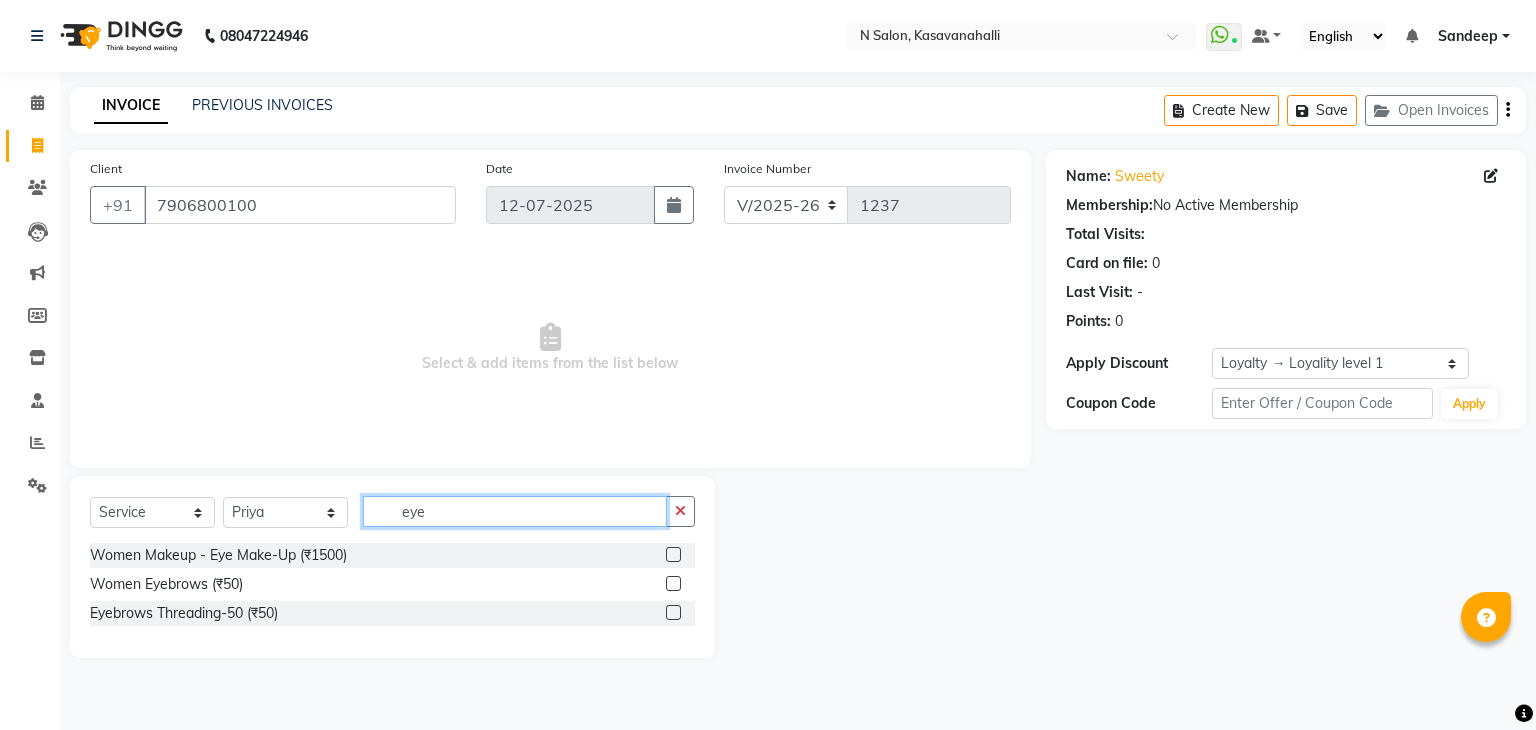 type on "eye" 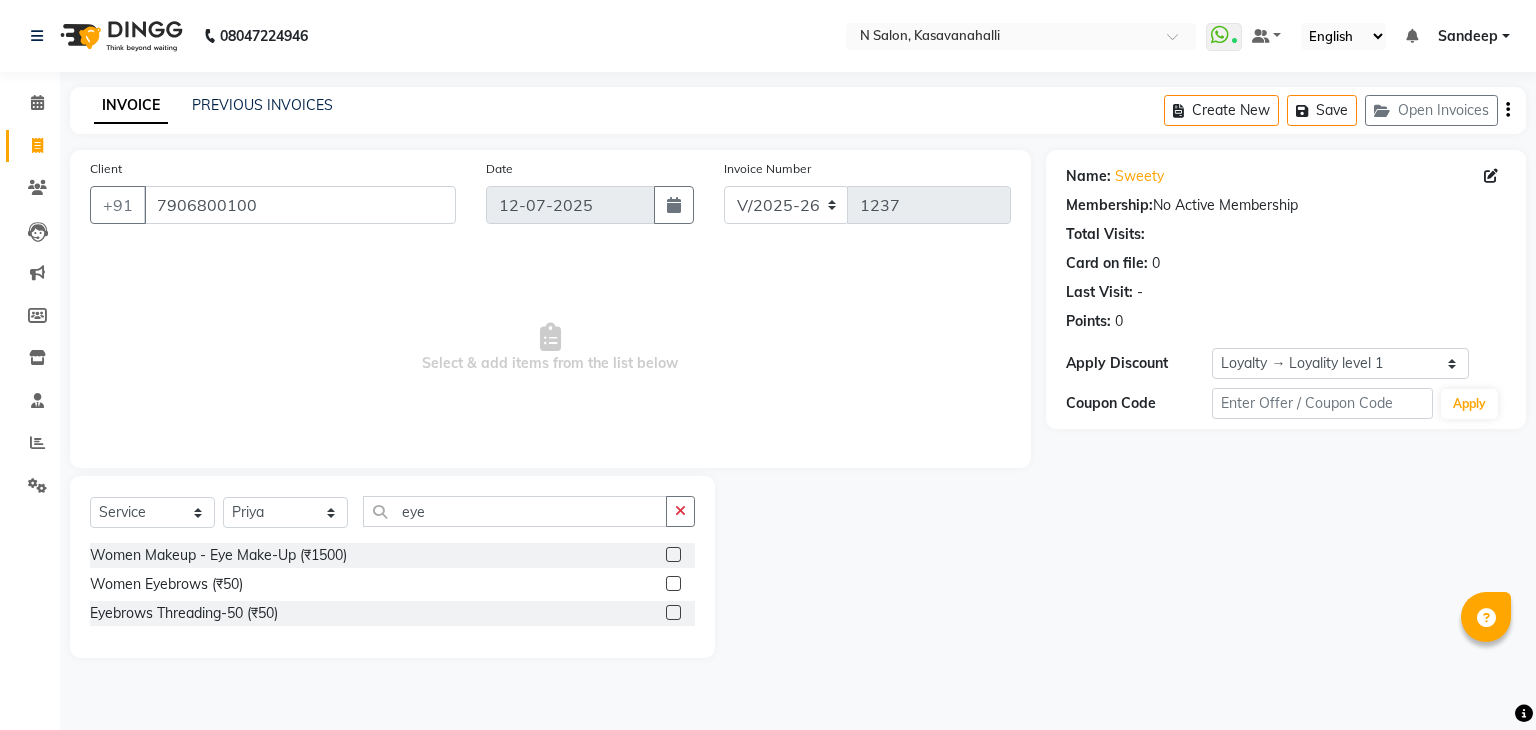 click 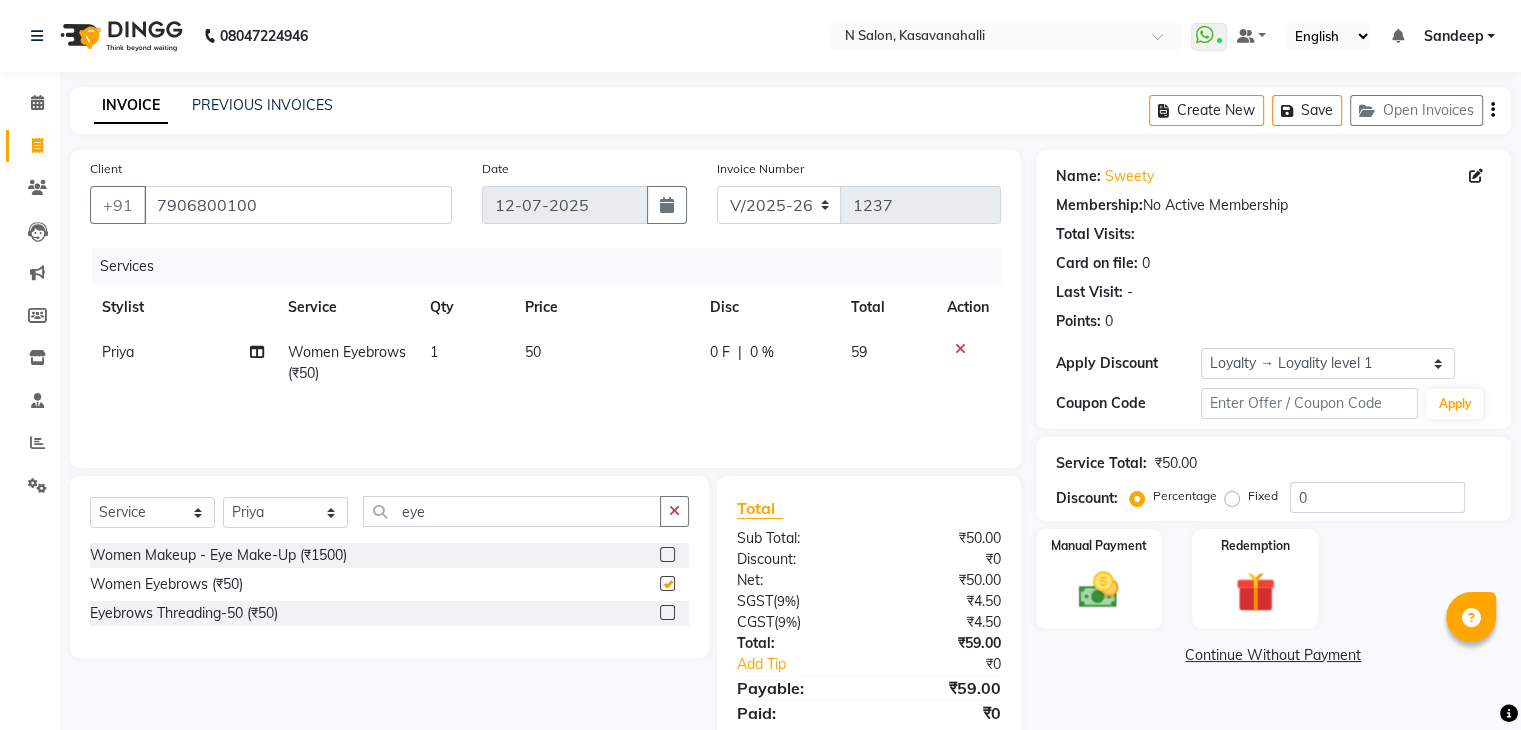 checkbox on "false" 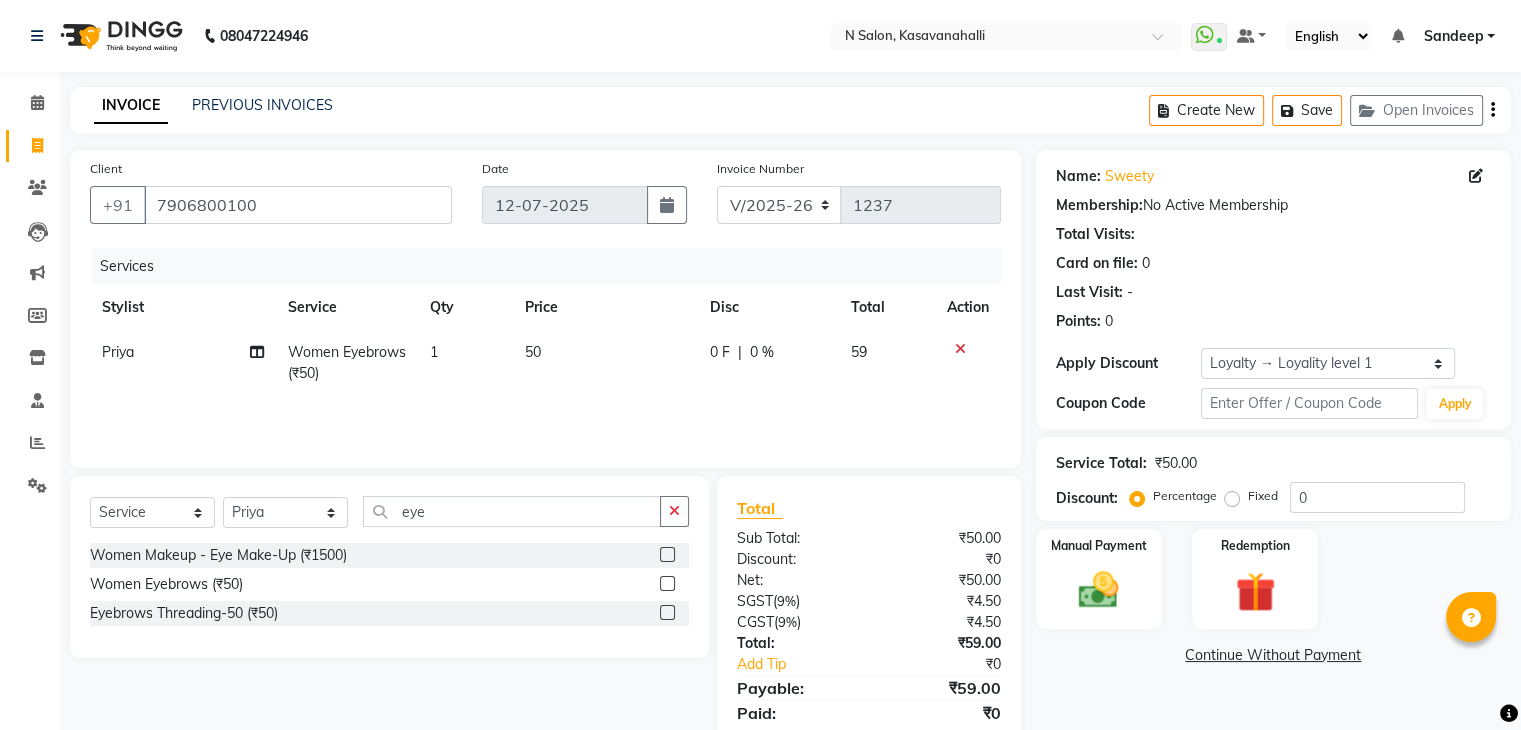 click on "Select  Service  Product  Membership  Package Voucher Prepaid Gift Card  Select Stylist Abisekh Karan  Kiruba Manju Owner Priya RAJESHWARI  Sandeep eye" 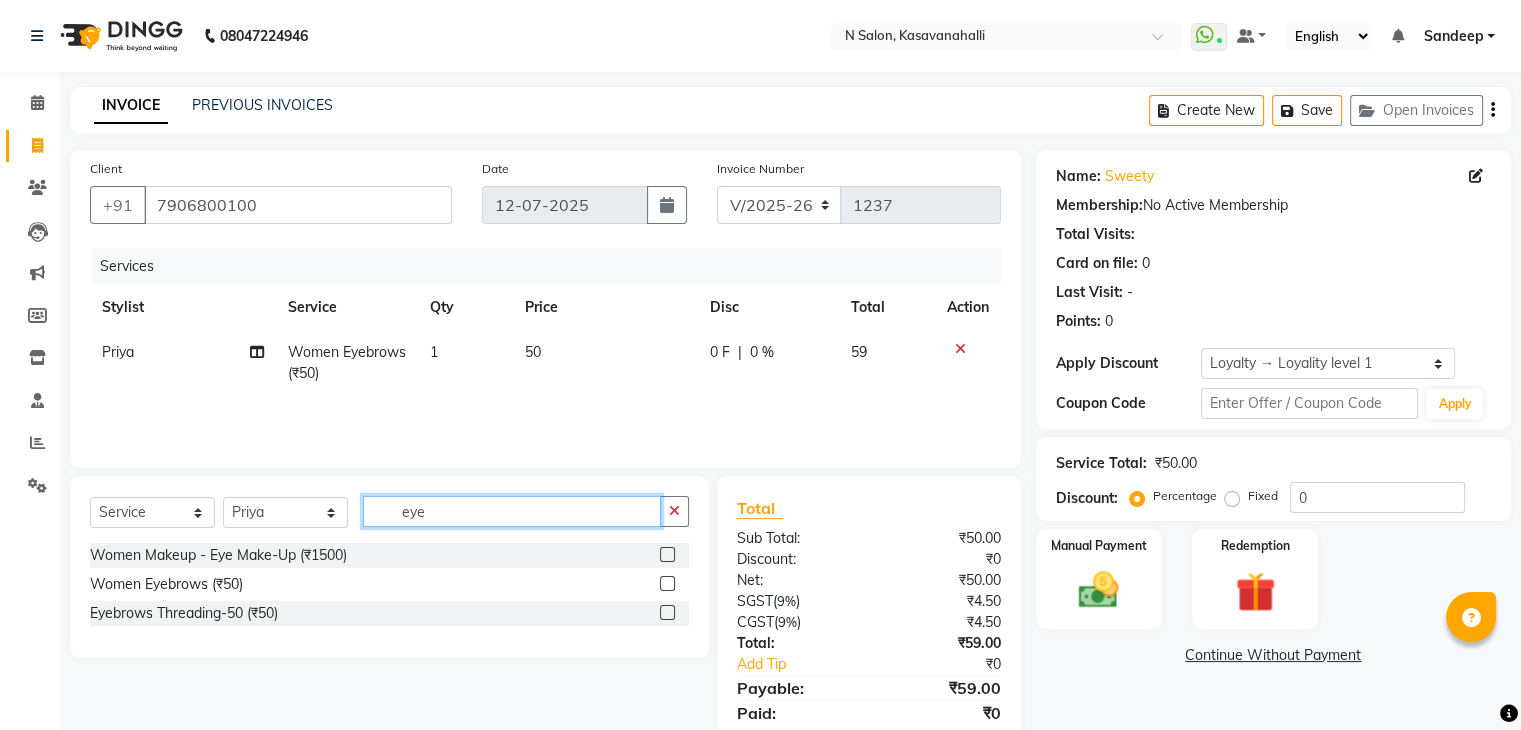 click on "eye" 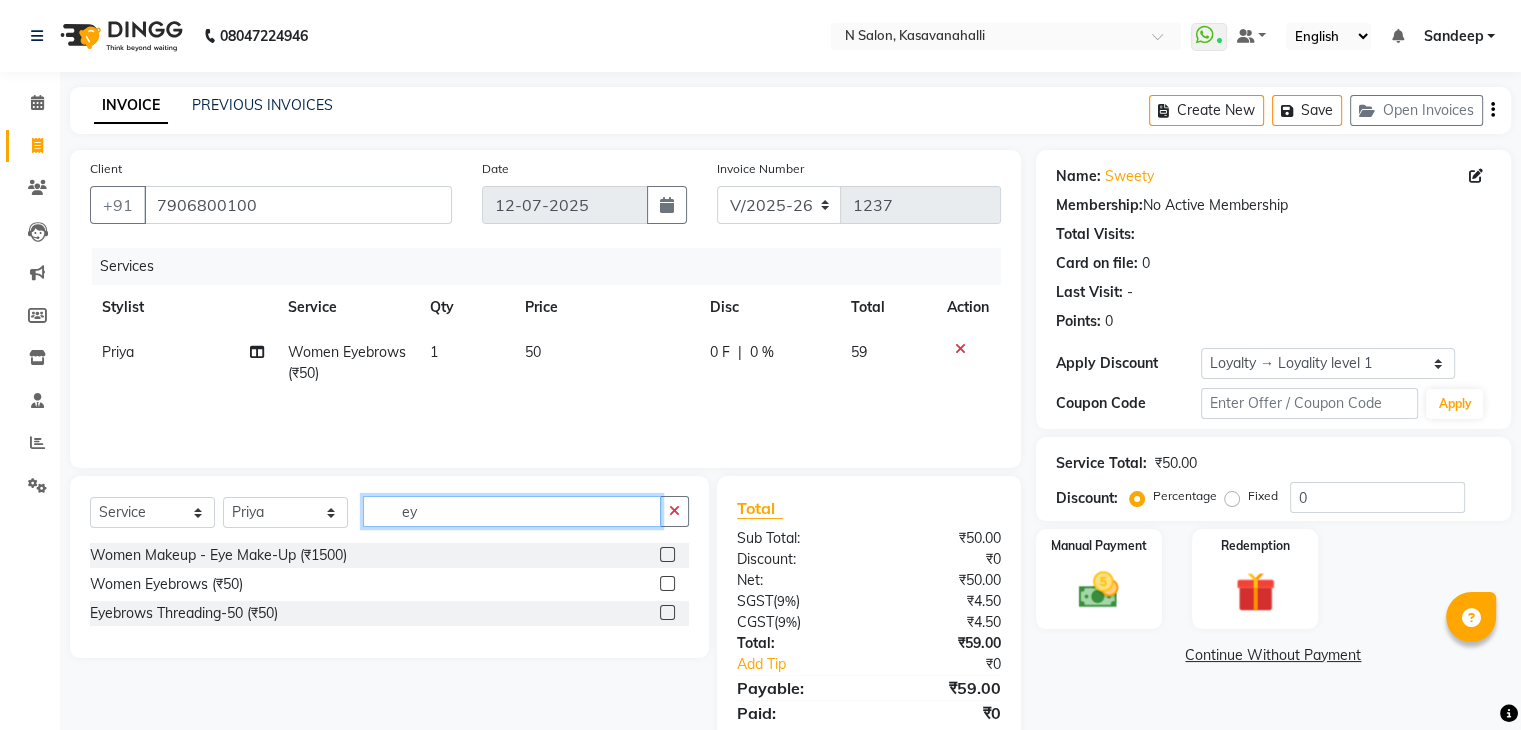 type on "e" 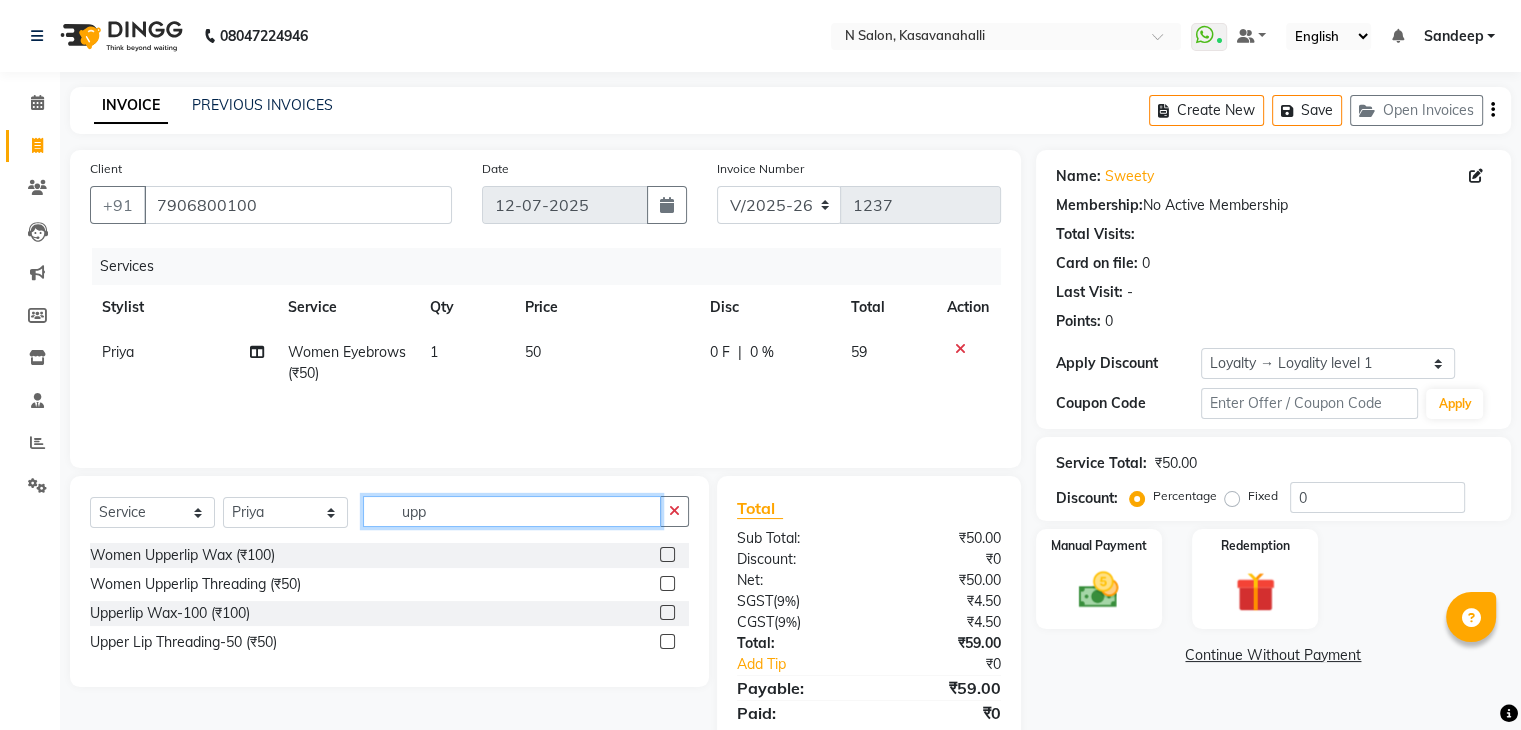 type on "upp" 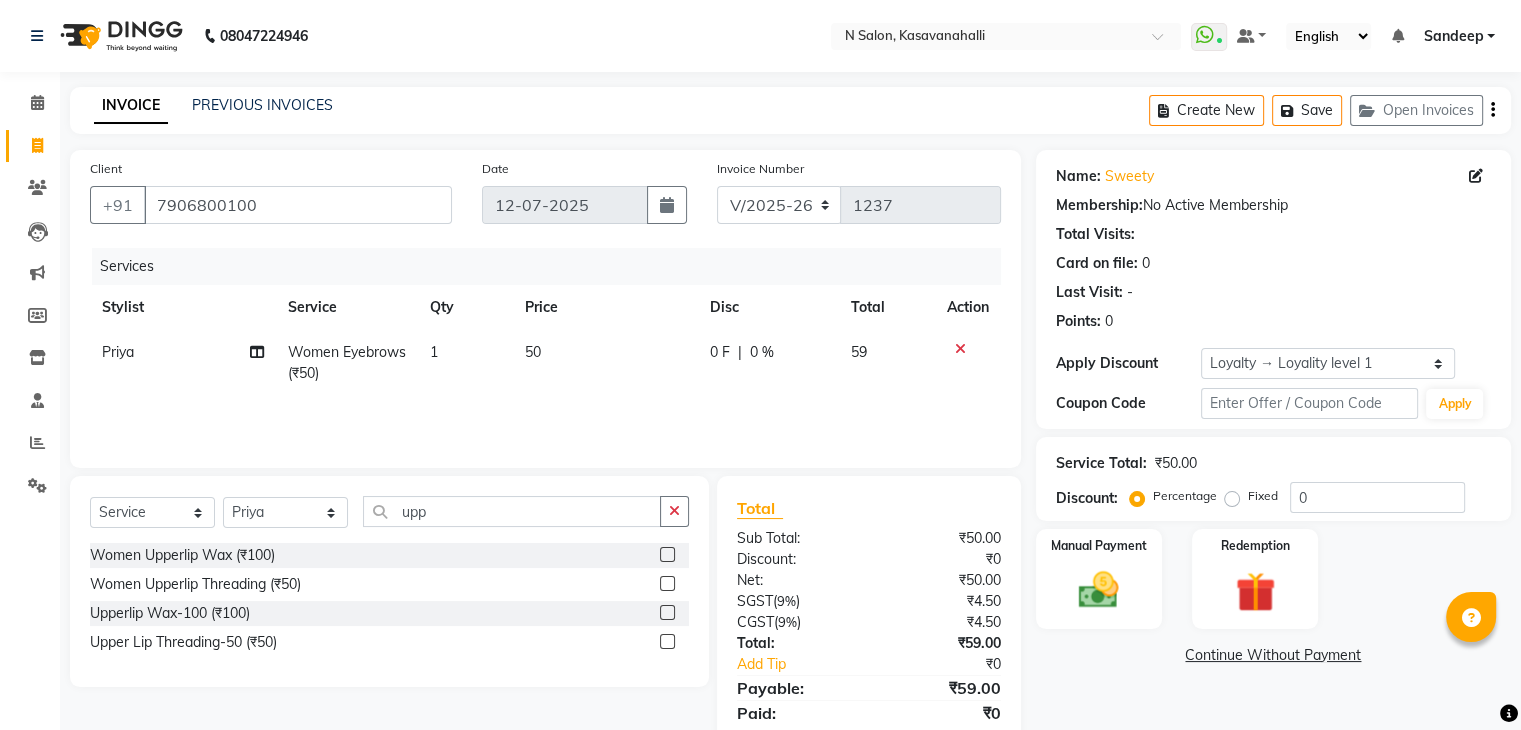 click 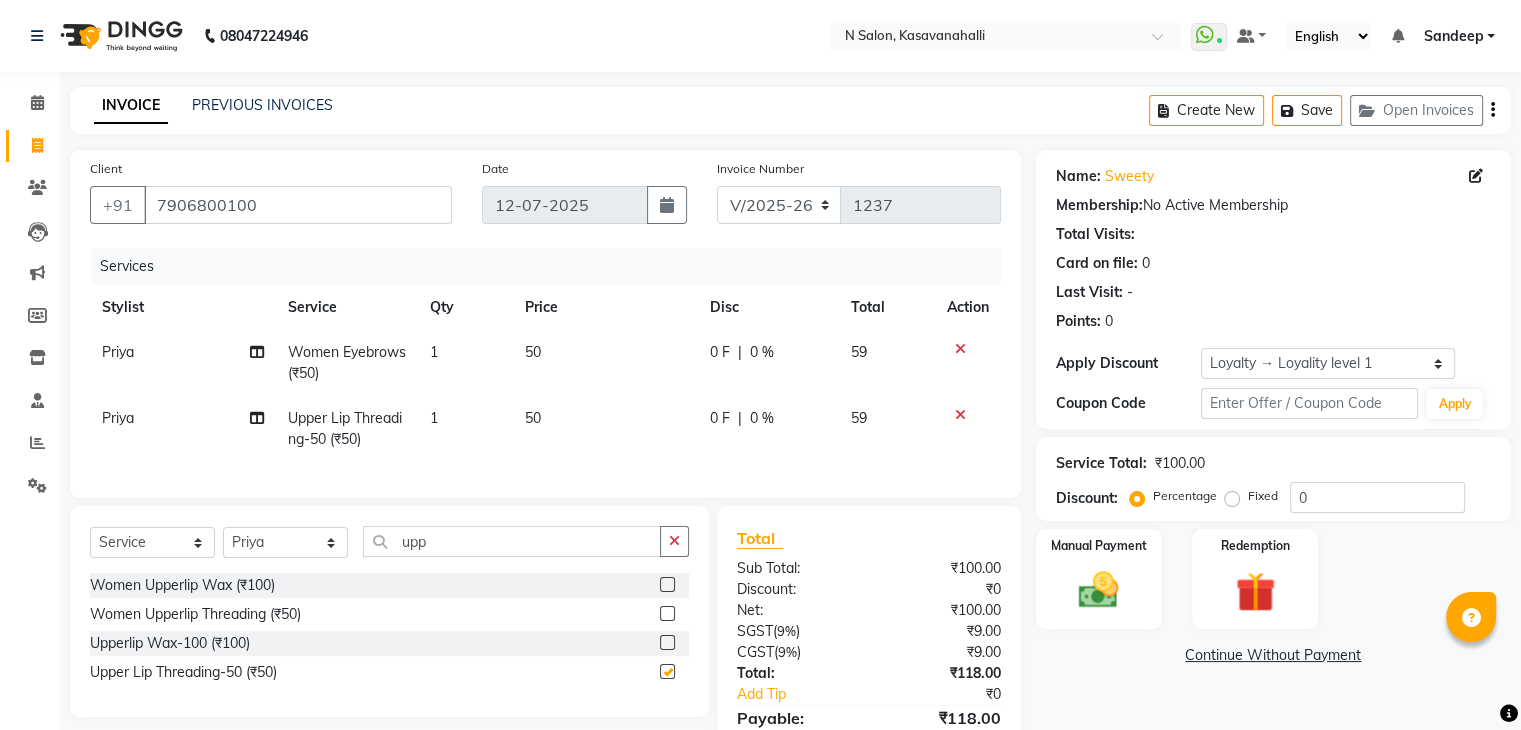 checkbox on "false" 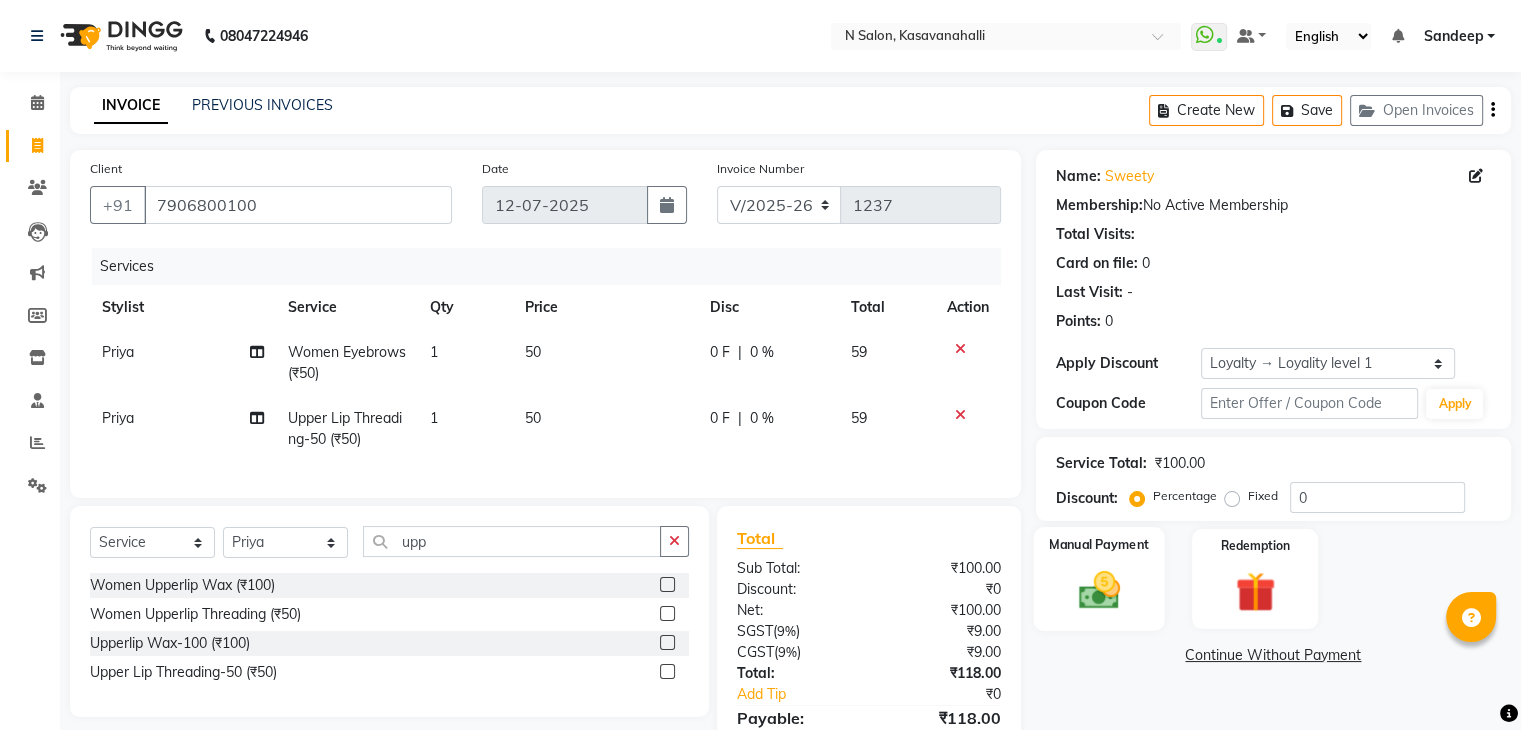 click on "Manual Payment" 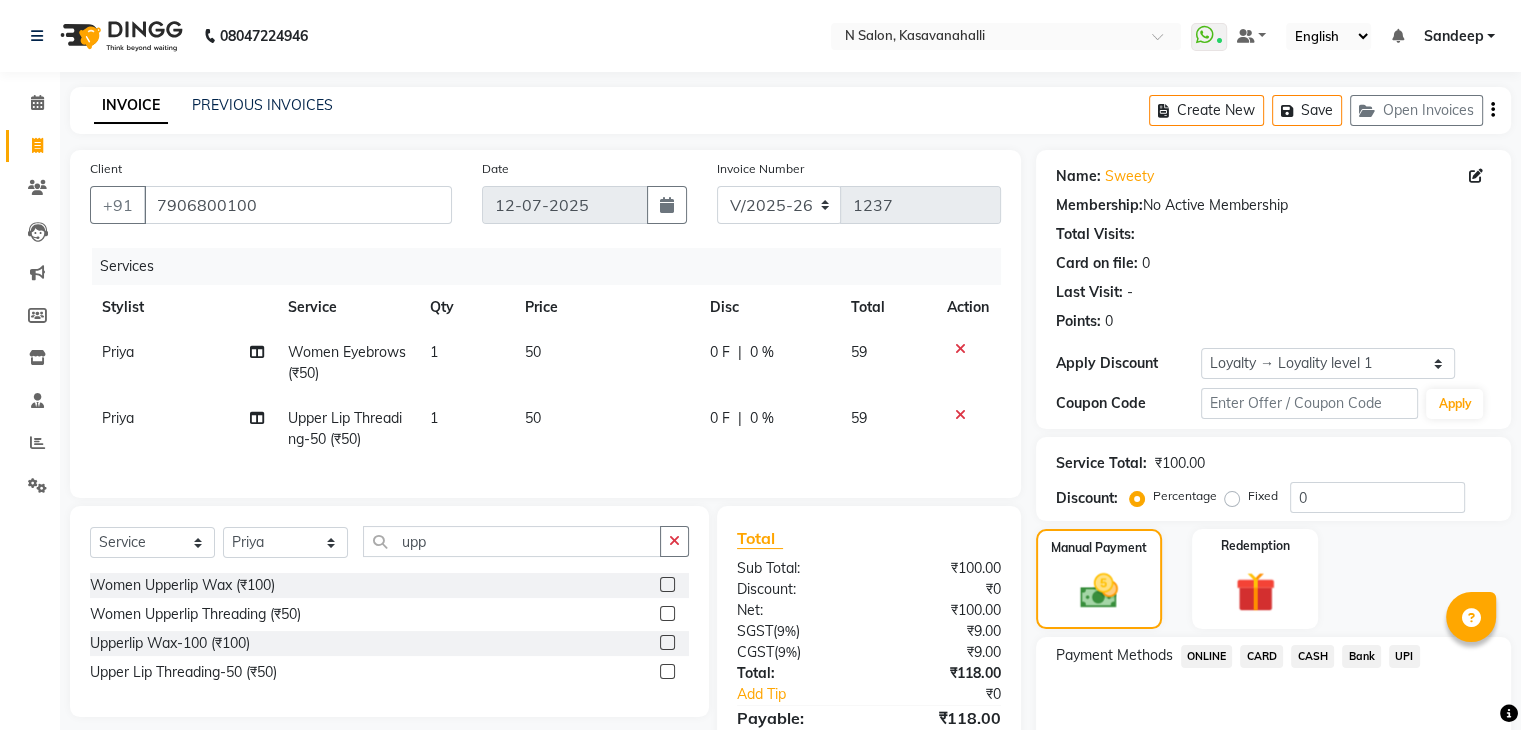 click on "CARD" 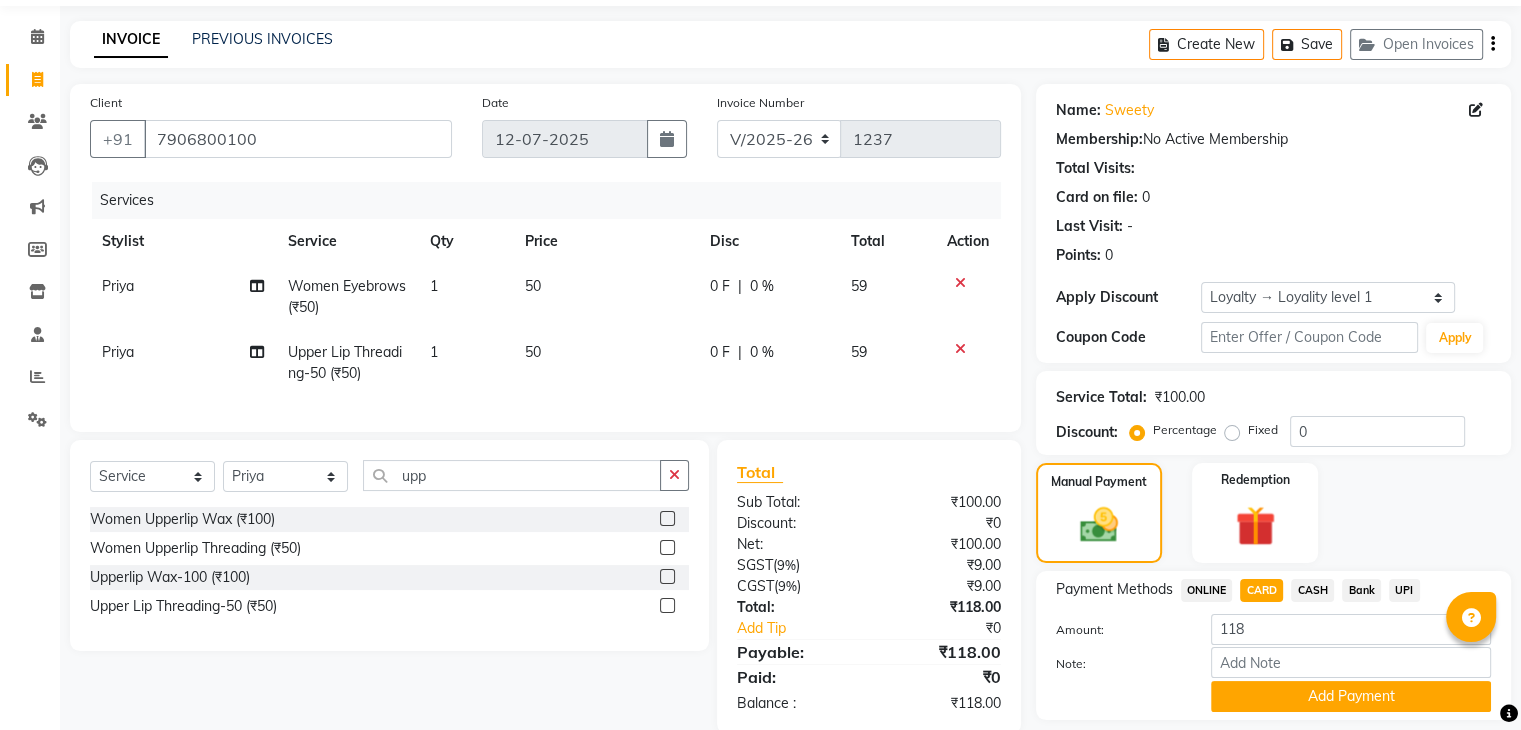 scroll, scrollTop: 128, scrollLeft: 0, axis: vertical 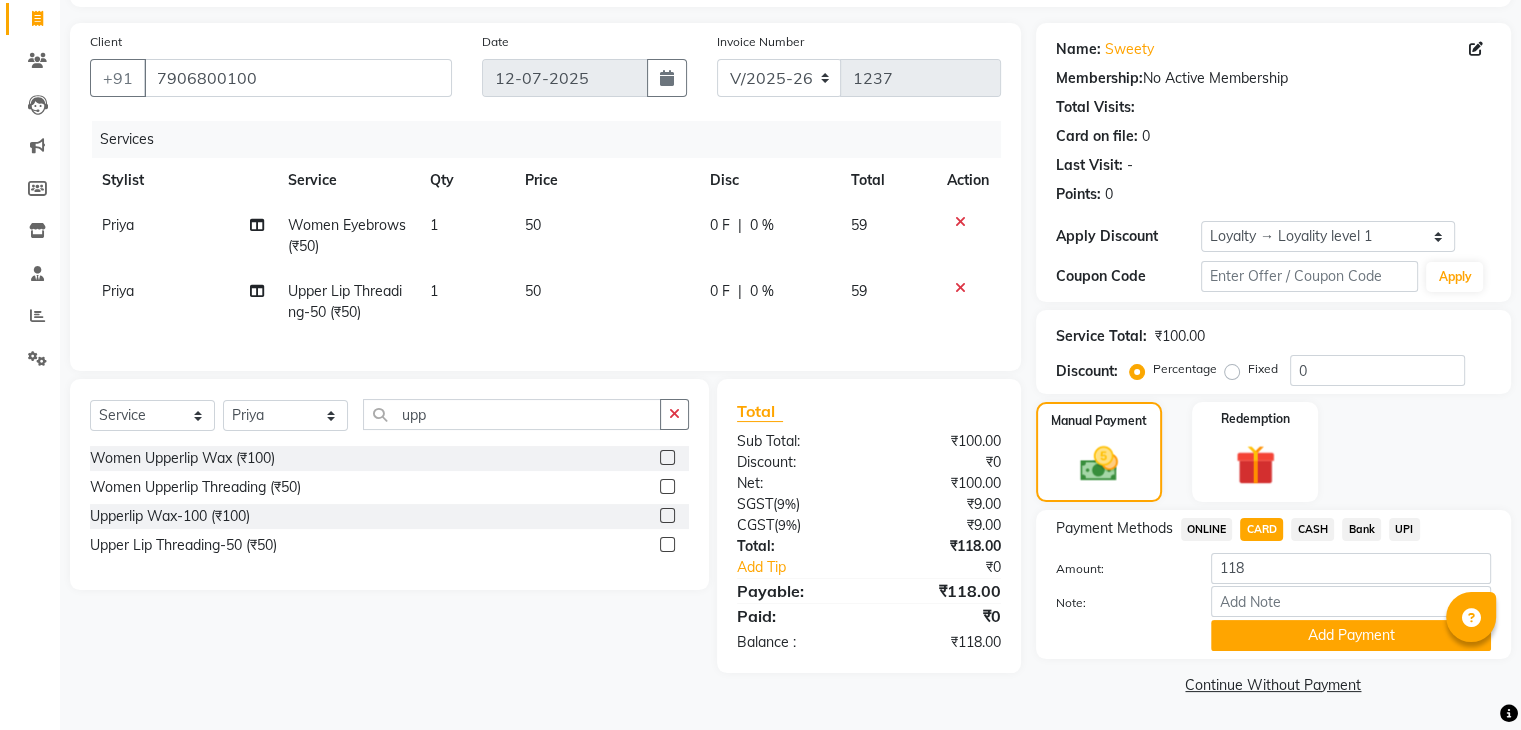 click on "Payment Methods  ONLINE   CARD   CASH   Bank   UPI  Amount: 118 Note: Add Payment" 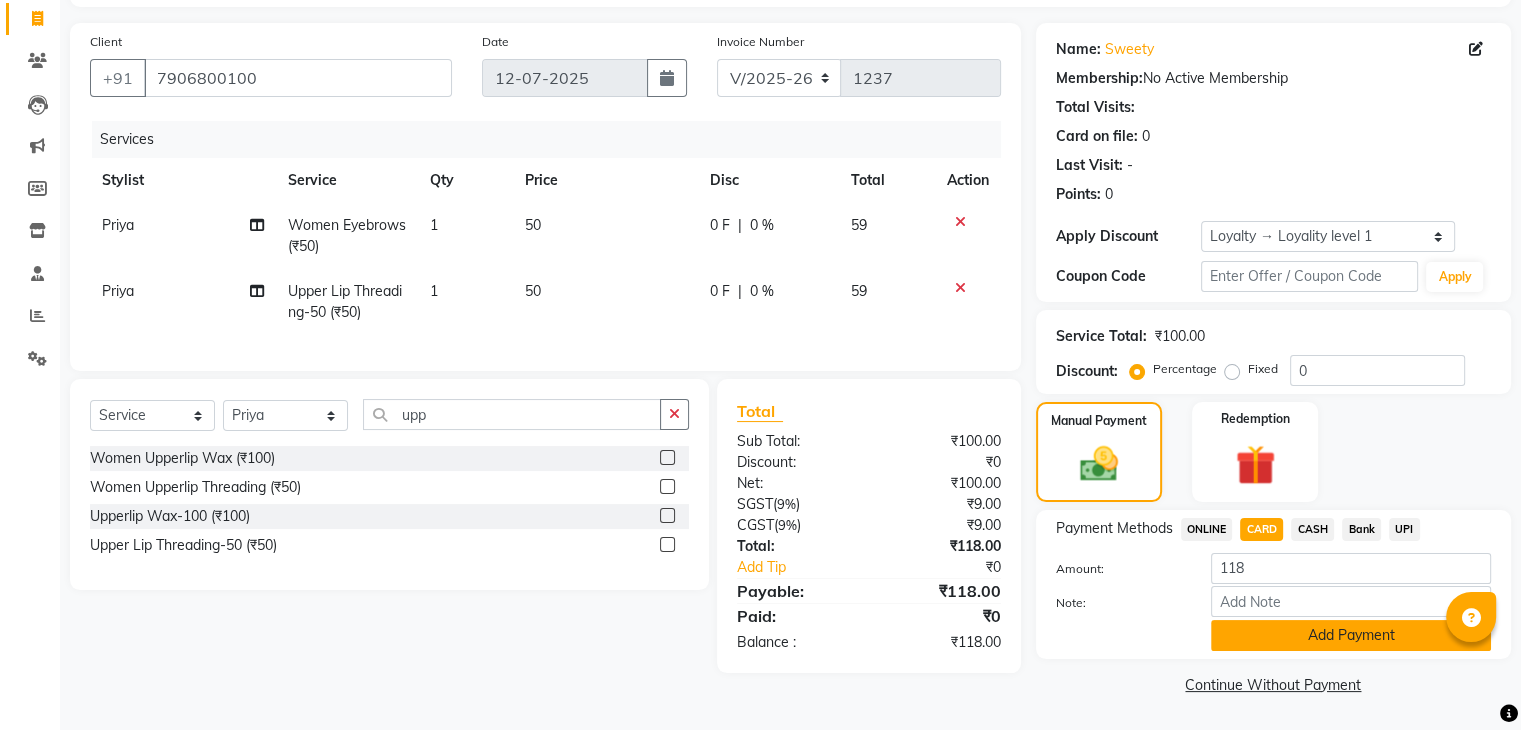 click on "Add Payment" 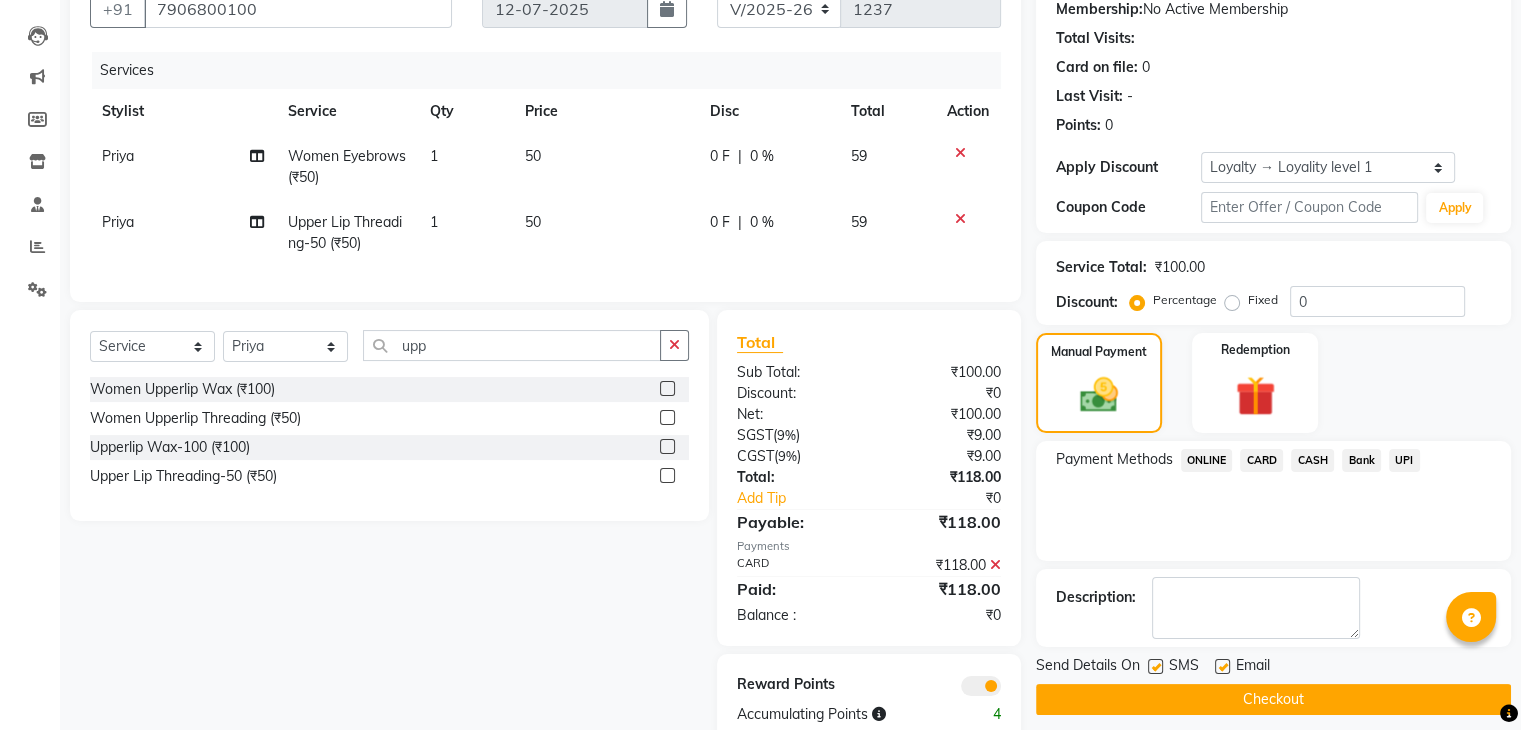 scroll, scrollTop: 258, scrollLeft: 0, axis: vertical 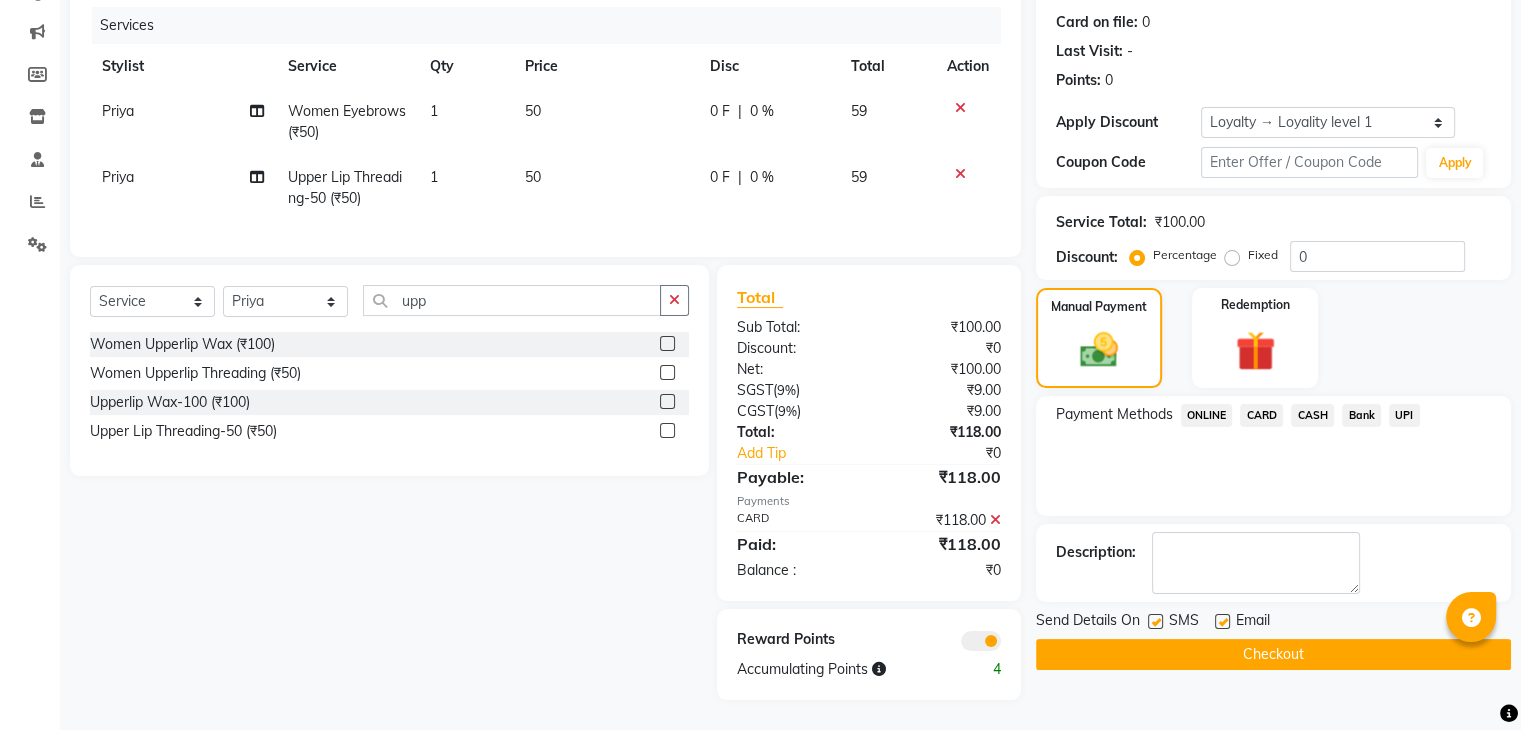 click on "Checkout" 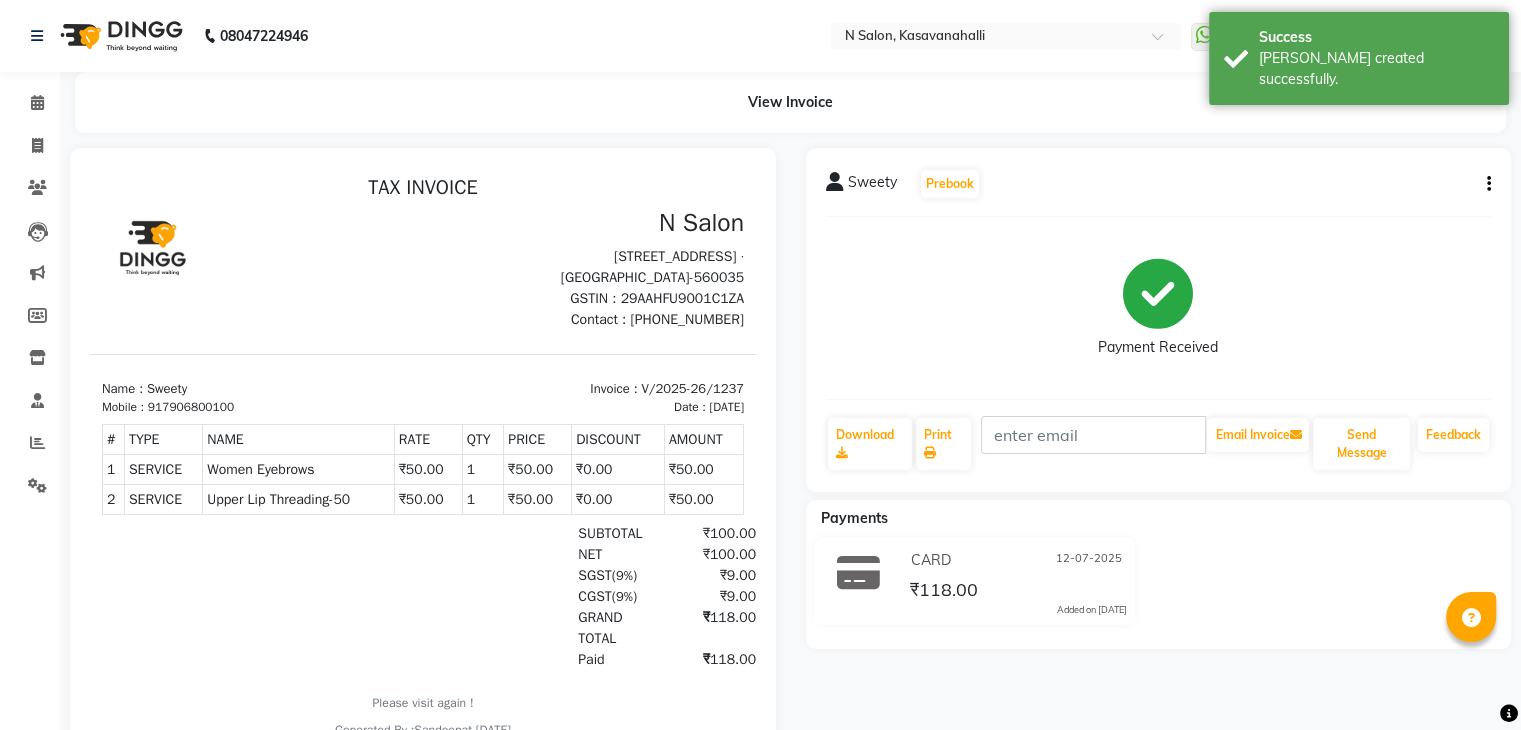 scroll, scrollTop: 0, scrollLeft: 0, axis: both 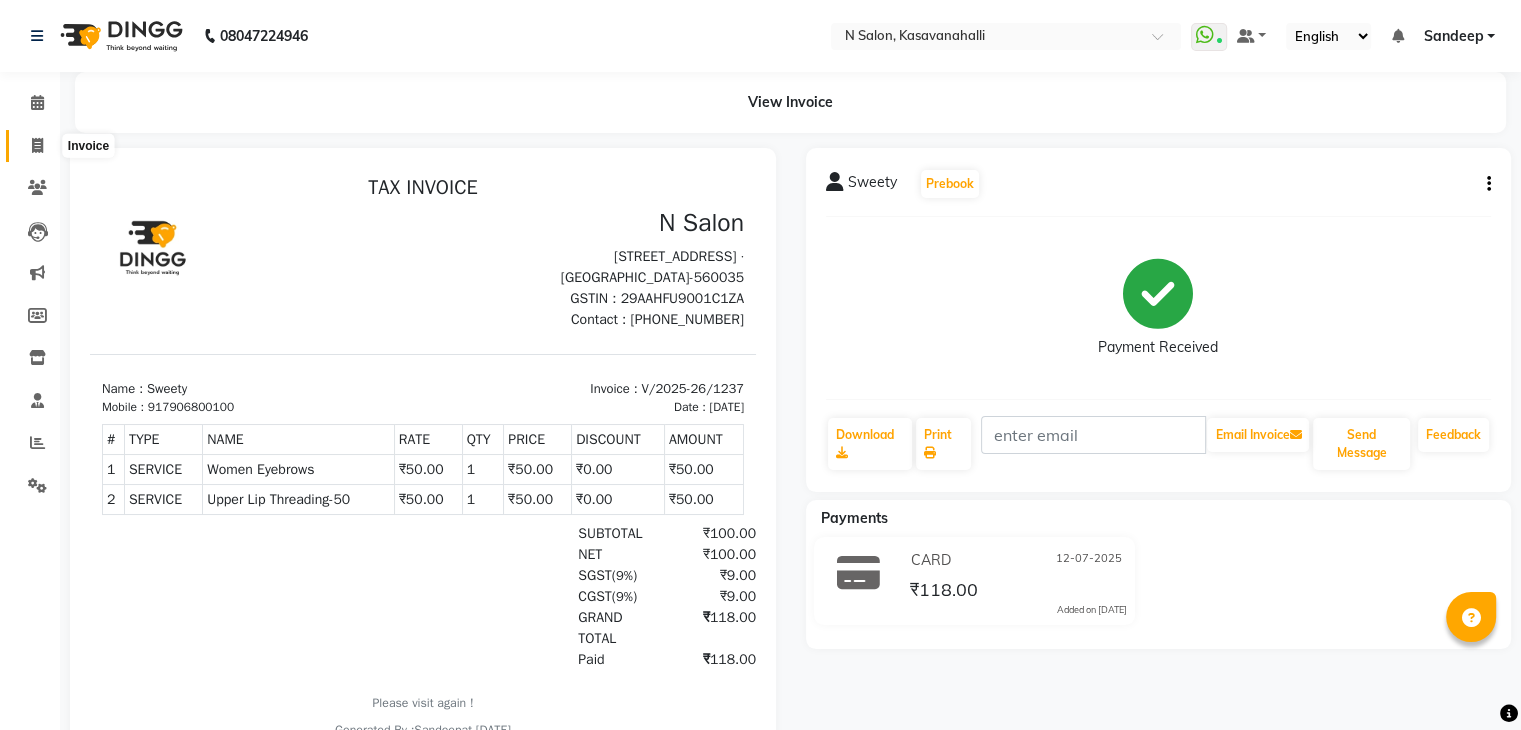click 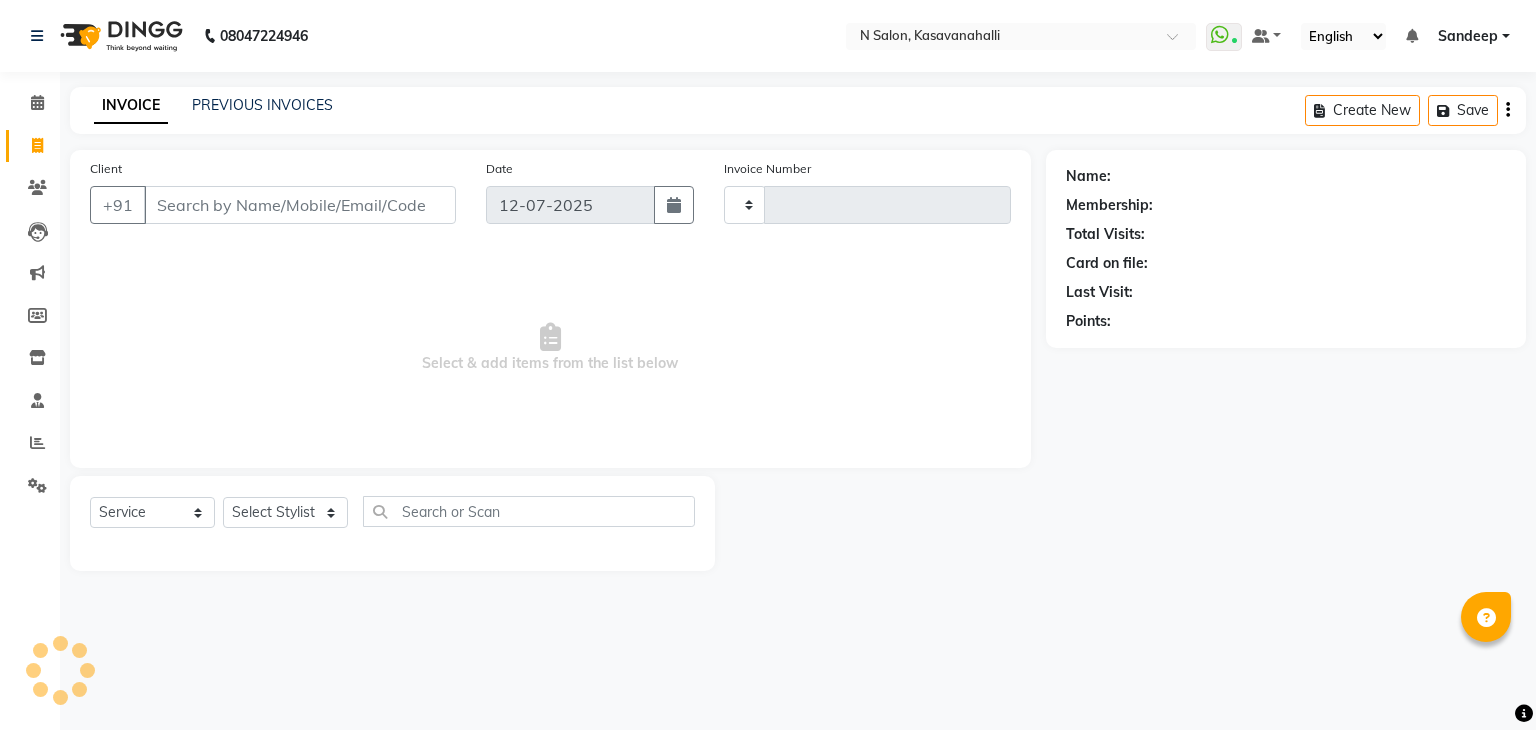 type on "1238" 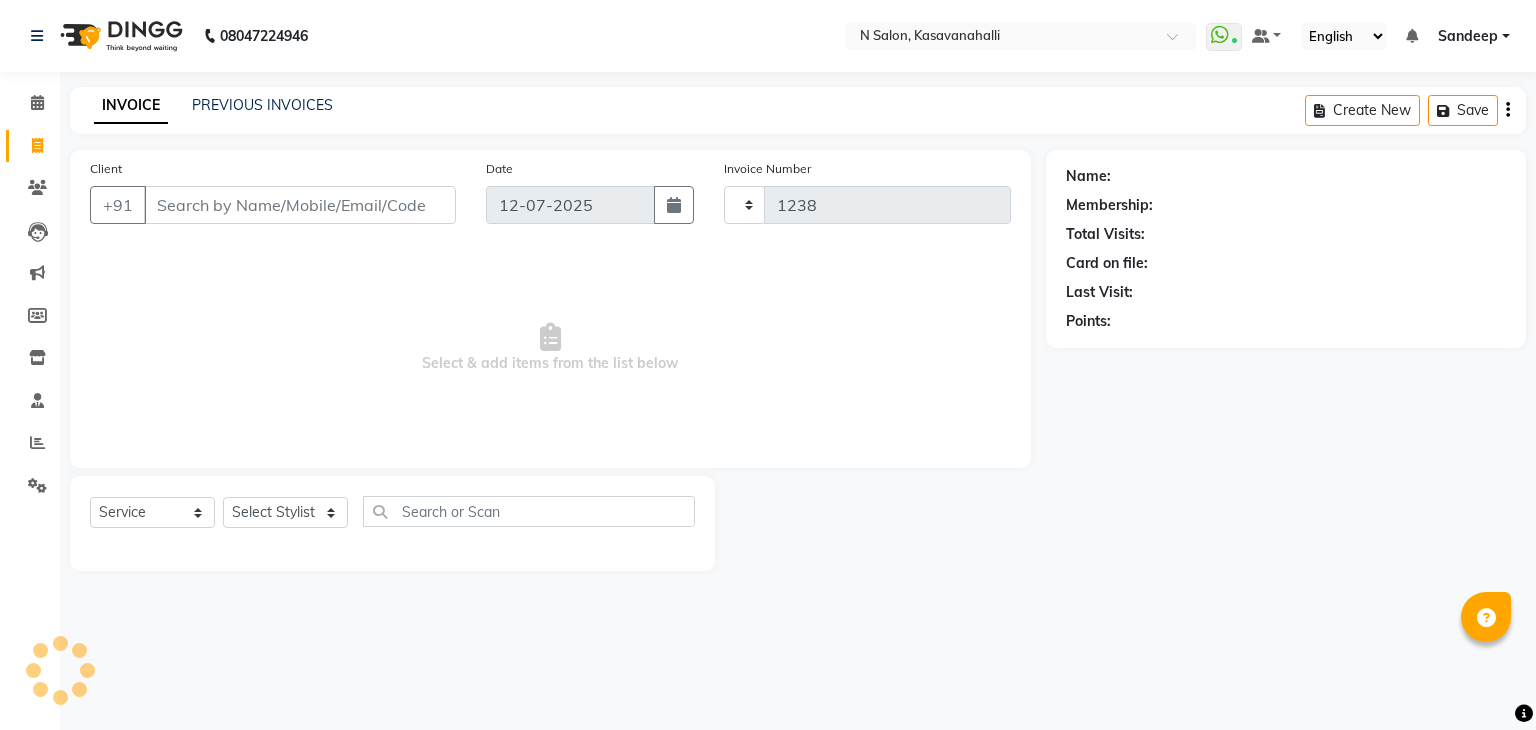 select on "7111" 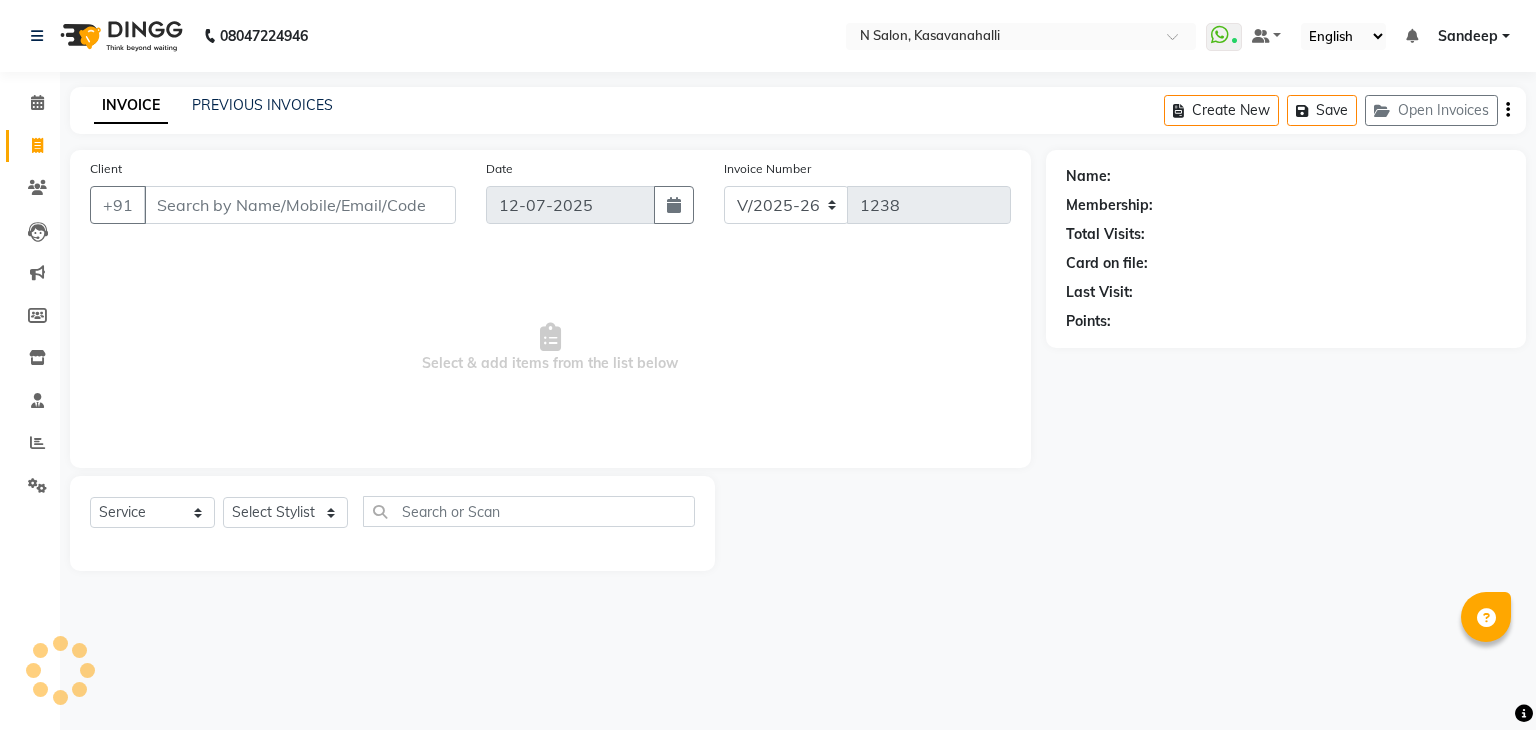 click on "Client" at bounding box center [300, 205] 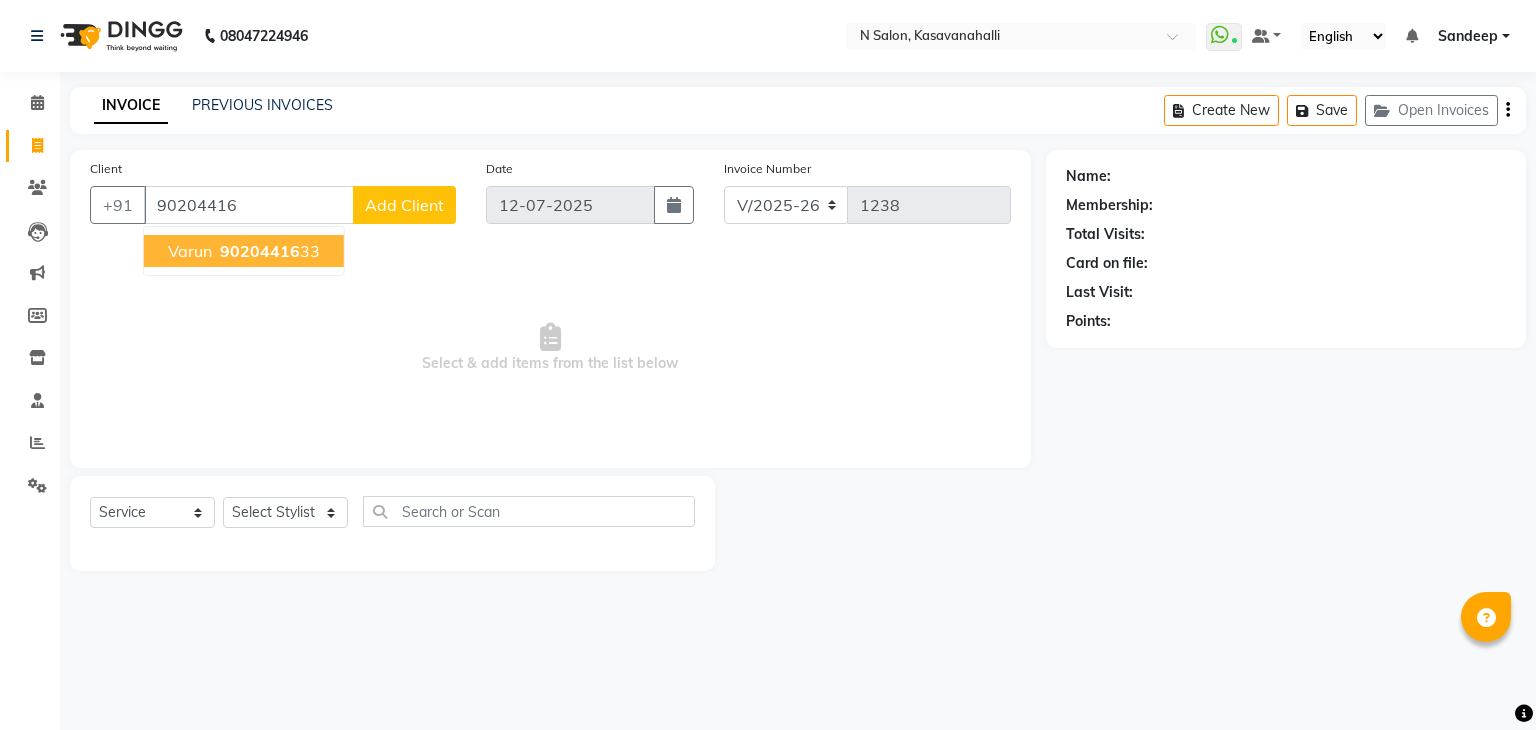 click on "90204416" at bounding box center [260, 251] 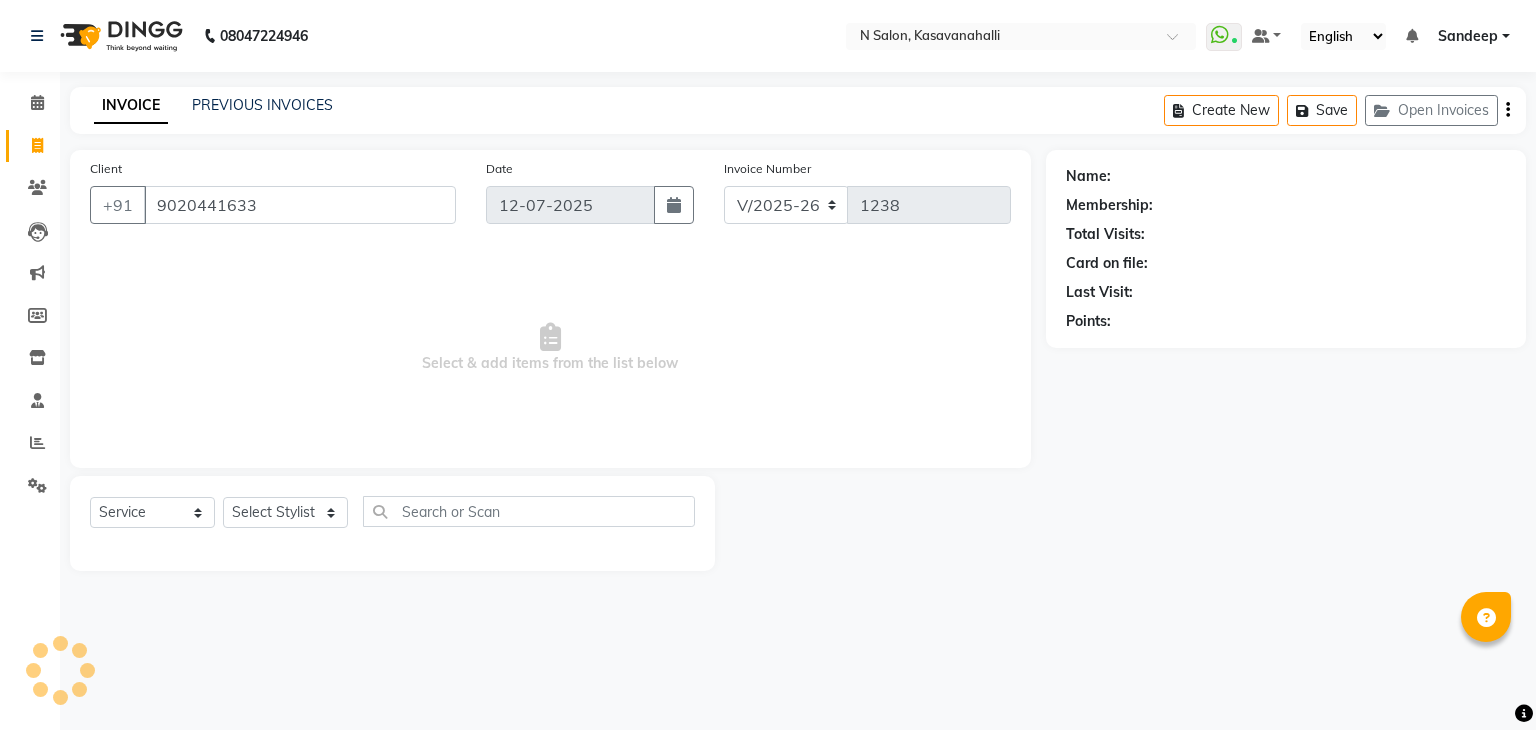 type on "9020441633" 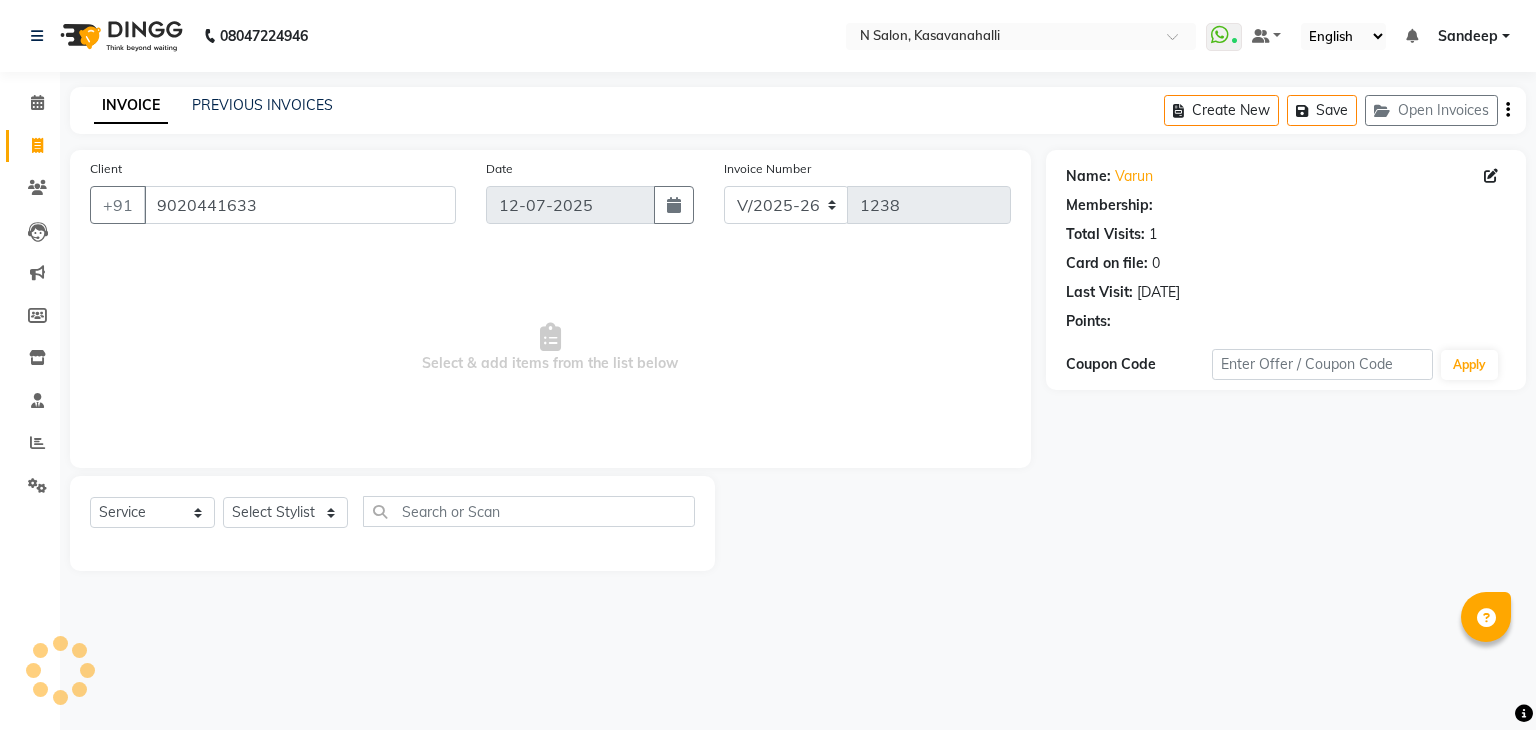 select on "1: Object" 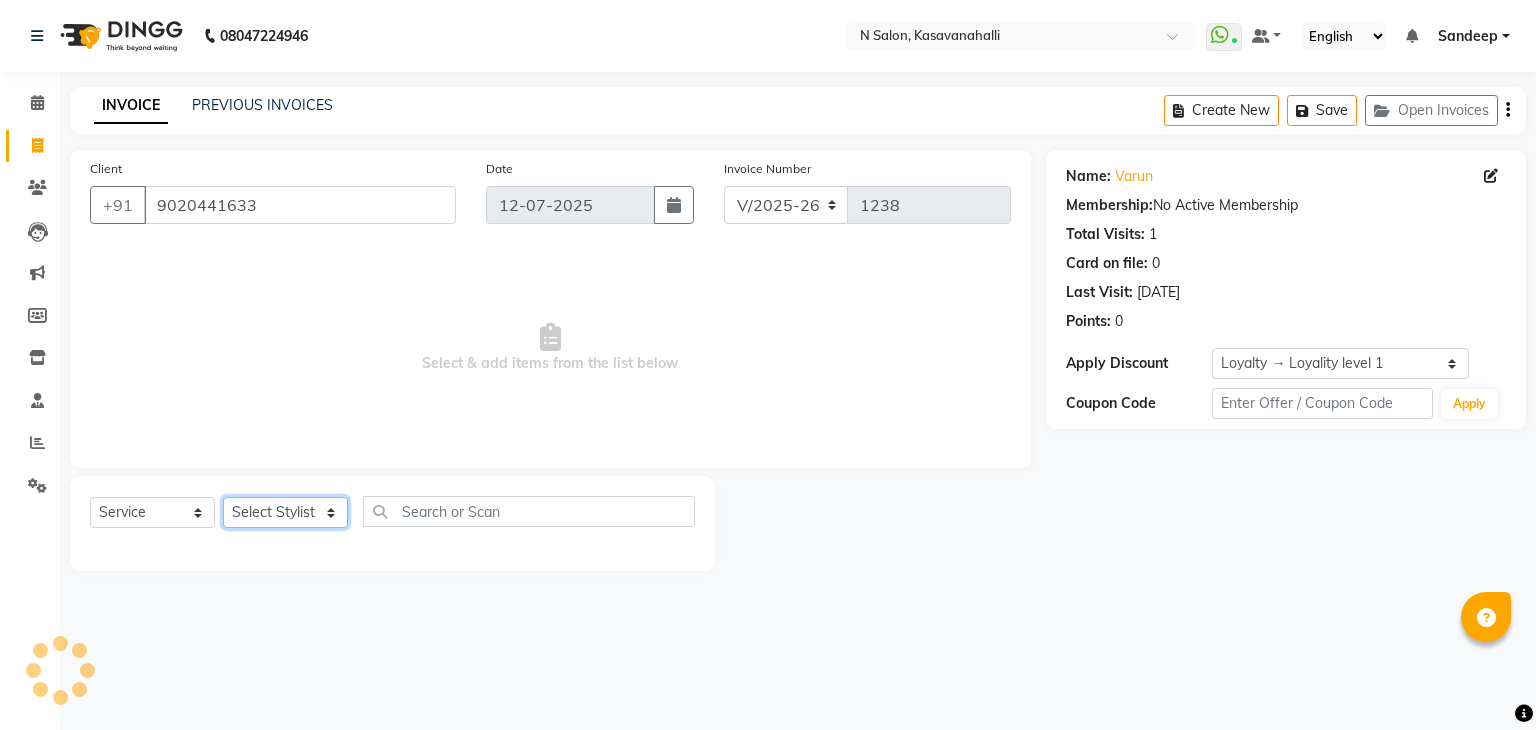 click on "Select Stylist Abisekh [PERSON_NAME] Manju Owner [PERSON_NAME]" 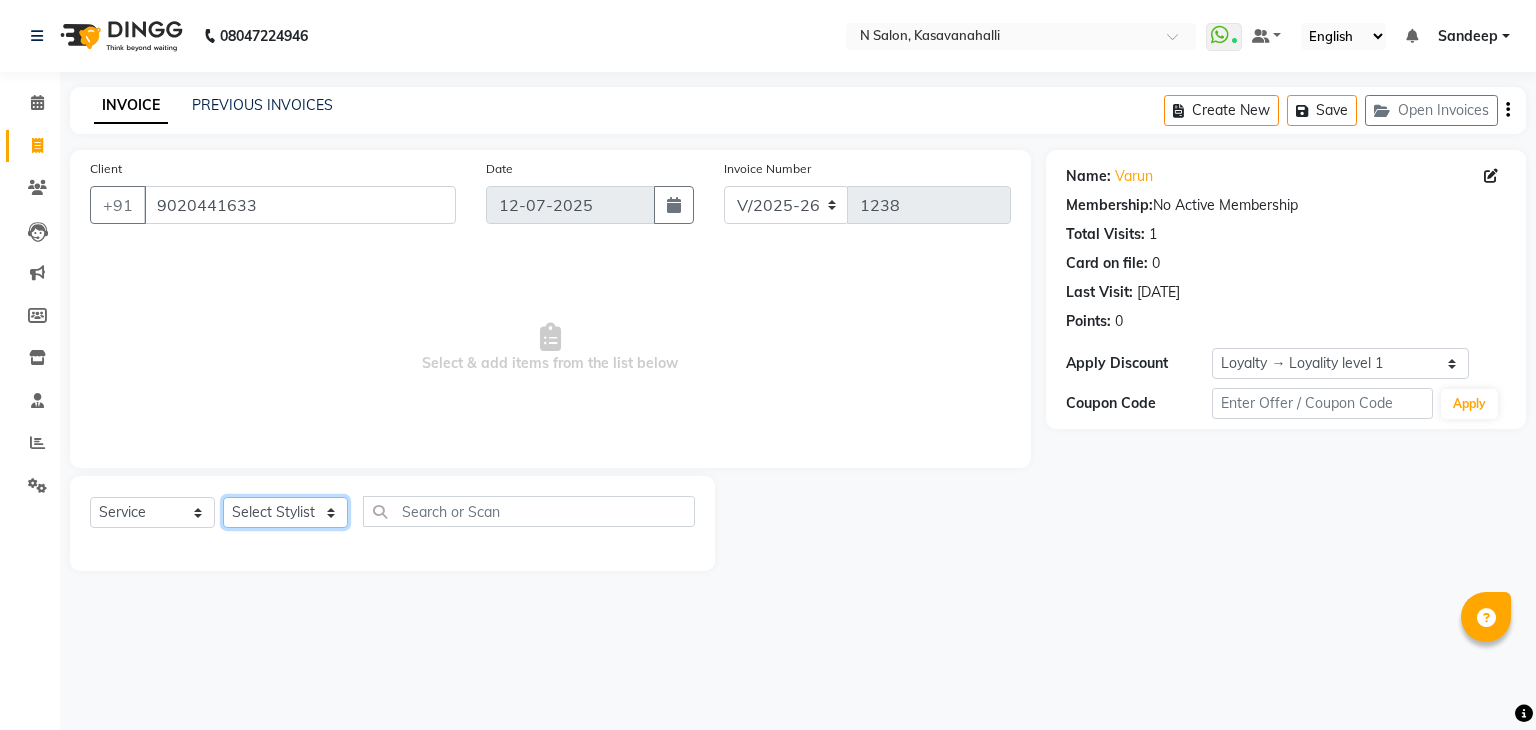select on "75765" 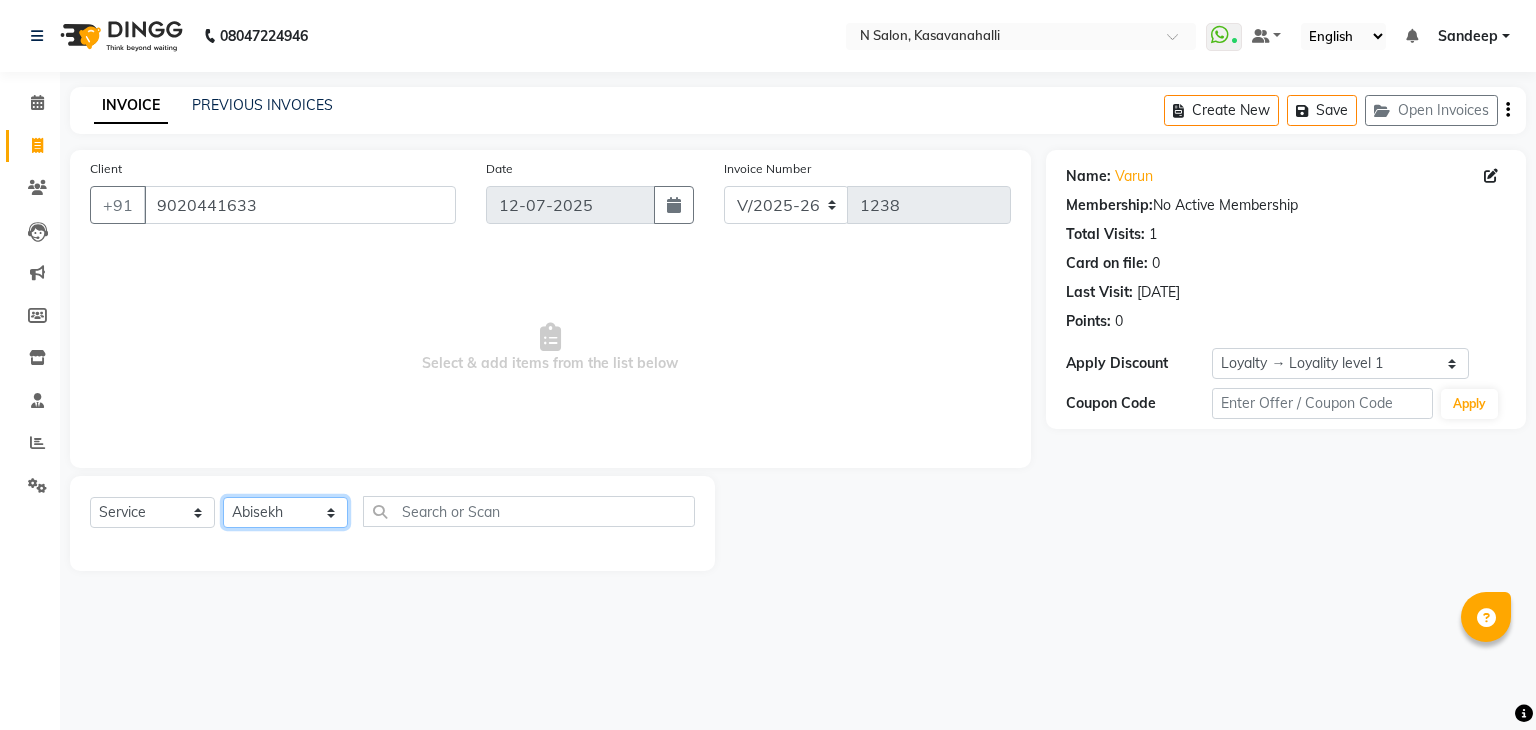click on "Select Stylist Abisekh [PERSON_NAME] Manju Owner [PERSON_NAME]" 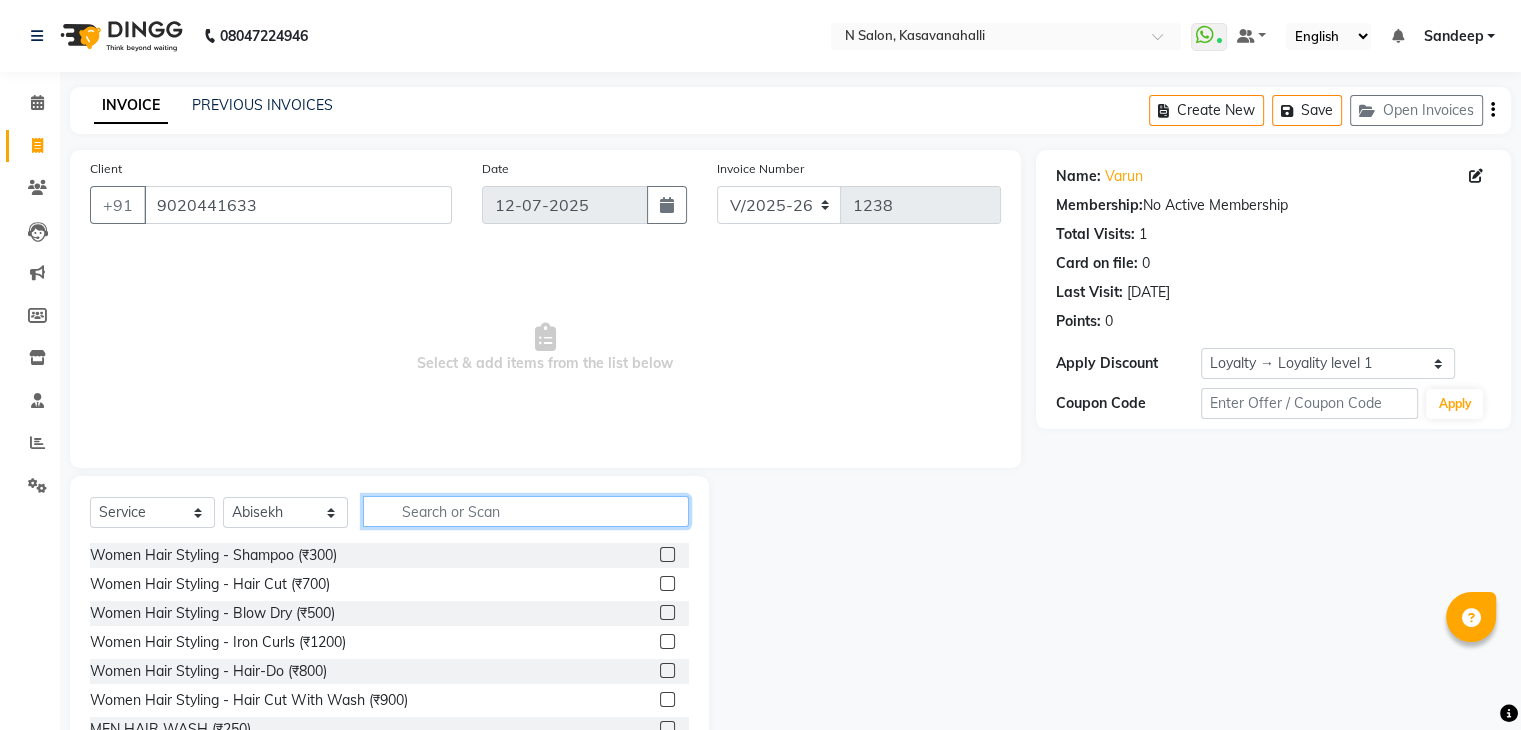 click 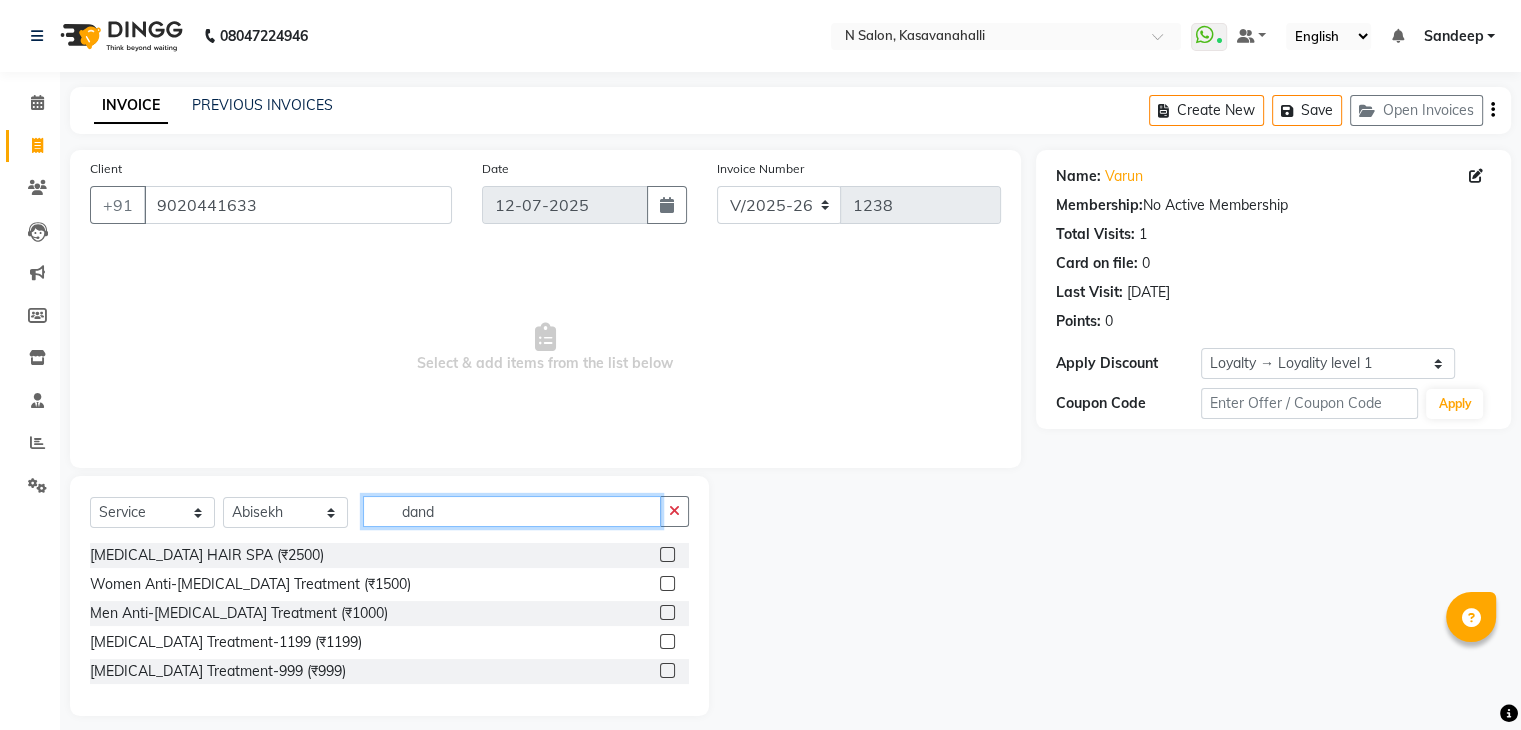 type on "dand" 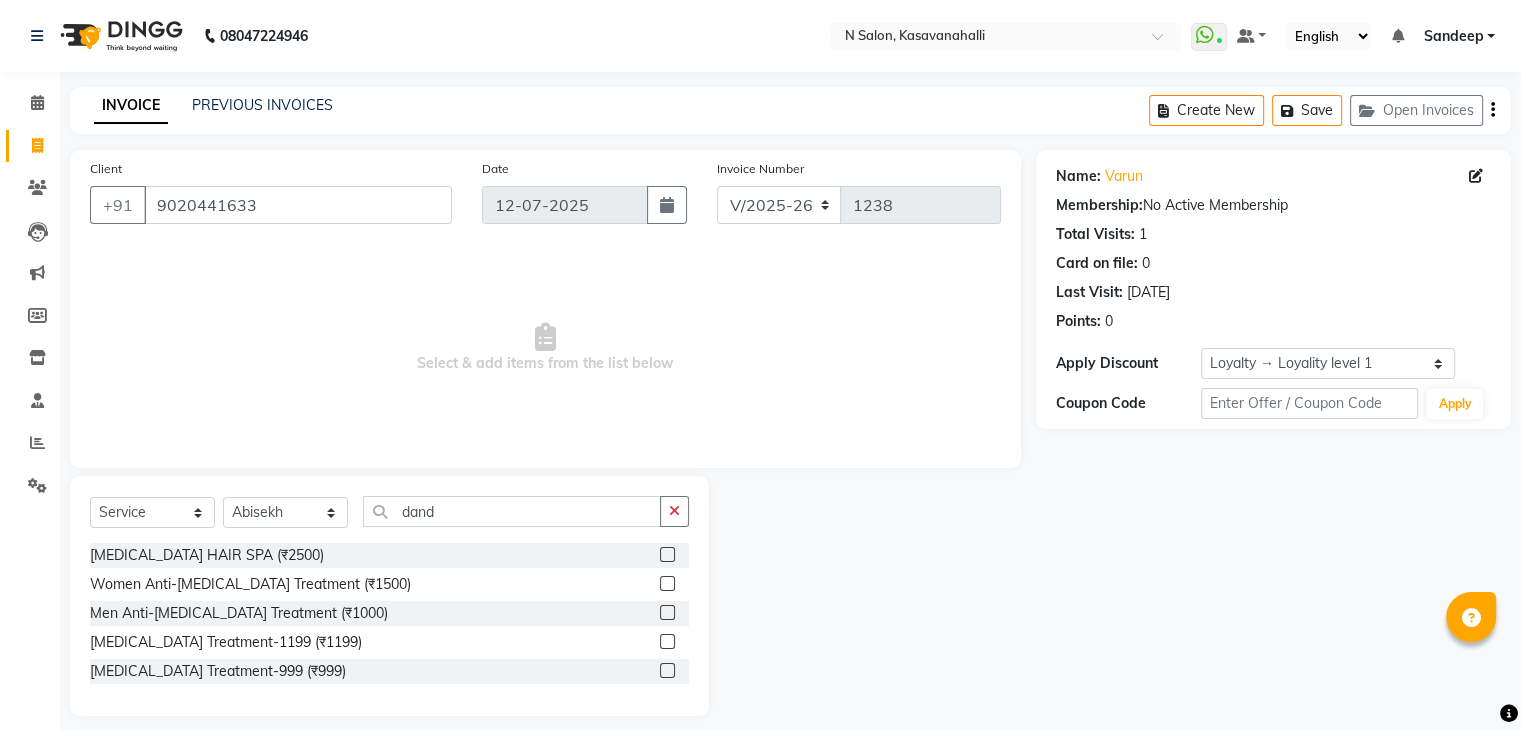 click 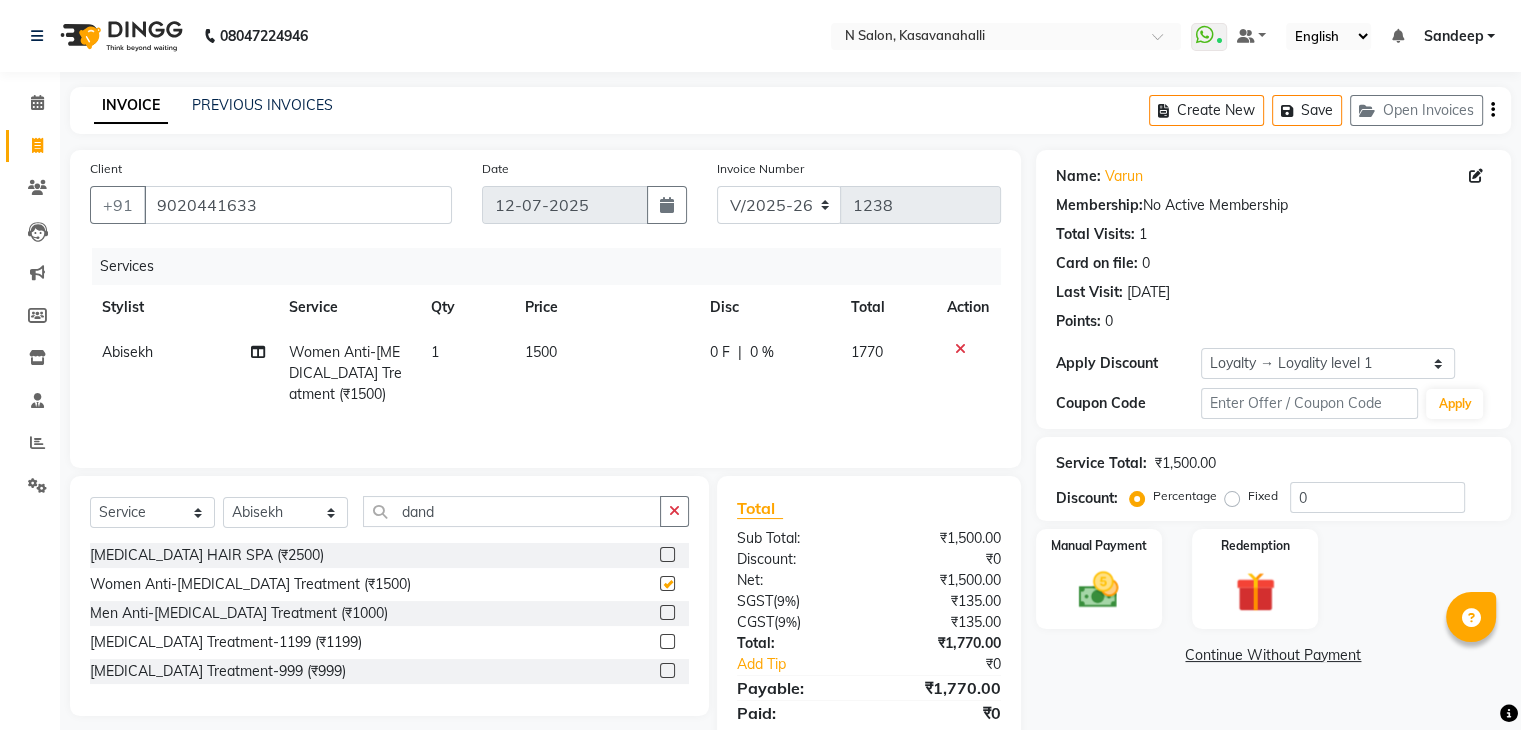 checkbox on "false" 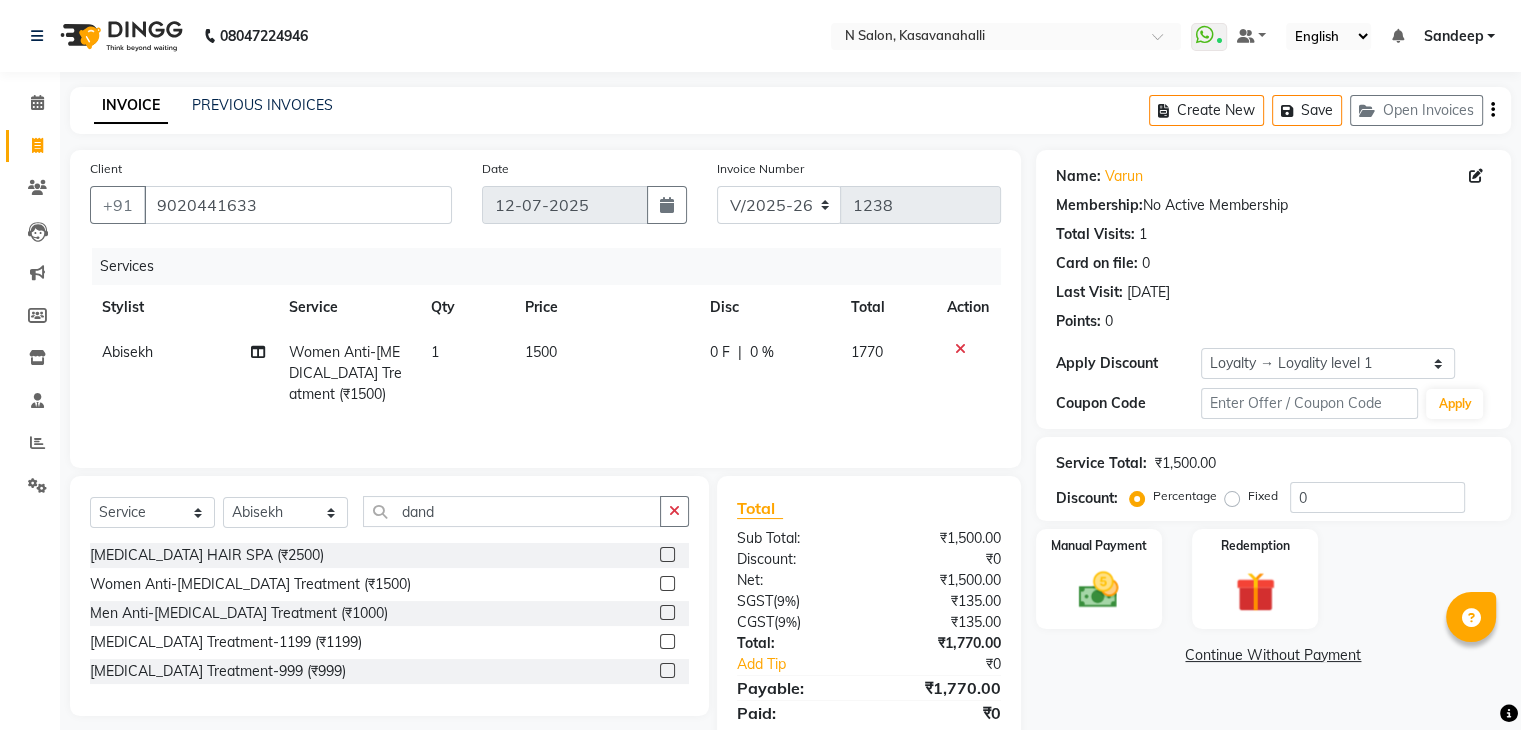 click on "Fixed" 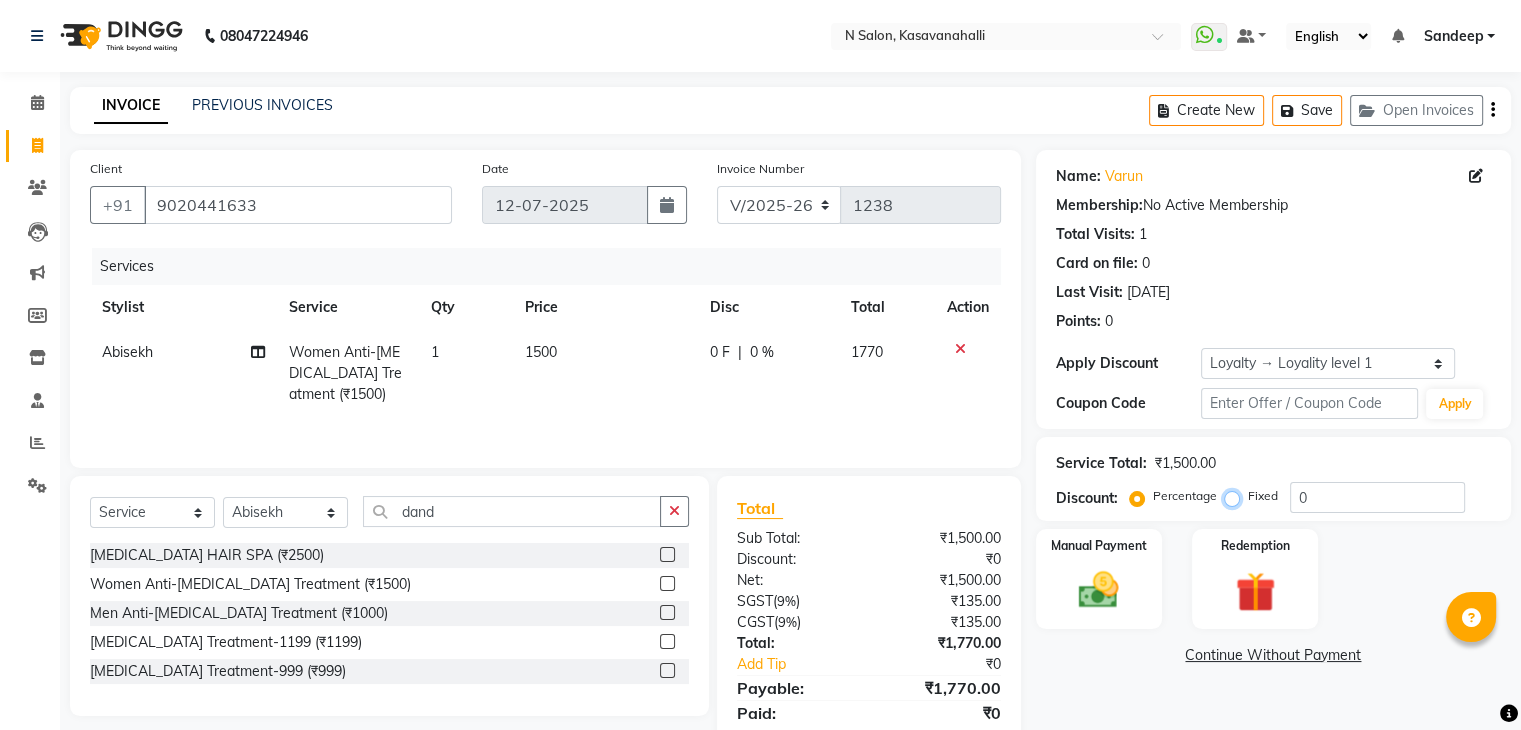 click on "Fixed" at bounding box center (1236, 496) 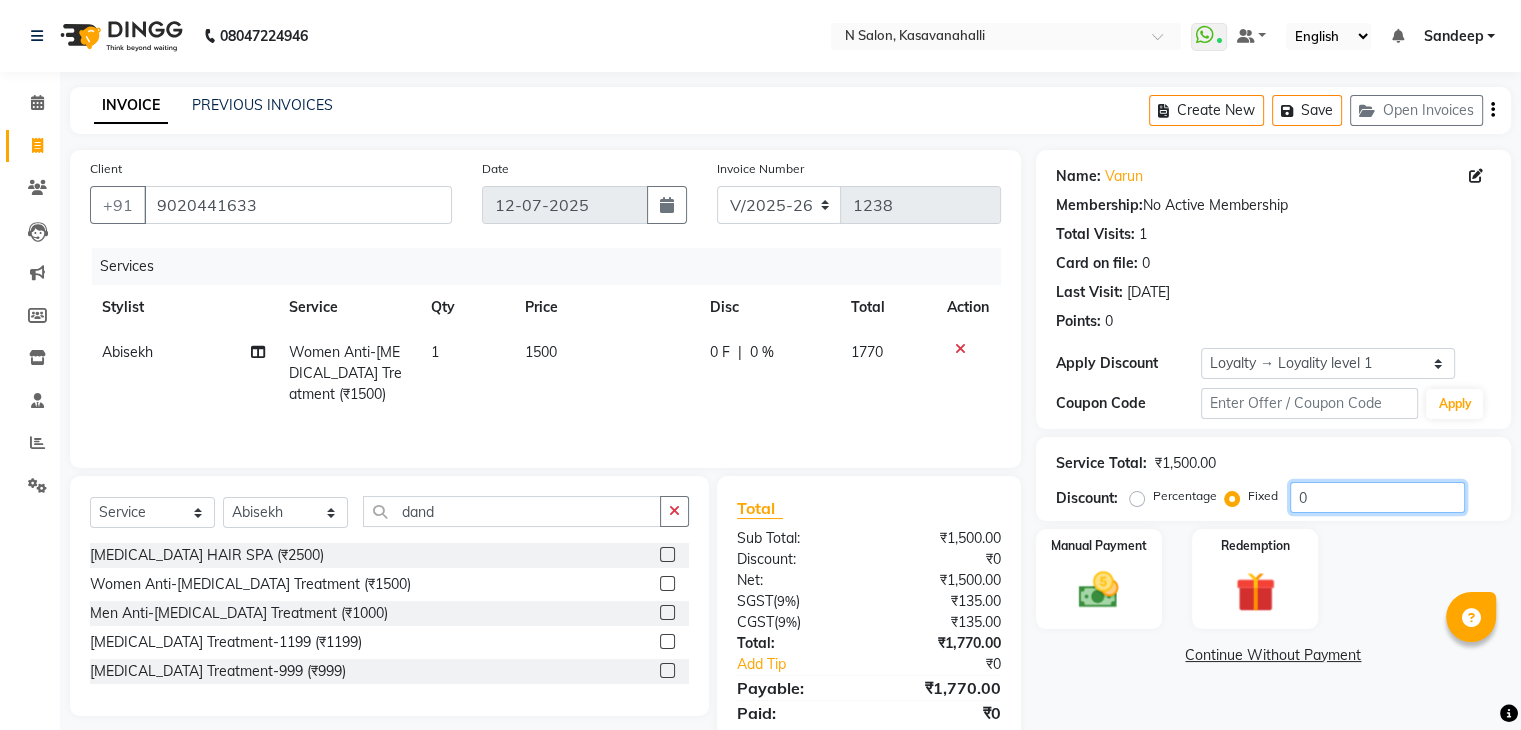click on "0" 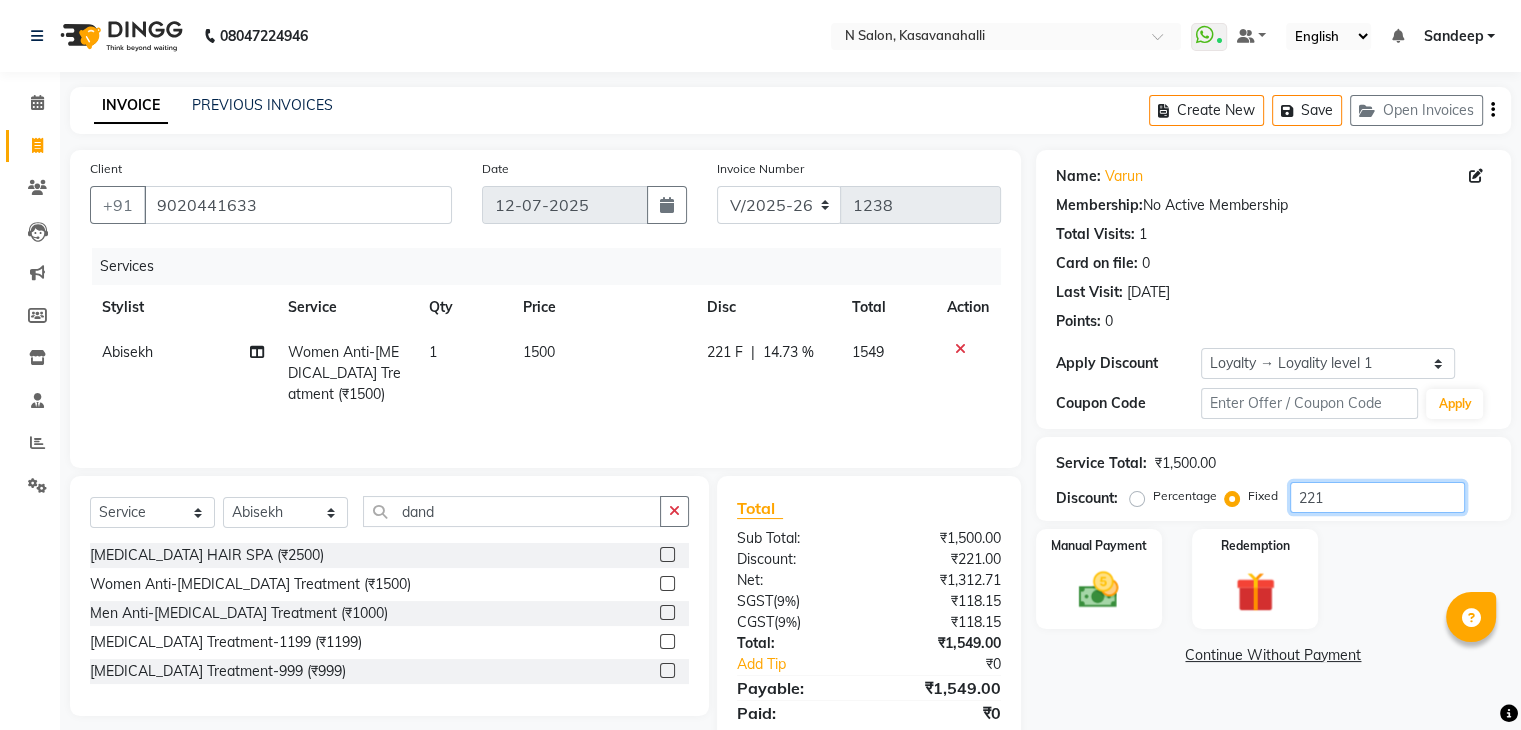 type on "221" 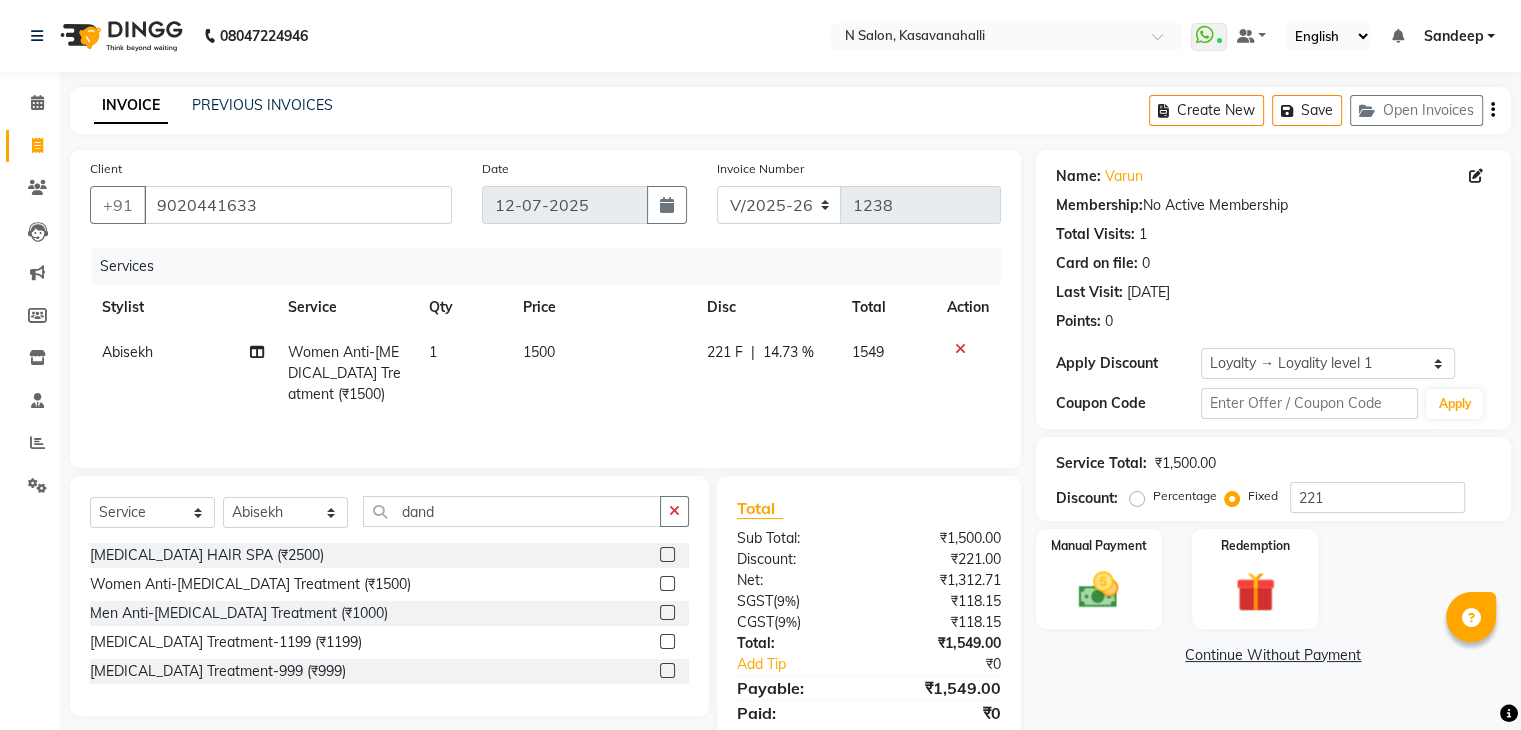 click on "Sub Total:" 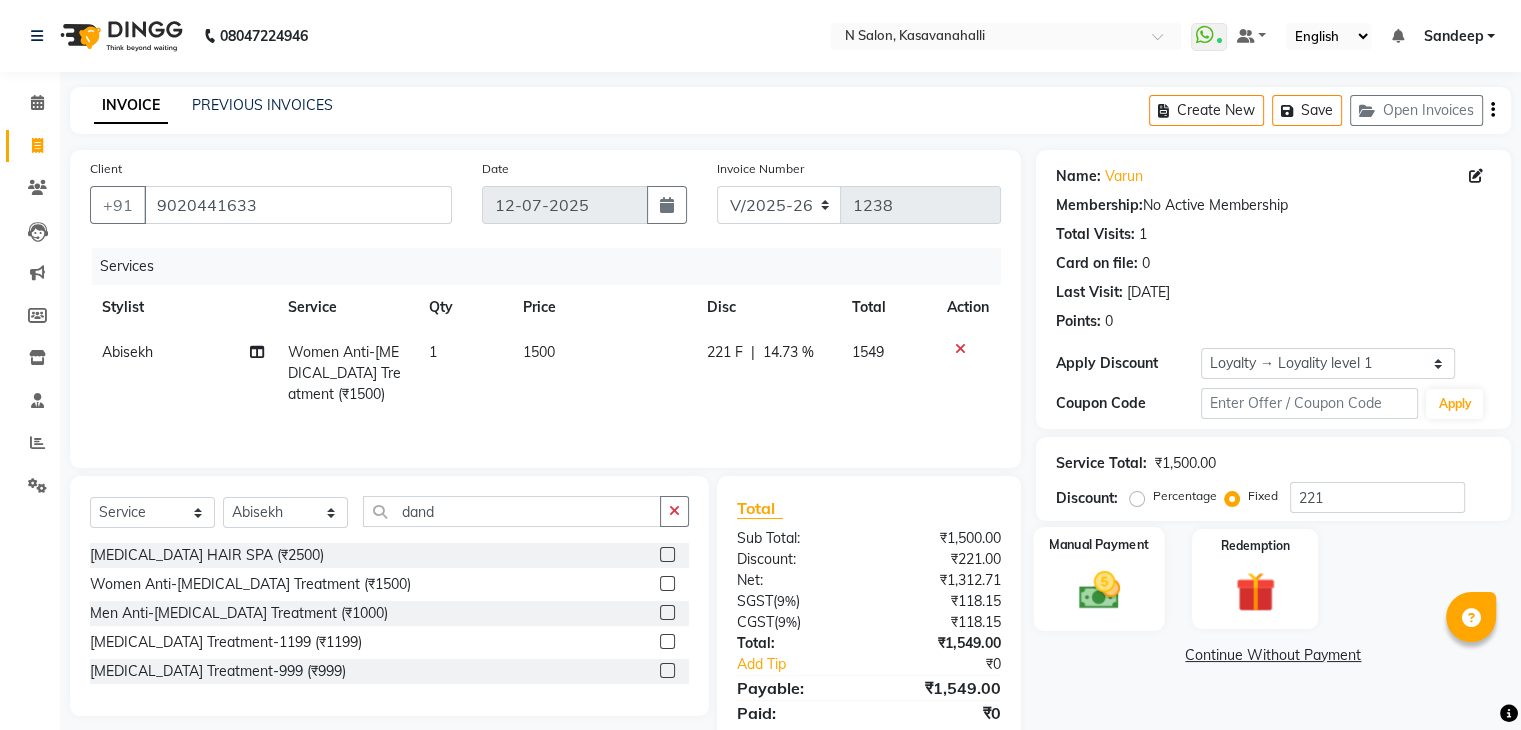 click 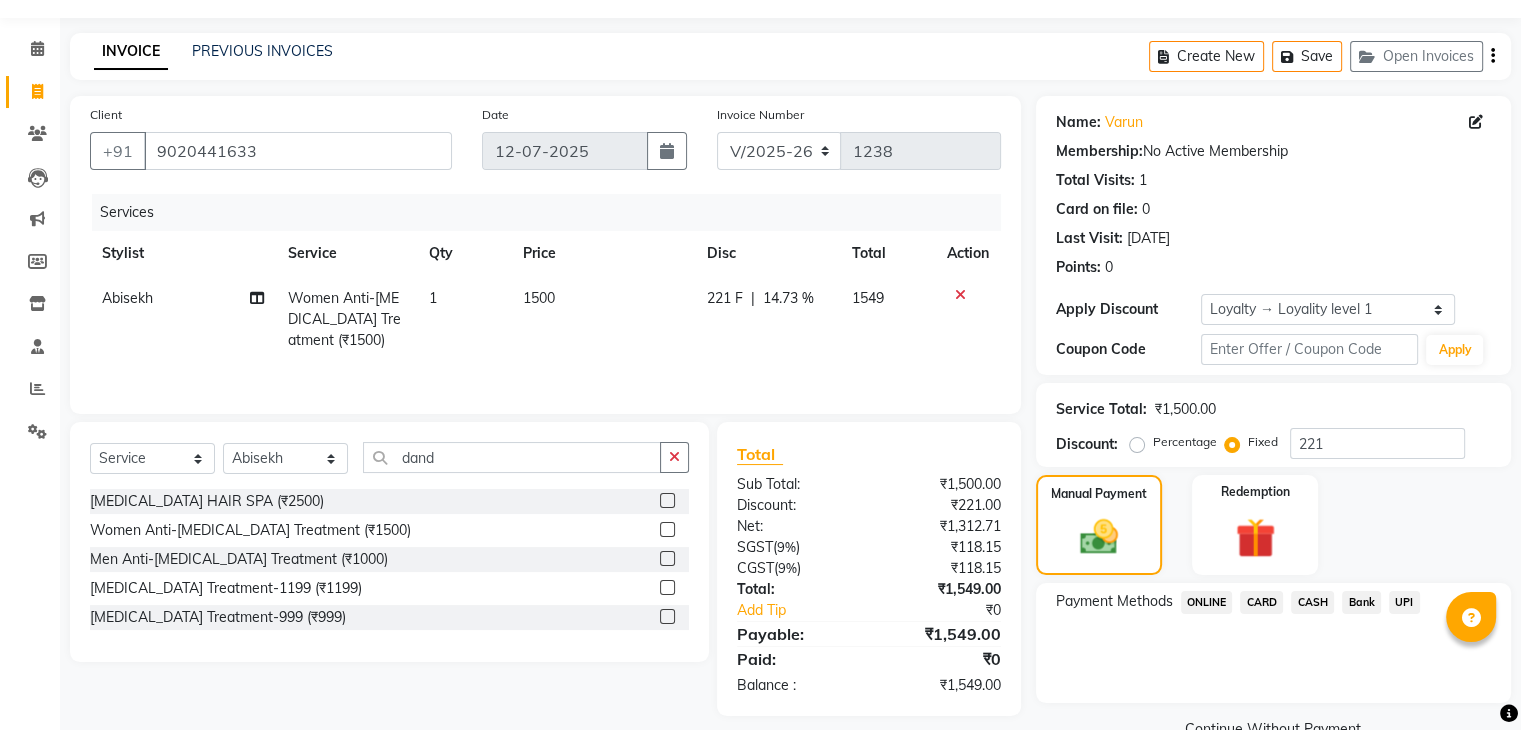 scroll, scrollTop: 97, scrollLeft: 0, axis: vertical 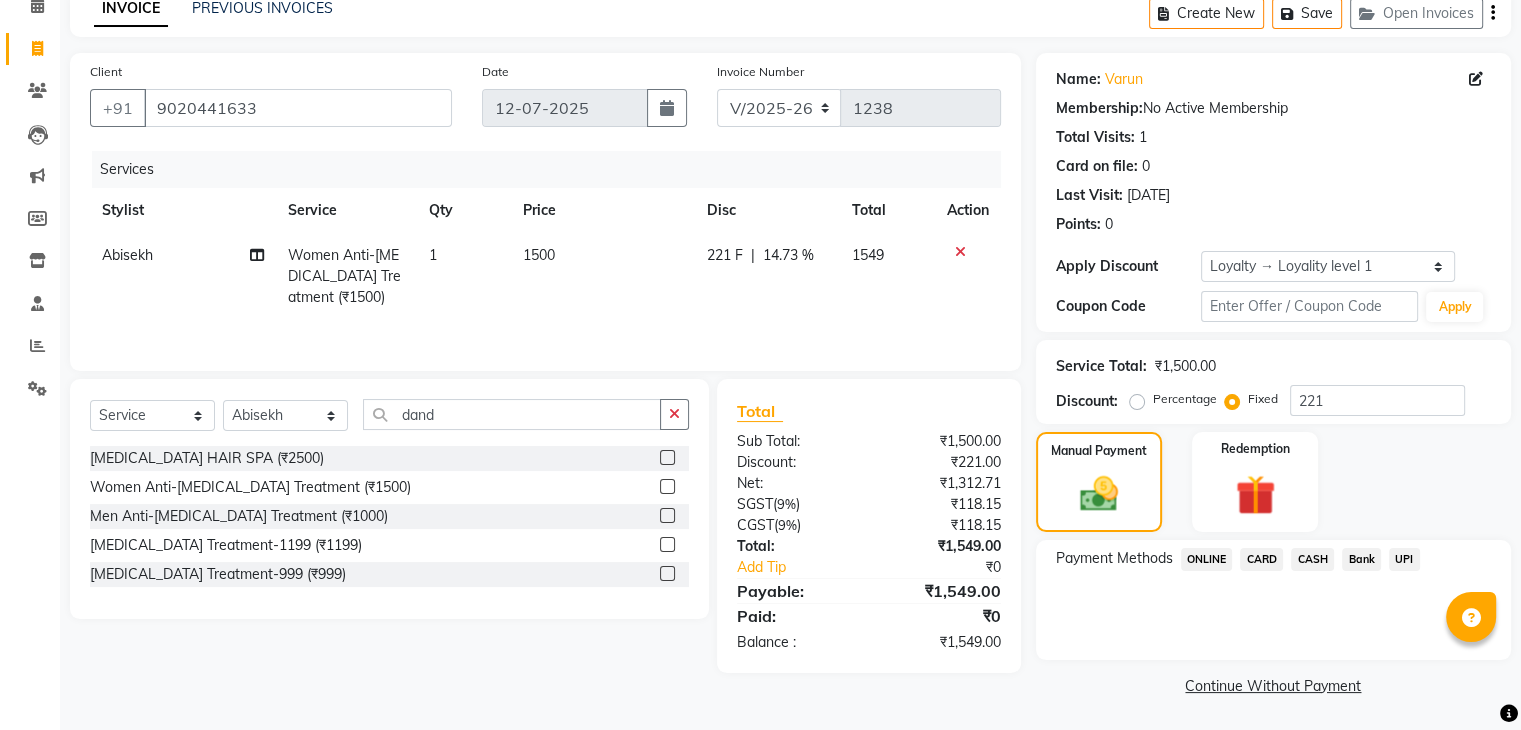 click on "CARD" 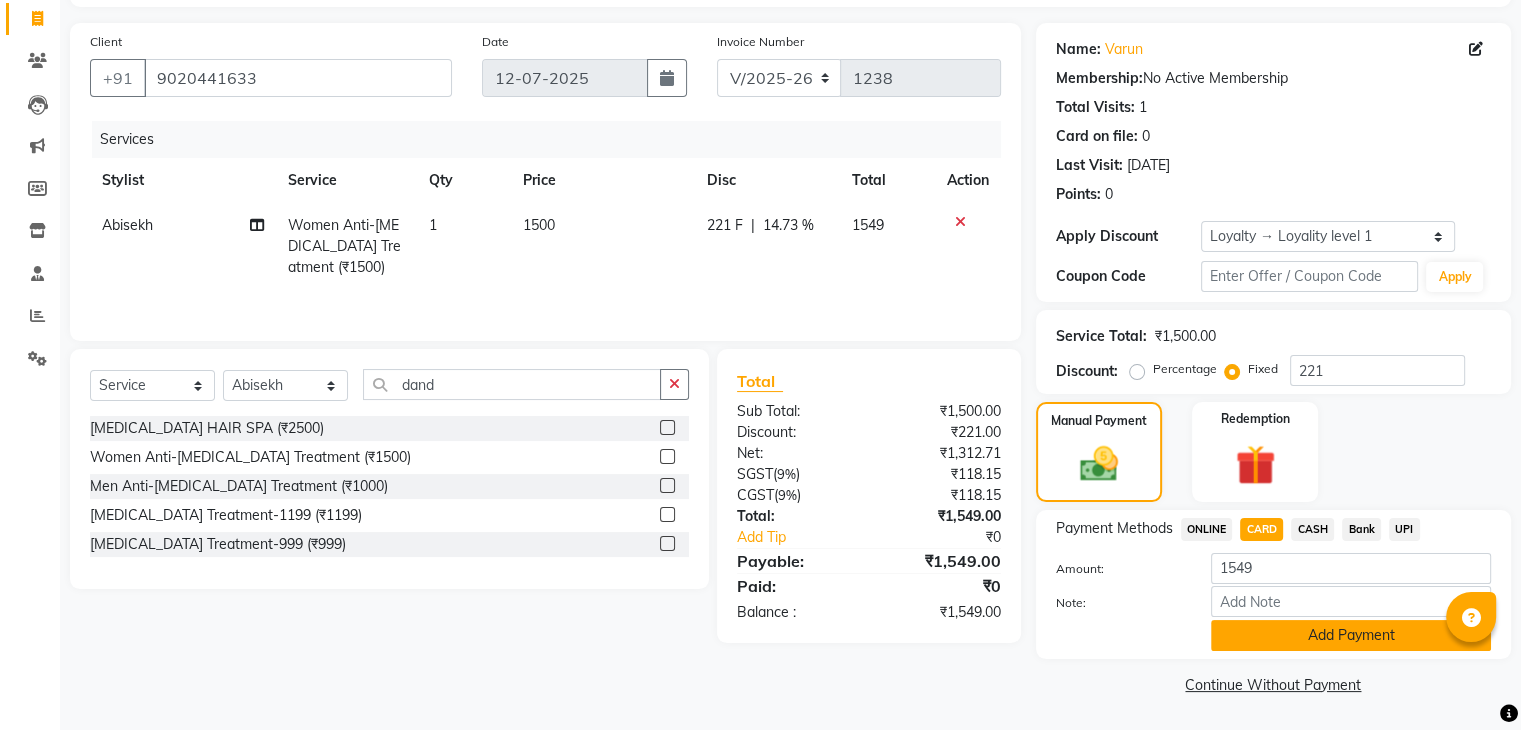 click on "Add Payment" 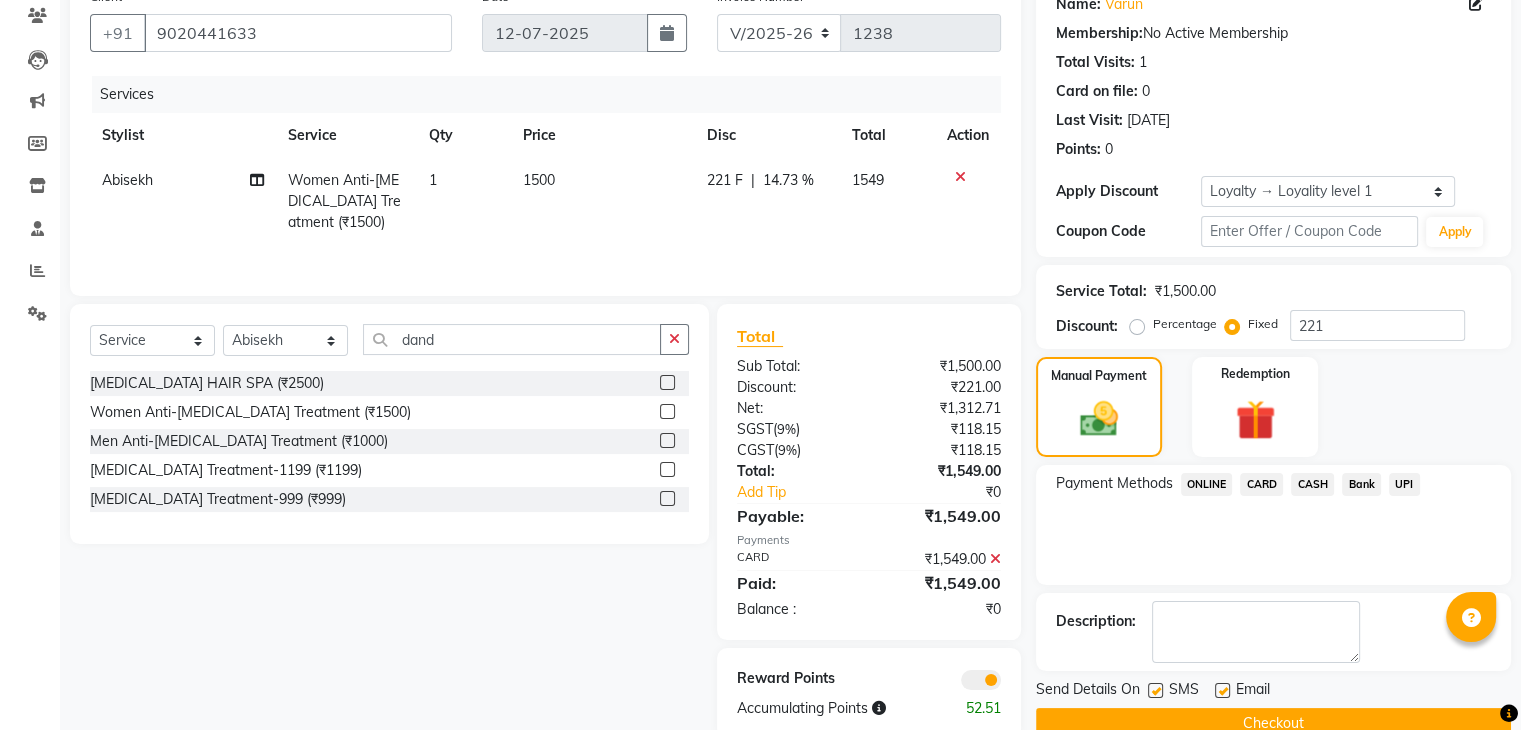 scroll, scrollTop: 213, scrollLeft: 0, axis: vertical 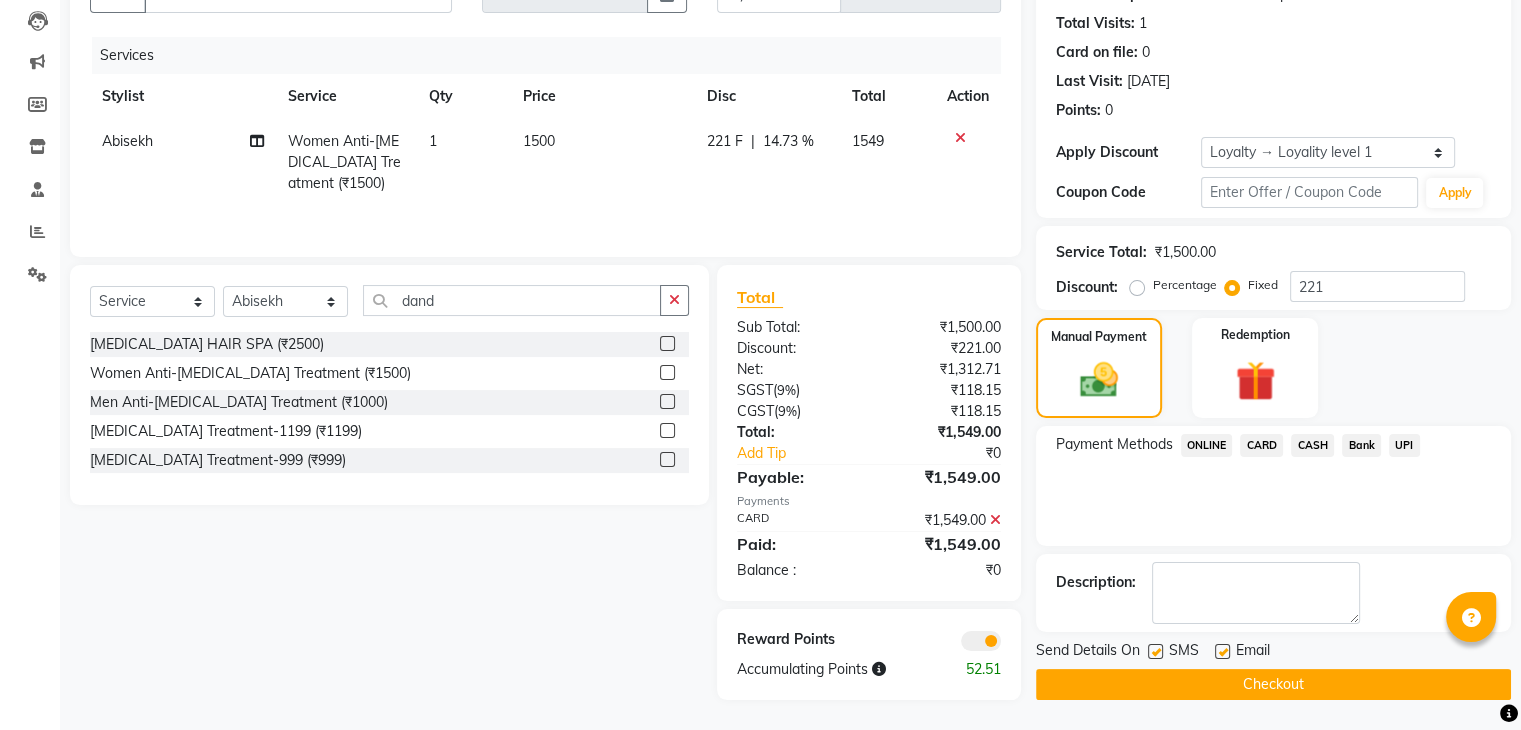 click on "Checkout" 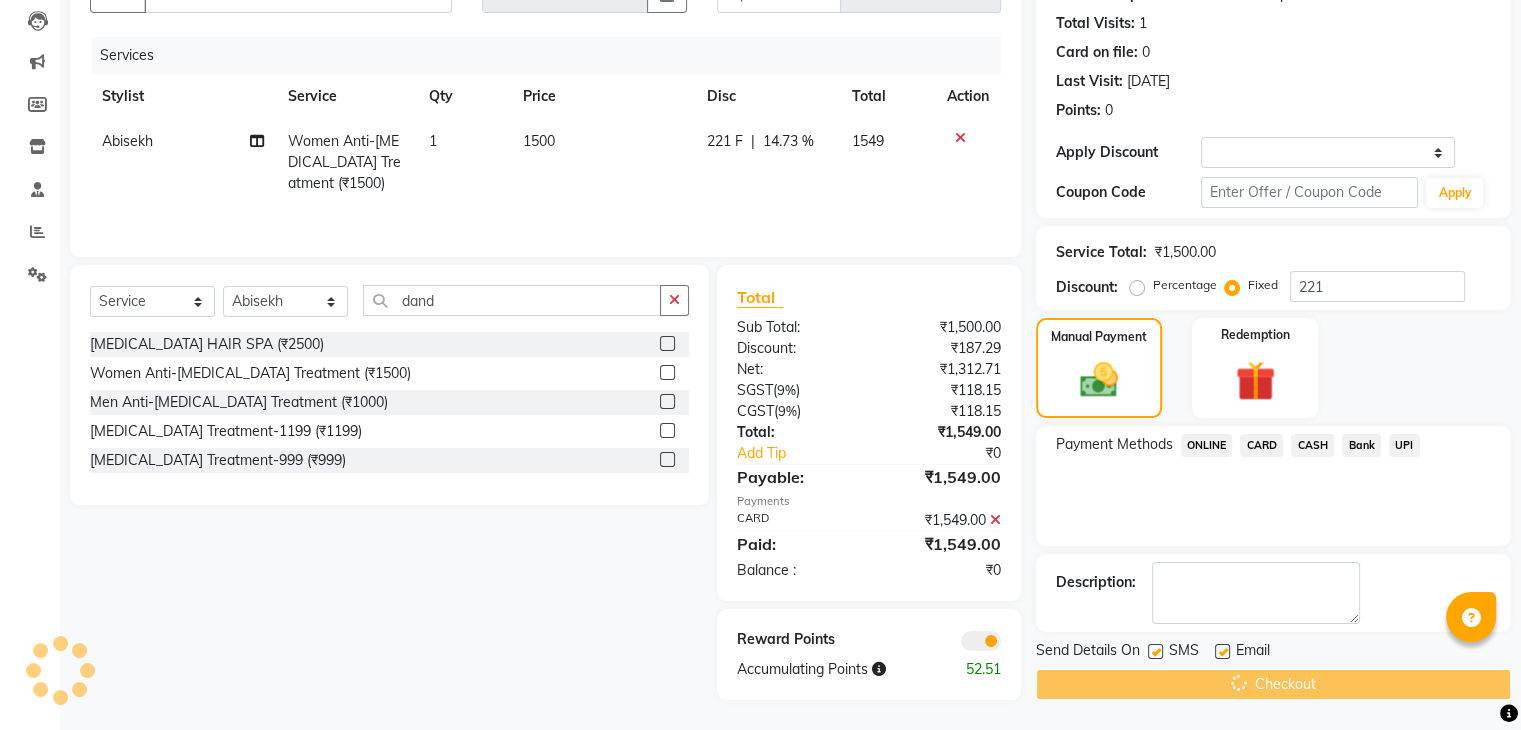 scroll, scrollTop: 0, scrollLeft: 0, axis: both 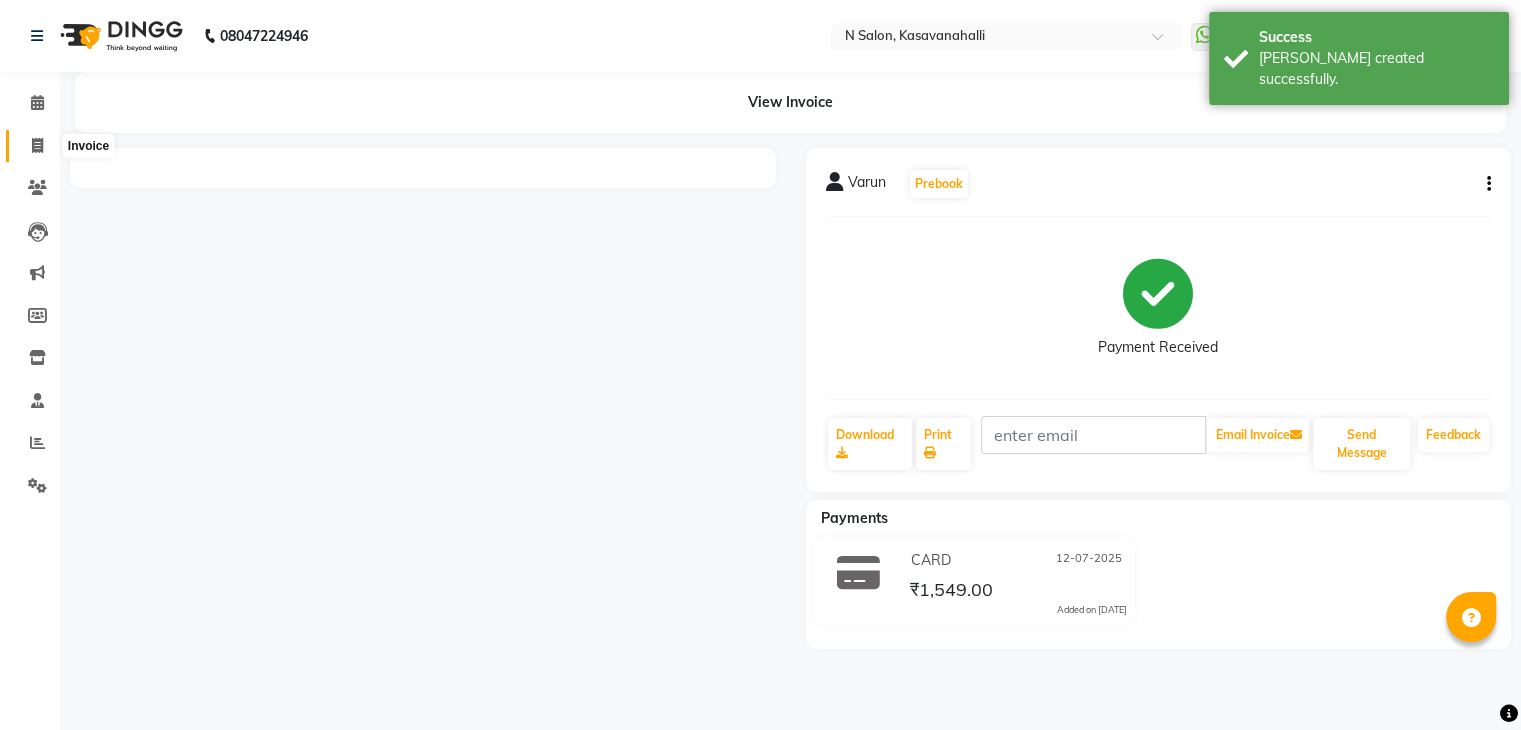 click 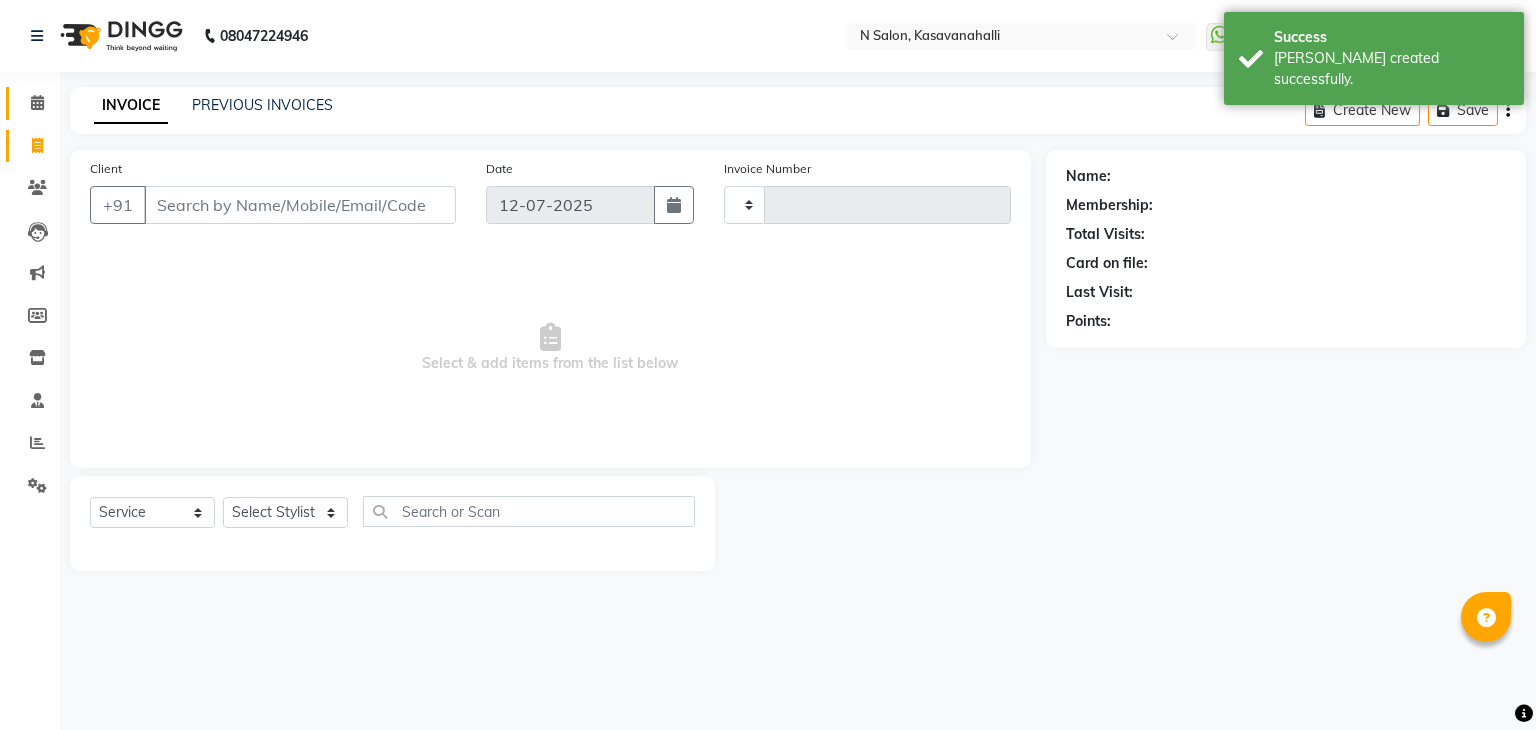 type on "1239" 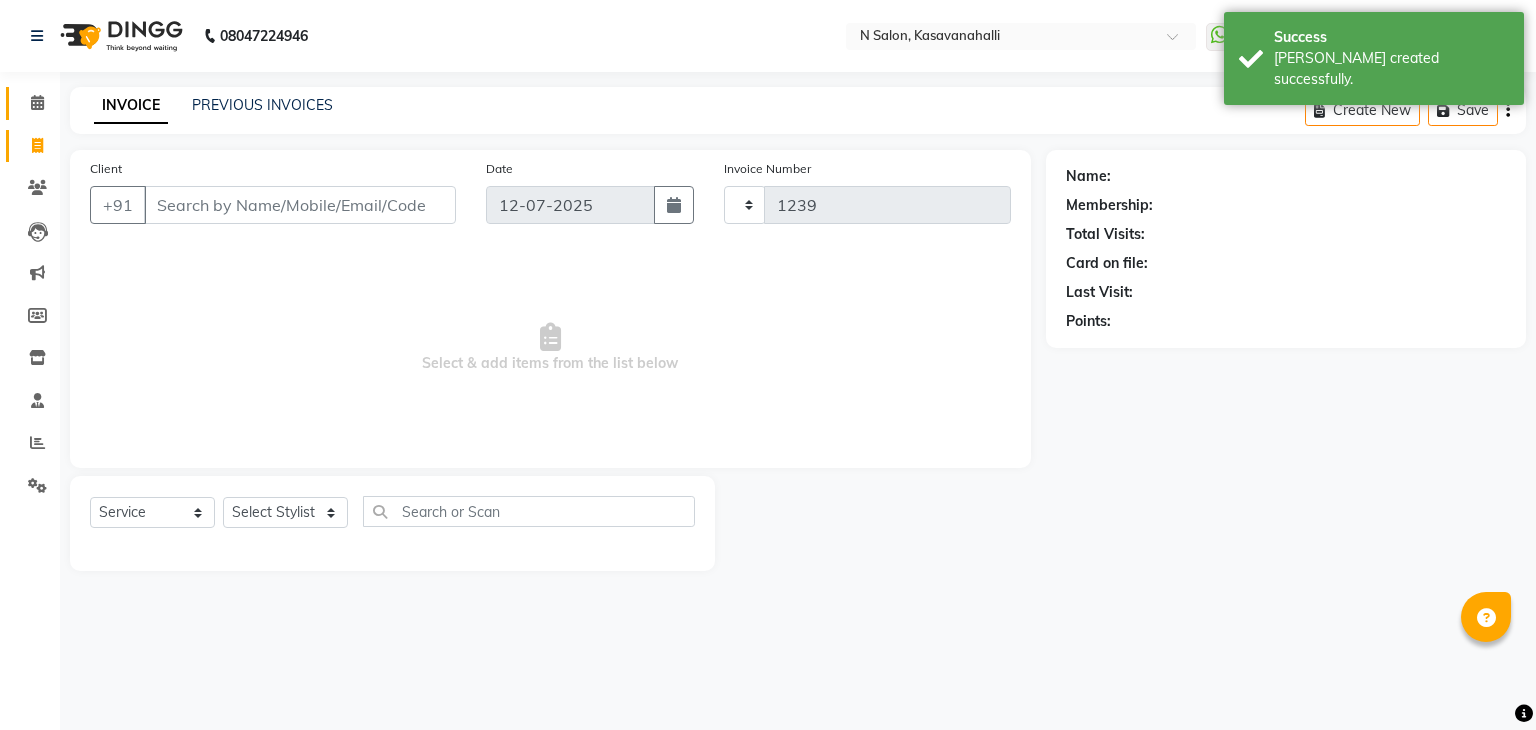 select on "7111" 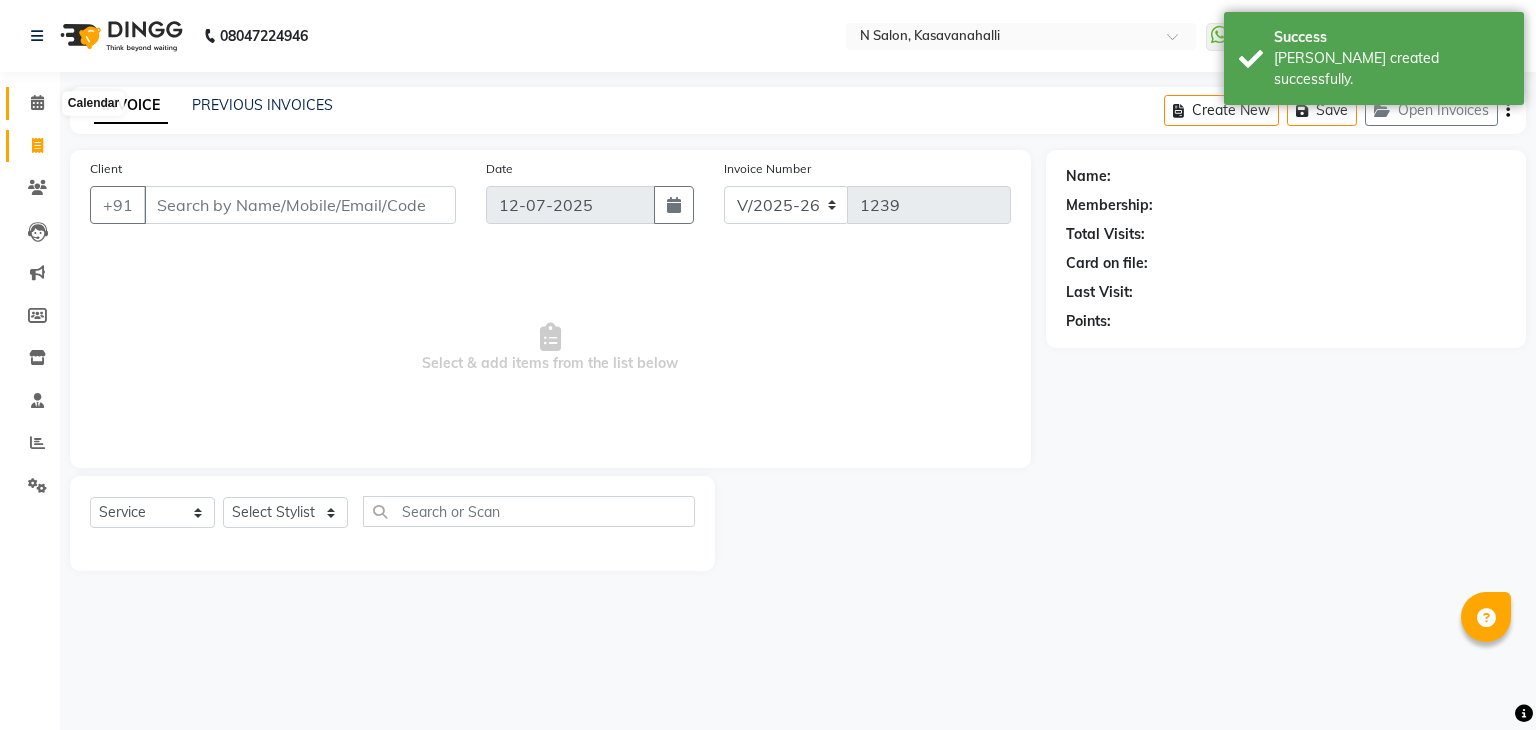 click 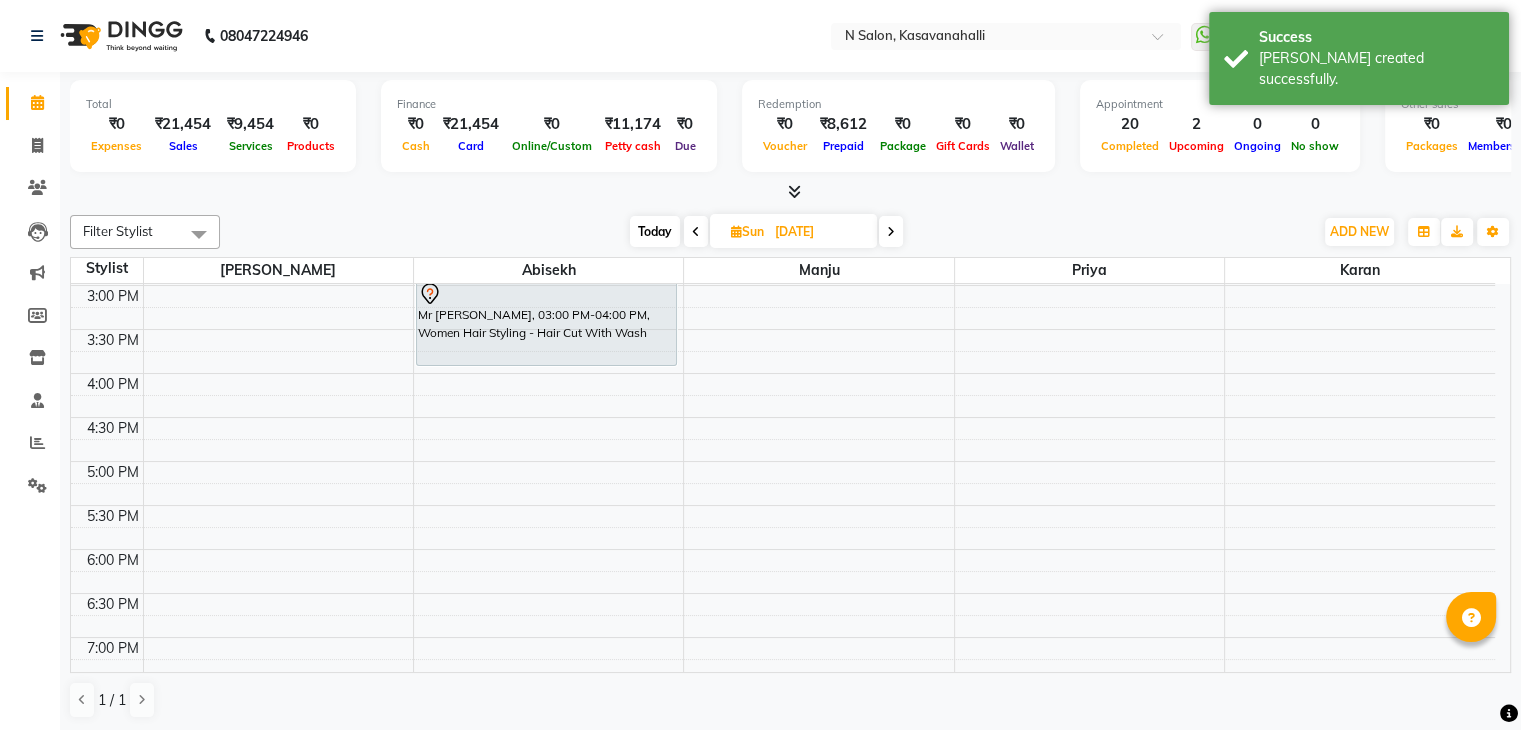 scroll, scrollTop: 0, scrollLeft: 0, axis: both 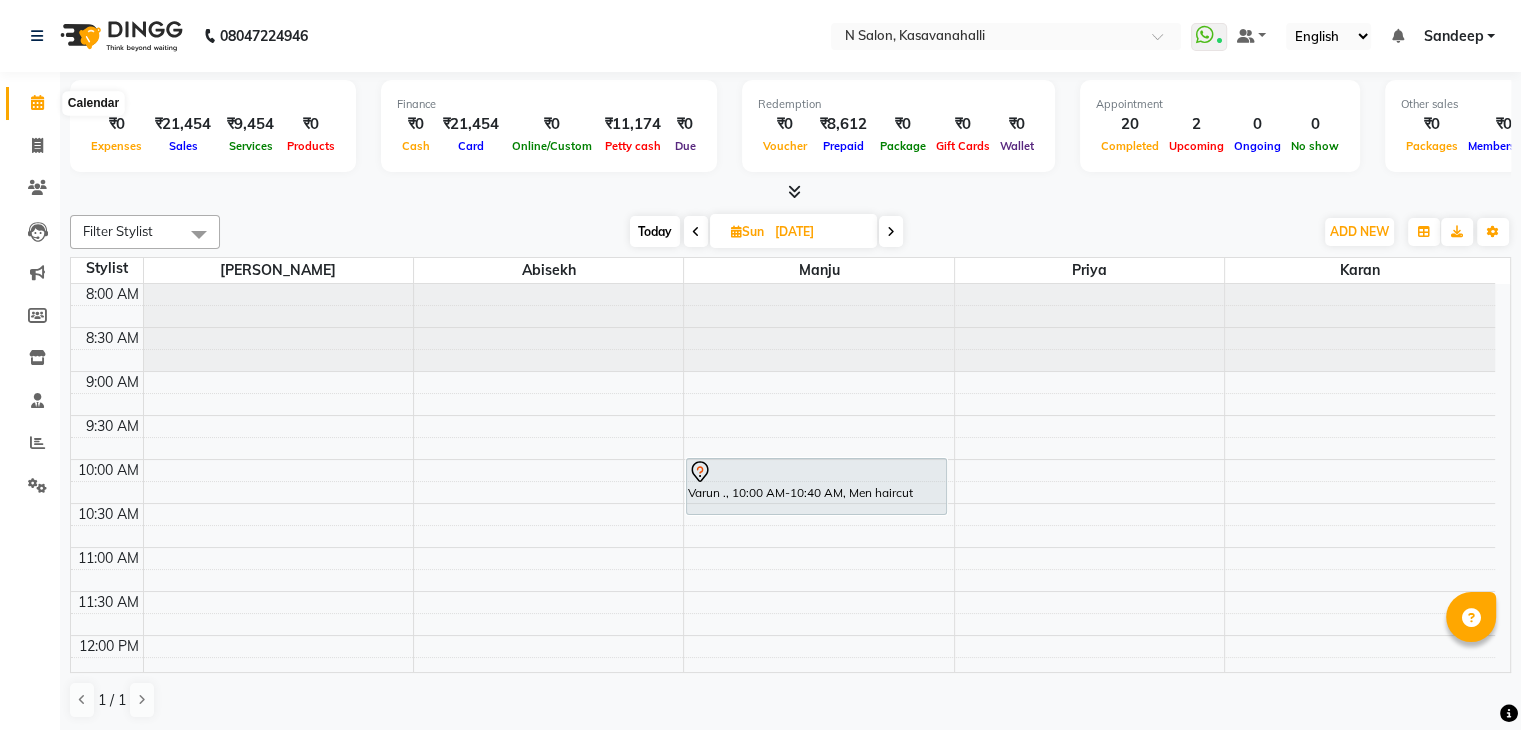 click 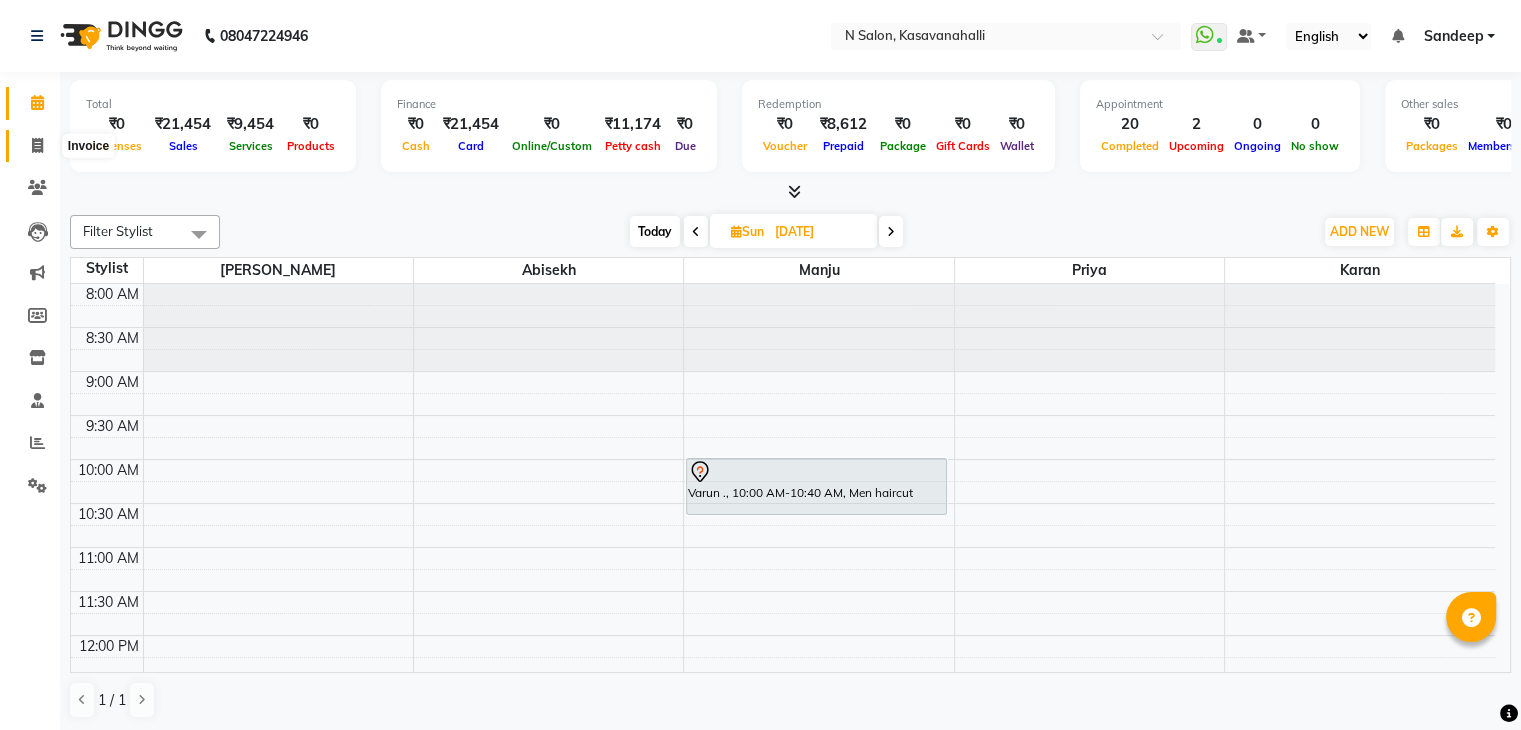 click 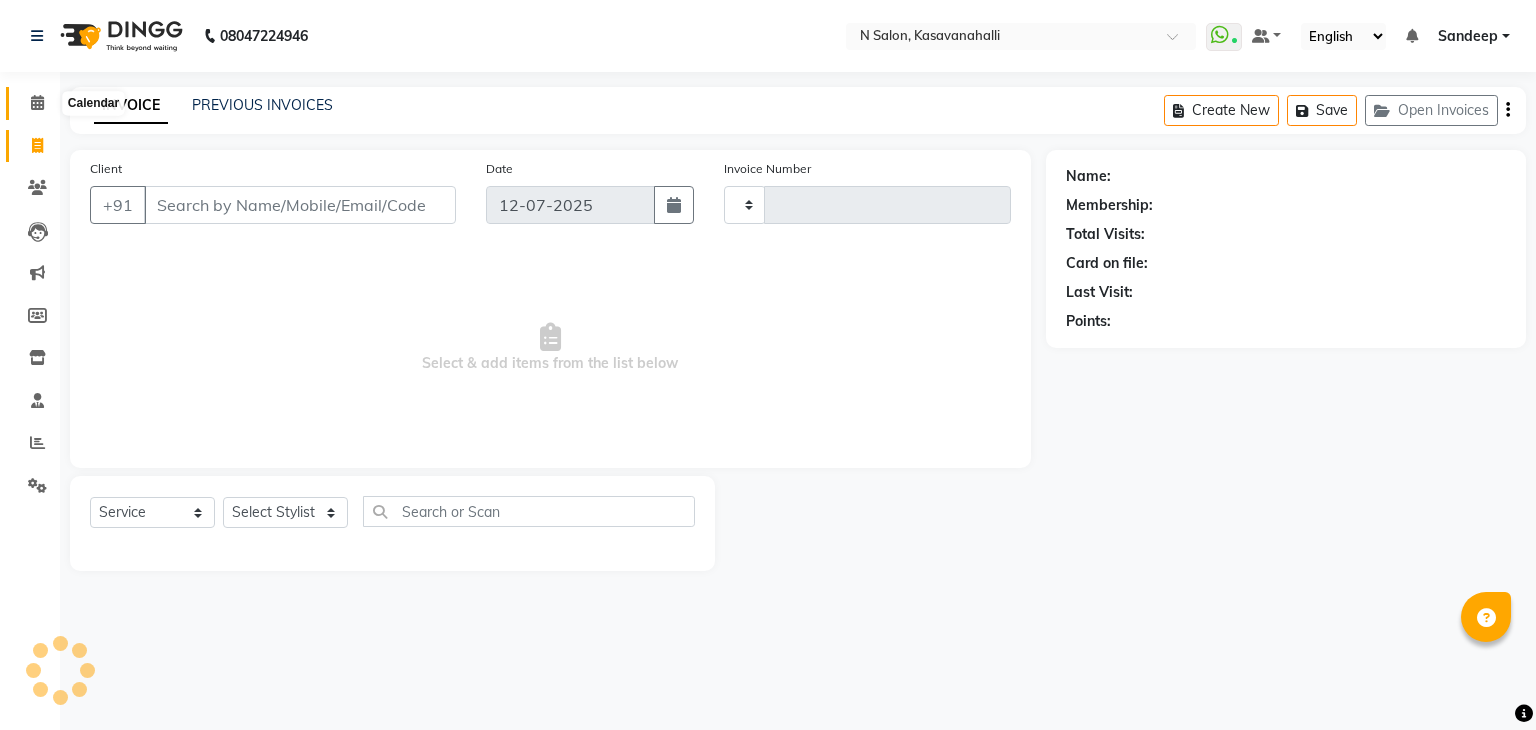 click 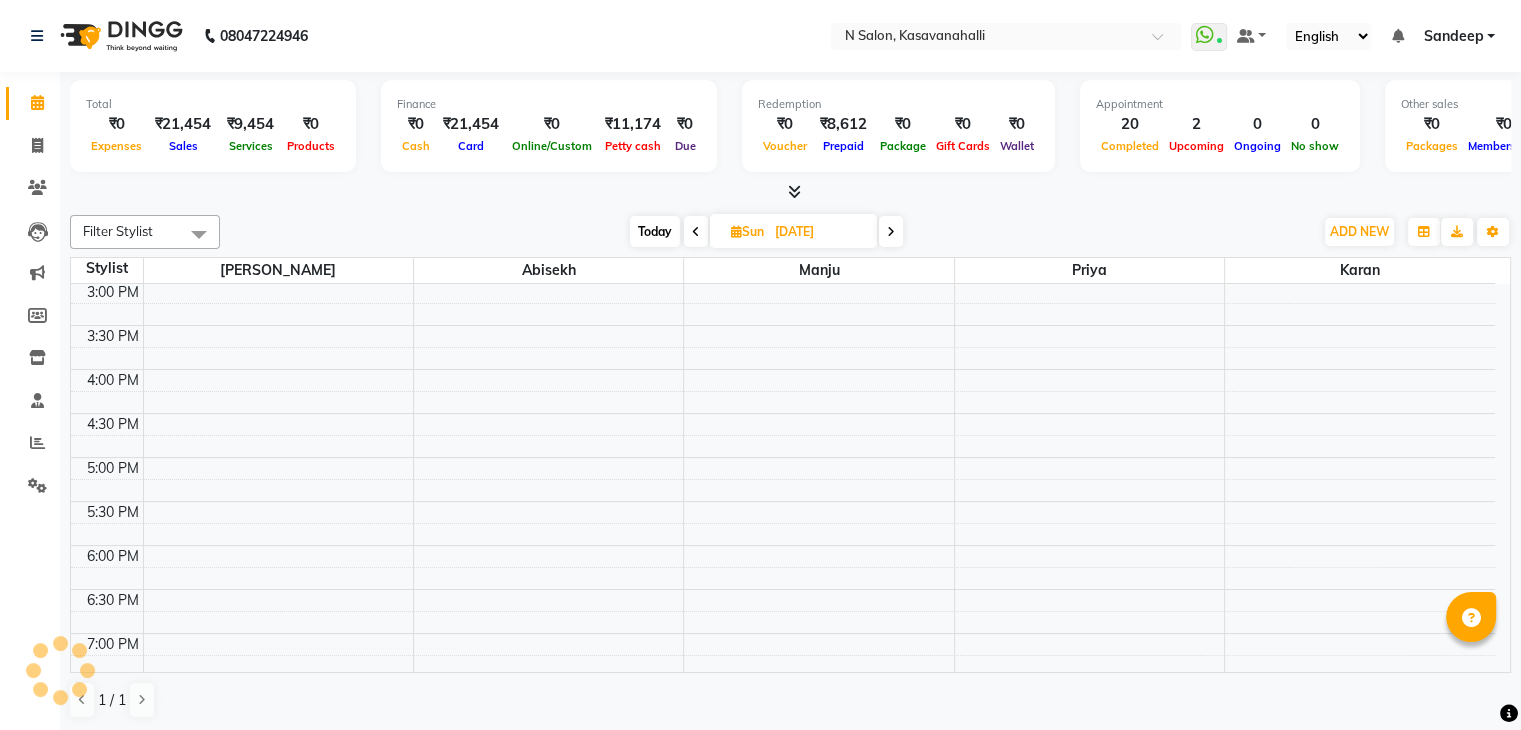 scroll, scrollTop: 0, scrollLeft: 0, axis: both 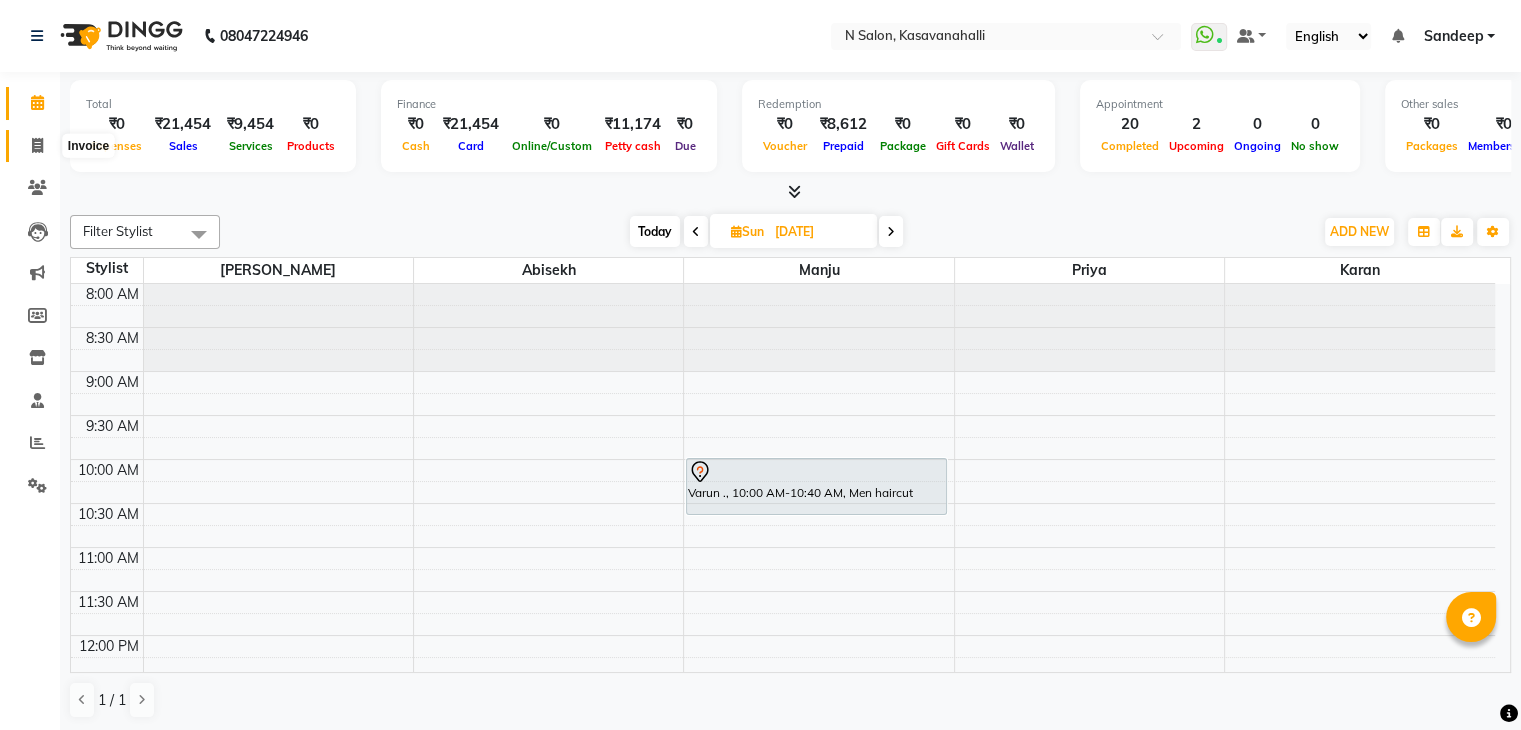 click 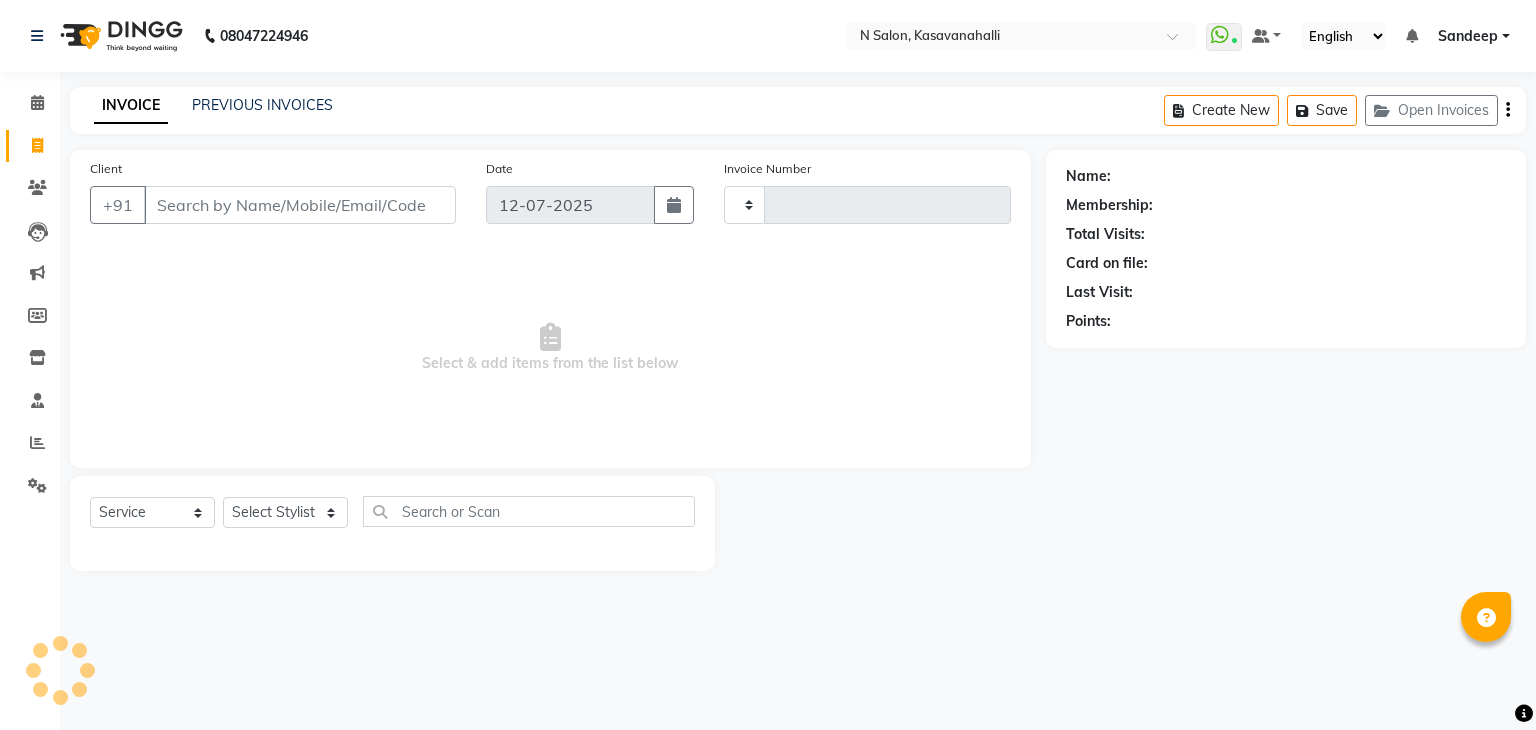 type on "1239" 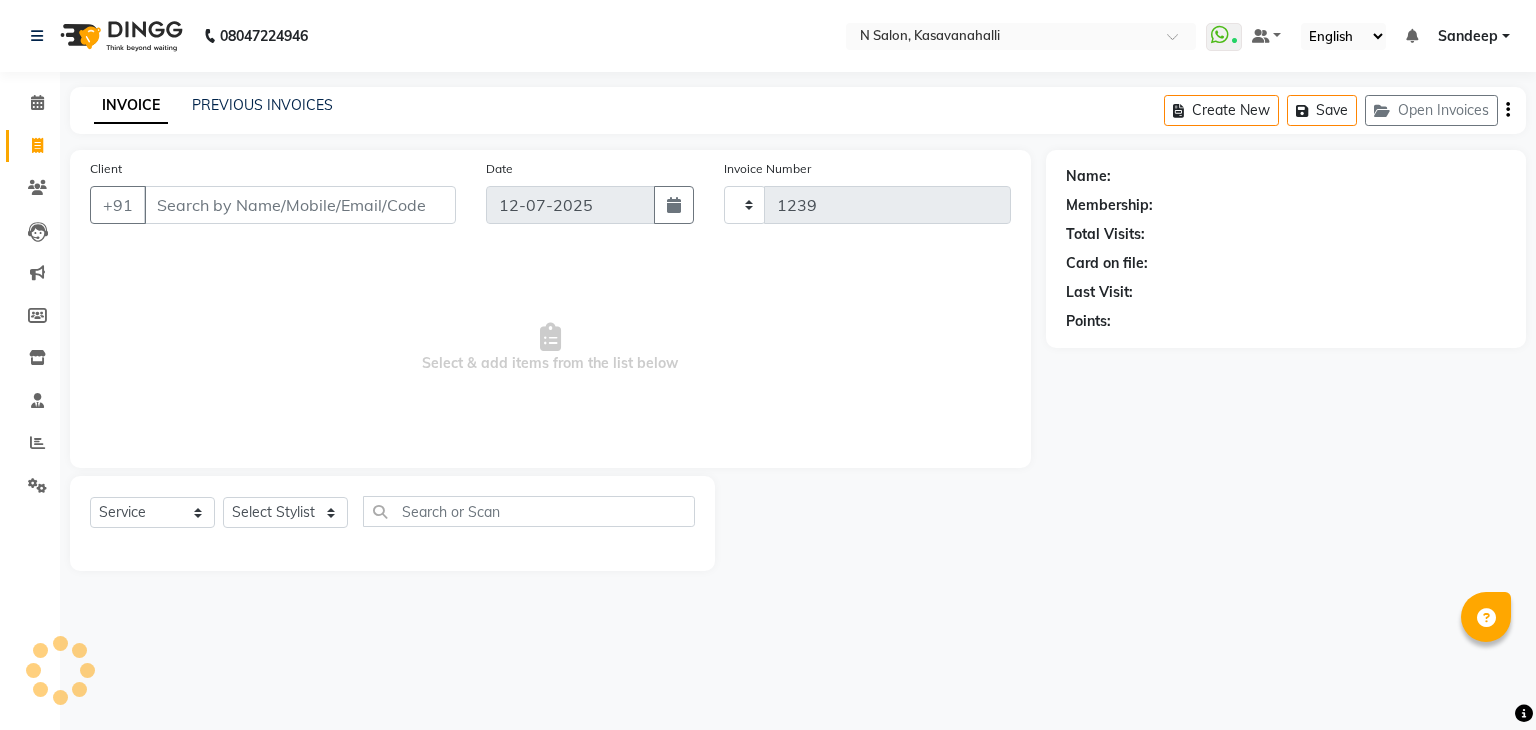 select on "7111" 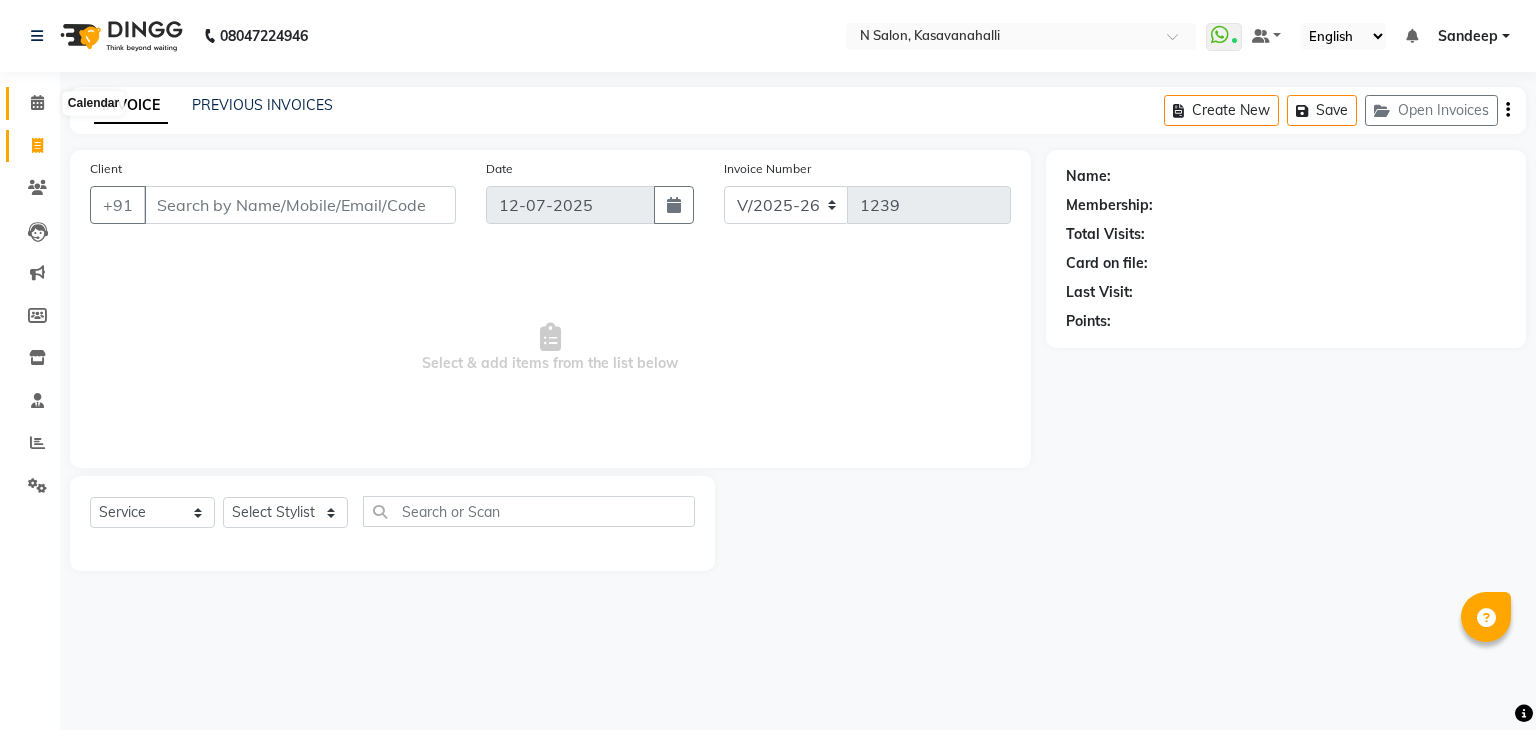 click 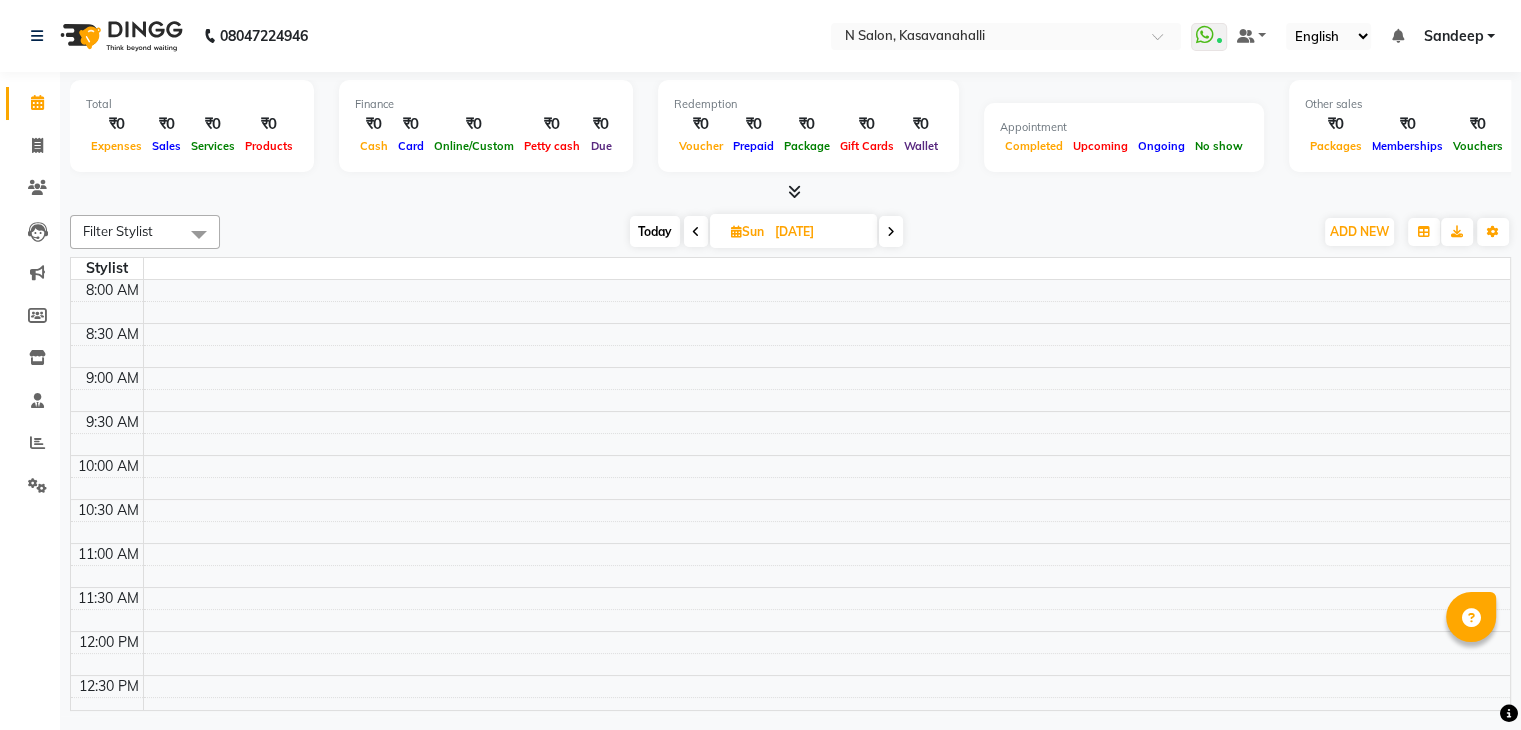scroll, scrollTop: 705, scrollLeft: 0, axis: vertical 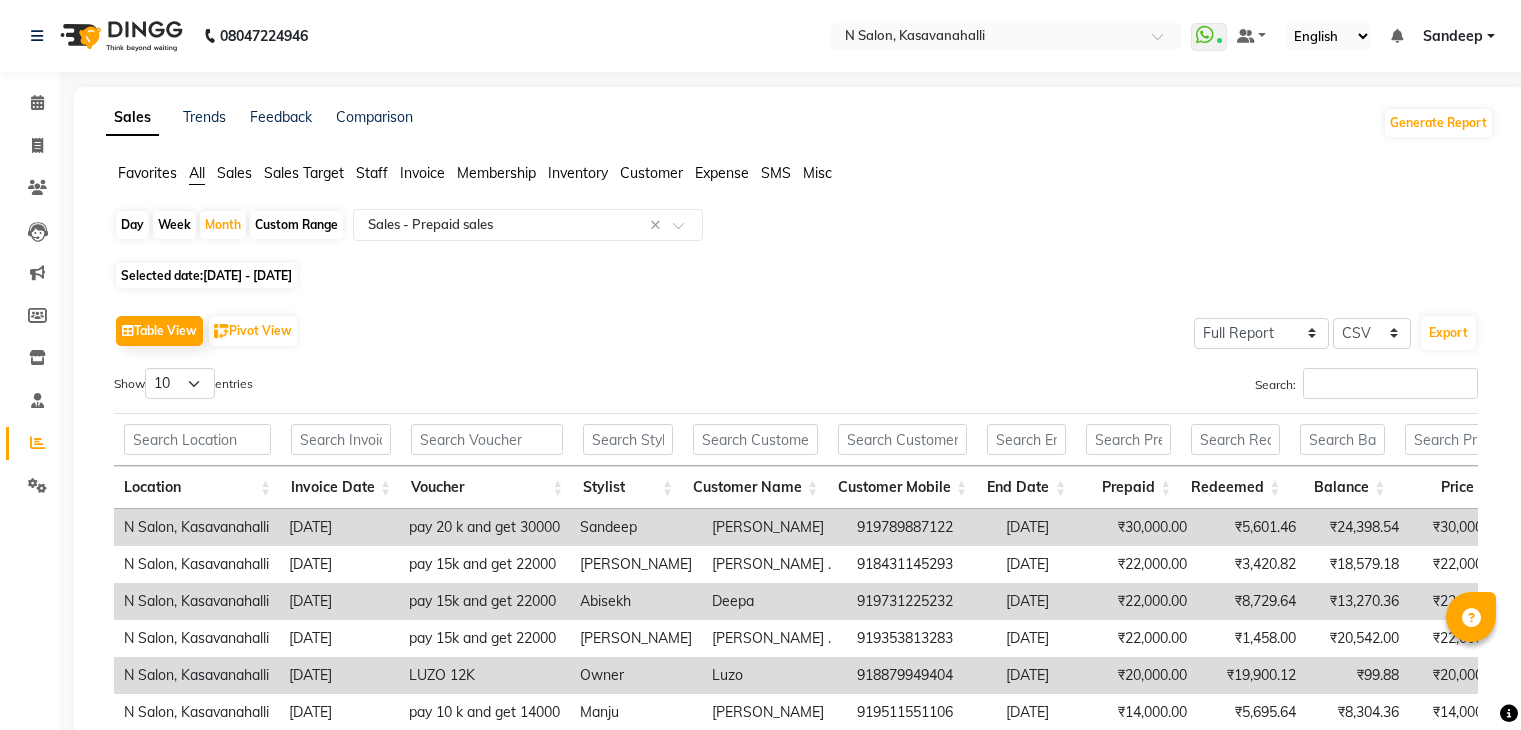 select on "full_report" 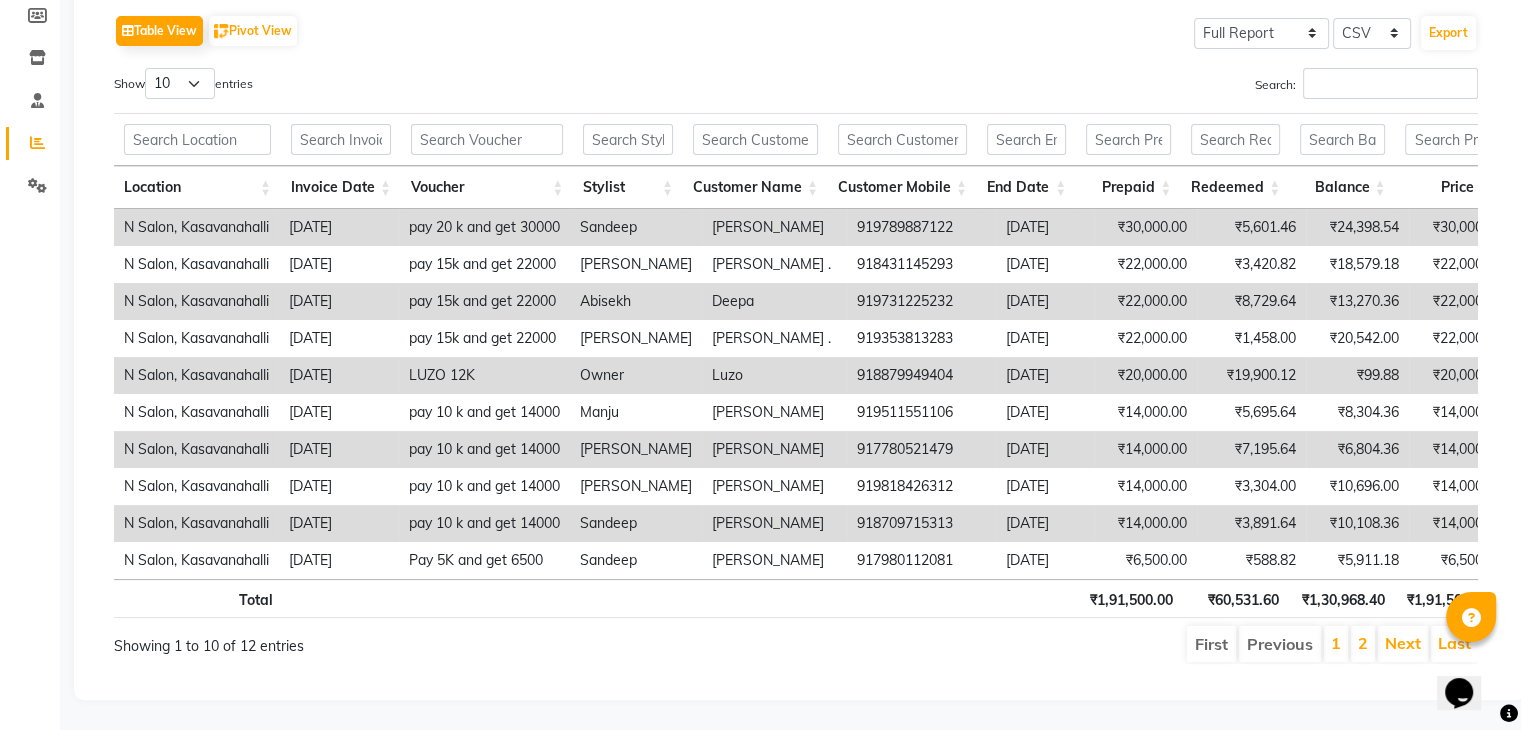 scroll, scrollTop: 0, scrollLeft: 0, axis: both 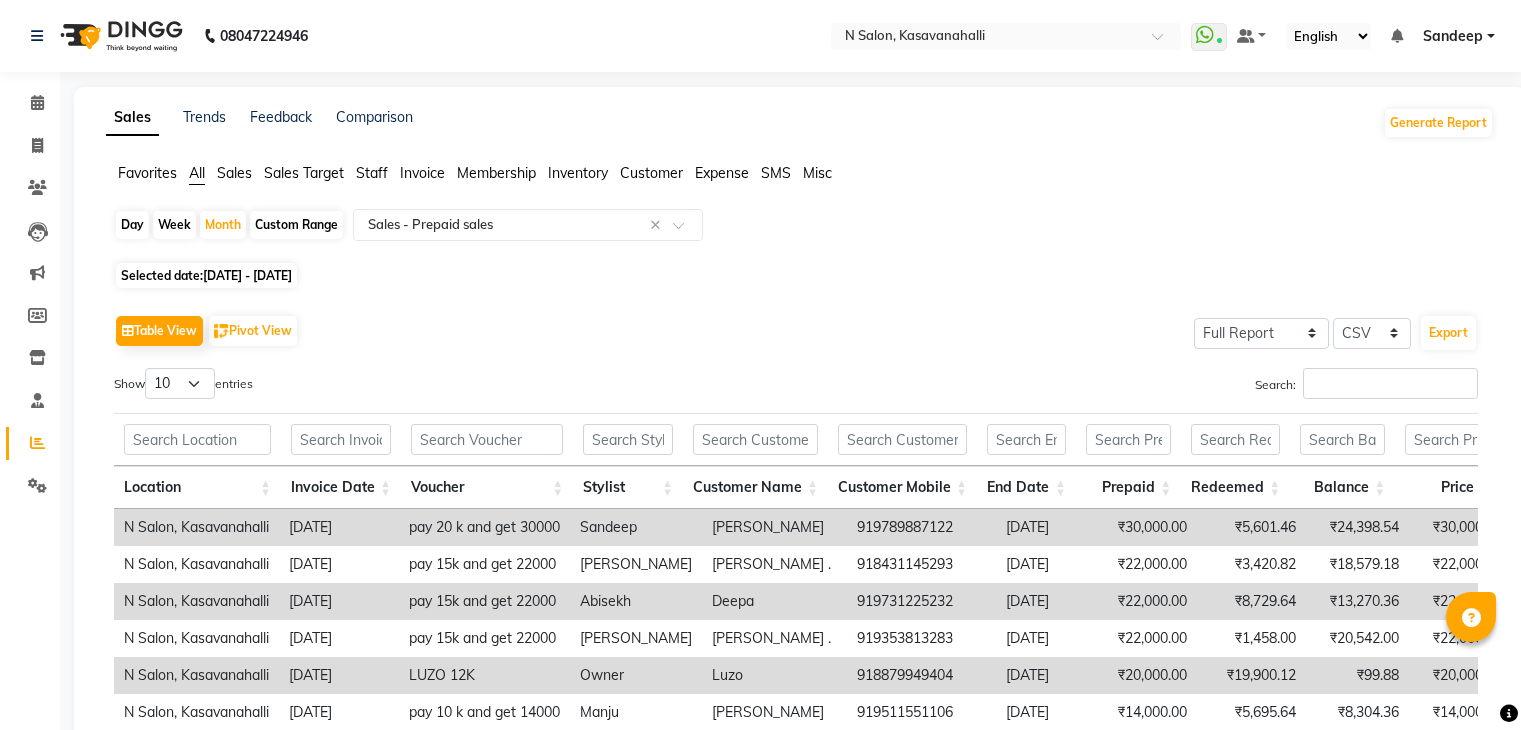 select on "full_report" 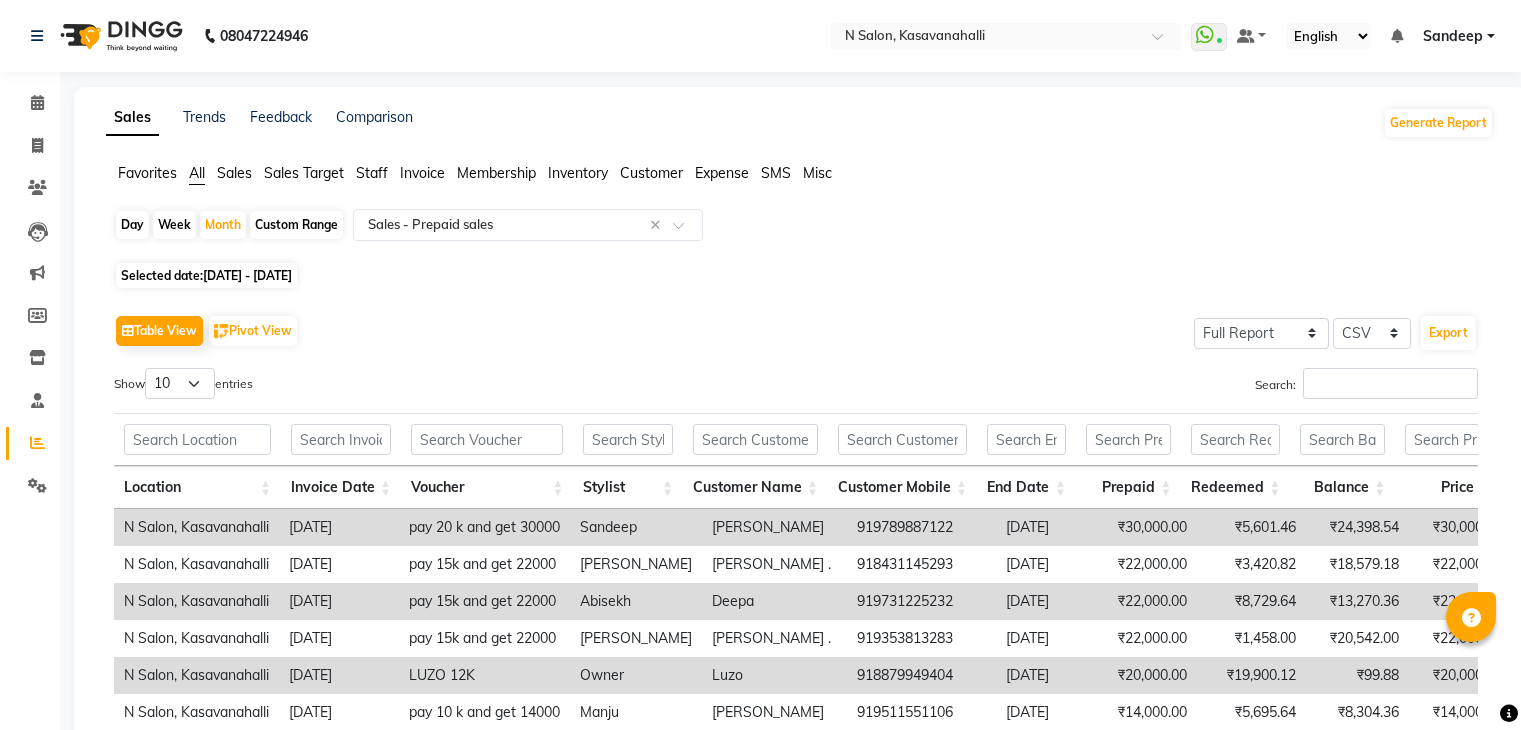 scroll, scrollTop: 300, scrollLeft: 0, axis: vertical 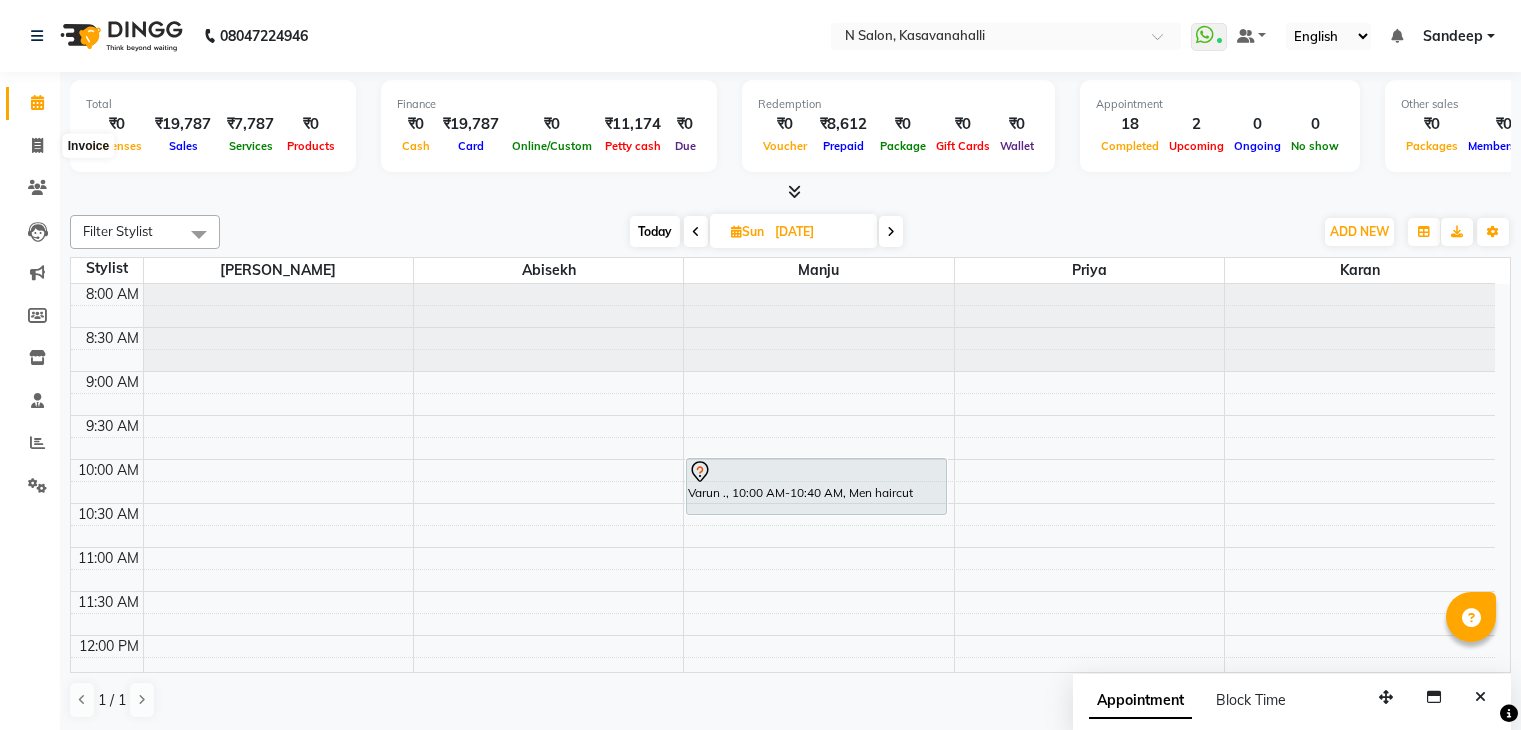 click 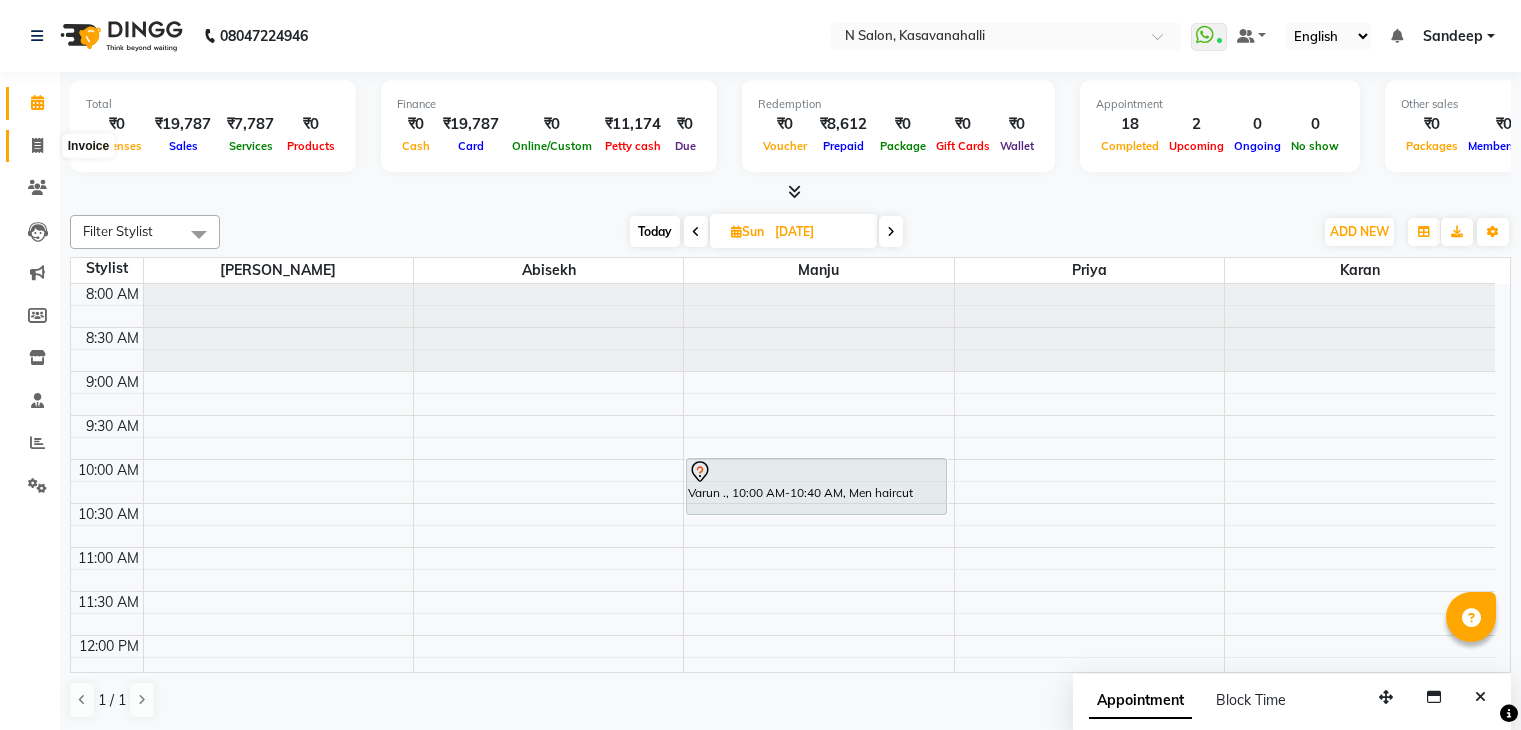 select on "service" 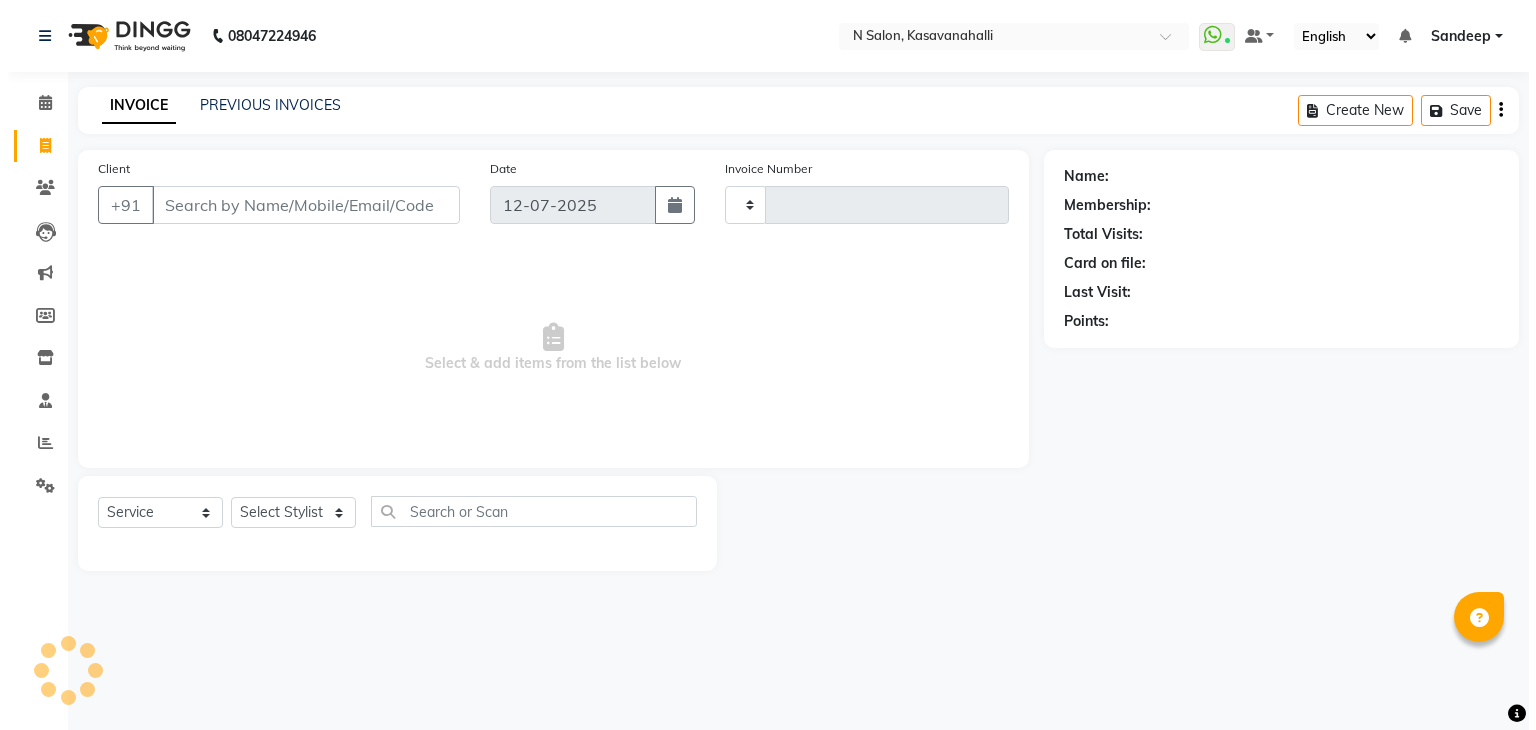 scroll, scrollTop: 0, scrollLeft: 0, axis: both 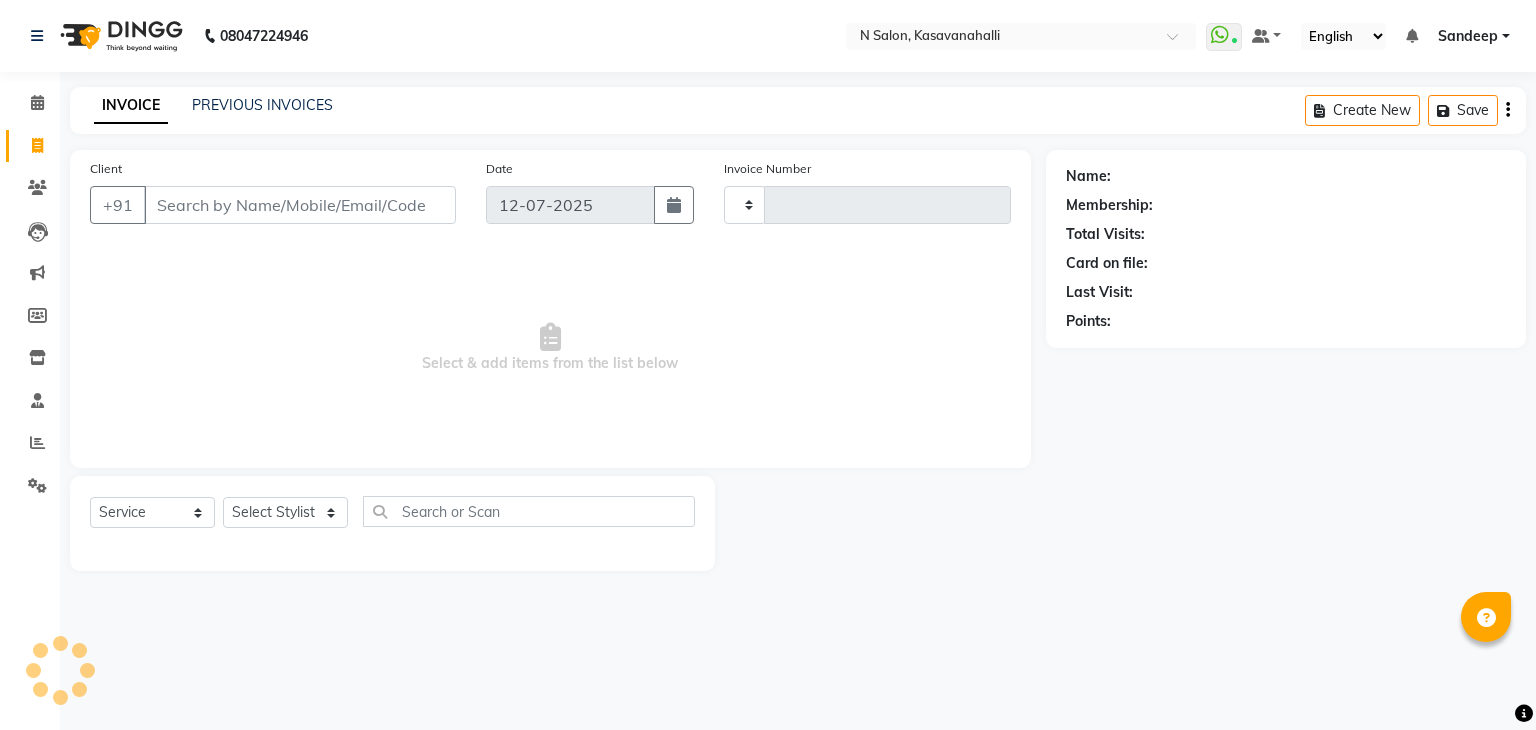 type on "1239" 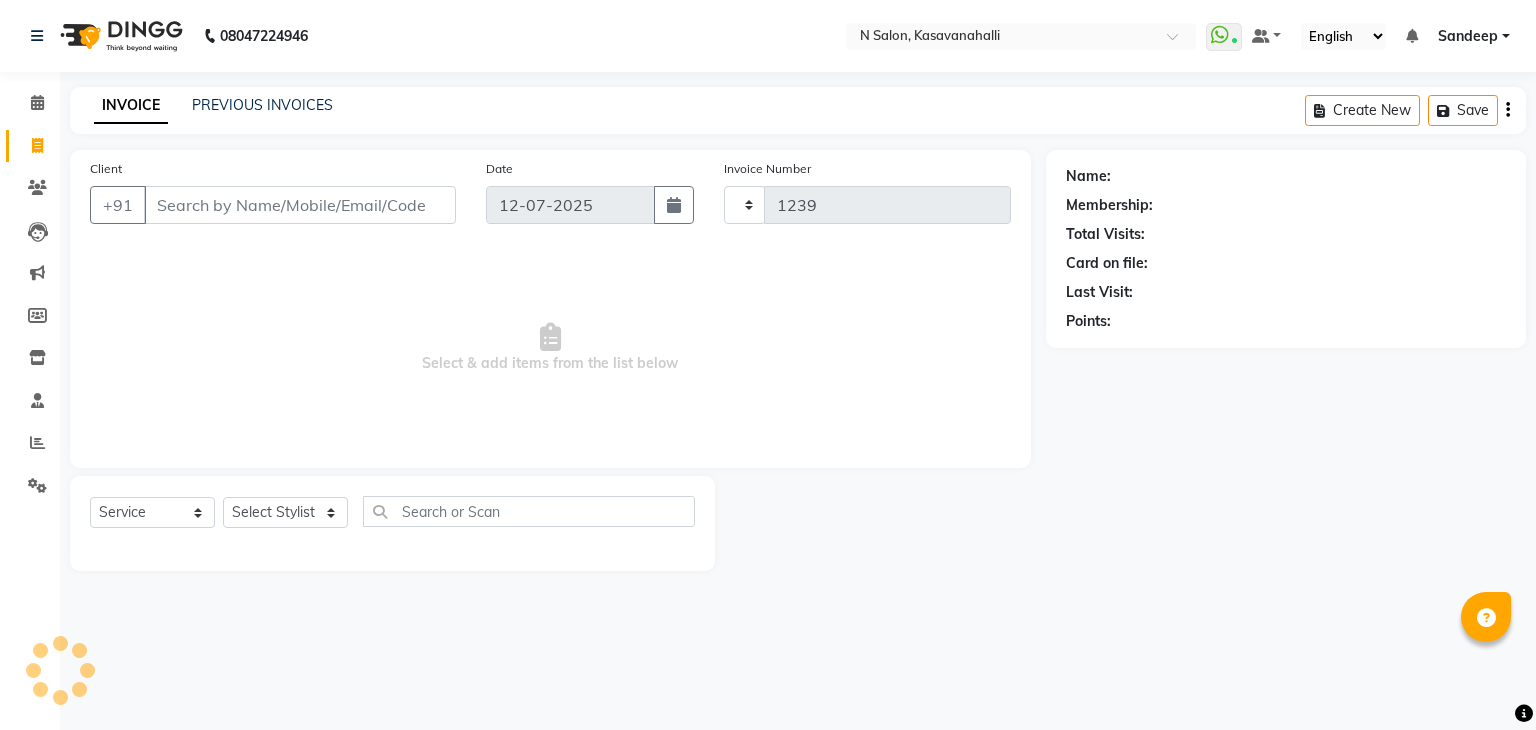 select on "7111" 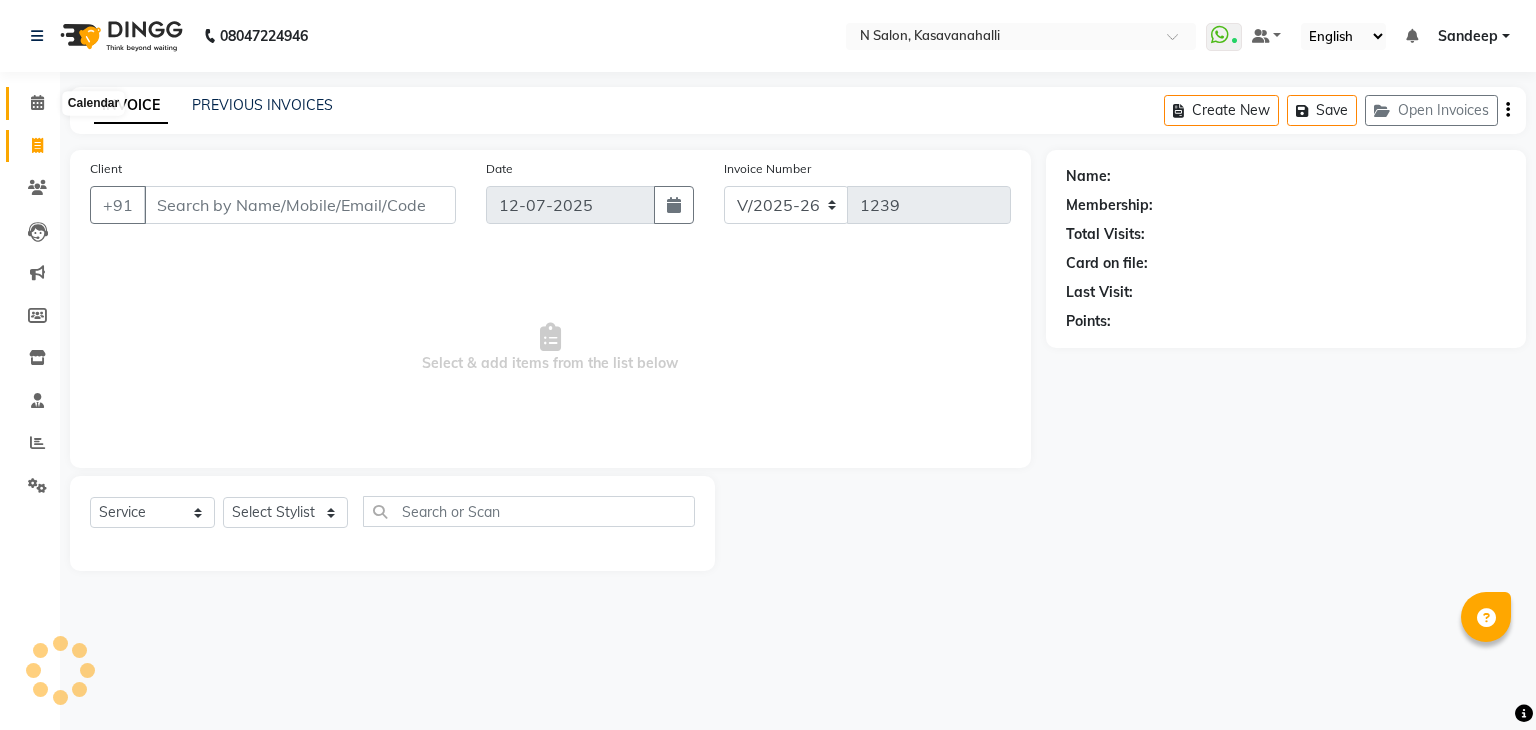 click 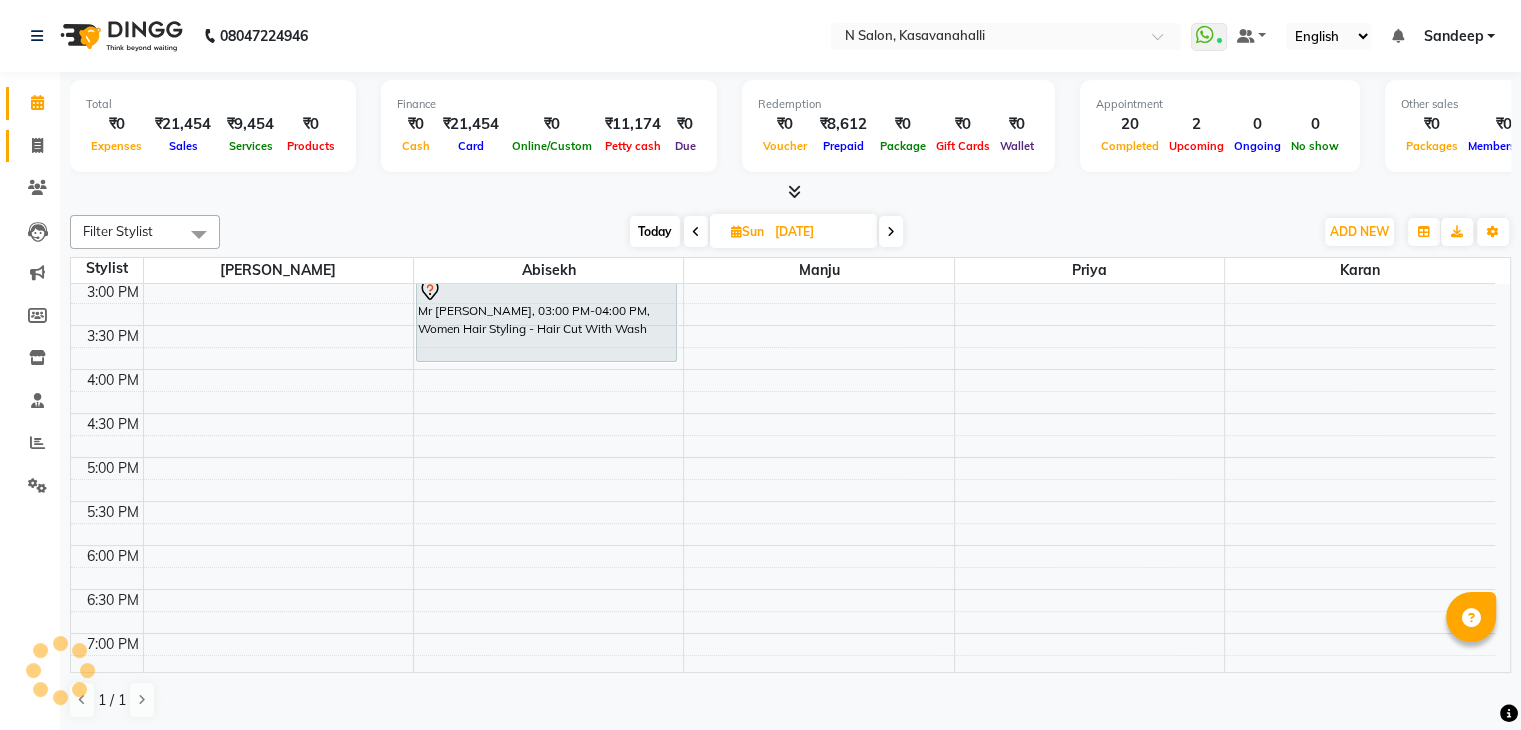 scroll, scrollTop: 0, scrollLeft: 0, axis: both 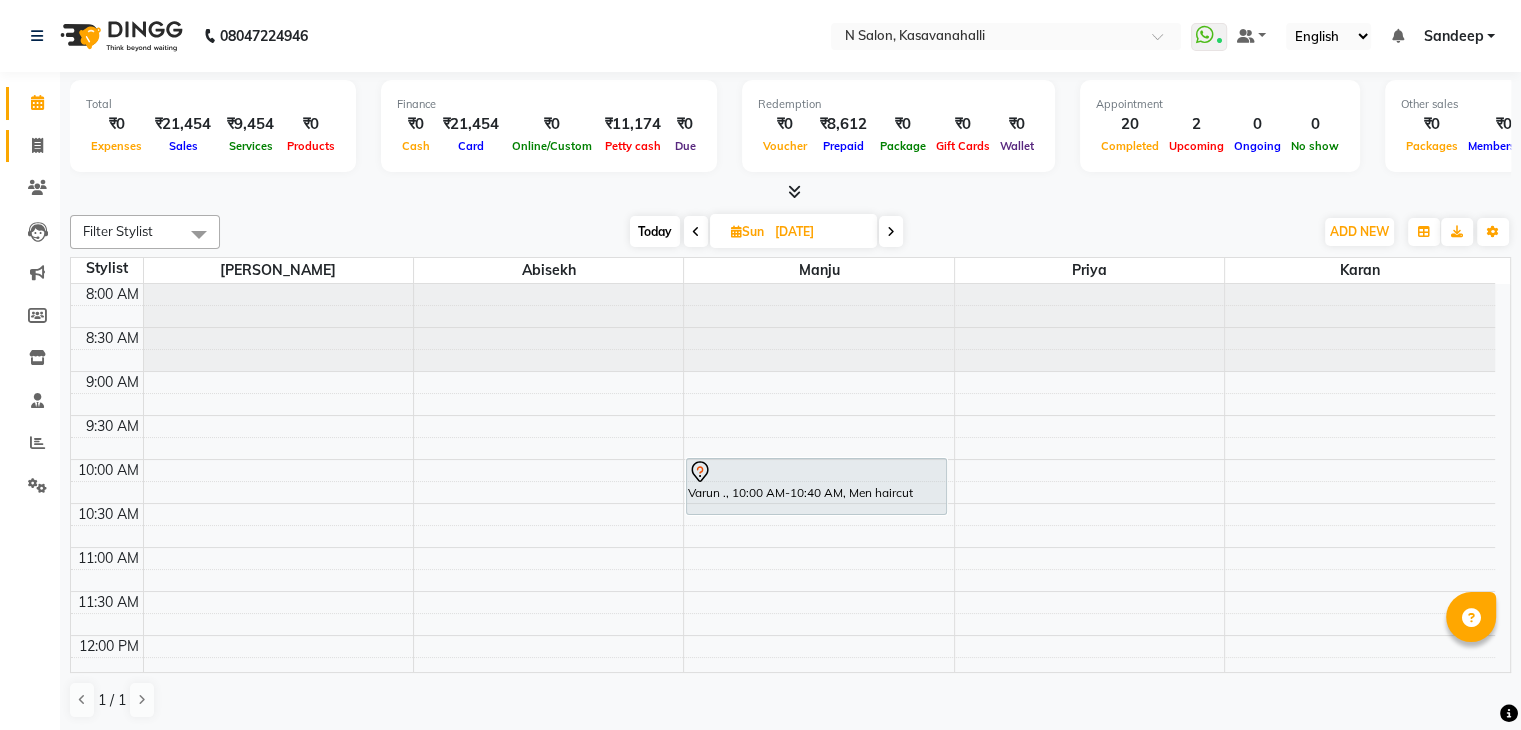 click 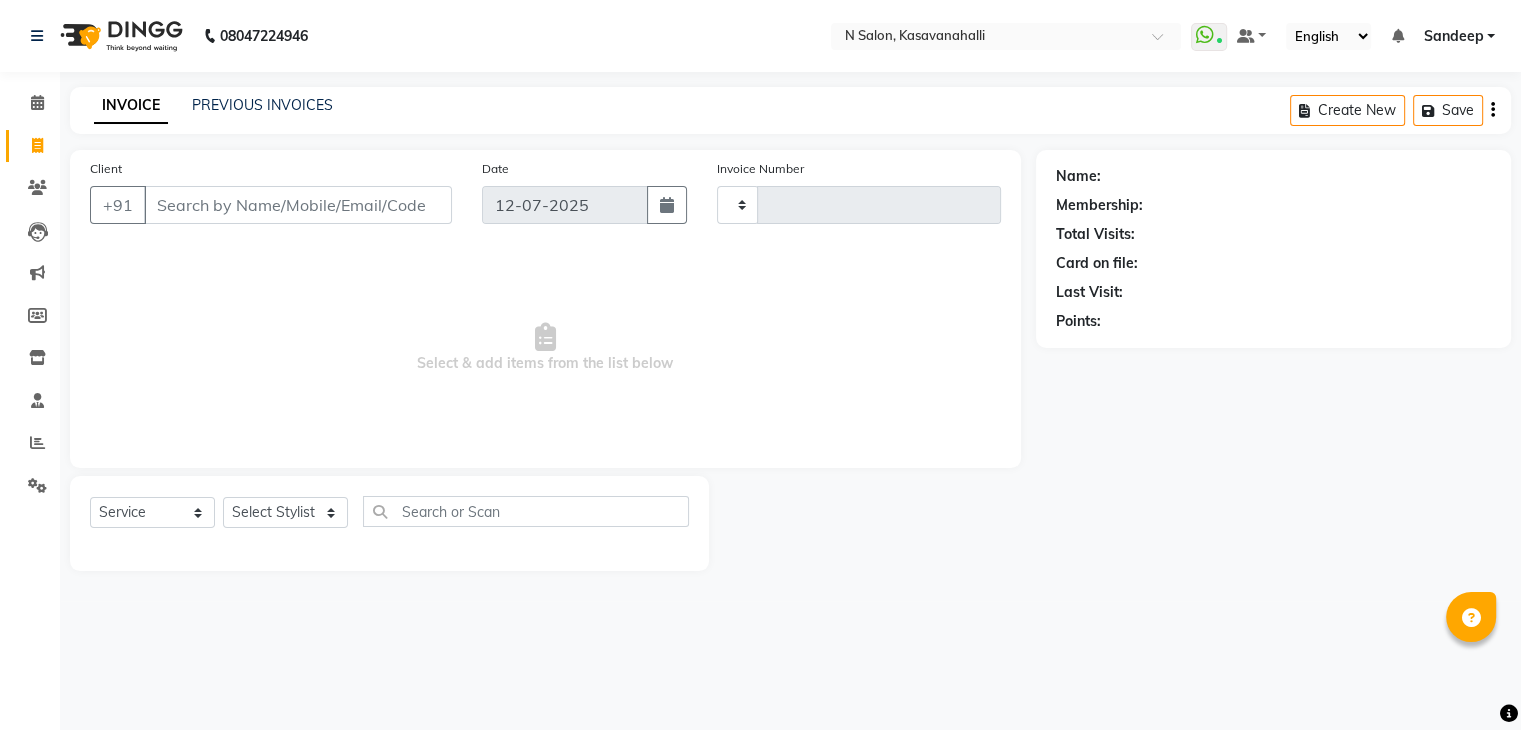 type on "1239" 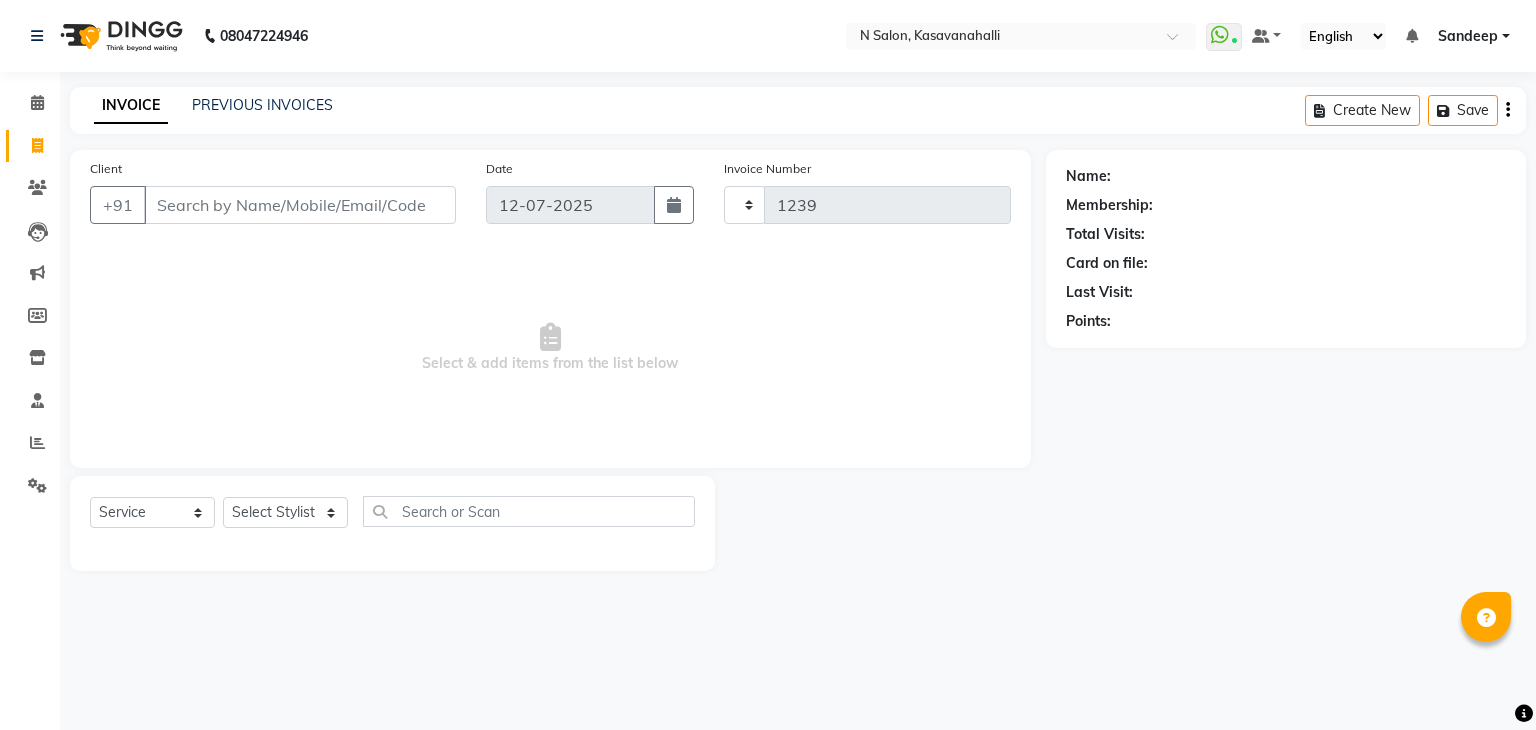 select on "7111" 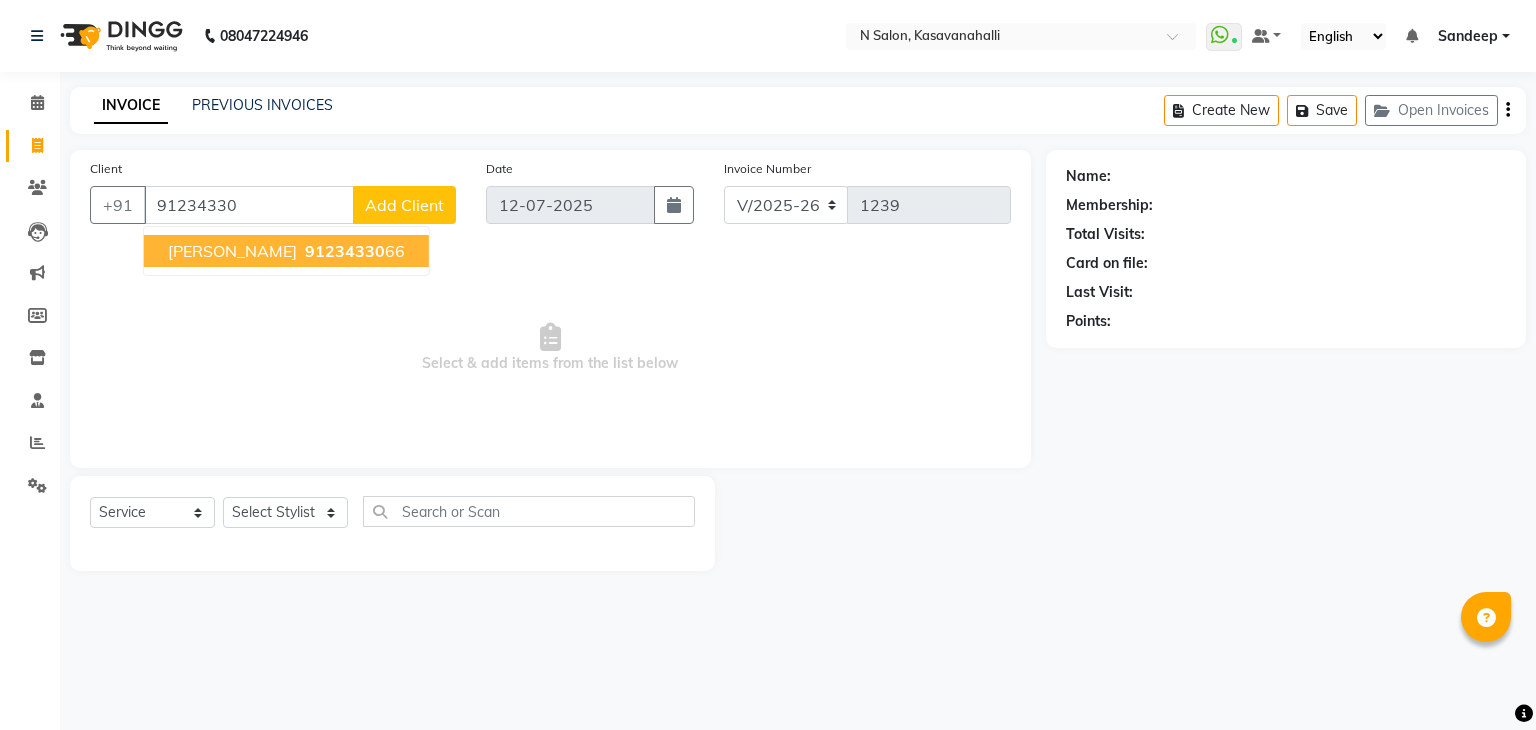click on "91234330 66" at bounding box center [353, 251] 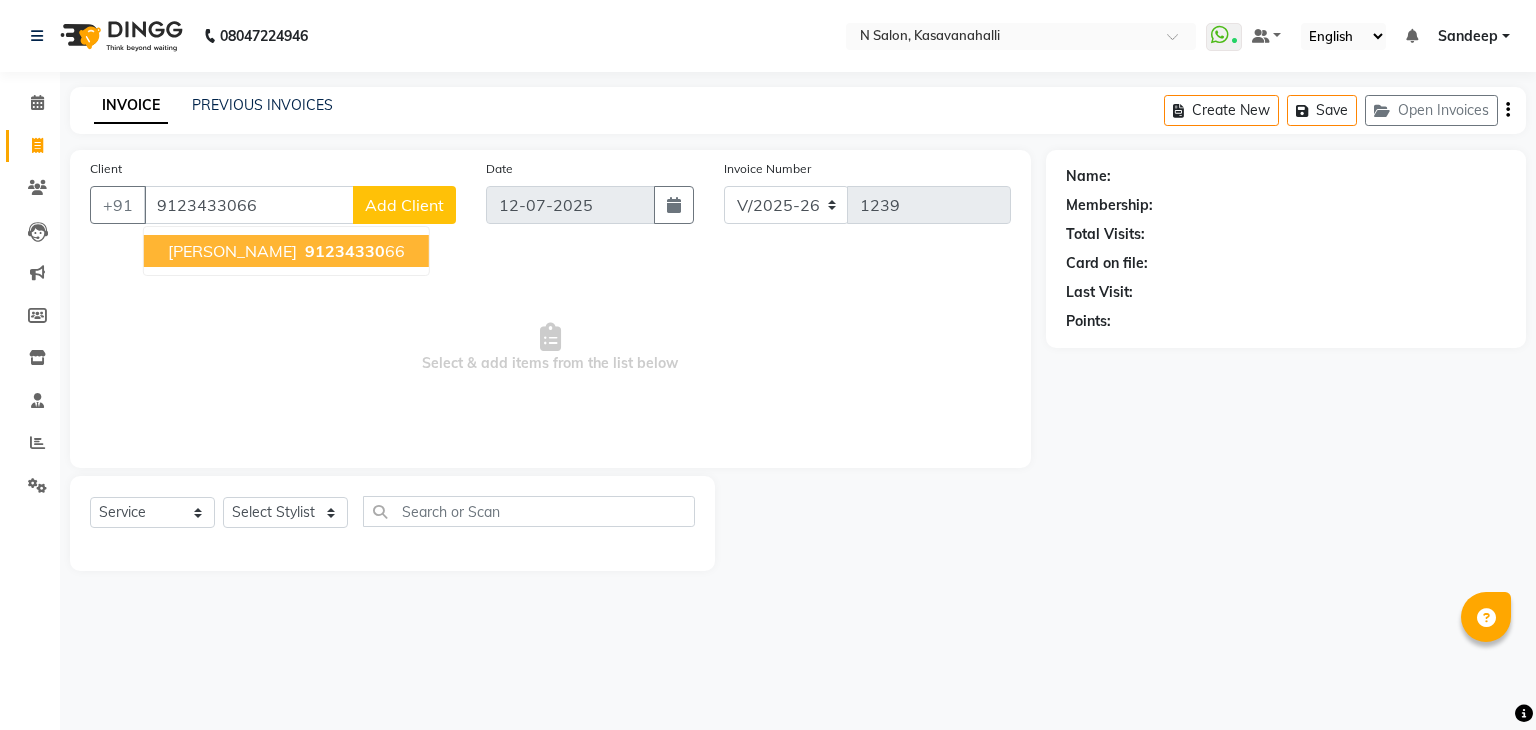 type on "9123433066" 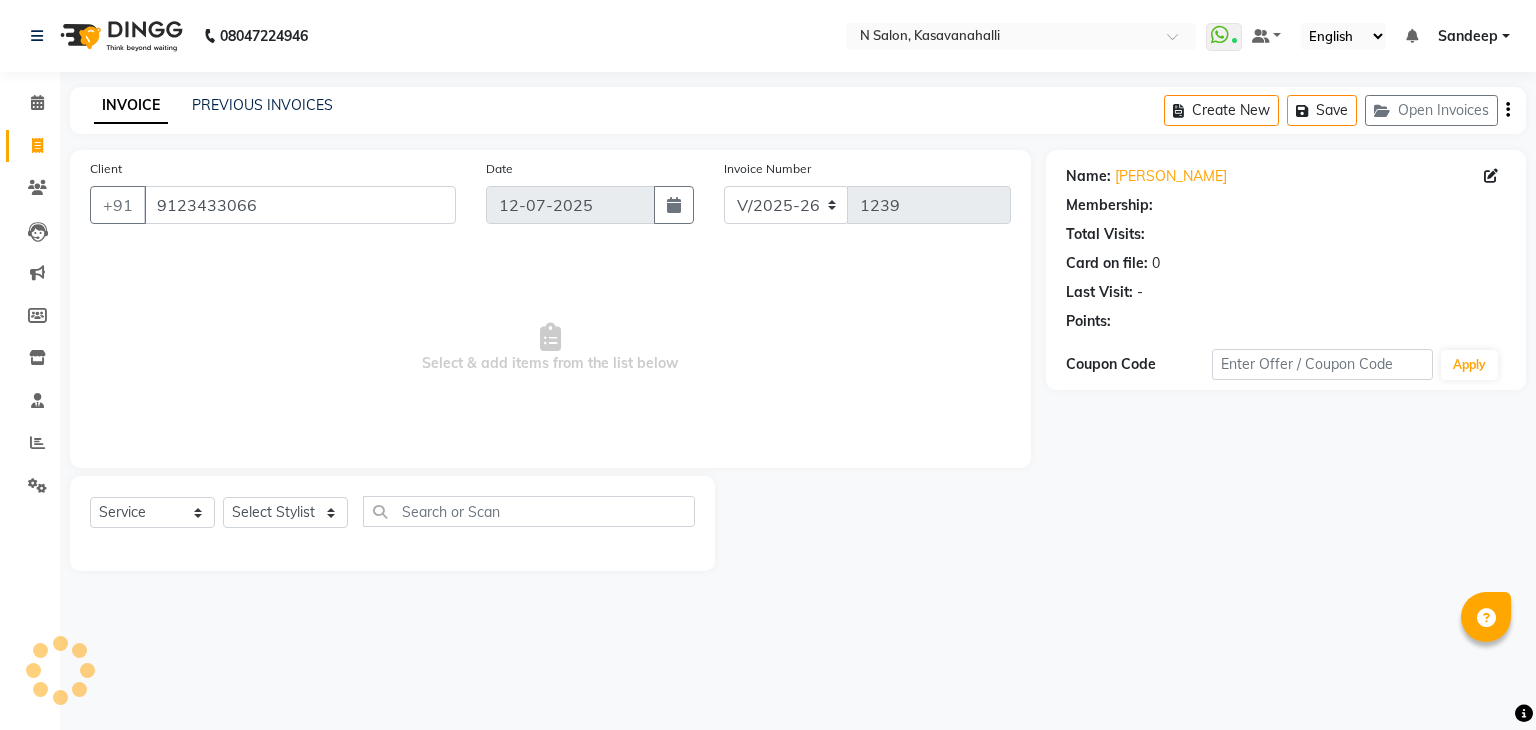 select on "1: Object" 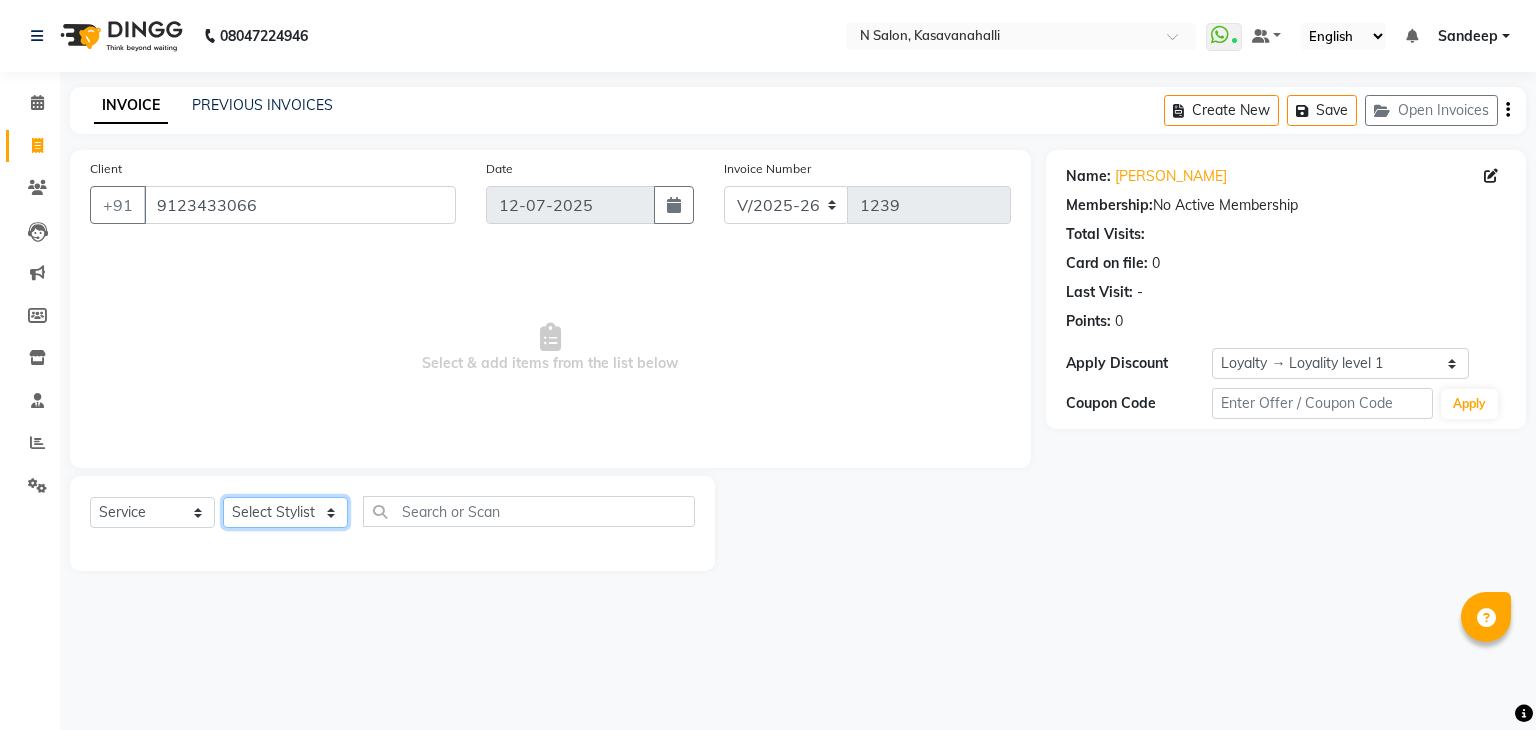 click on "Select Stylist Abisekh [PERSON_NAME] Manju Owner [PERSON_NAME]" 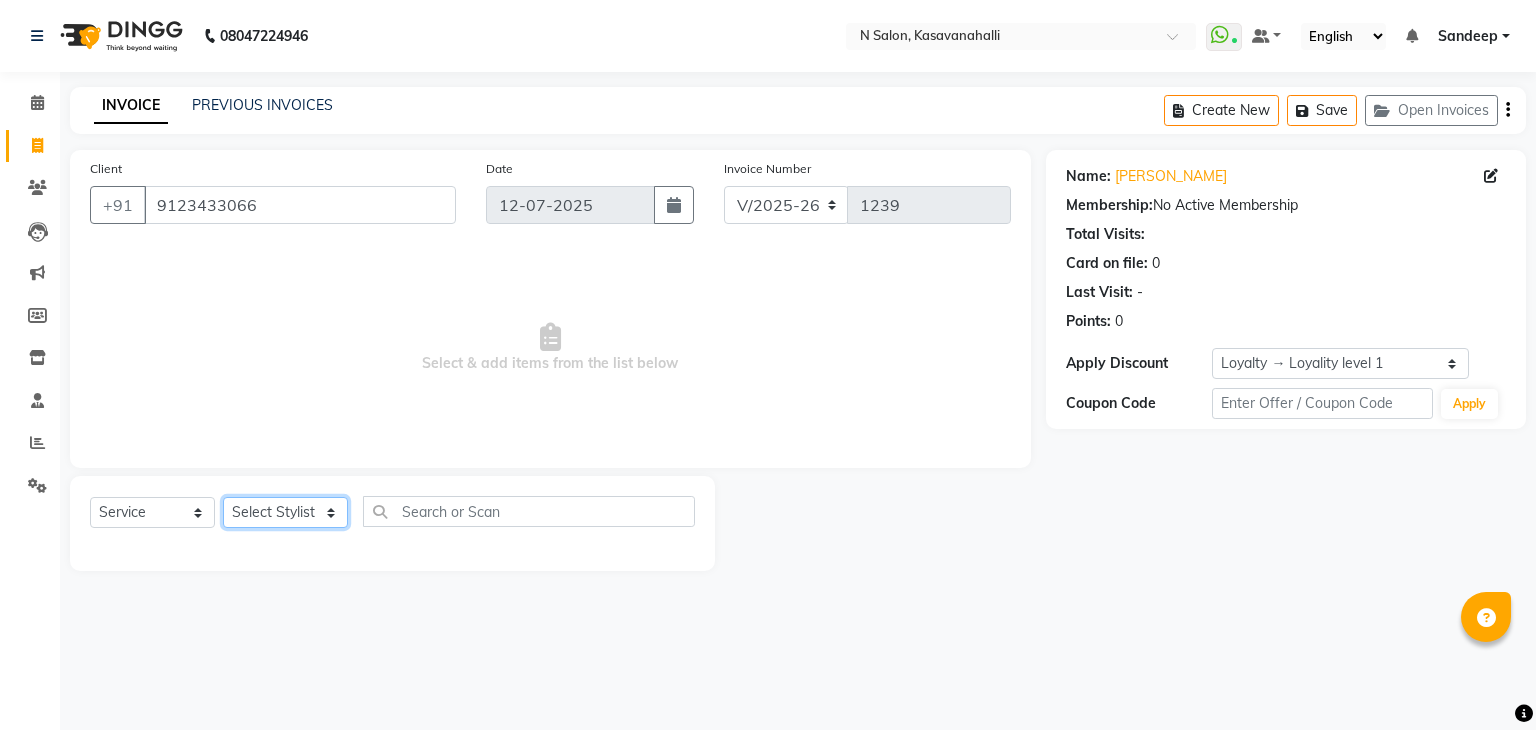 select on "75765" 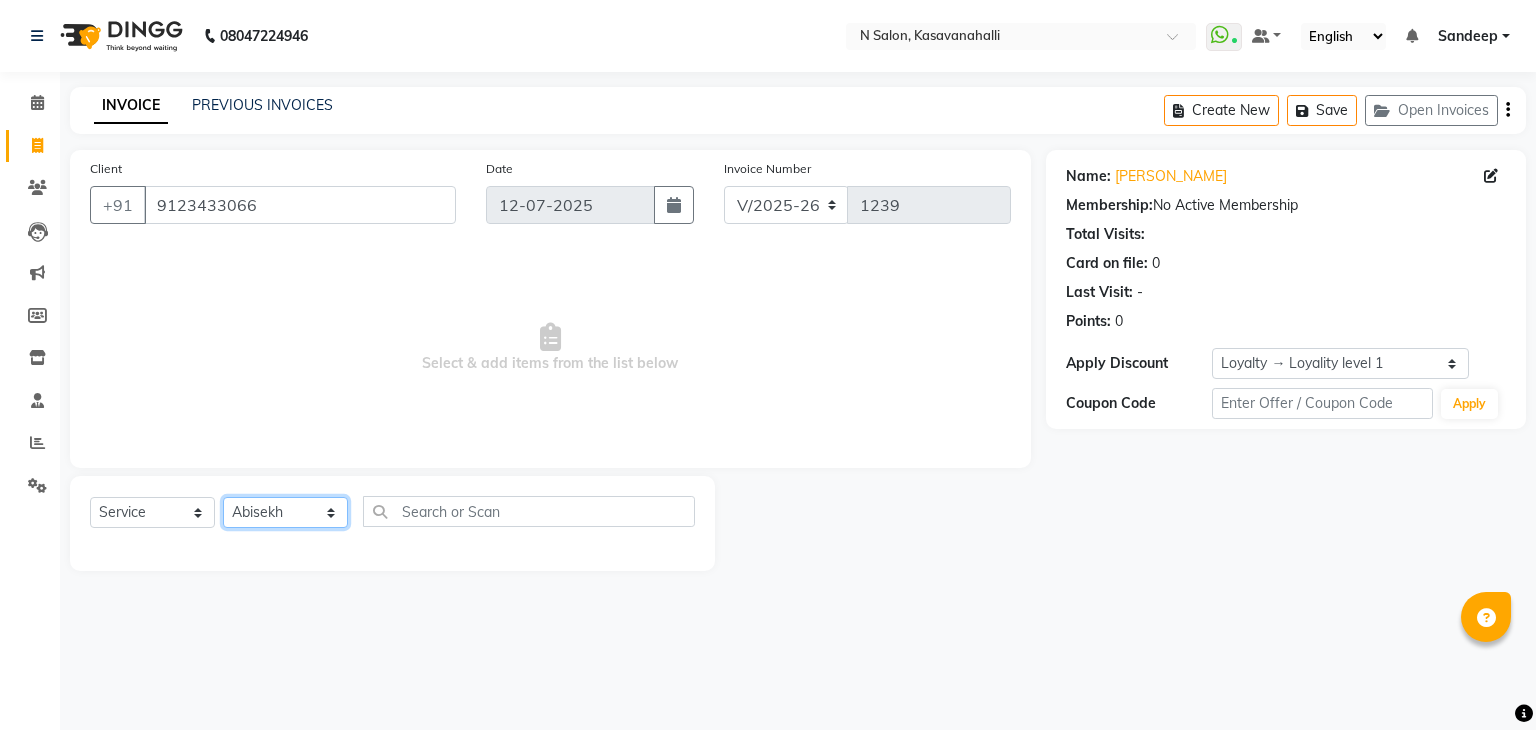 click on "Select Stylist Abisekh [PERSON_NAME] Manju Owner [PERSON_NAME]" 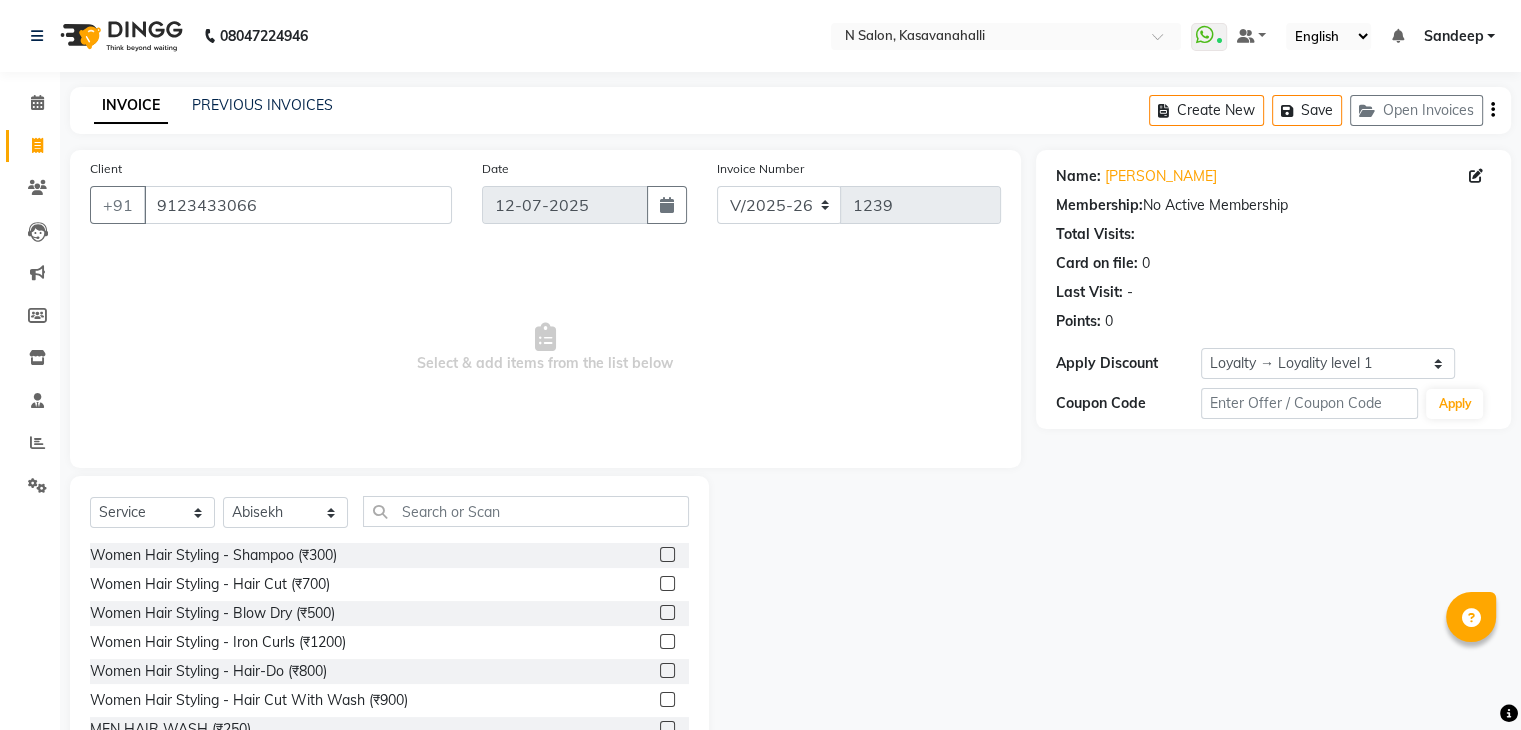 drag, startPoint x: 464, startPoint y: 487, endPoint x: 458, endPoint y: 502, distance: 16.155495 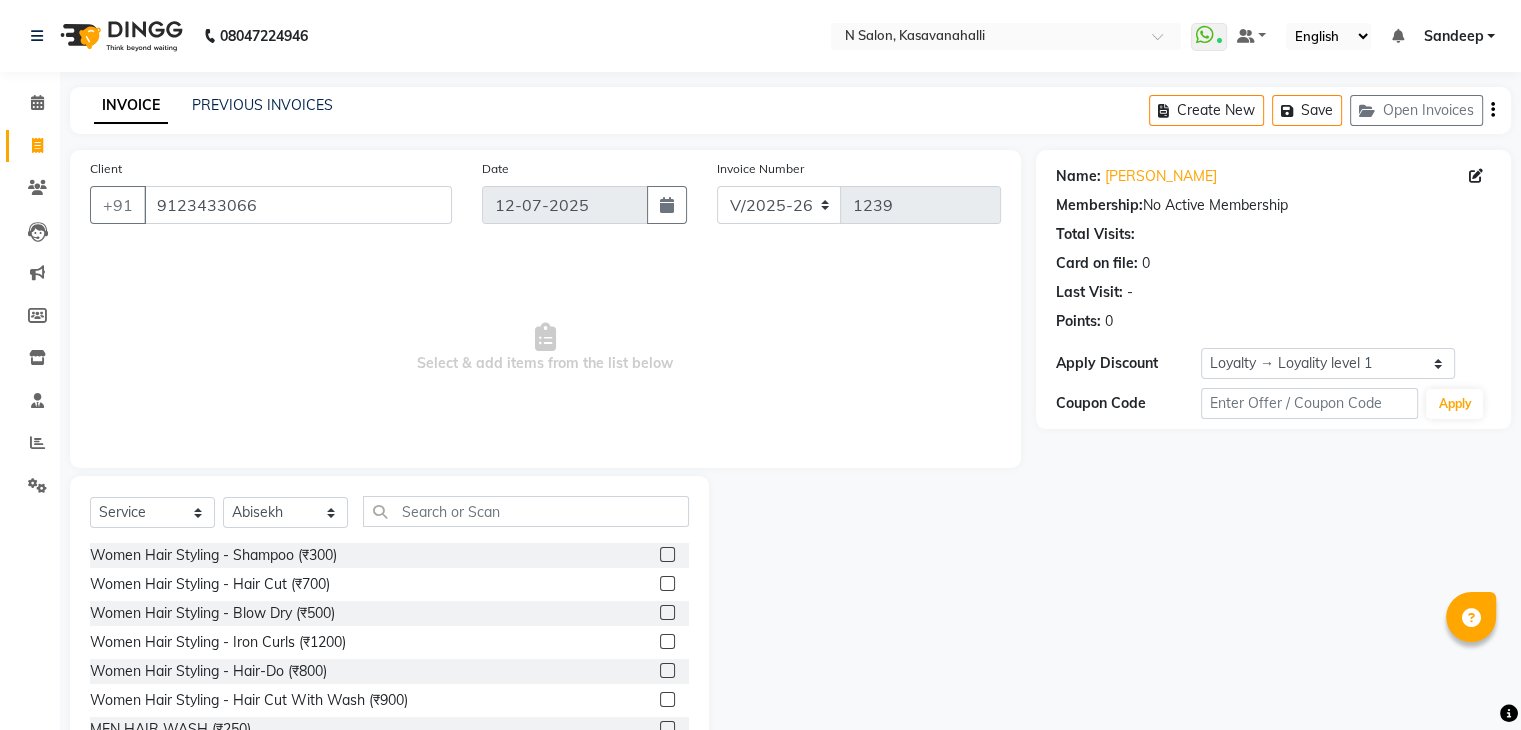 click on "Select  Service  Product  Membership  Package Voucher Prepaid Gift Card  Select Stylist Abisekh [PERSON_NAME] Manju Owner [PERSON_NAME] Women Hair Styling - Shampoo (₹300)  Women Hair Styling - Hair Cut (₹700)  Women Hair Styling - Blow Dry (₹500)  Women Hair Styling - Iron Curls (₹1200)  Women Hair Styling - Hair-Do (₹800)  Women Hair Styling - Hair Cut With Wash (₹900)  MEN HAIR WASH  (₹250)  CUT FILE & POLISH  (₹250)  Olaplex Stand Alone  (₹2500)  3 Tenx Signature Ritual  (₹3500)  3 Tenx Spa  (₹2000)  Reflexology  (₹800)  GEL POLISH  (₹800)  GEL POLISH REMOVAL  (₹400)  [MEDICAL_DATA] Treatment  (₹5999)  Men global color [MEDICAL_DATA] free (₹1500)  [PERSON_NAME] (₹200)  Men haircut (₹500)  MATTIFYING TREATMENT FACIAL (₹4000)  AGE CONTROL  TREATMENT FACIAL (₹4000)  HYDRA TREATMENT FACIAL (₹4000)  RADIANCE TREATMENT FACIAL (₹4000)  CALMING TREATMENT FACIAL (₹4000)  AVL Luxury pedi (₹1800)  Bikni Line (₹600)  Root Touch up Amonia free (₹1500)  Trial service (₹0)" 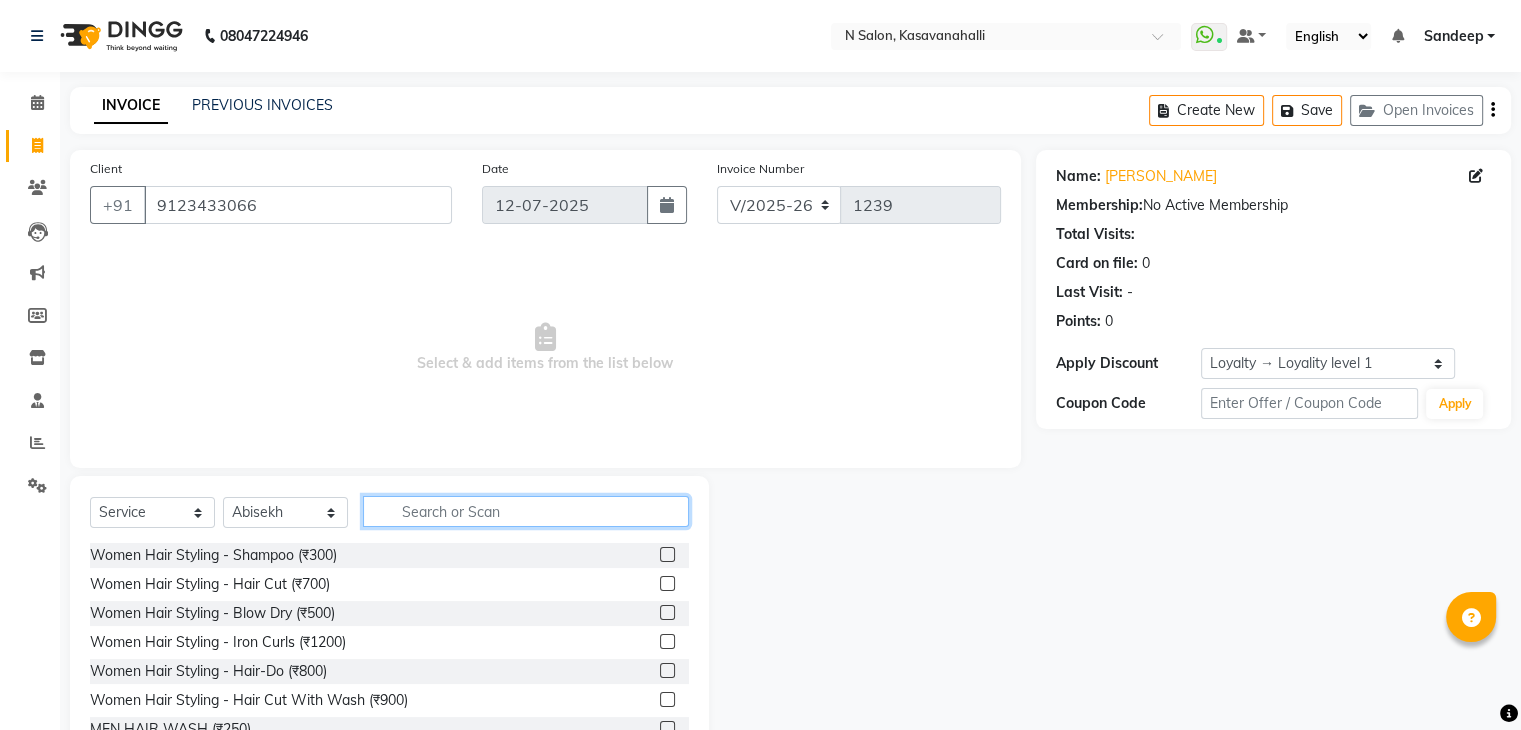 click 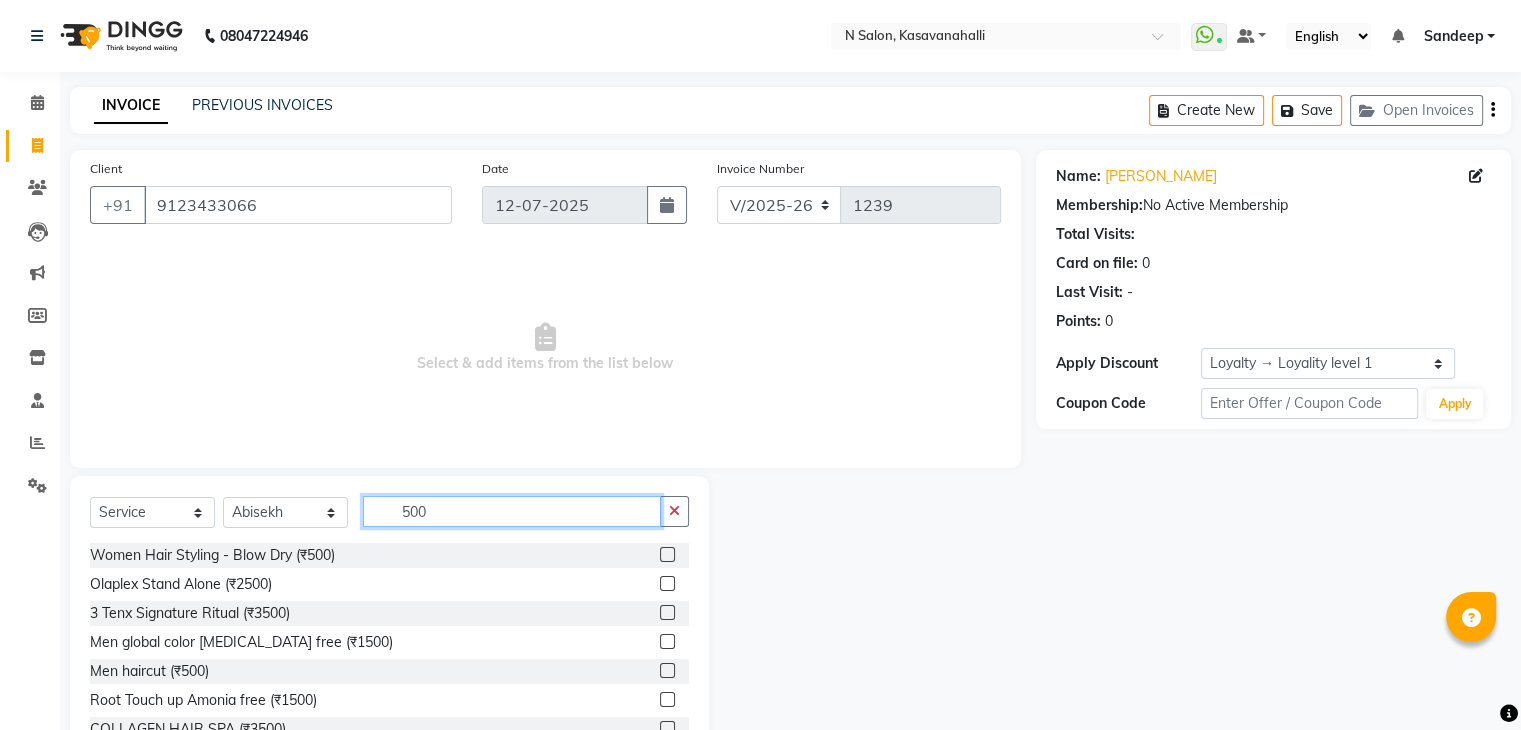 type on "500" 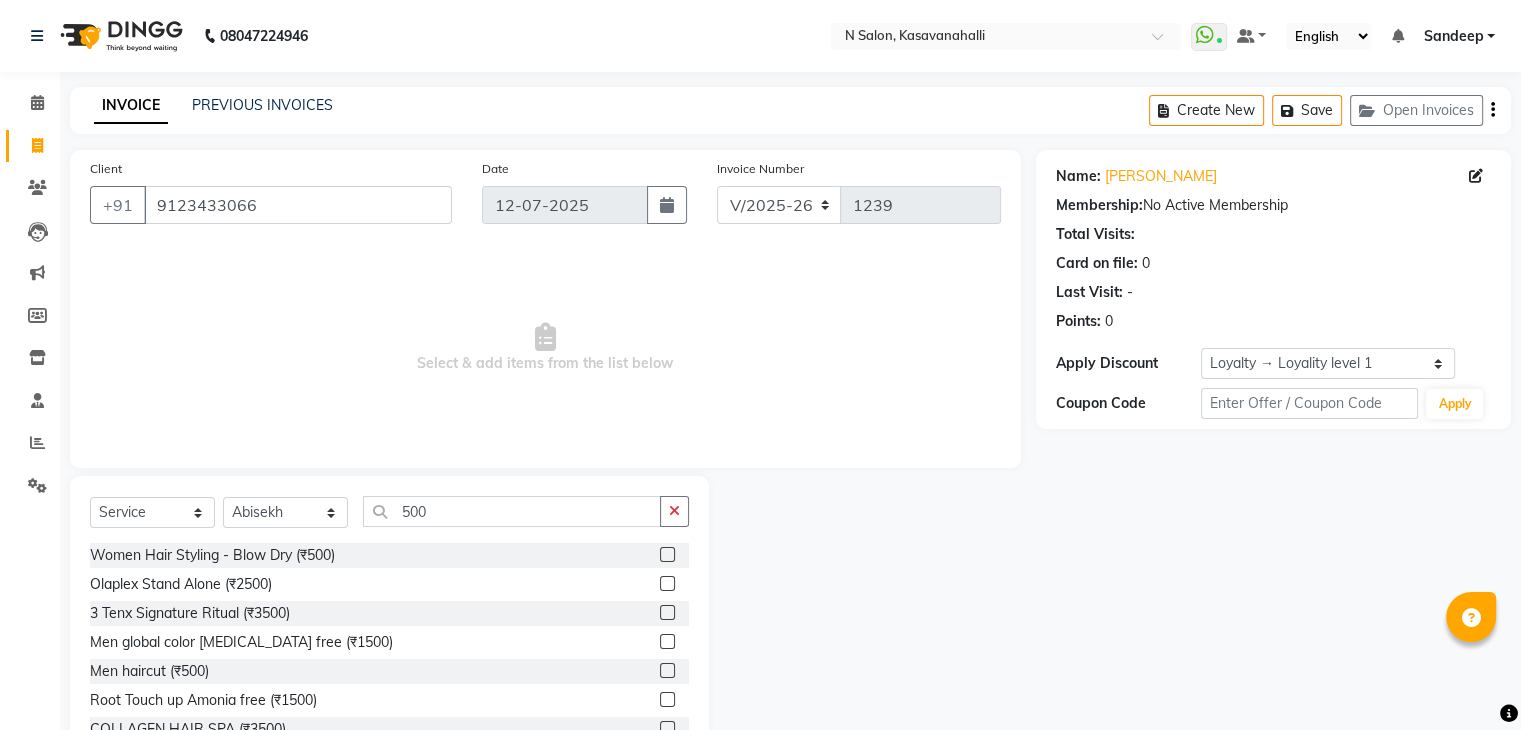 click 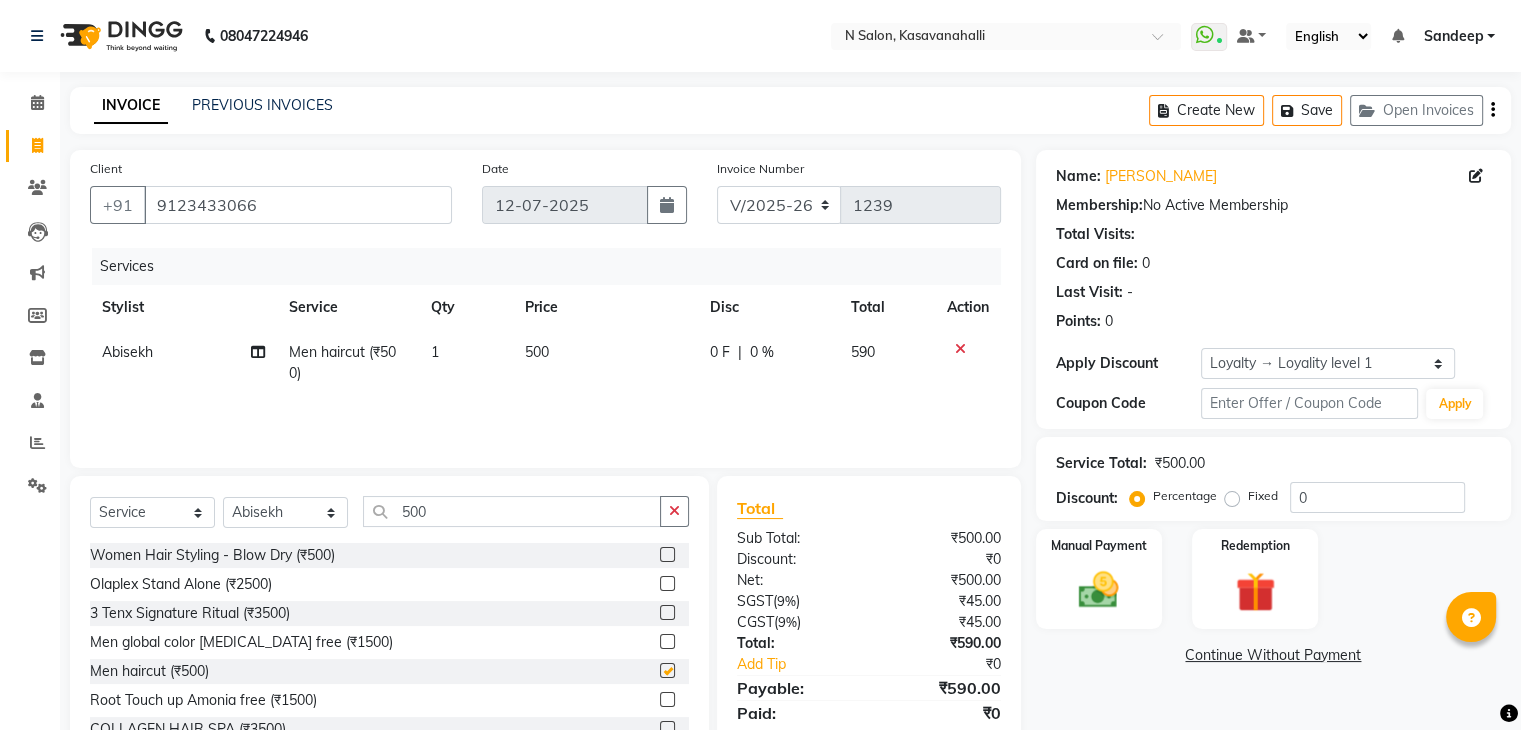 checkbox on "false" 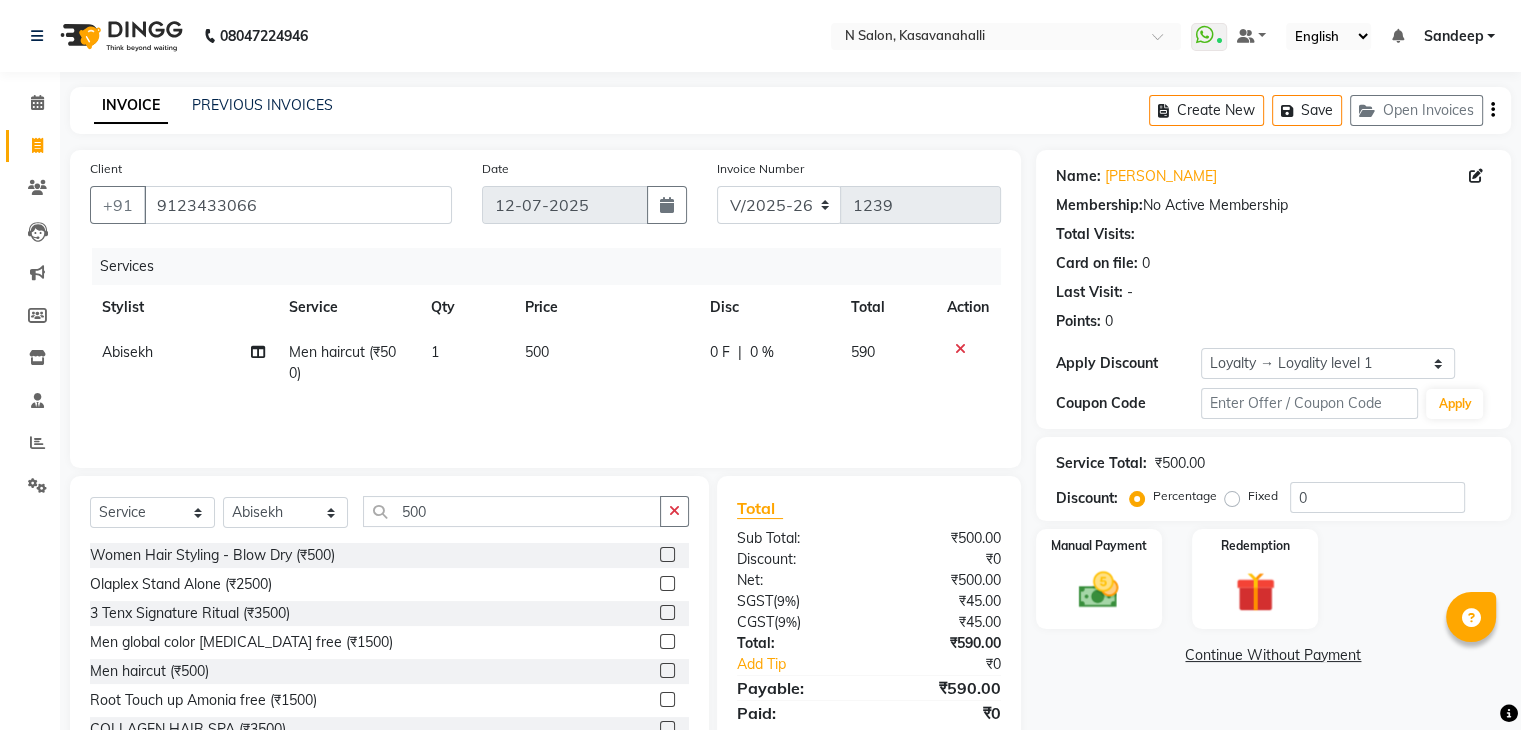 click on "500" 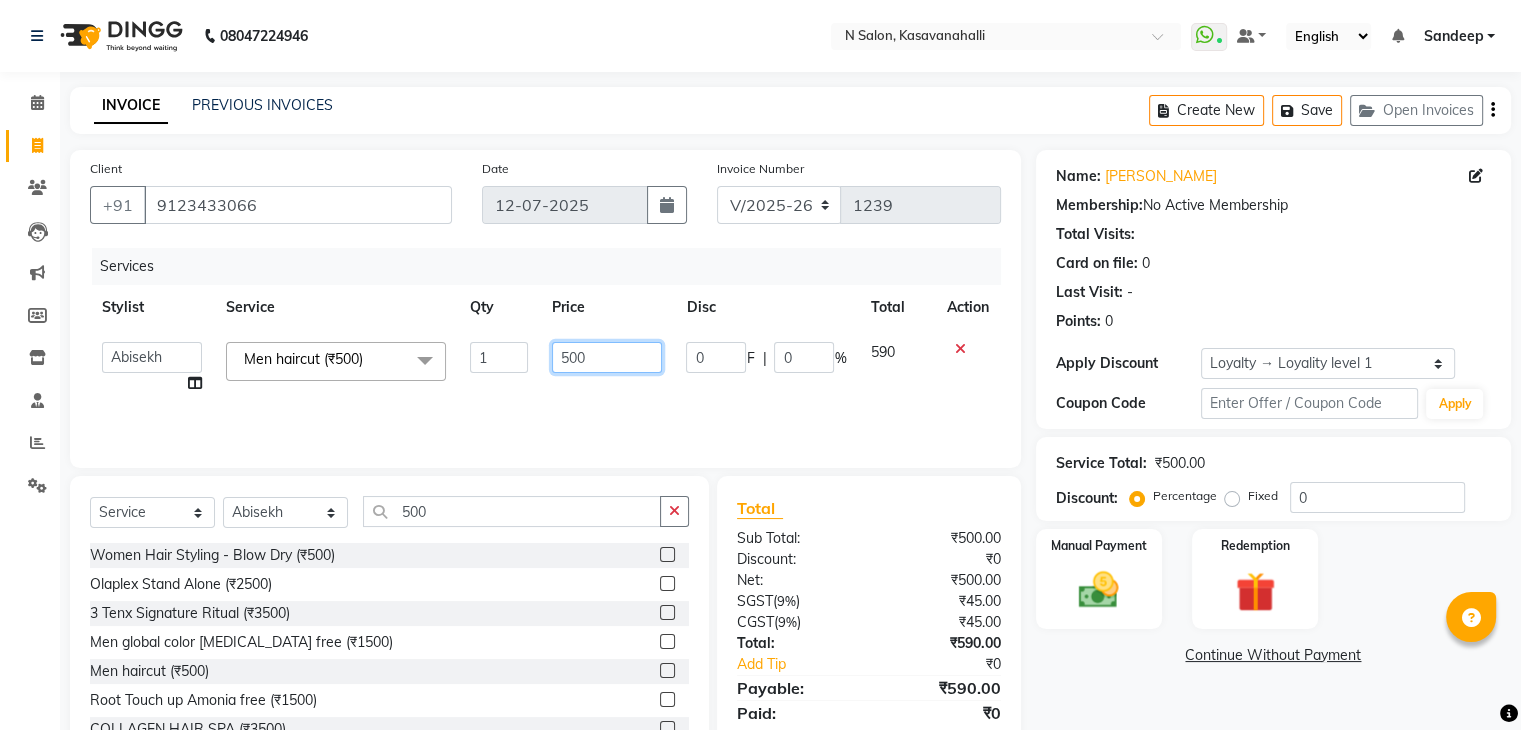 click on "500" 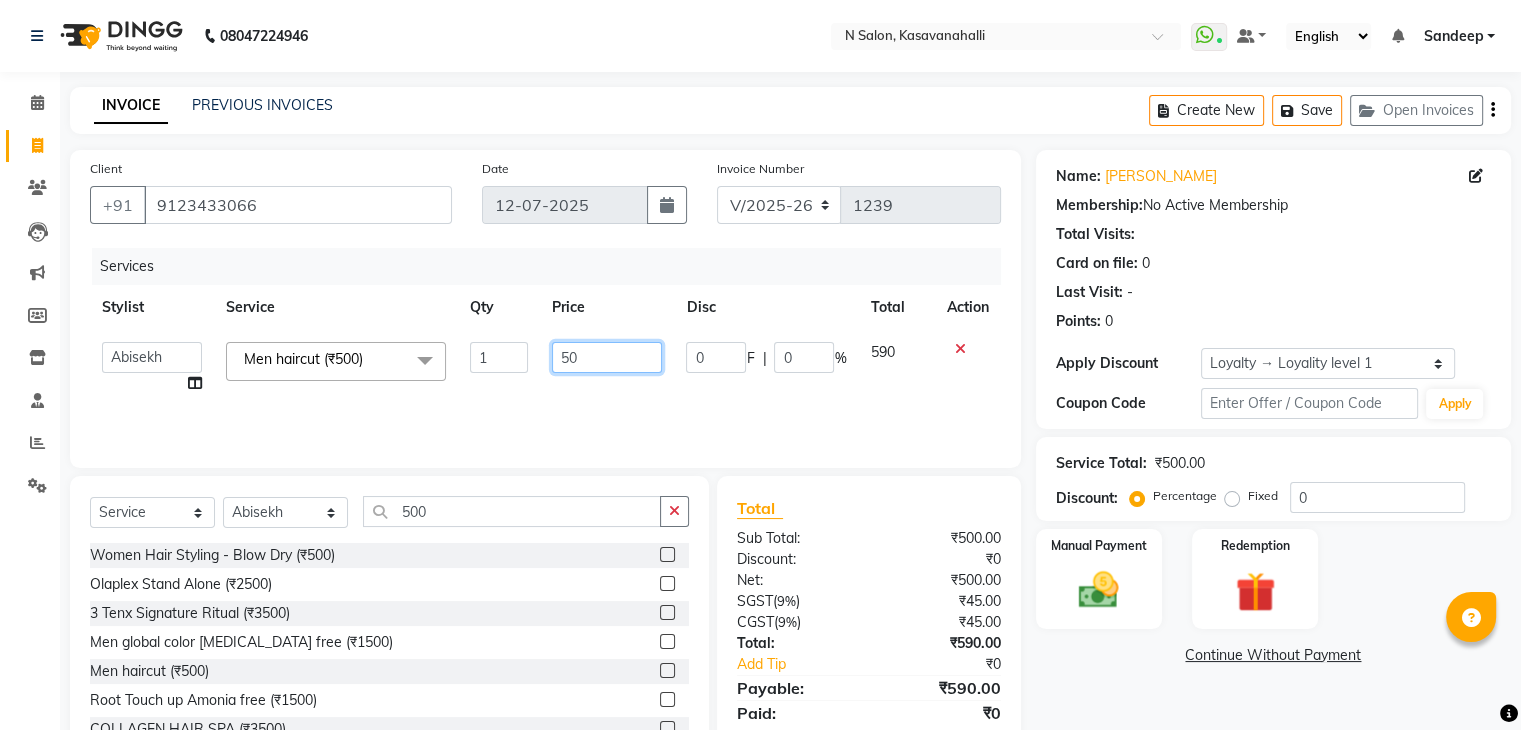 type on "5" 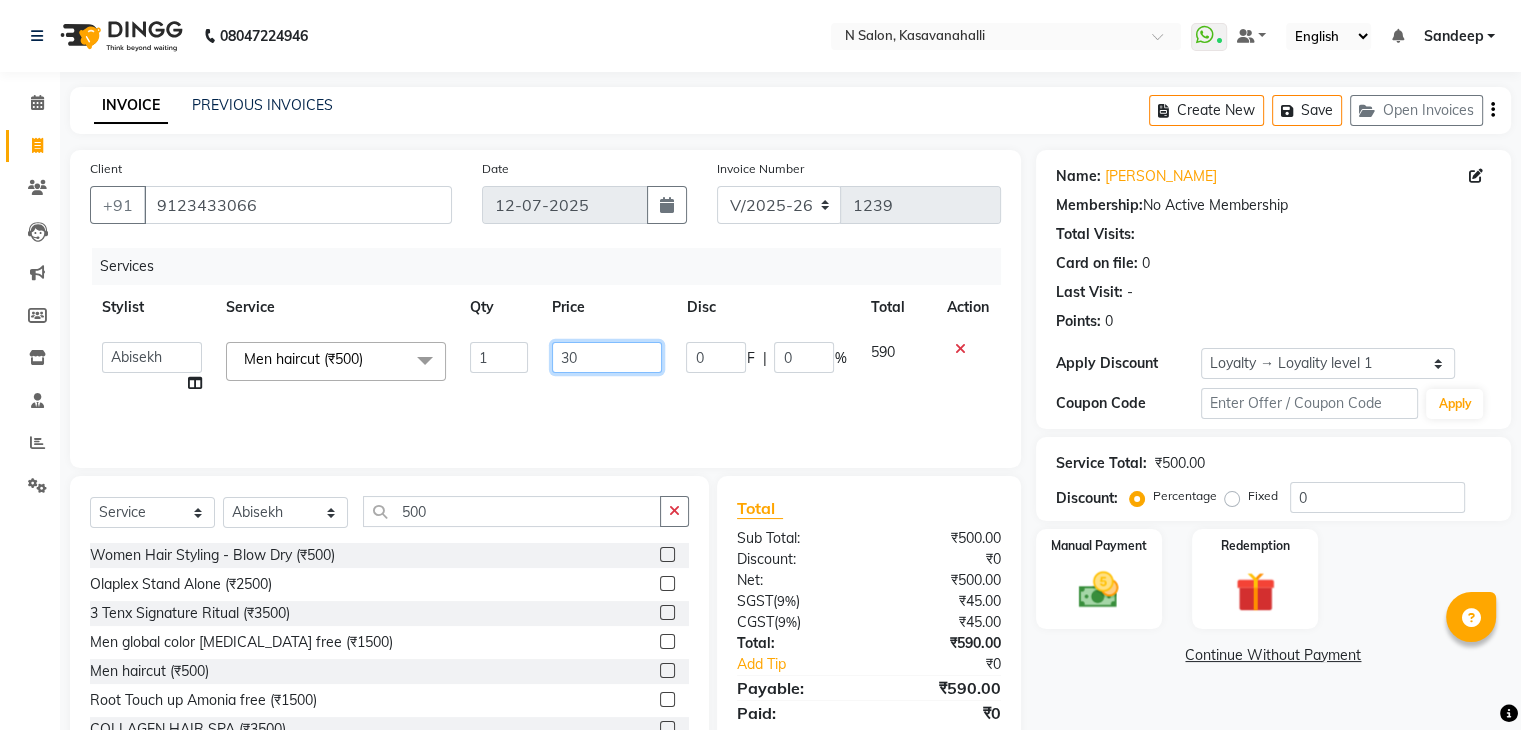 type on "300" 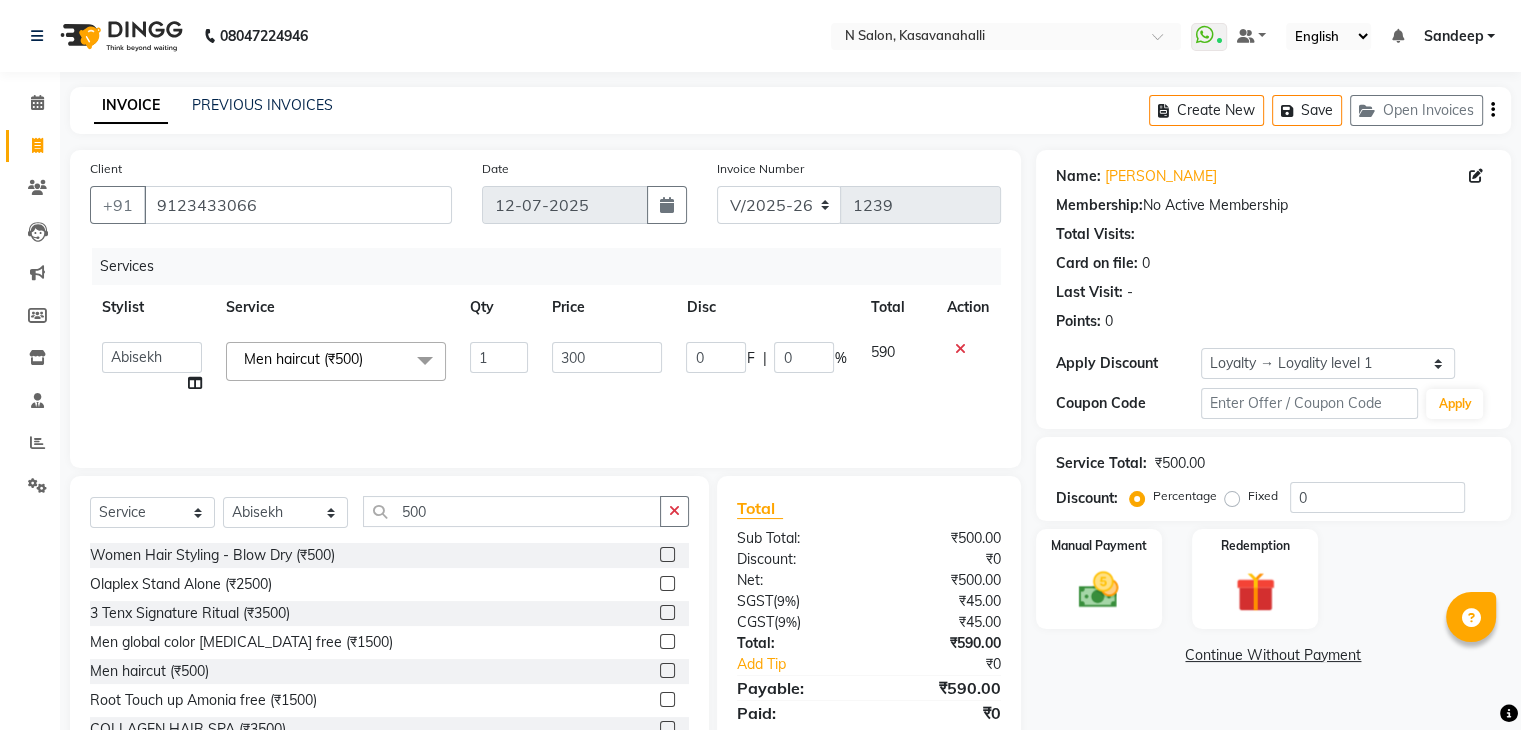 click on "300" 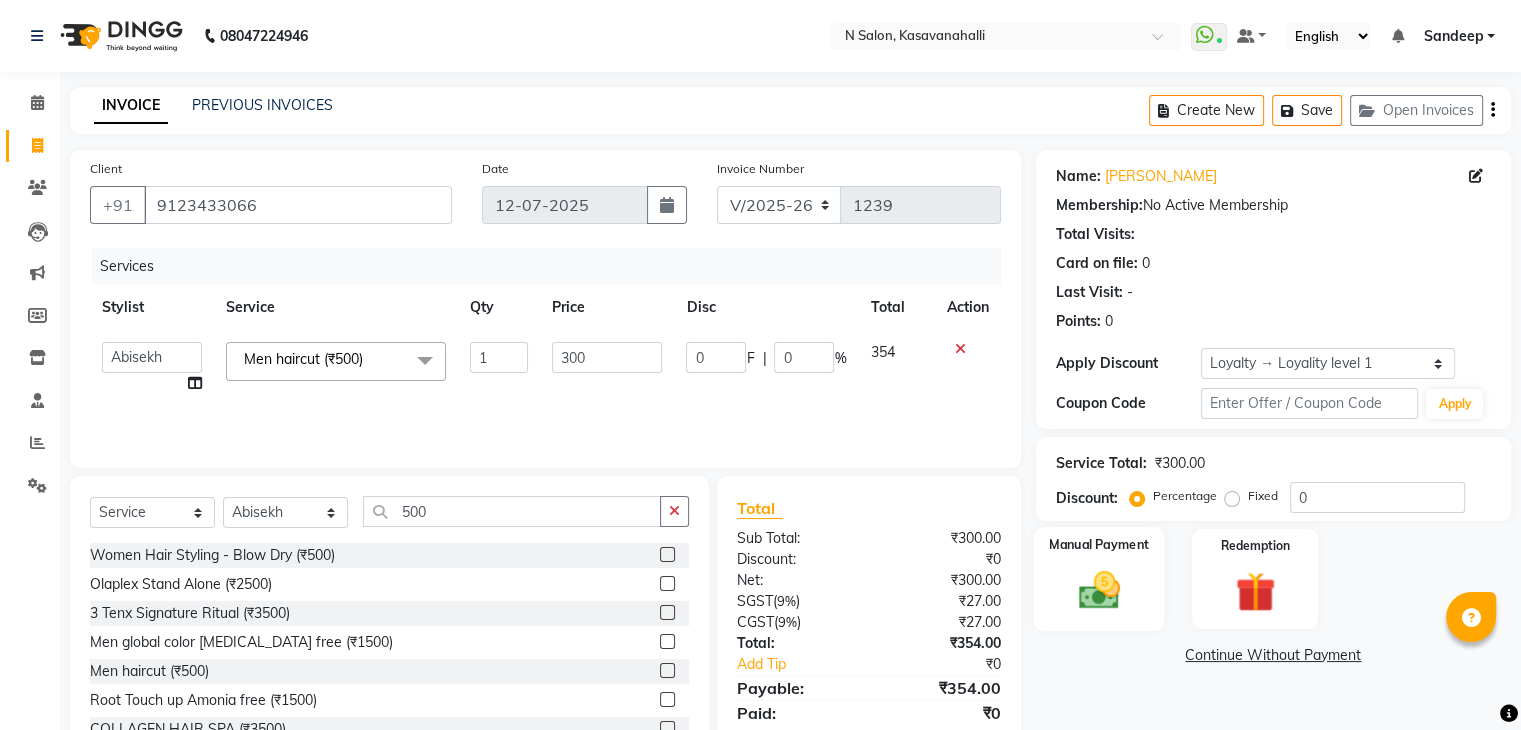 click on "Manual Payment" 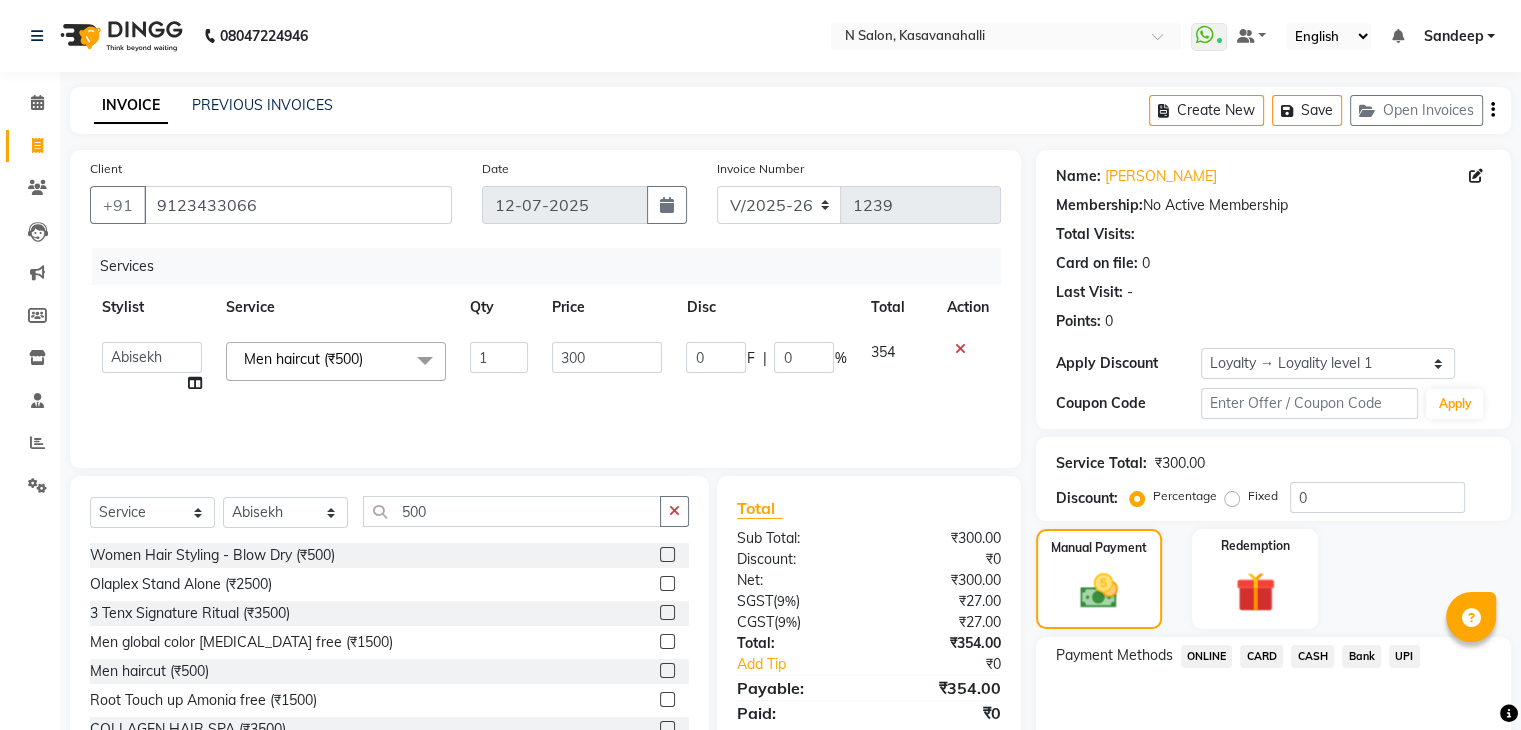 click on "CARD" 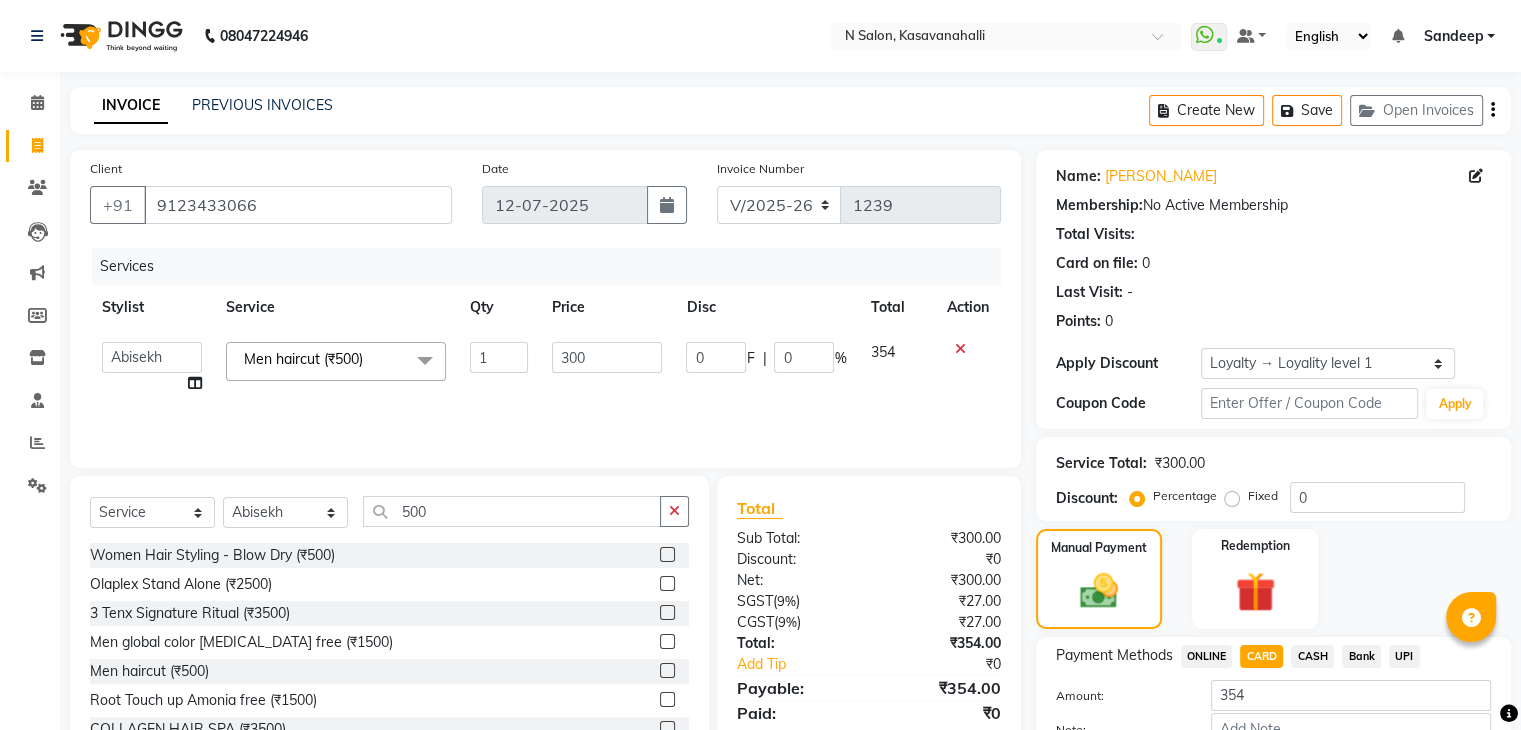 click on "Add Payment" 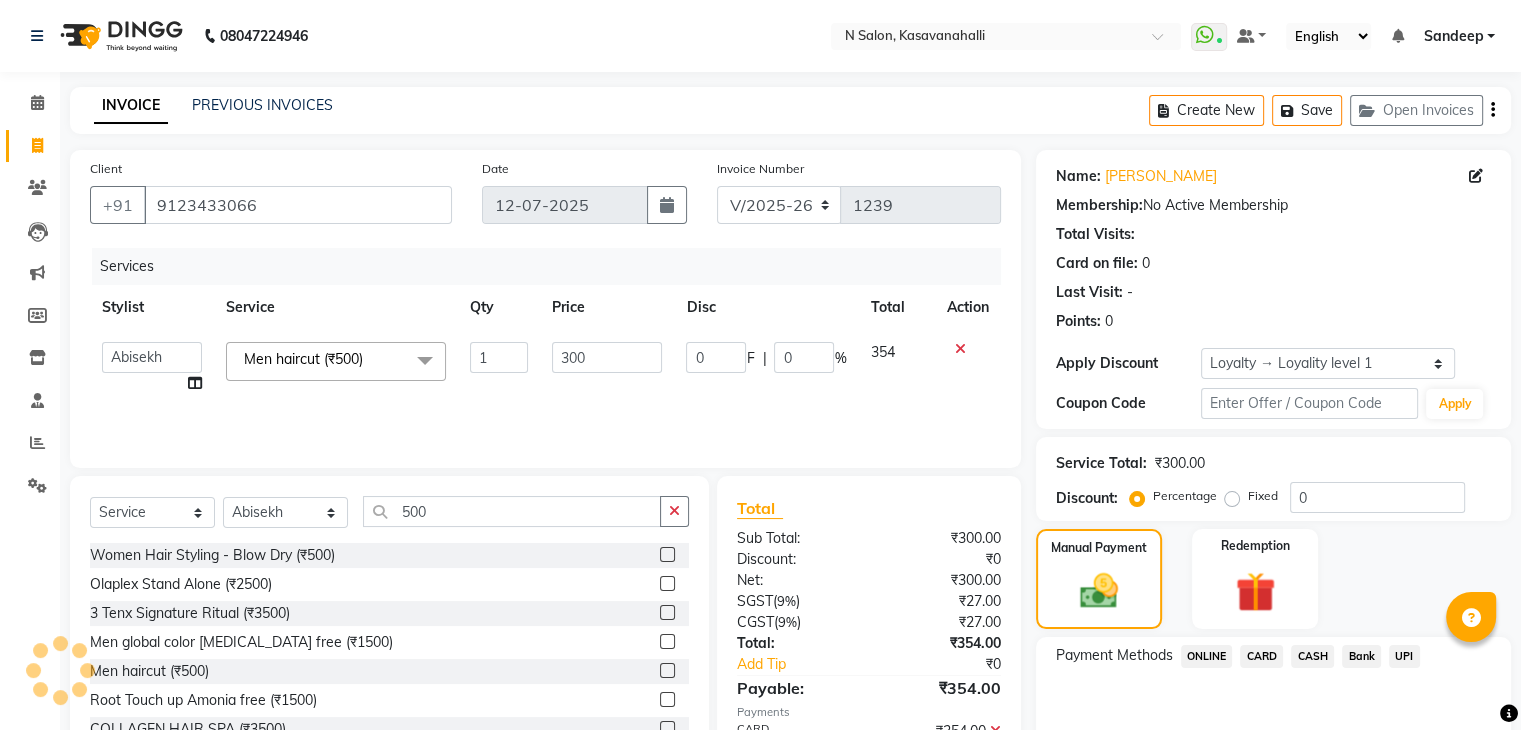 scroll, scrollTop: 212, scrollLeft: 0, axis: vertical 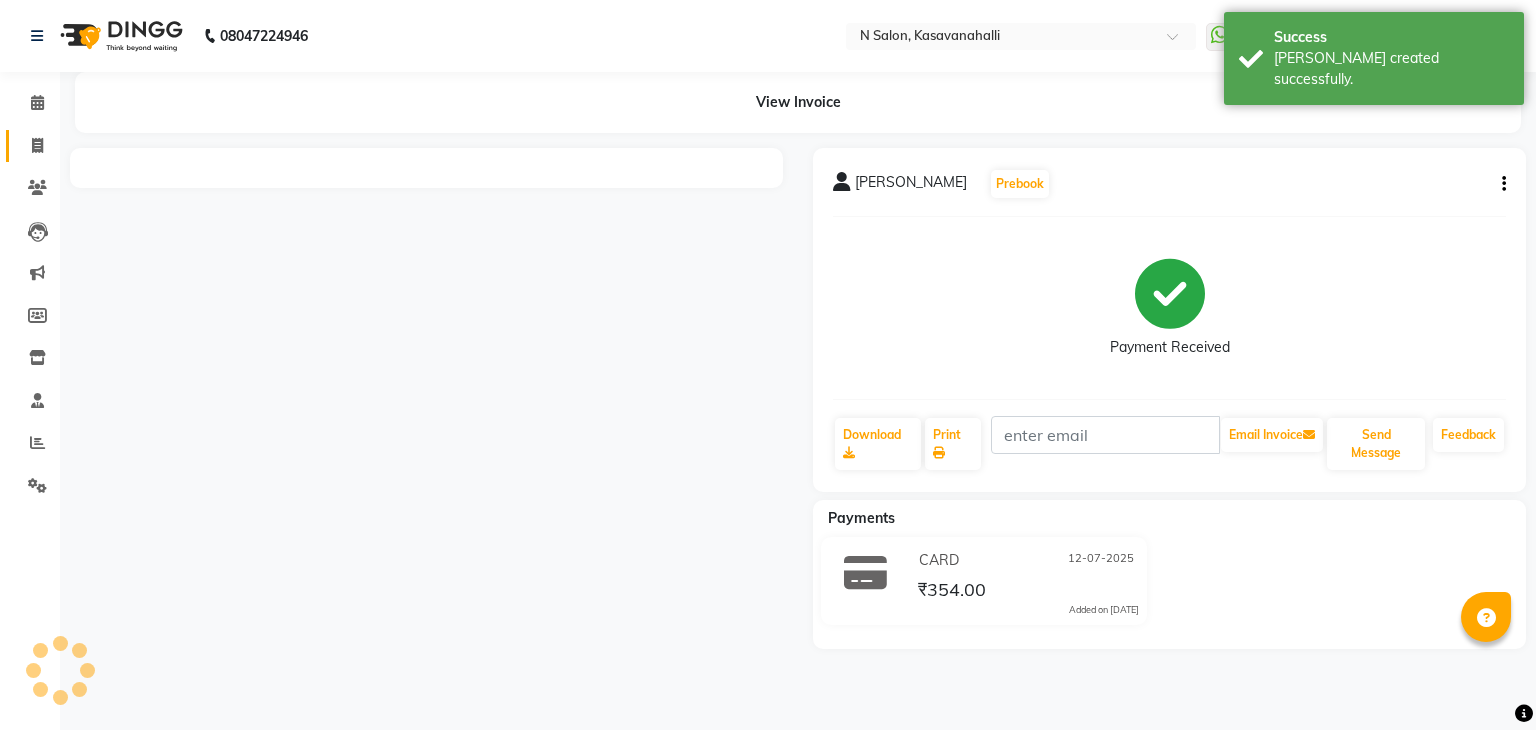 click on "Invoice" 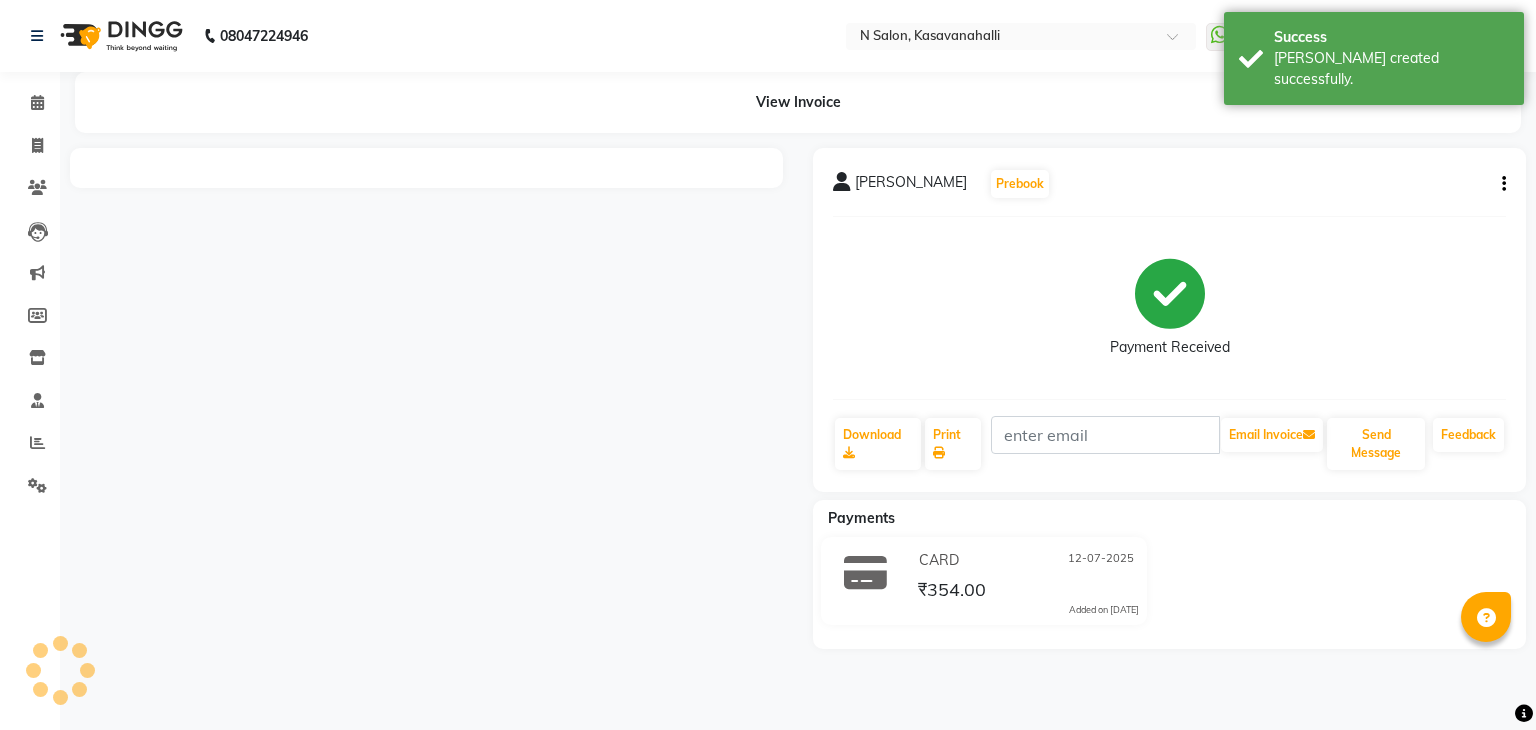 select on "service" 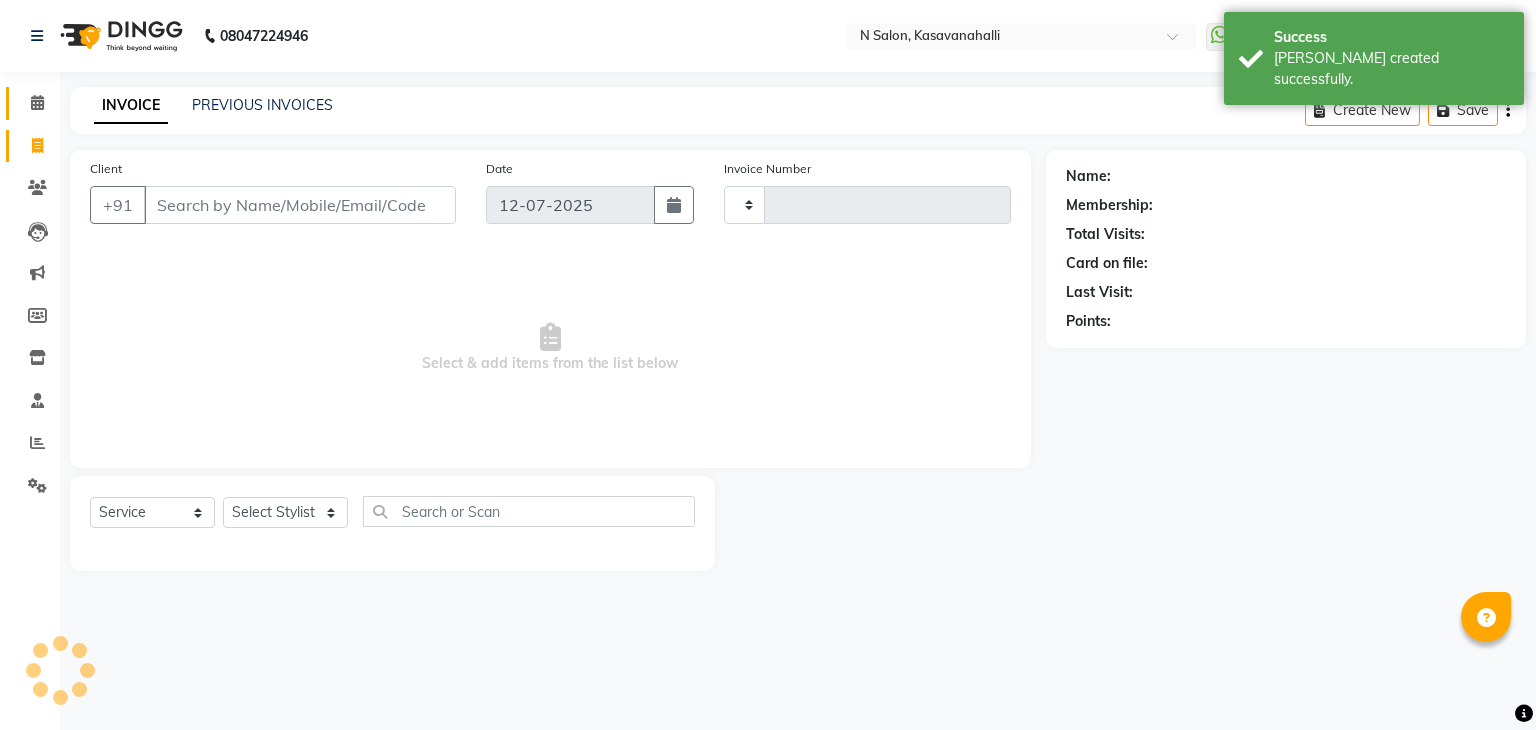 type on "1240" 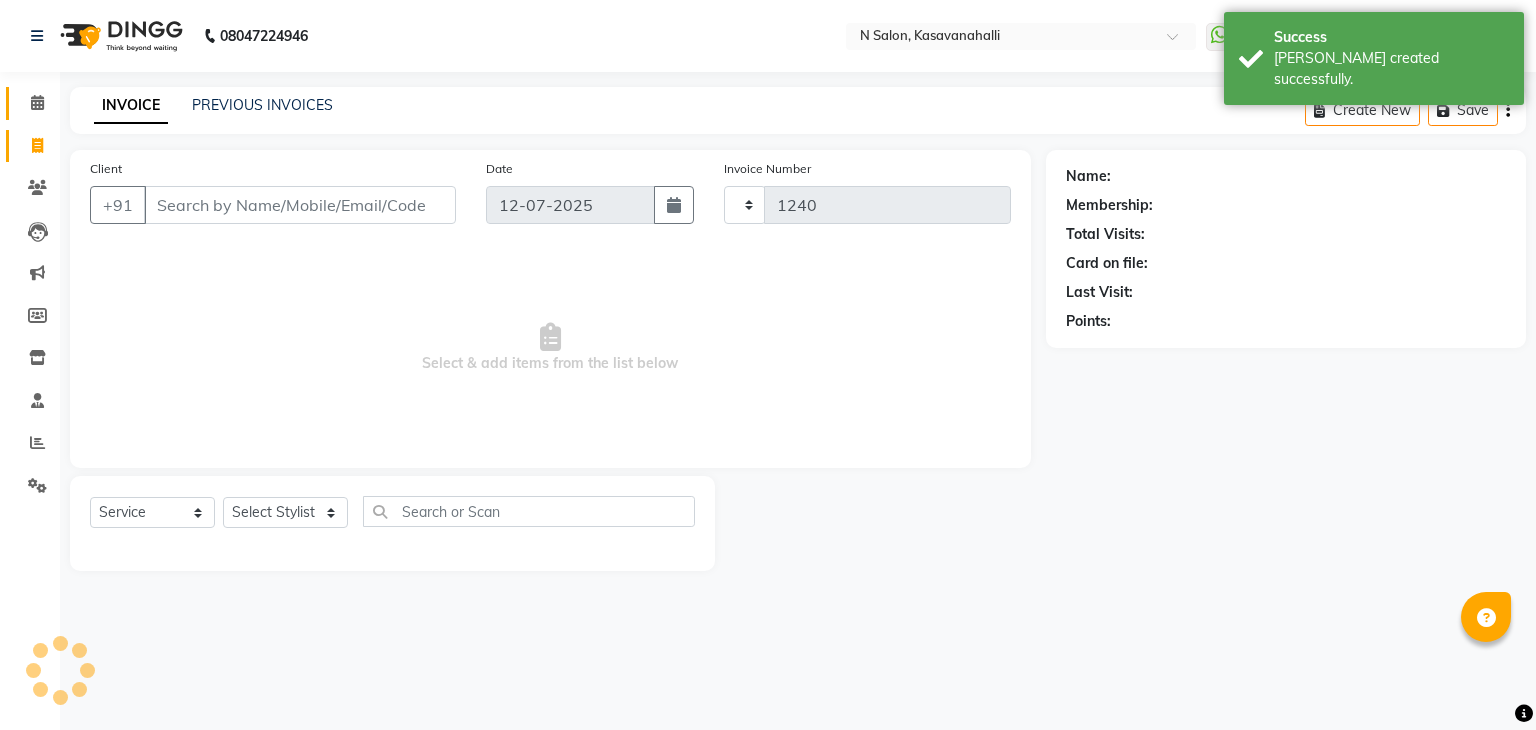 select on "7111" 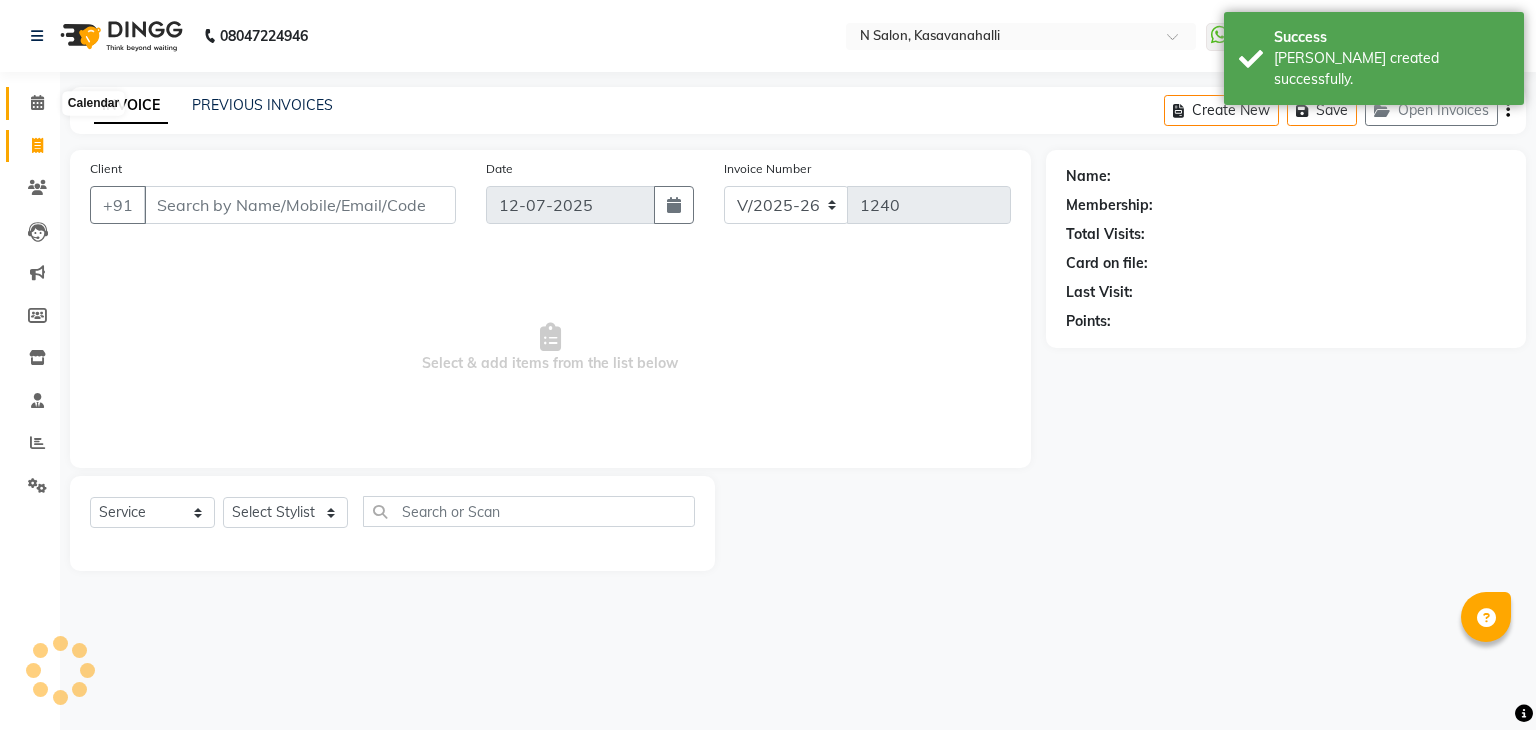 click 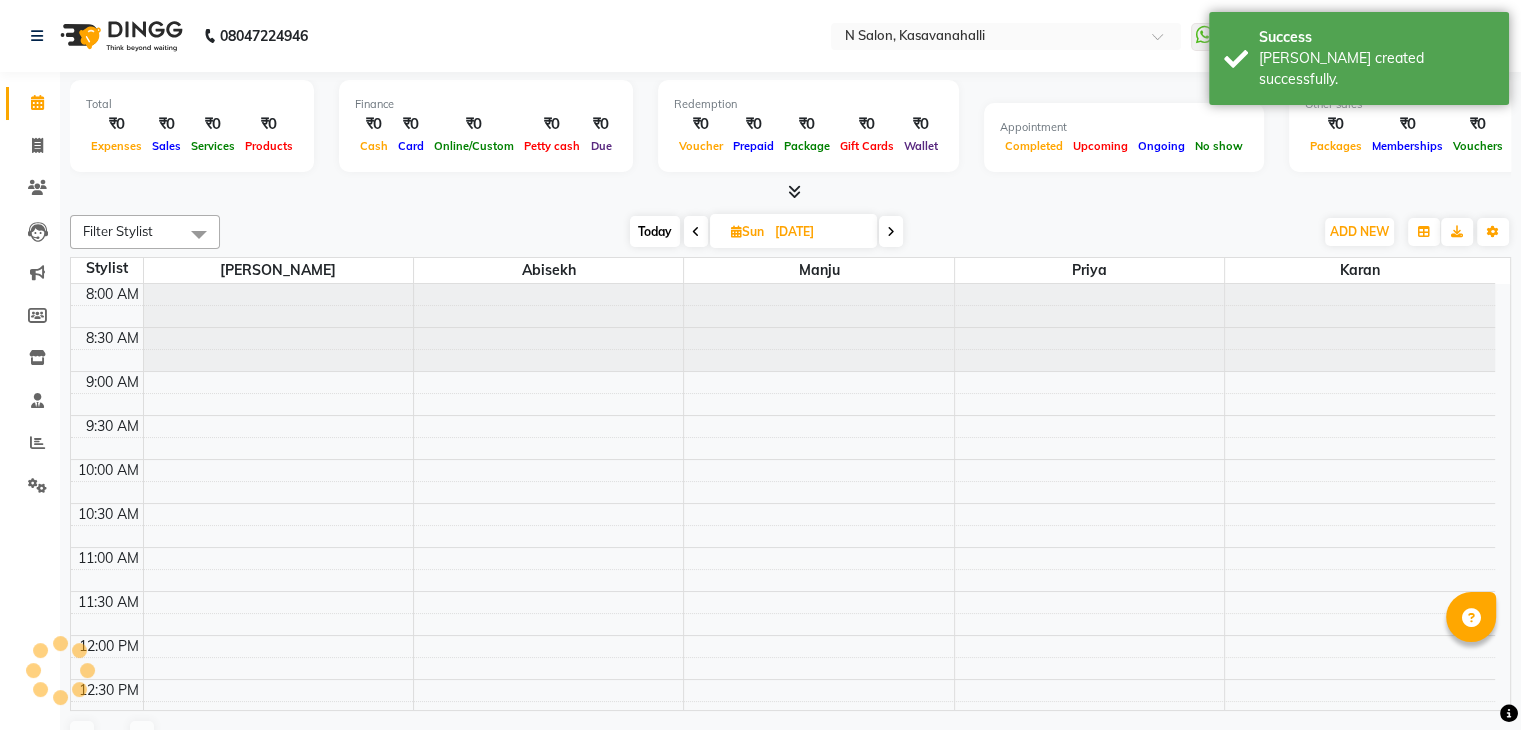 scroll, scrollTop: 705, scrollLeft: 0, axis: vertical 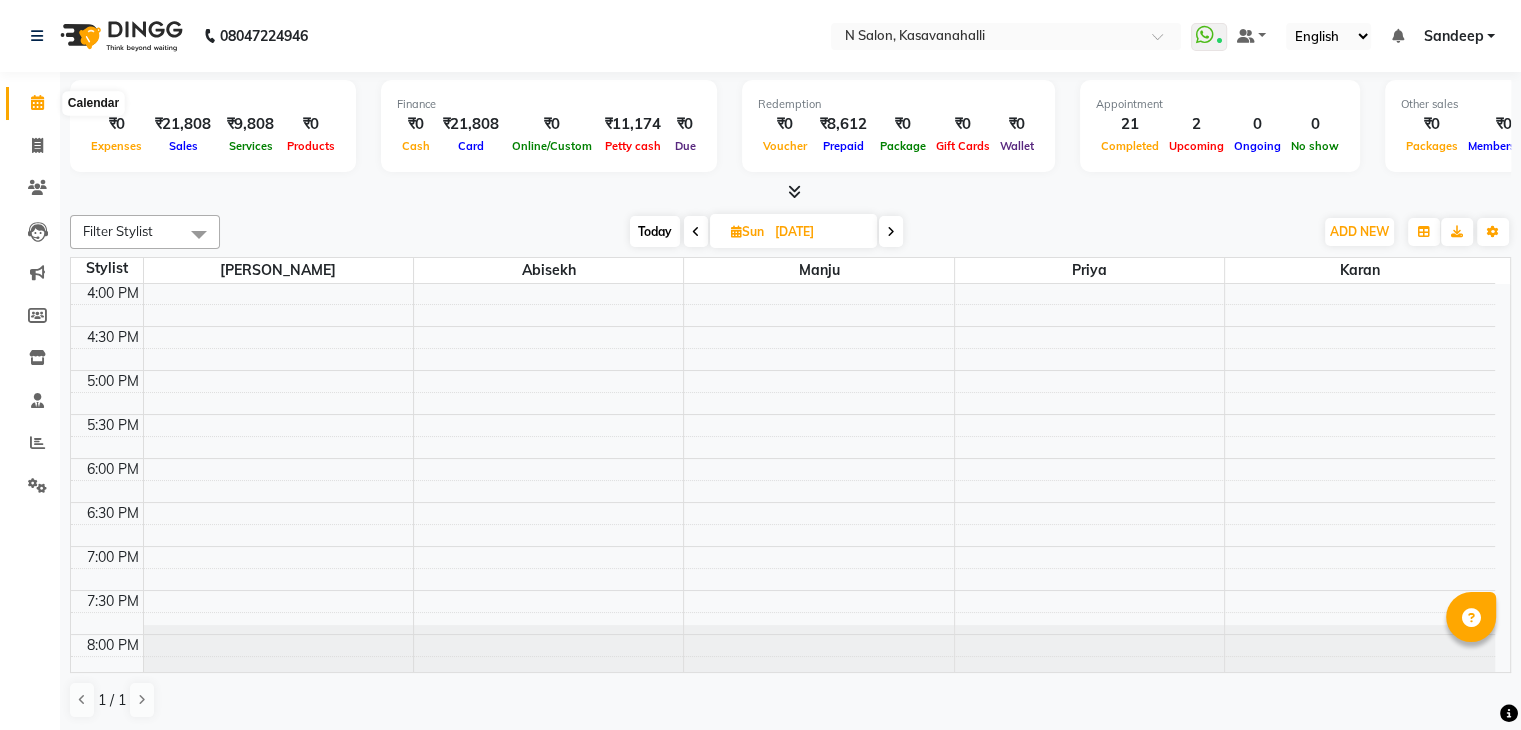 click 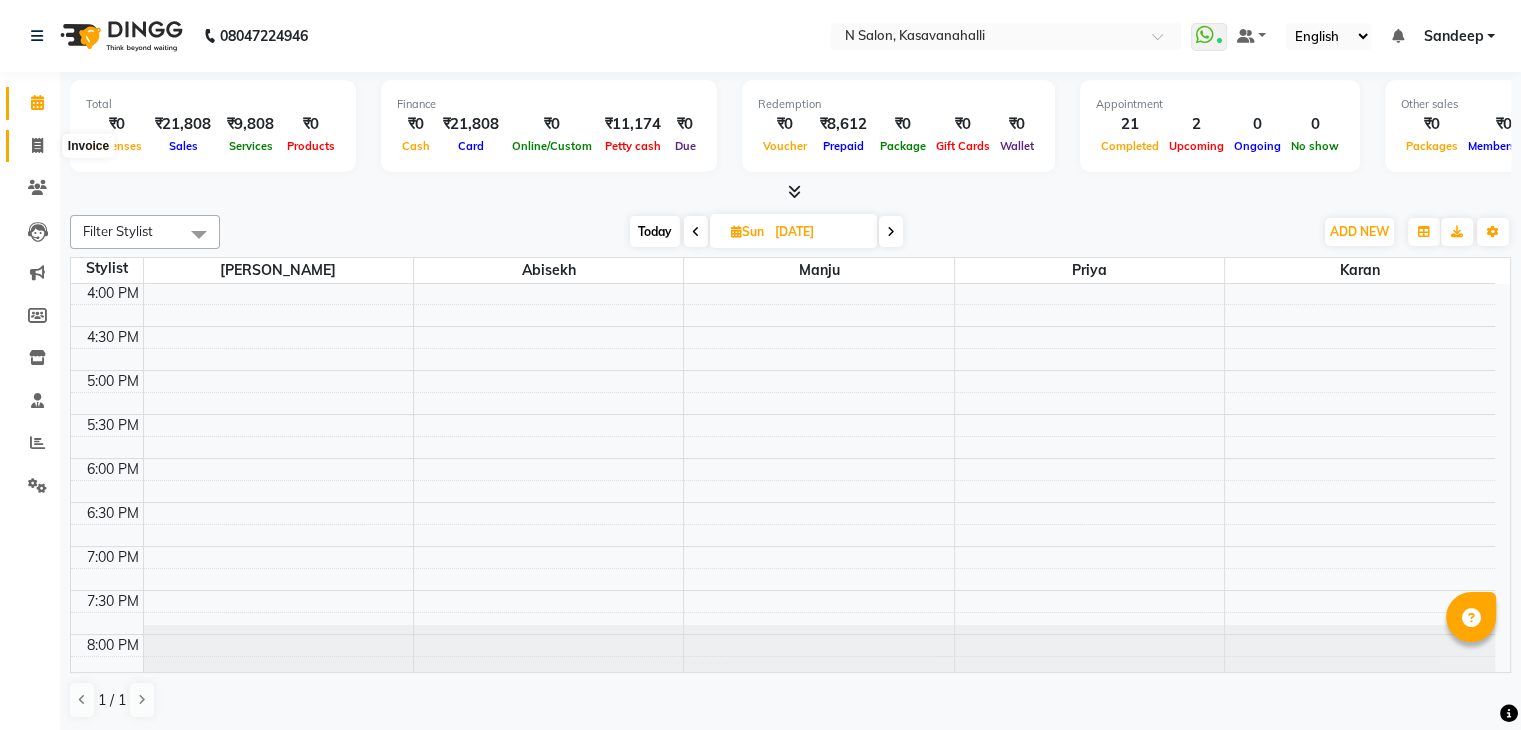 click 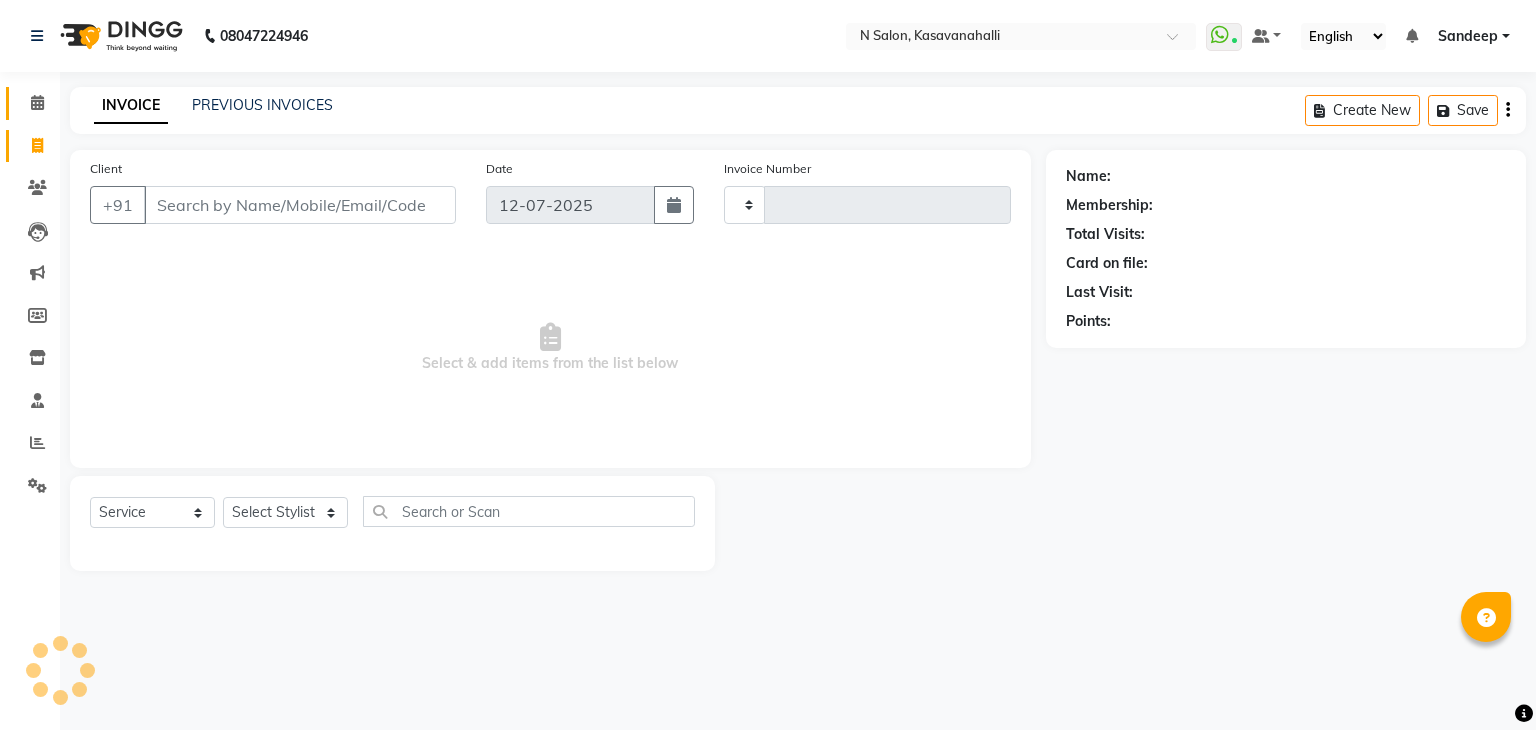 type on "1240" 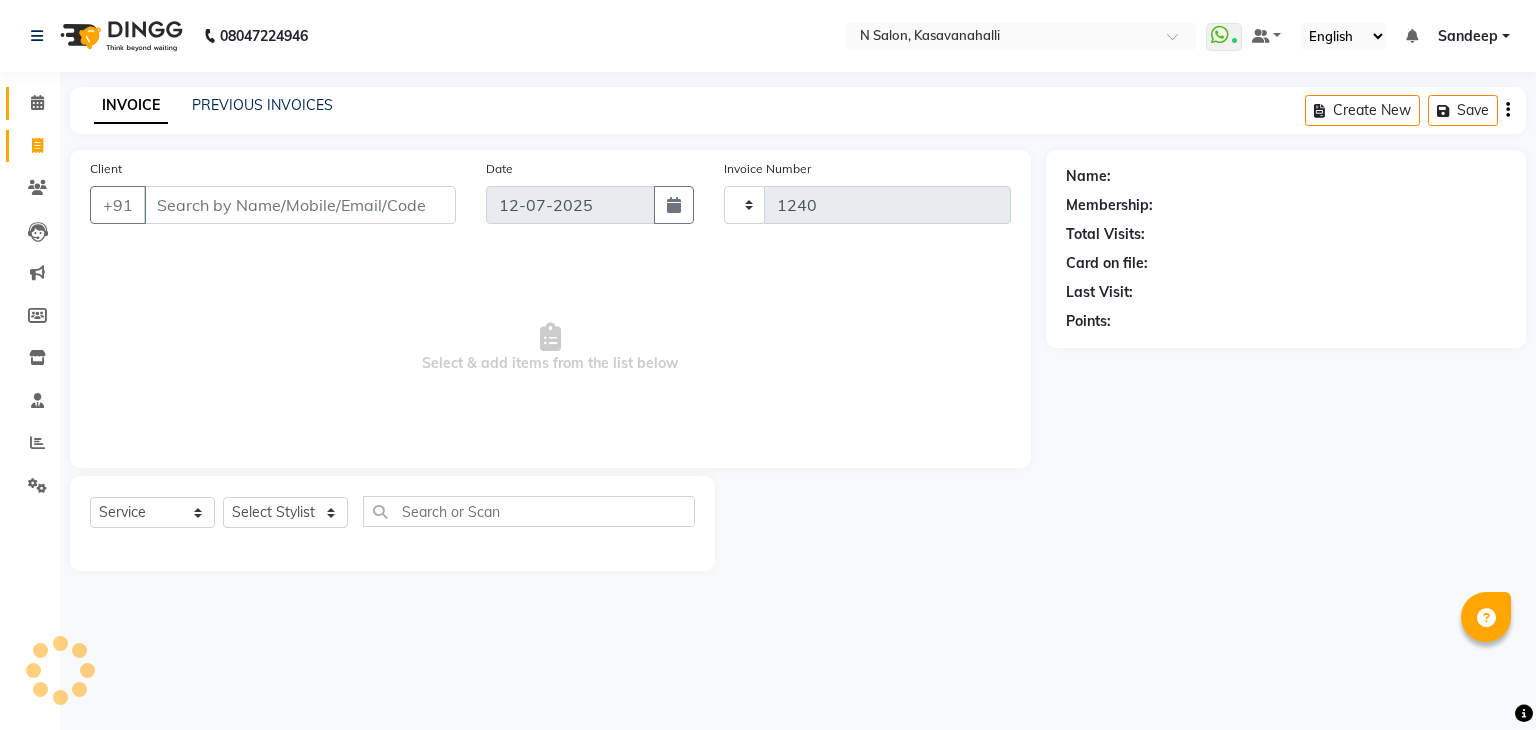 select on "7111" 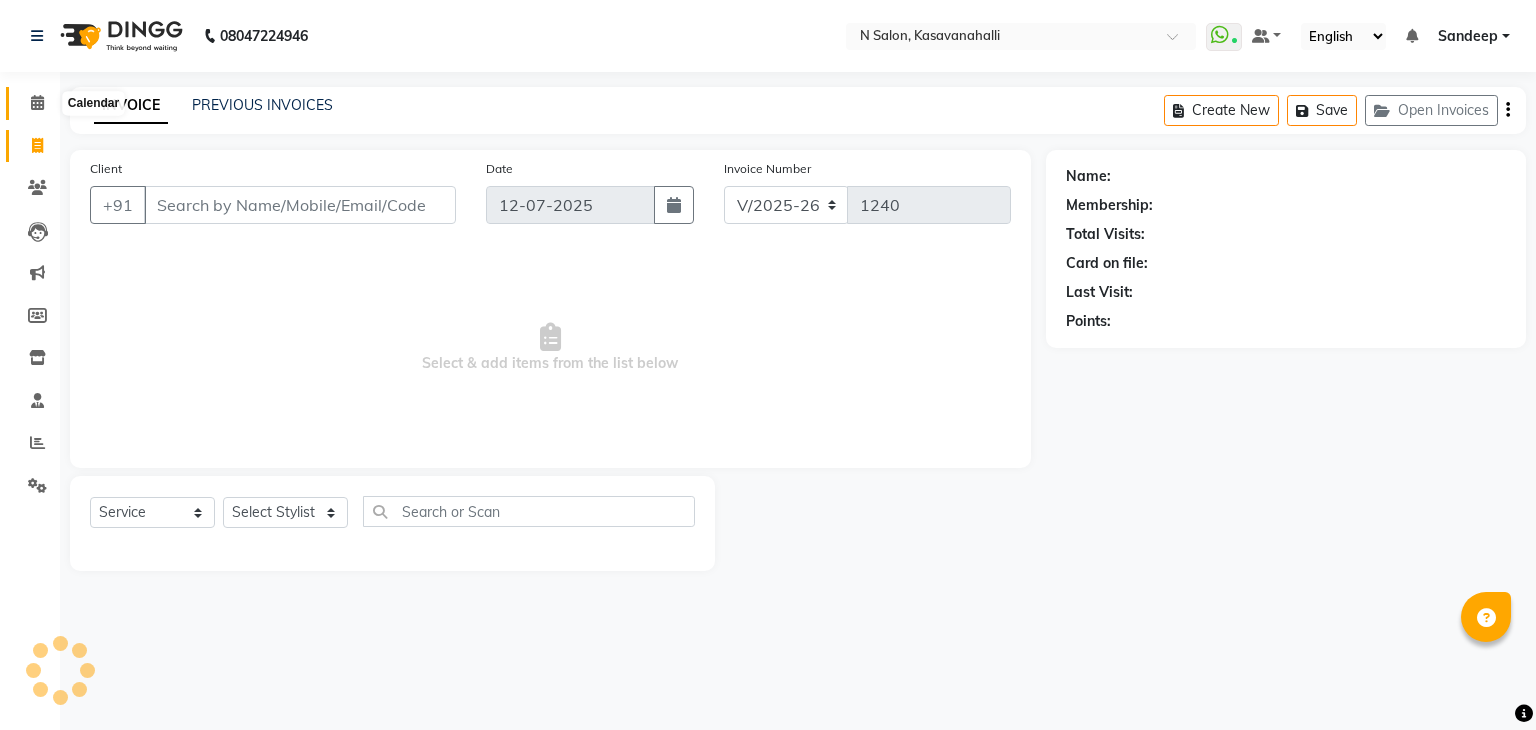 click 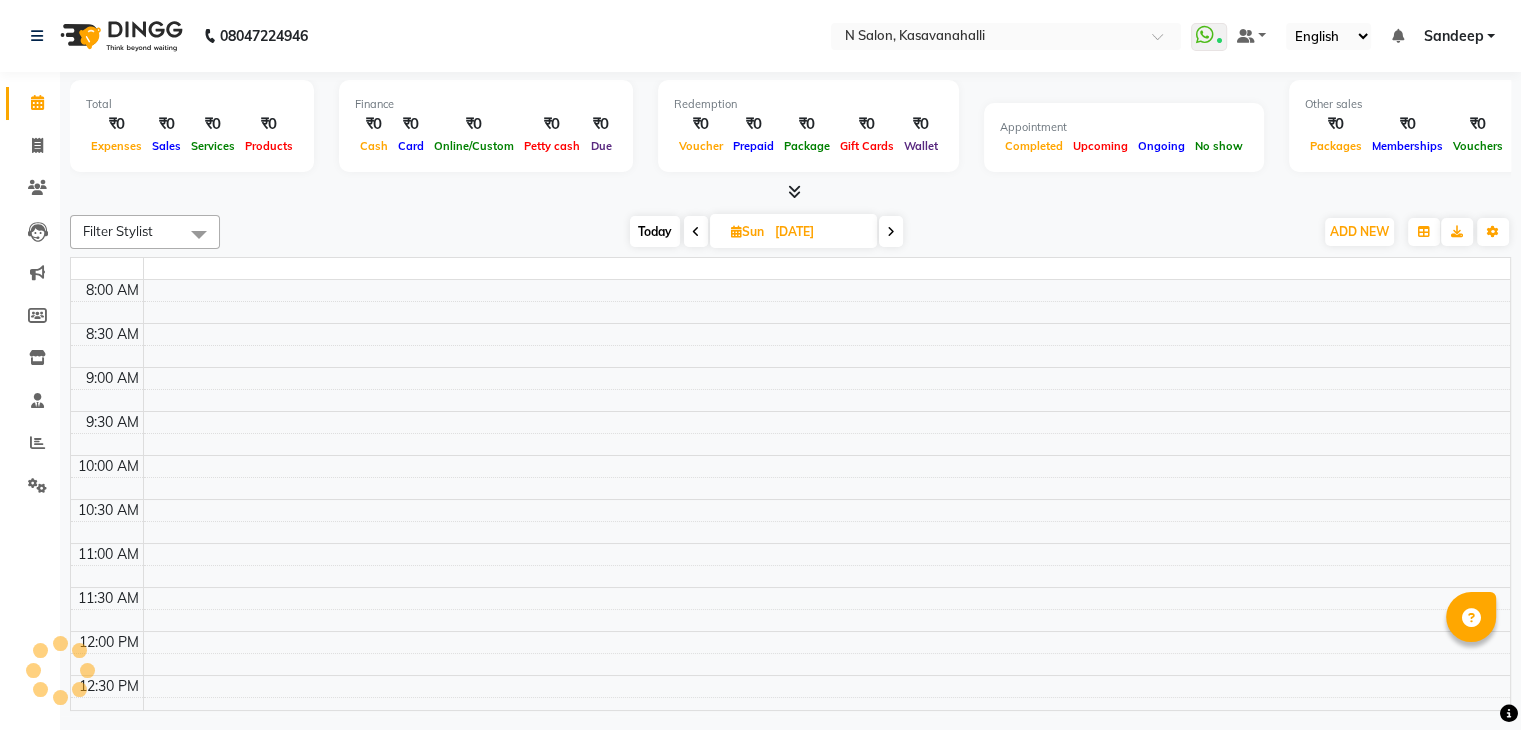 scroll, scrollTop: 0, scrollLeft: 0, axis: both 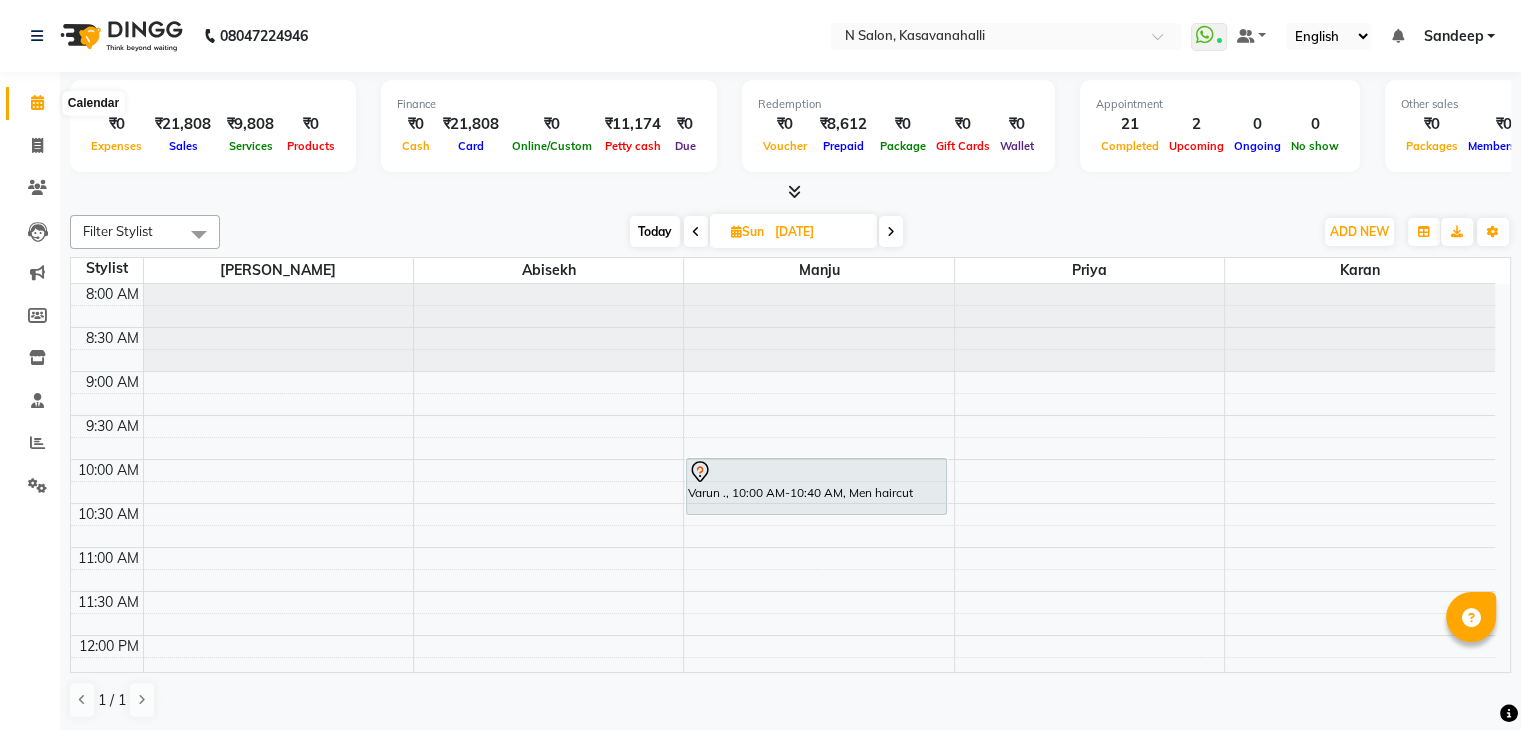 click 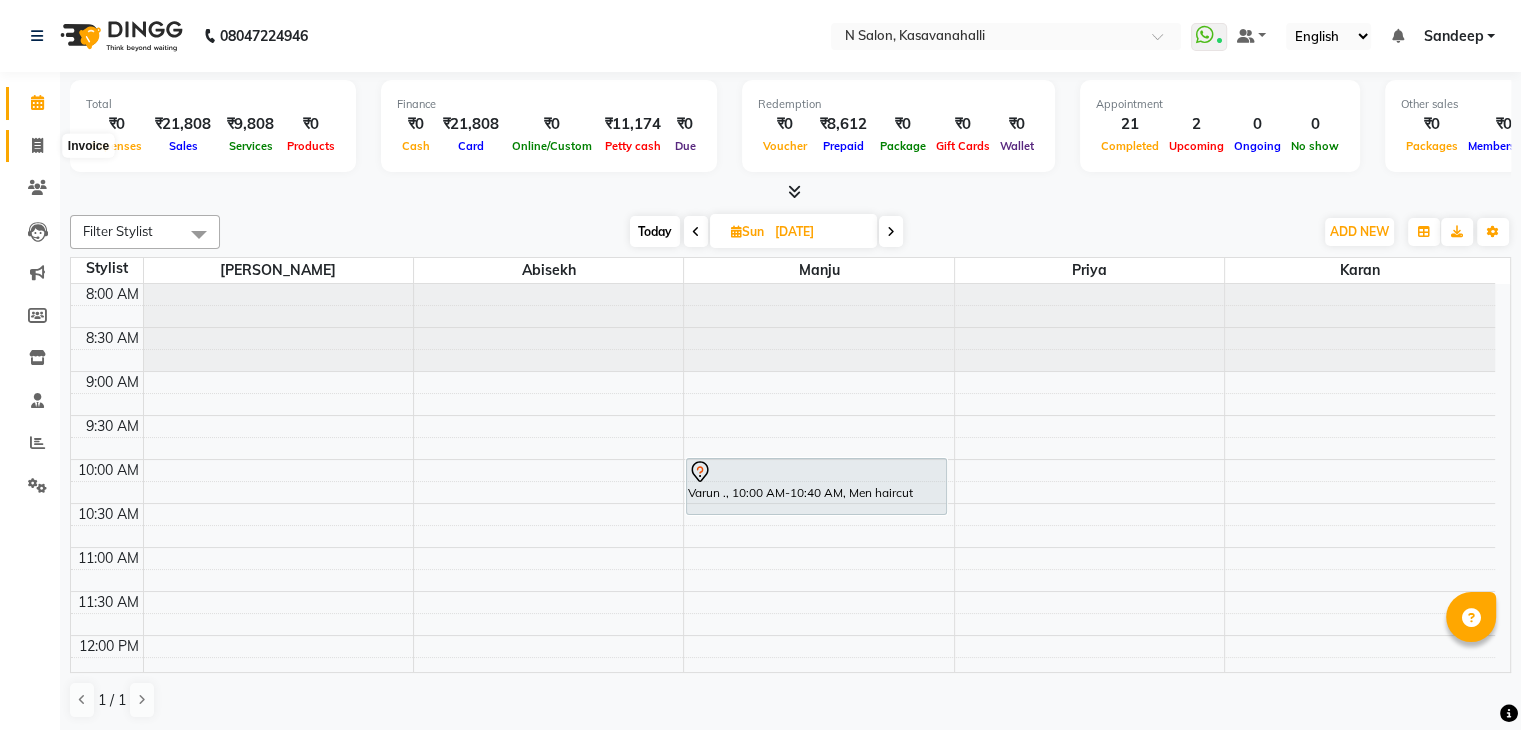 click 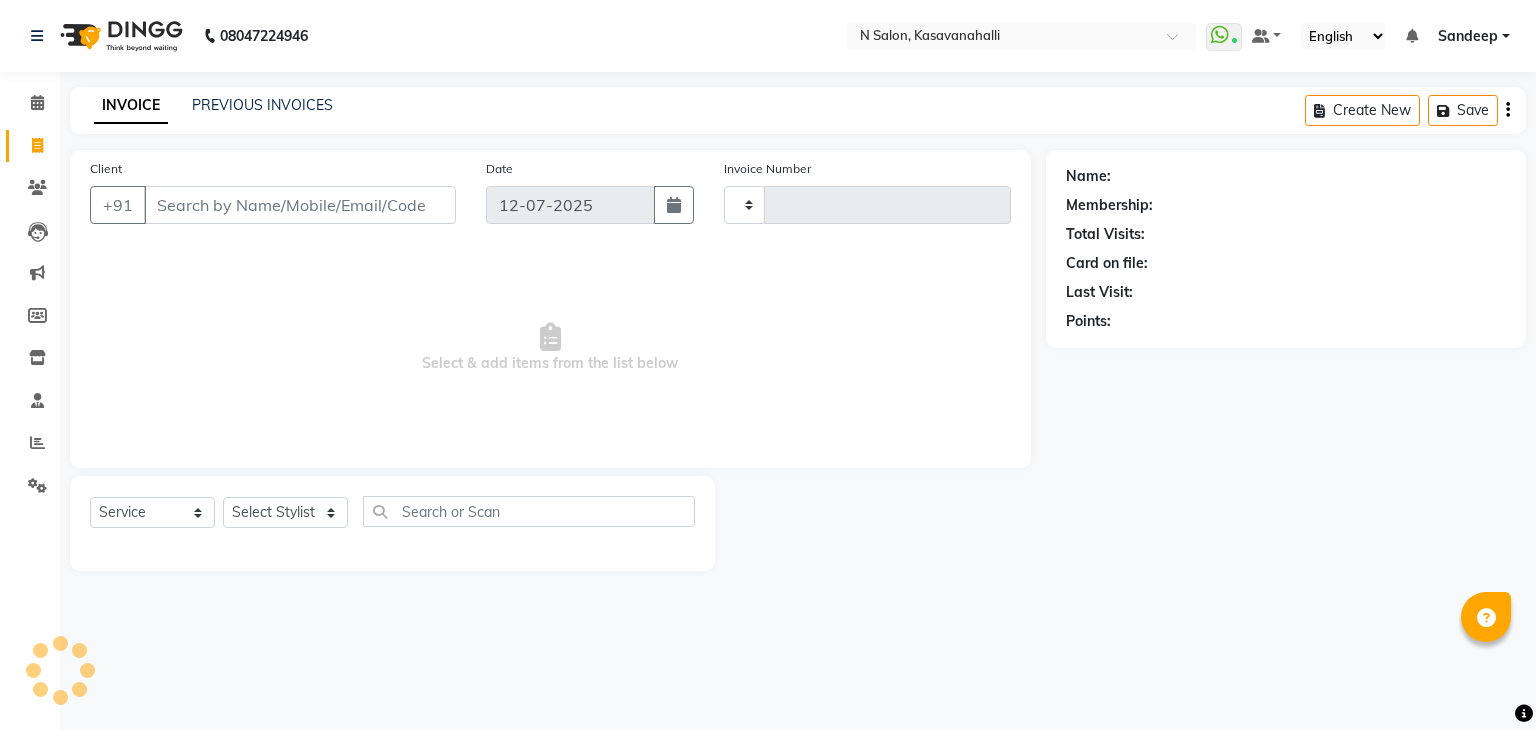 type on "1240" 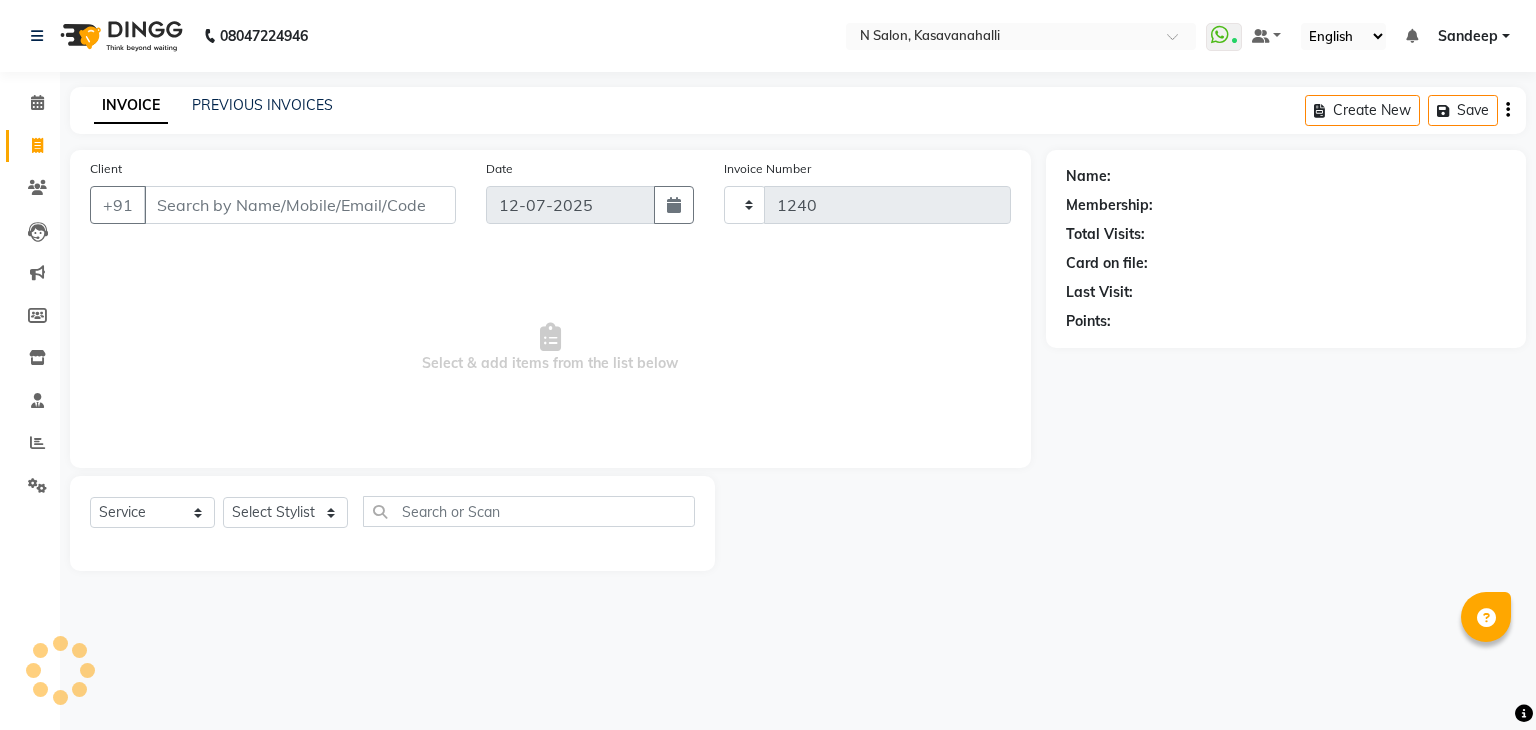 select on "7111" 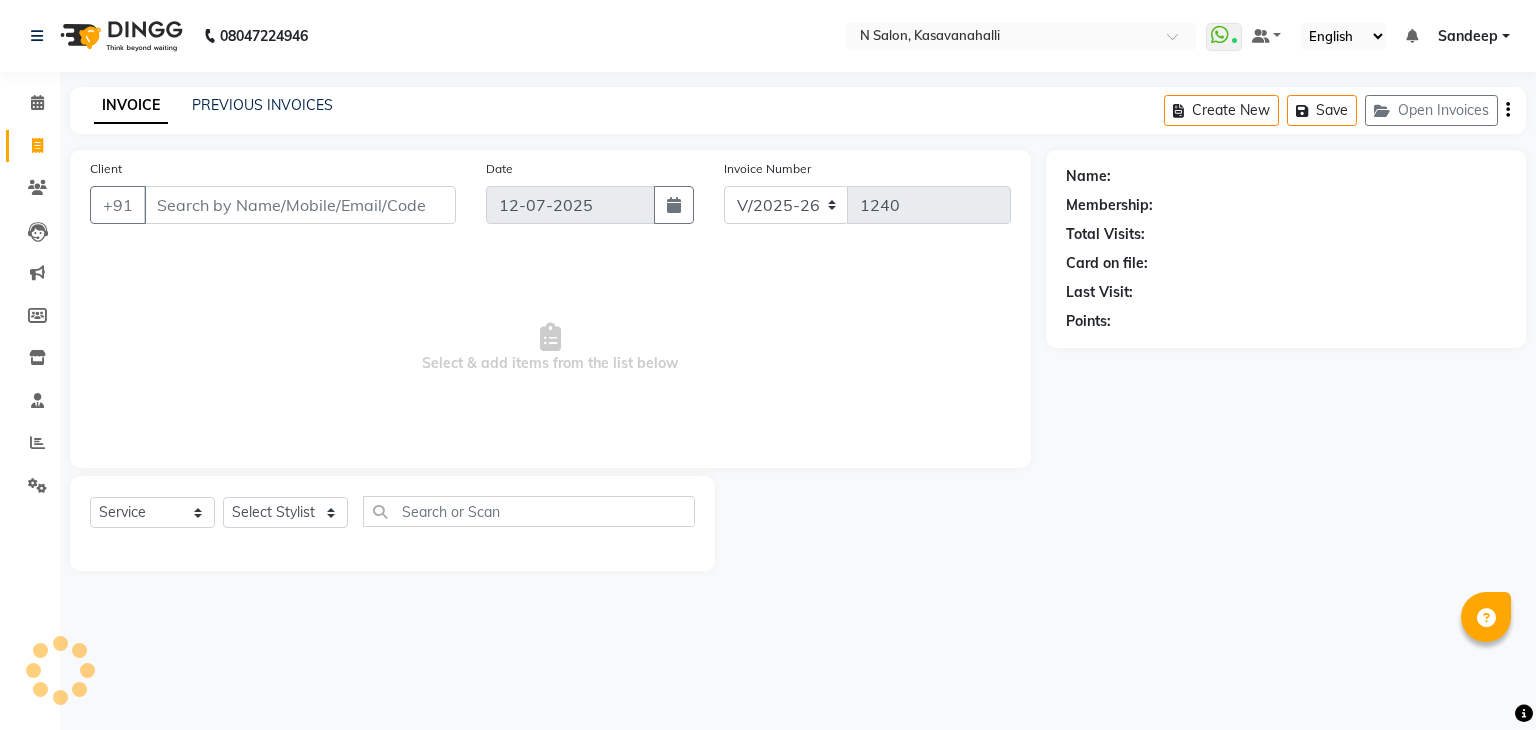 click on "INVOICE PREVIOUS INVOICES" 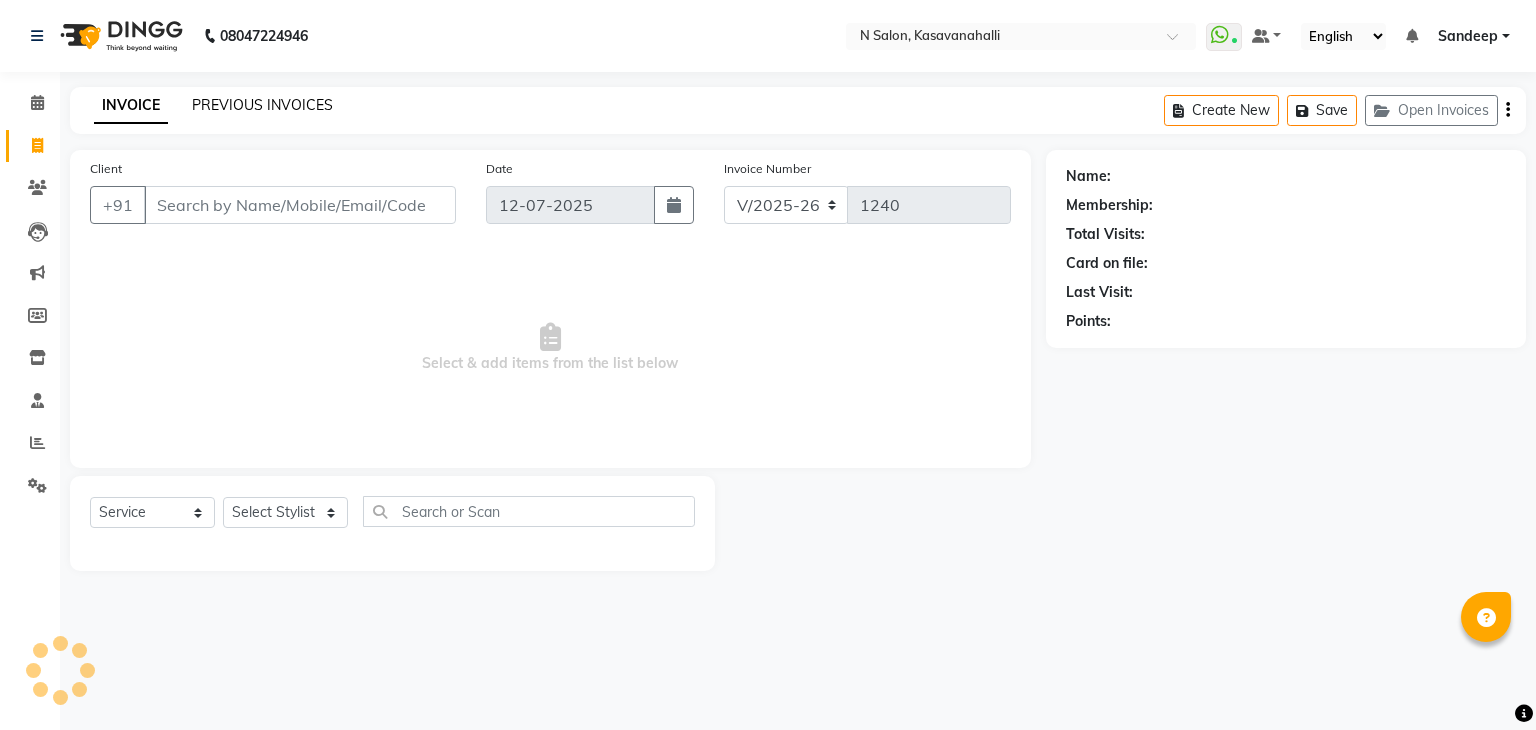 click on "PREVIOUS INVOICES" 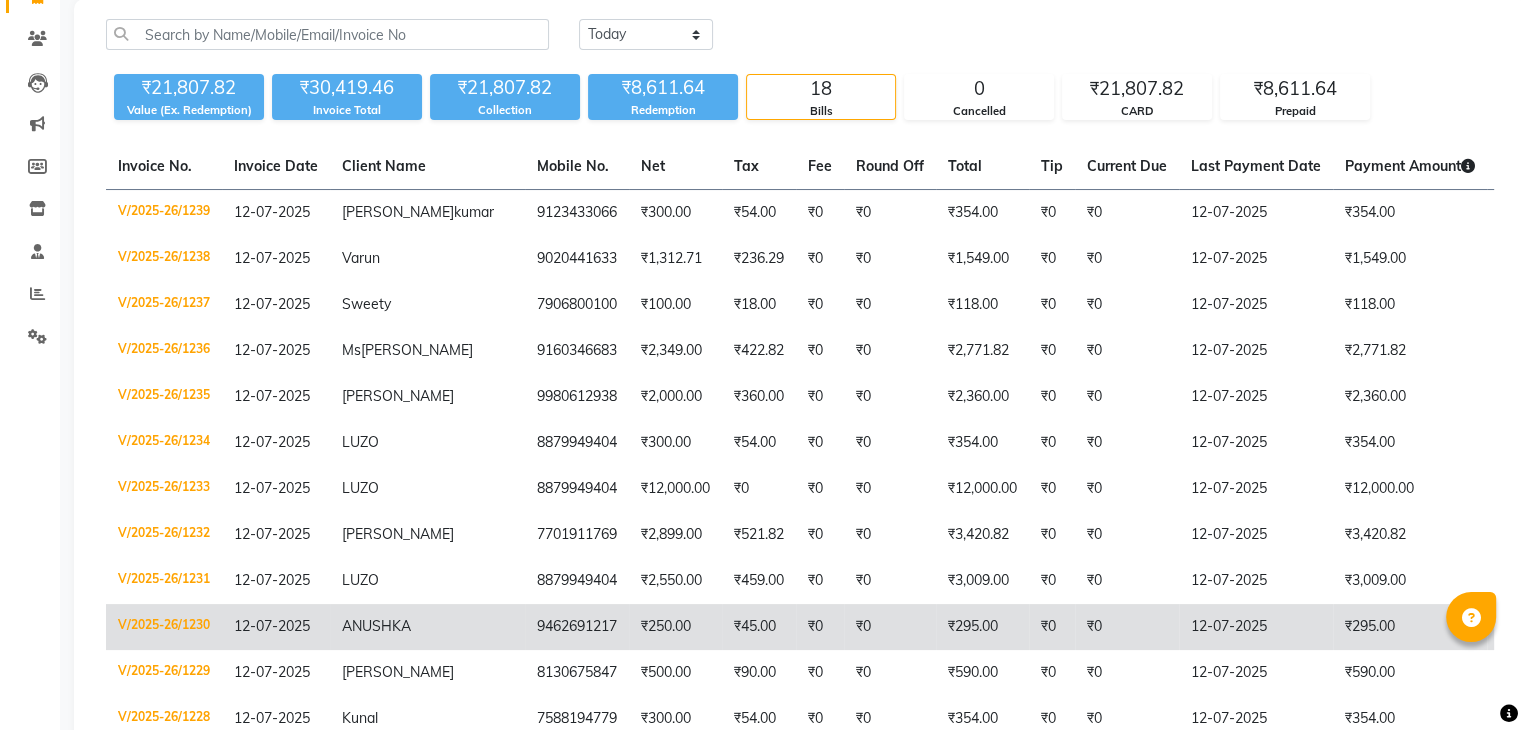 scroll, scrollTop: 100, scrollLeft: 0, axis: vertical 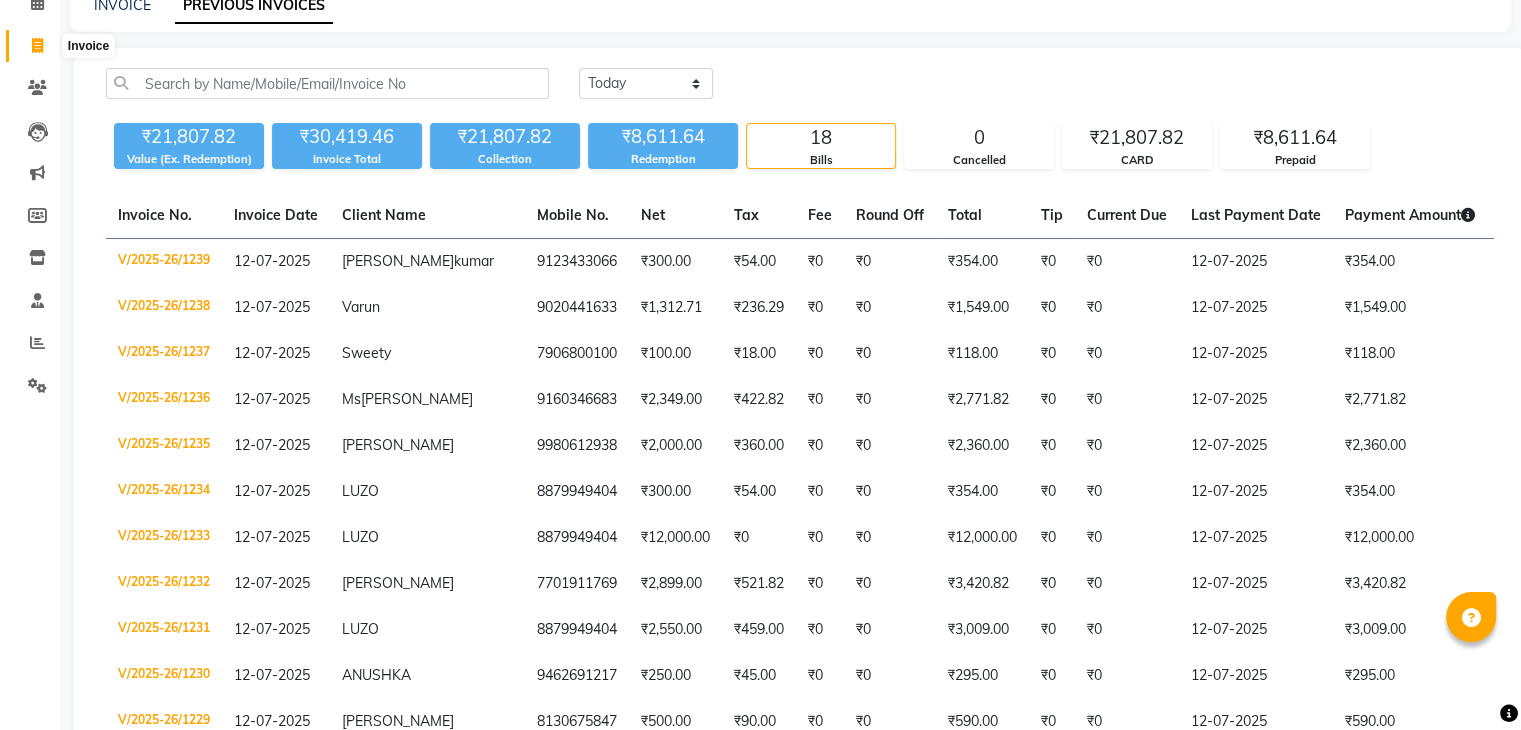 click 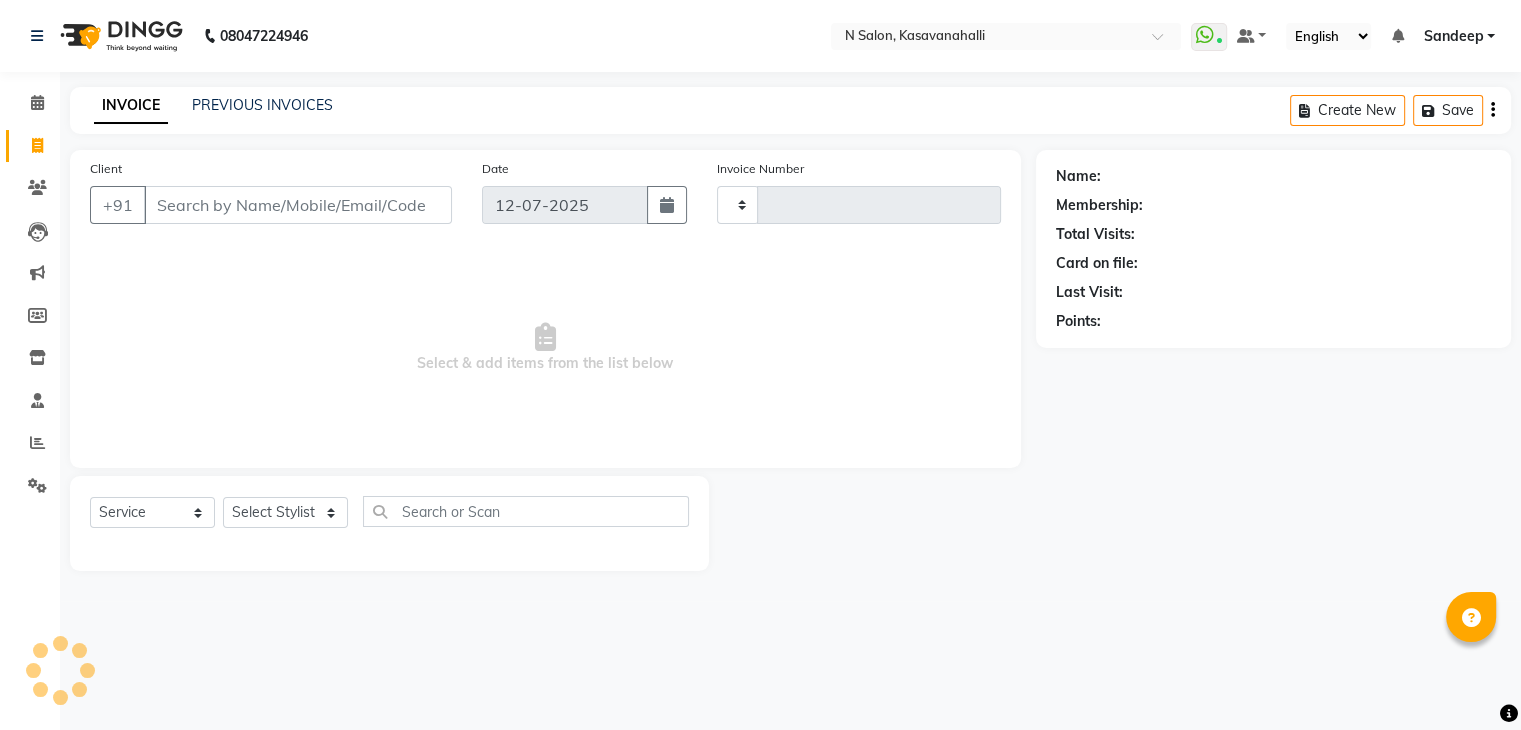 scroll, scrollTop: 0, scrollLeft: 0, axis: both 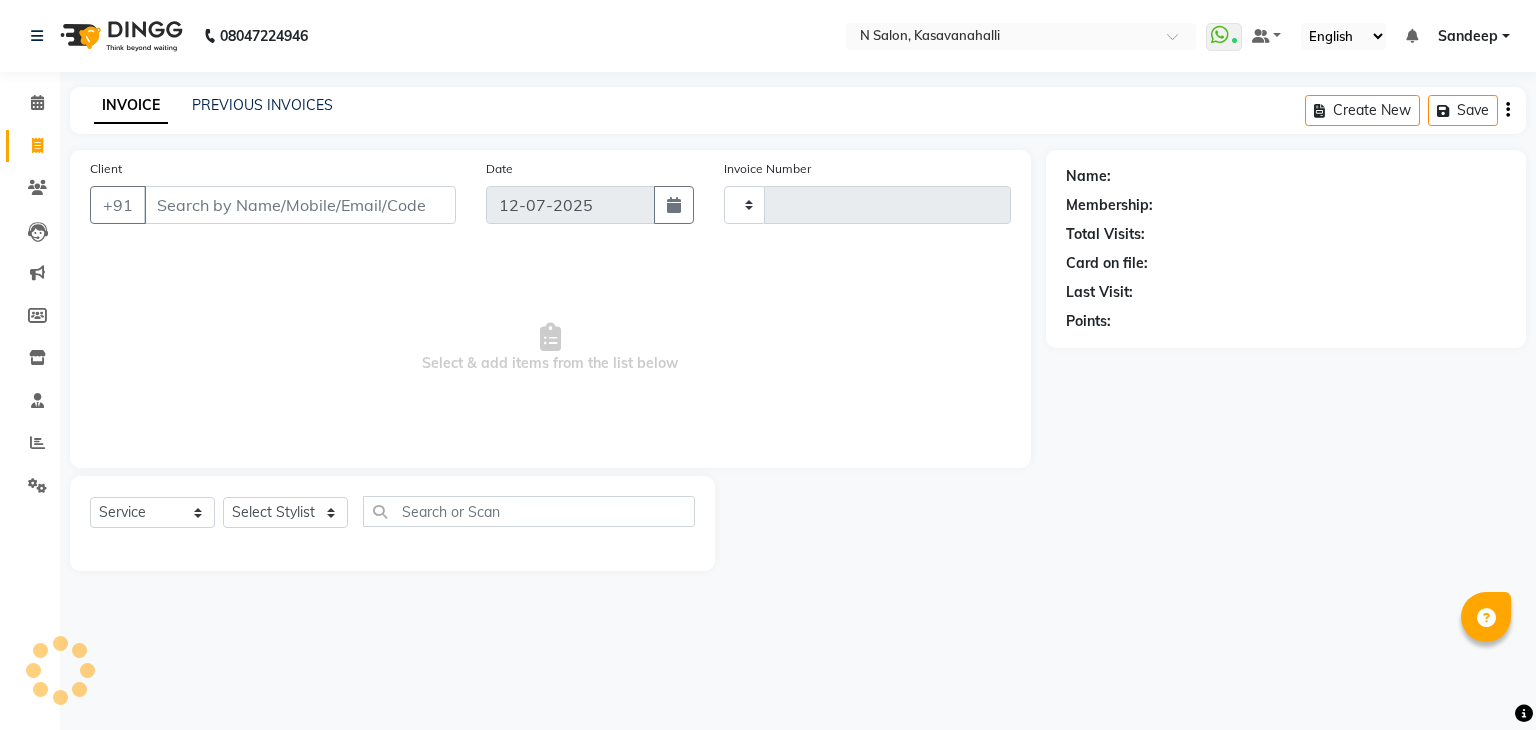 type on "1240" 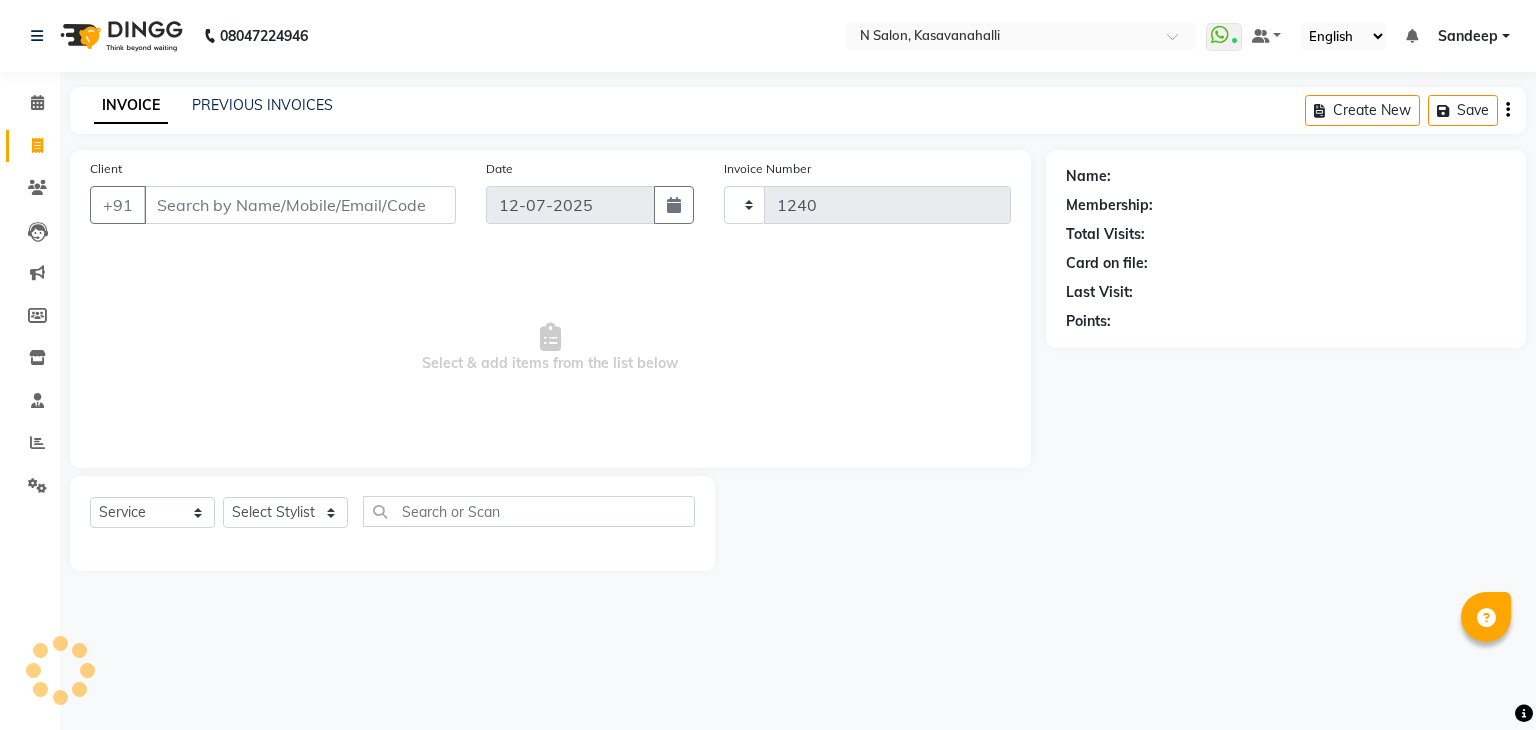 select on "7111" 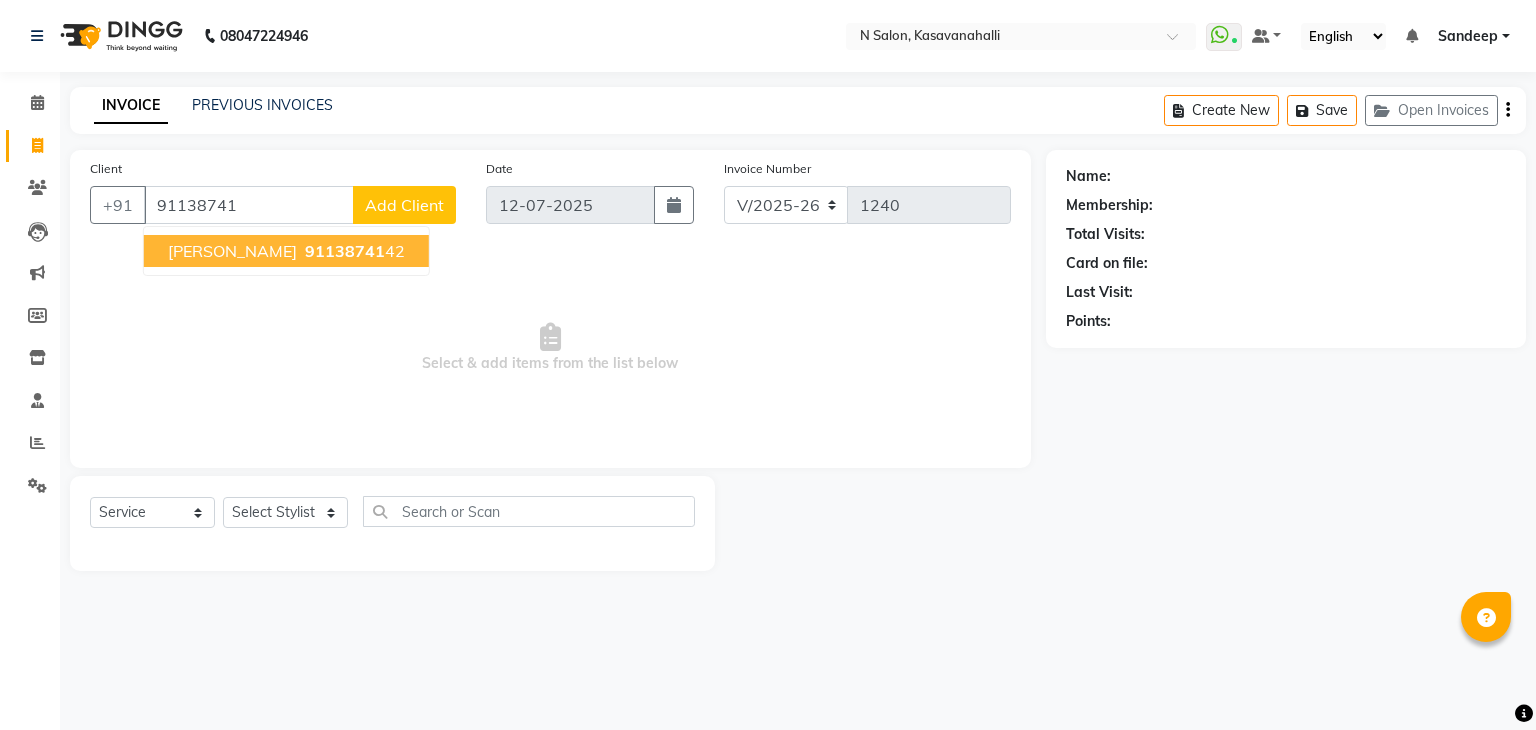 click on "91138741" at bounding box center [345, 251] 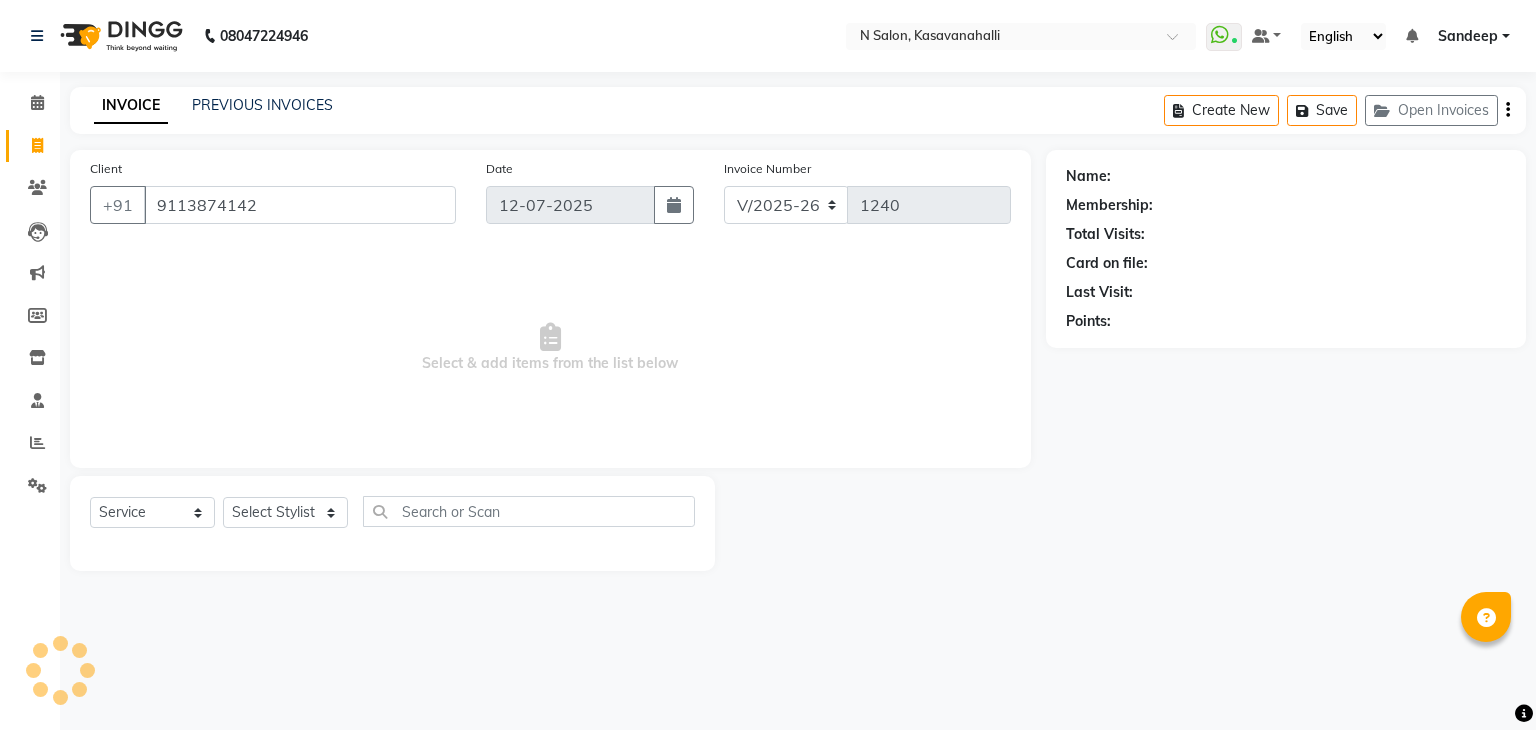type on "9113874142" 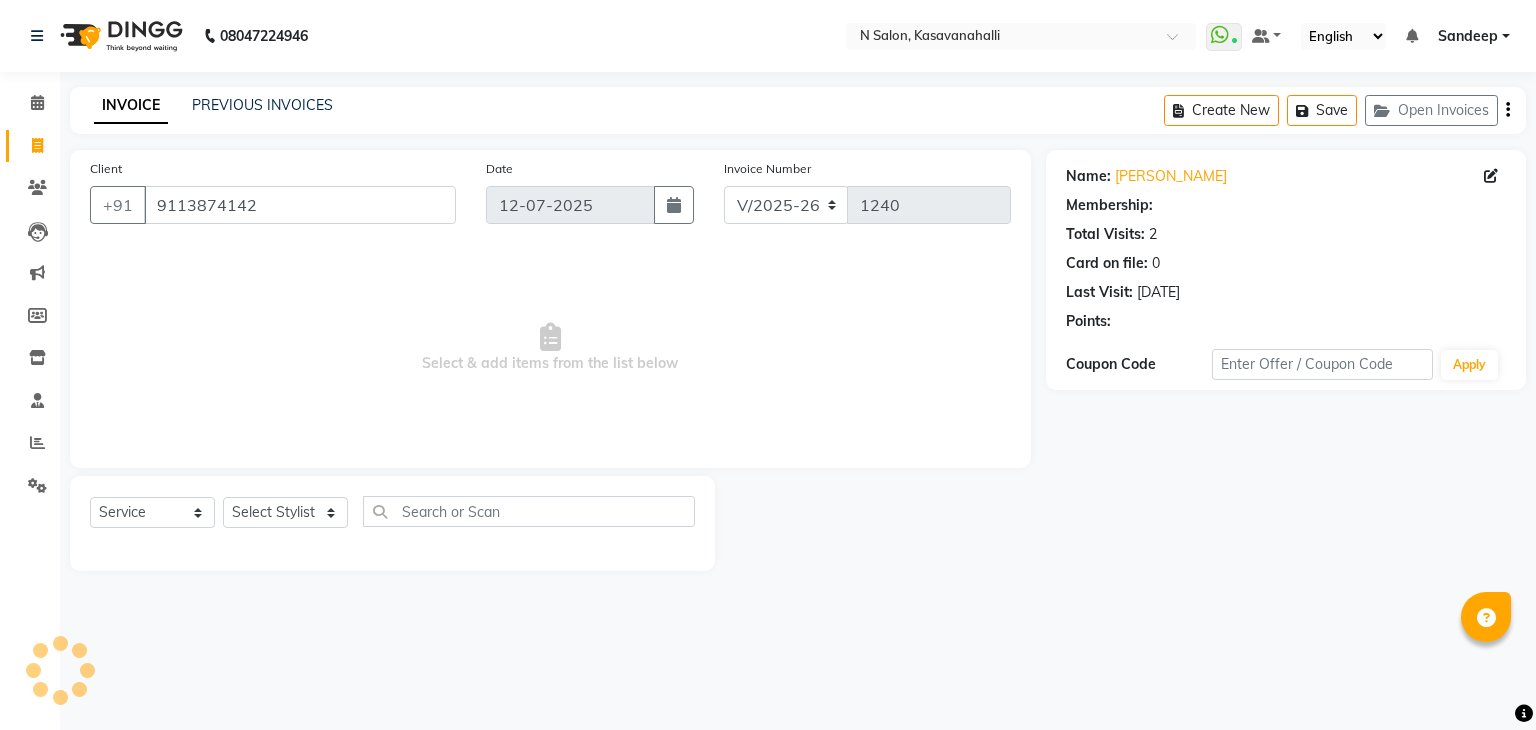 select on "1: Object" 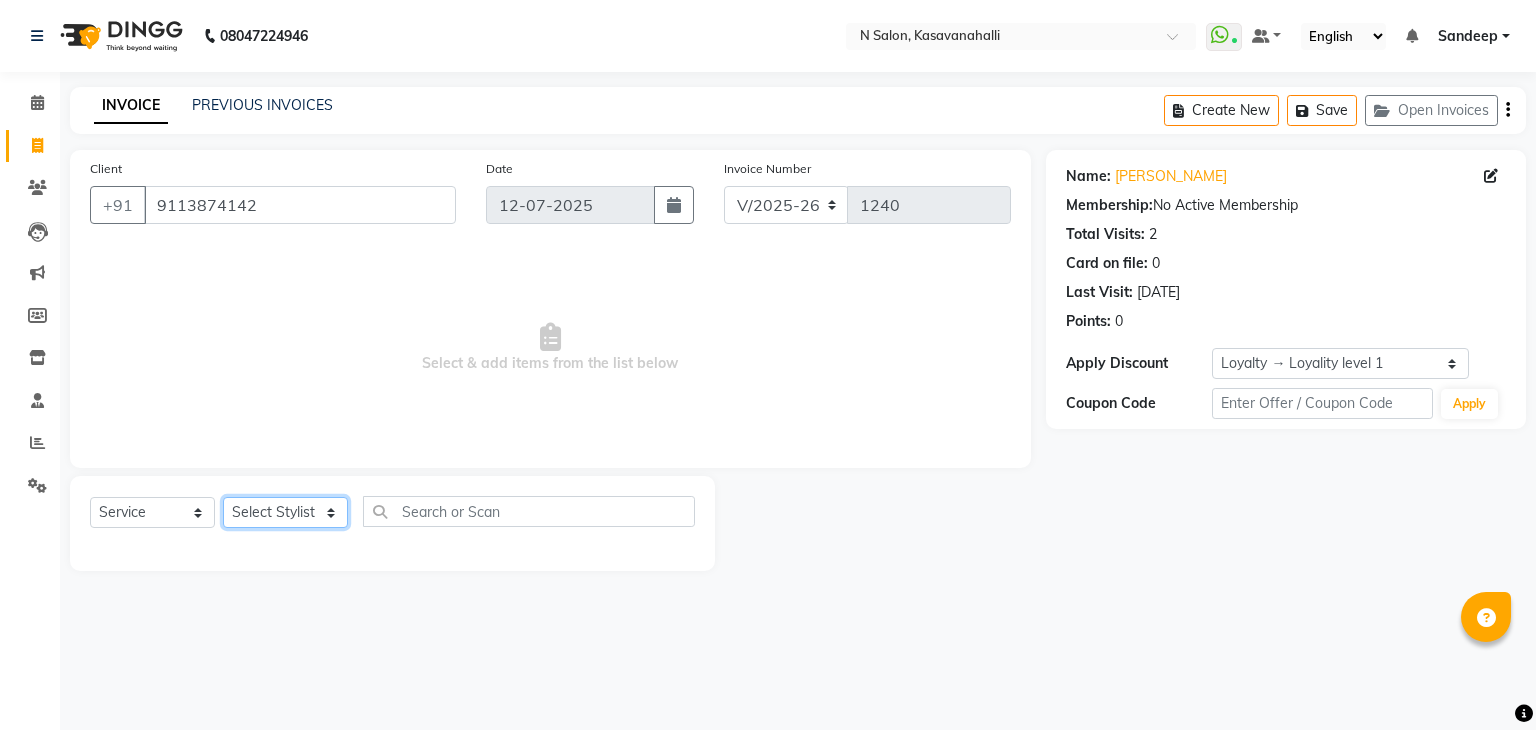 click on "Select Stylist Abisekh [PERSON_NAME] Manju Owner [PERSON_NAME]" 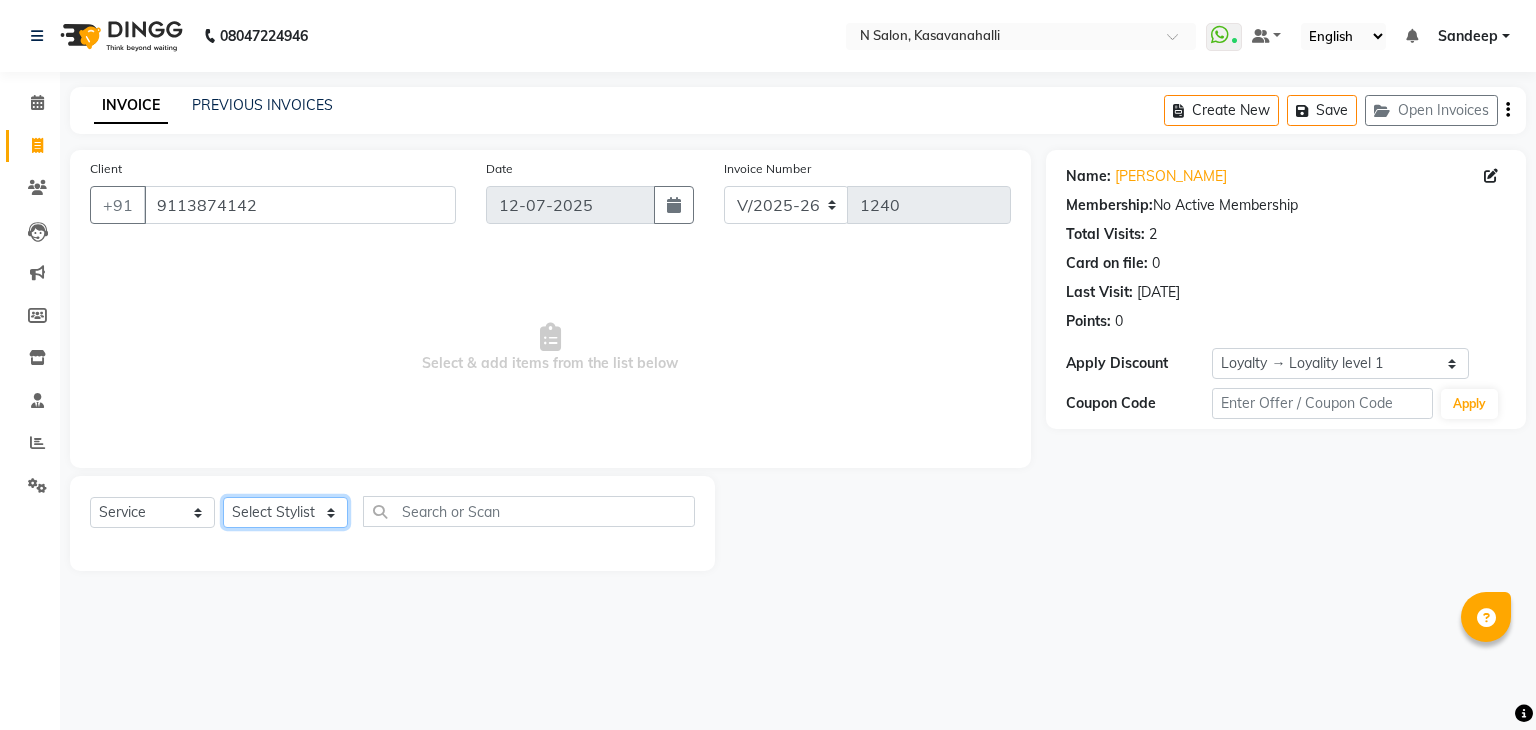 select on "78172" 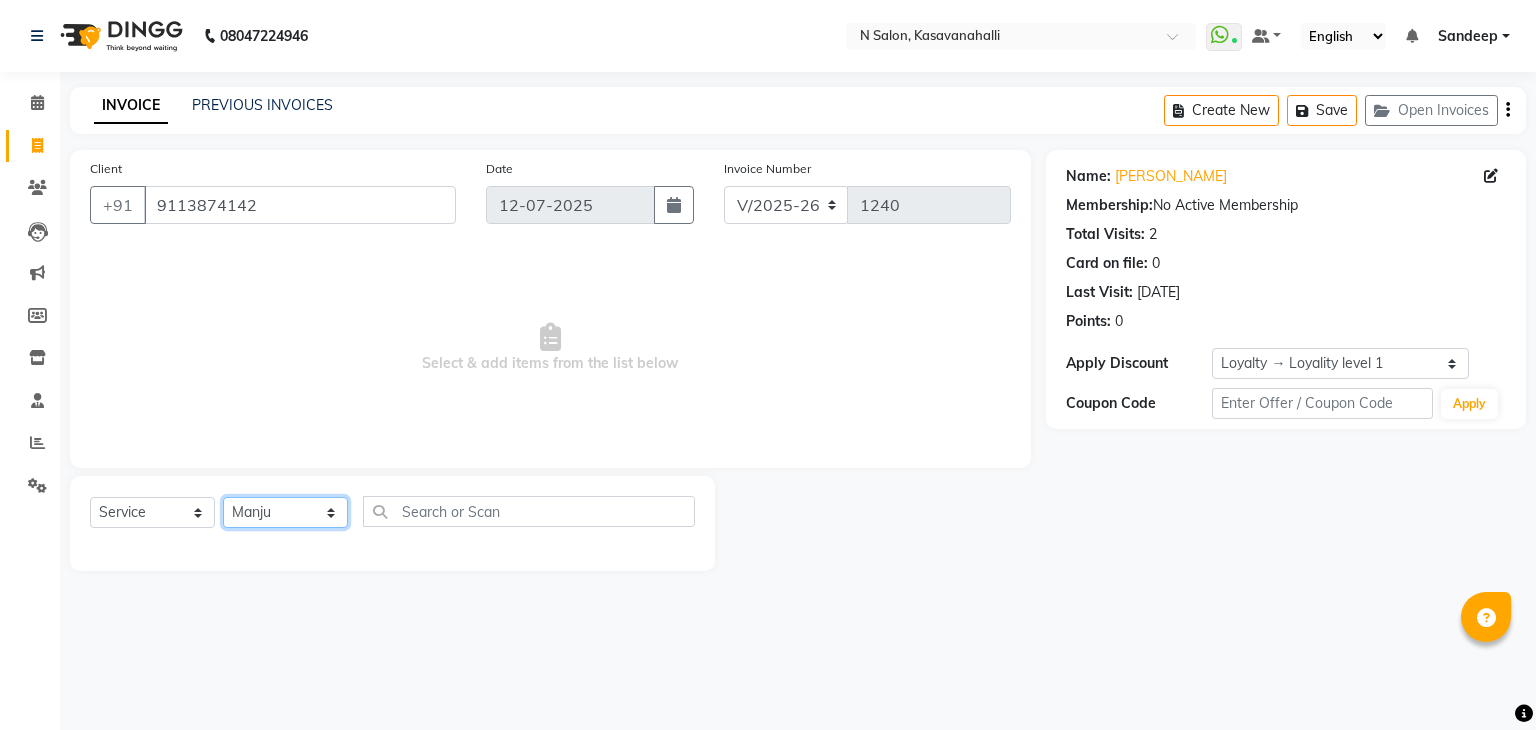 click on "Select Stylist Abisekh [PERSON_NAME] Manju Owner [PERSON_NAME]" 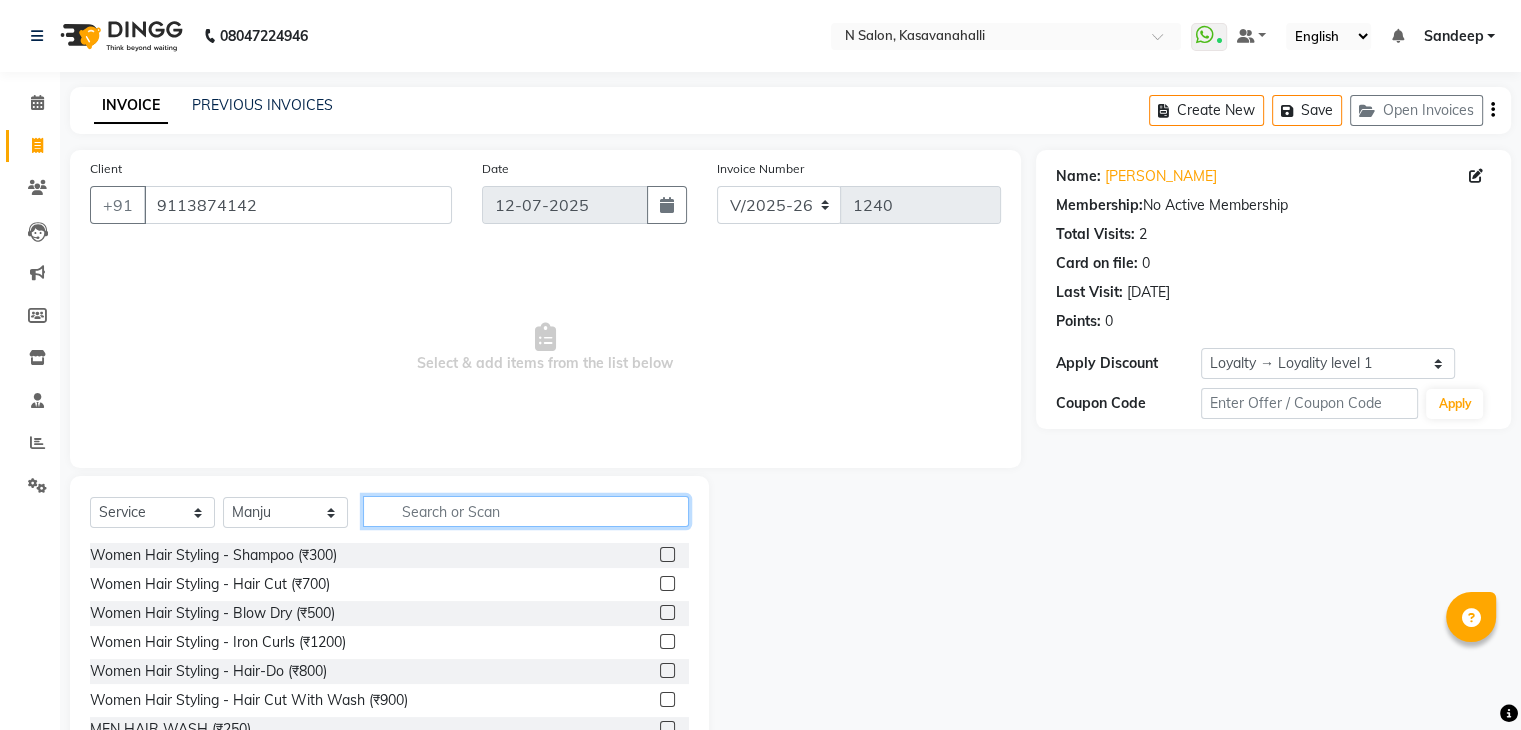 click 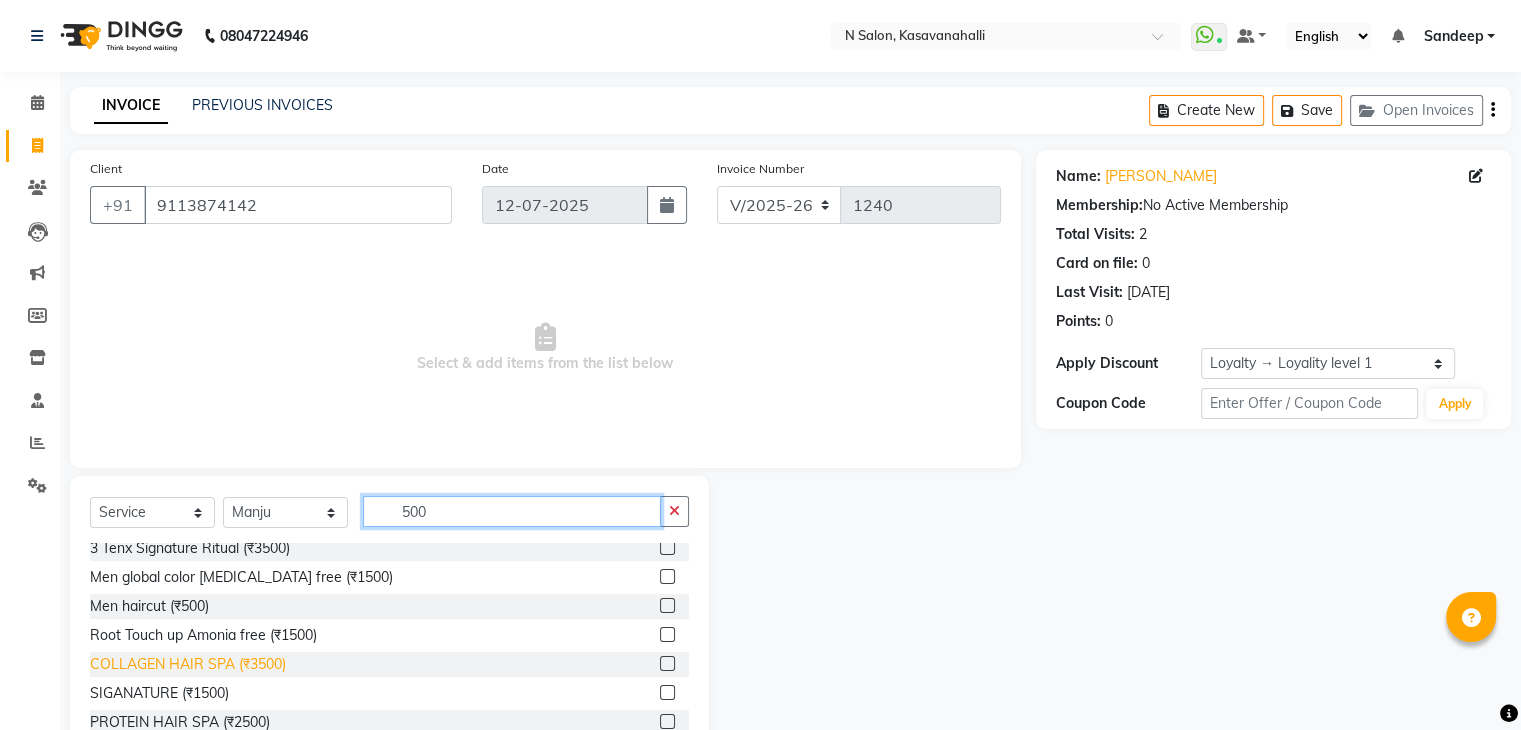 scroll, scrollTop: 100, scrollLeft: 0, axis: vertical 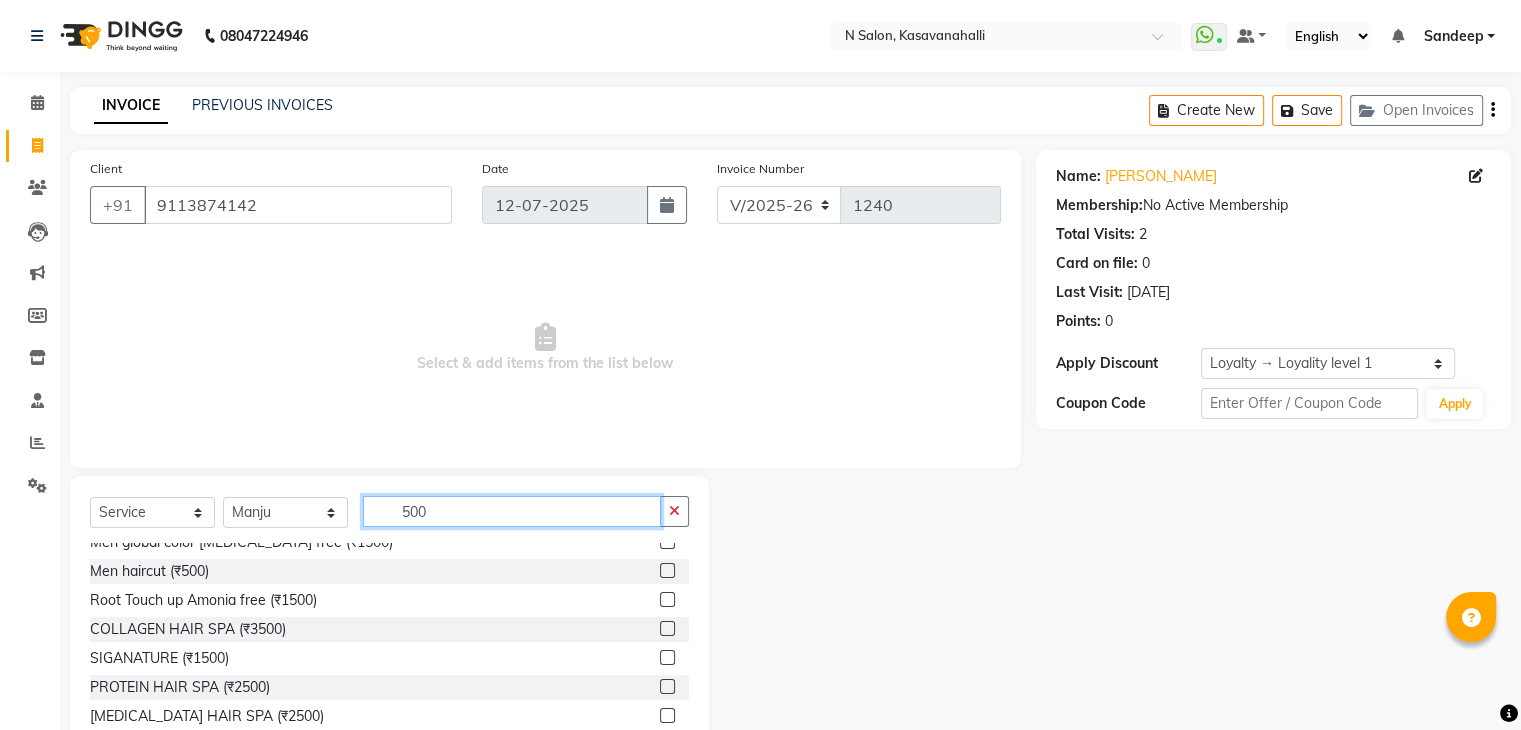 type on "500" 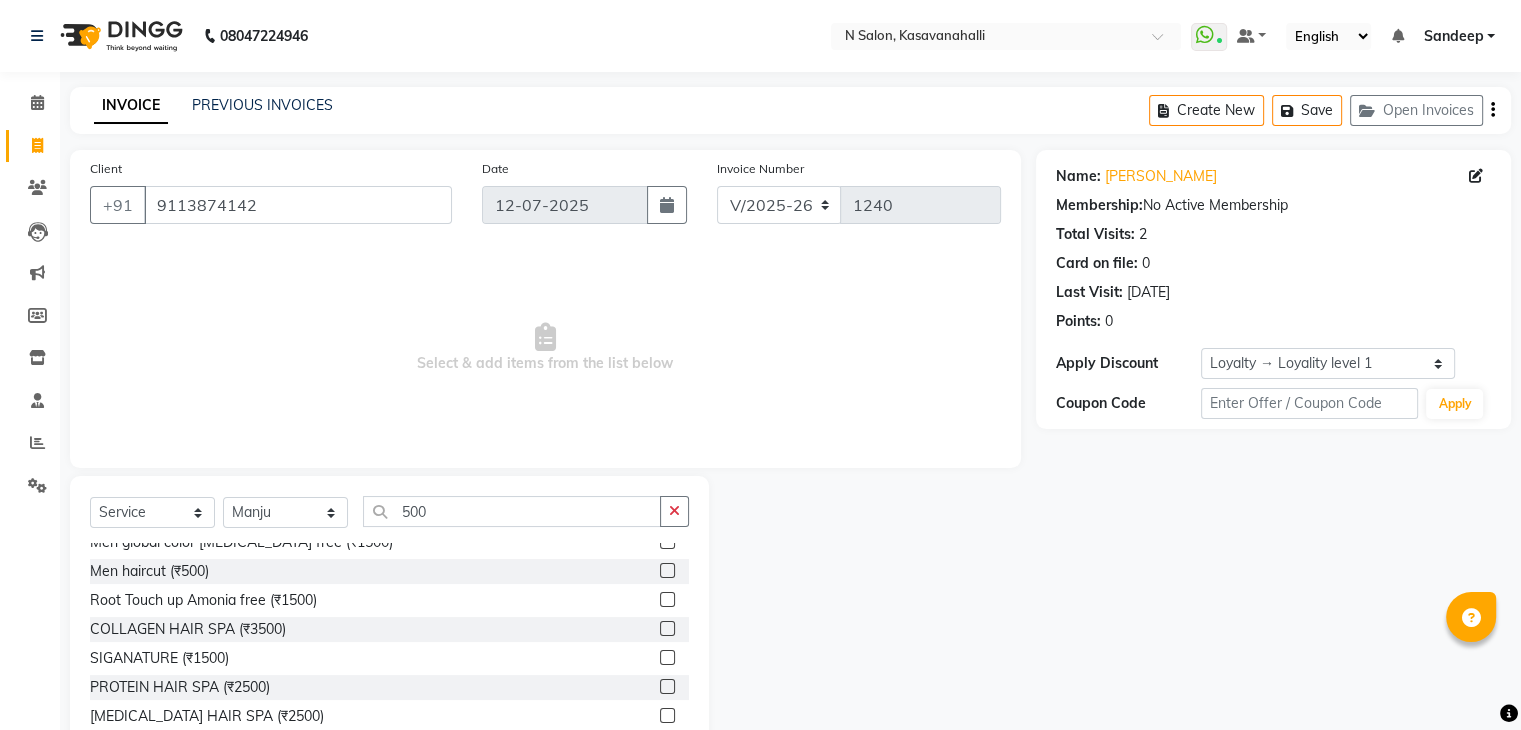 click 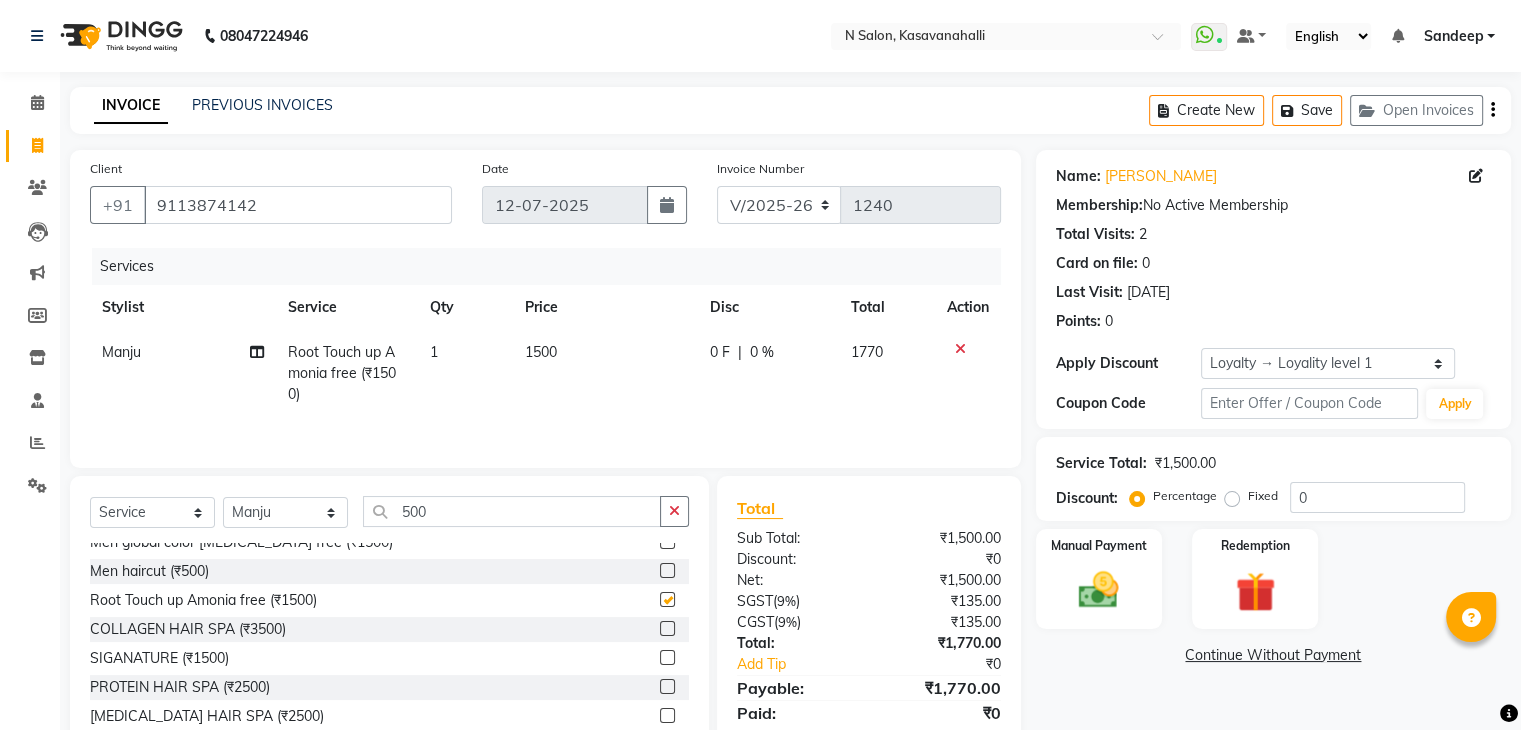 checkbox on "false" 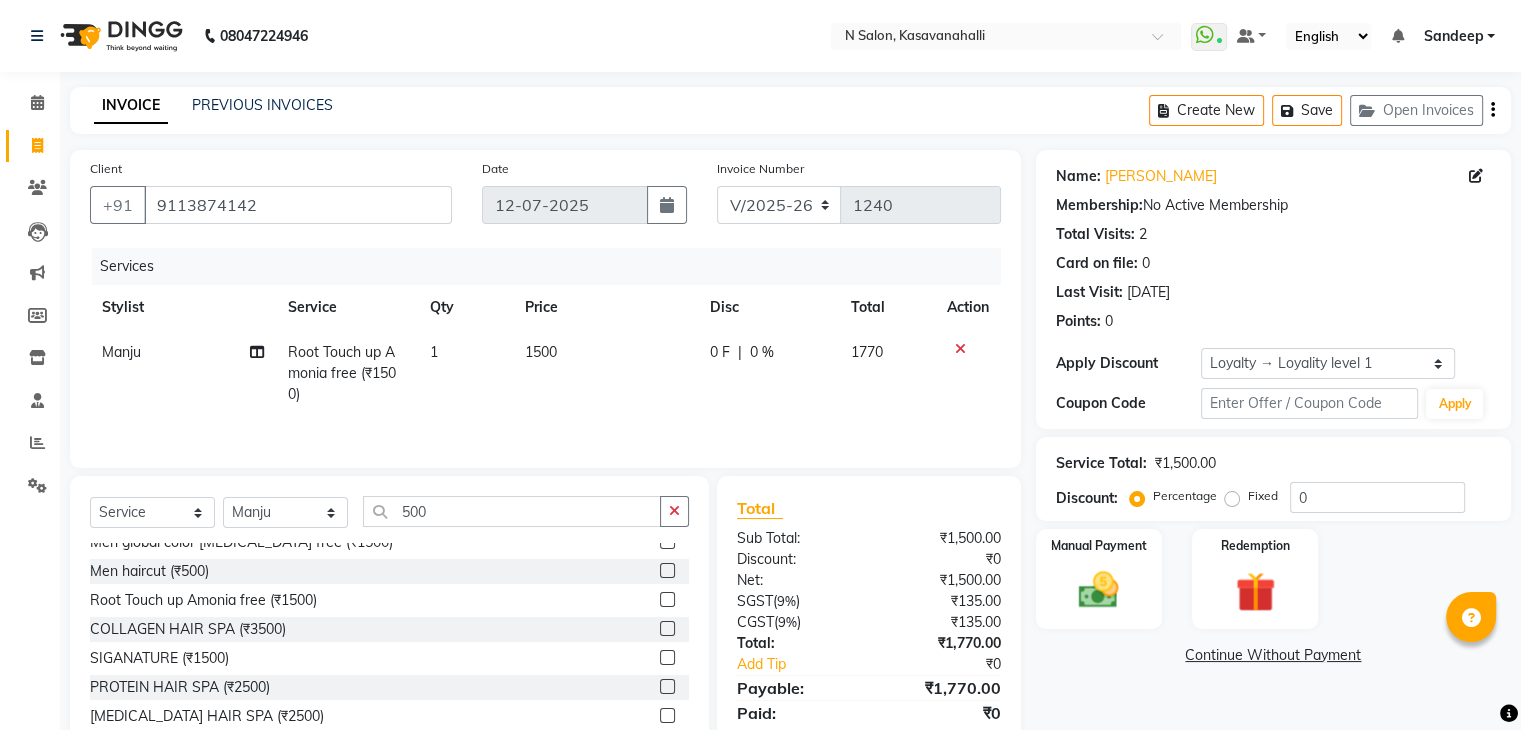 click 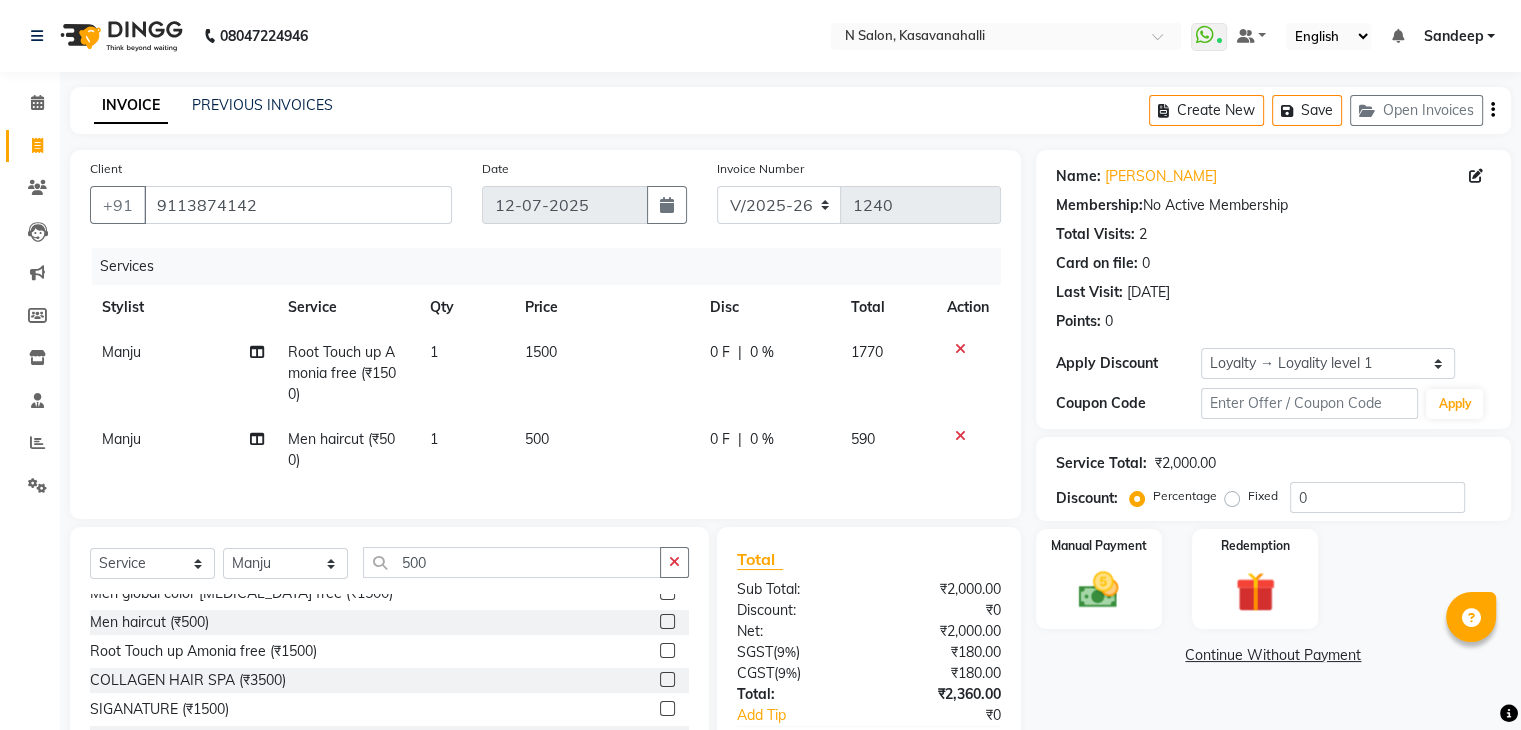 click 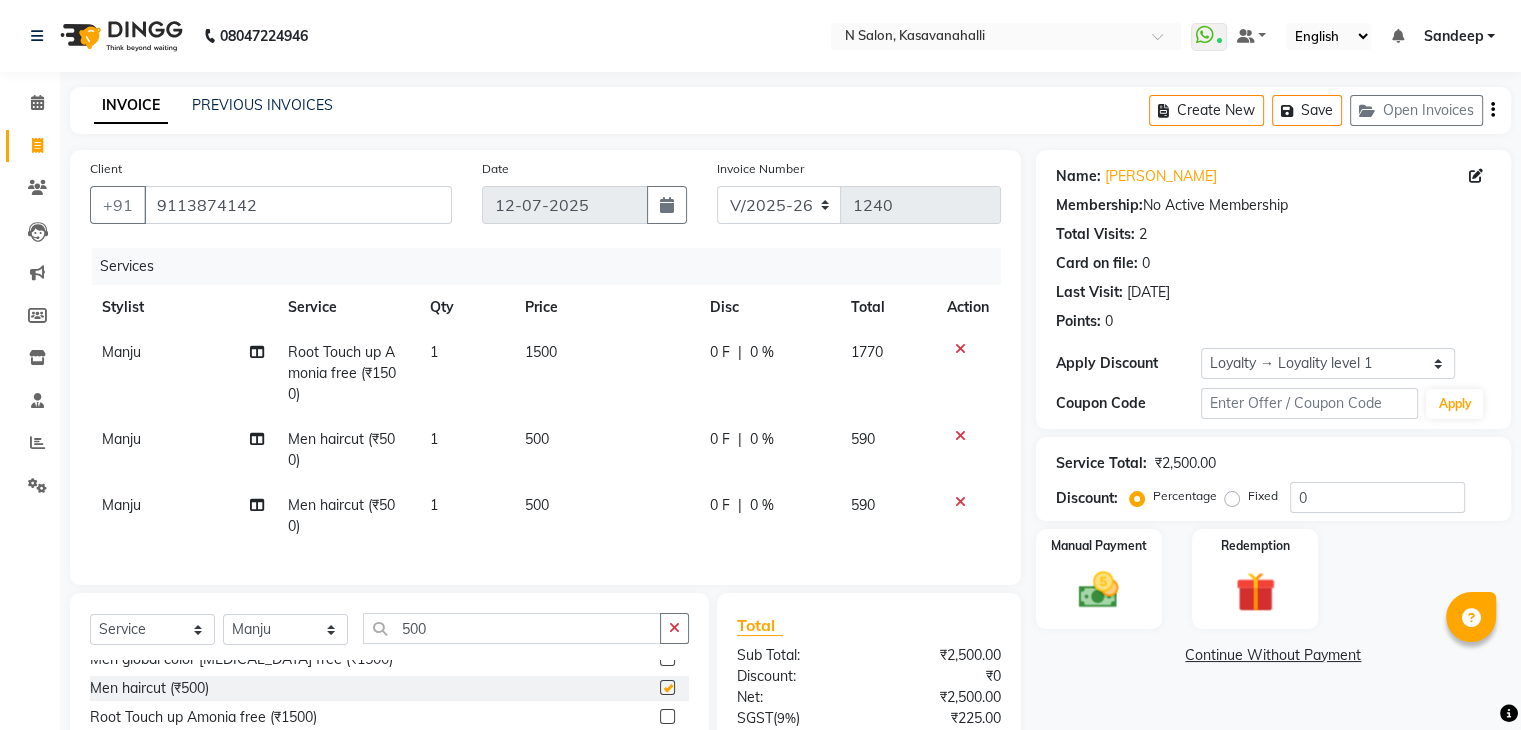 checkbox on "false" 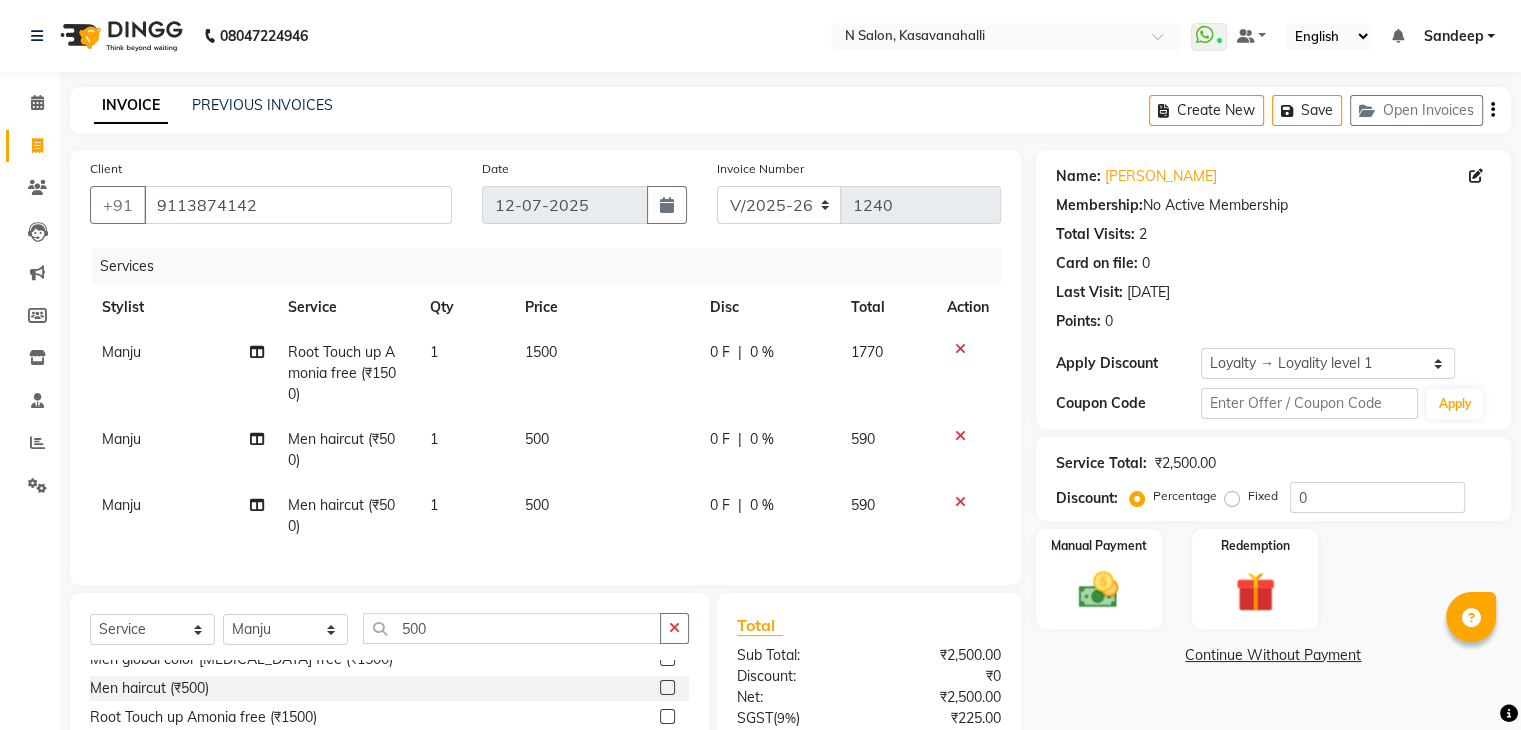 click 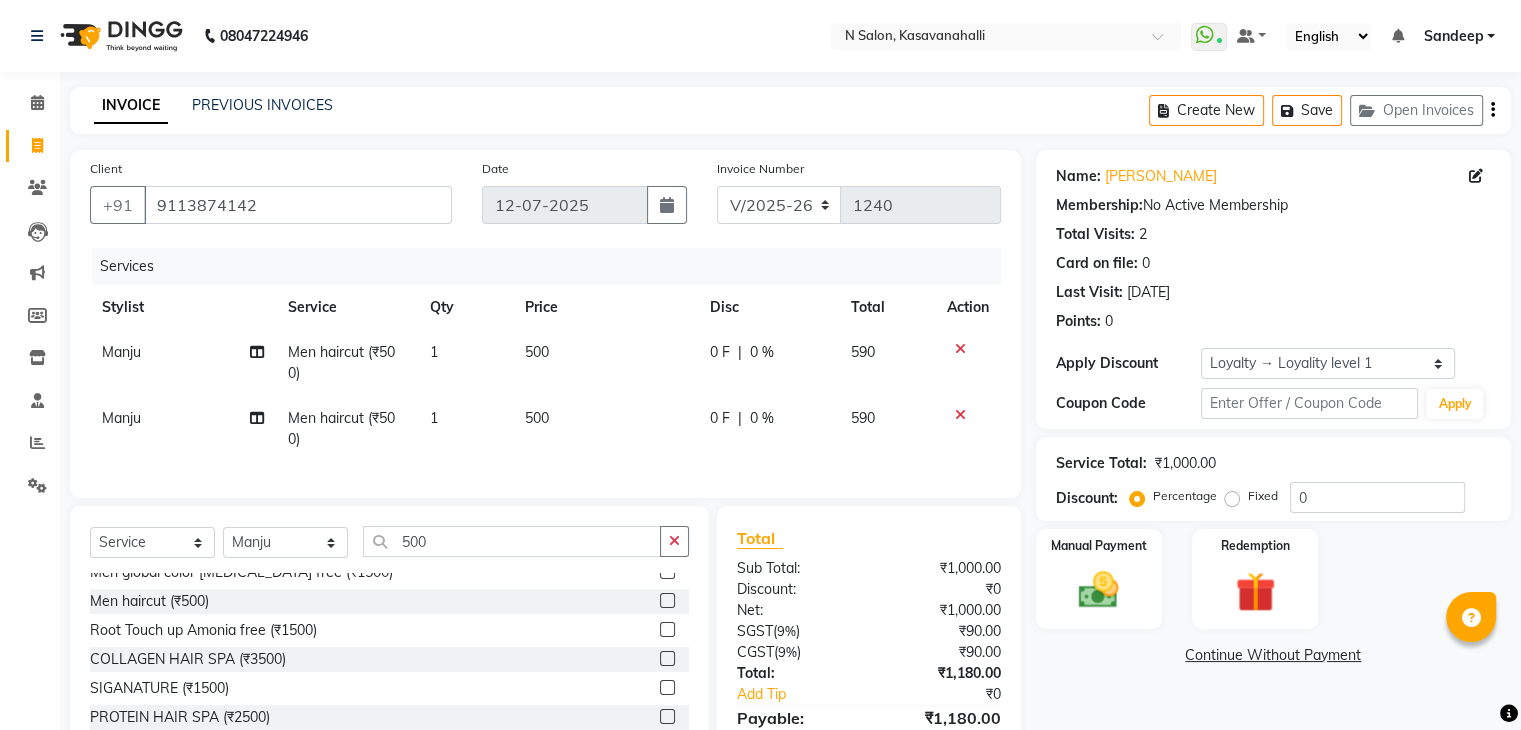 click on "500" 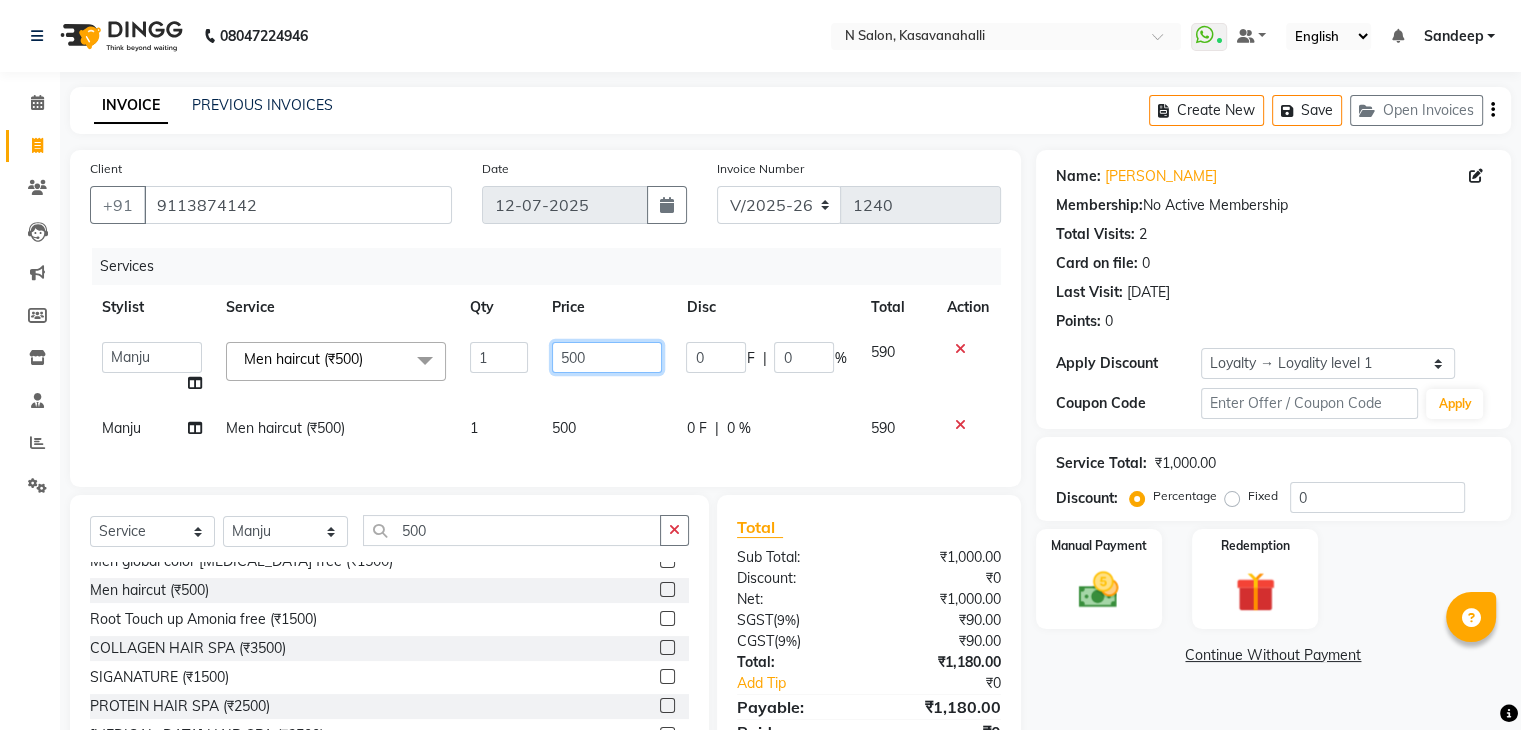 click on "500" 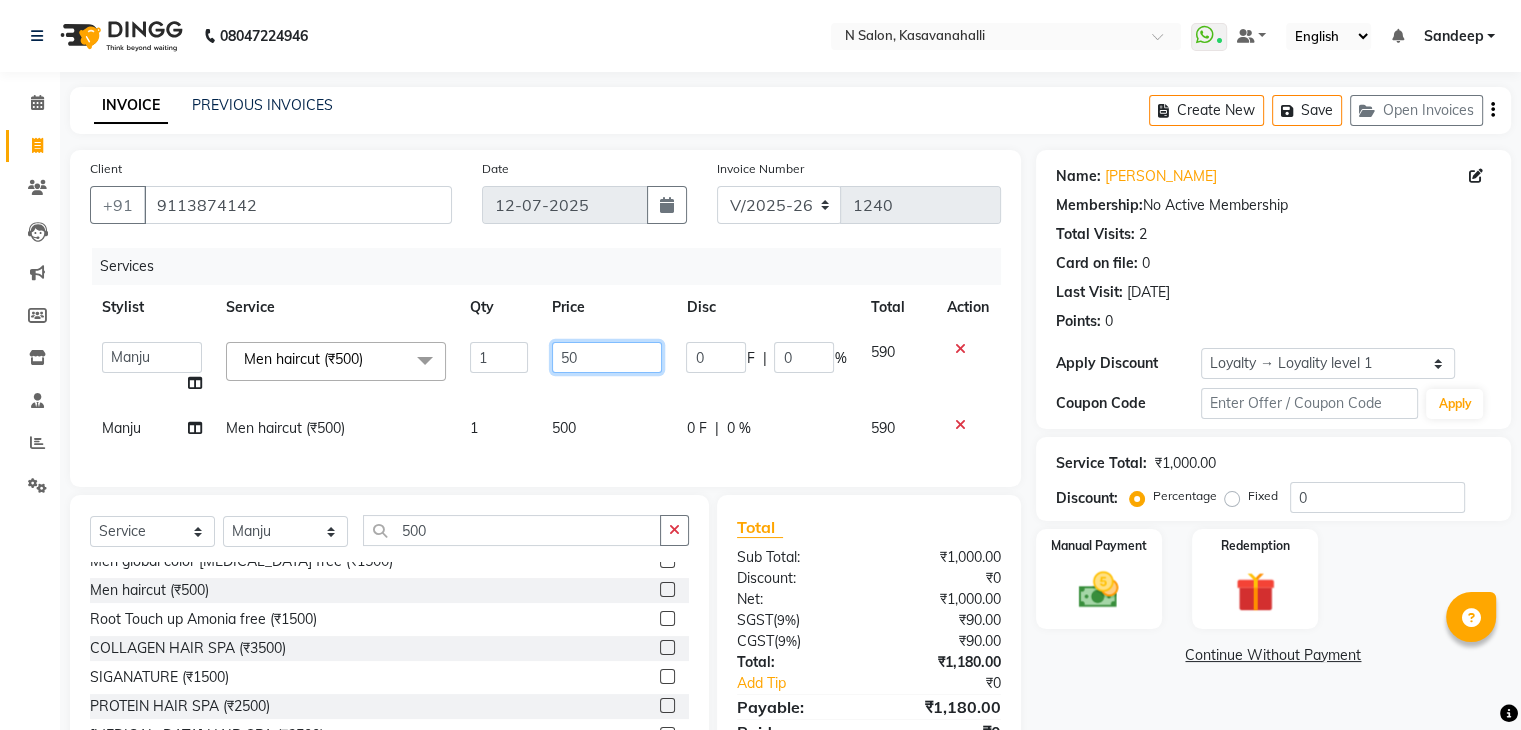 type on "5" 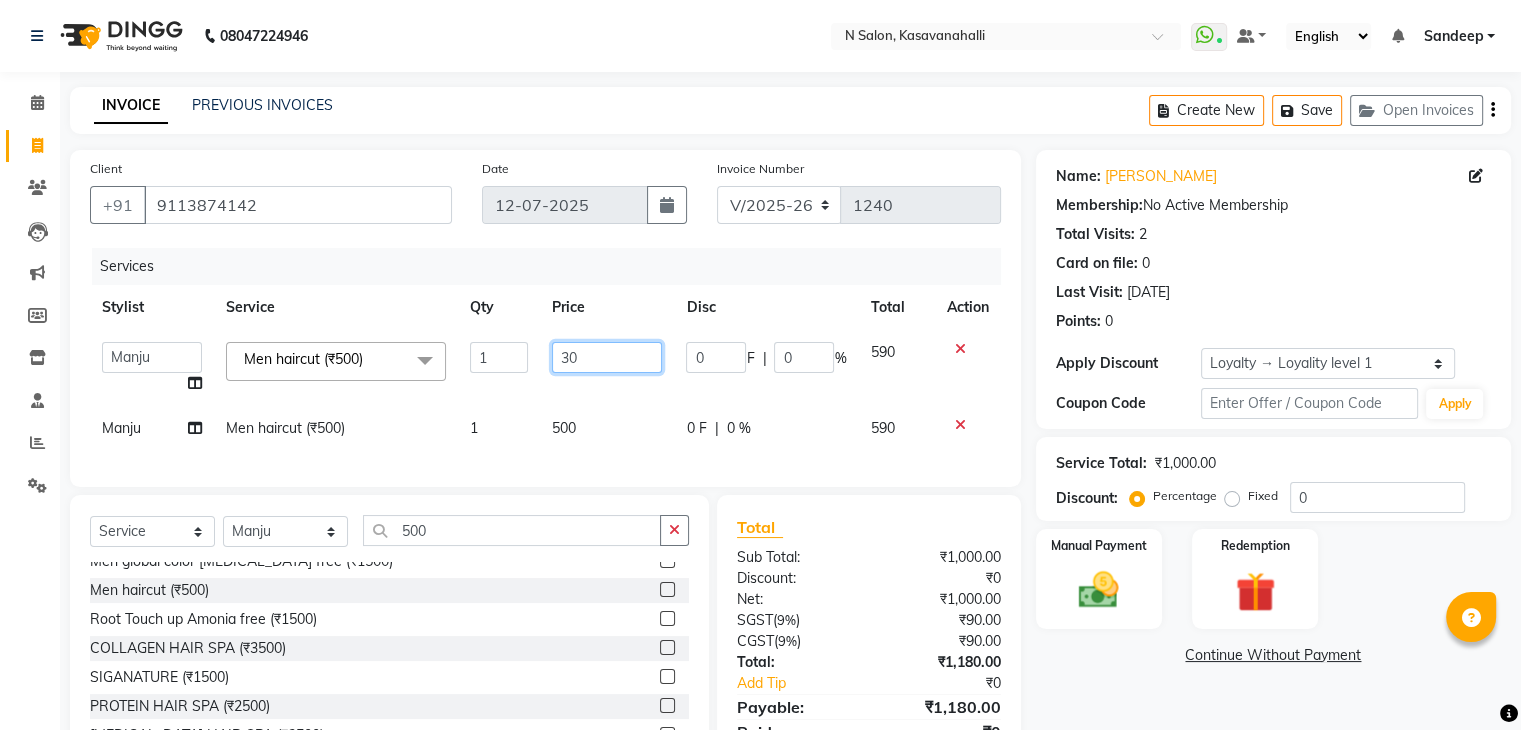 type on "300" 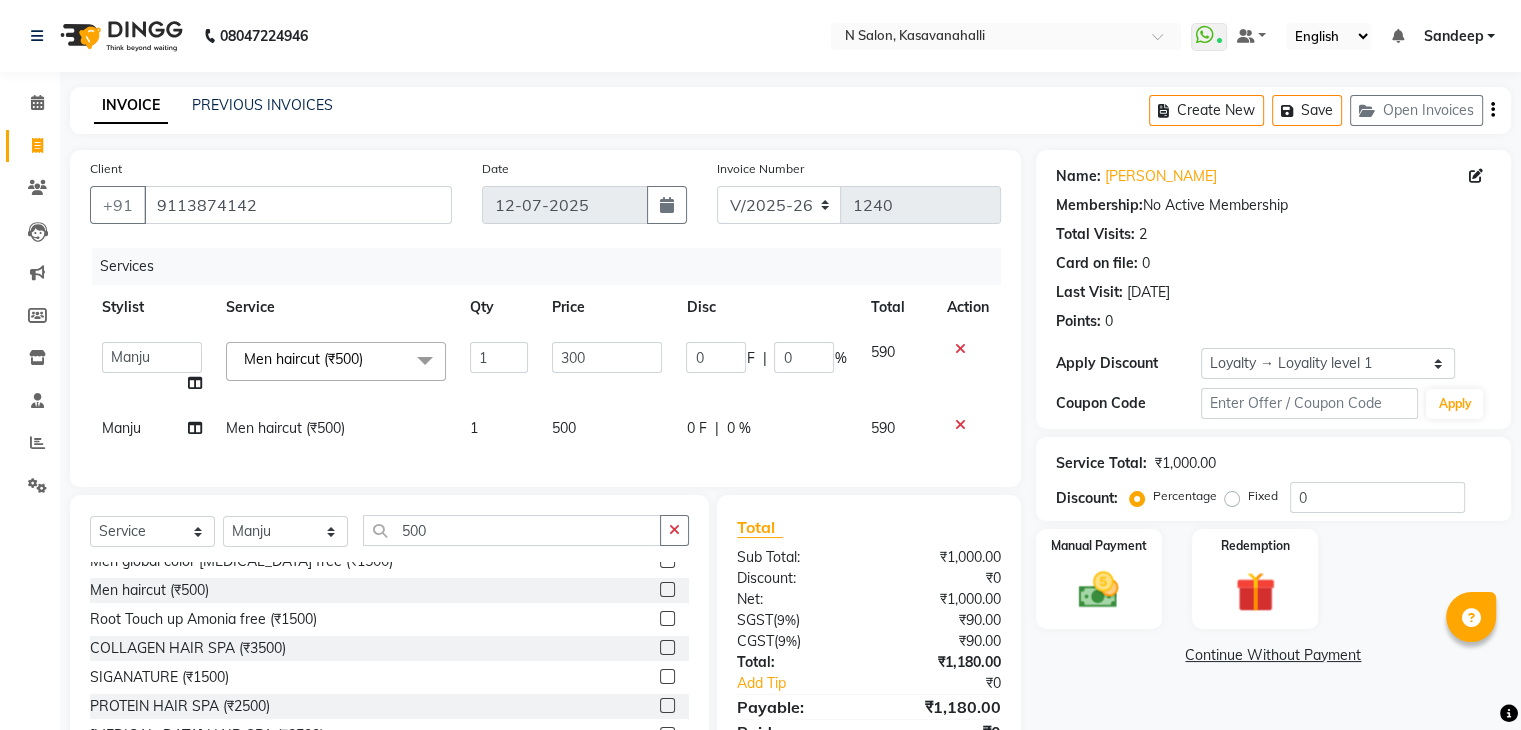 click on "500" 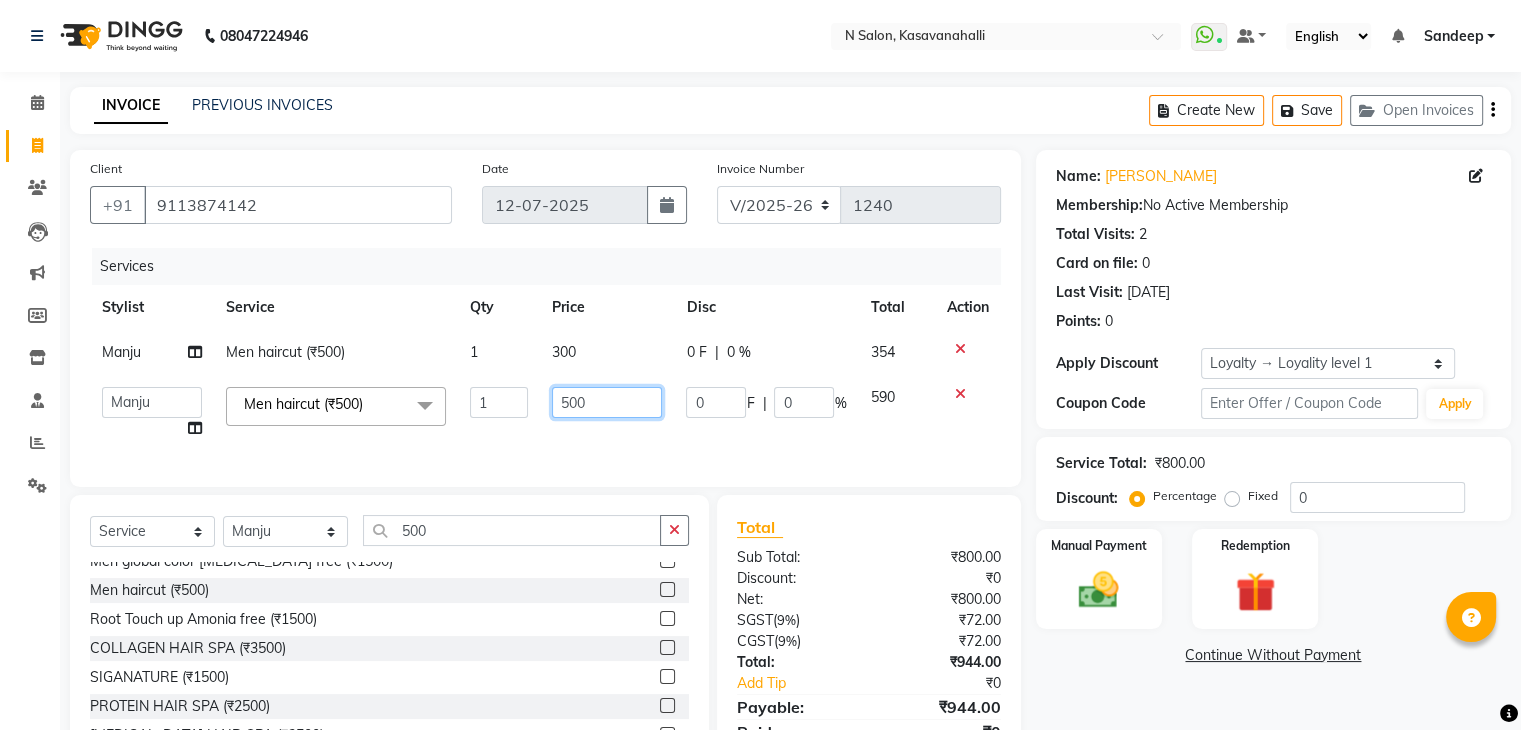 click on "500" 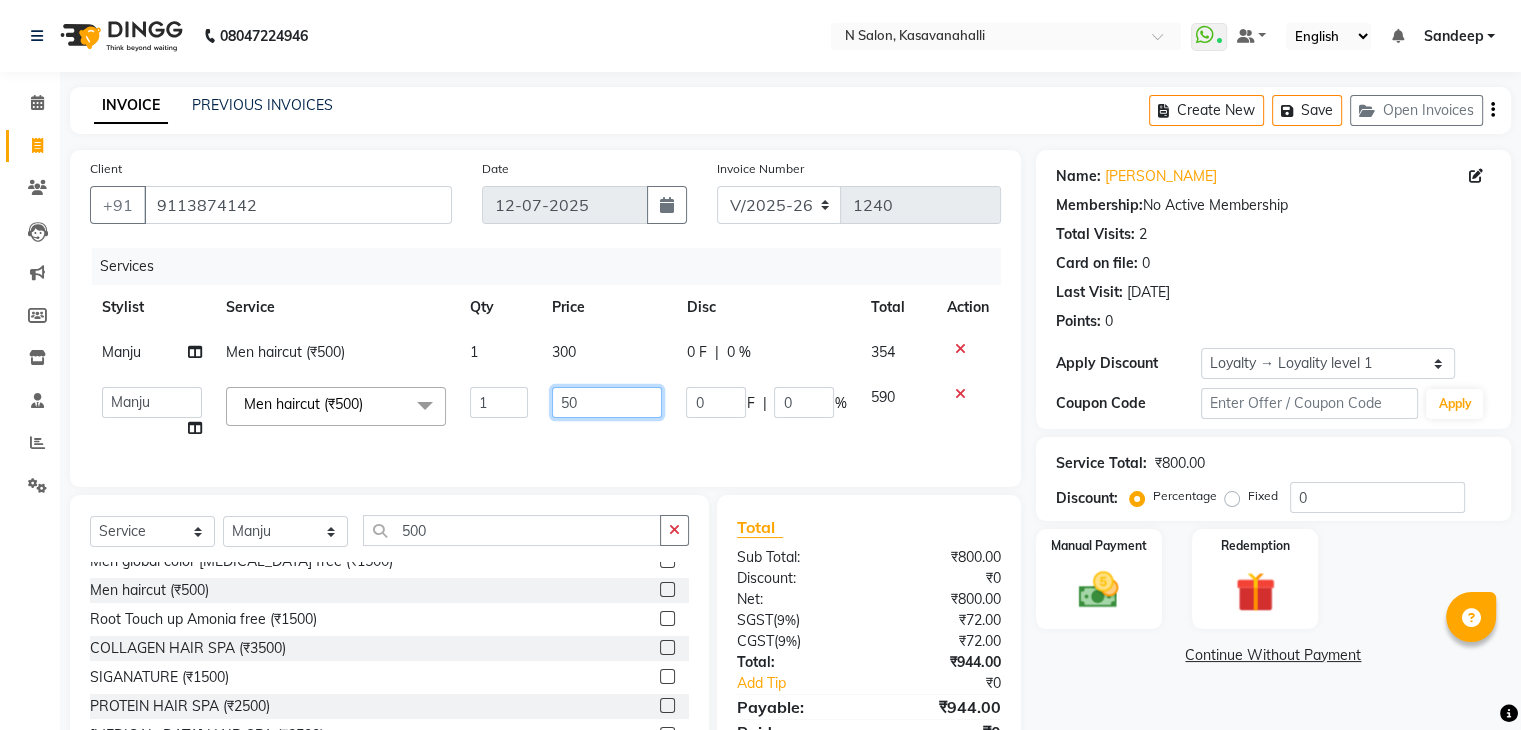 type on "5" 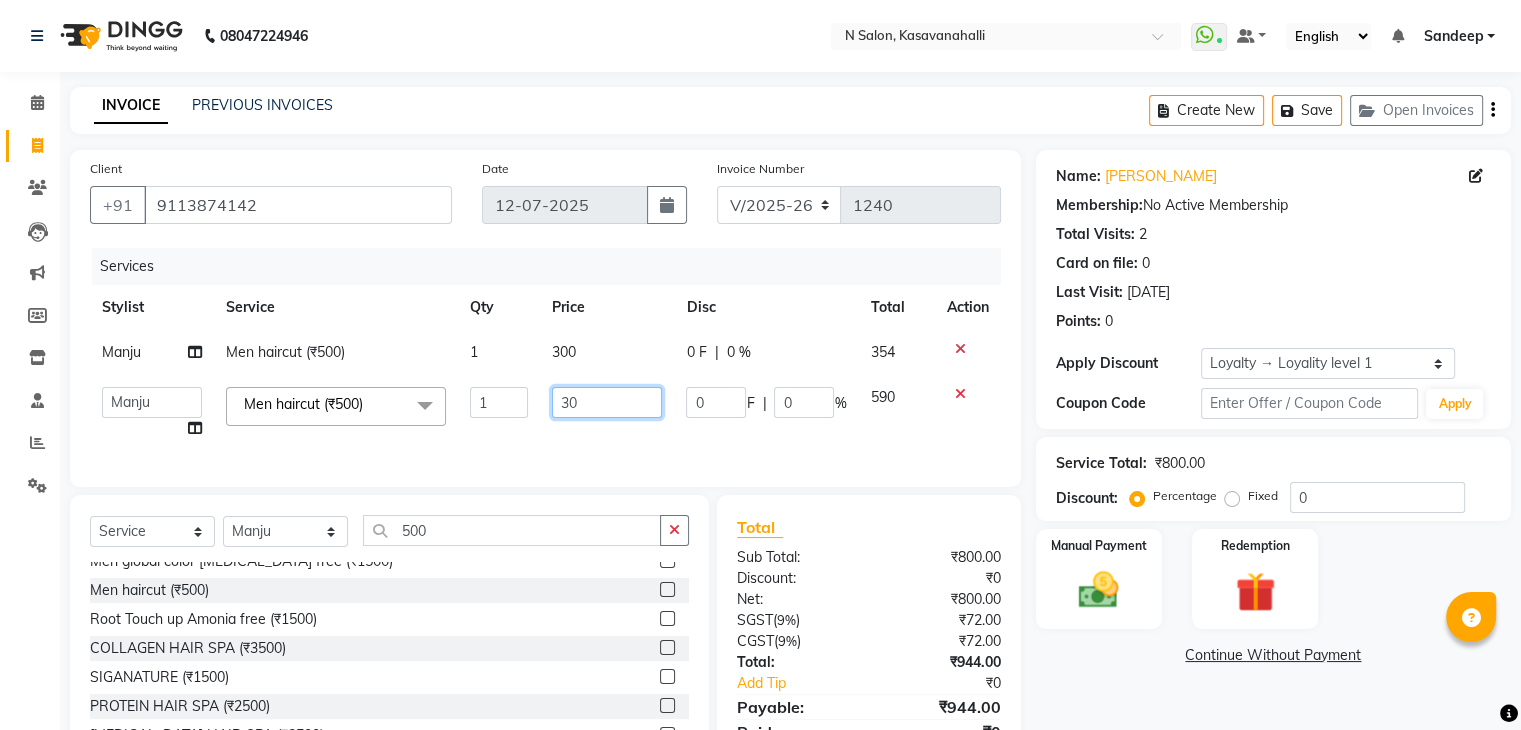 type on "300" 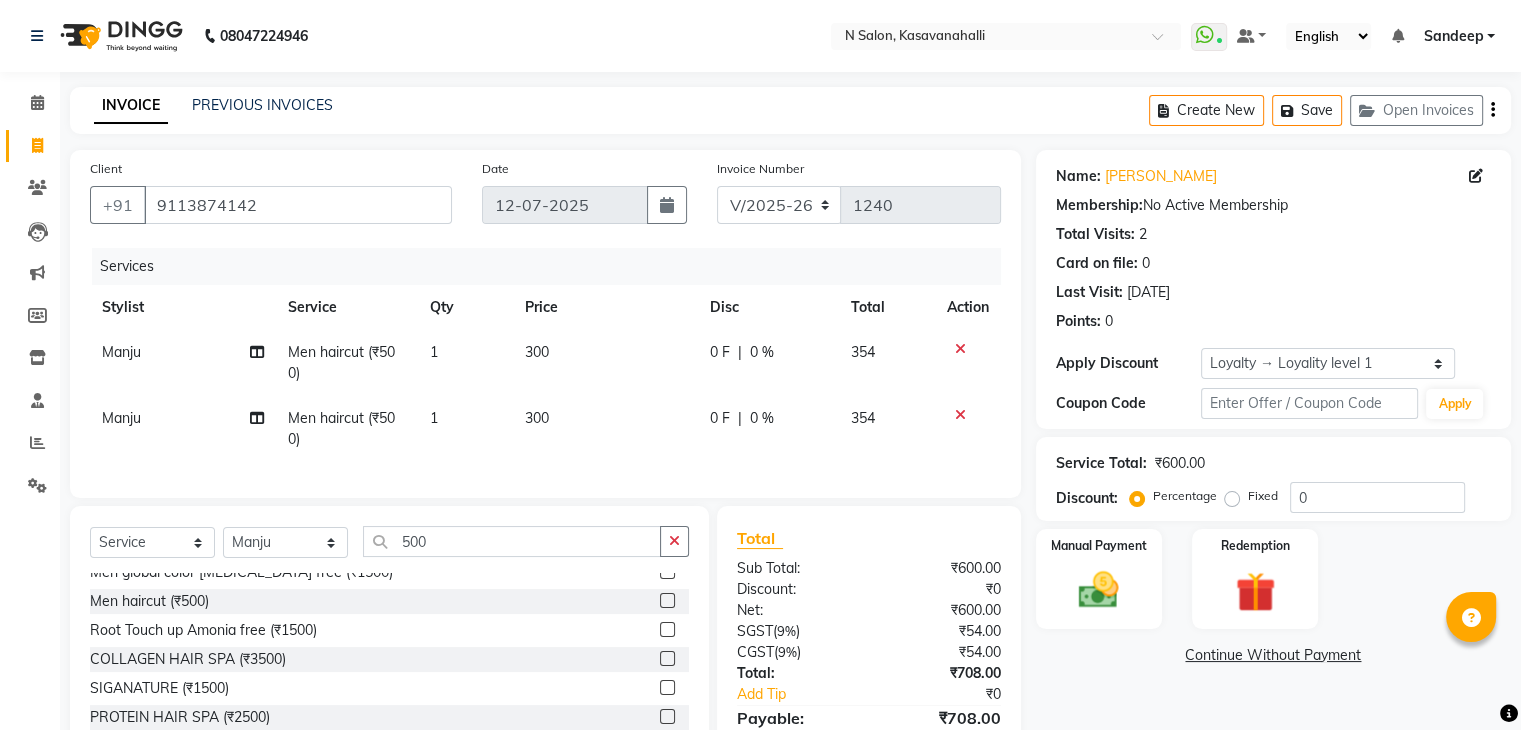 click on "Manju" 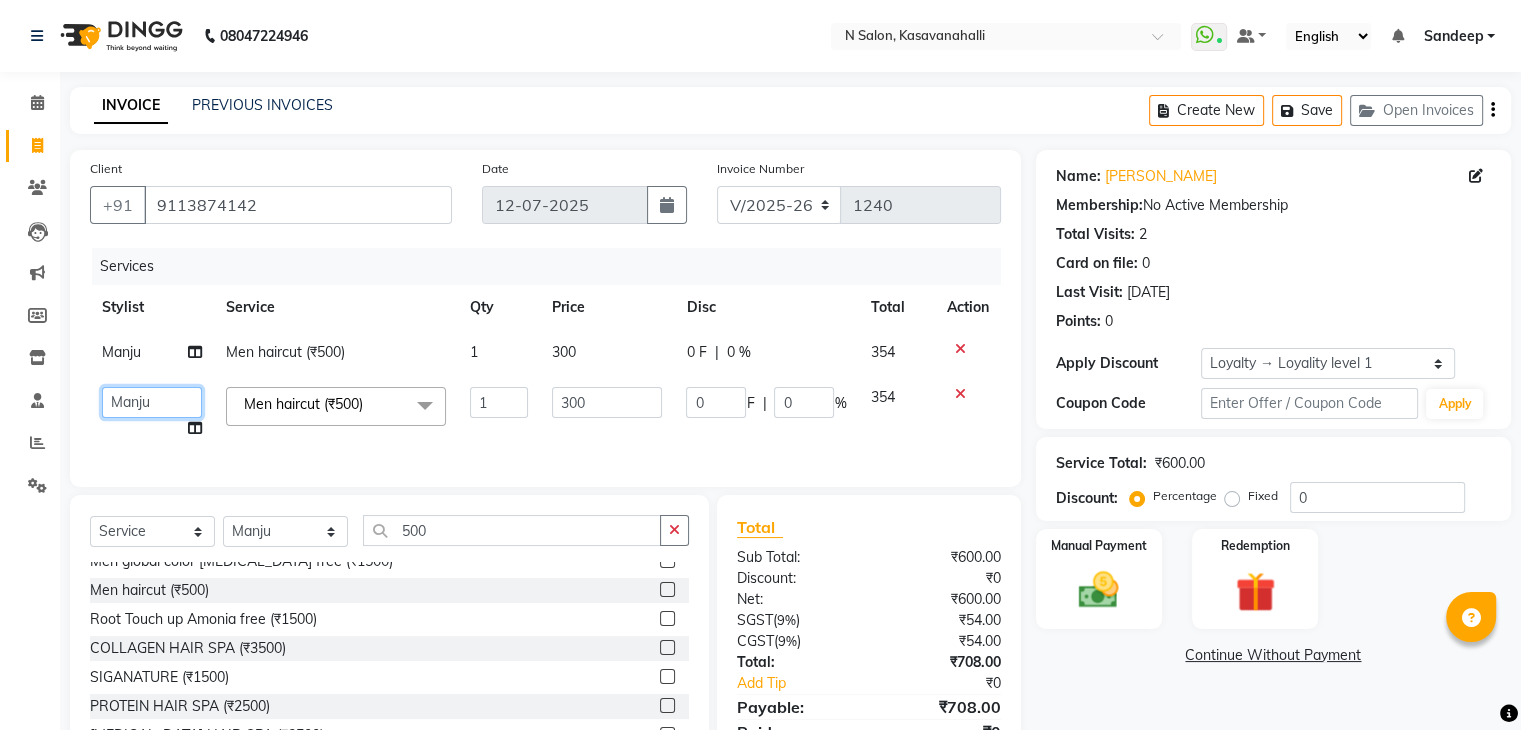 click on "[PERSON_NAME]   [PERSON_NAME]   Manju   Owner   [PERSON_NAME]" 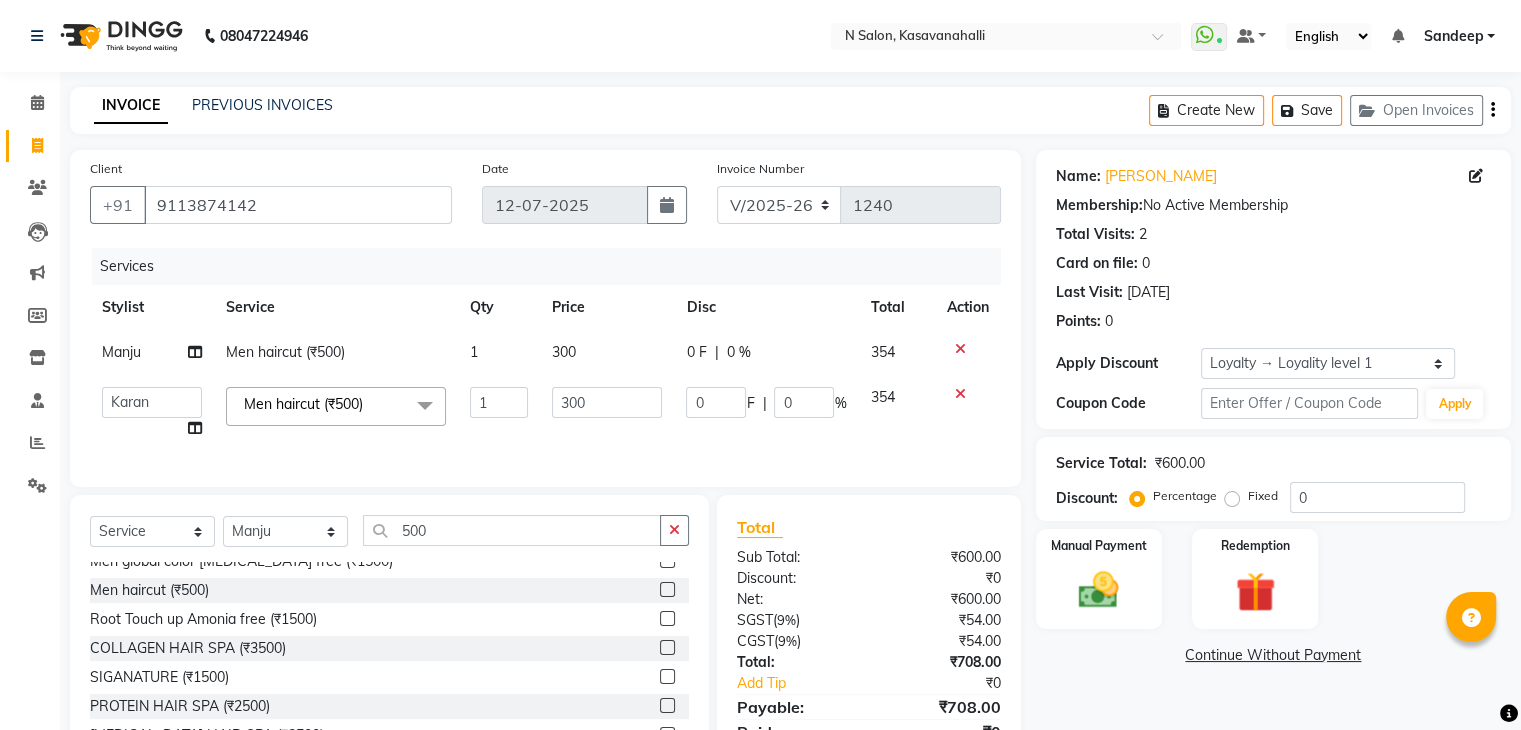 select on "86035" 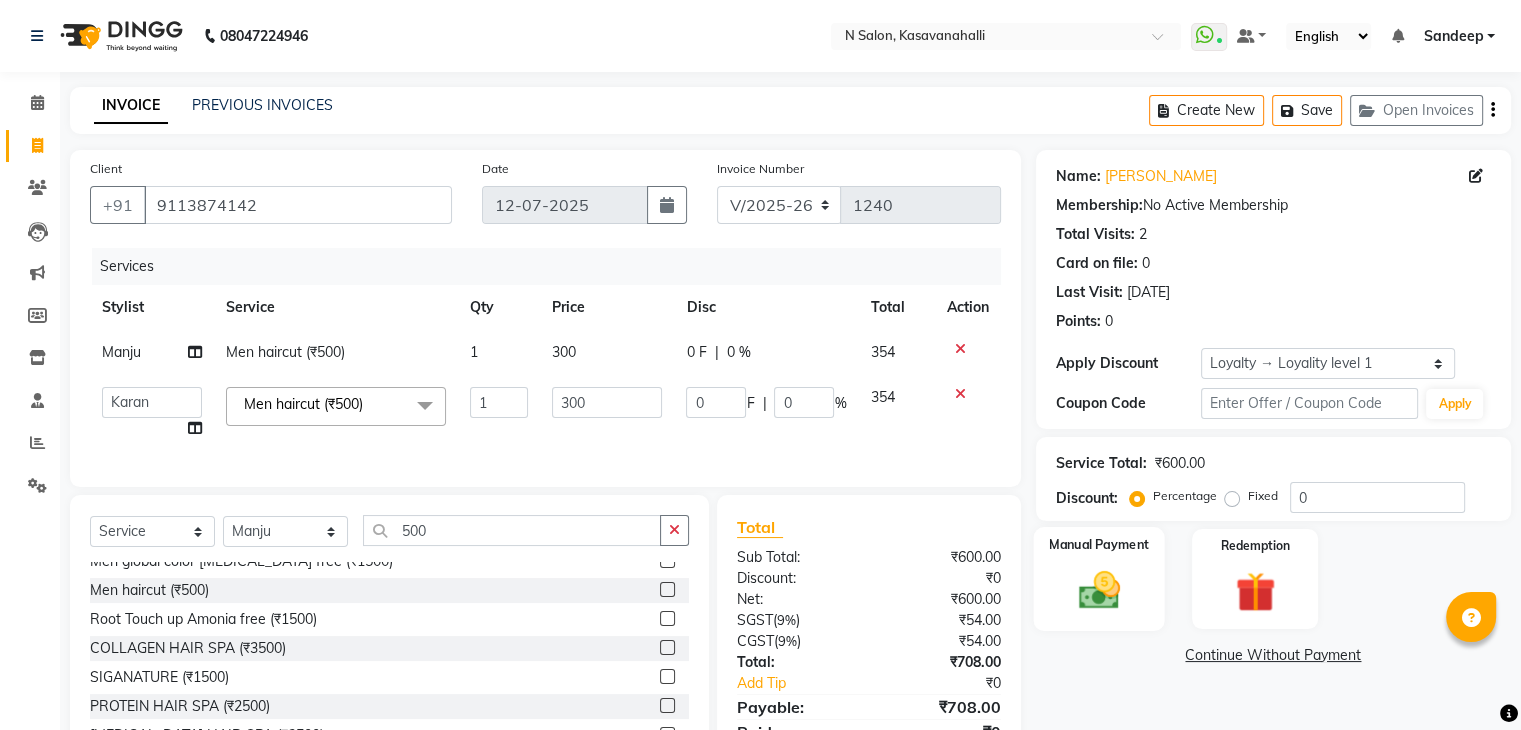 click 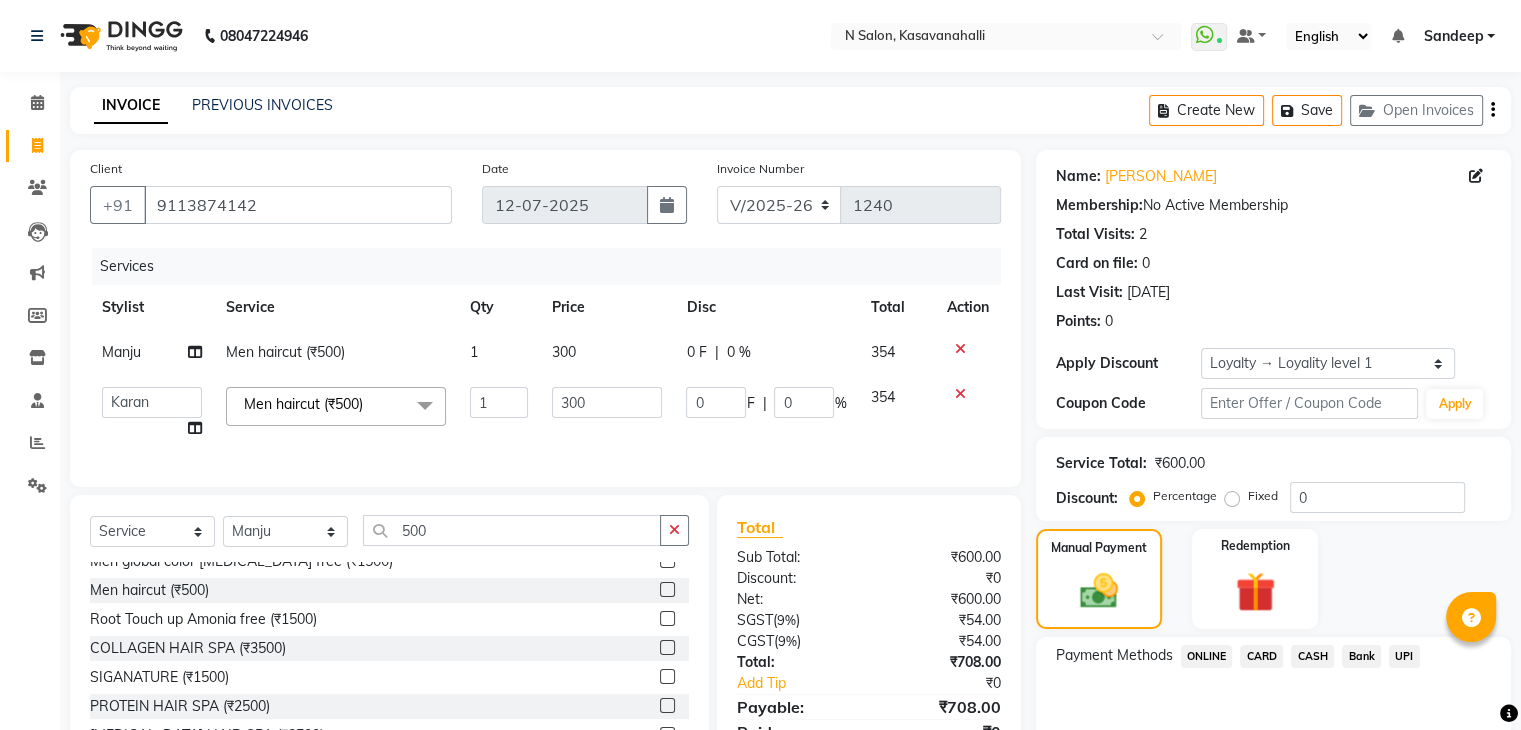 click on "Payment Methods  ONLINE   CARD   CASH   Bank   UPI" 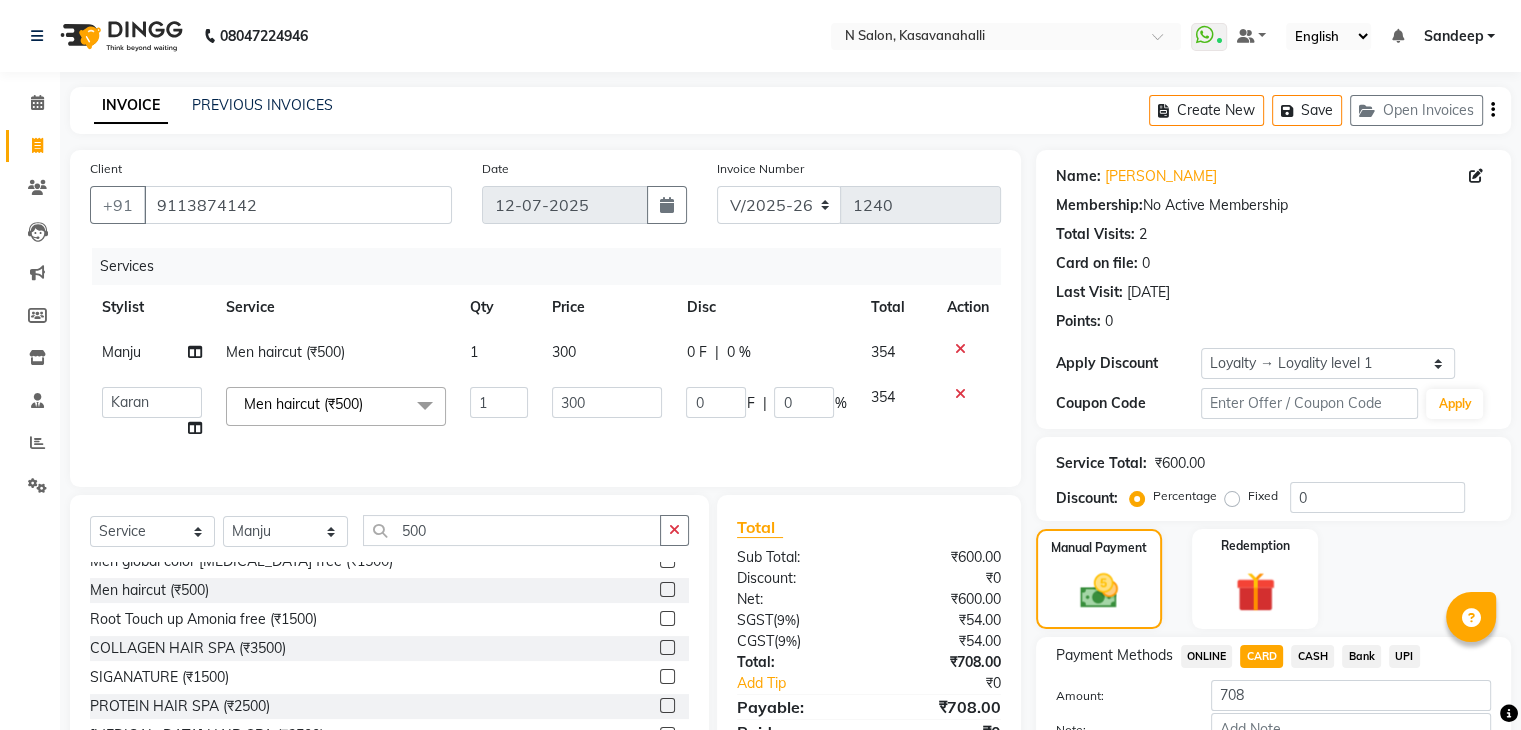 click on "Payment Methods  ONLINE   CARD   CASH   Bank   UPI  Amount: 708 Note: Add Payment" 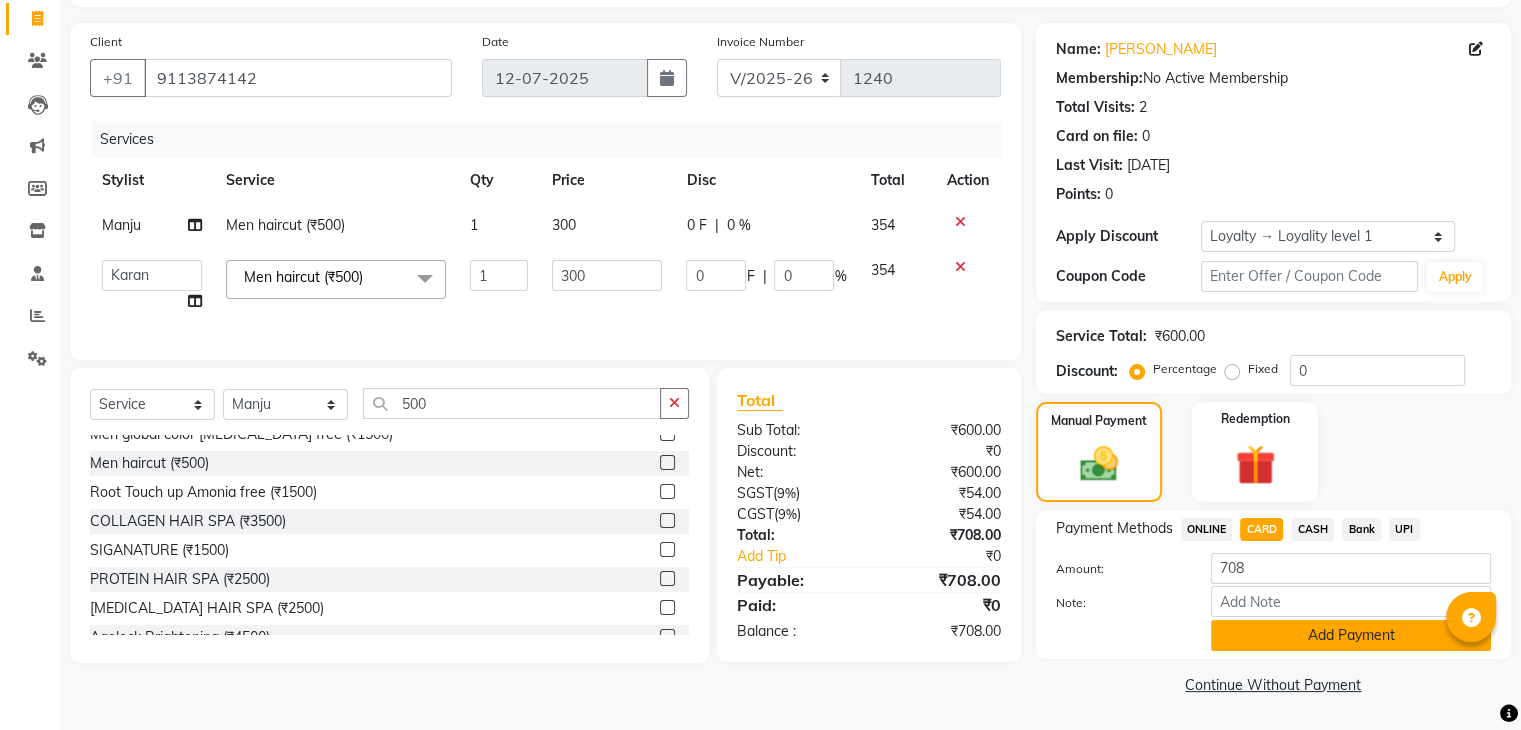 click on "Add Payment" 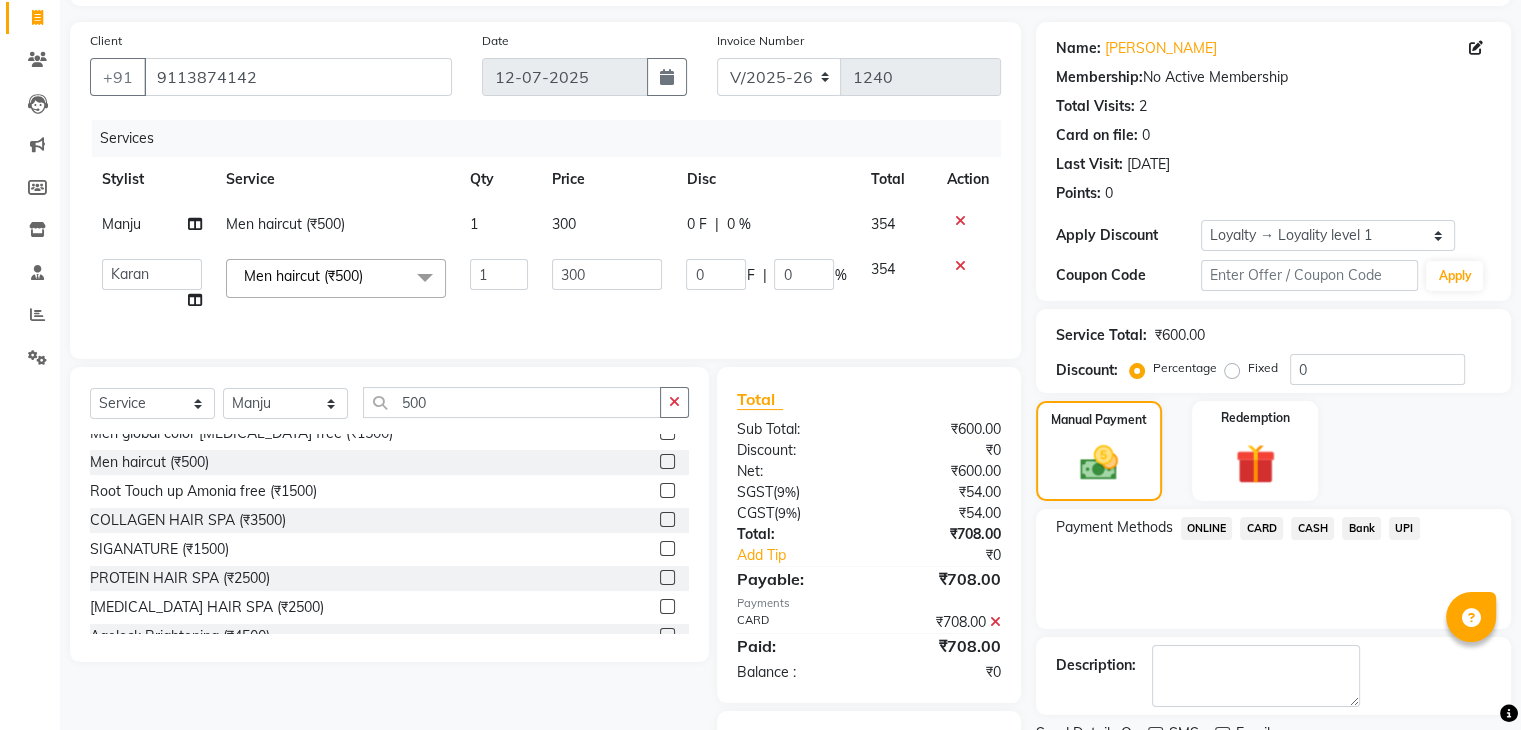 click on "Checkout" 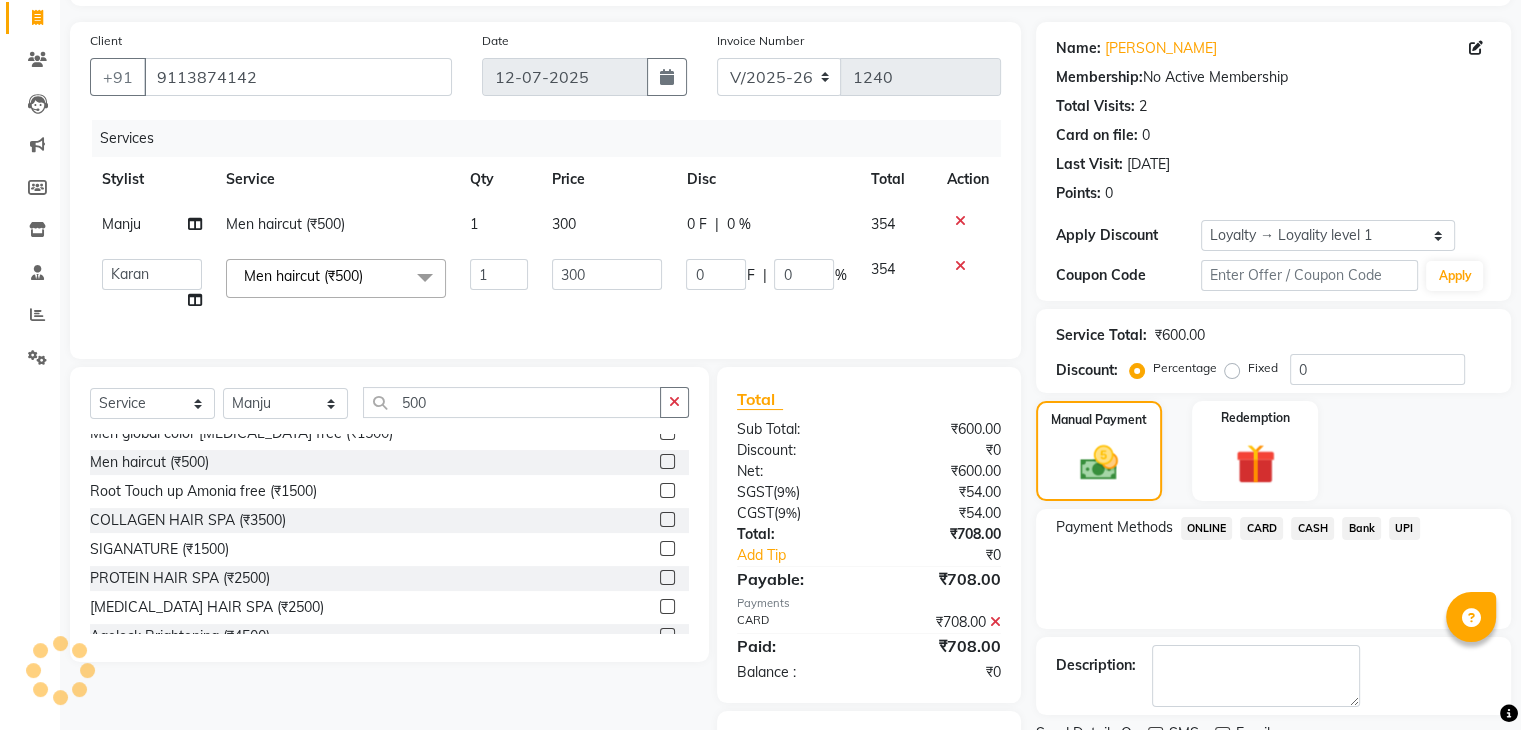scroll, scrollTop: 247, scrollLeft: 0, axis: vertical 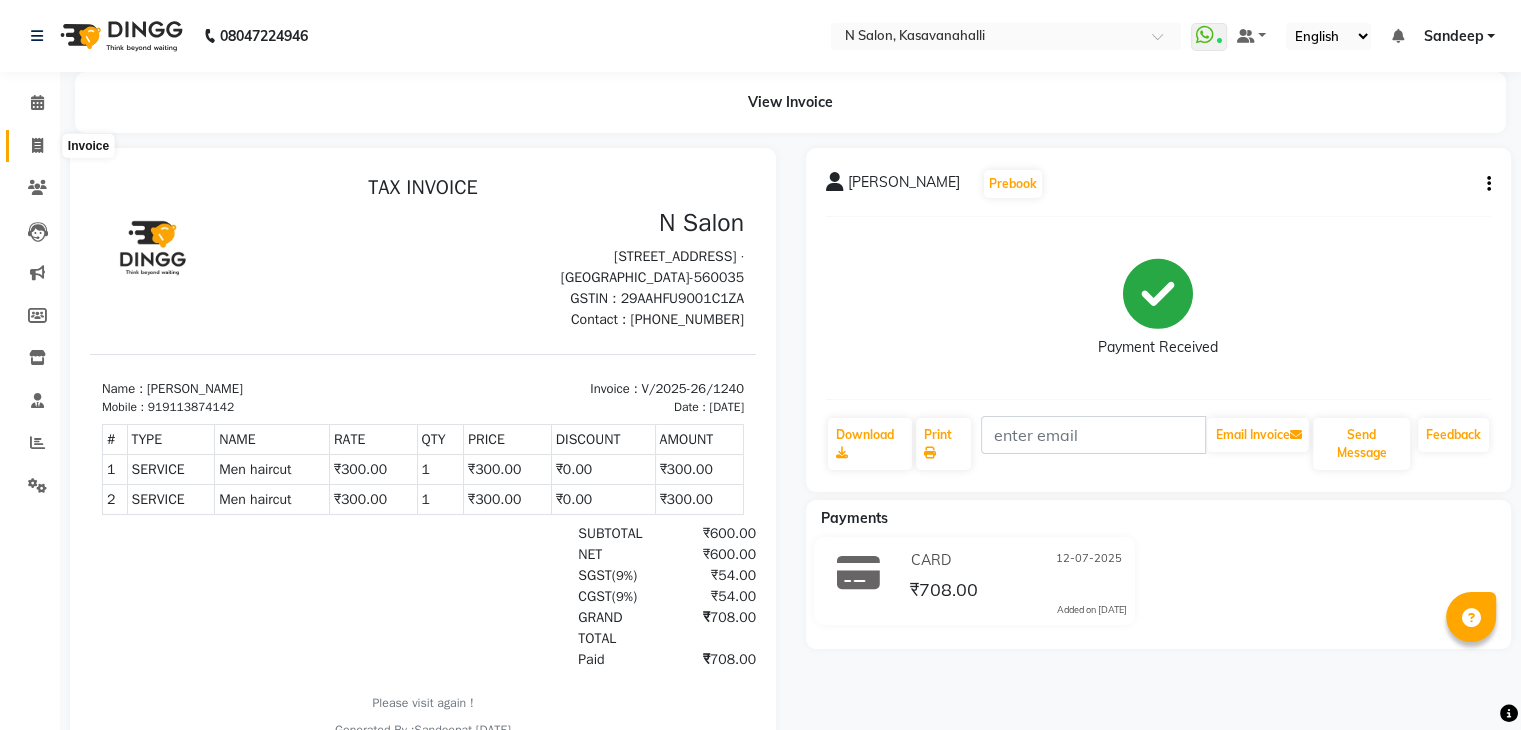 click 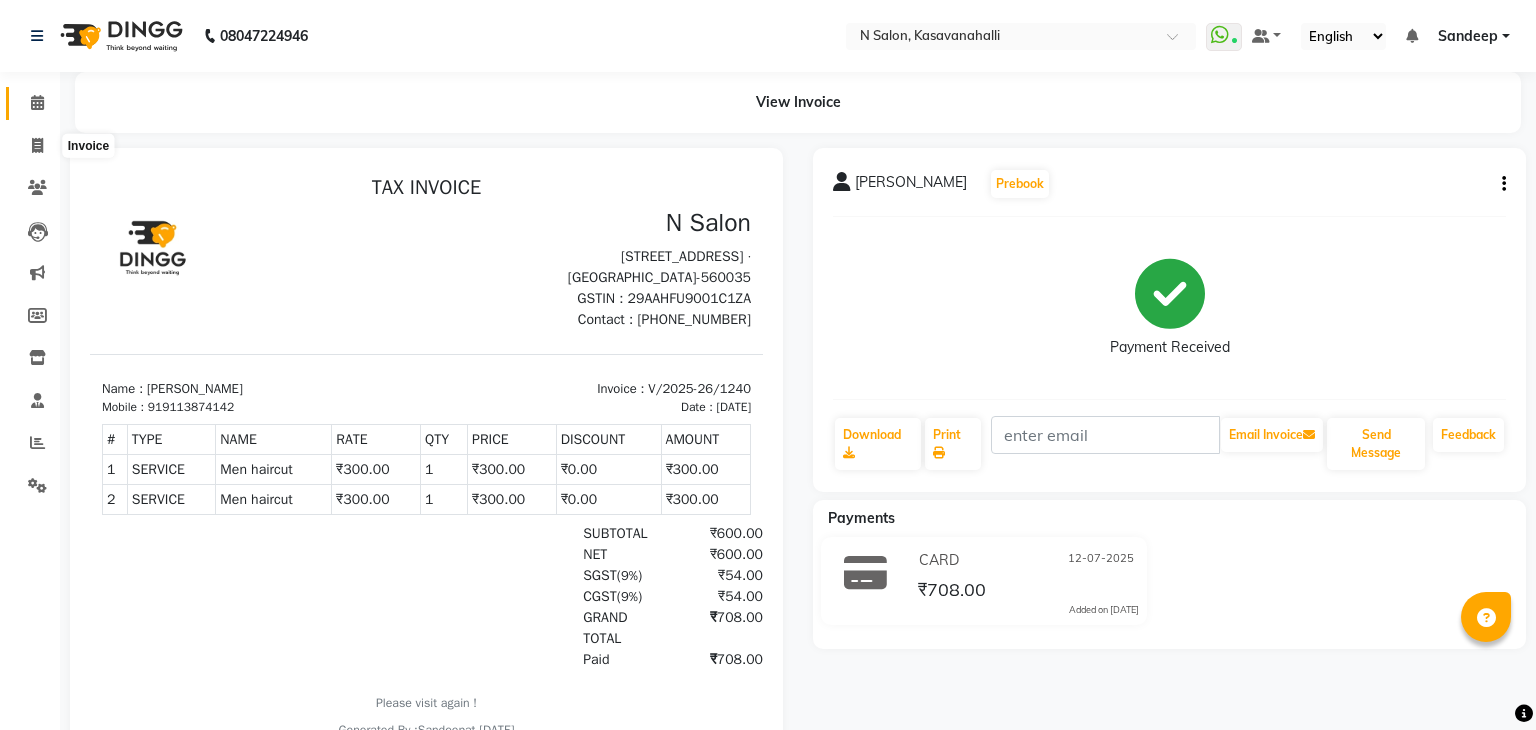 select on "service" 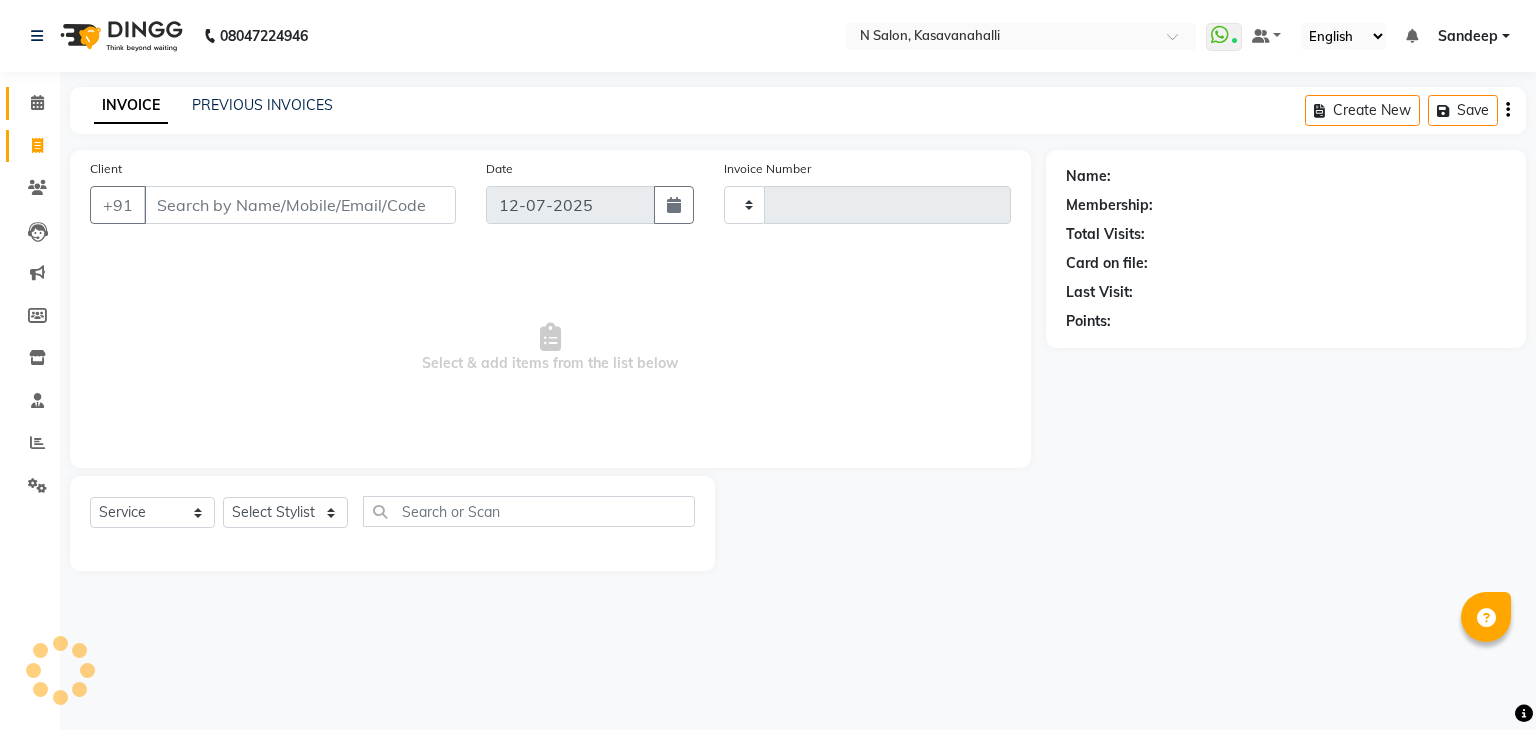 type on "1241" 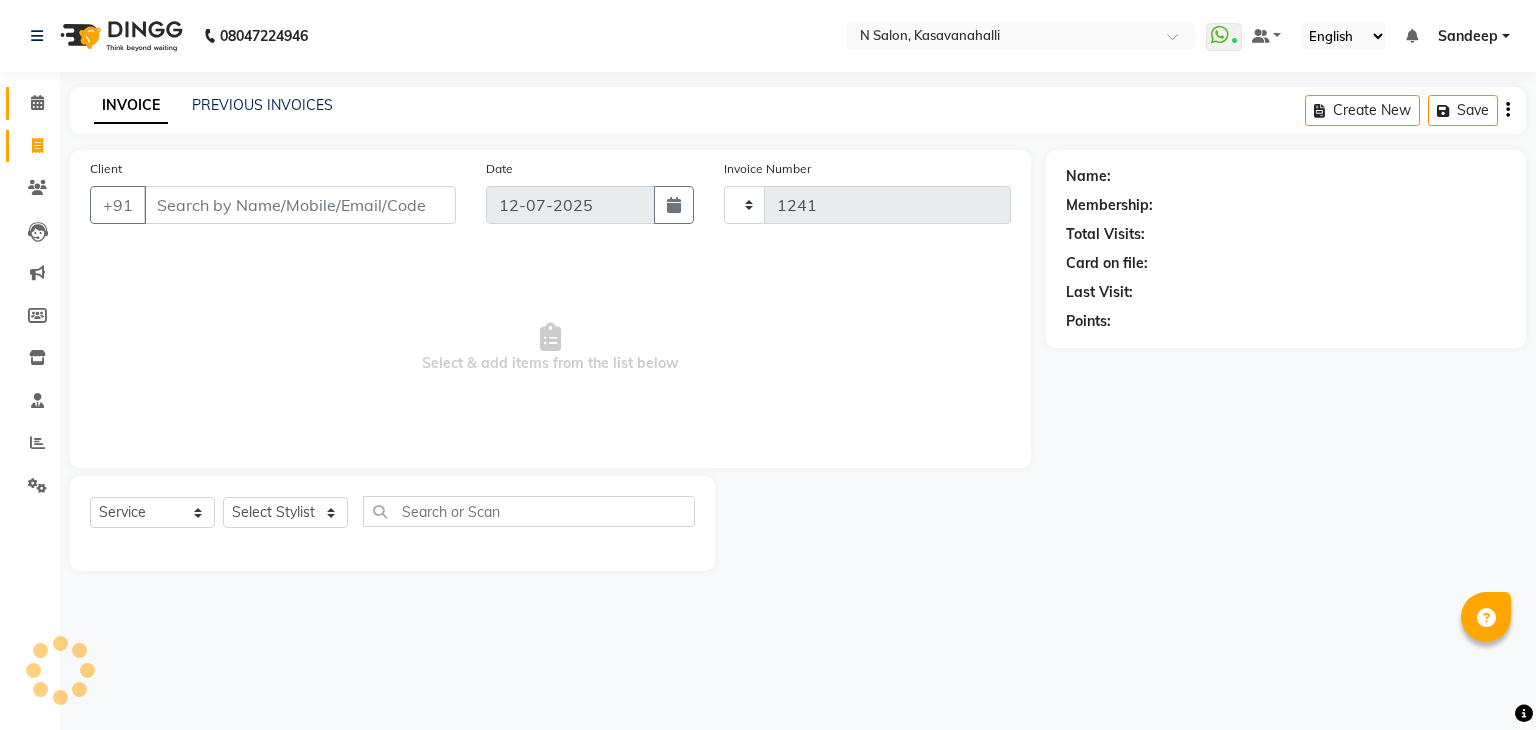 click 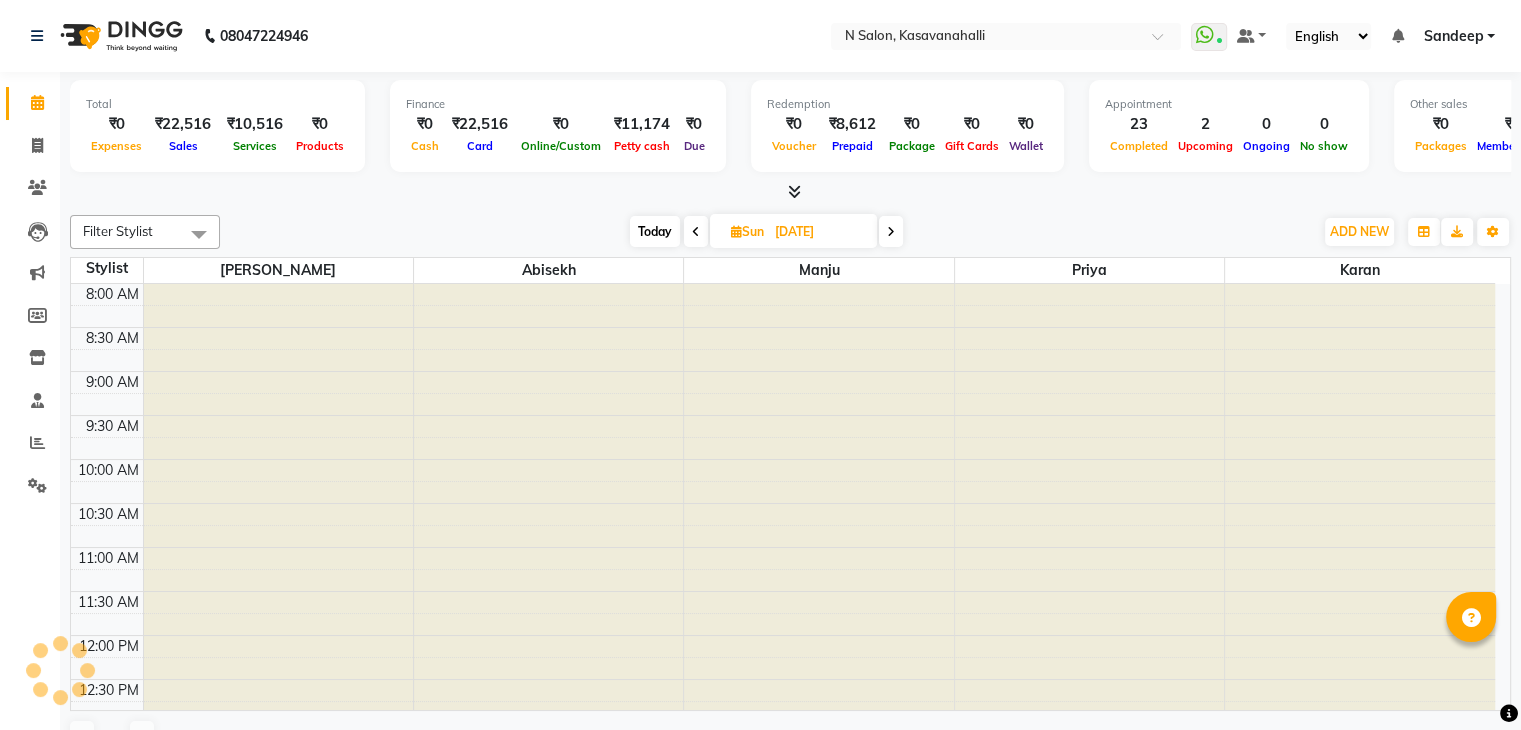 scroll, scrollTop: 0, scrollLeft: 0, axis: both 